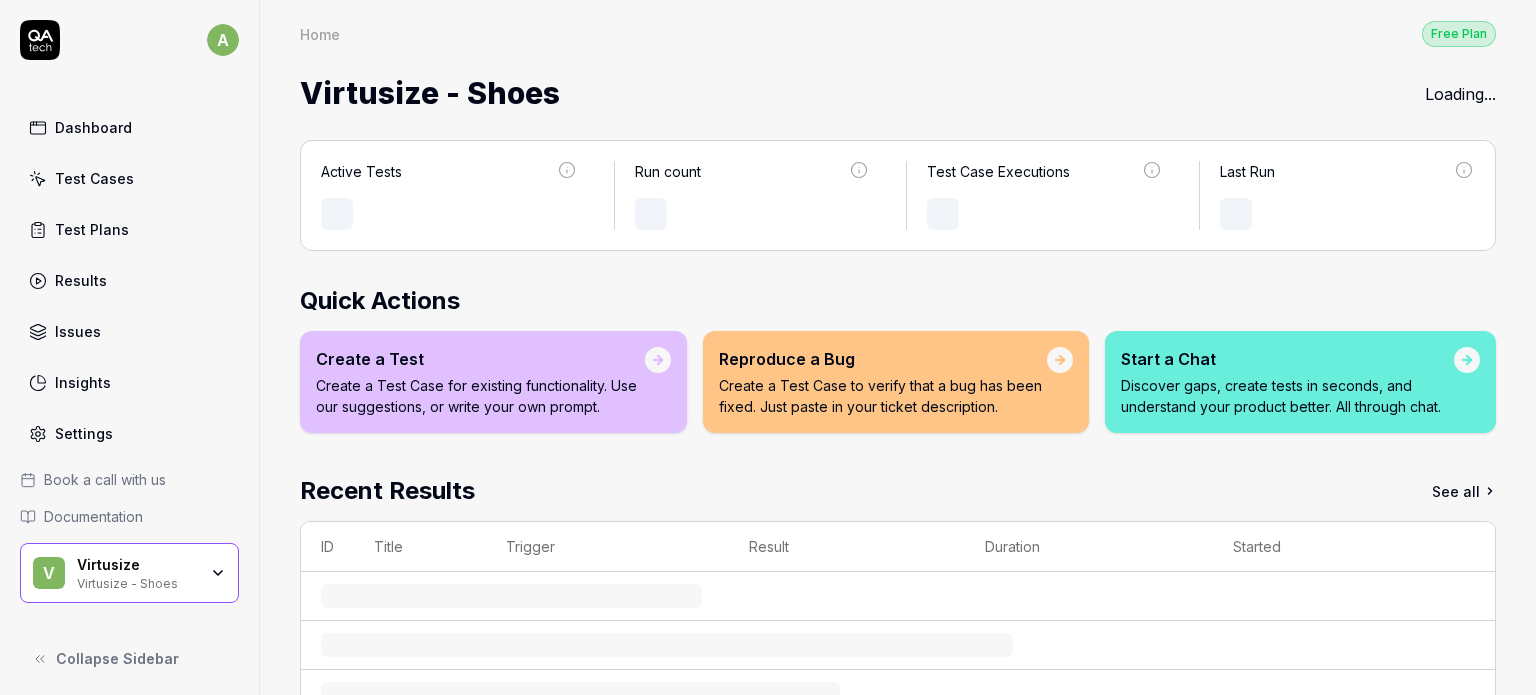 scroll, scrollTop: 0, scrollLeft: 0, axis: both 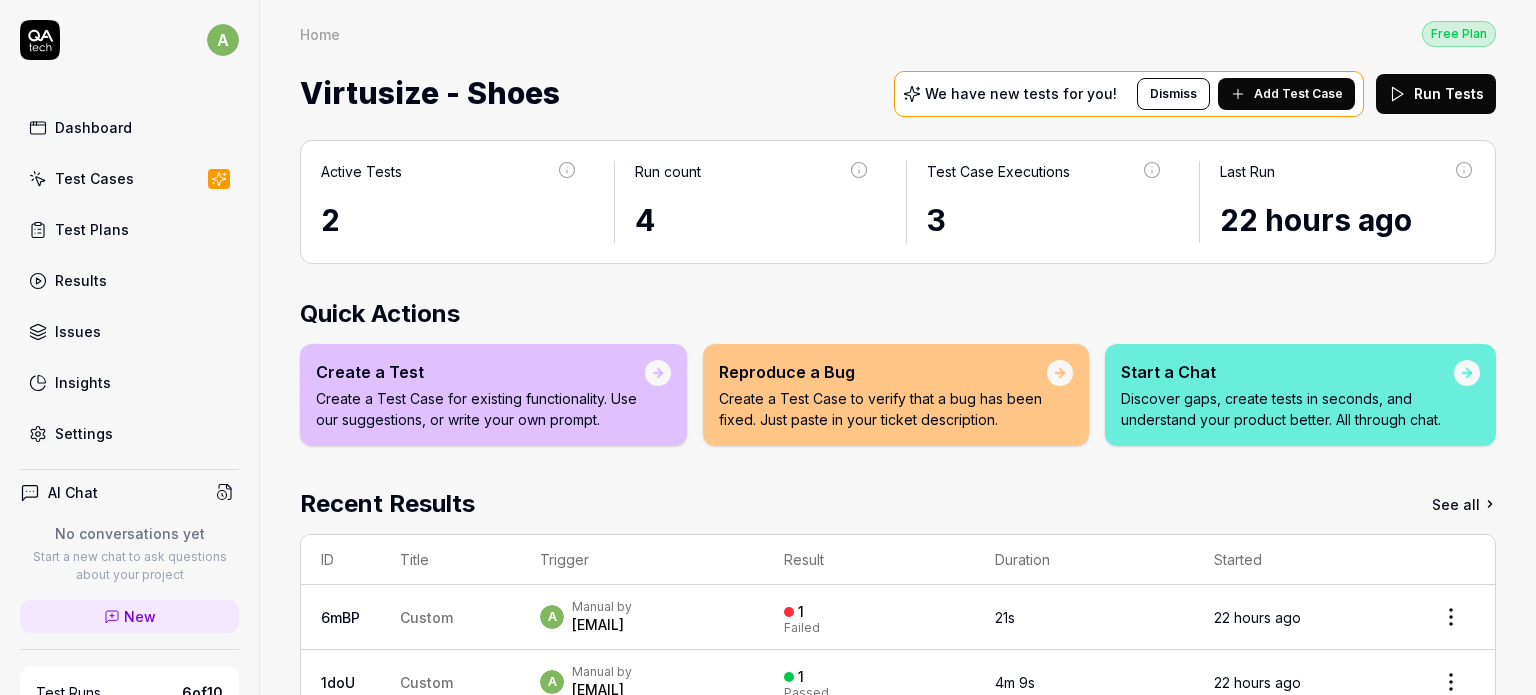 click on "Test Plans" at bounding box center (92, 229) 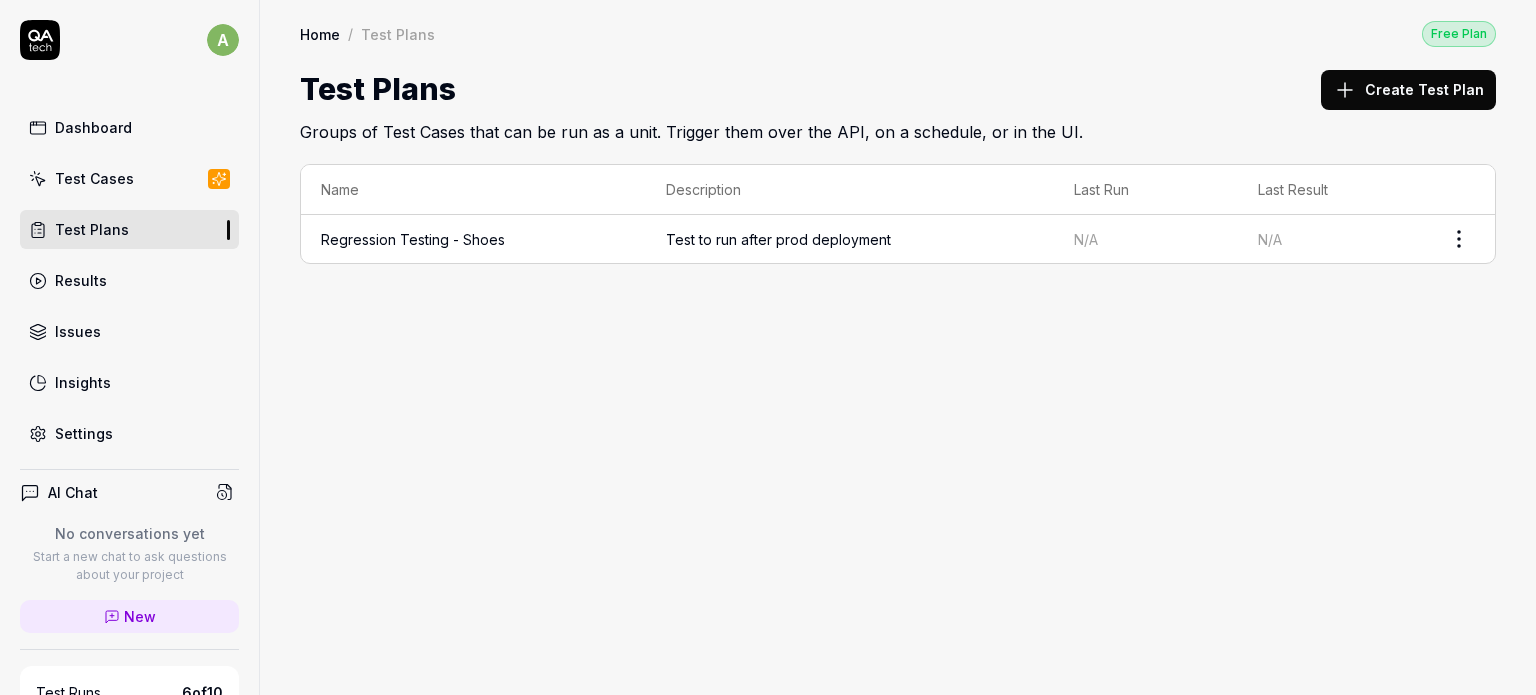 click 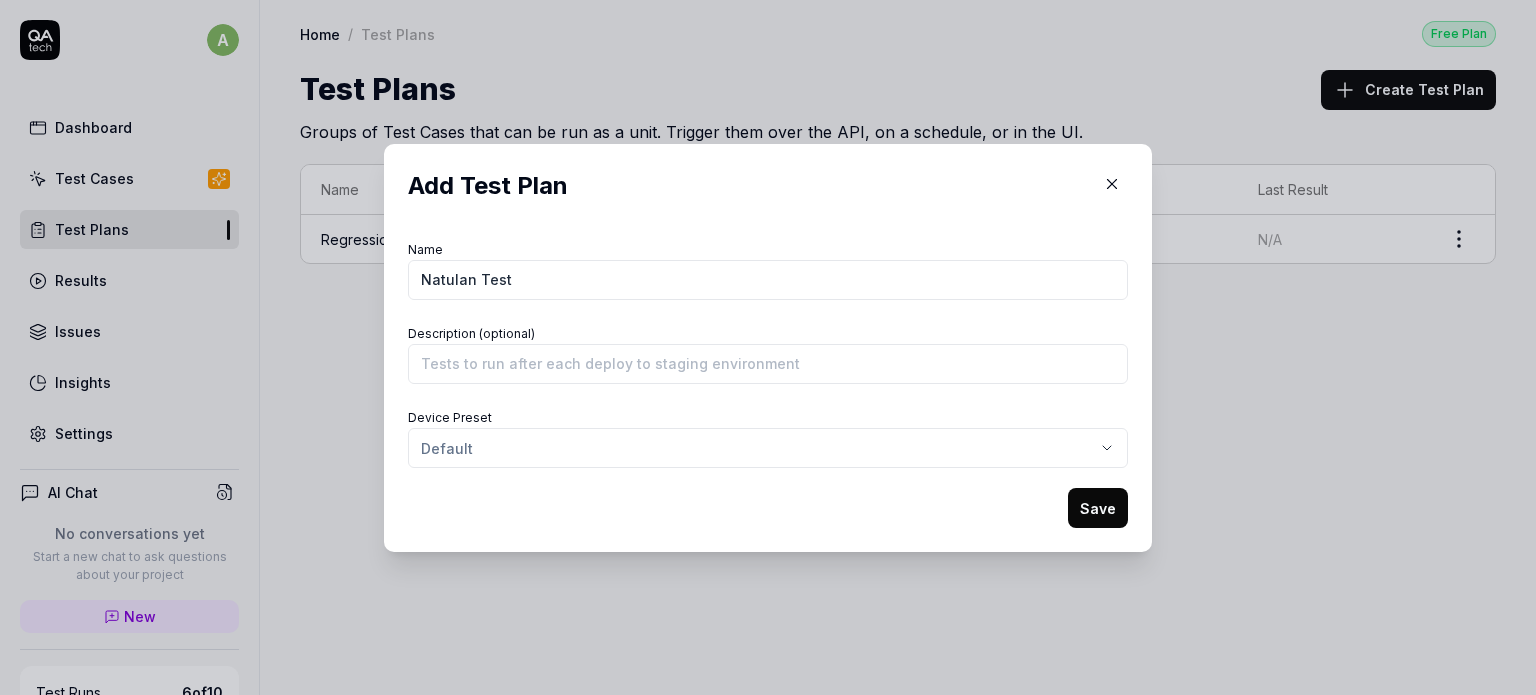 type on "Natulan Test" 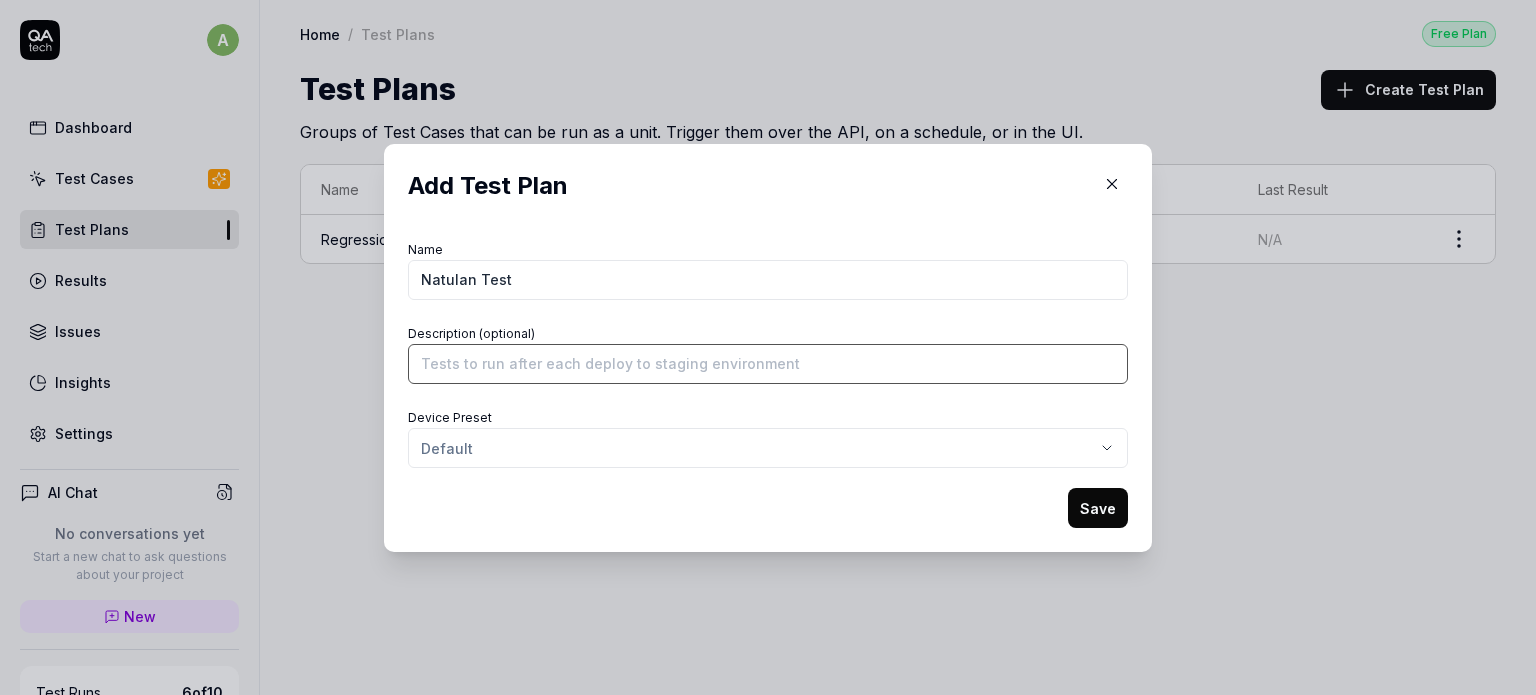 click on "Description (optional)" at bounding box center (768, 364) 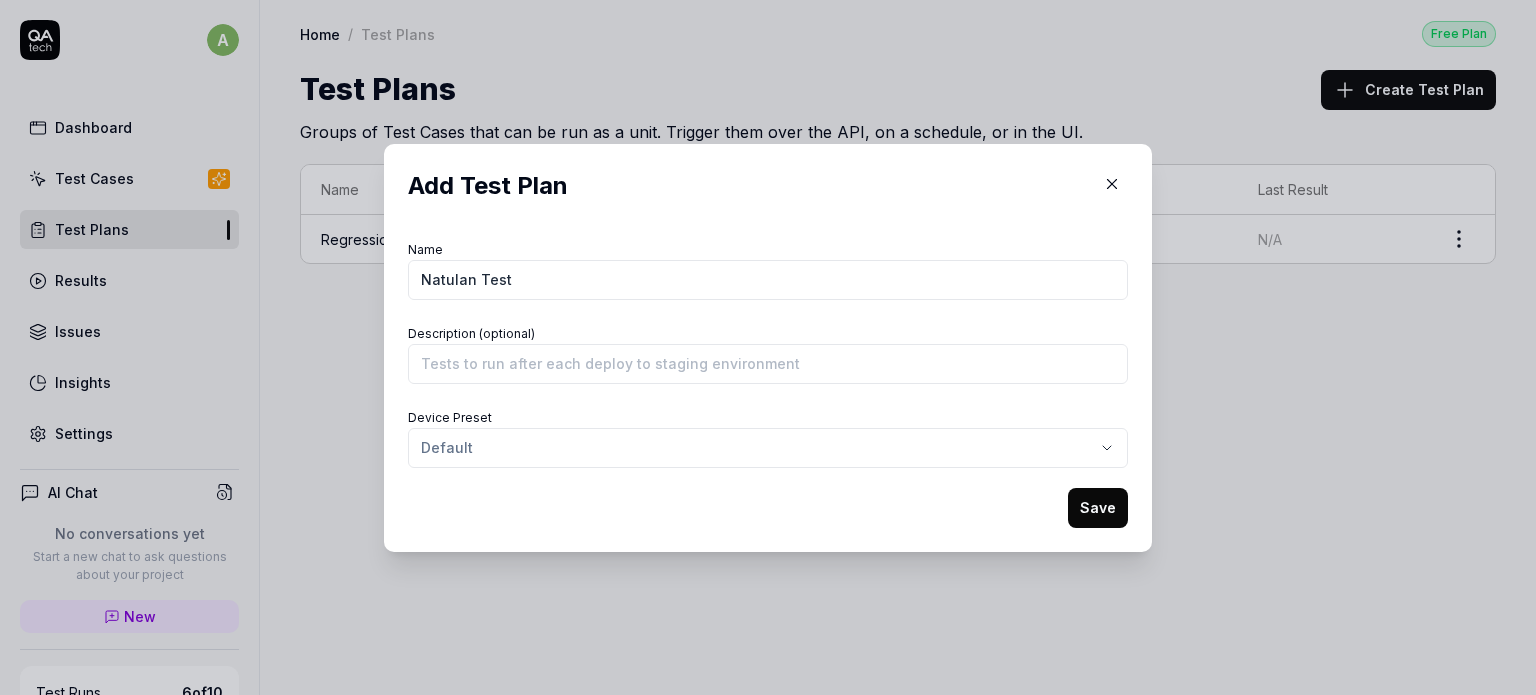 click on "​ Add Test Plan Name [NAME] Test Description (optional) Device Preset Default Save" at bounding box center [768, 347] 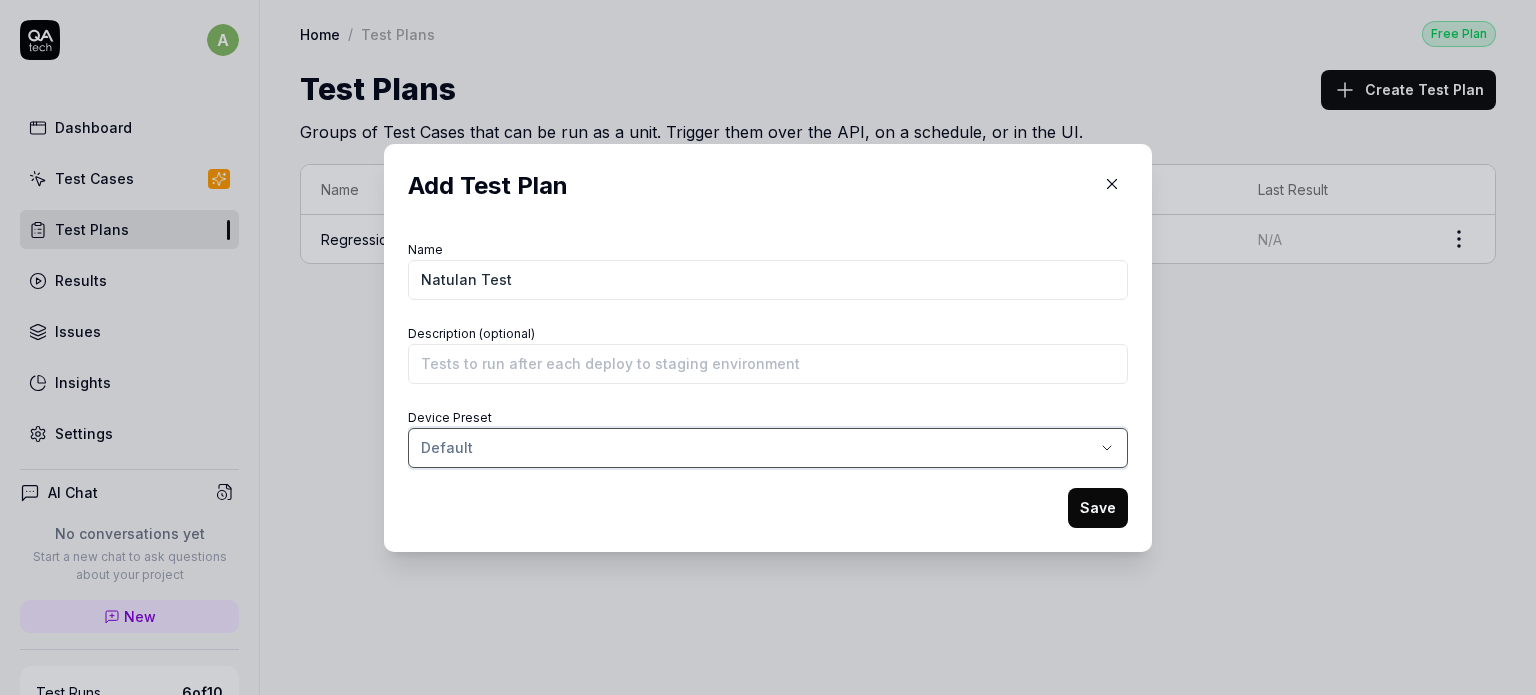click on "​ Add Test Plan Name [NAME] Test Description (optional) Device Preset Default Save" at bounding box center [768, 347] 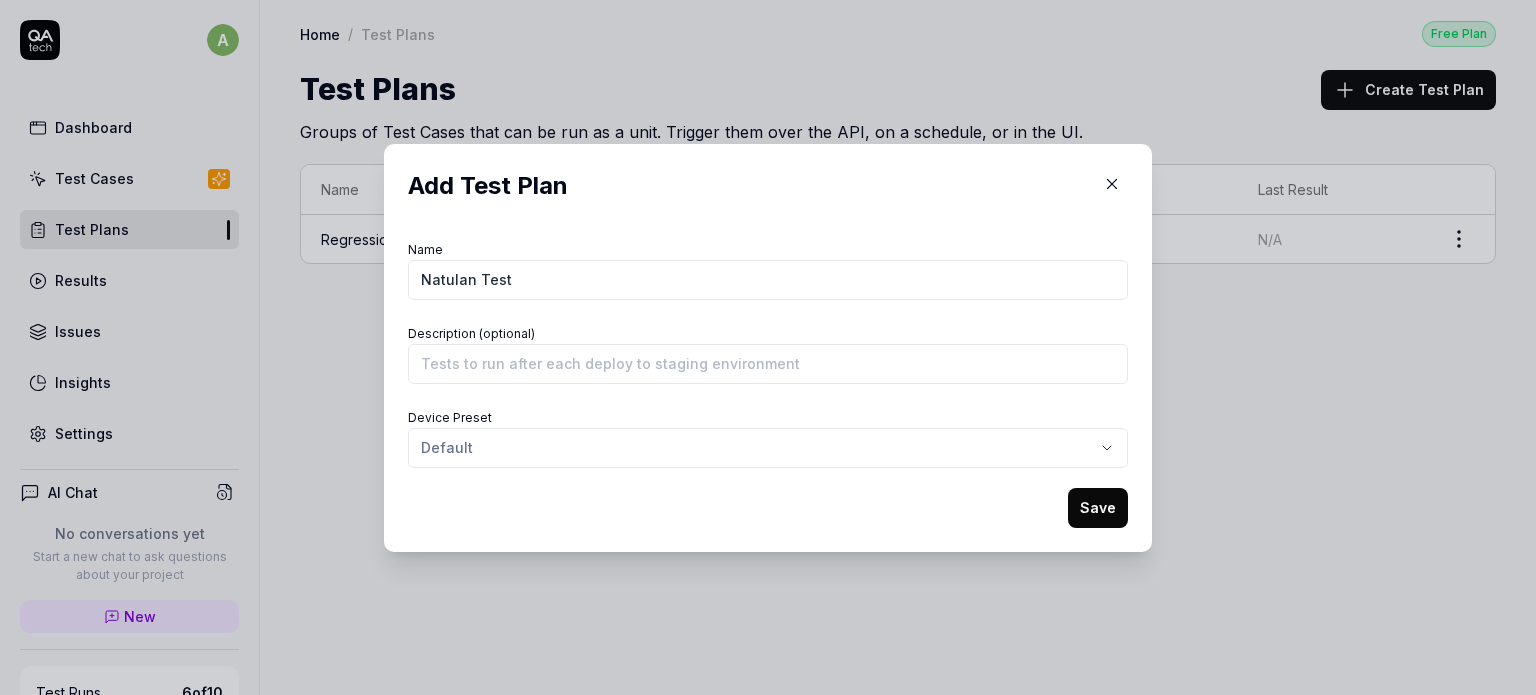 drag, startPoint x: 1090, startPoint y: 521, endPoint x: 1076, endPoint y: 514, distance: 15.652476 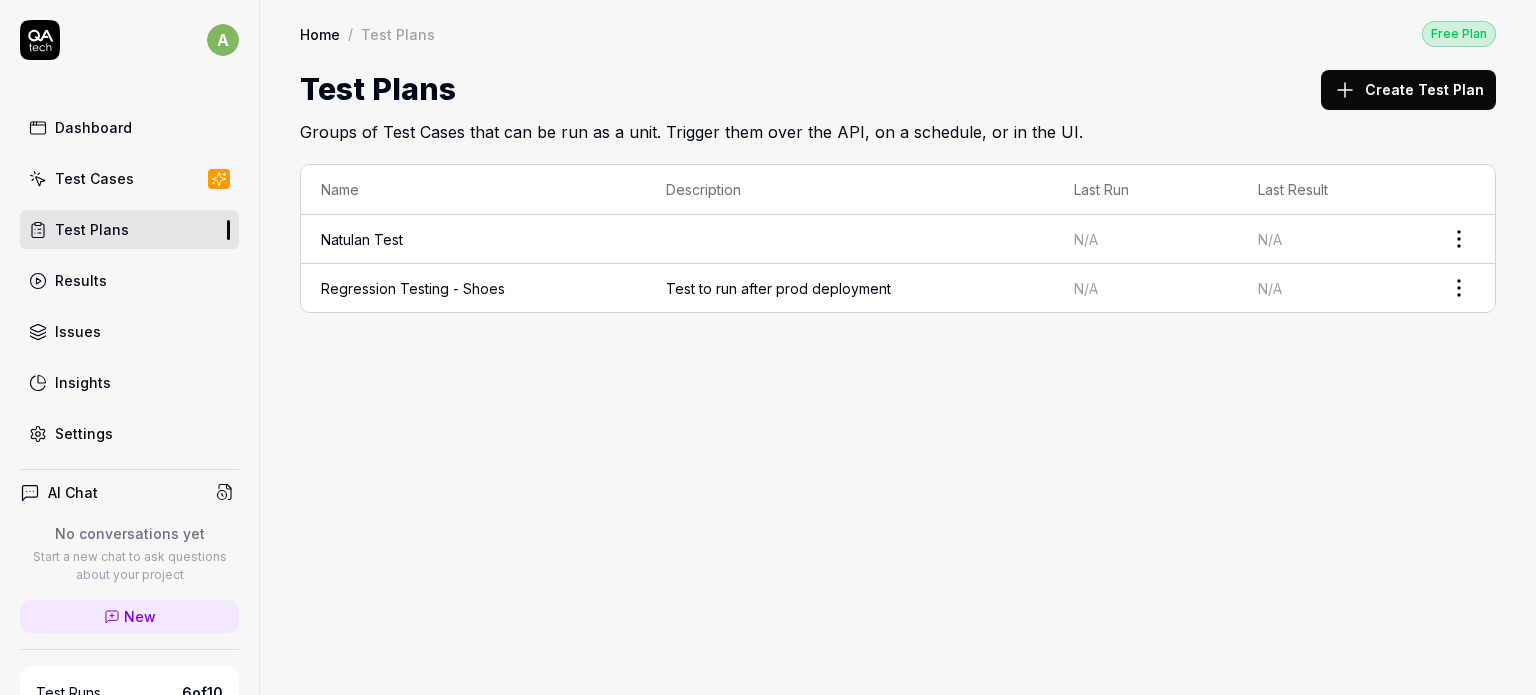click on "Natulan Test" at bounding box center [473, 239] 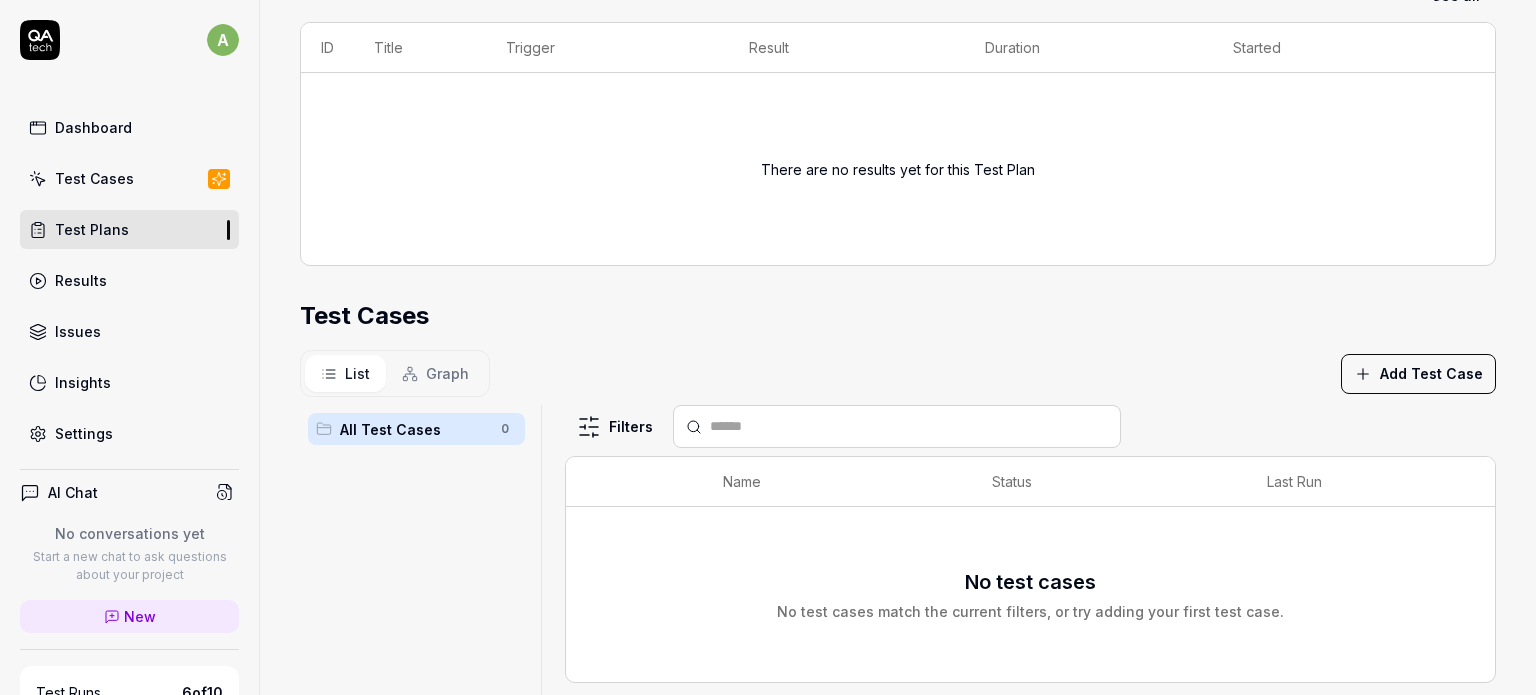 scroll, scrollTop: 500, scrollLeft: 0, axis: vertical 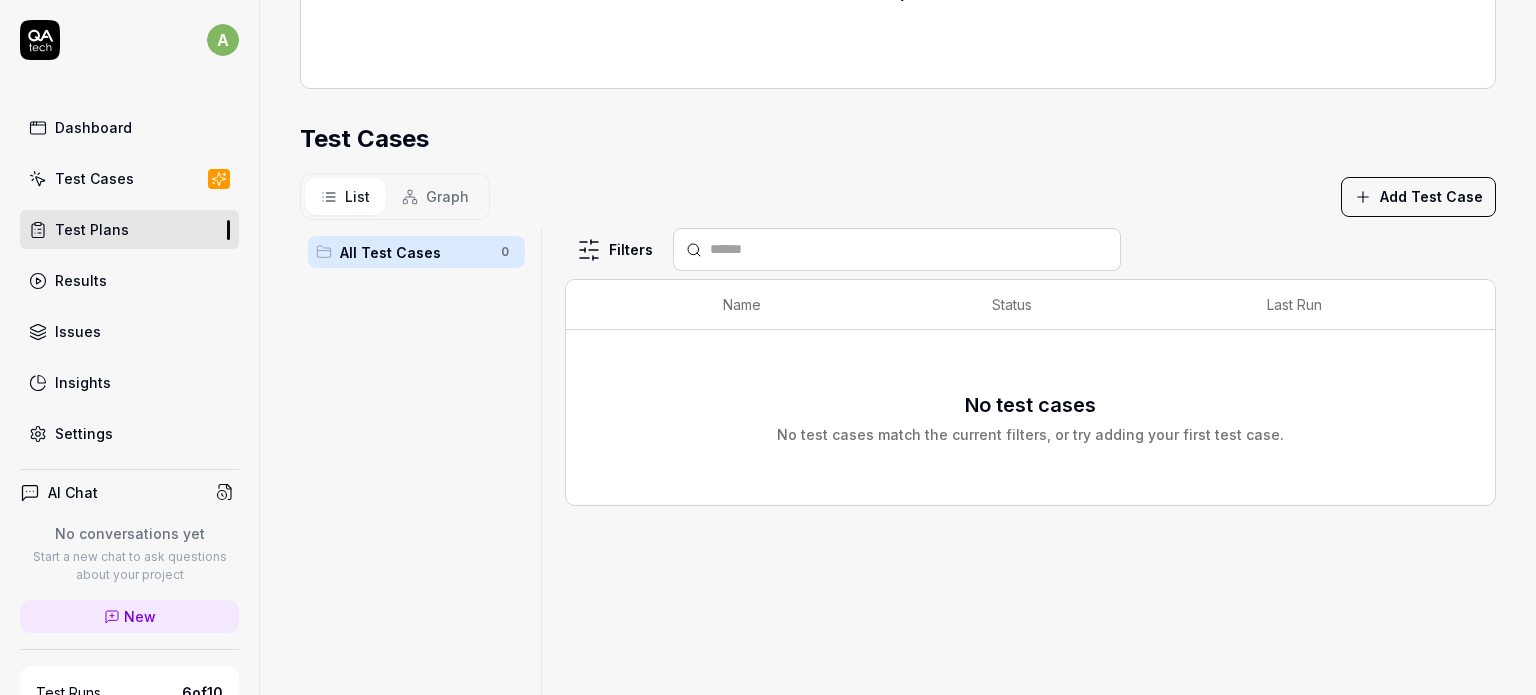 click on "Add Test Case" at bounding box center (1418, 197) 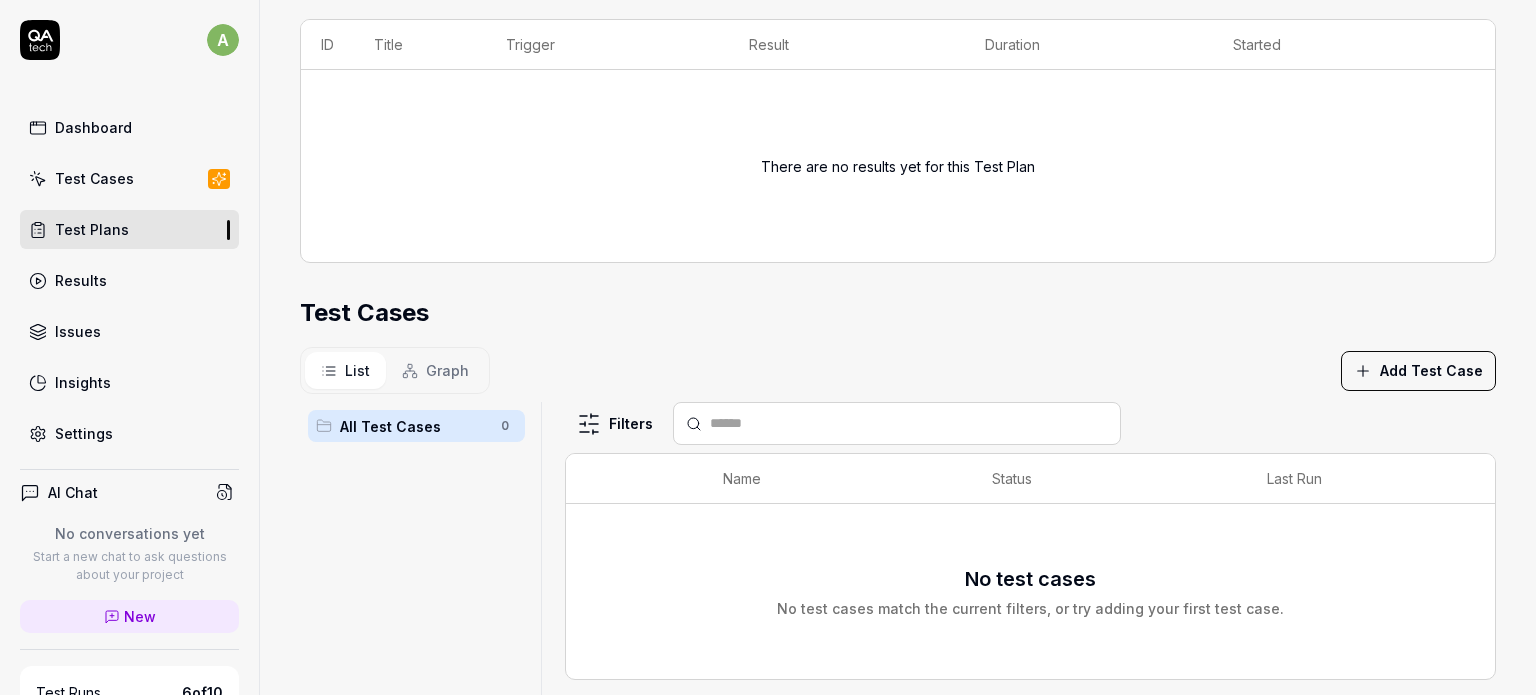 scroll, scrollTop: 400, scrollLeft: 0, axis: vertical 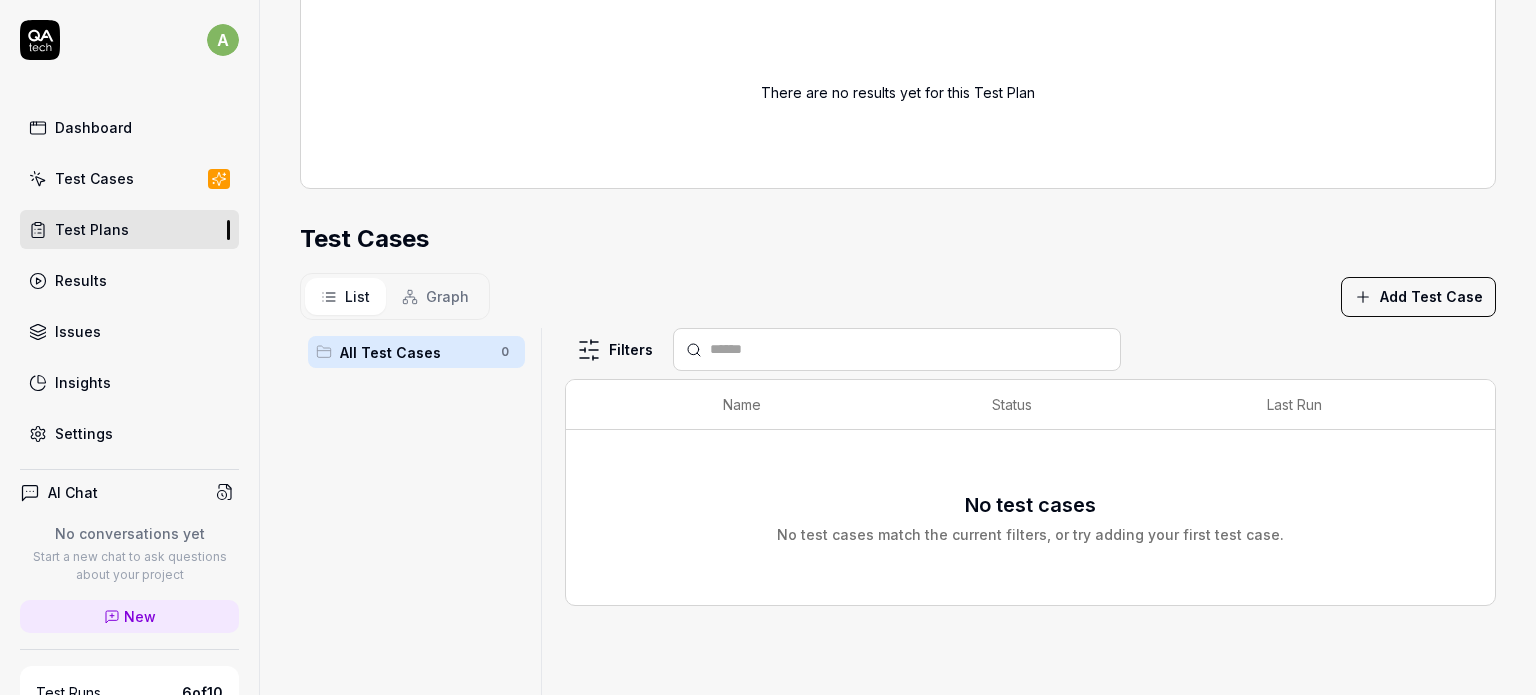 click on "List Graph Add Test Case" at bounding box center (898, 296) 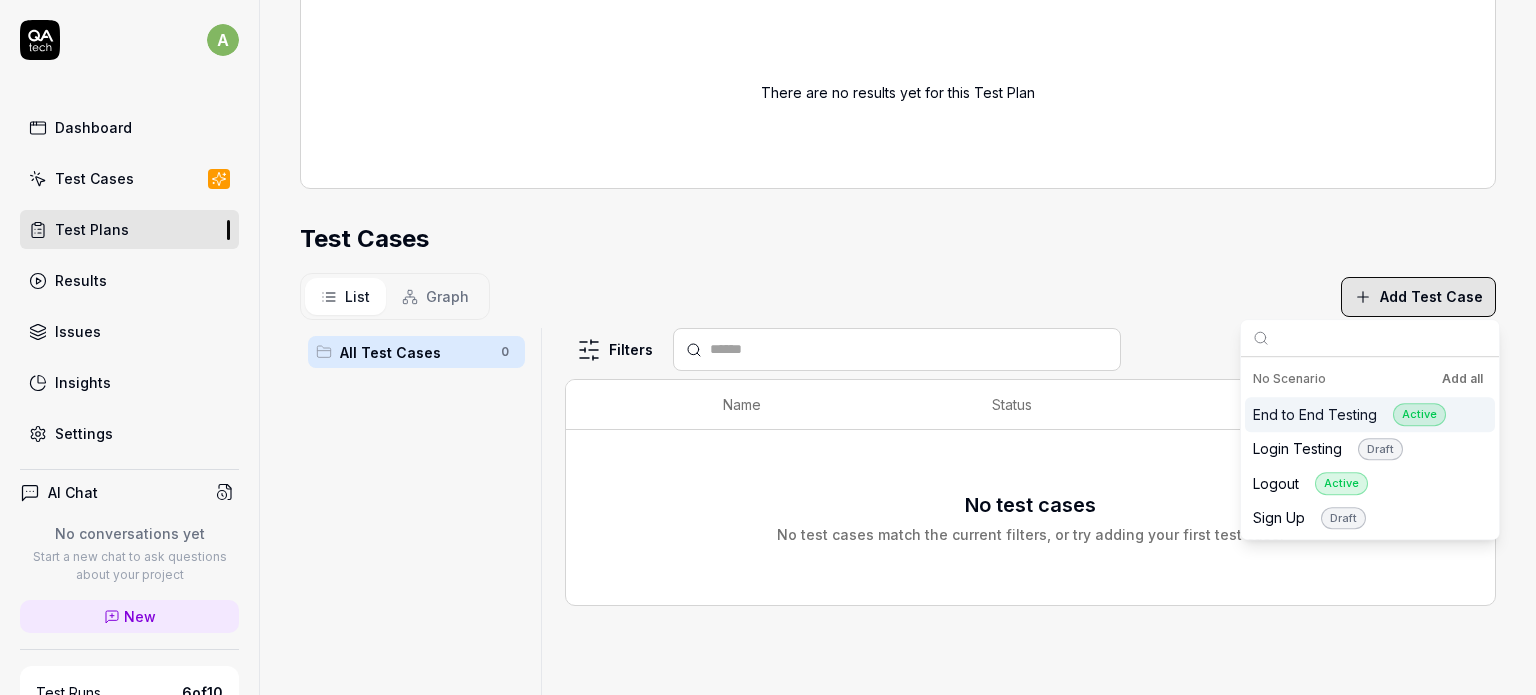 click on "List Graph Add Test Case" at bounding box center (898, 296) 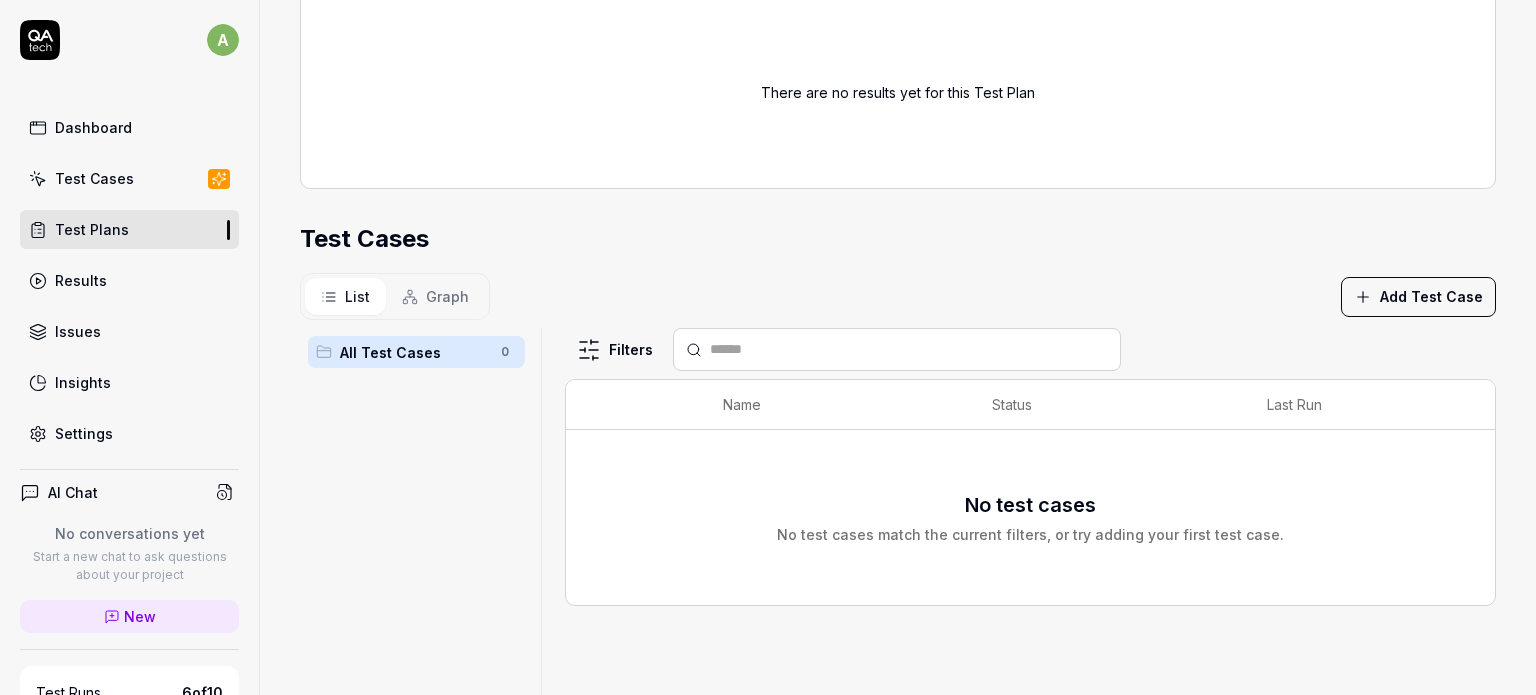 click on "Test Cases" at bounding box center [94, 178] 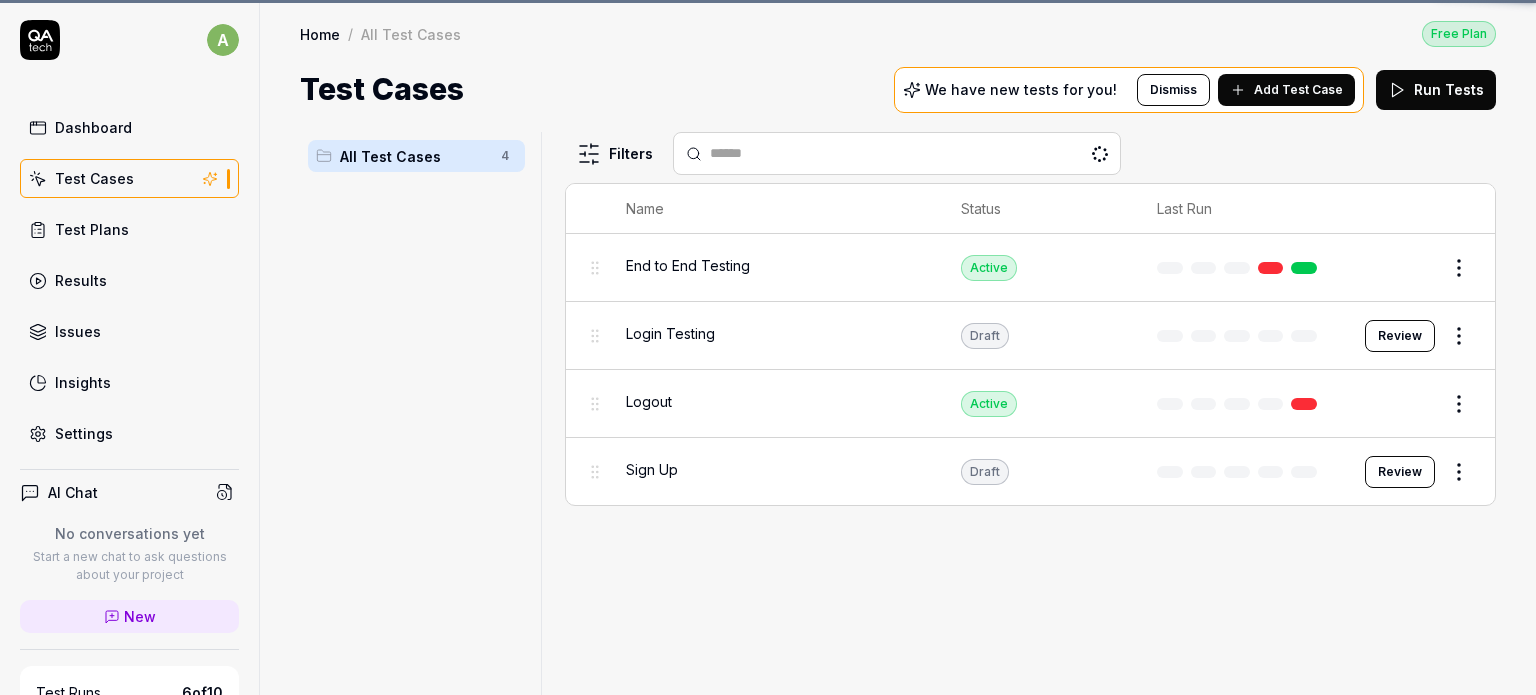 scroll, scrollTop: 0, scrollLeft: 0, axis: both 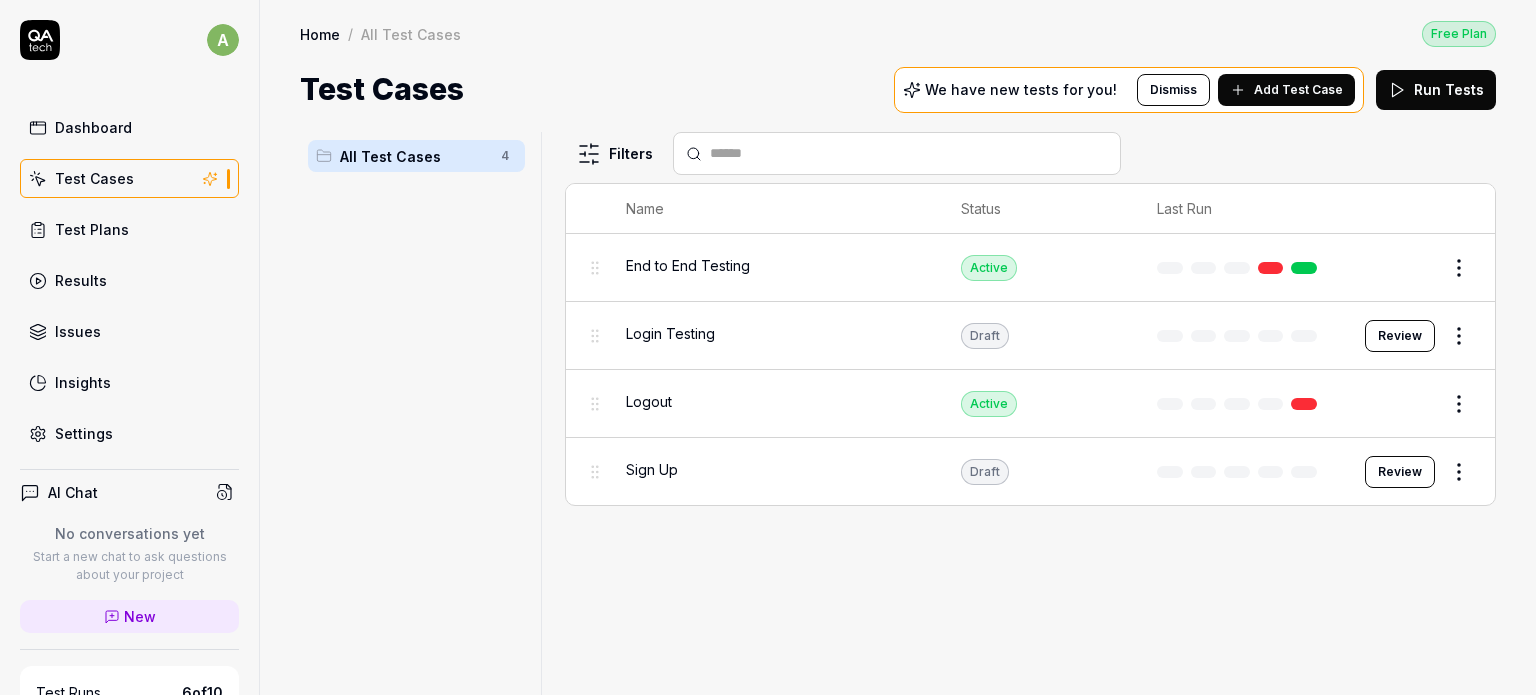 click on "Add Test Case" at bounding box center [1298, 90] 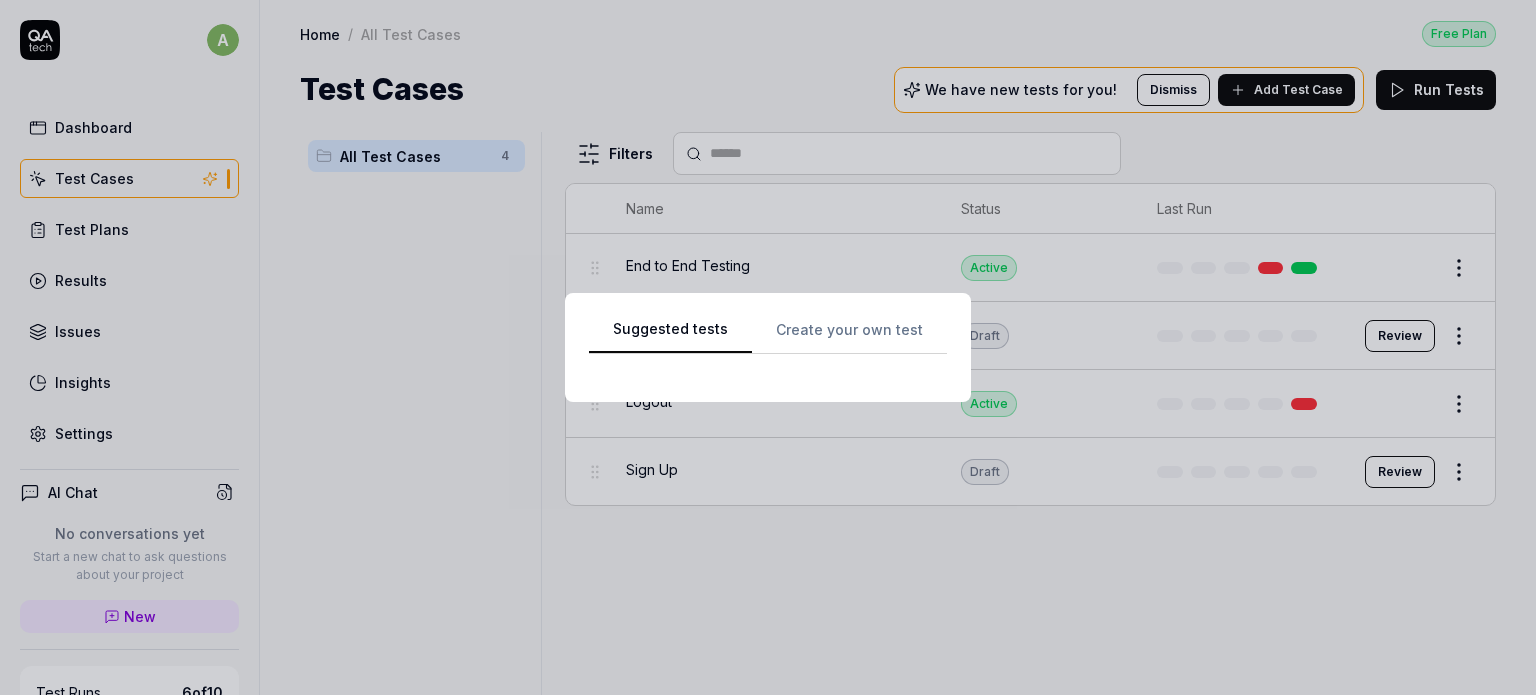 scroll, scrollTop: 0, scrollLeft: 0, axis: both 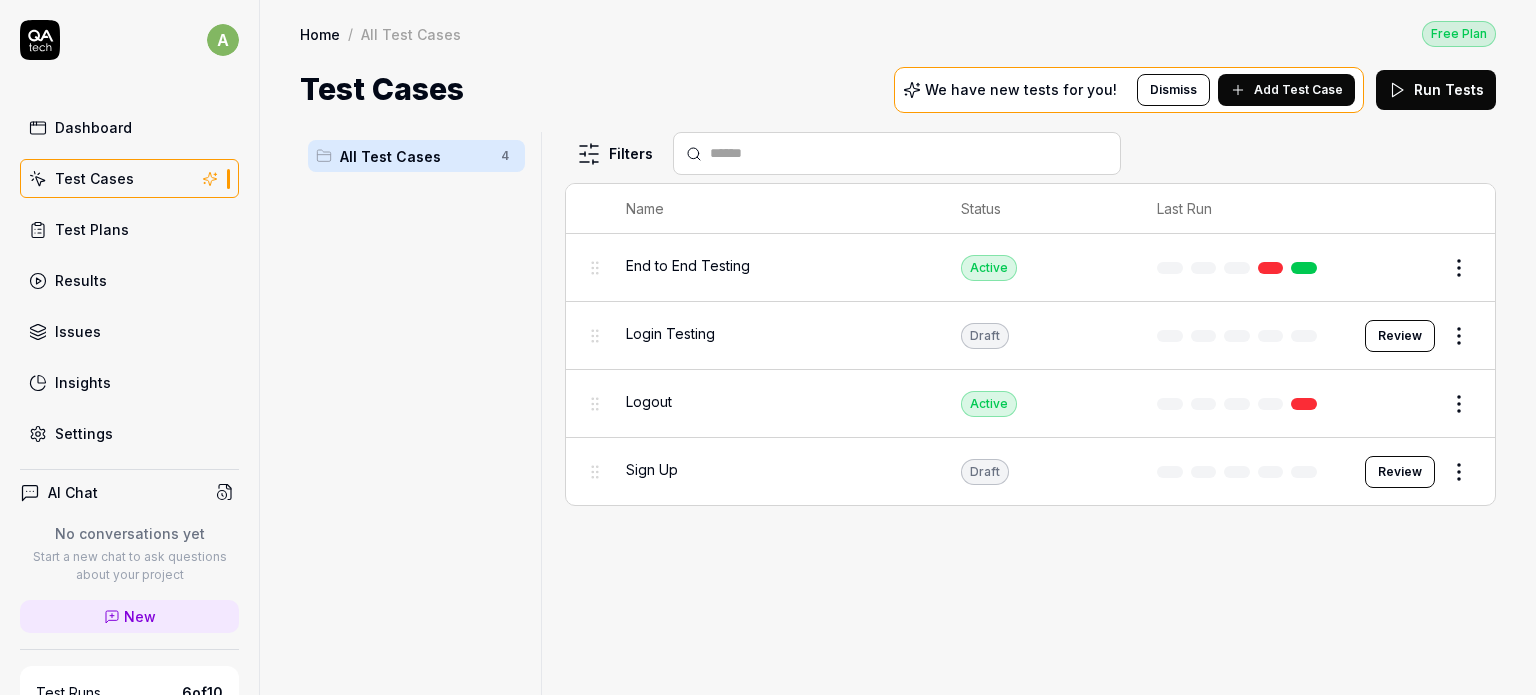 click on "End to End Testing" at bounding box center (773, 267) 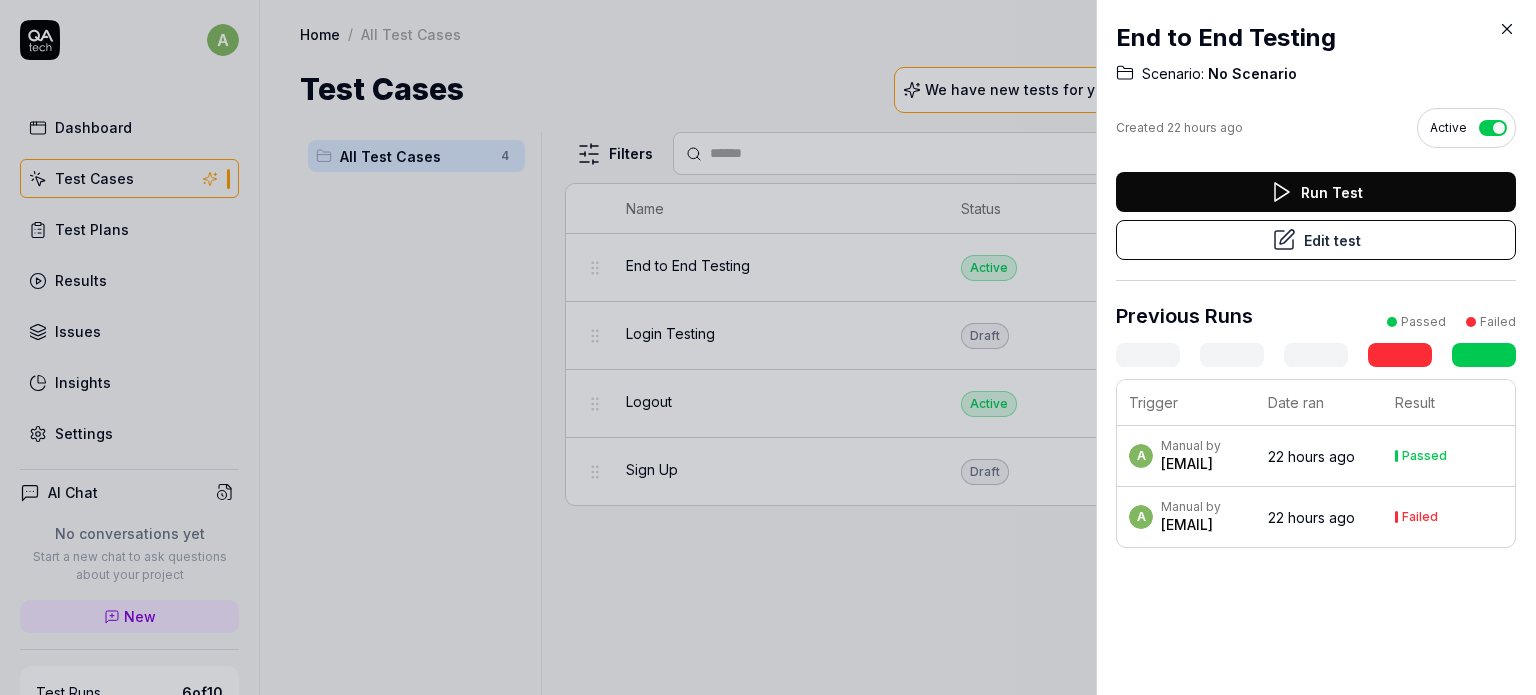 click on "Edit test" at bounding box center (1316, 240) 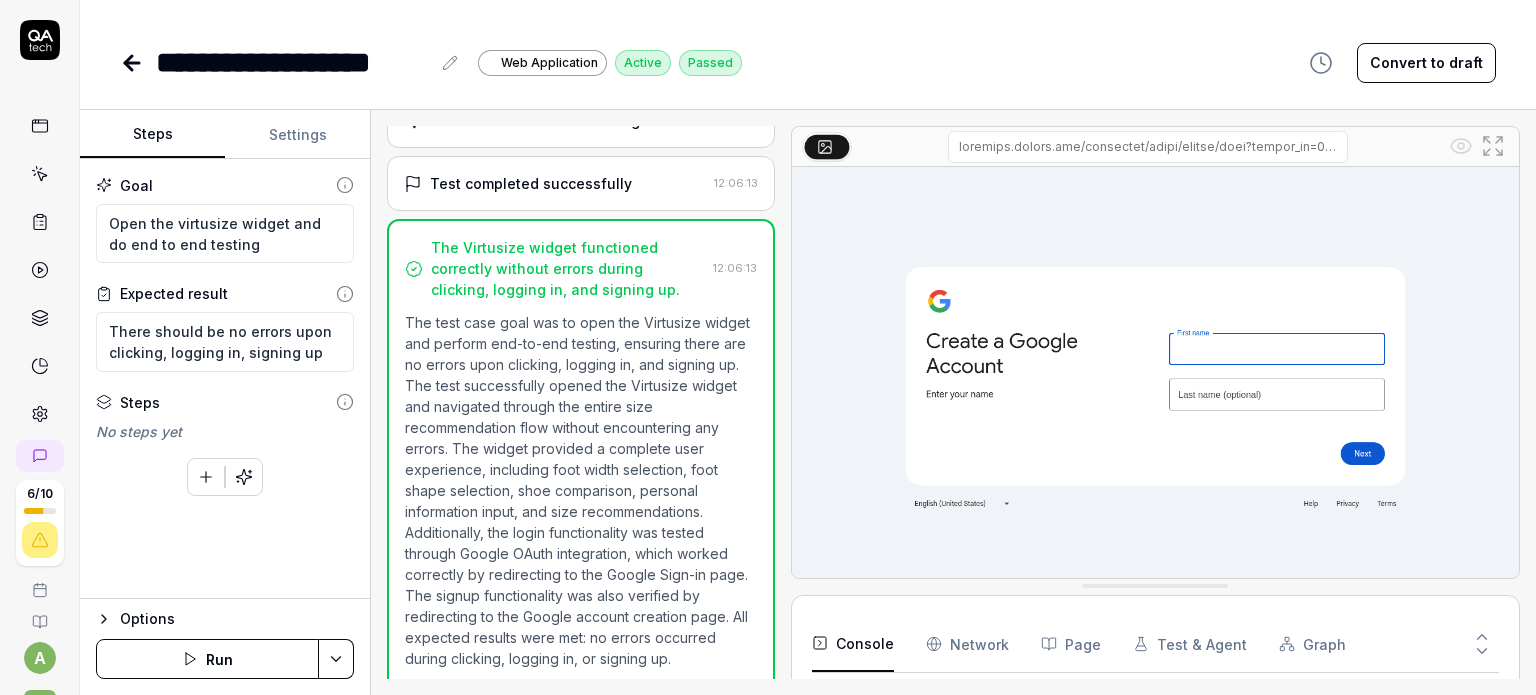 scroll, scrollTop: 1030, scrollLeft: 0, axis: vertical 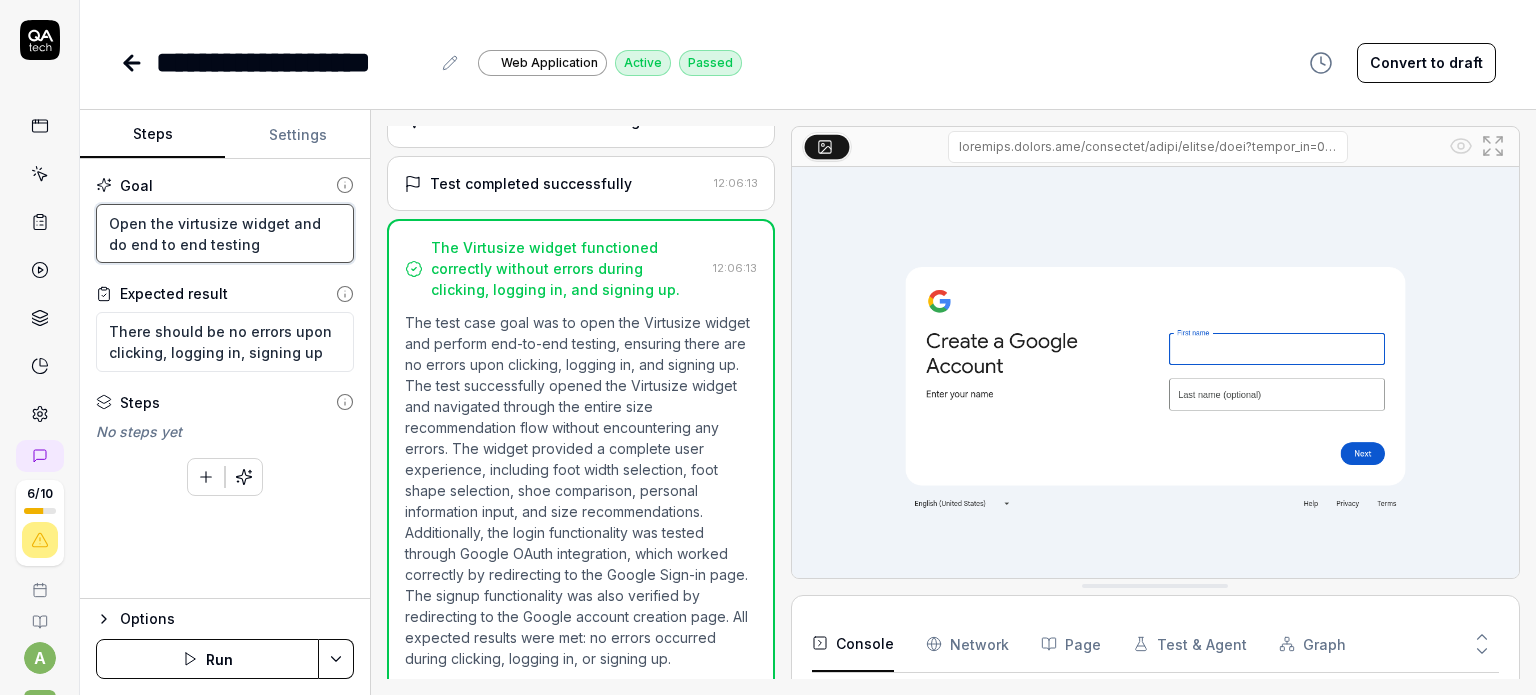 click on "Open the virtusize widget and do end to end testing" at bounding box center [225, 234] 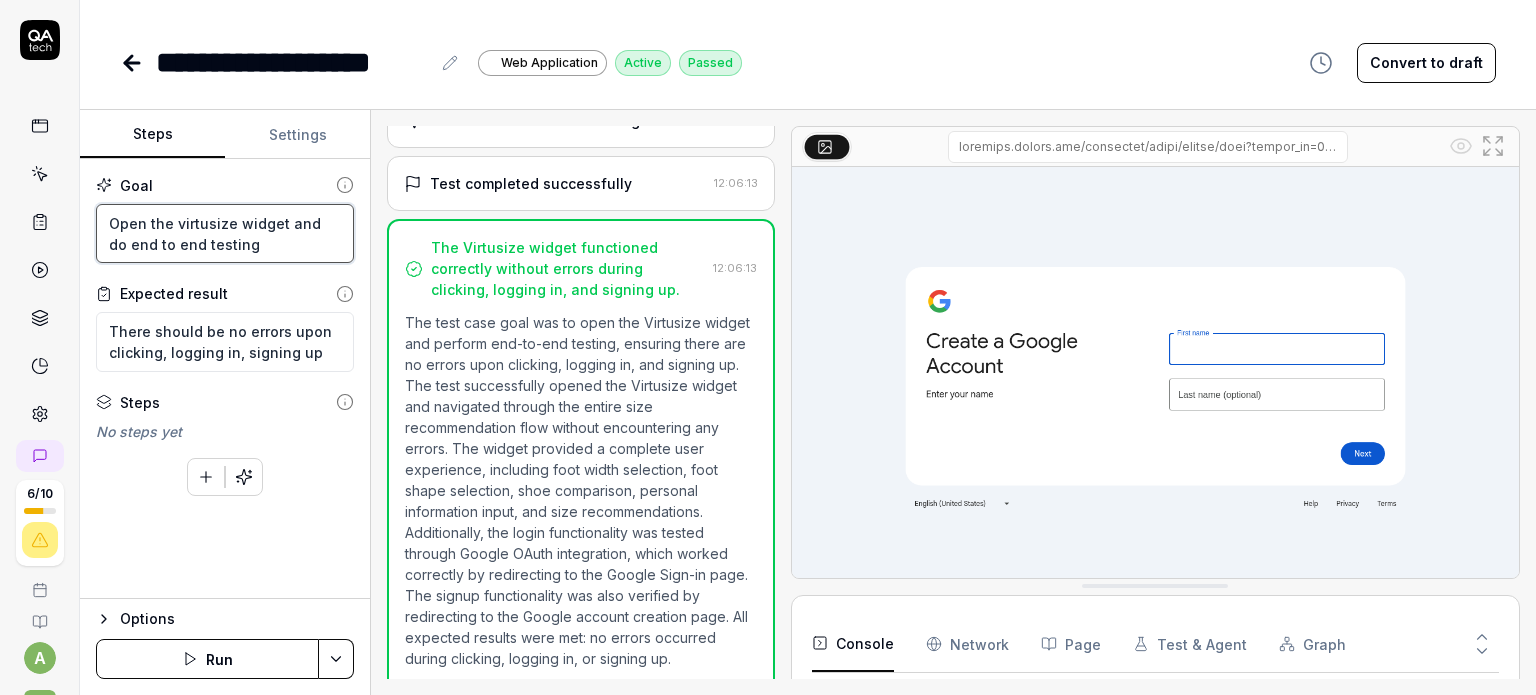 click on "Goal Open the virtusize widget and do end to end testing Expected result There should be no errors upon clicking, logging in, signing up Steps No steps yet
To pick up a draggable item, press the space bar.
While dragging, use the arrow keys to move the item.
Press space again to drop the item in its new position, or press escape to cancel." at bounding box center (225, 379) 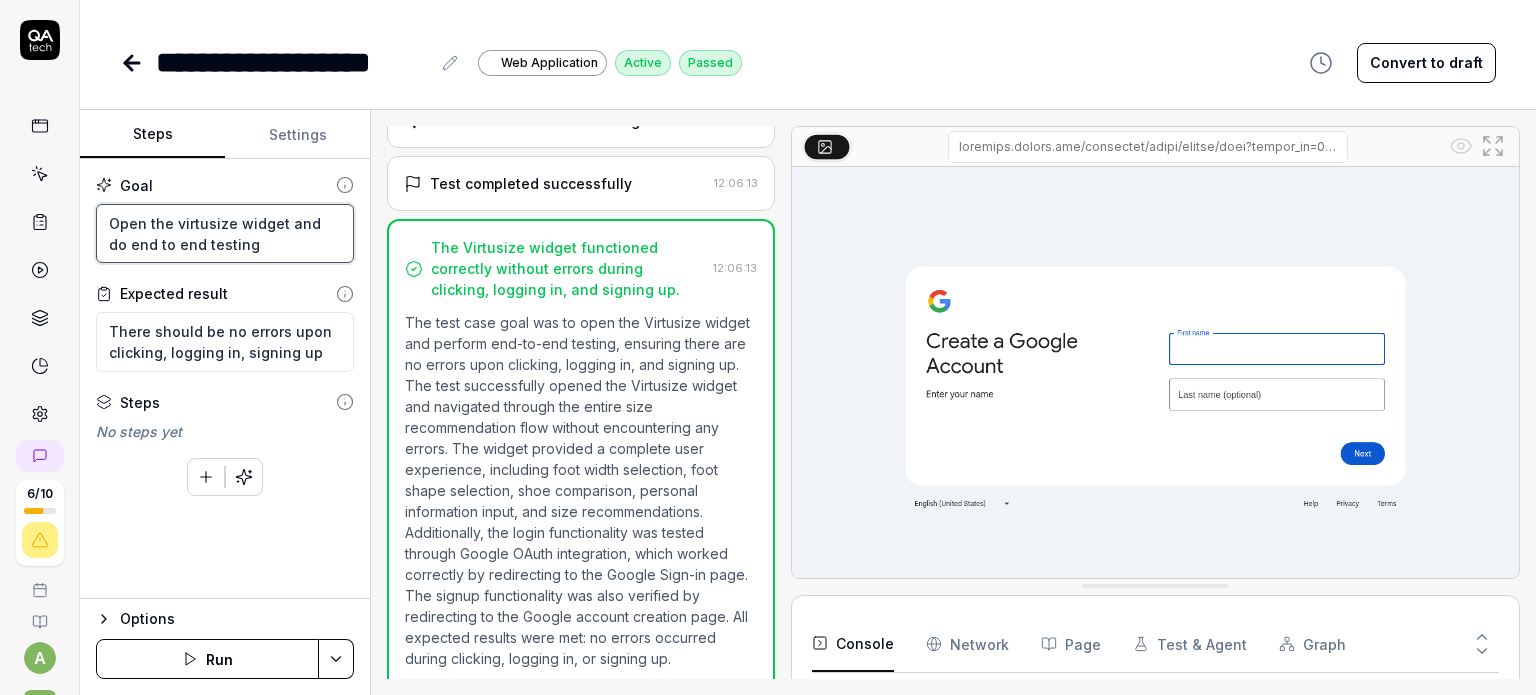 drag, startPoint x: 262, startPoint y: 252, endPoint x: 125, endPoint y: 203, distance: 145.49915 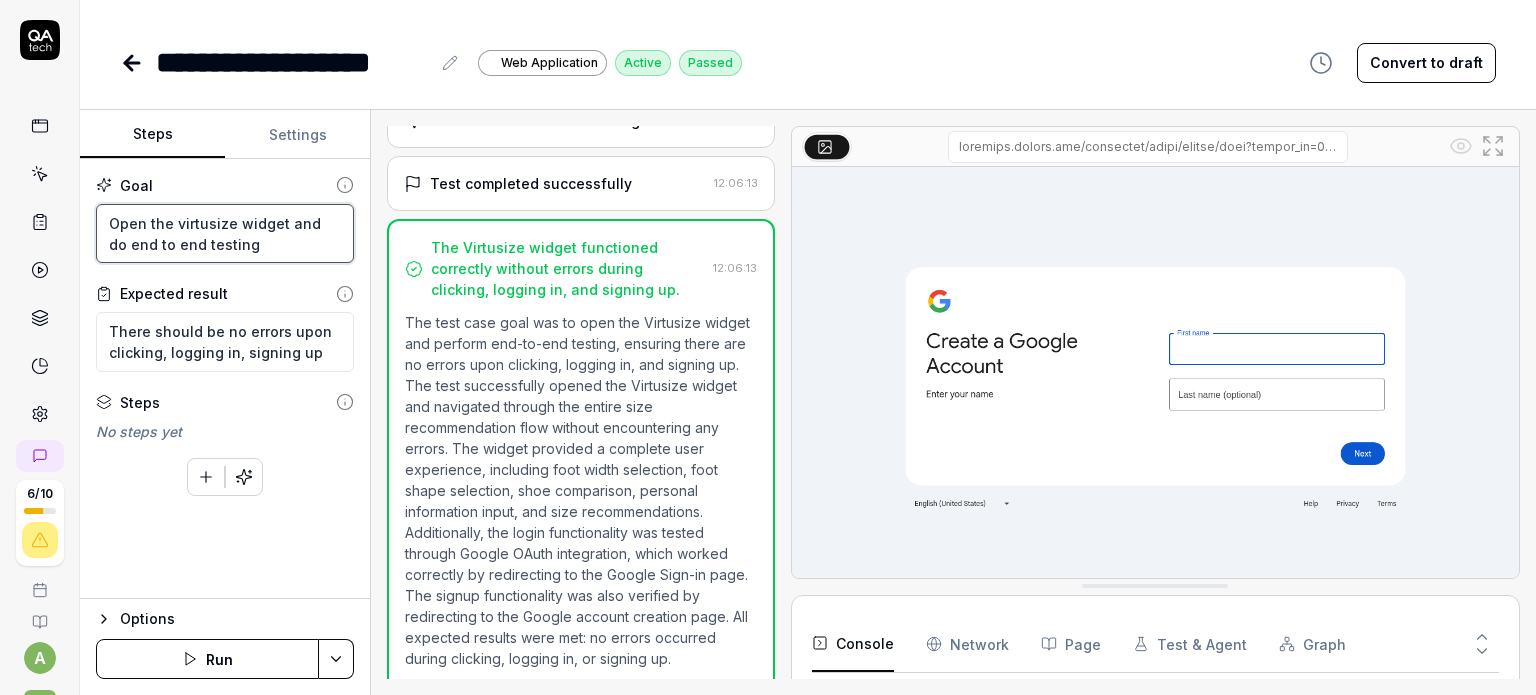 click on "Goal Open the virtusize widget and do end to end testing" at bounding box center [225, 219] 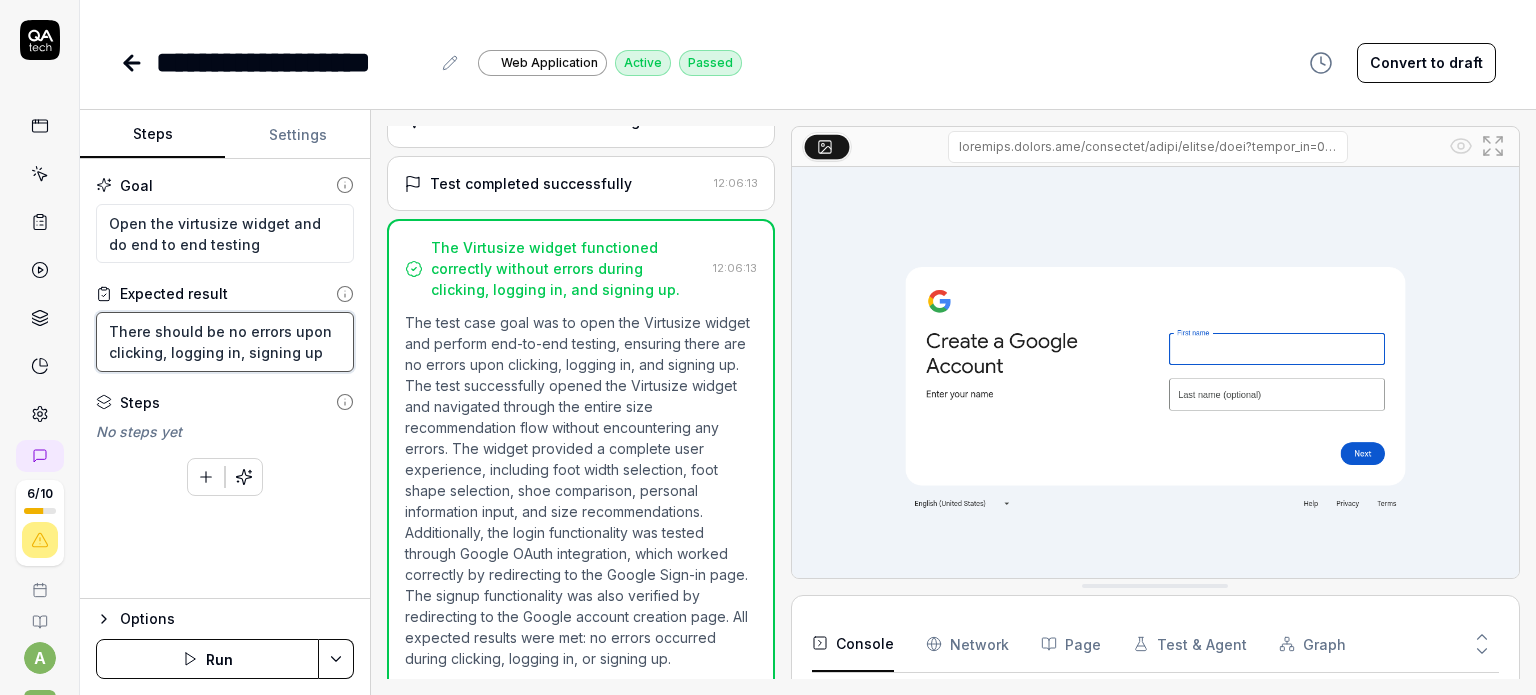 click on "There should be no errors upon clicking, logging in, signing up" at bounding box center [225, 342] 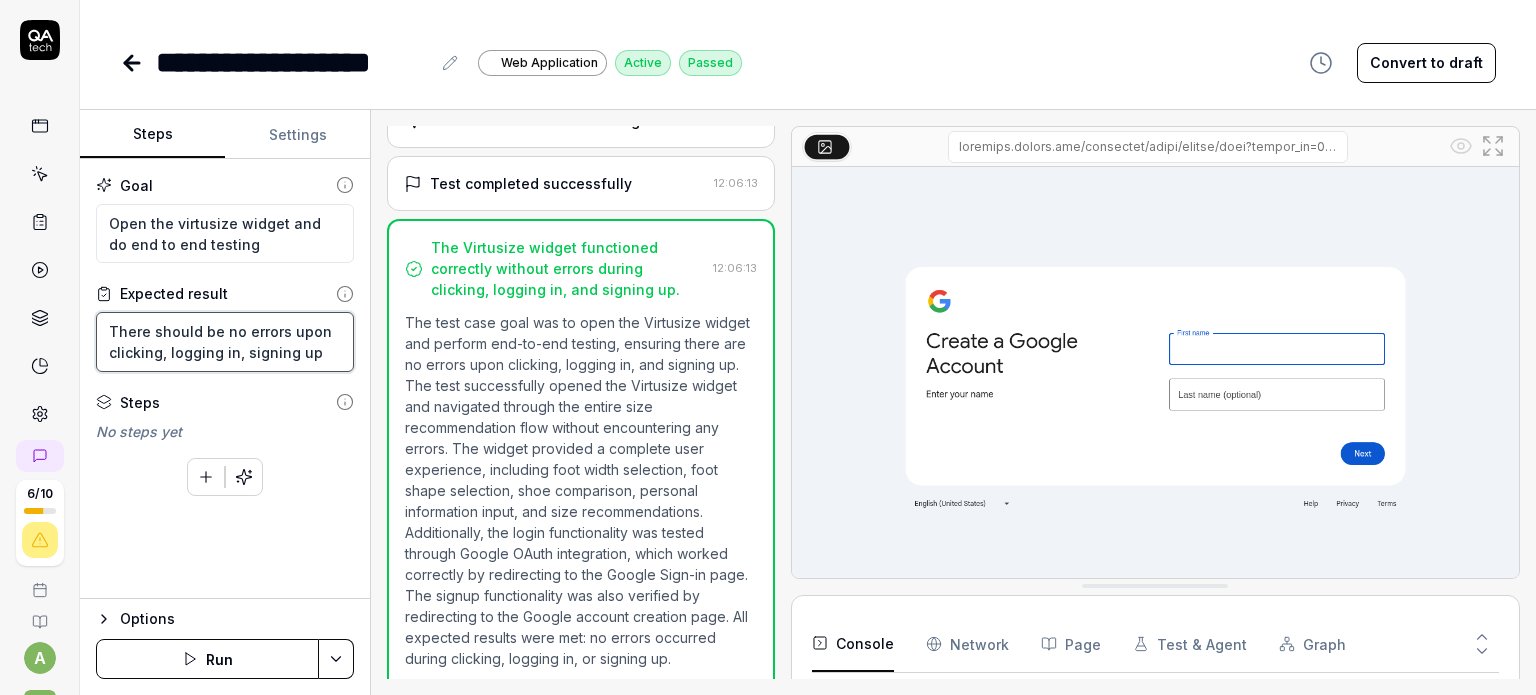 drag, startPoint x: 348, startPoint y: 348, endPoint x: 104, endPoint y: 343, distance: 244.05122 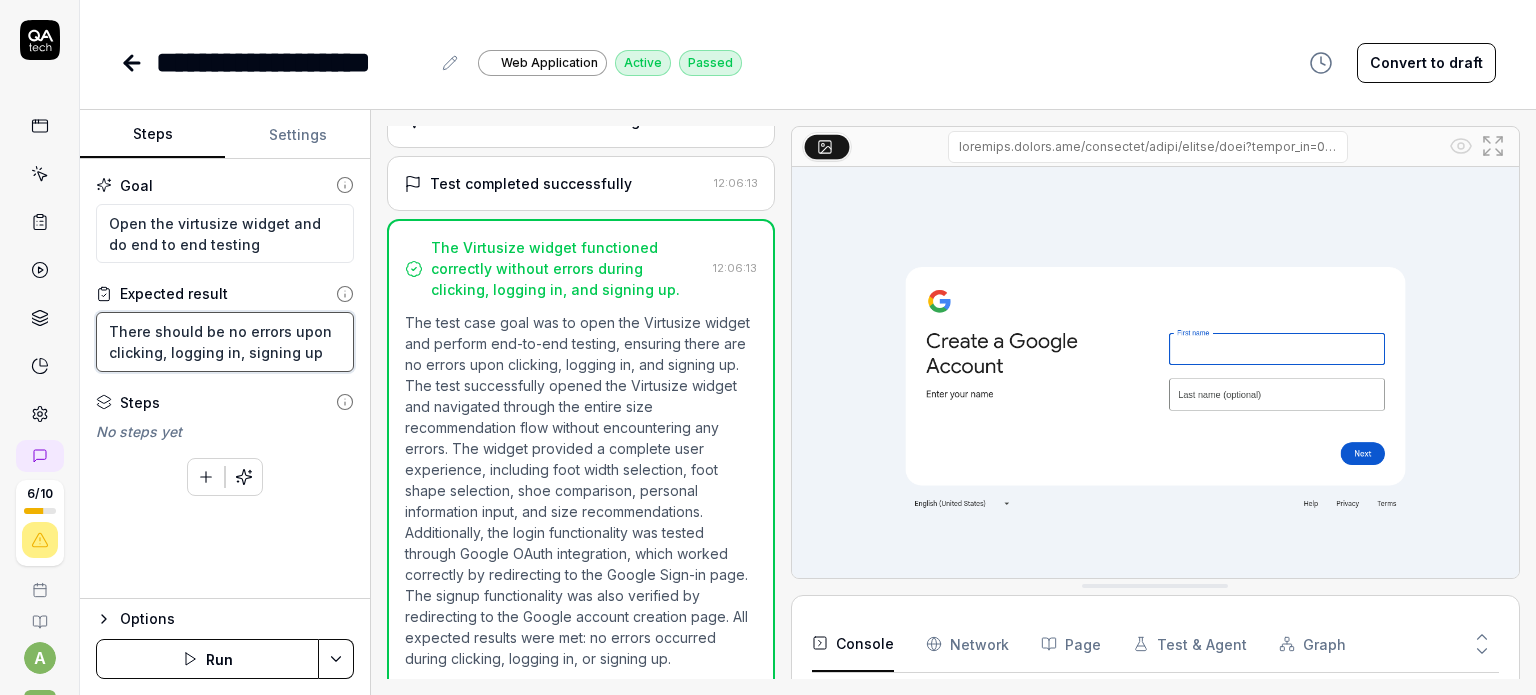 click on "There should be no errors upon clicking, logging in, signing up" at bounding box center [225, 342] 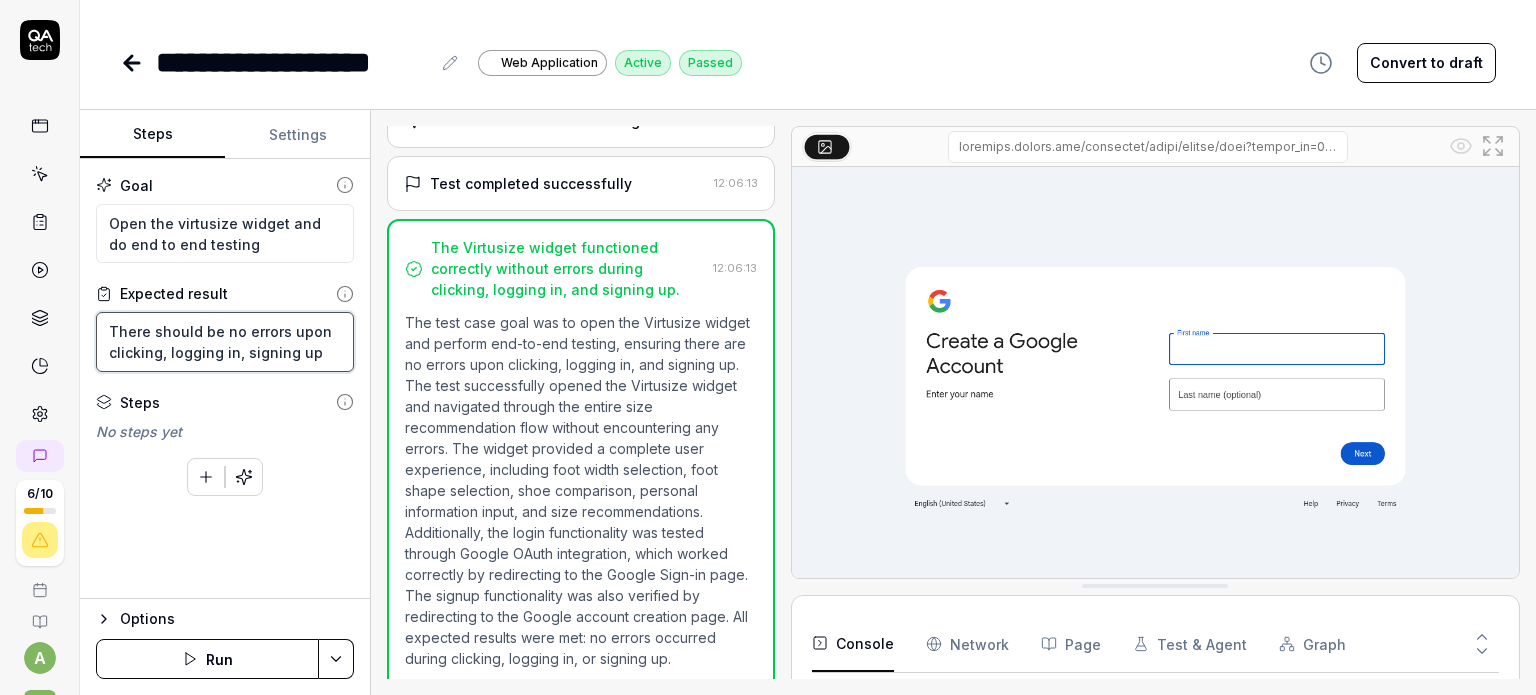 type on "*" 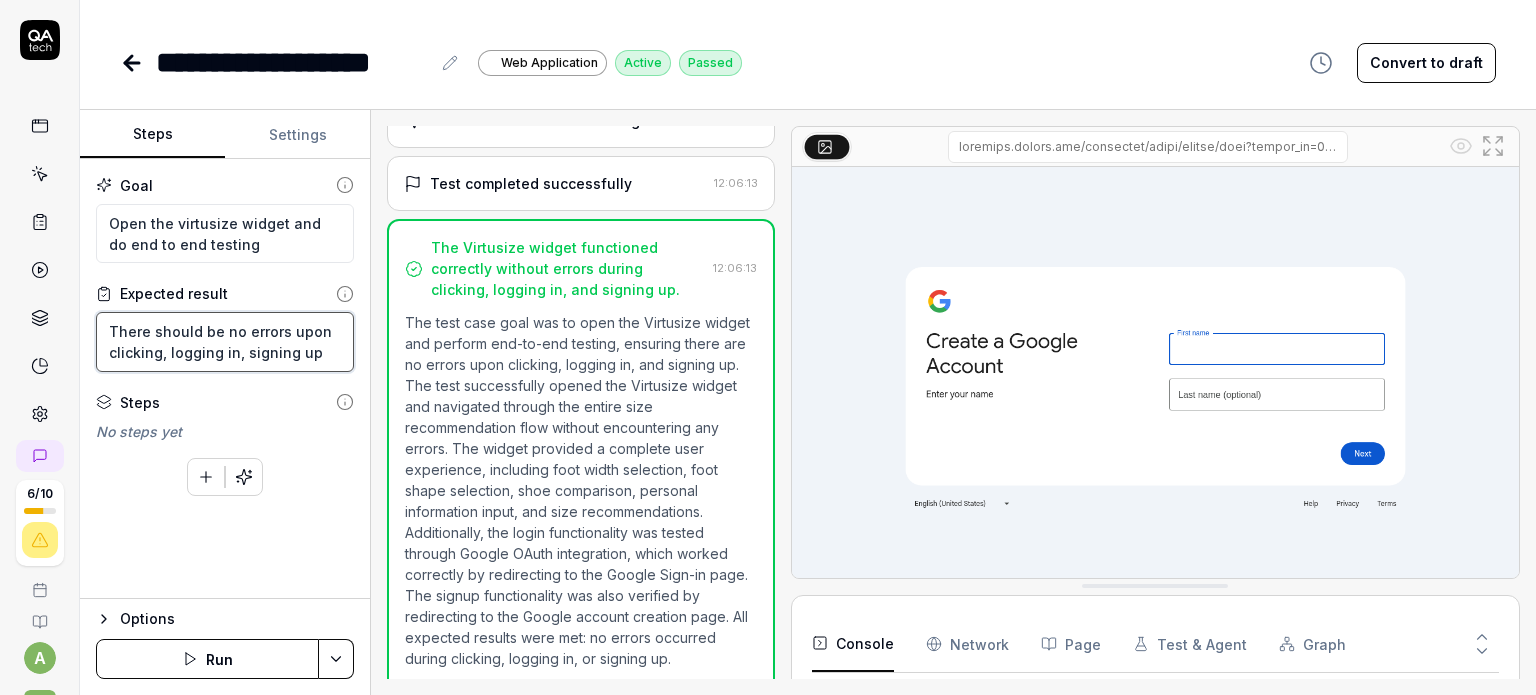 type on "There should be no errors upon i" 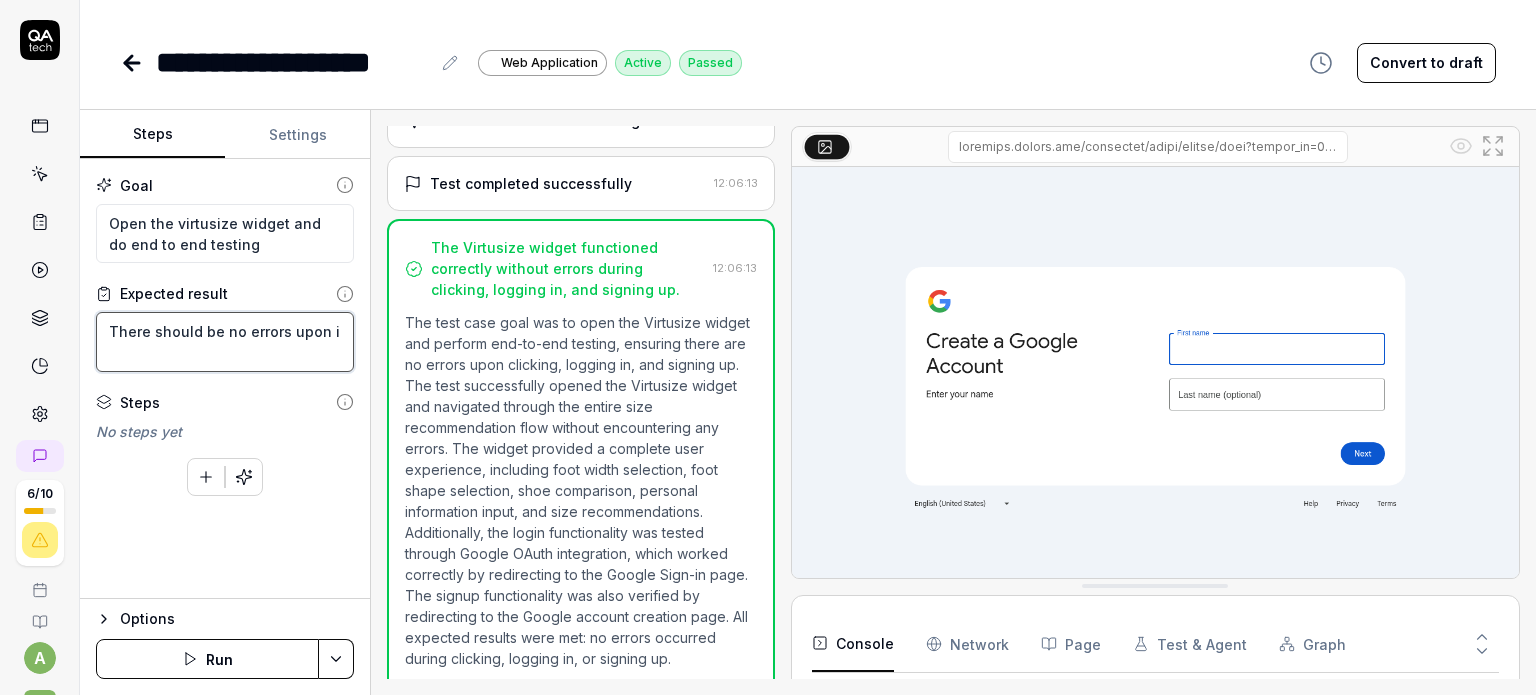 type on "*" 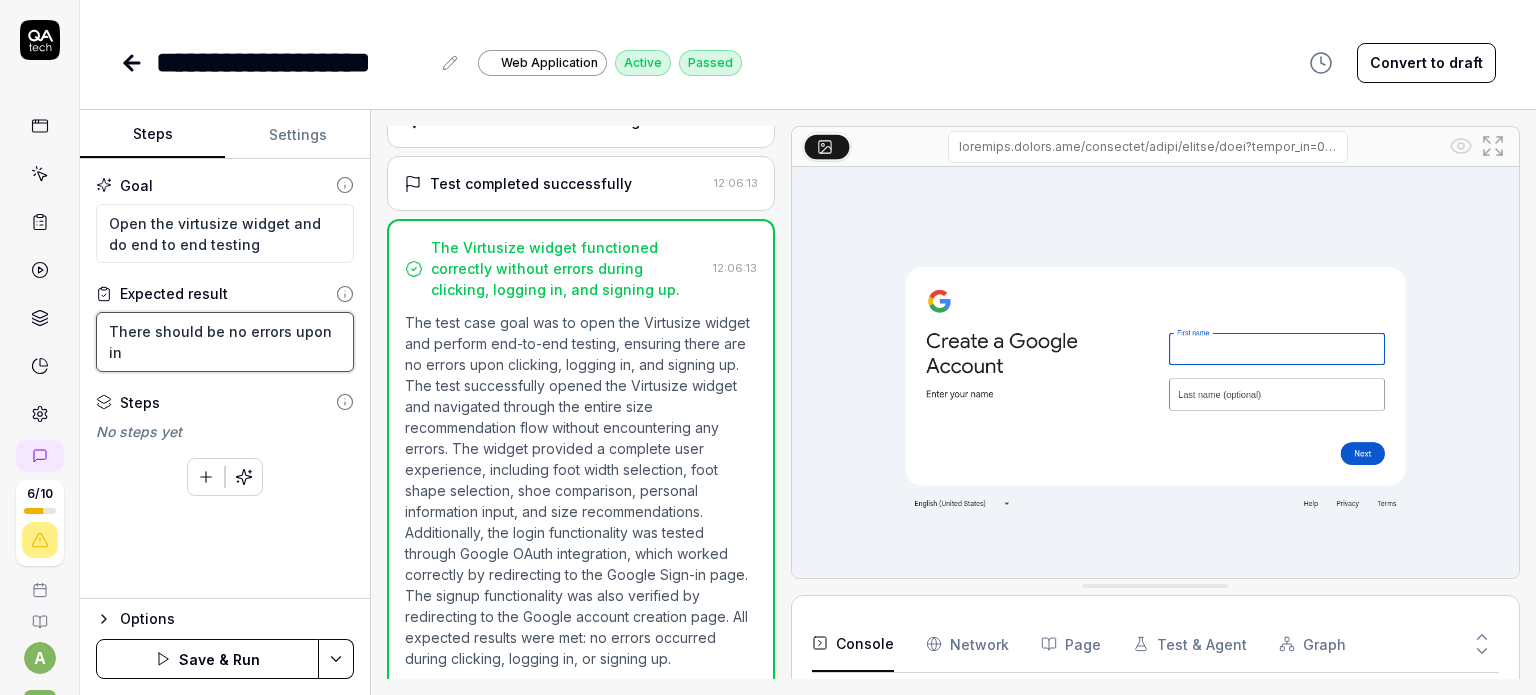 type on "*" 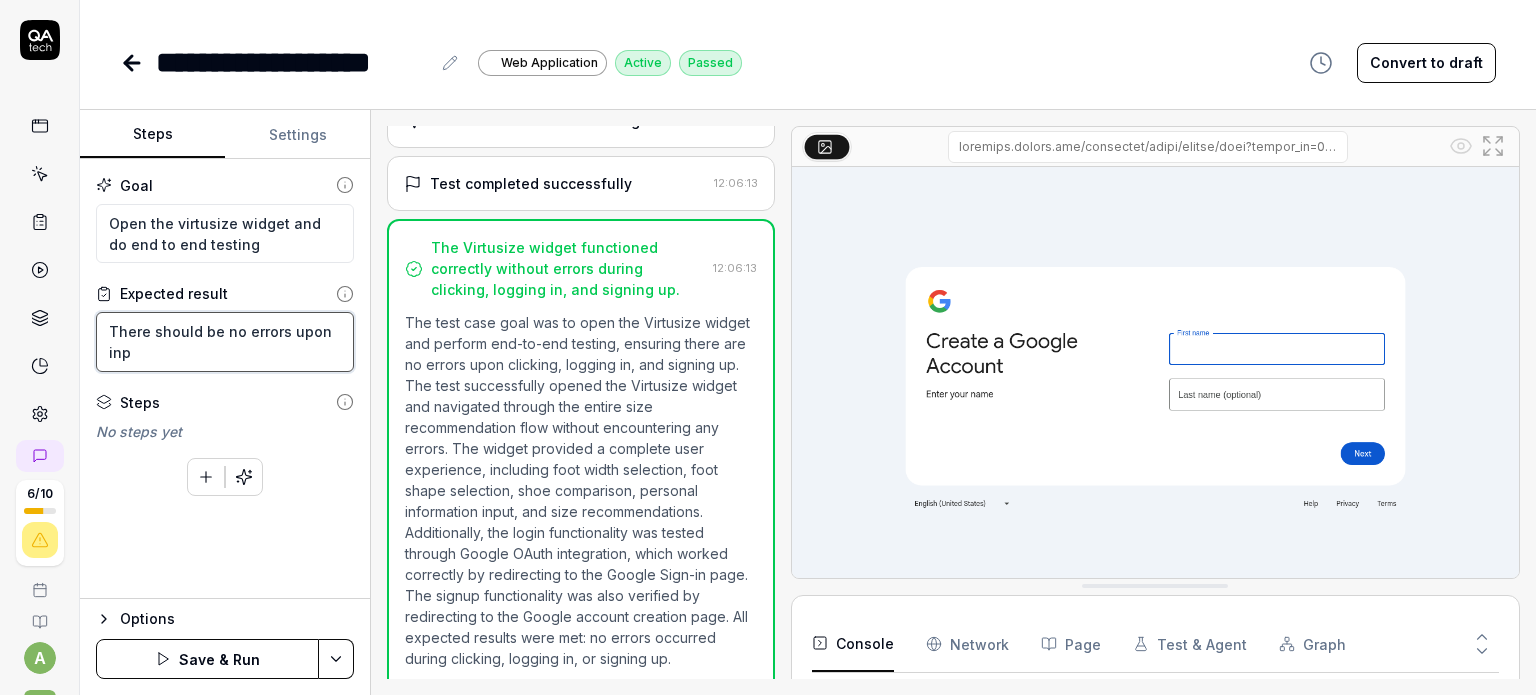 type on "*" 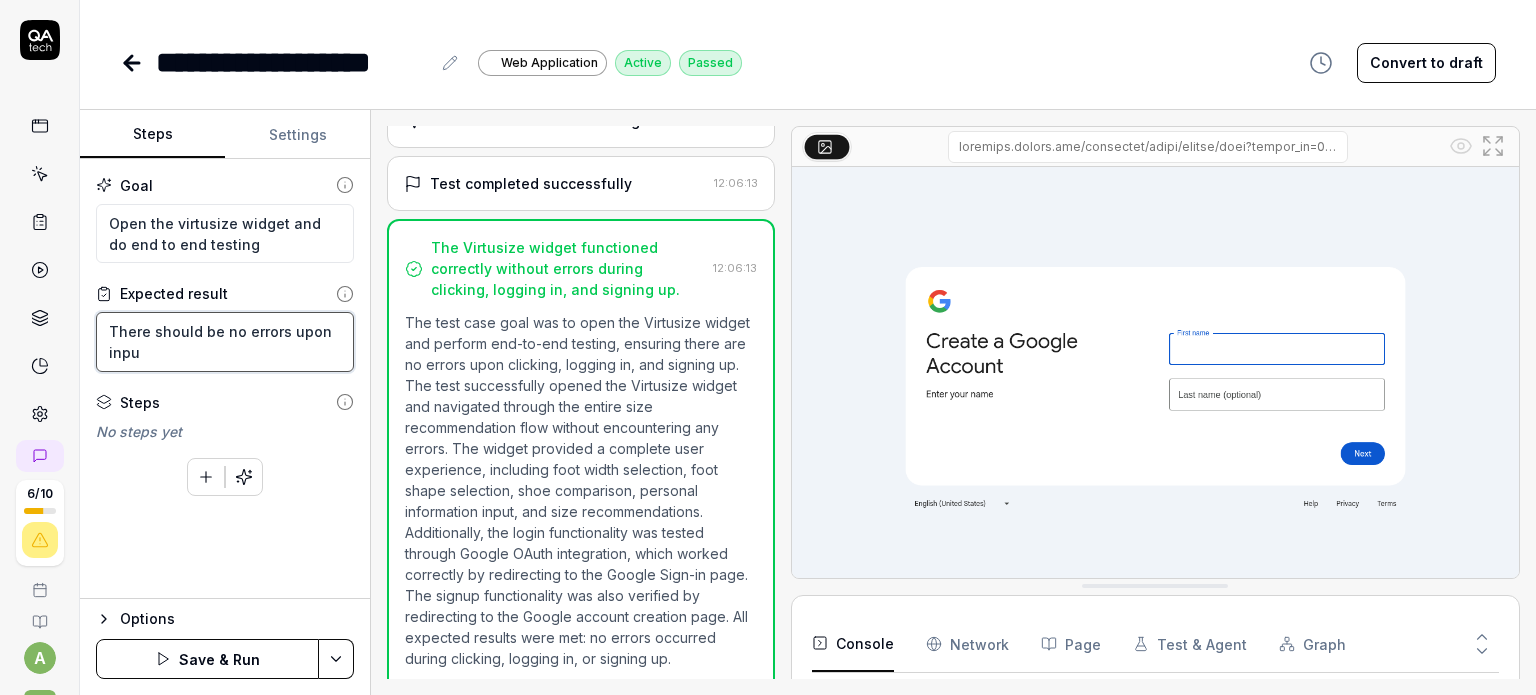type on "*" 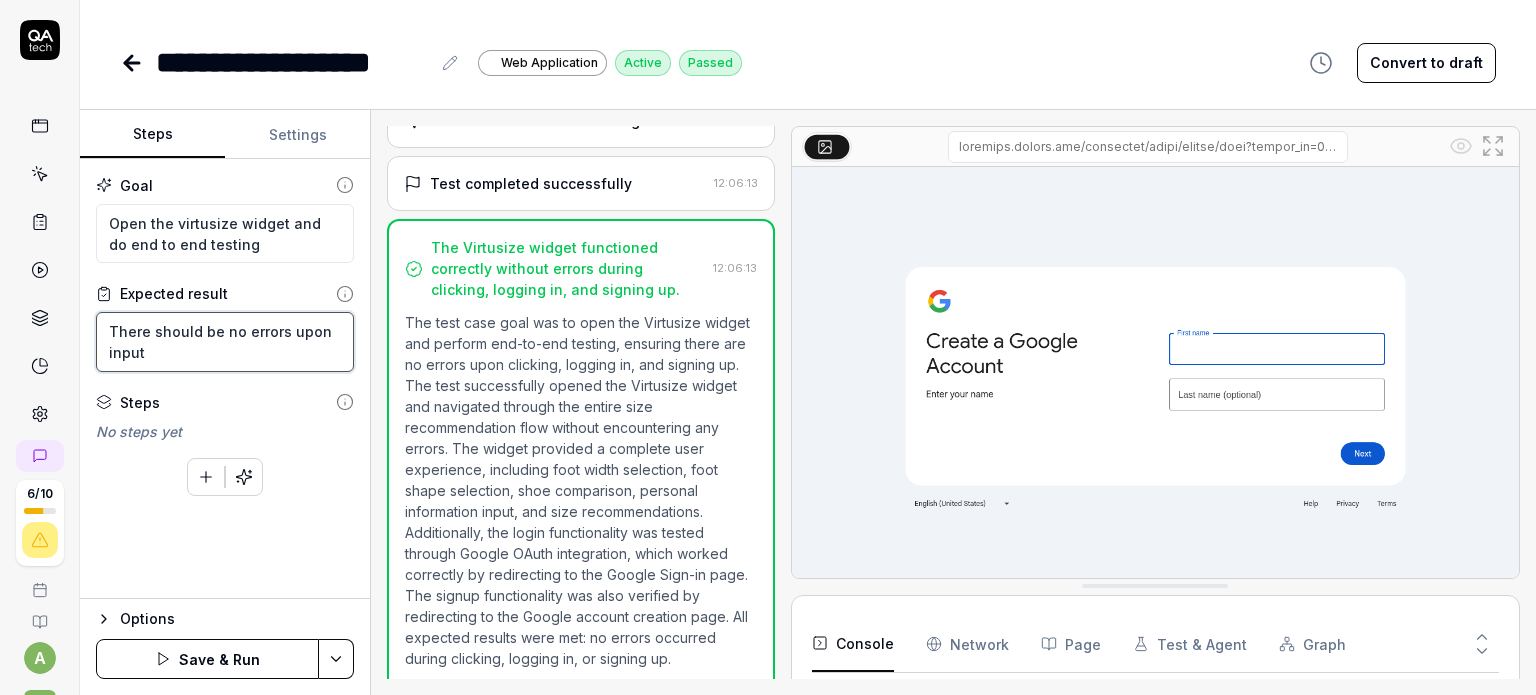 type on "*" 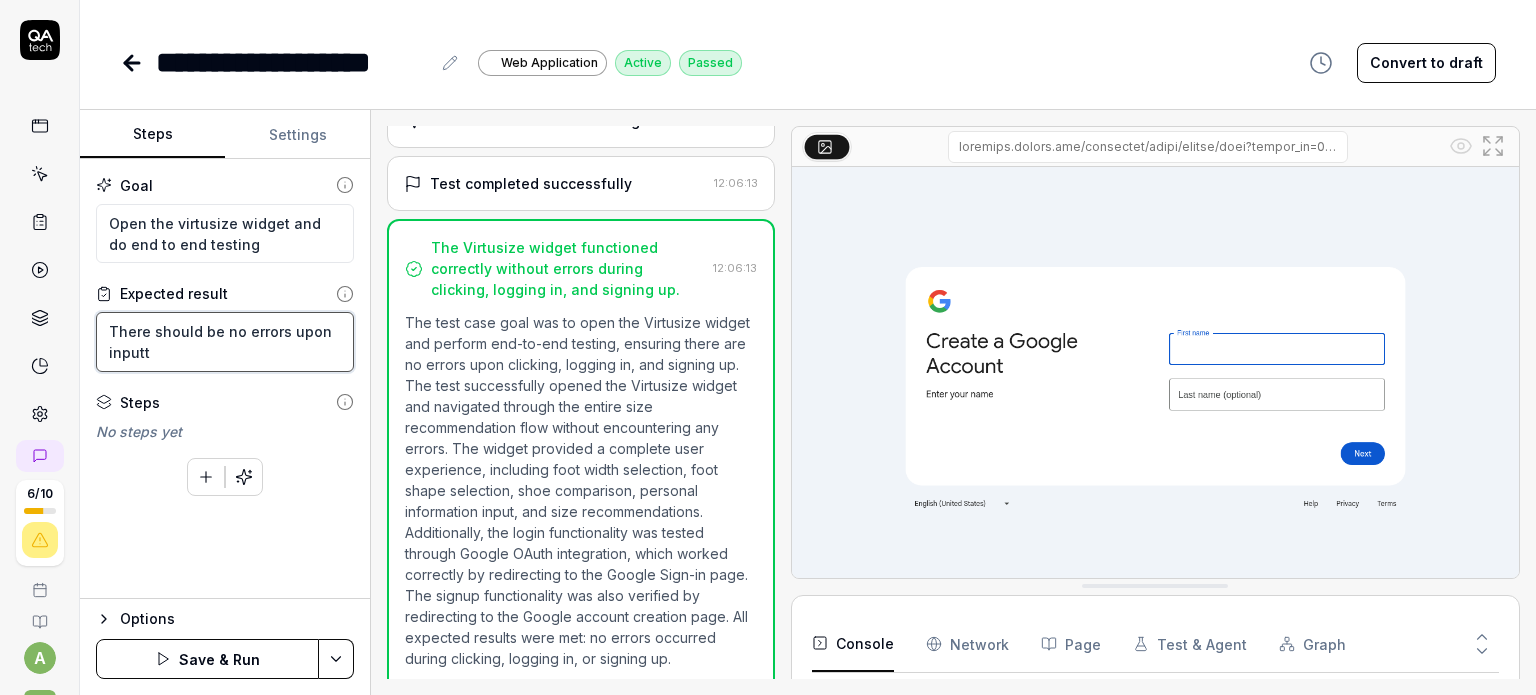 type on "*" 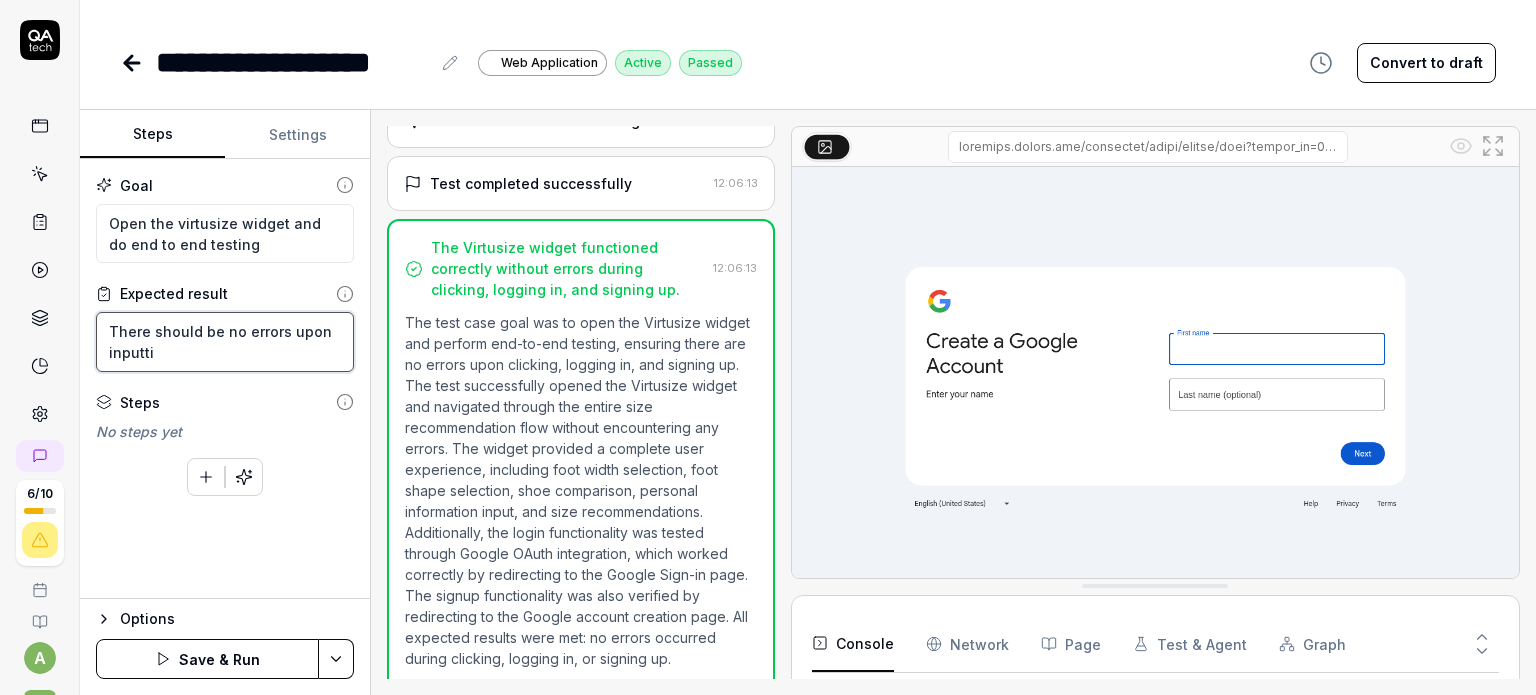 type on "*" 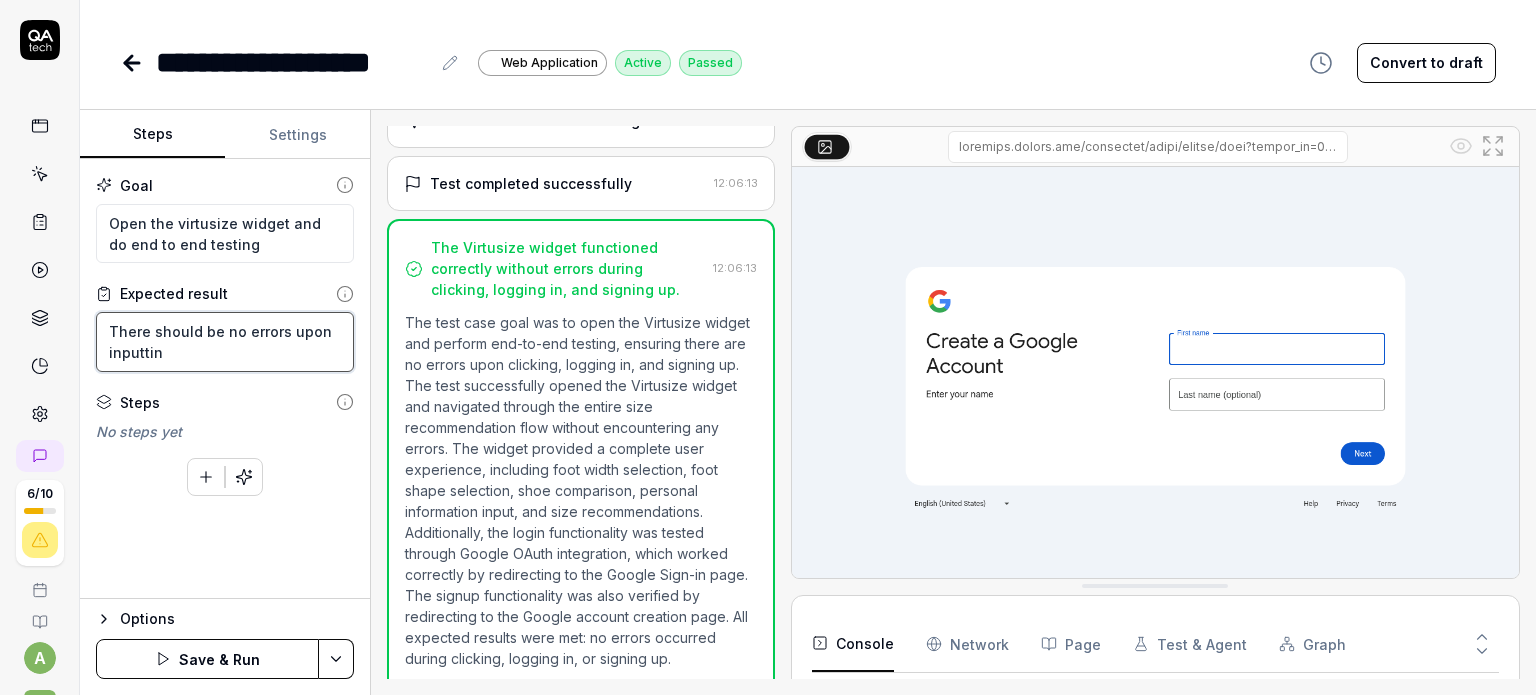 type on "*" 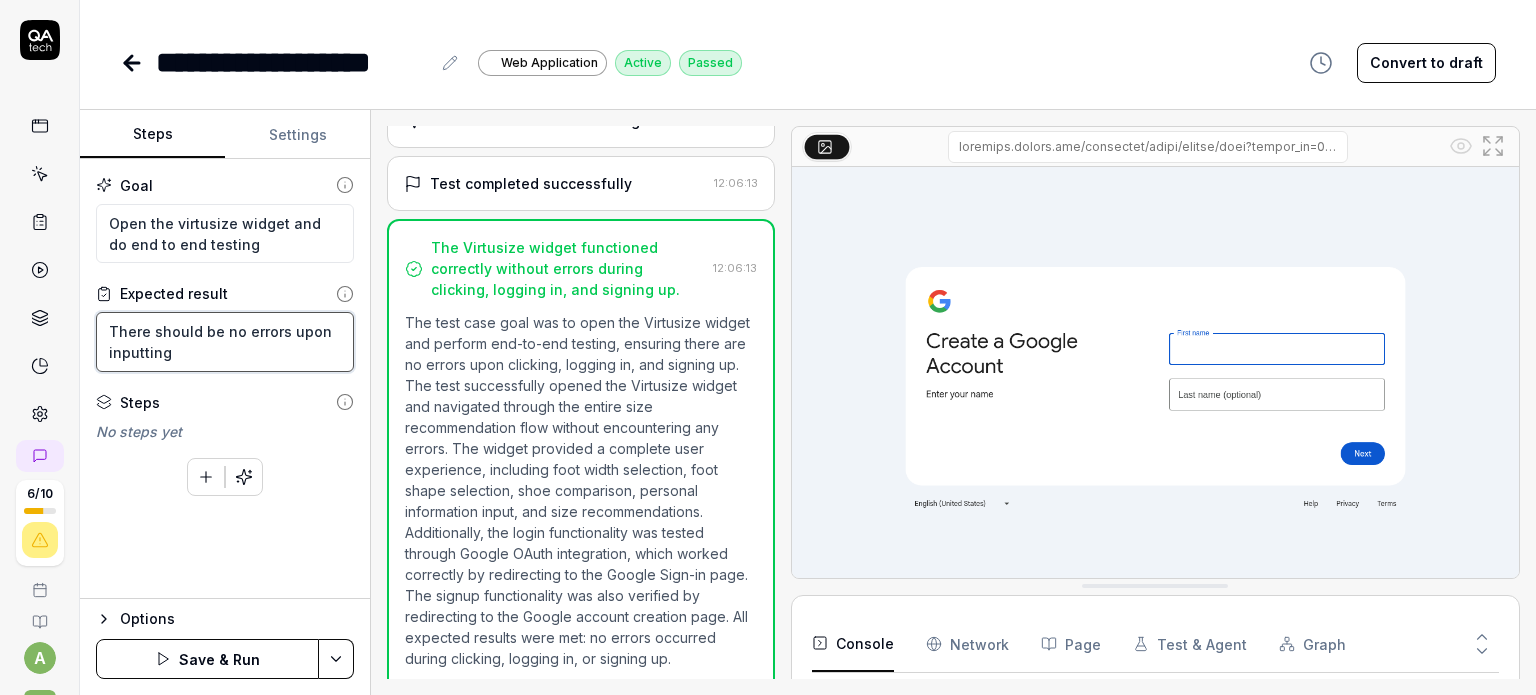 type on "*" 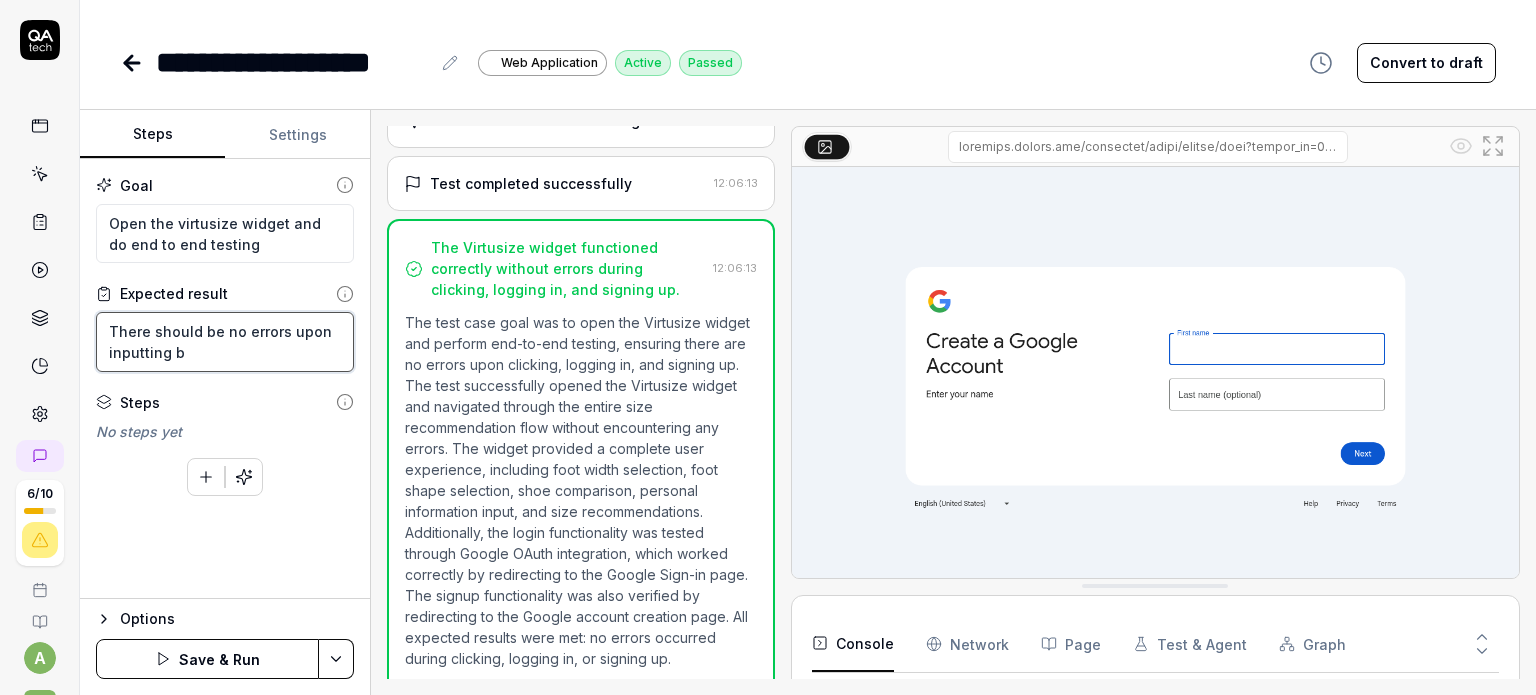 type on "*" 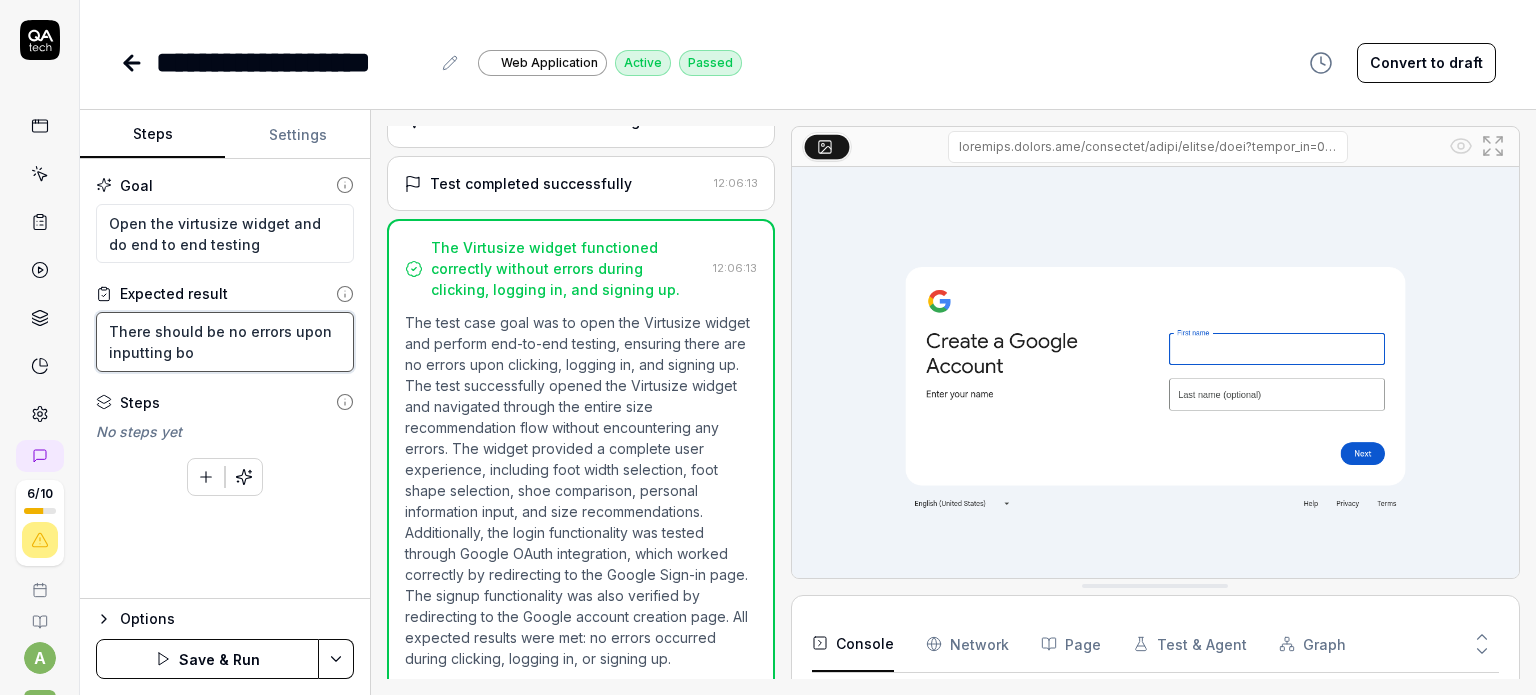 type on "There should be no errors upon inputting bod" 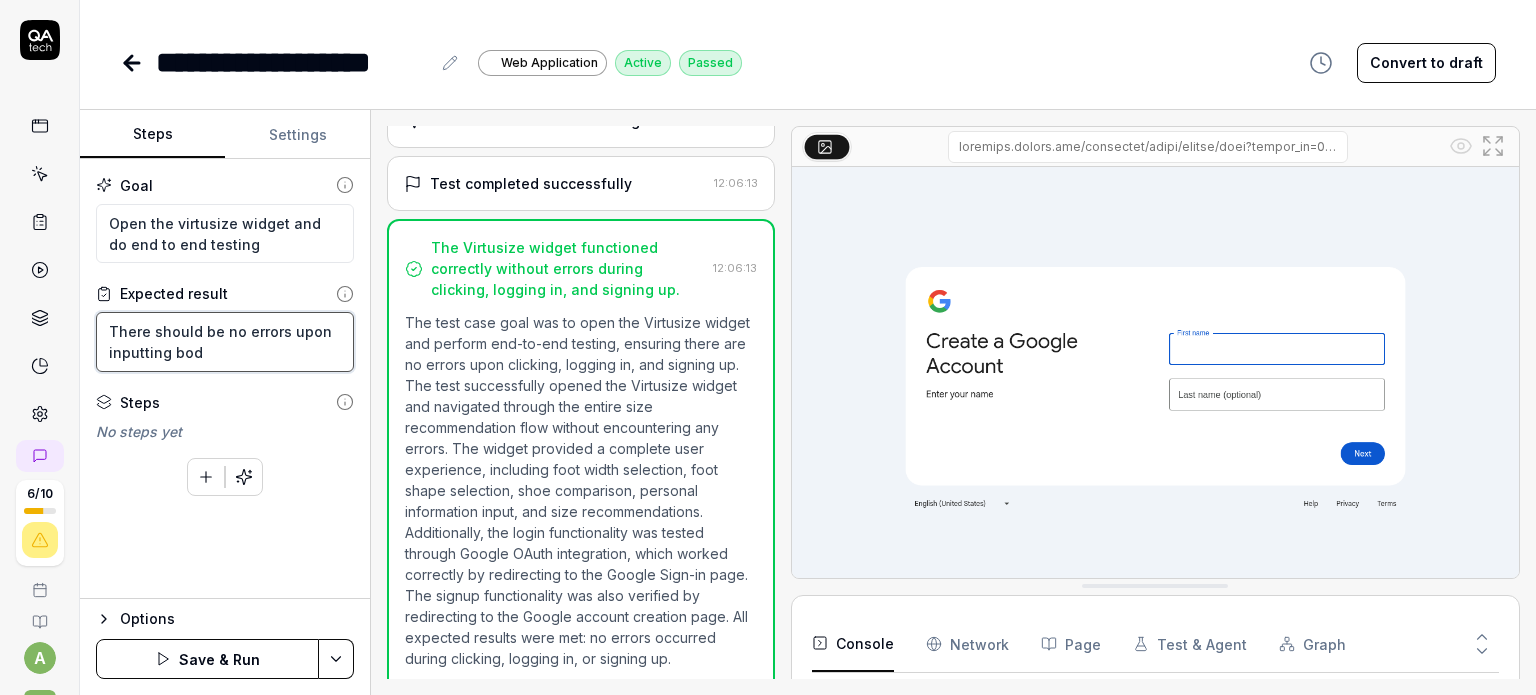 type on "*" 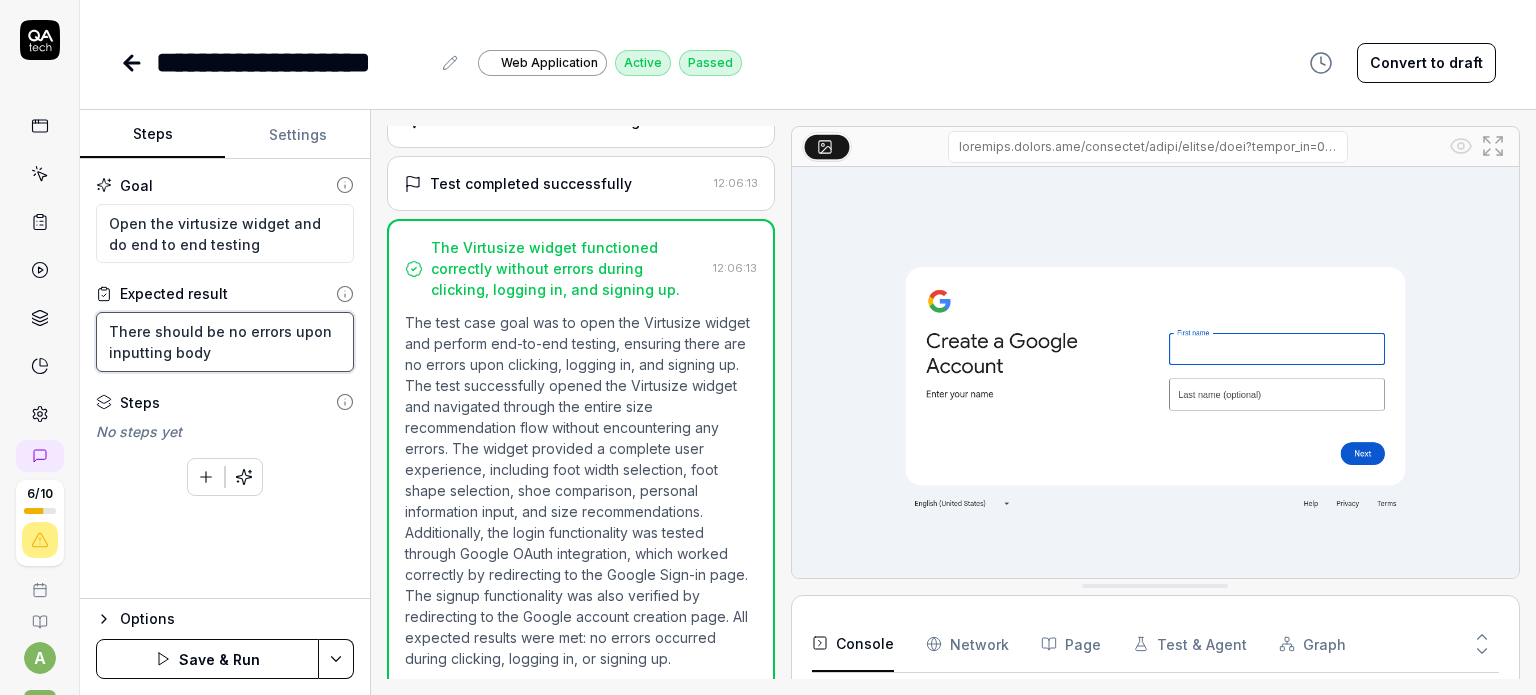 type on "*" 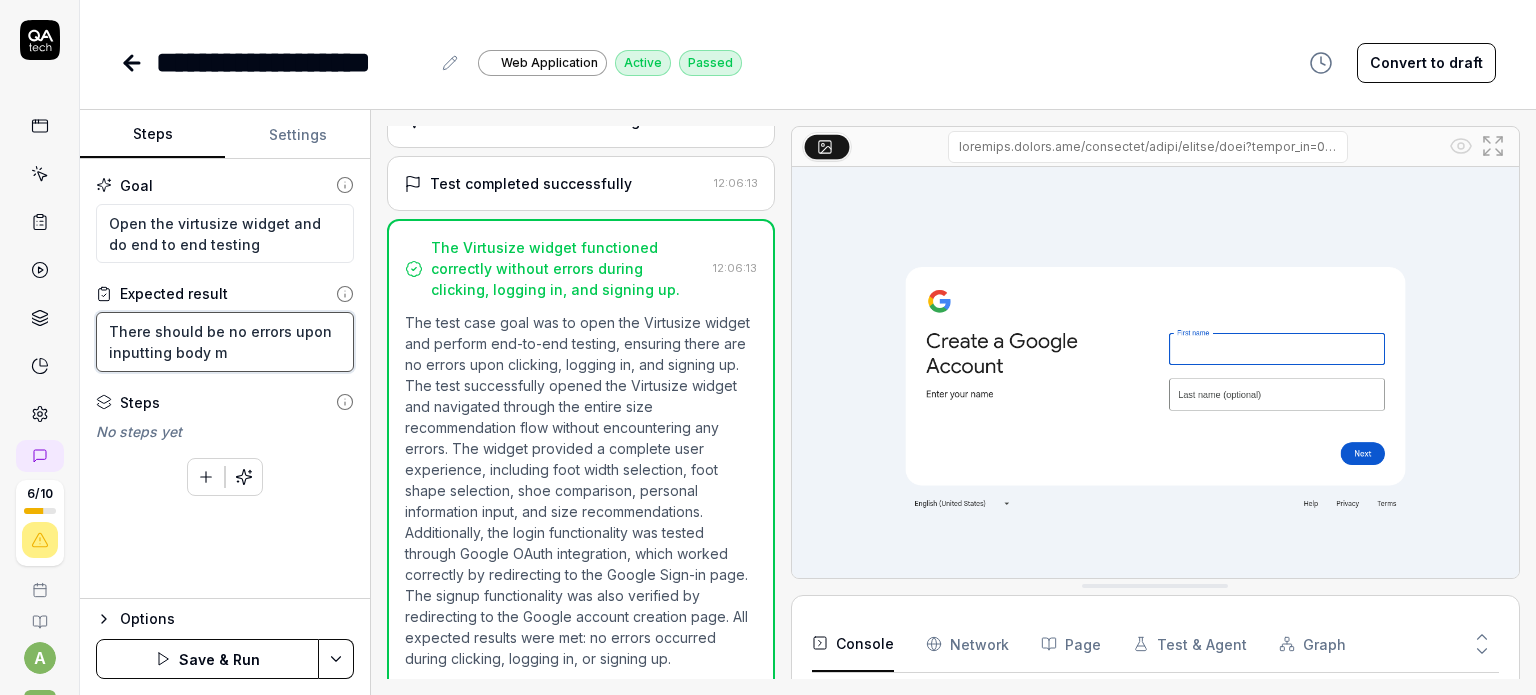 type on "*" 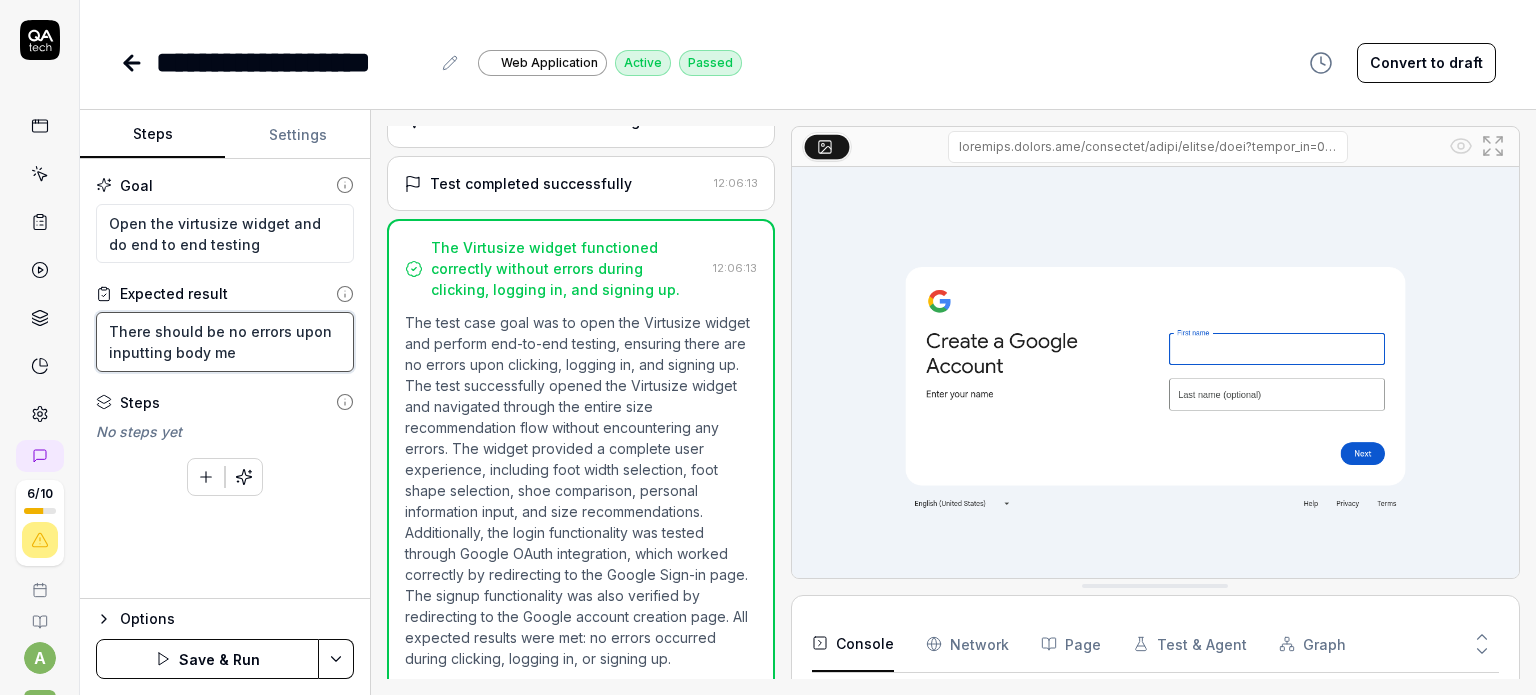 type on "*" 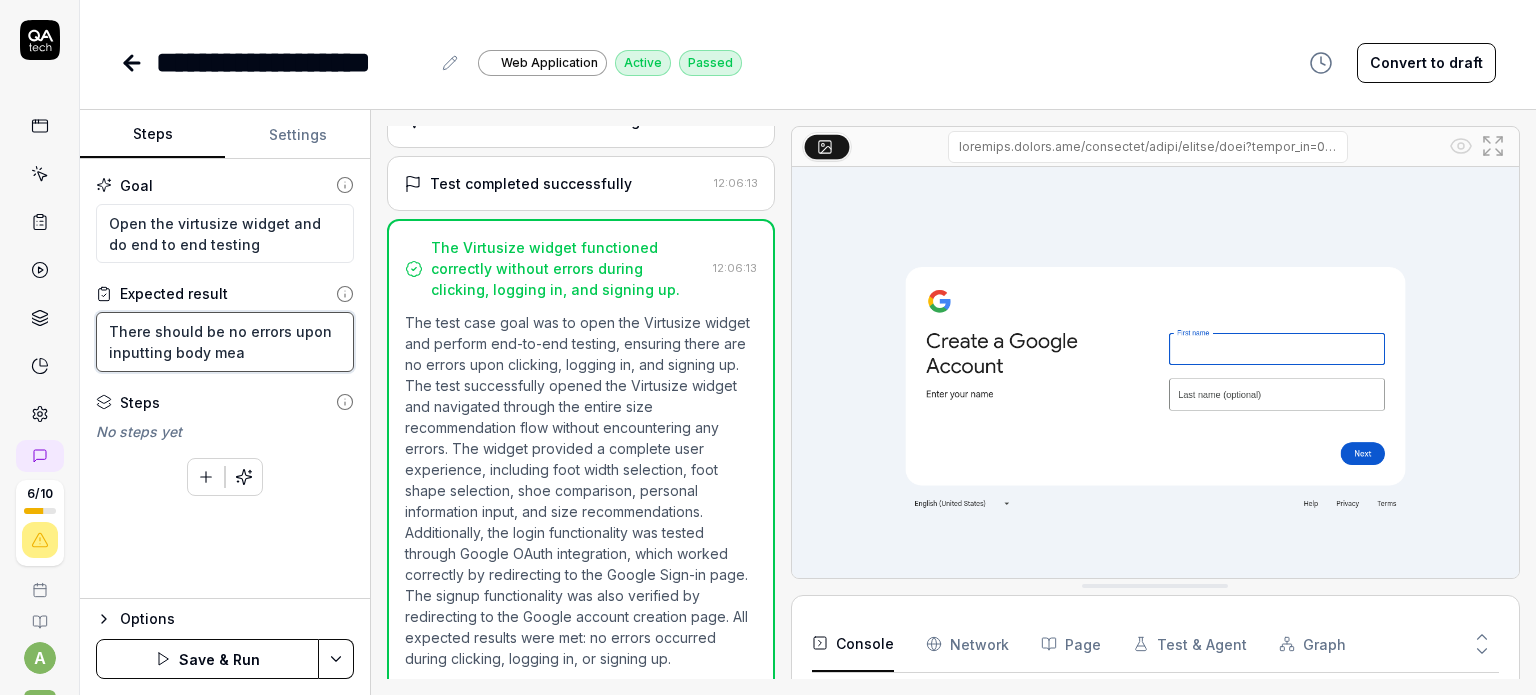 type on "*" 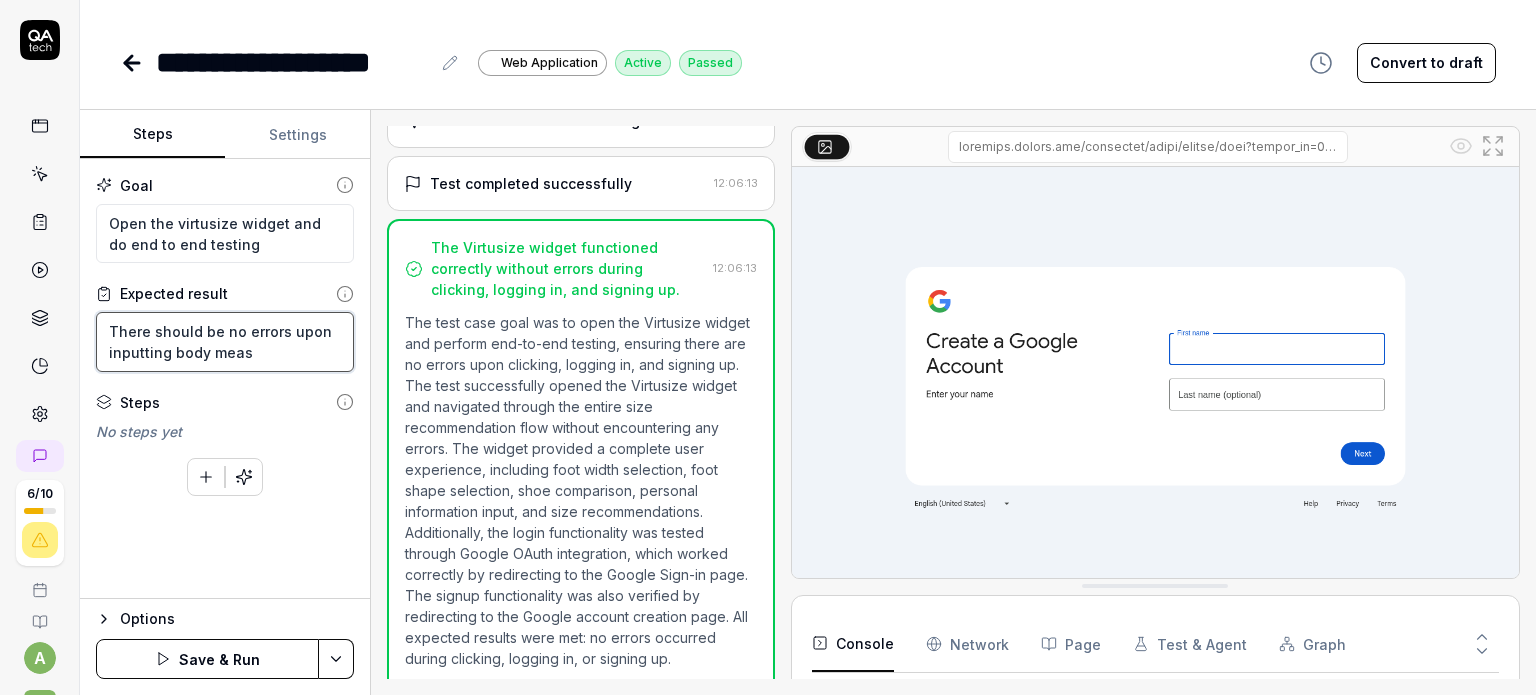 type on "There should be no errors upon inputting body measu" 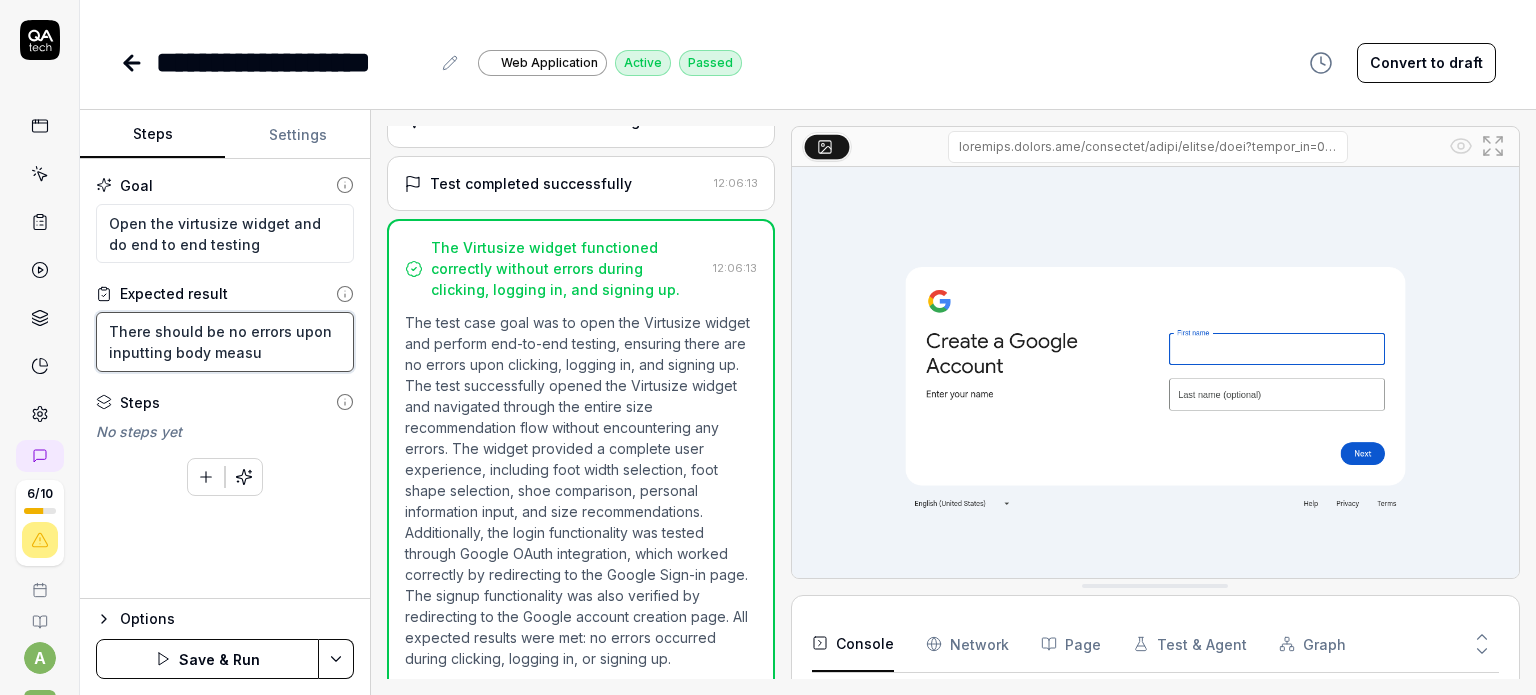 type on "*" 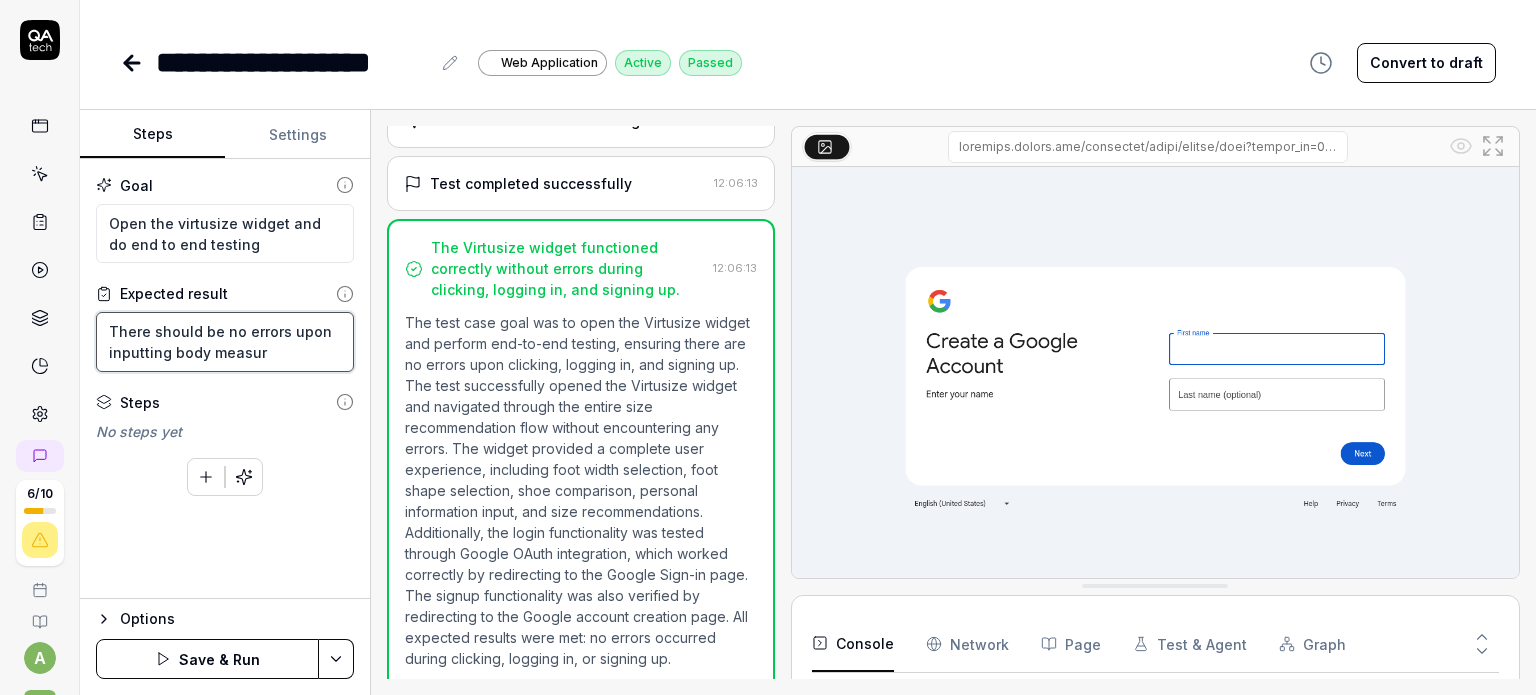 type on "*" 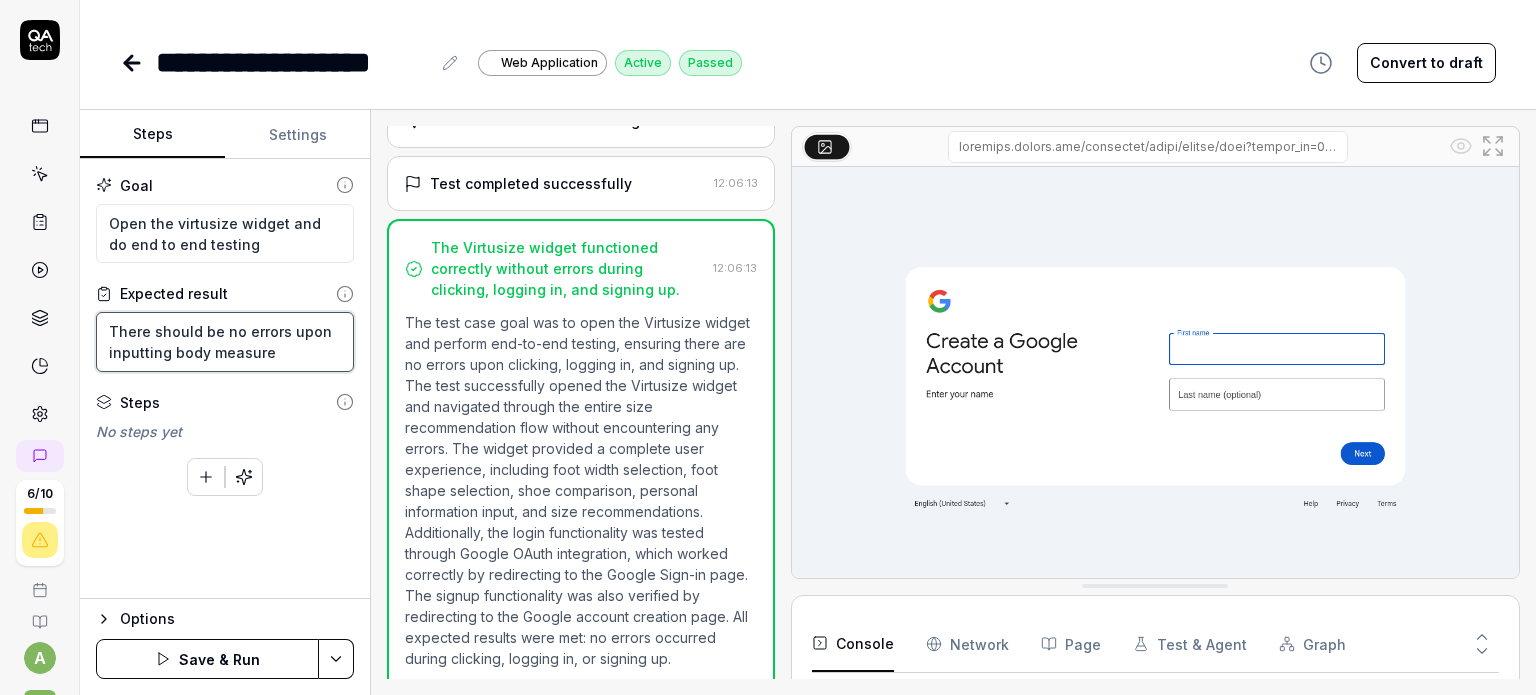 type on "*" 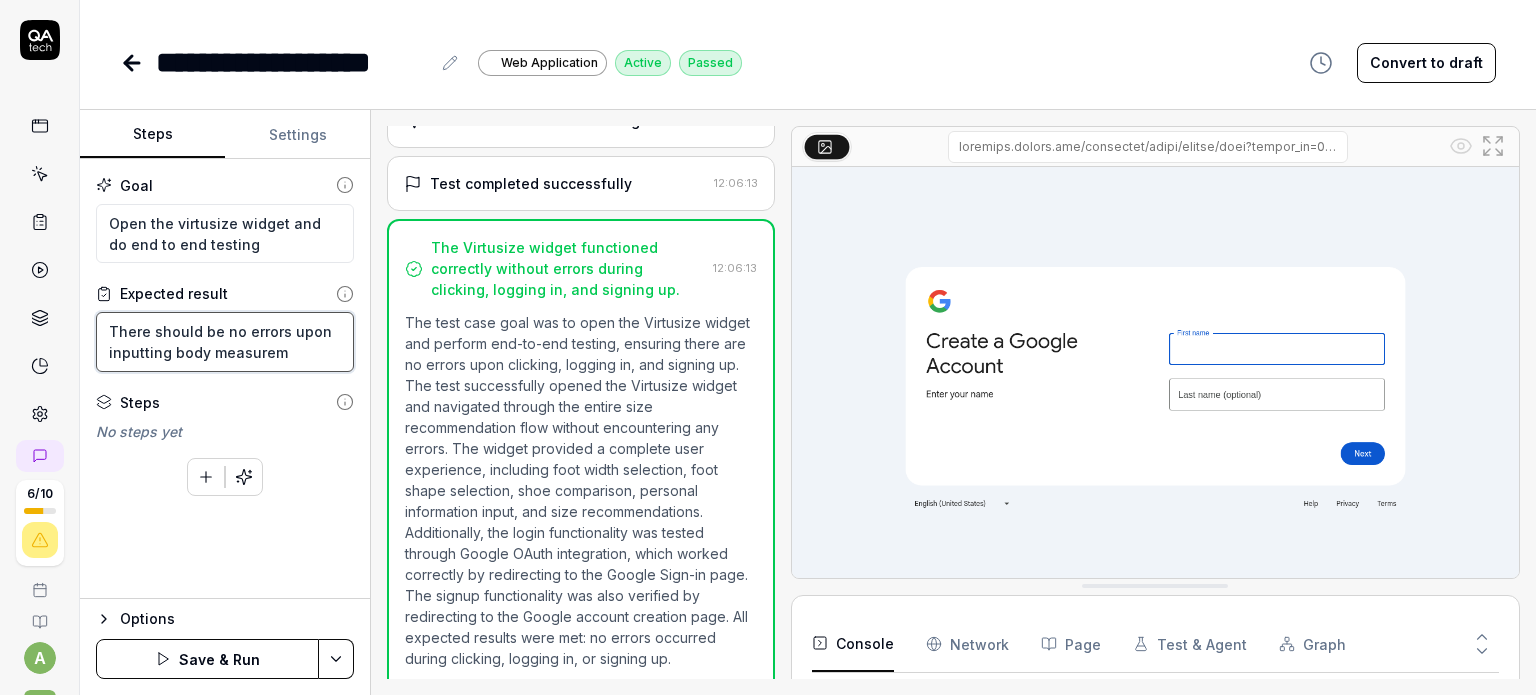 type on "*" 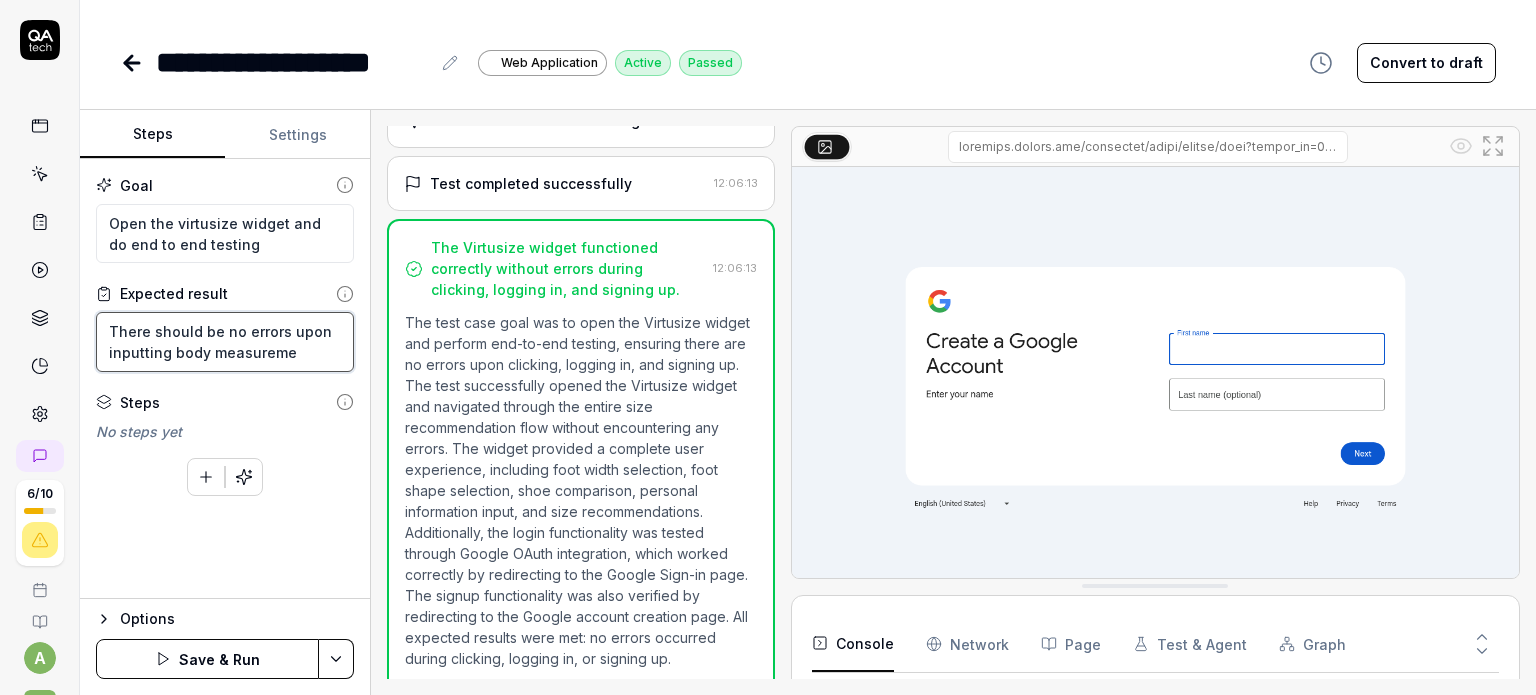 type on "*" 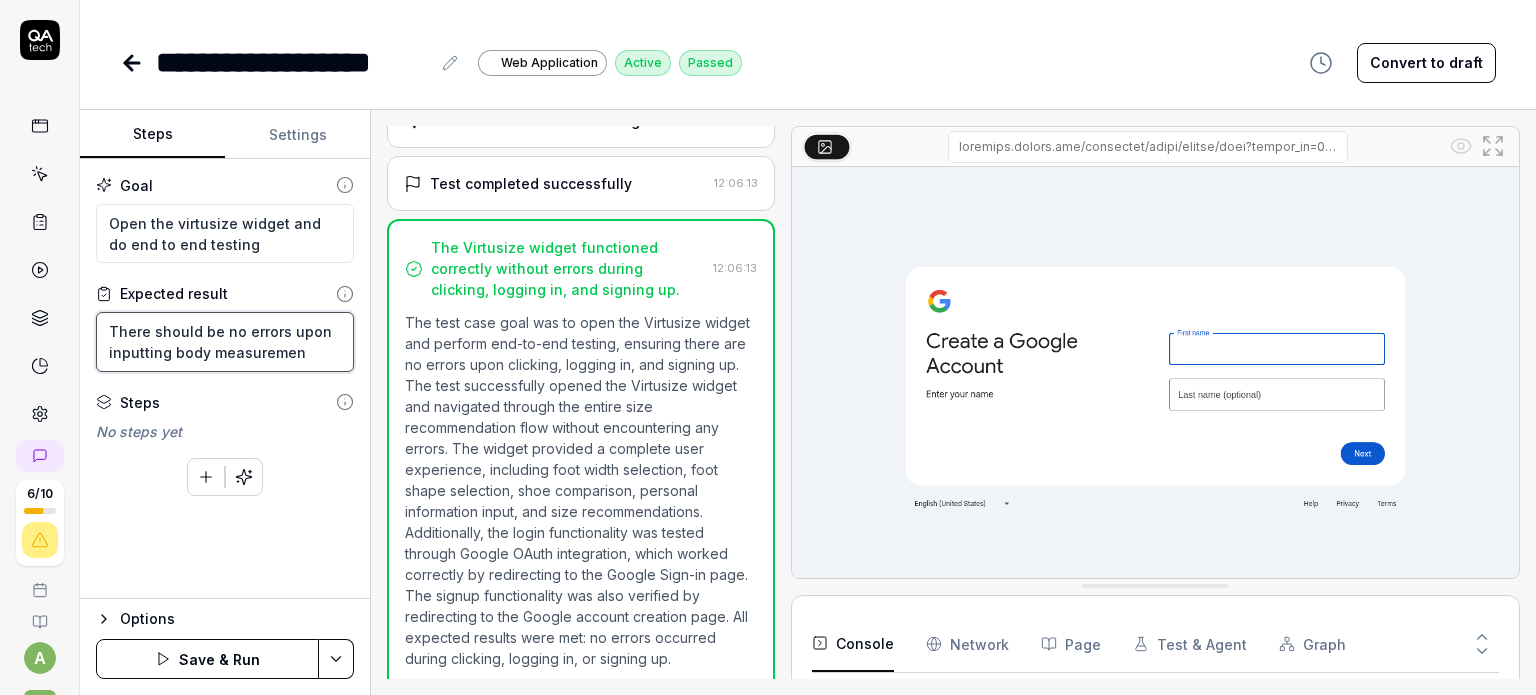 type on "*" 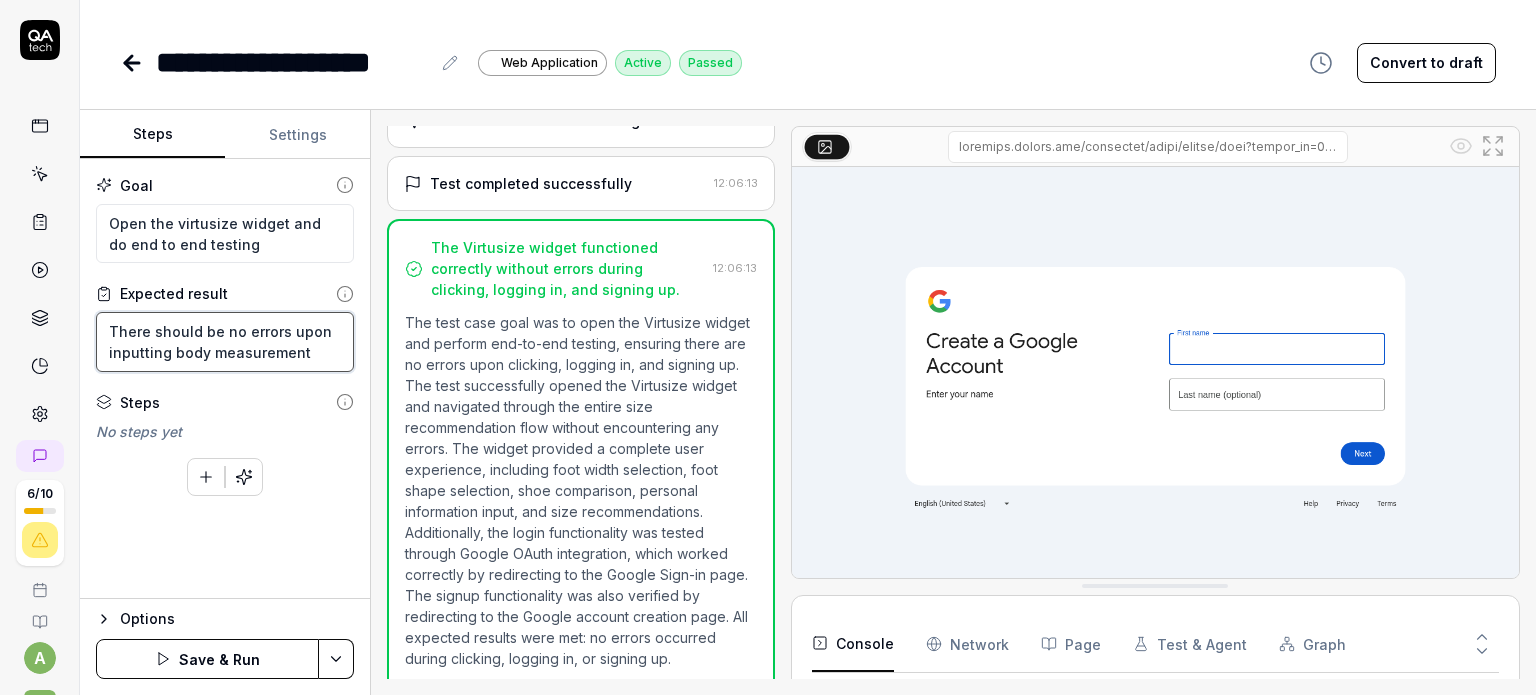type on "*" 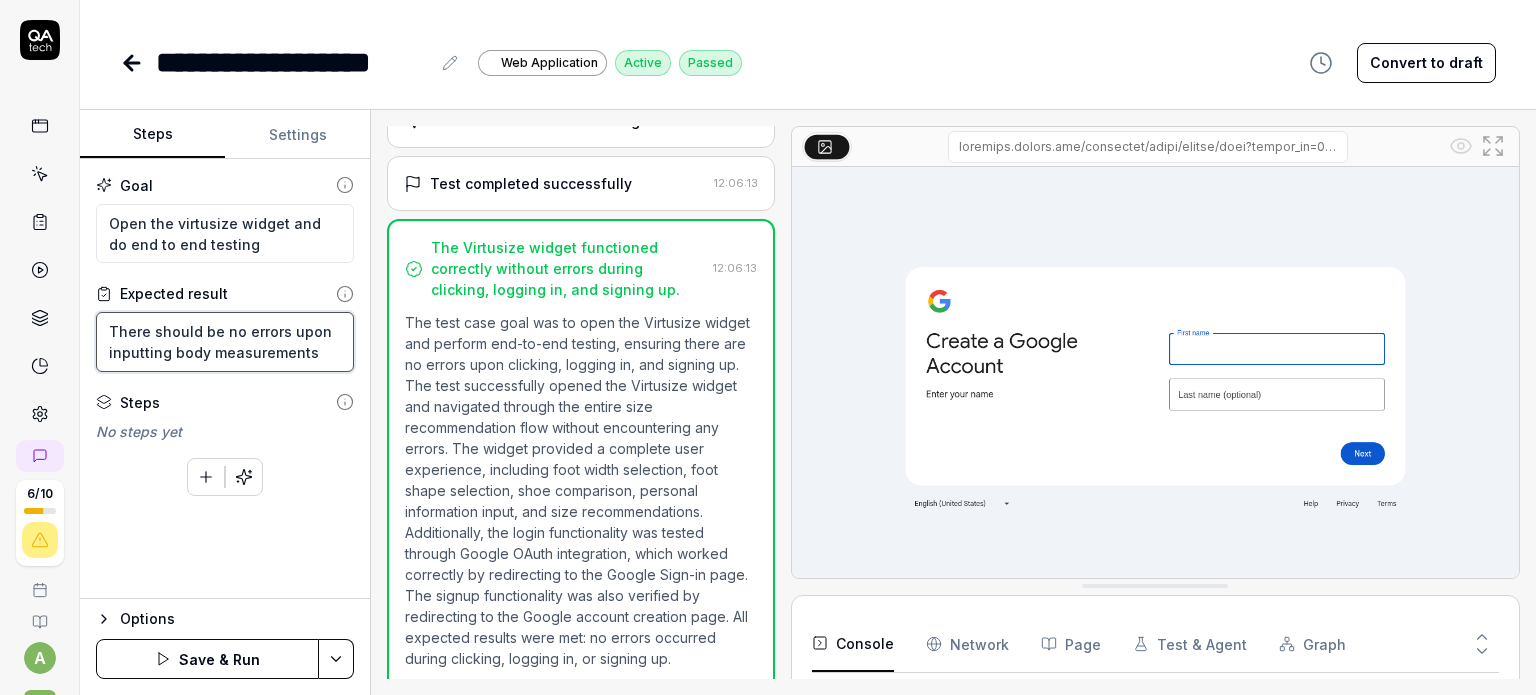 type on "*" 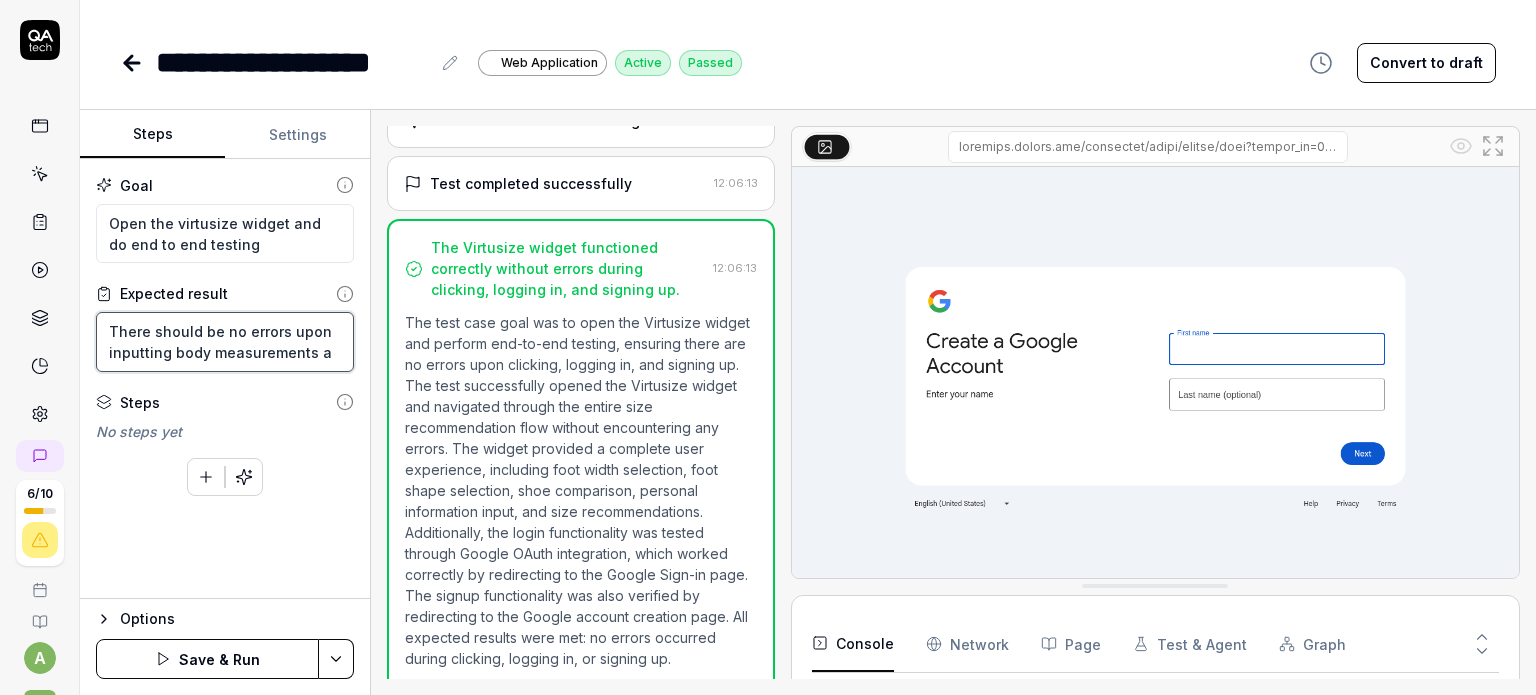 type on "*" 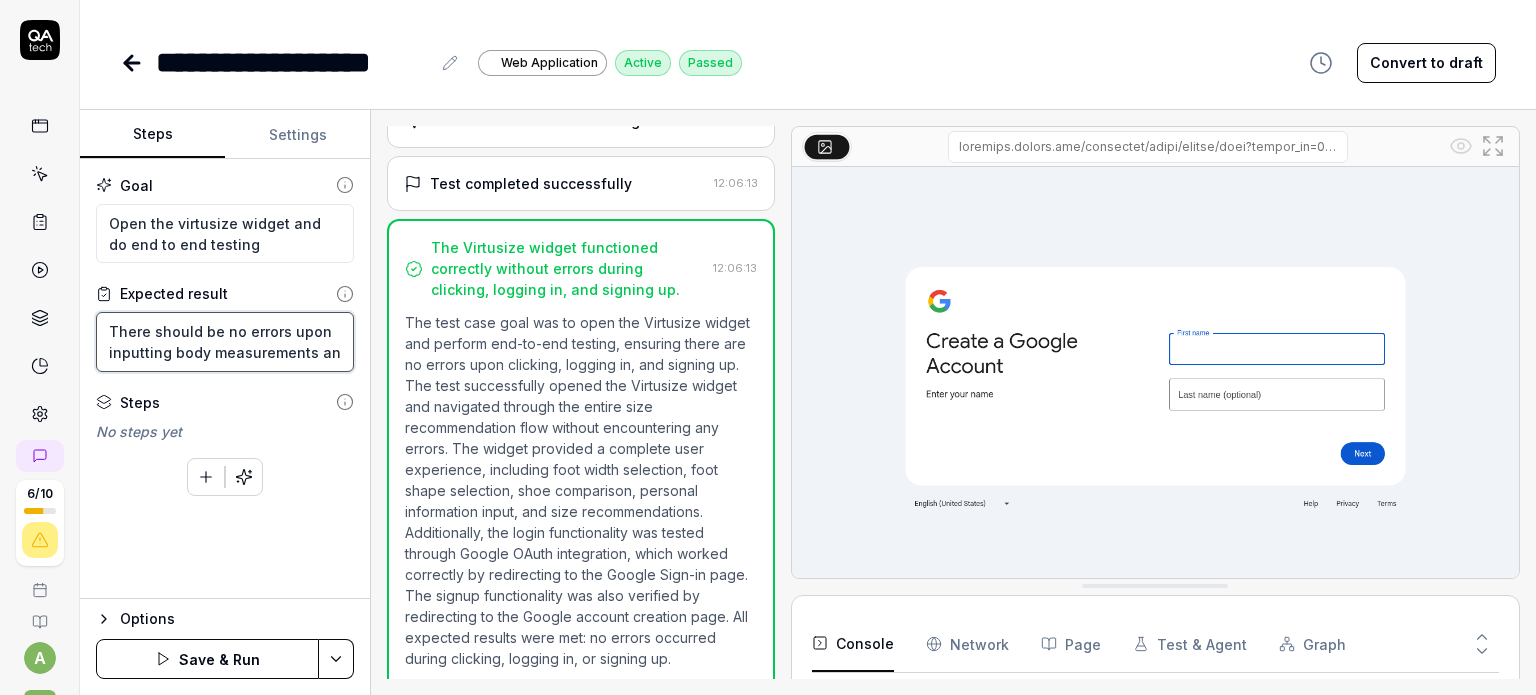 type on "*" 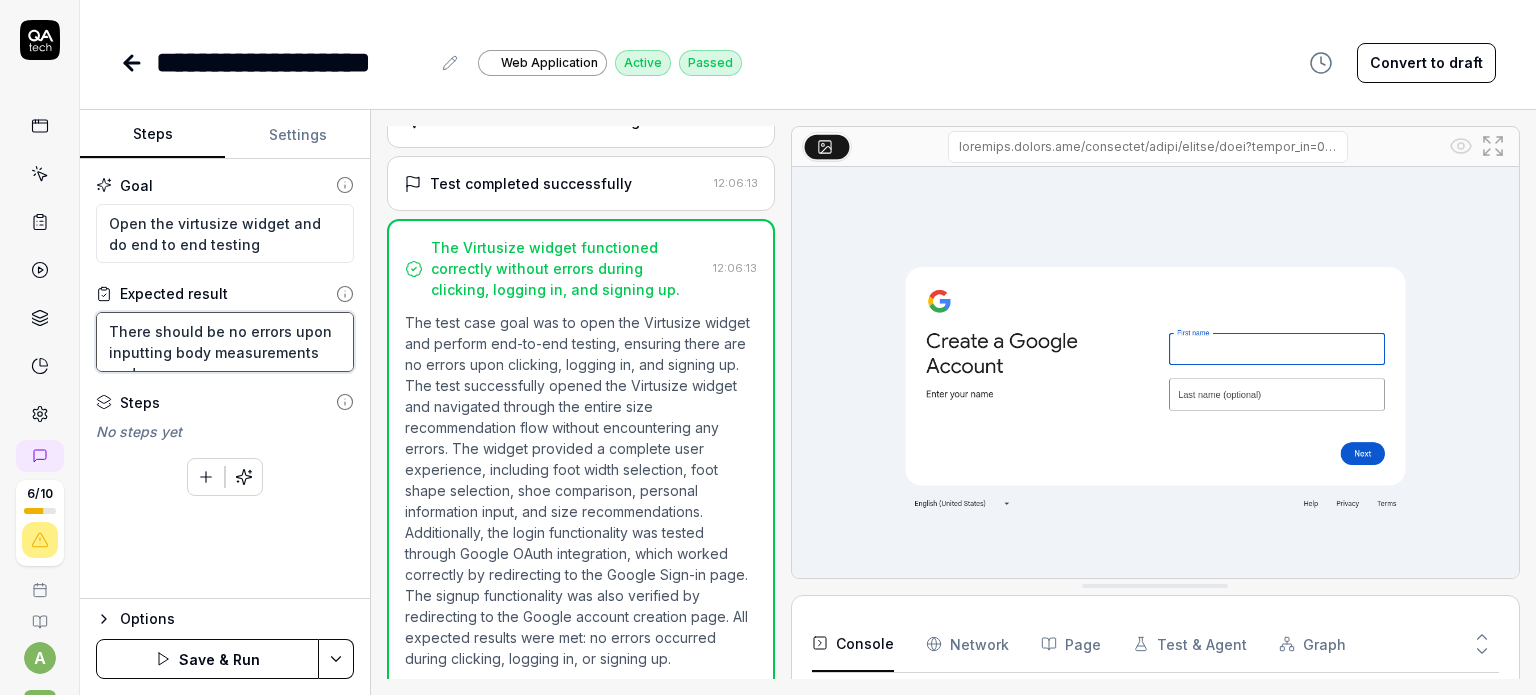 type on "*" 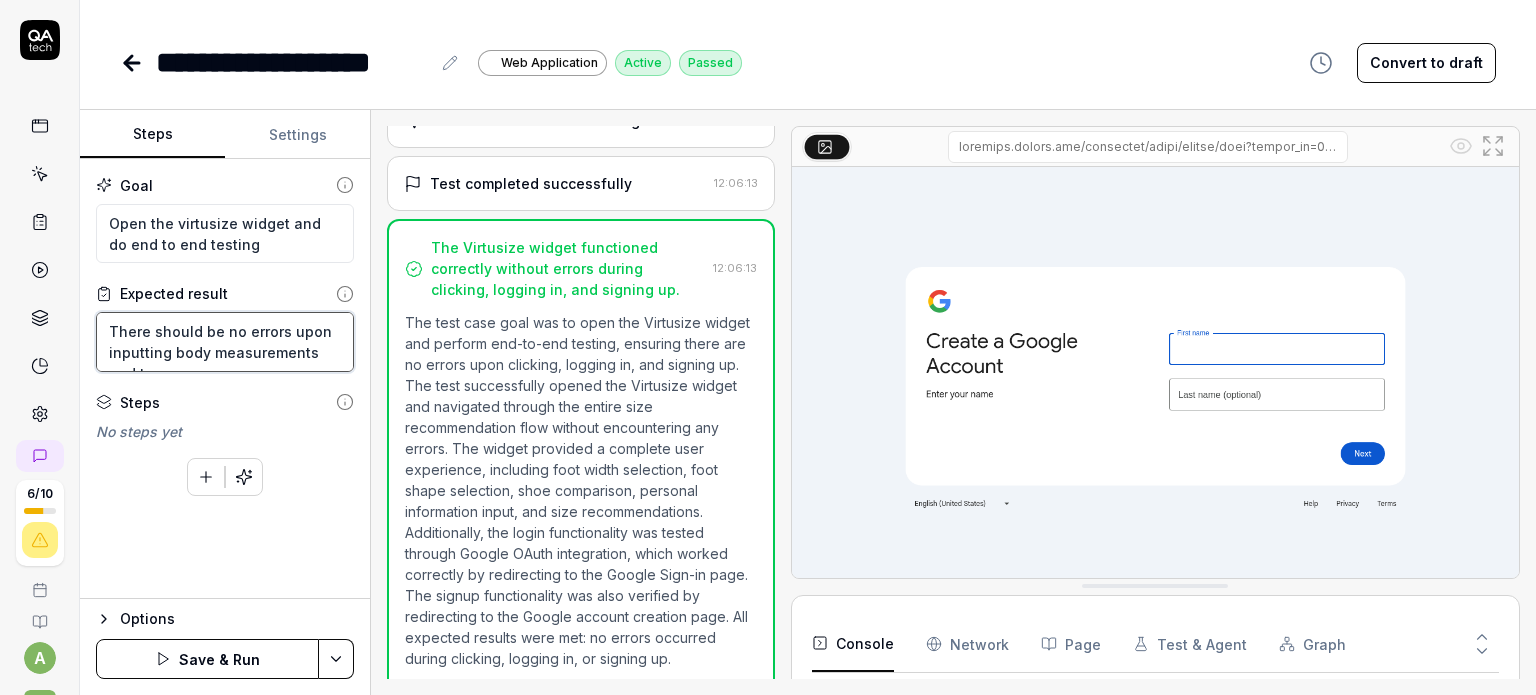 type on "*" 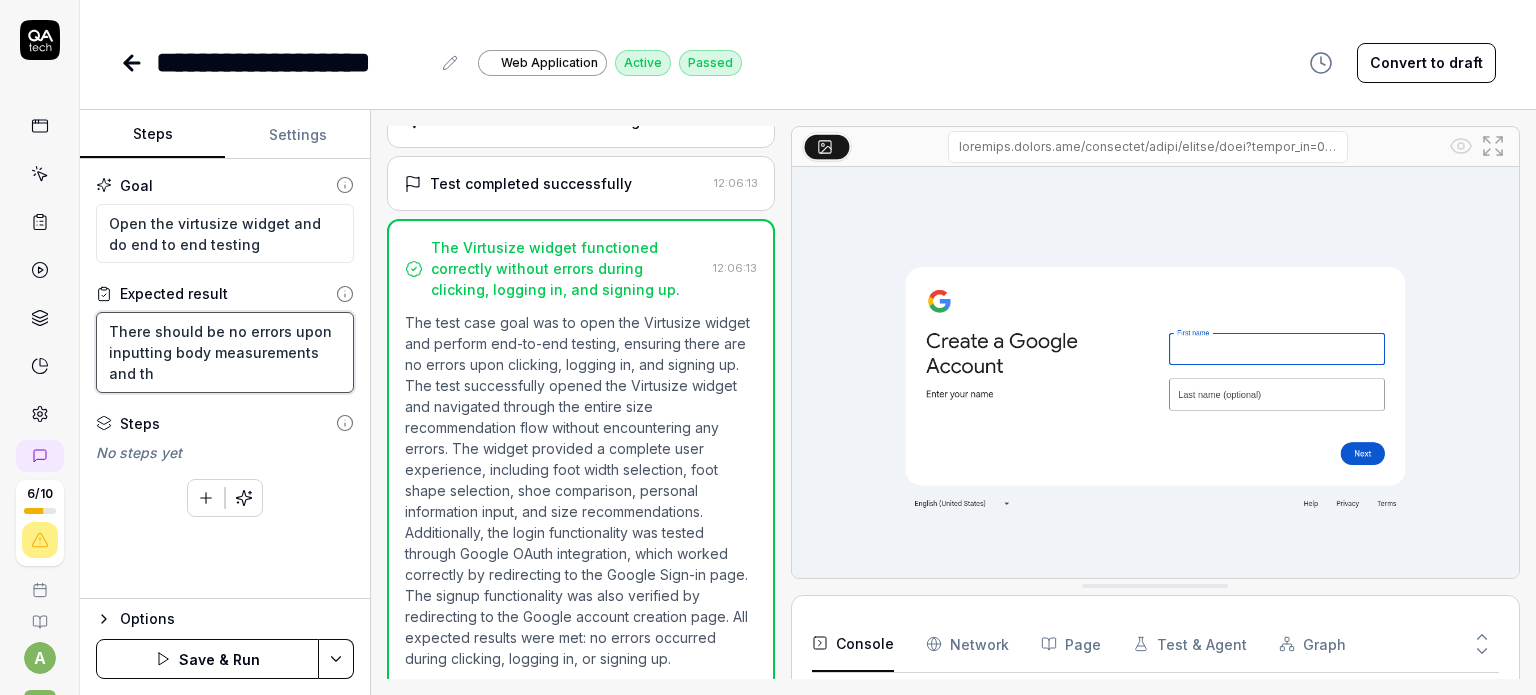 type on "*" 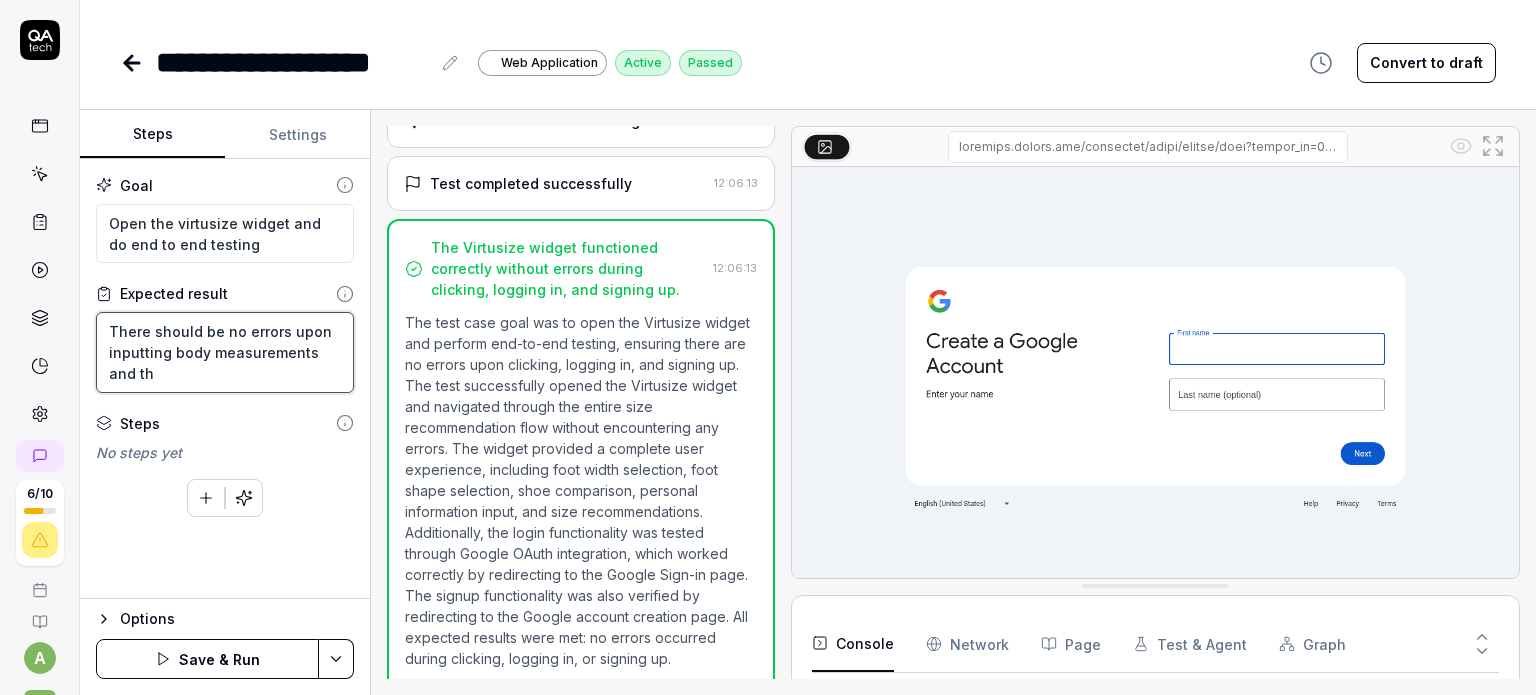 type on "There should be no errors upon inputting body measurements and the" 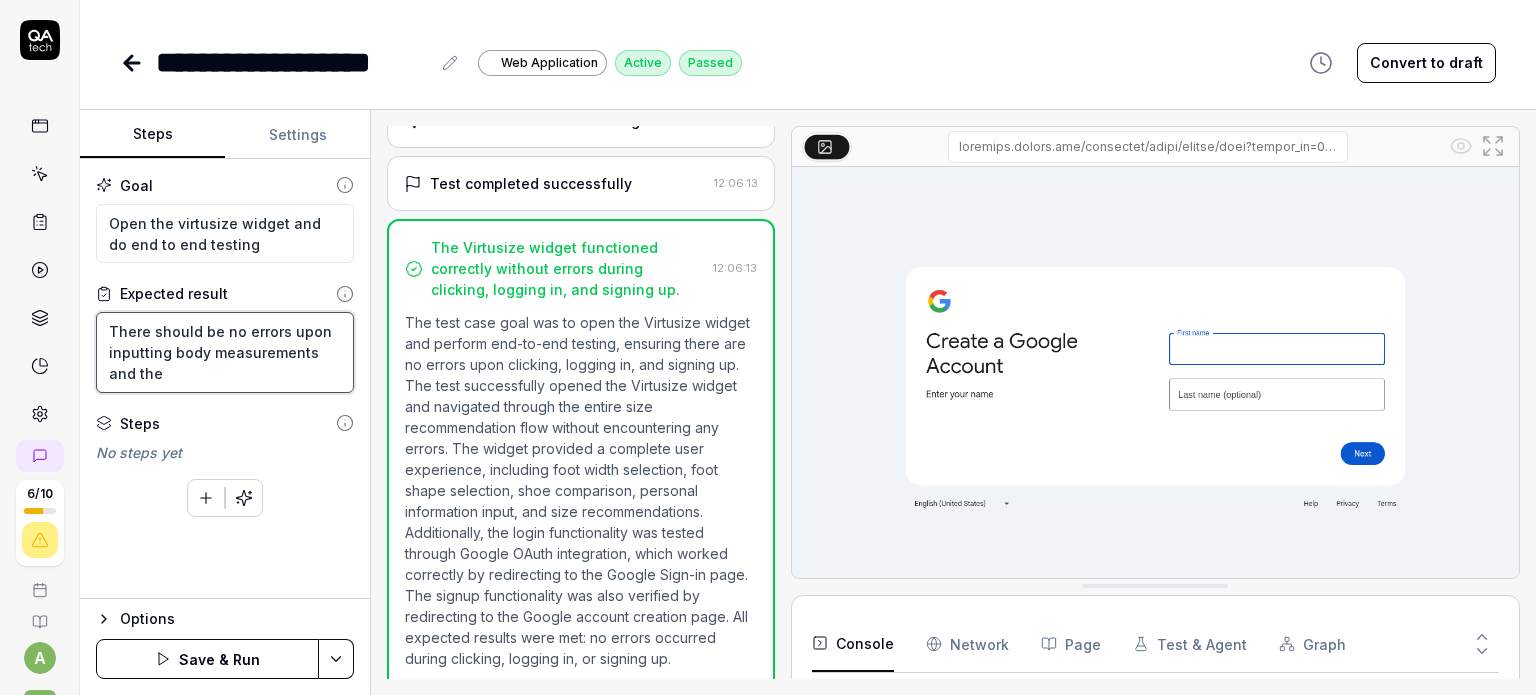 type on "*" 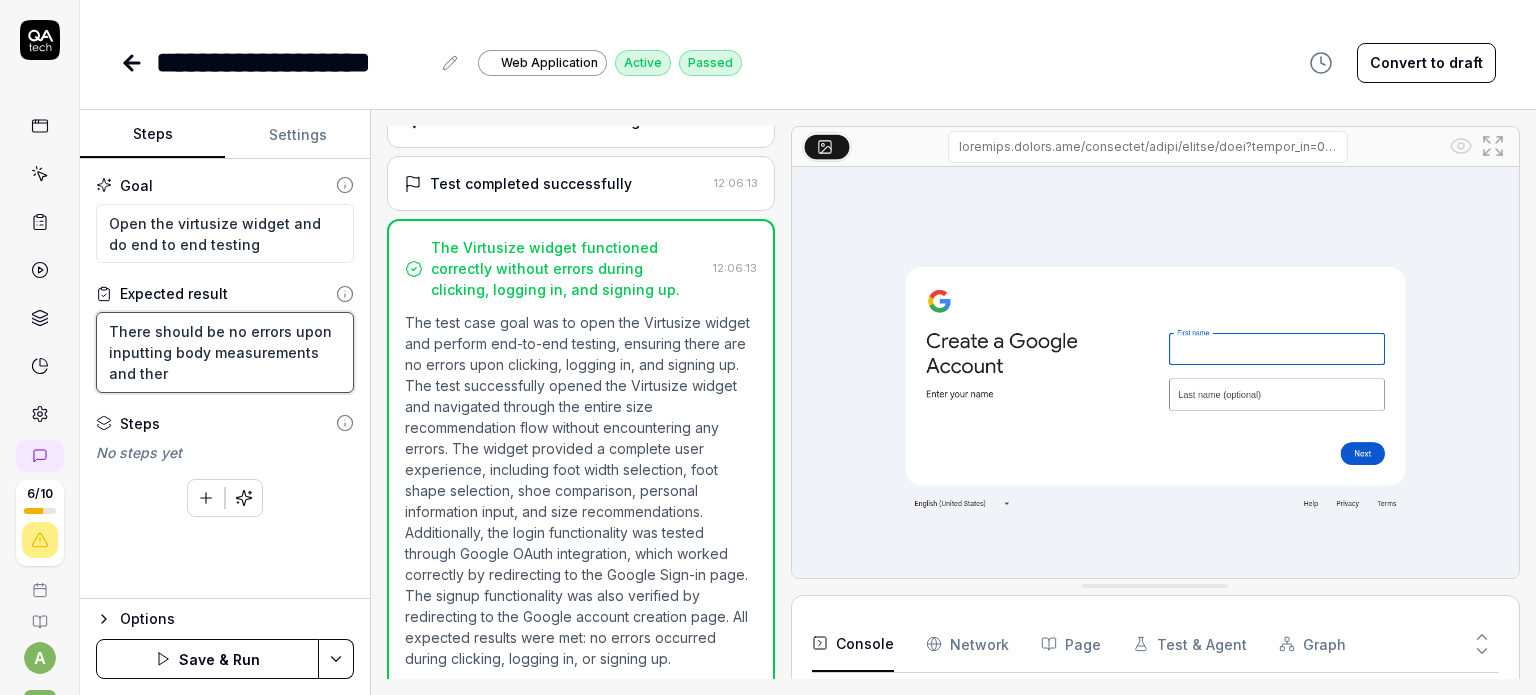 type on "*" 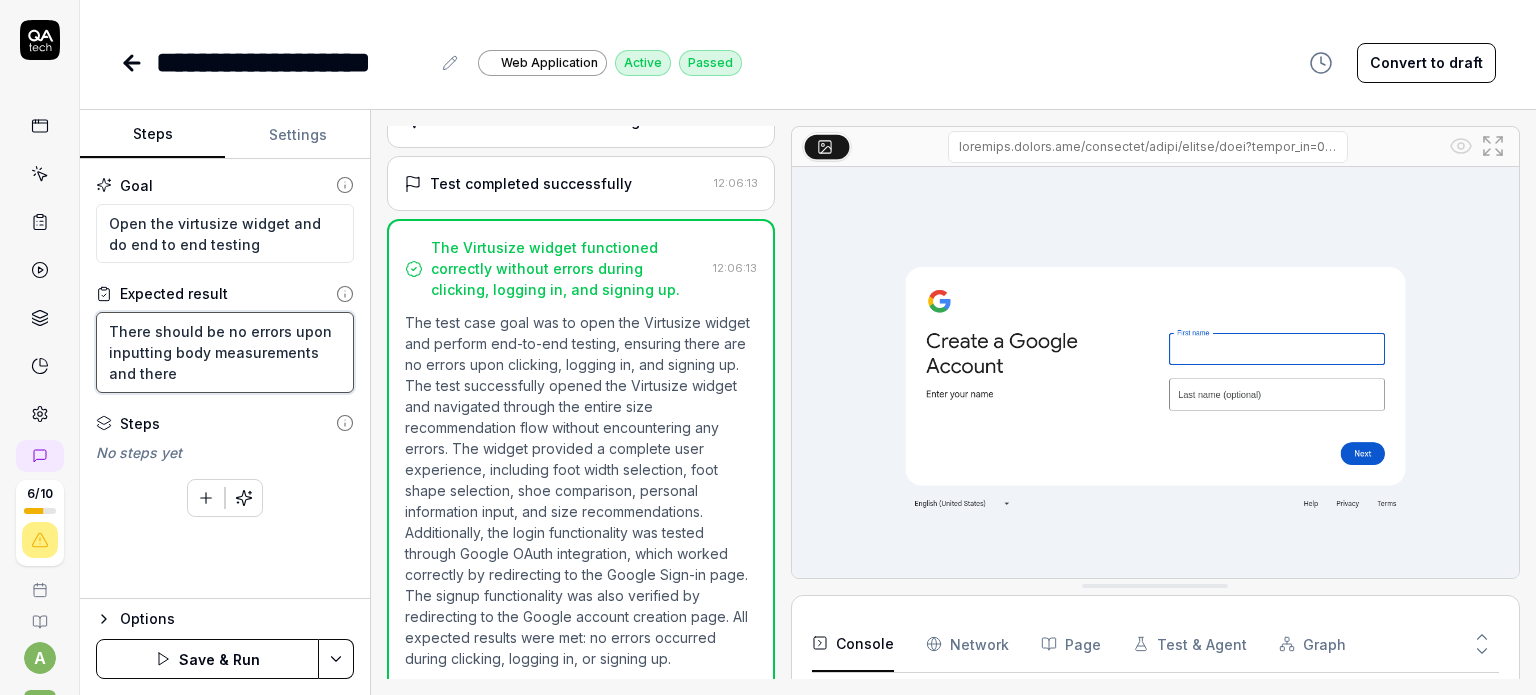 type on "*" 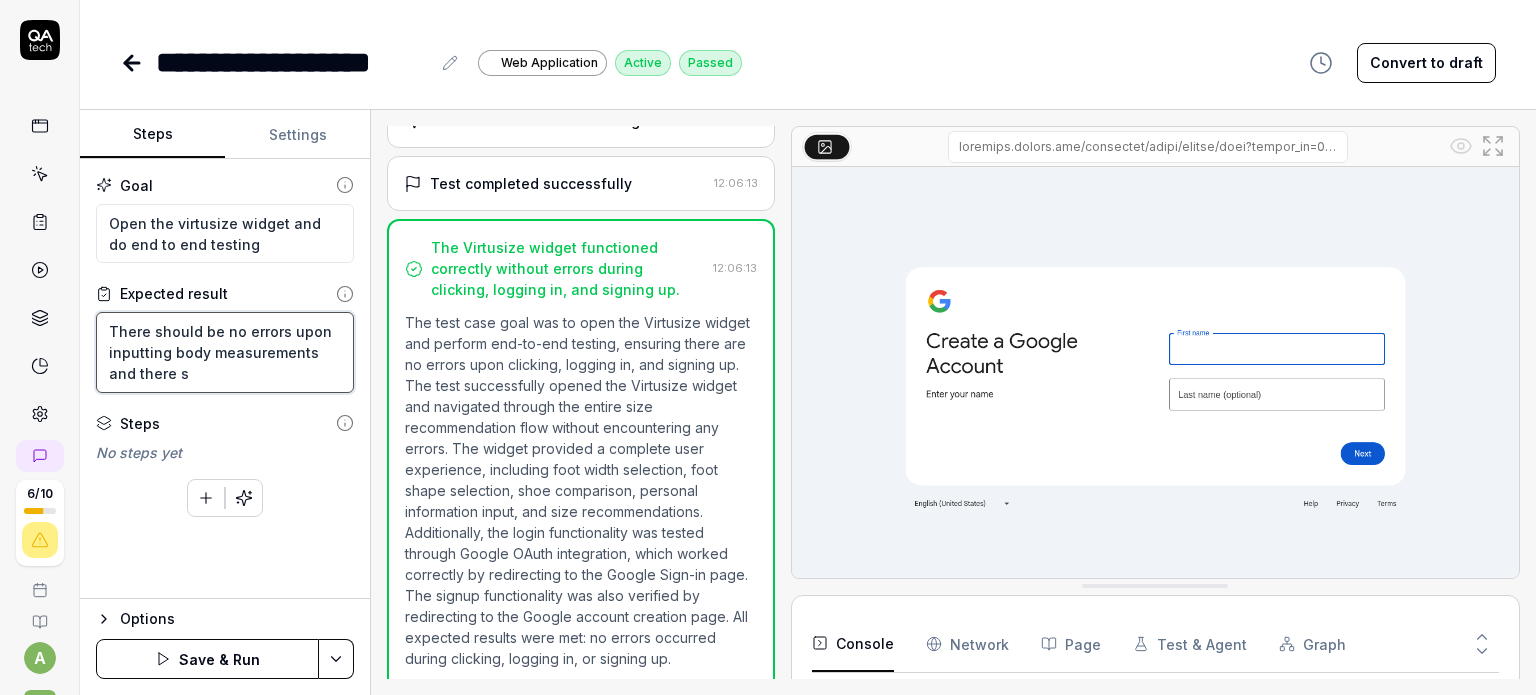 type on "There should be no errors upon inputting body measurements and there sh" 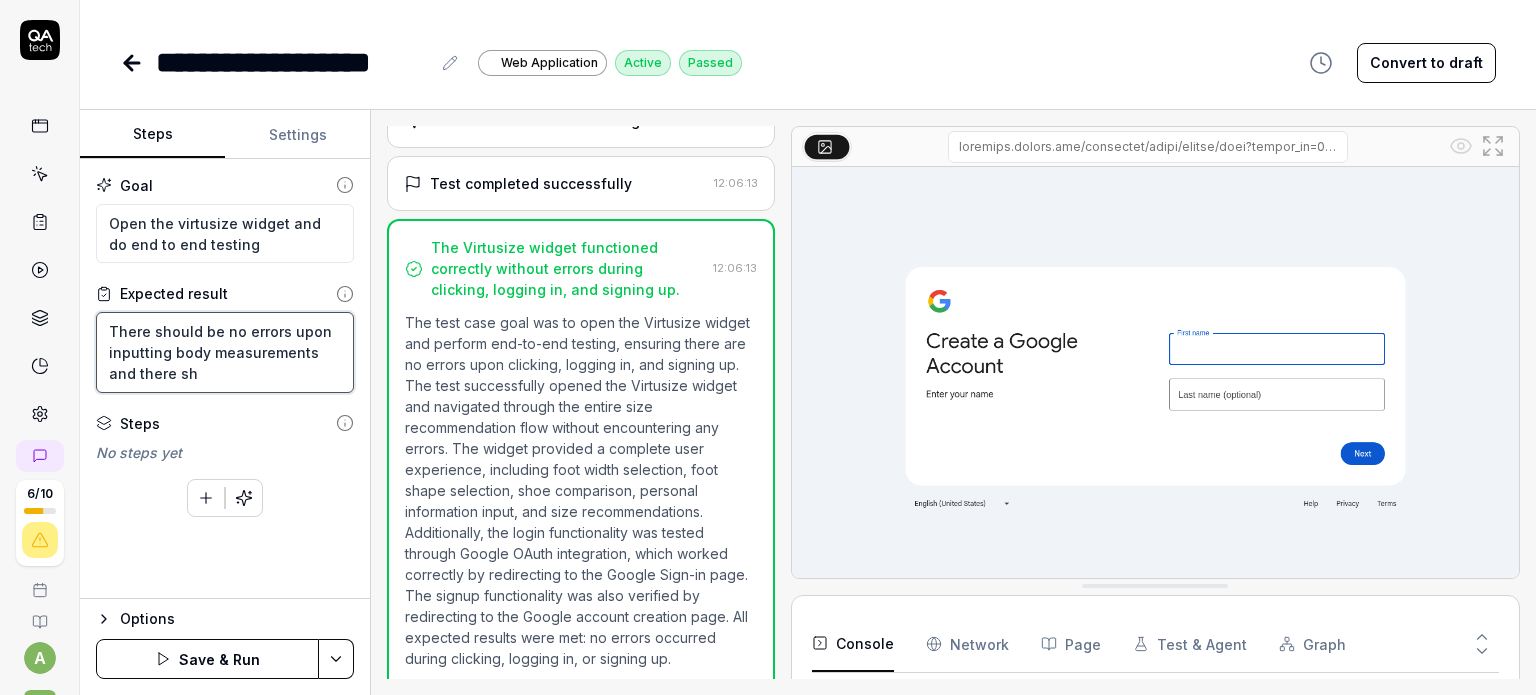 type on "*" 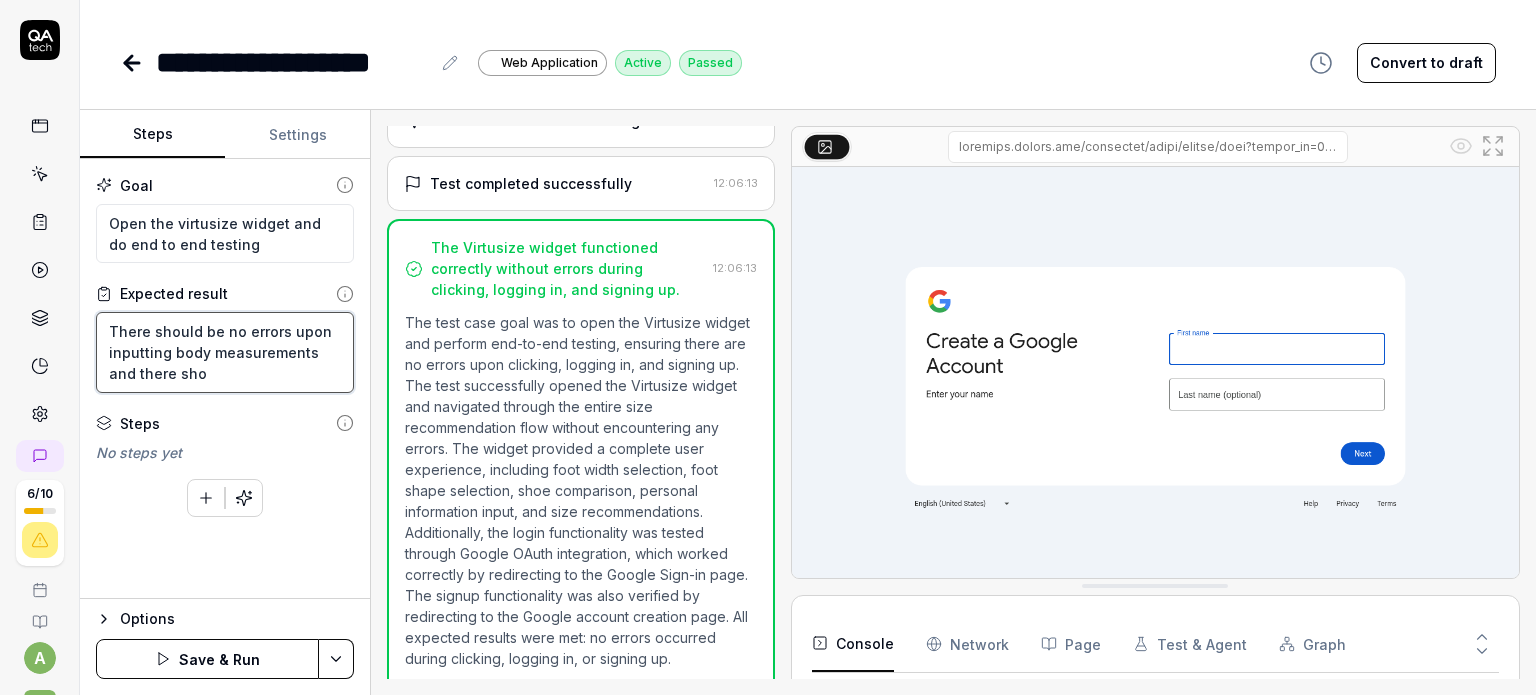 type on "*" 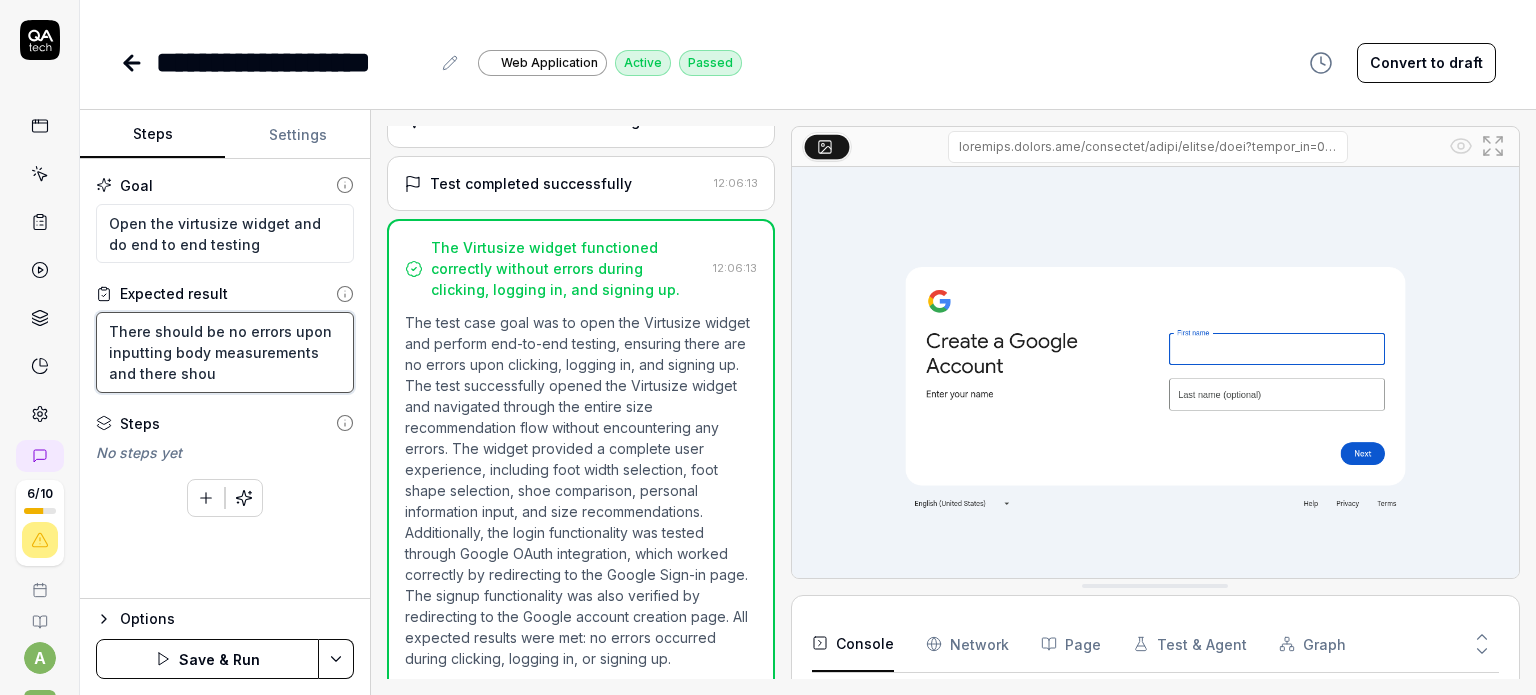 type on "*" 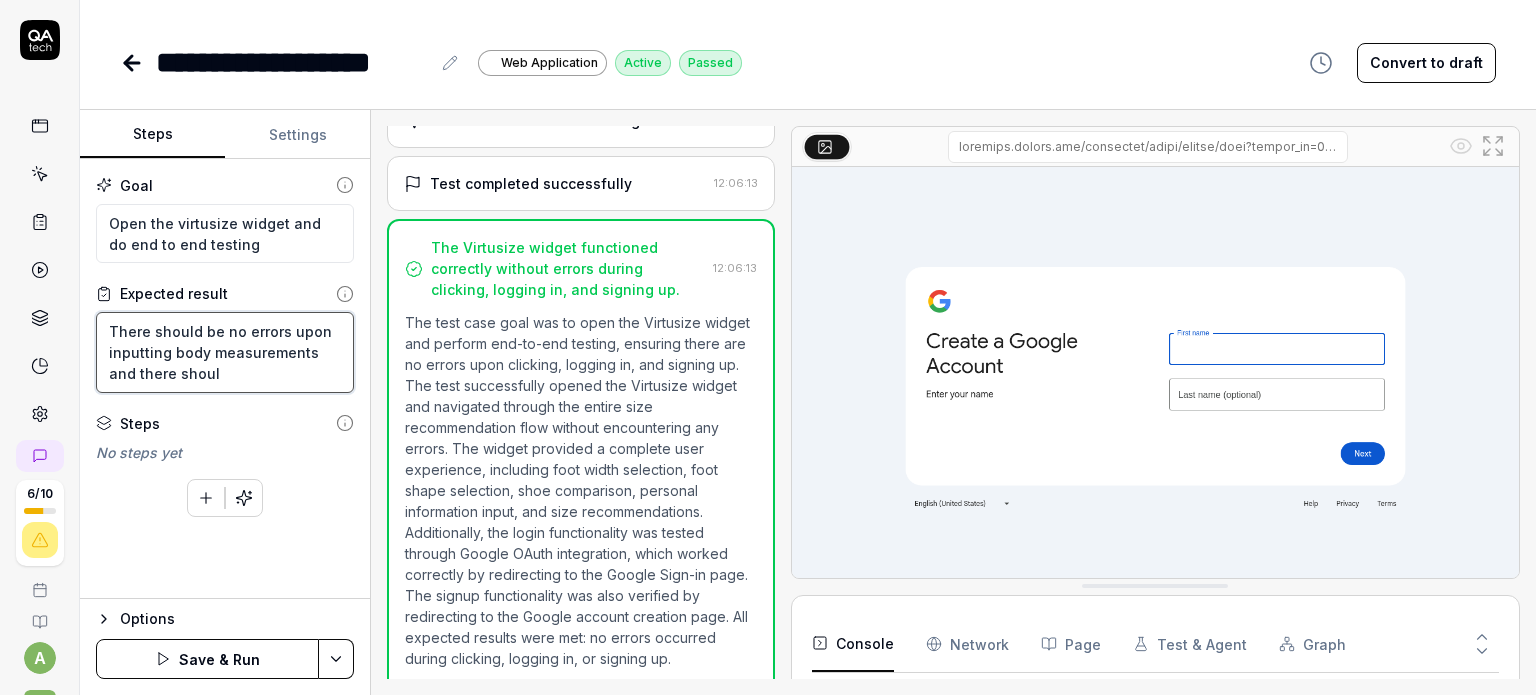 type on "*" 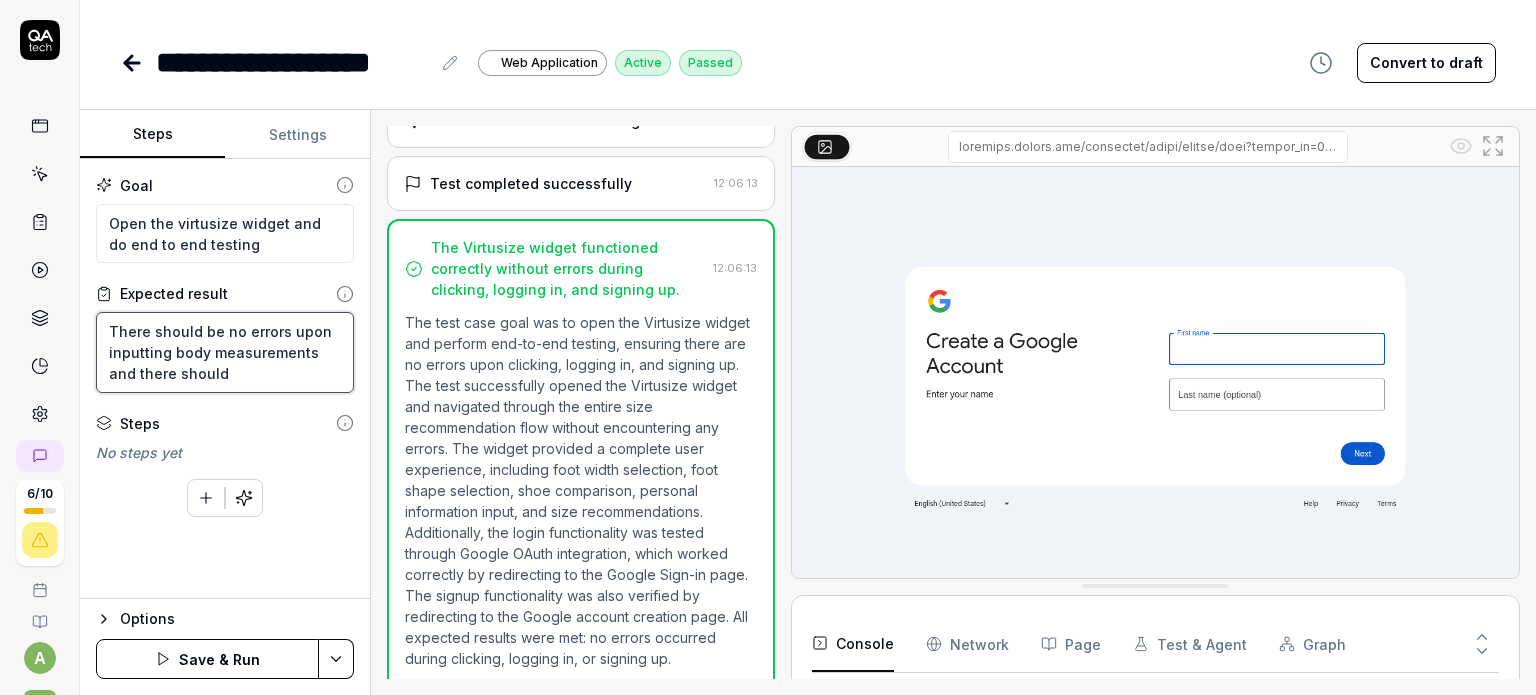 type on "*" 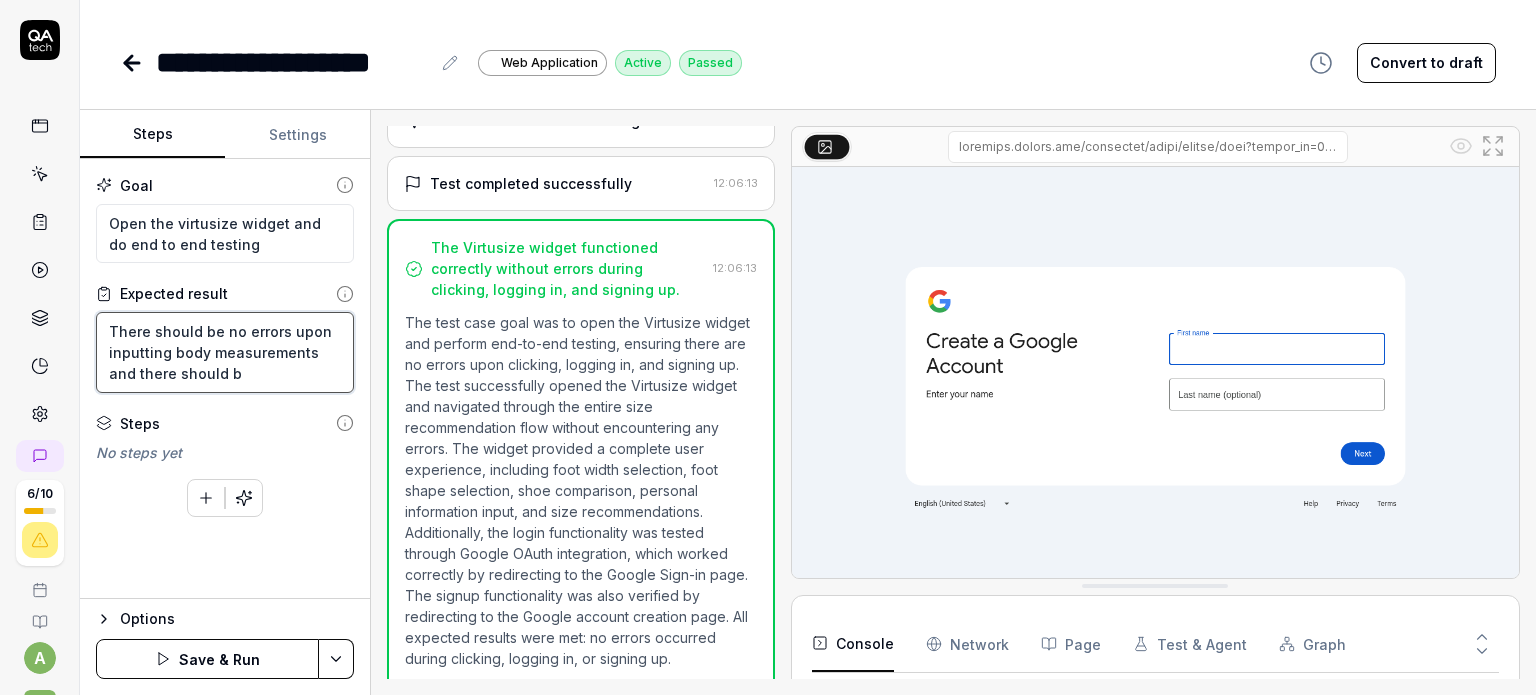 type on "*" 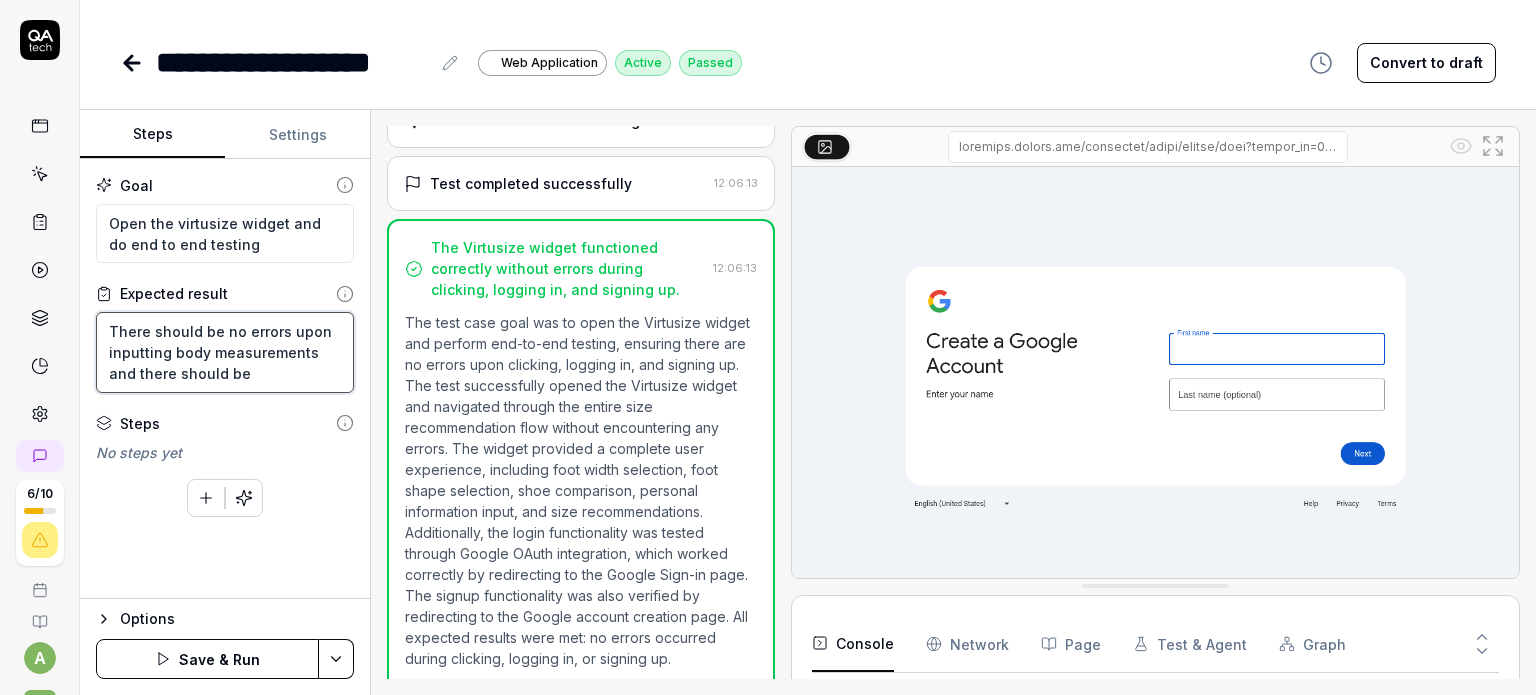 type on "There should be no errors upon inputting body measurements and there should be" 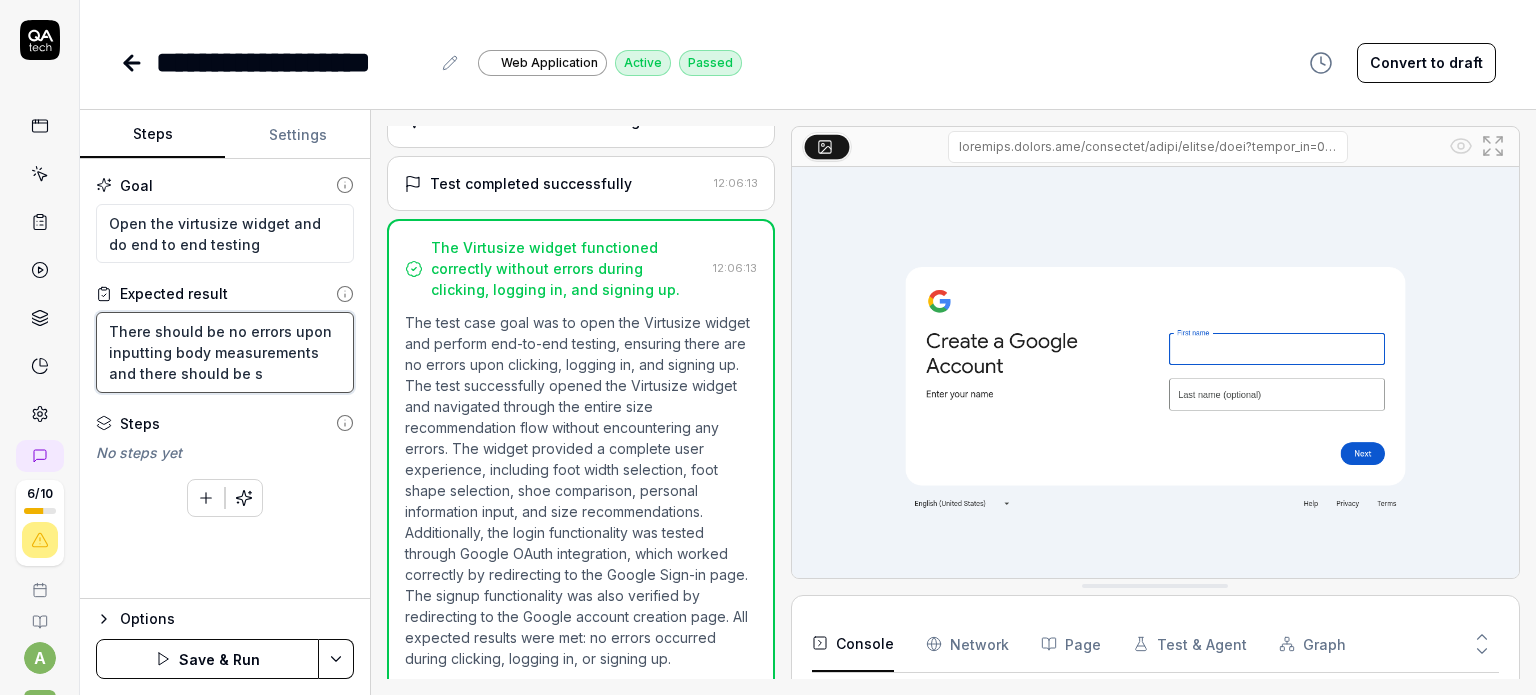 type on "*" 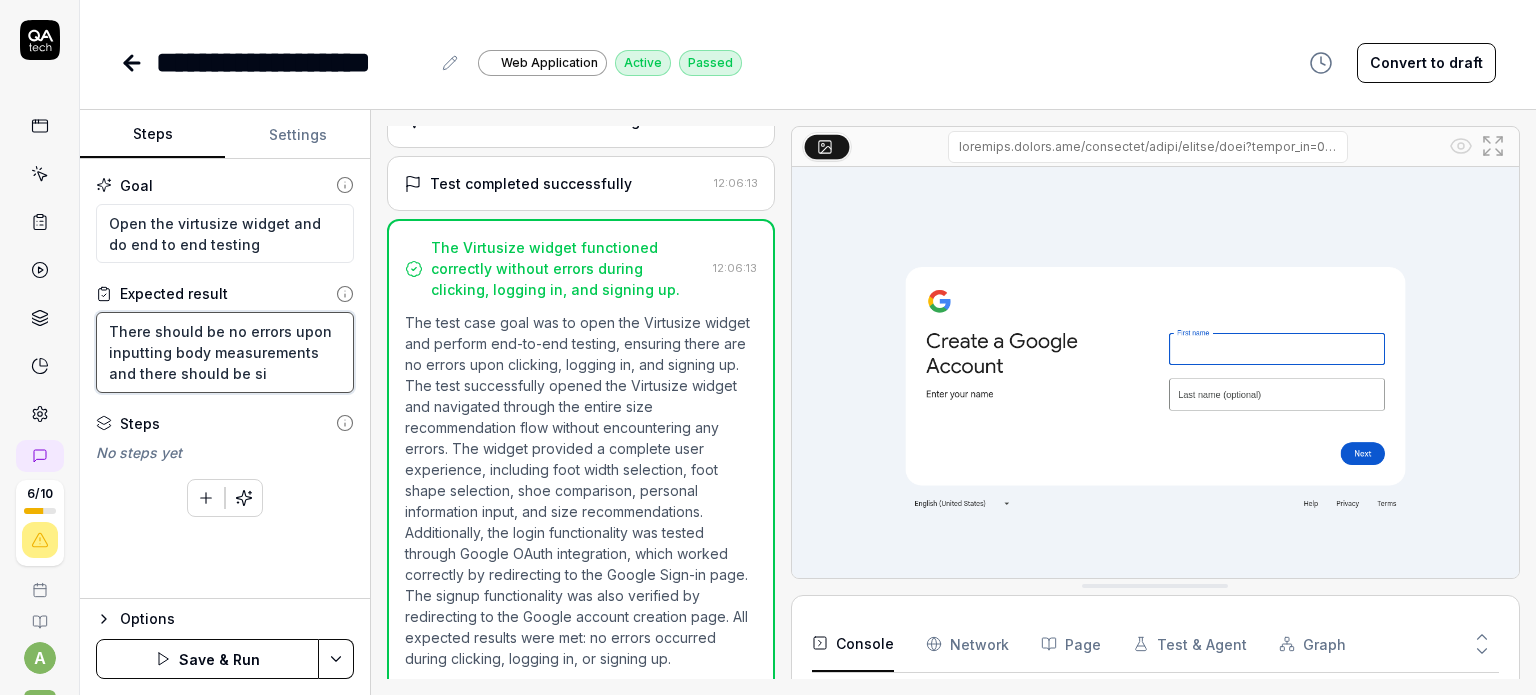 type on "*" 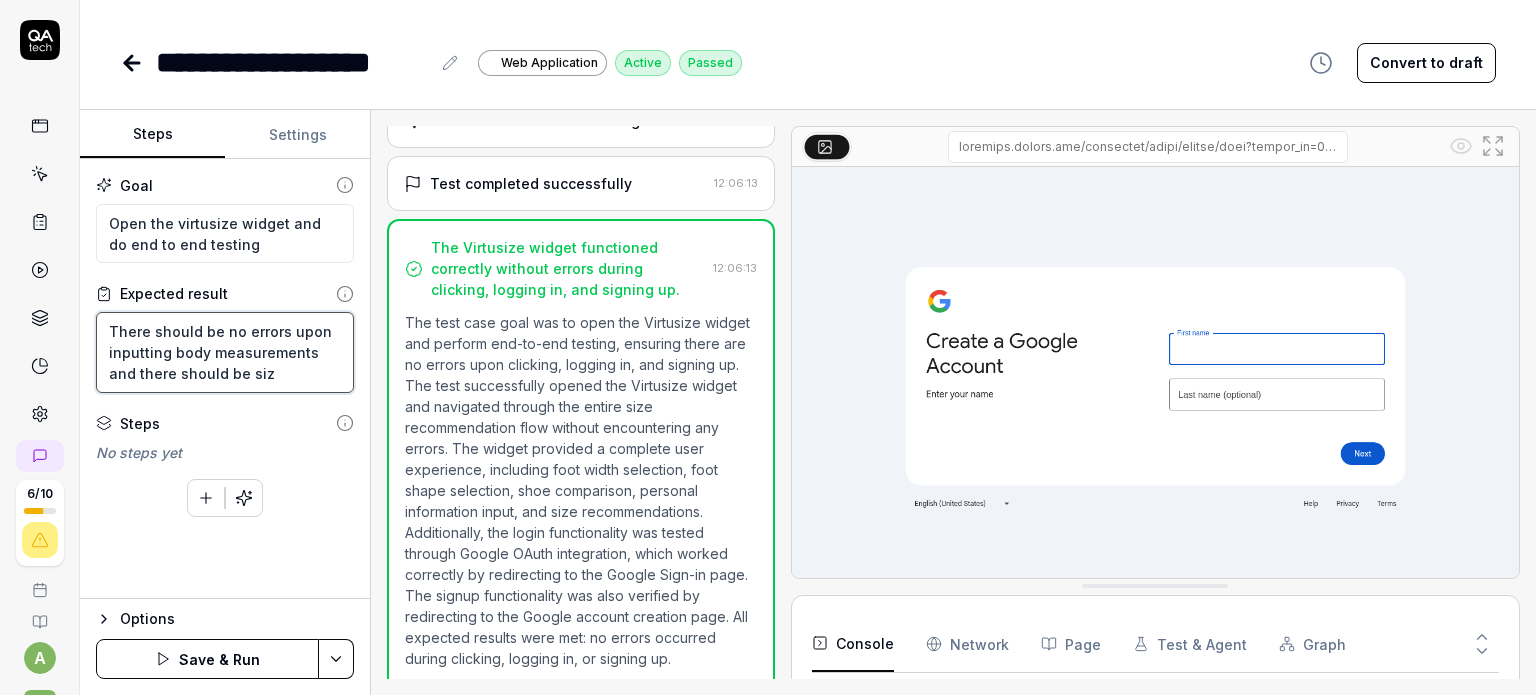 type on "*" 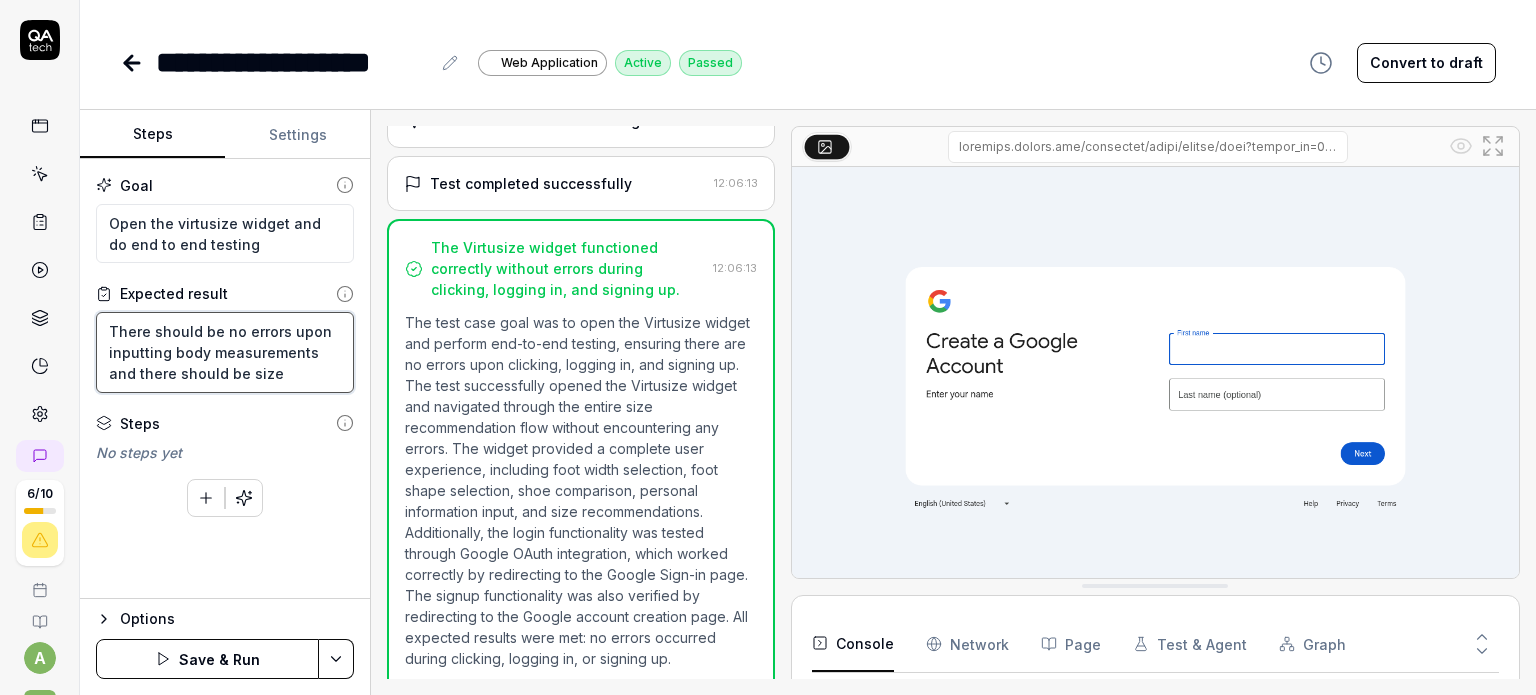 type on "*" 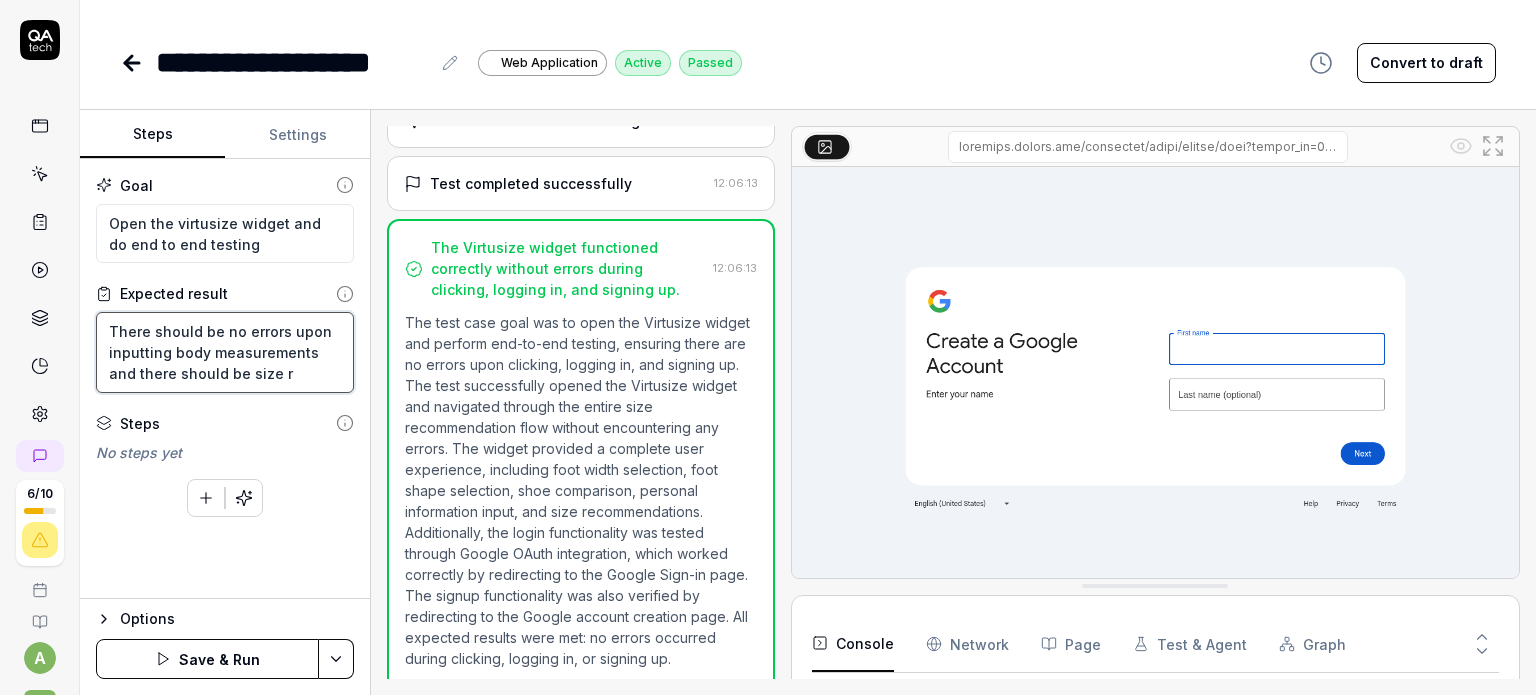 type on "*" 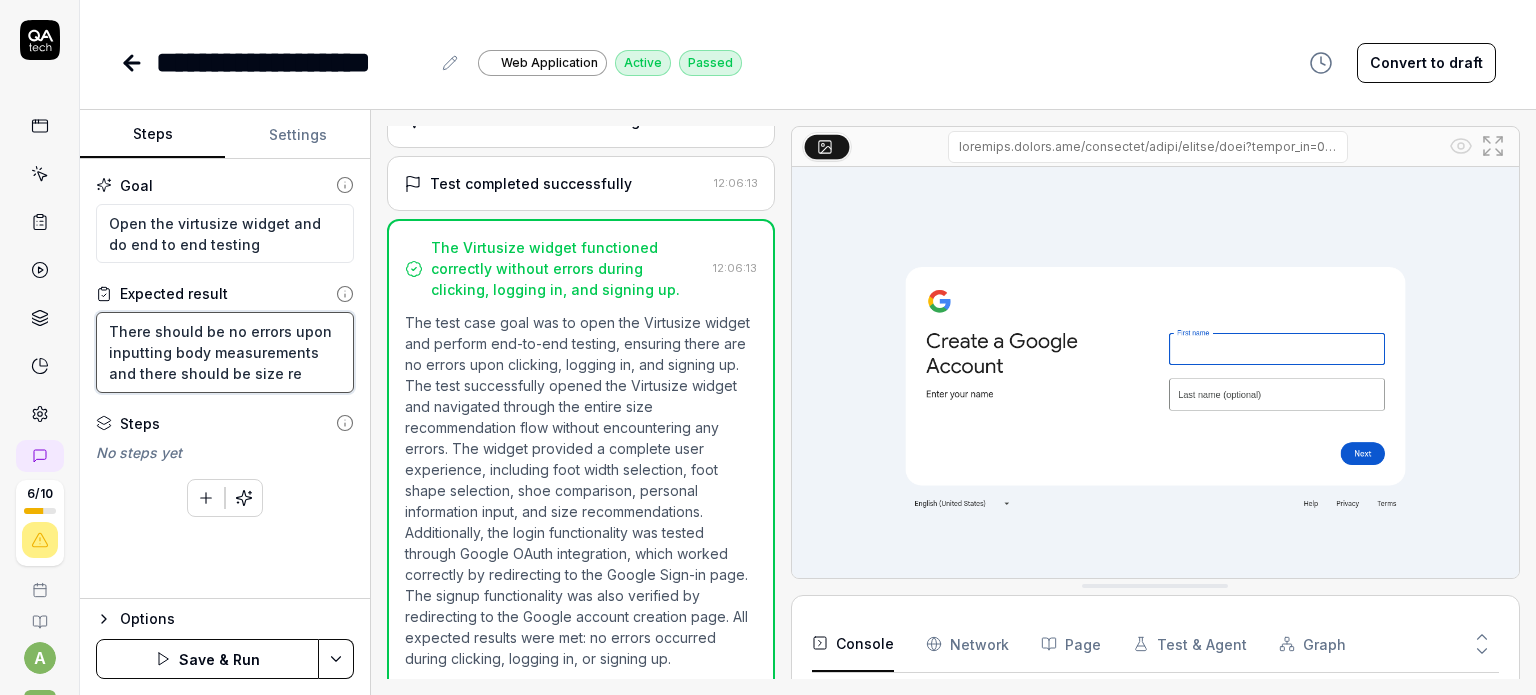type on "*" 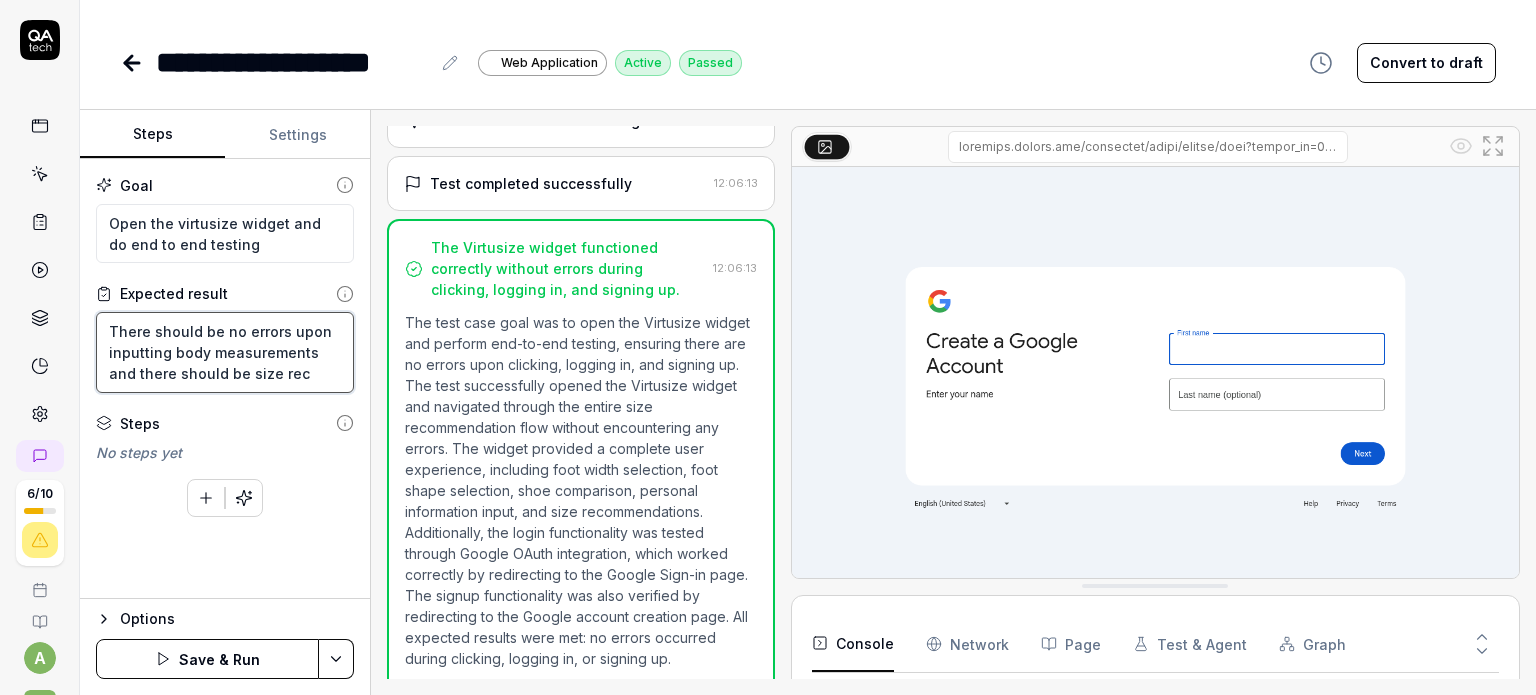type on "*" 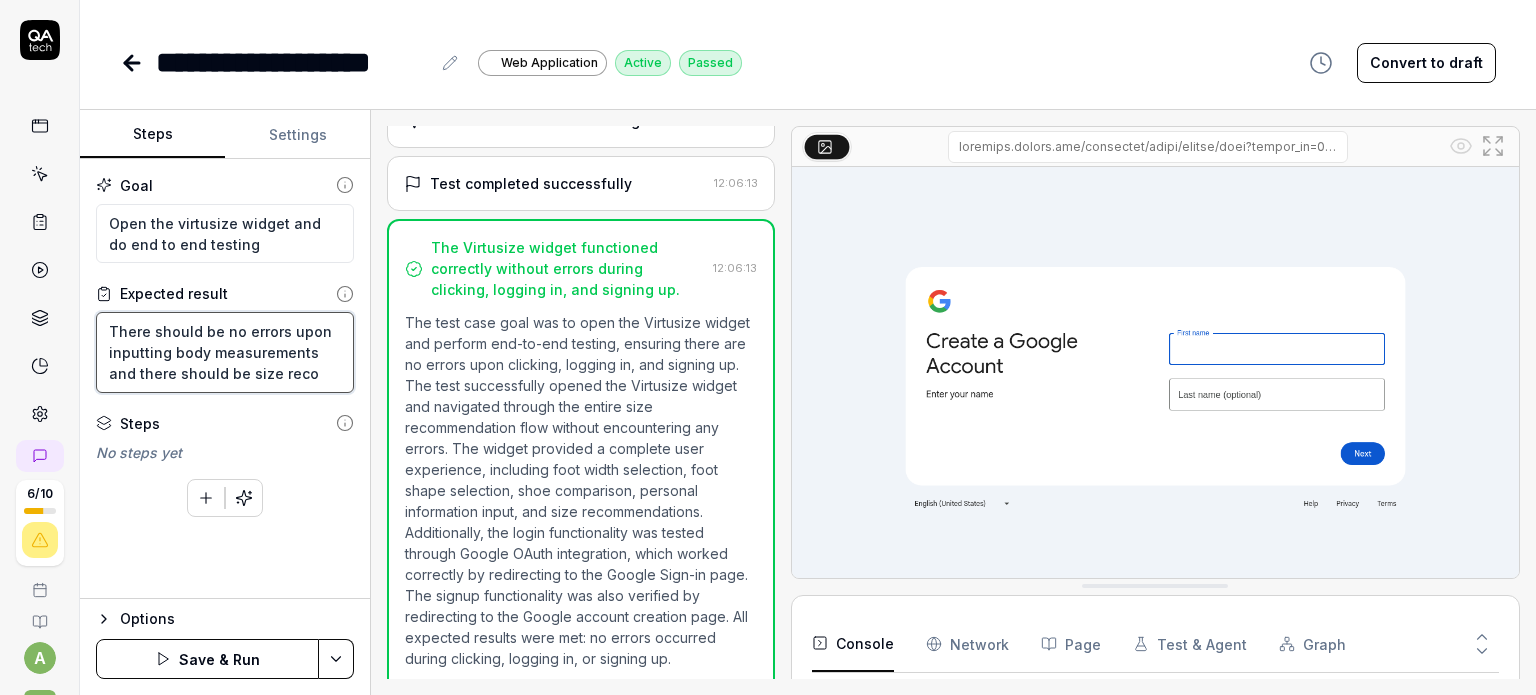 type on "*" 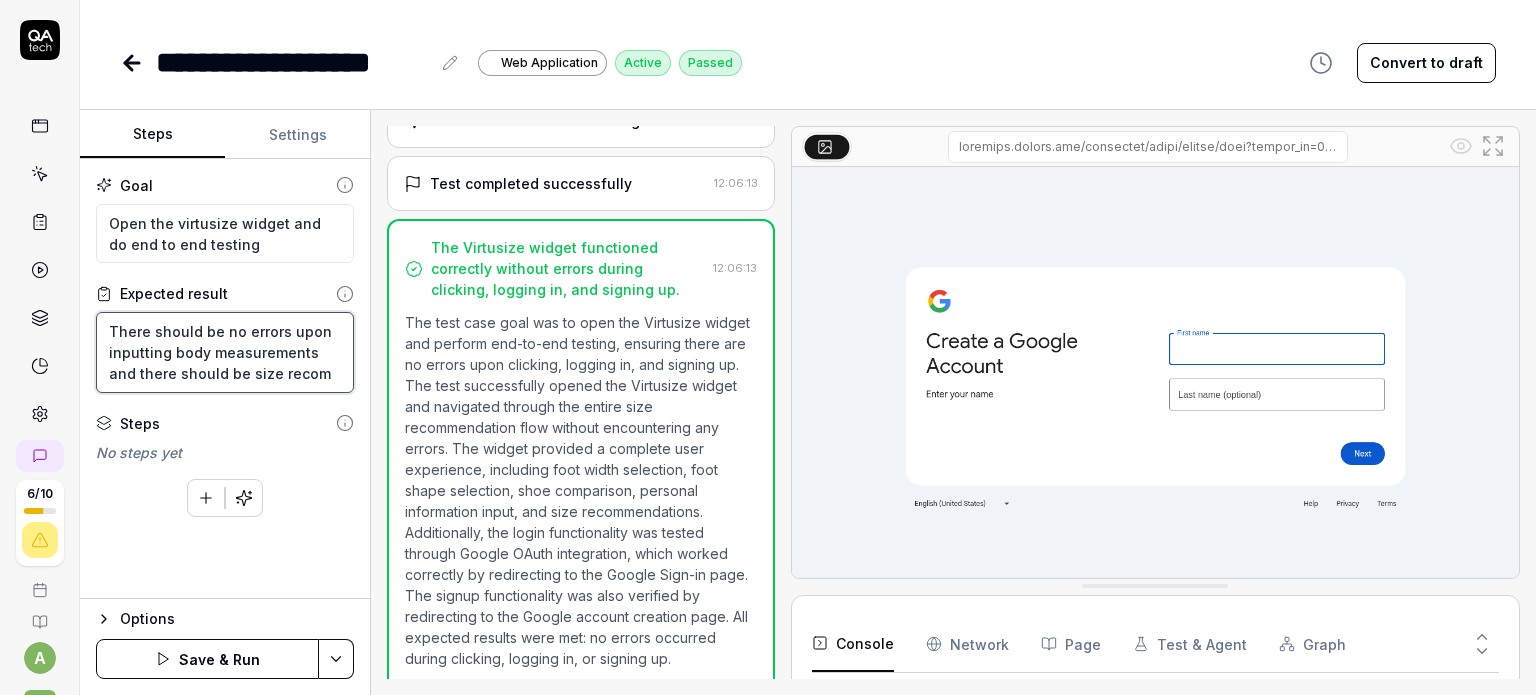 type on "*" 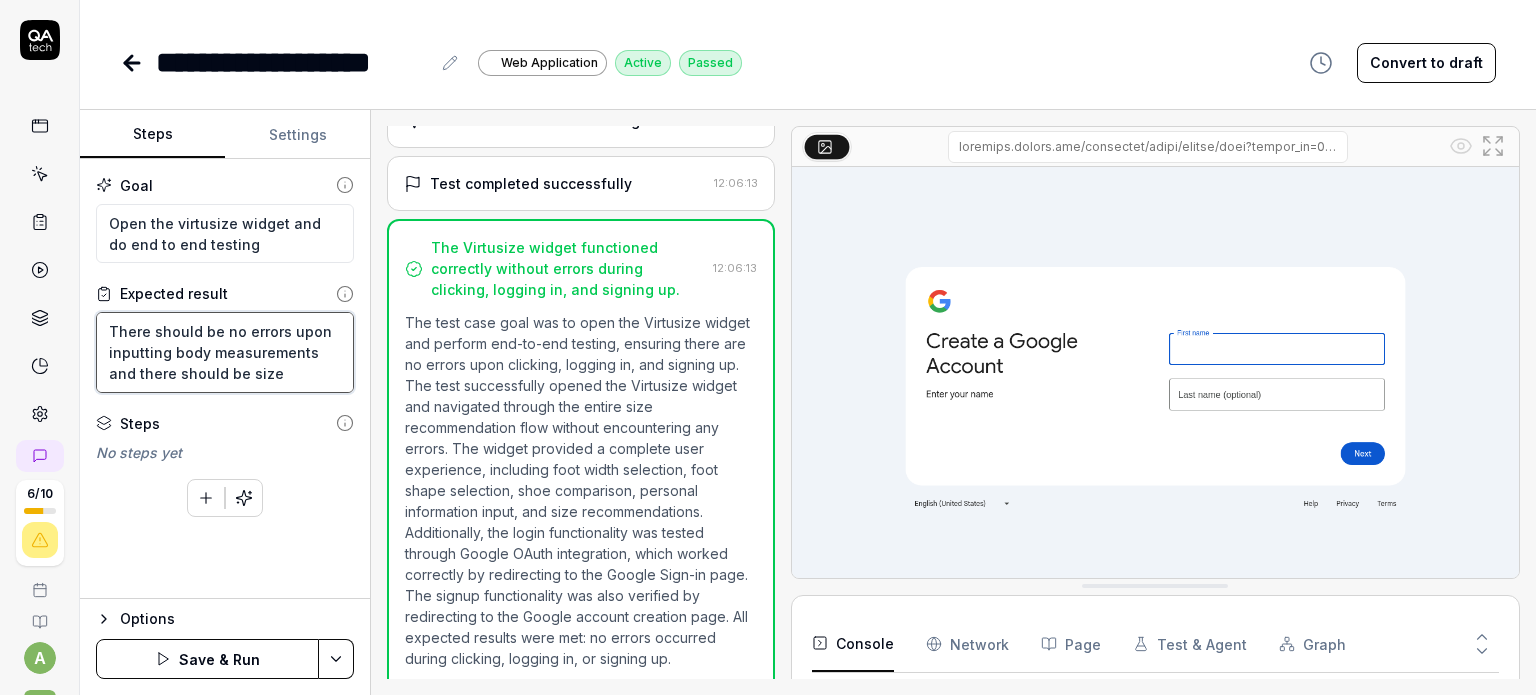 type on "*" 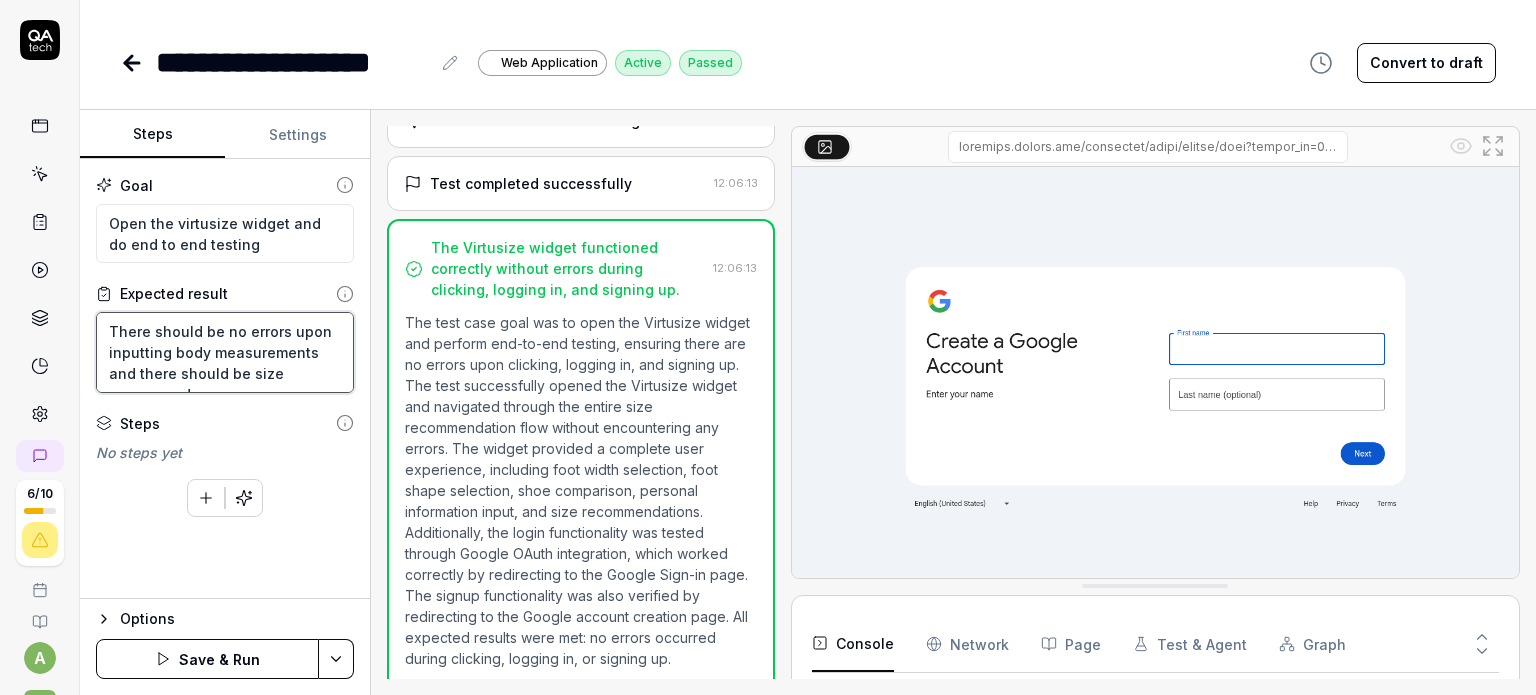 type on "*" 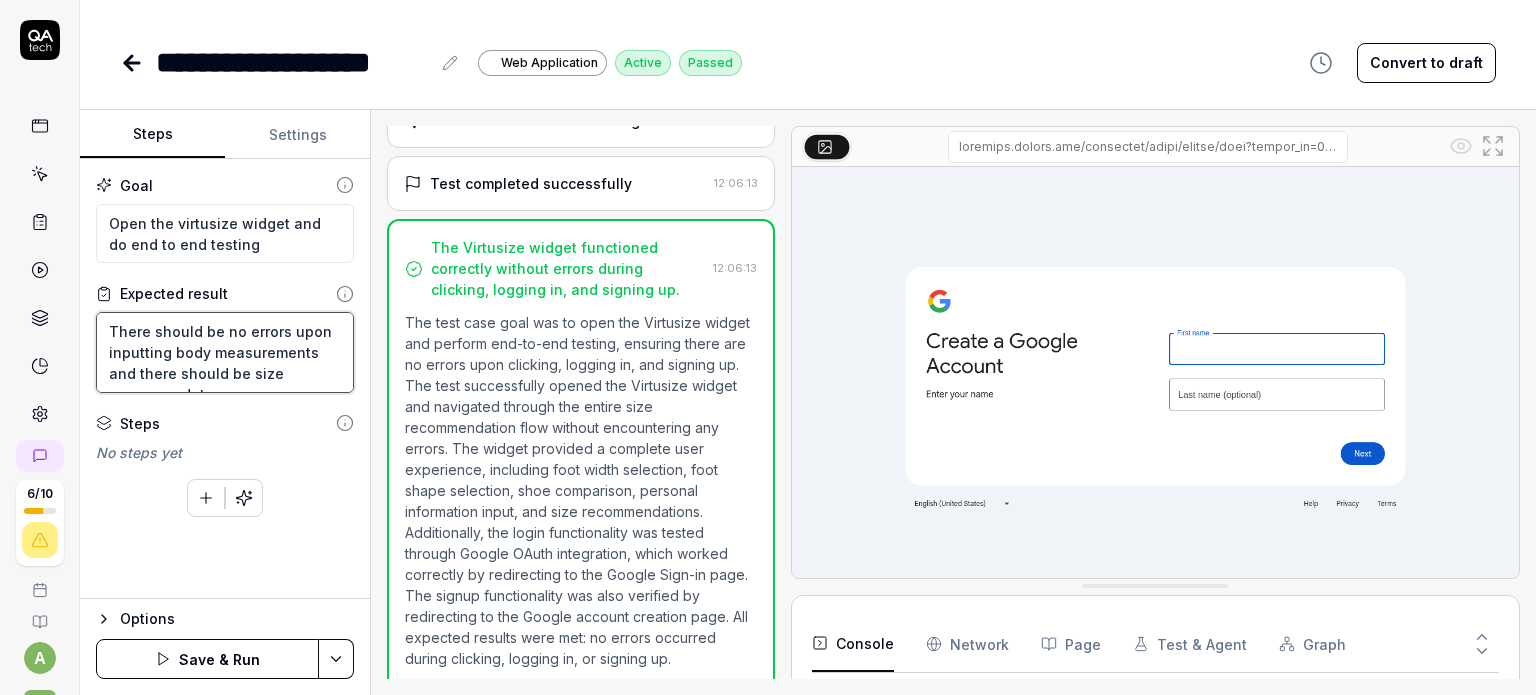 type on "*" 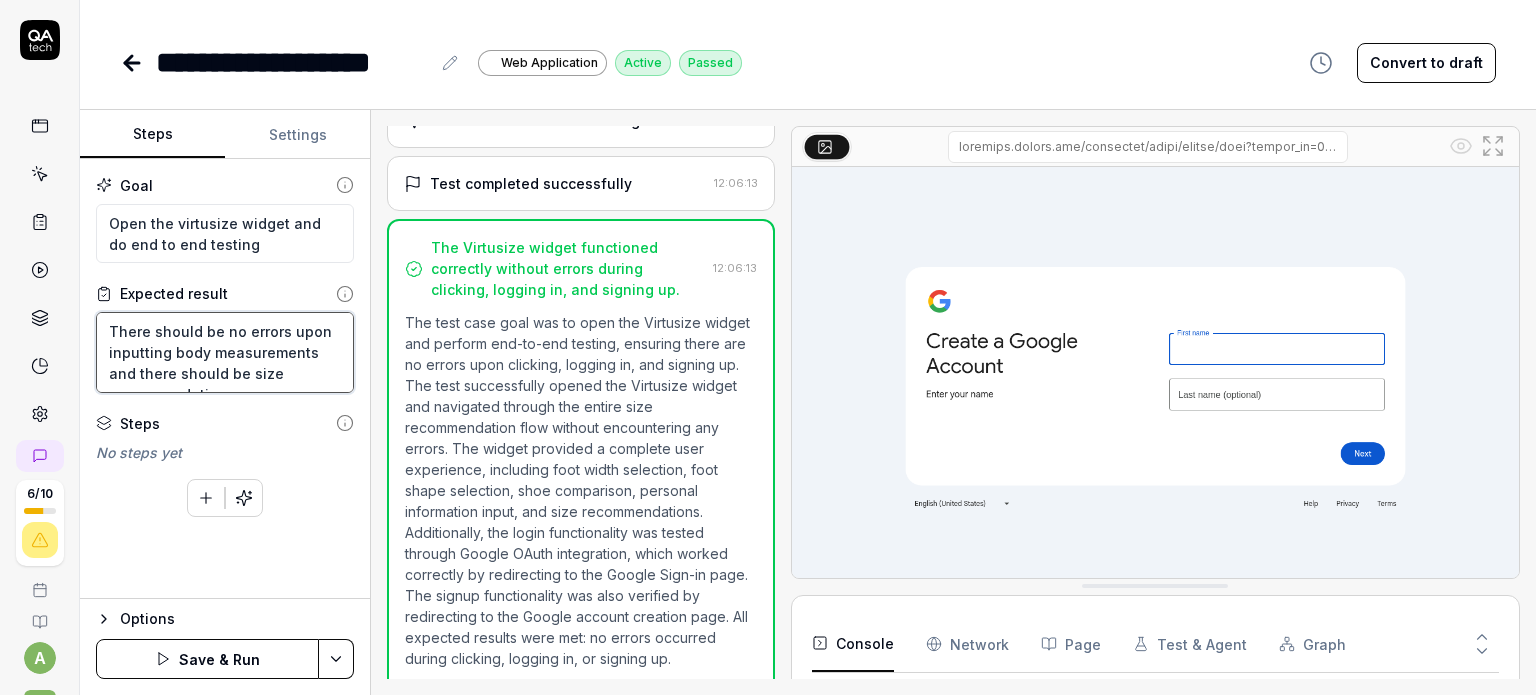 type on "*" 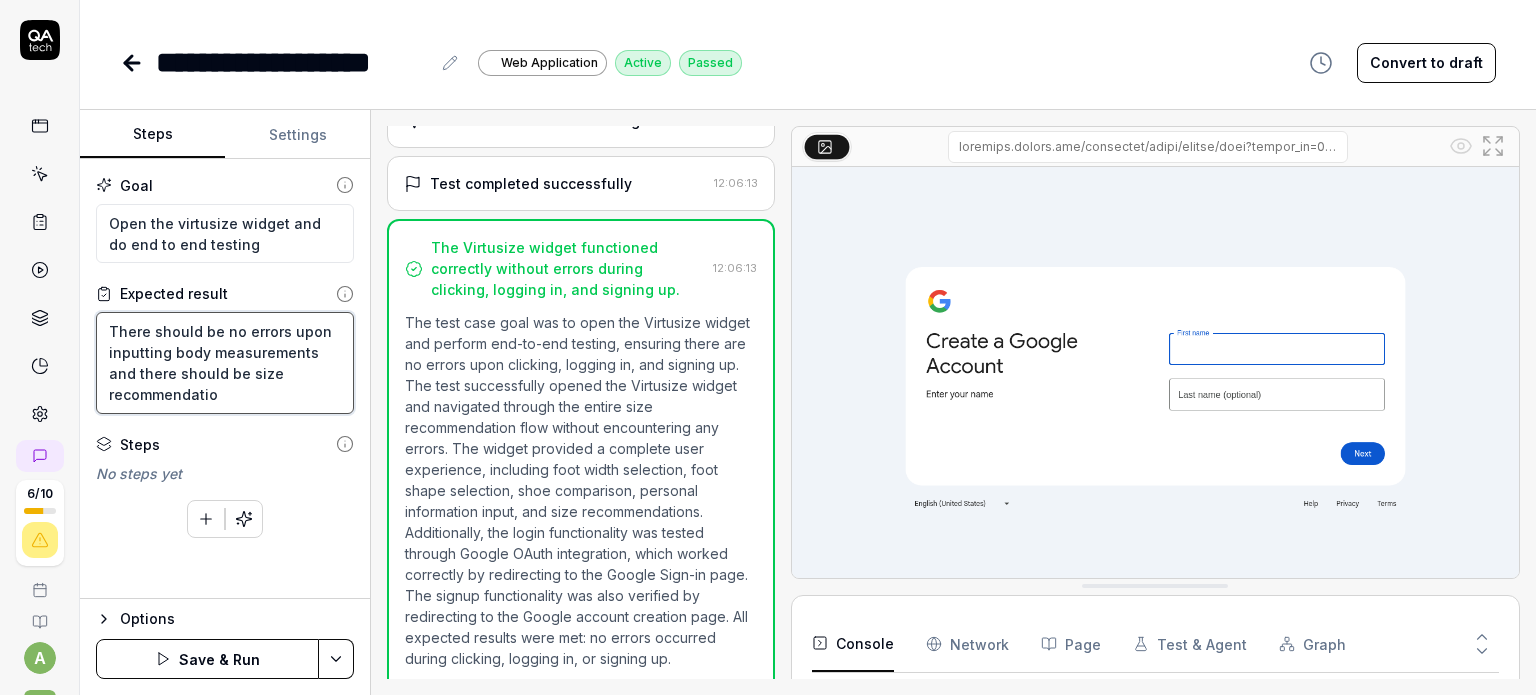 type on "*" 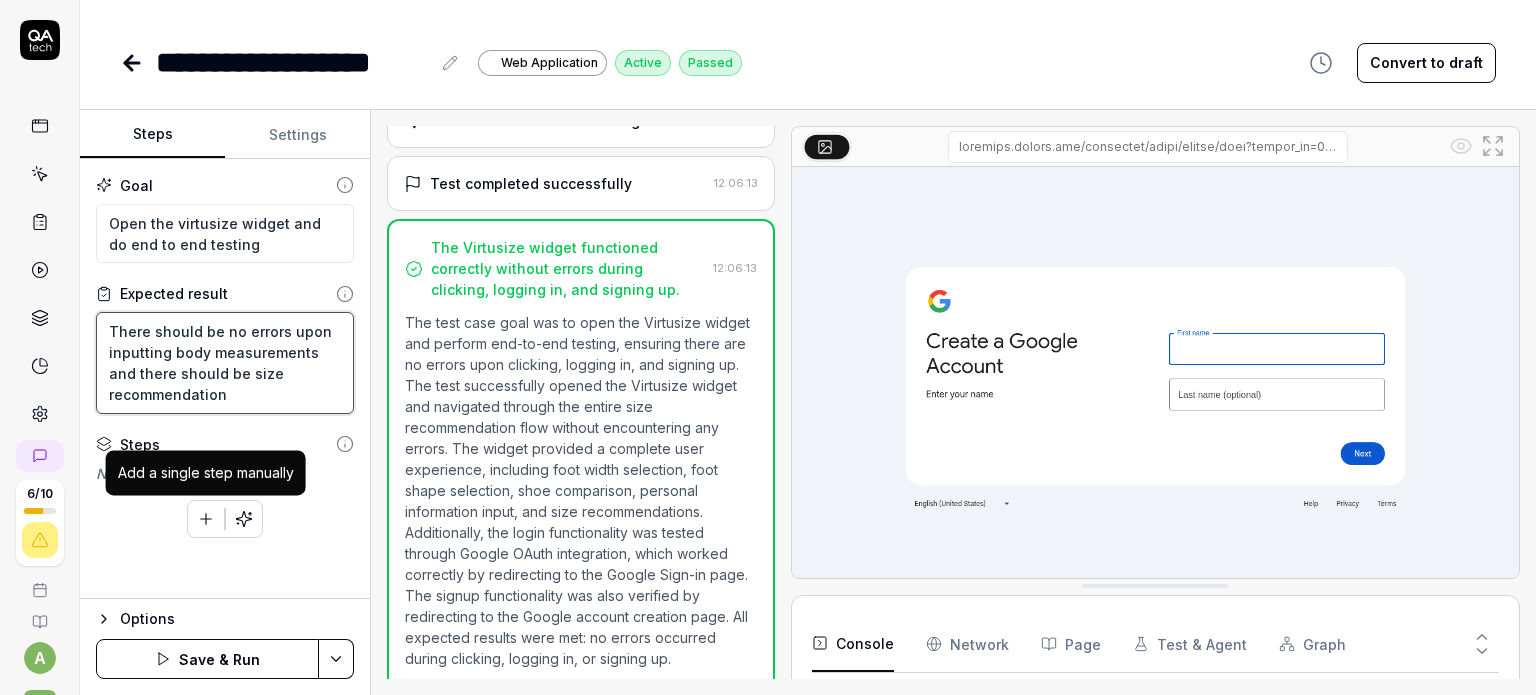 type on "There should be no errors upon inputting body measurements and there should be size recommendation" 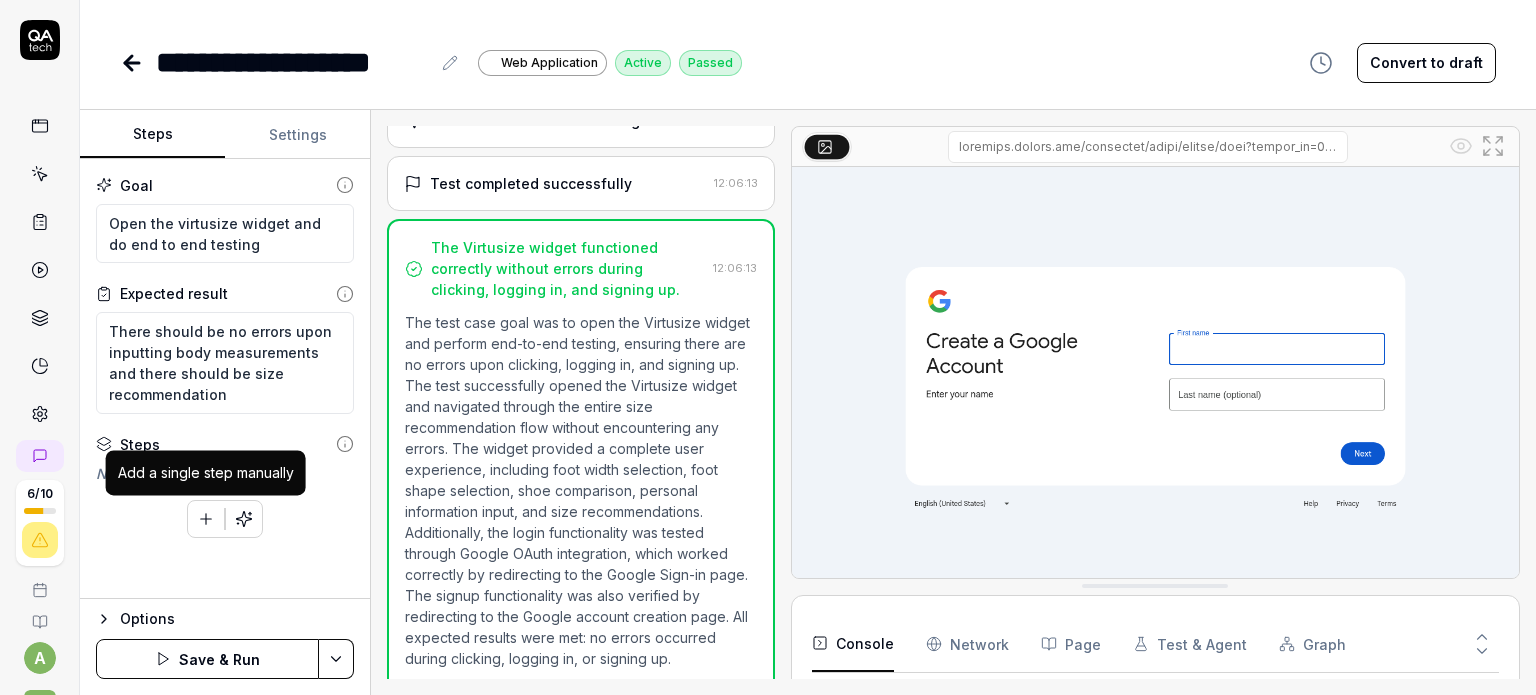 click on "Add a single step manually" at bounding box center (206, 472) 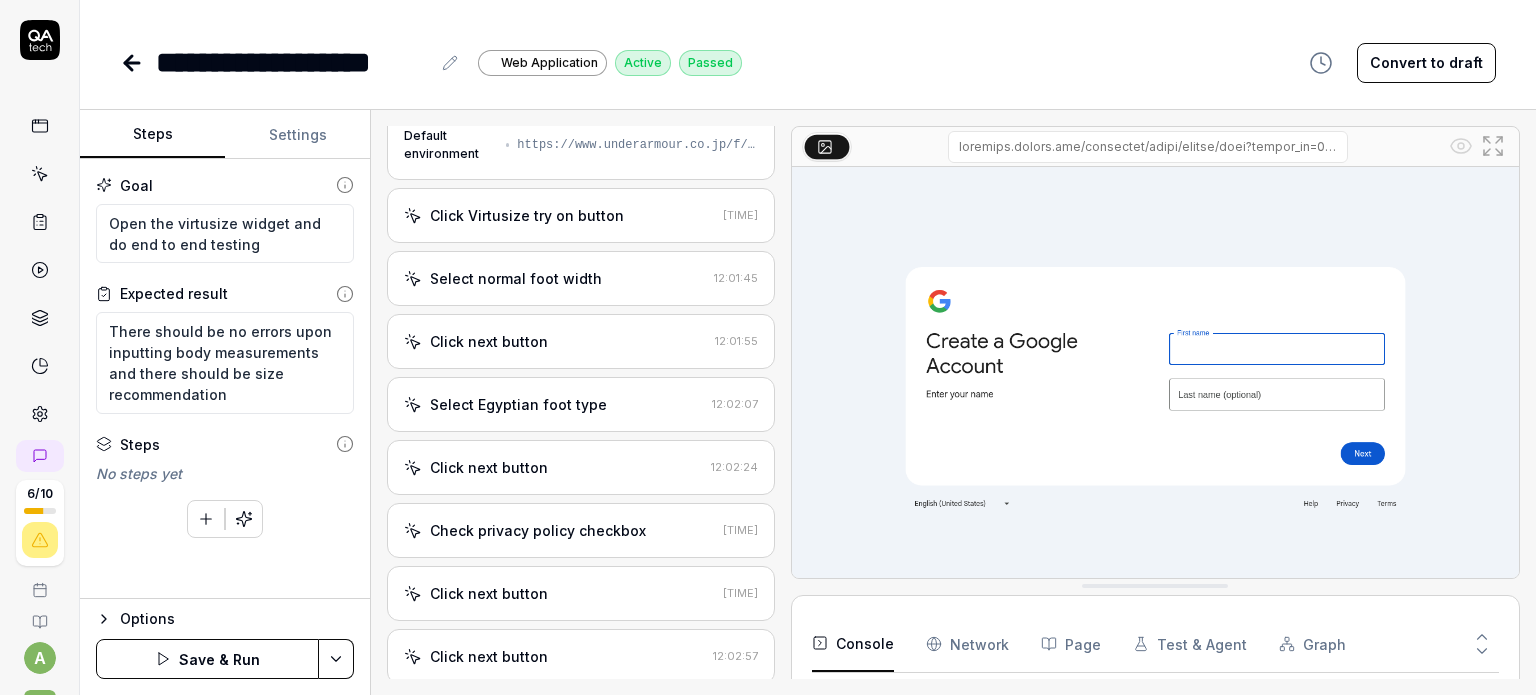 scroll, scrollTop: 0, scrollLeft: 0, axis: both 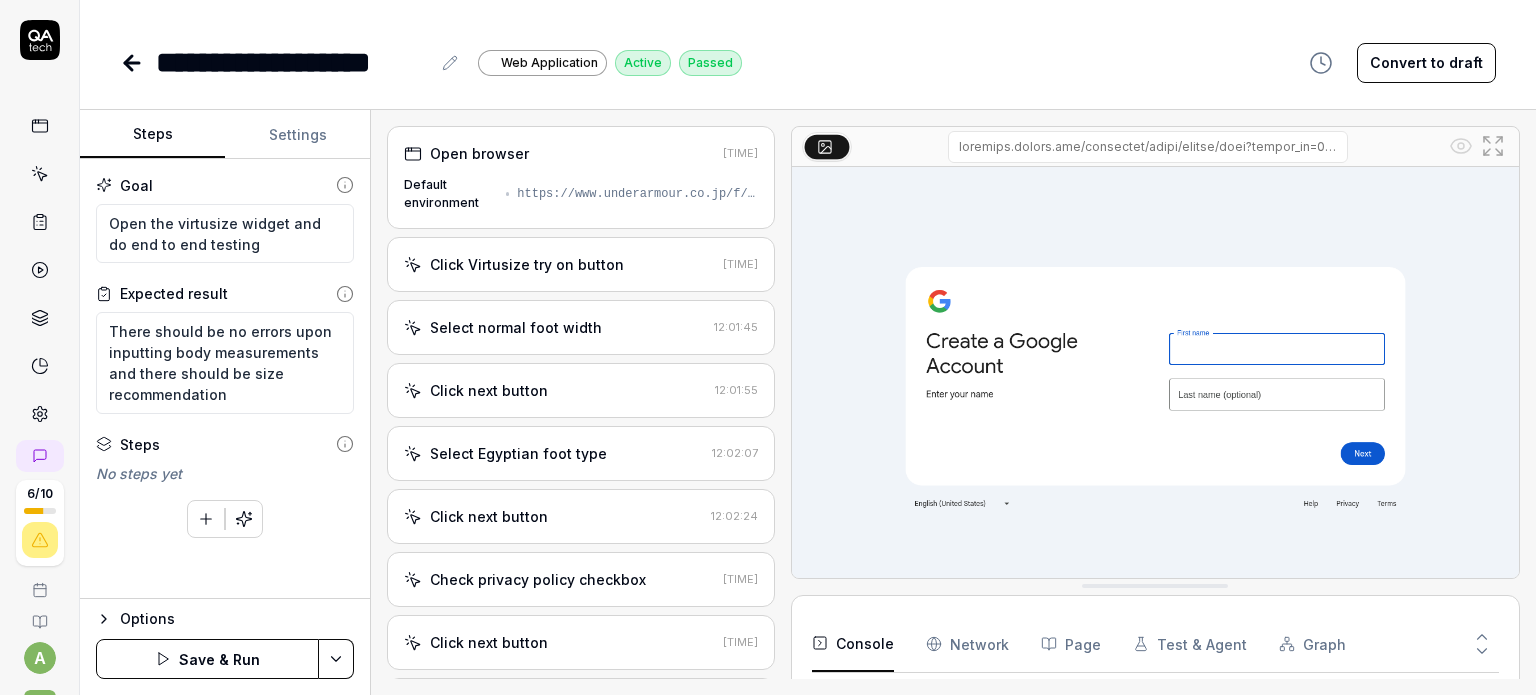 click on "https://www.underarmour.co.jp/f/dsg-1083318" at bounding box center (637, 194) 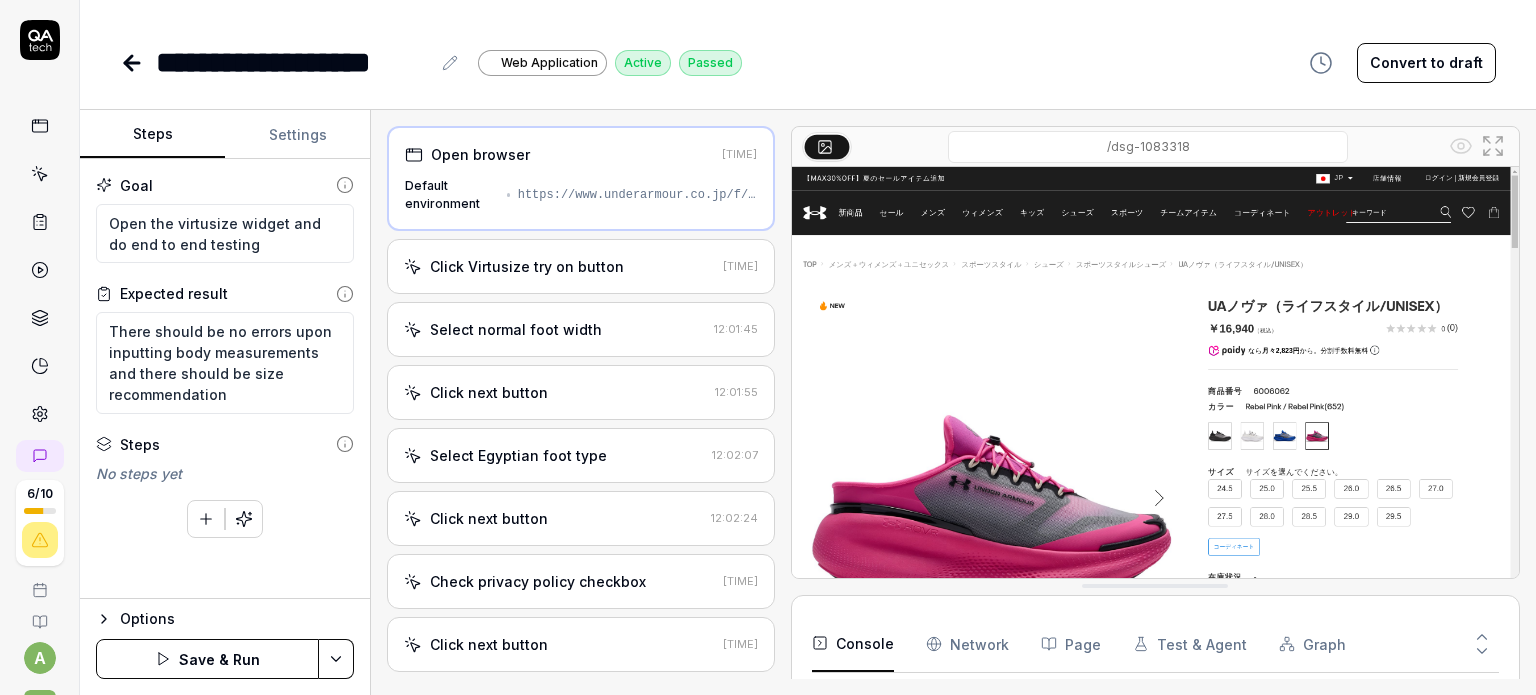 click on "https://www.underarmour.co.jp/f/dsg-1083318" at bounding box center [637, 195] 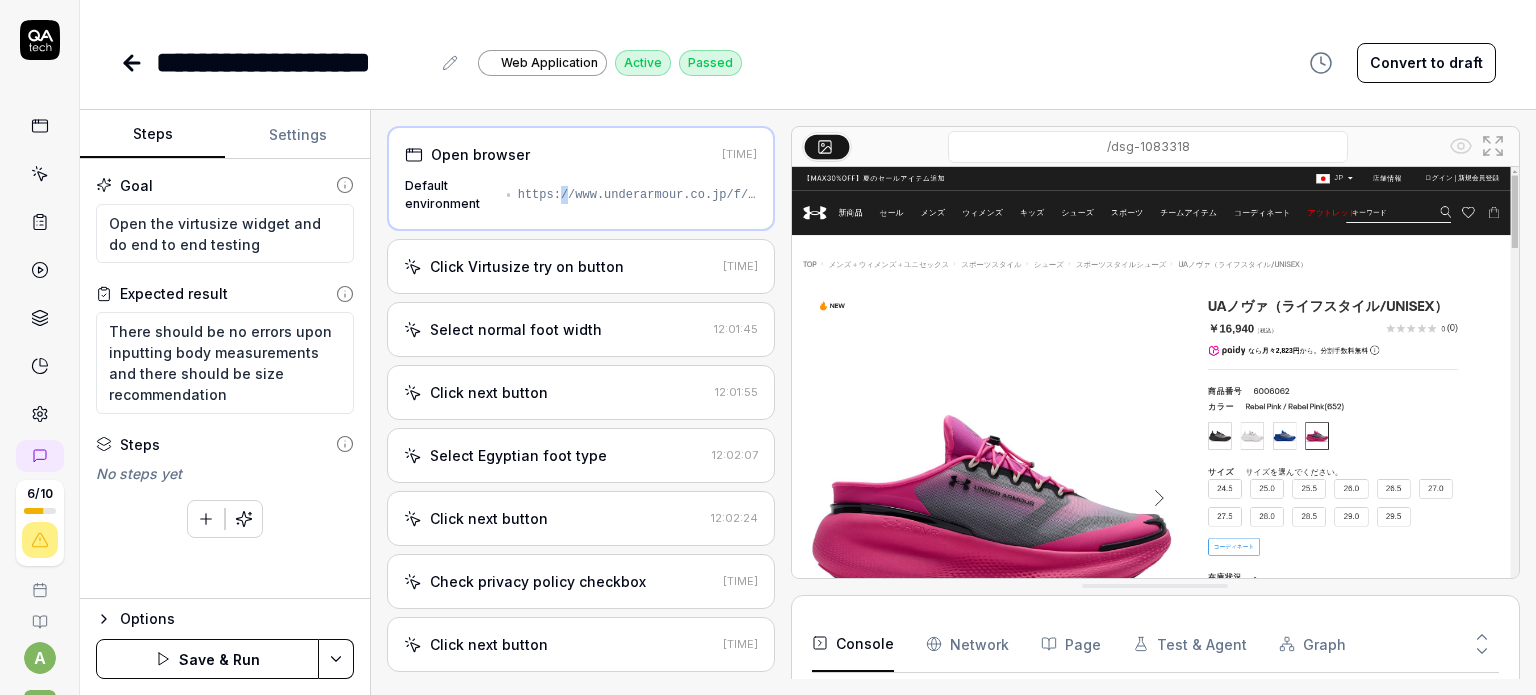 click on "https://www.underarmour.co.jp/f/dsg-1083318" at bounding box center (637, 195) 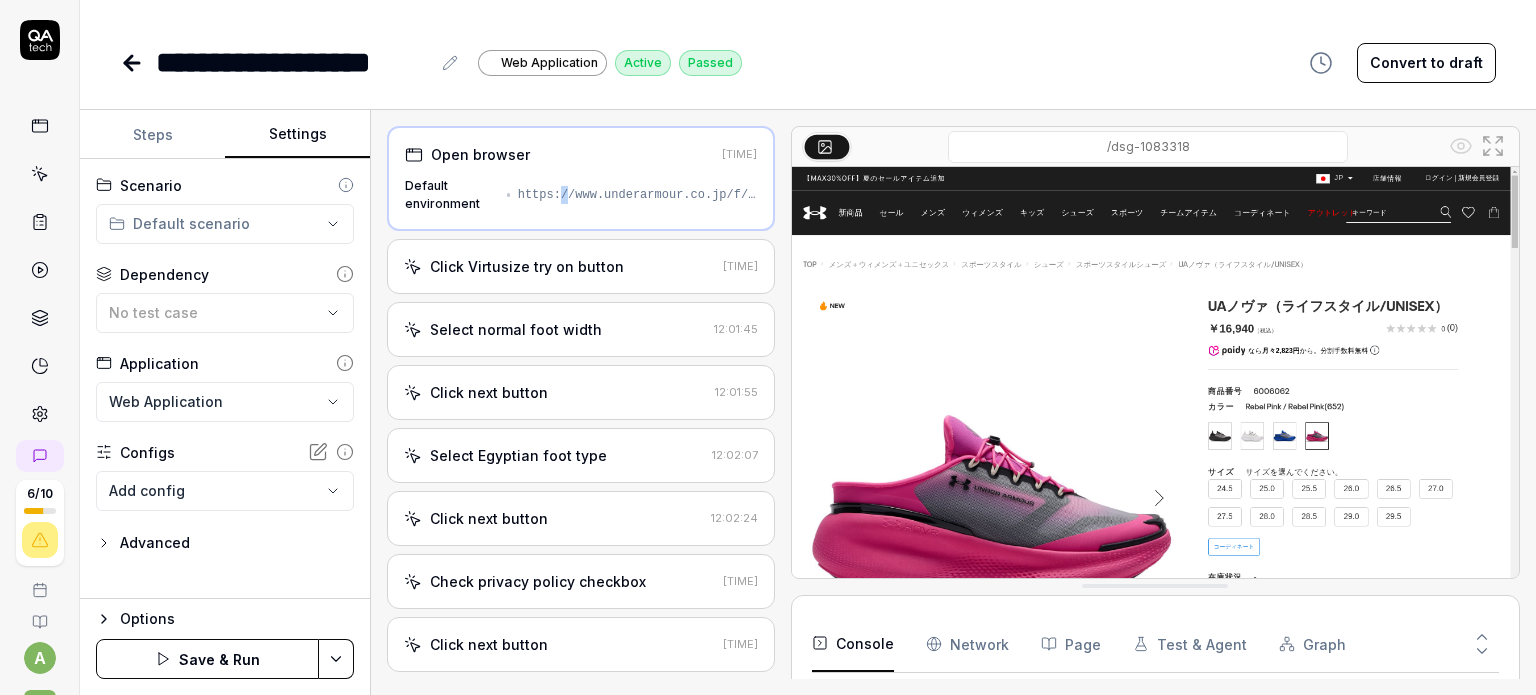 click on "Advanced" at bounding box center [143, 543] 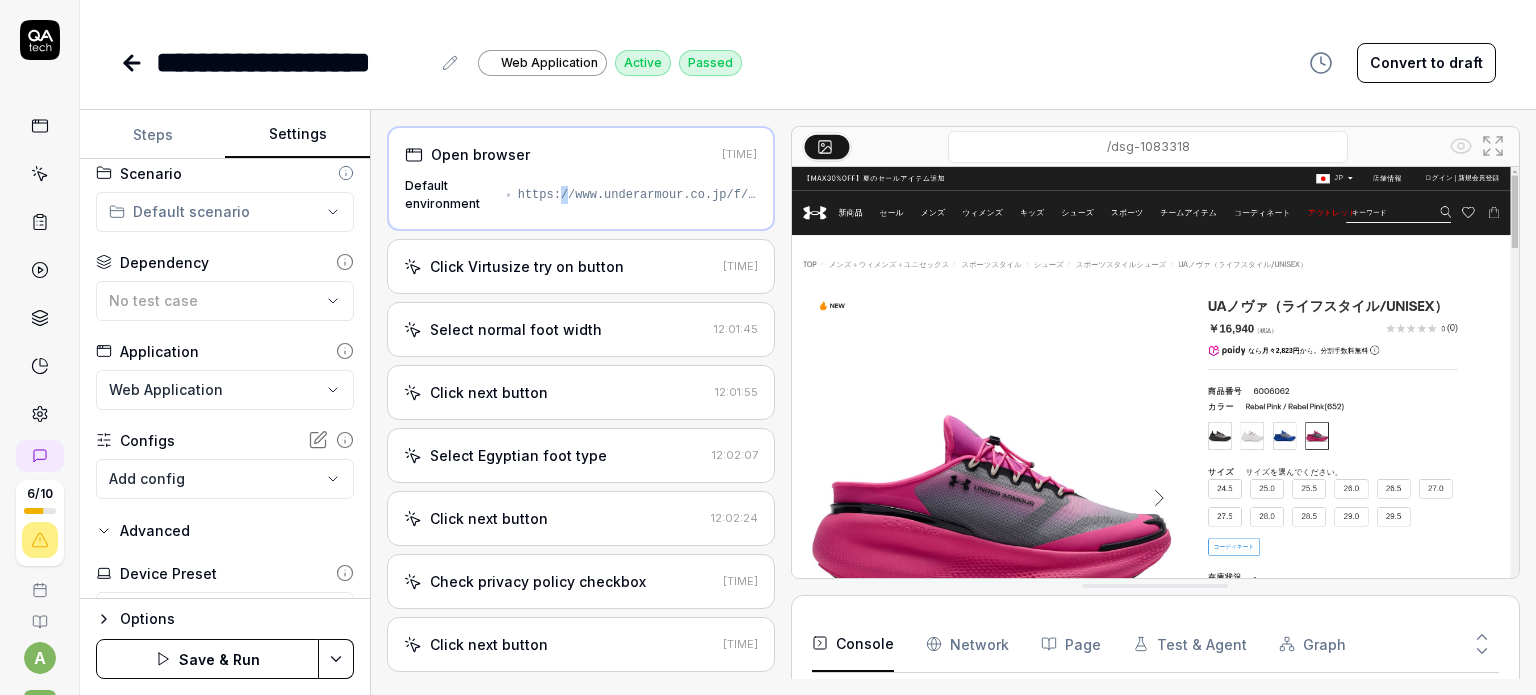 scroll, scrollTop: 0, scrollLeft: 0, axis: both 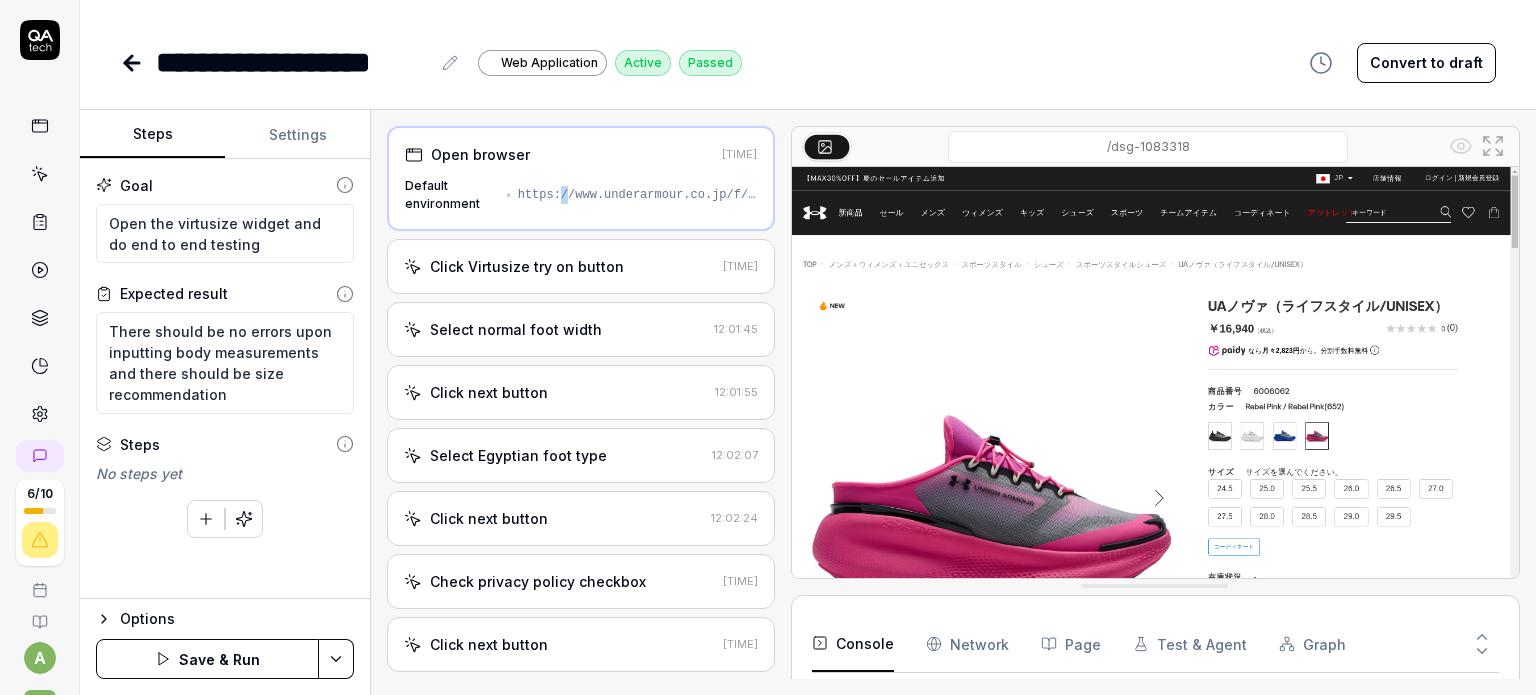 click on "Steps" at bounding box center (152, 135) 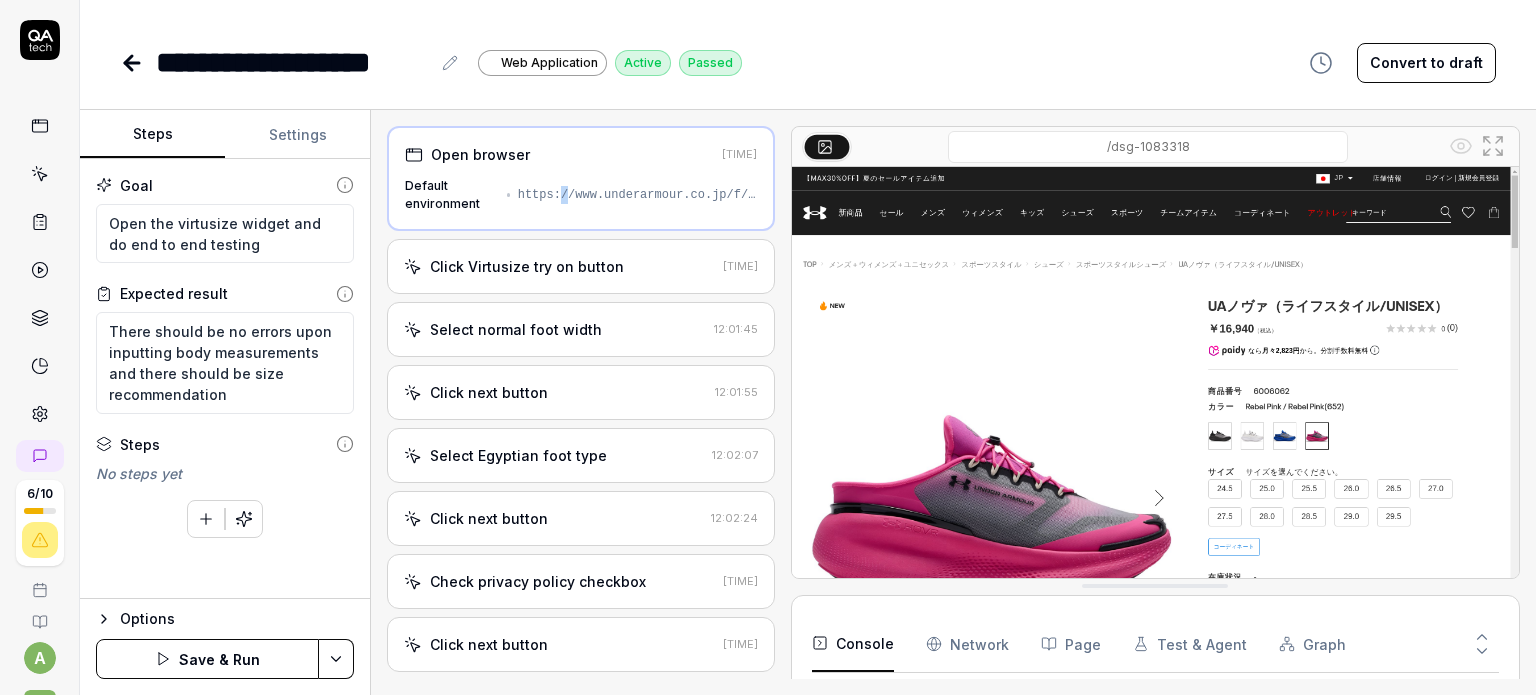click on "**********" at bounding box center [768, 347] 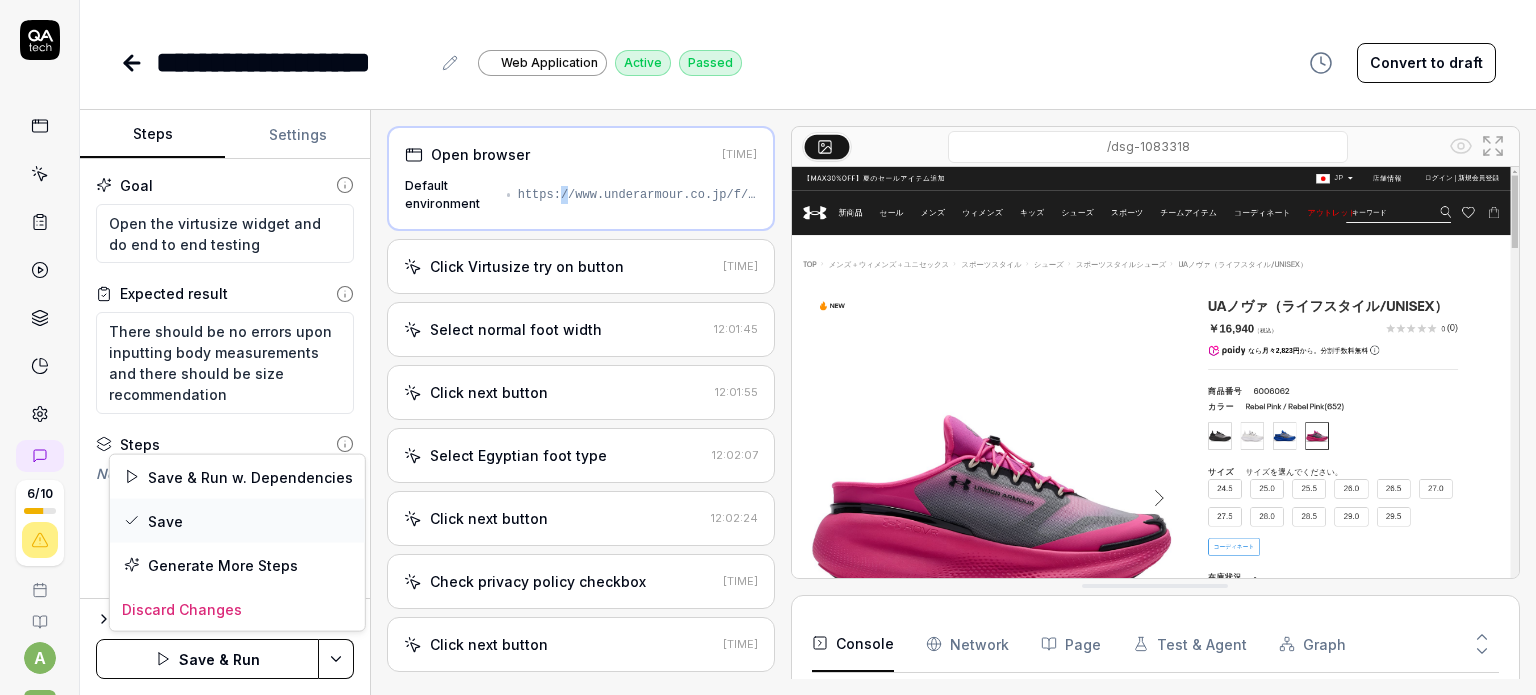 click on "Save" at bounding box center [237, 521] 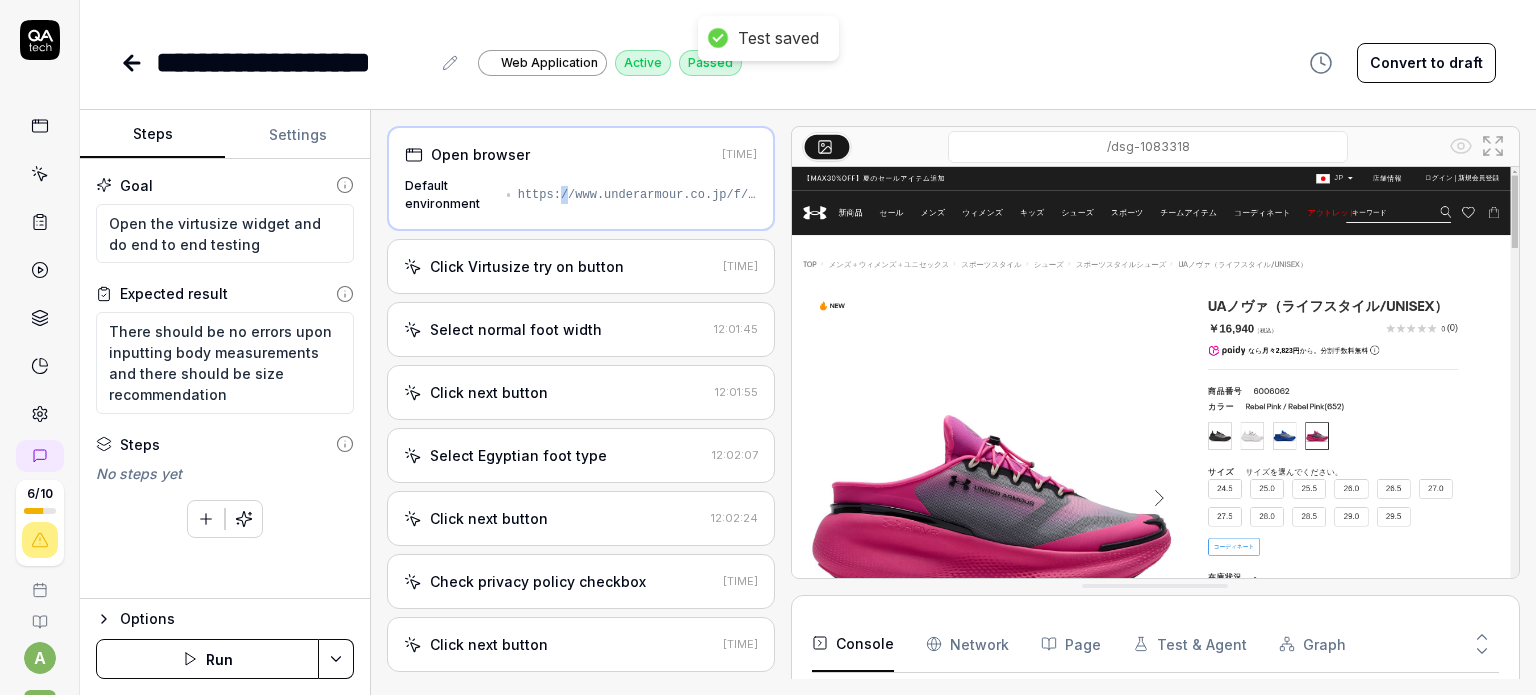 click 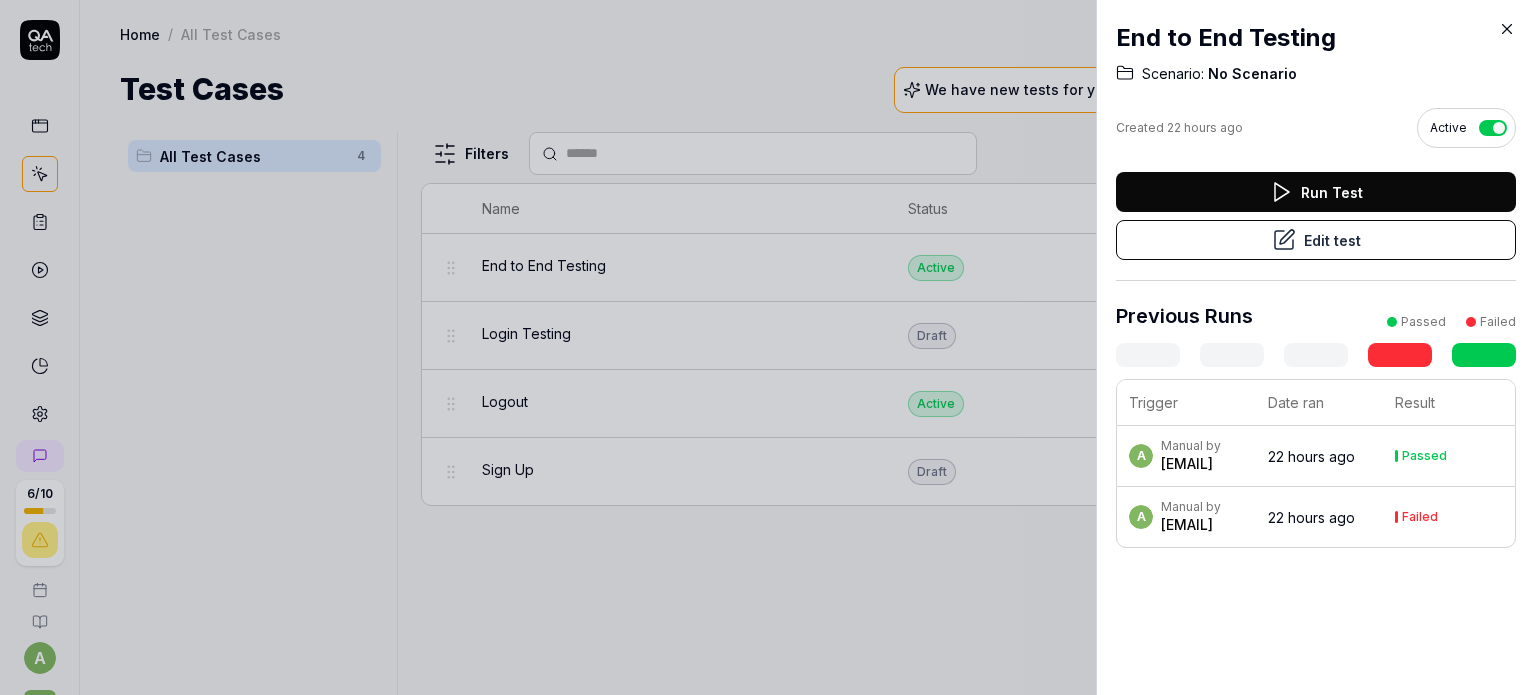 click at bounding box center (768, 347) 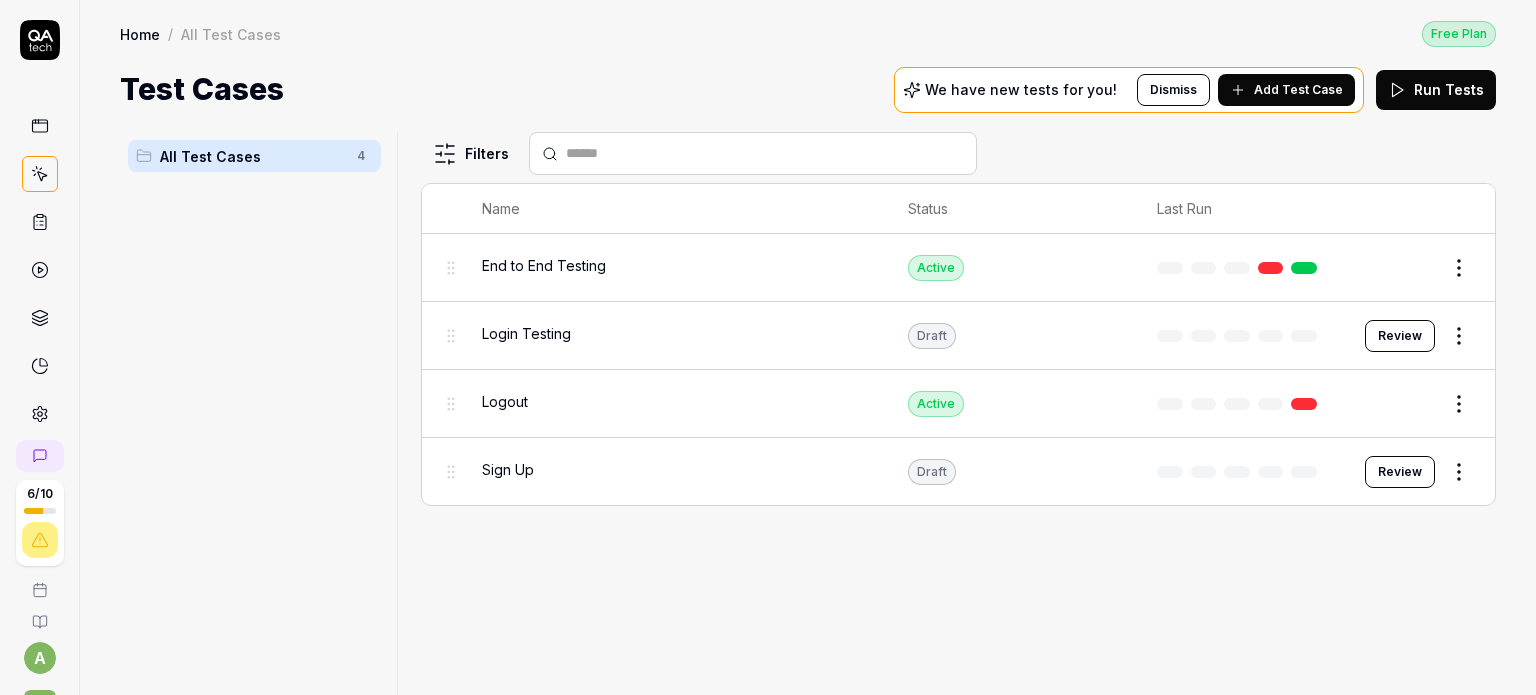 click on "6  /  10 a V Home / All Test Cases Free Plan Home / All Test Cases Free Plan Test Cases We have new tests for you! Dismiss Add Test Case Run Tests All Test Cases 4 Filters Name Status Last Run End to End Testing Active Edit Login Testing Draft Review Logout  Active Edit Sign Up Draft Review
To pick up a draggable item, press the space bar.
While dragging, use the arrow keys to move the item.
Press space again to drop the item in its new position, or press escape to cancel.
*" at bounding box center (768, 347) 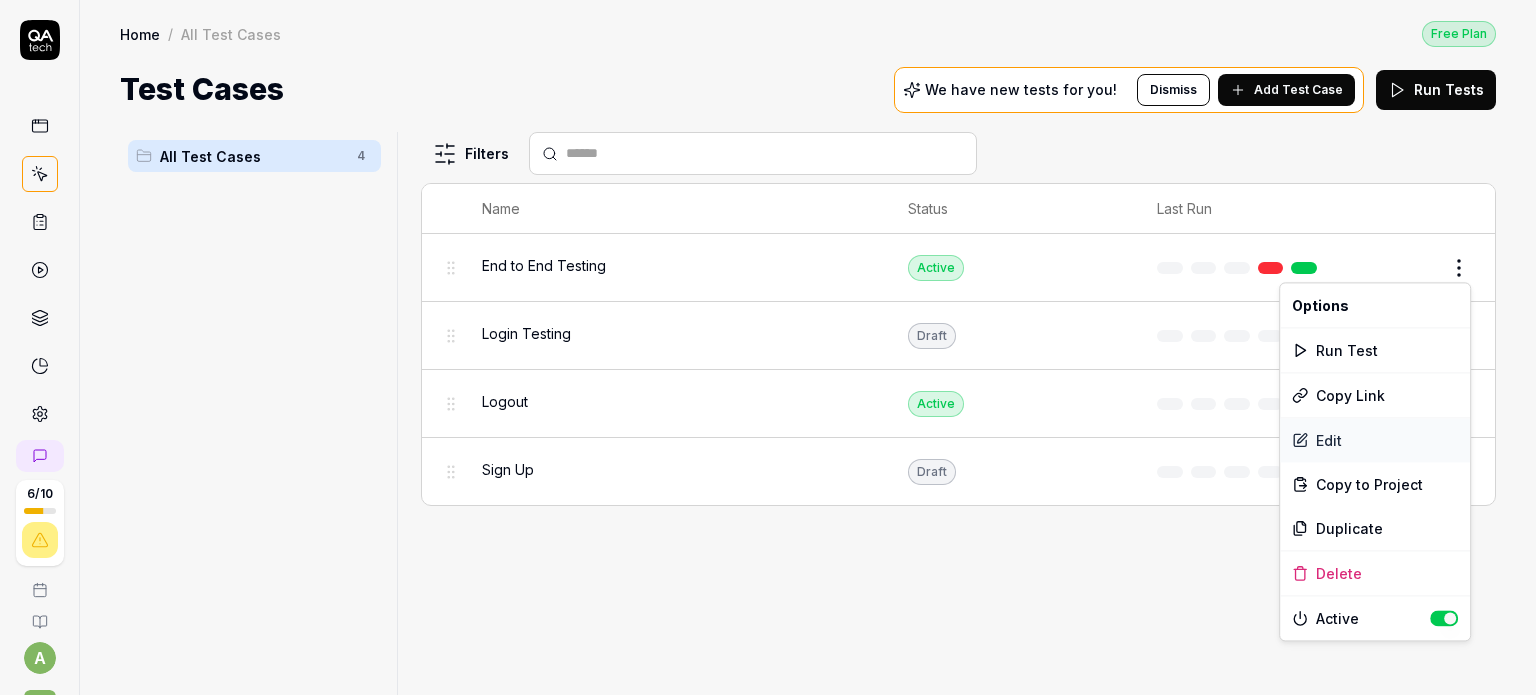 click on "Edit" at bounding box center (1375, 440) 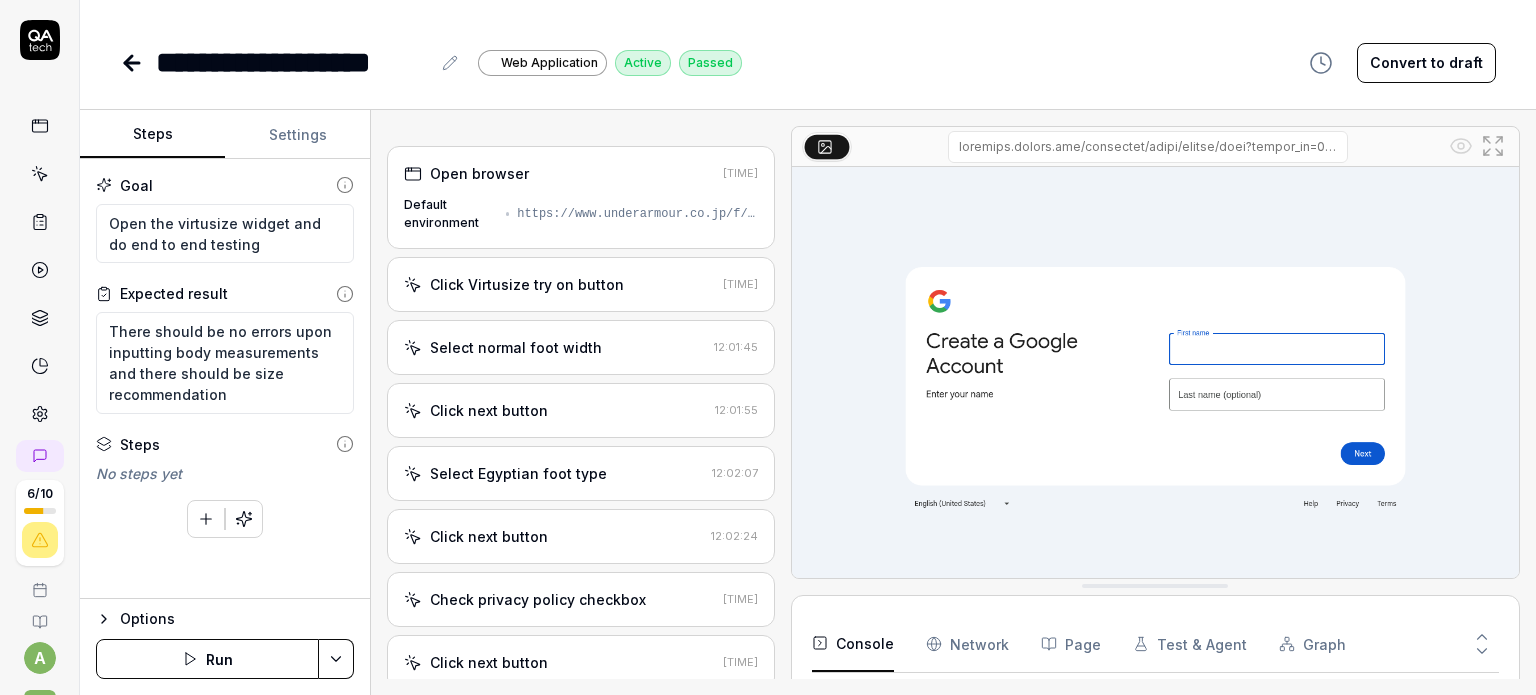 scroll, scrollTop: 2950, scrollLeft: 0, axis: vertical 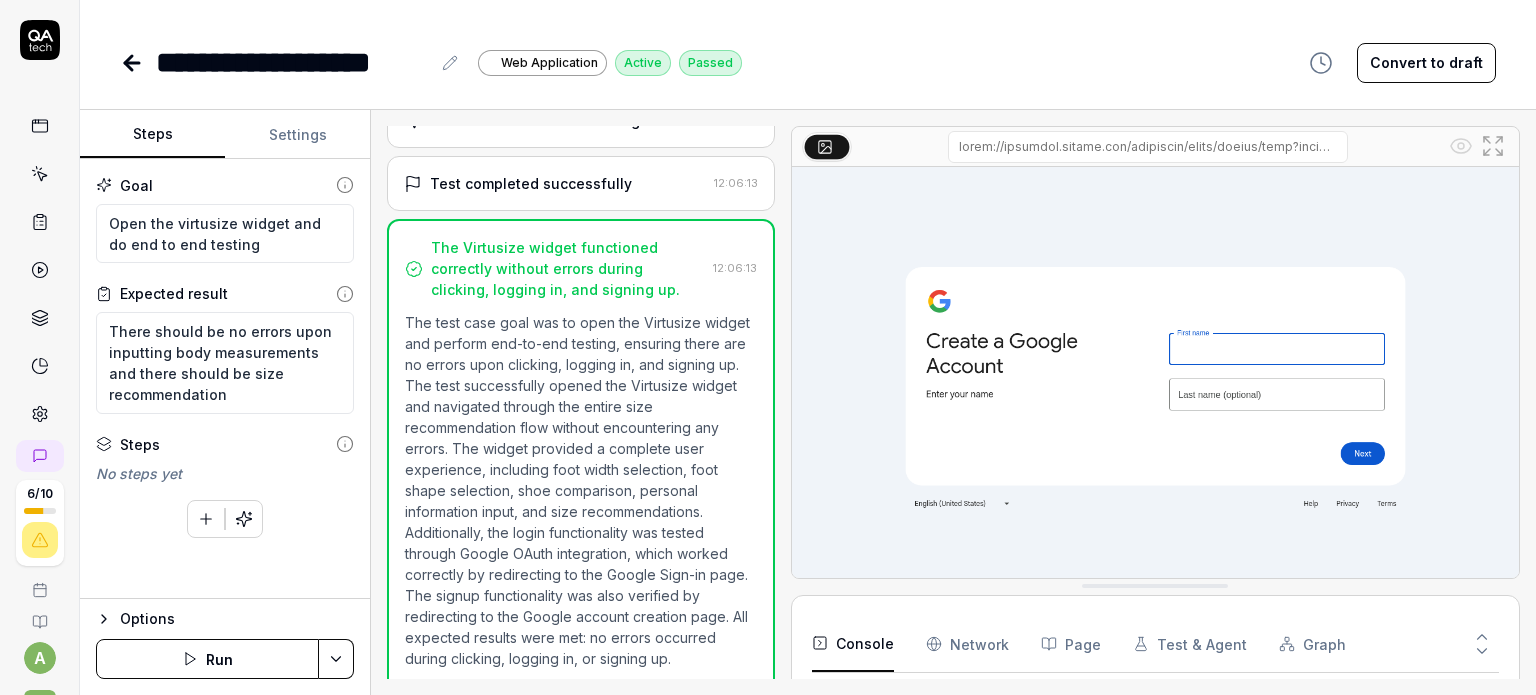 click at bounding box center [1148, 147] 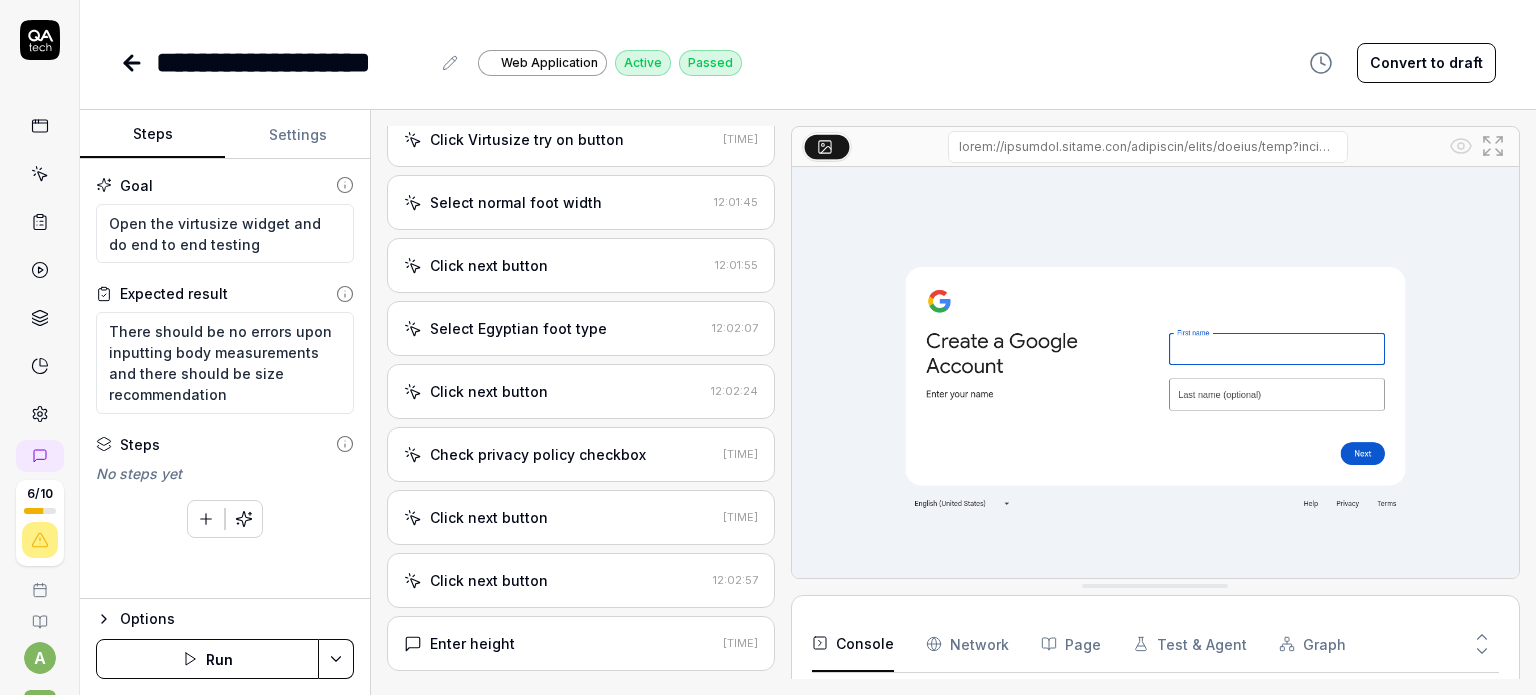 scroll, scrollTop: 0, scrollLeft: 0, axis: both 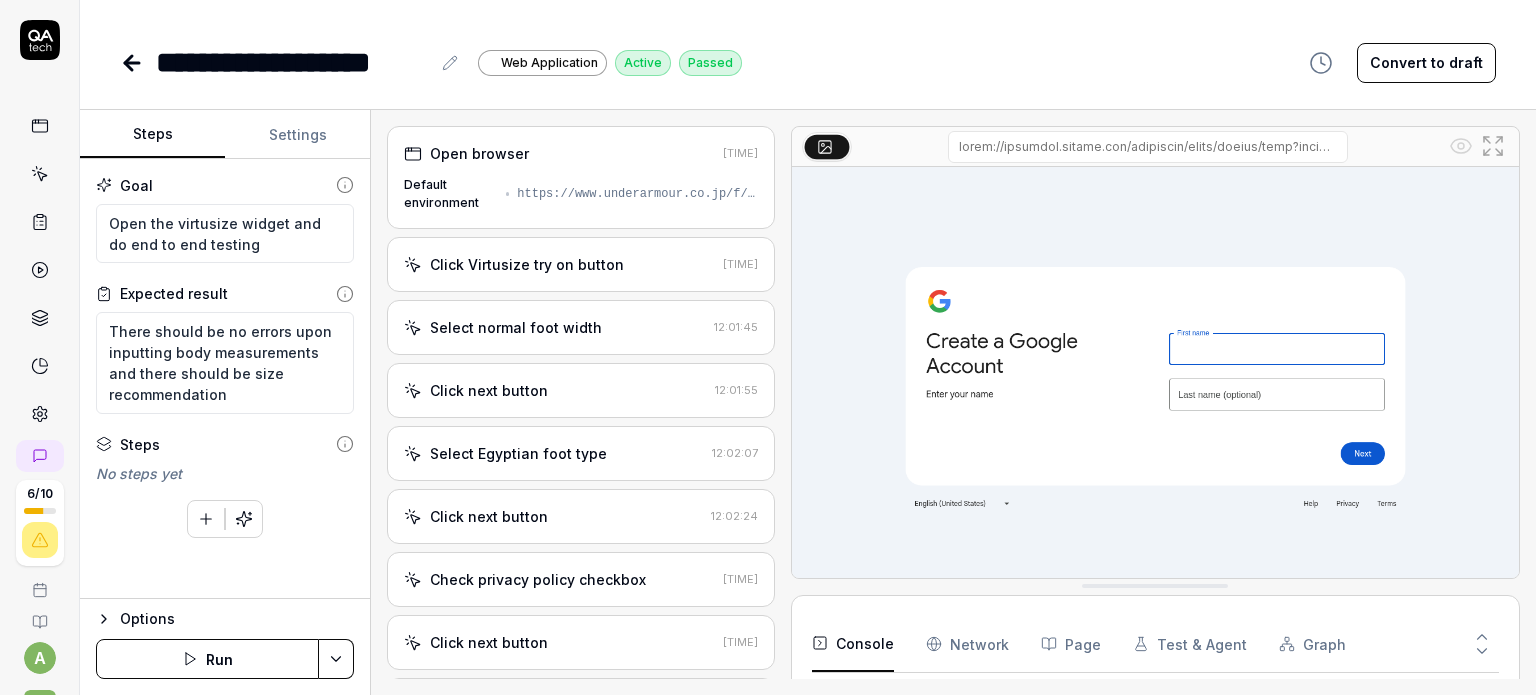 click on "https://www.underarmour.co.jp/f/dsg-1083318" at bounding box center (637, 194) 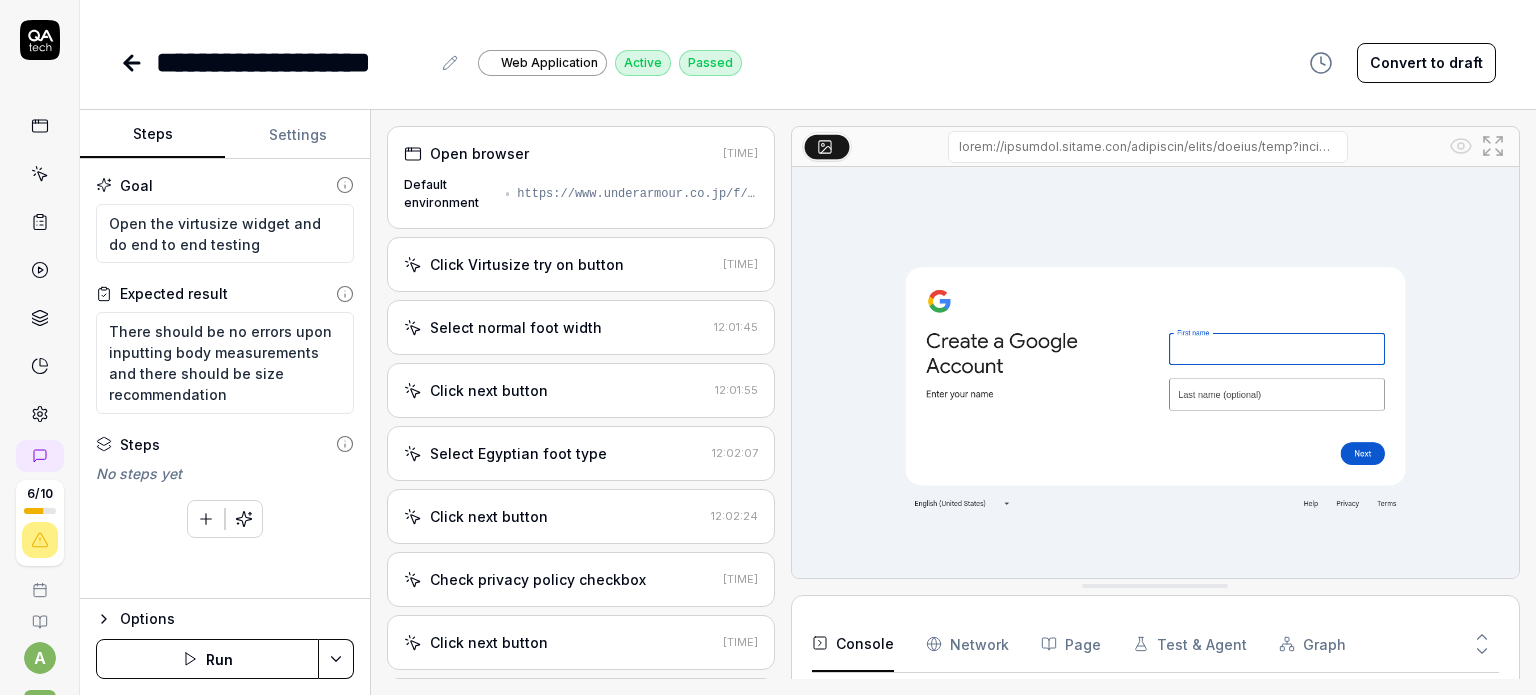 type on "*" 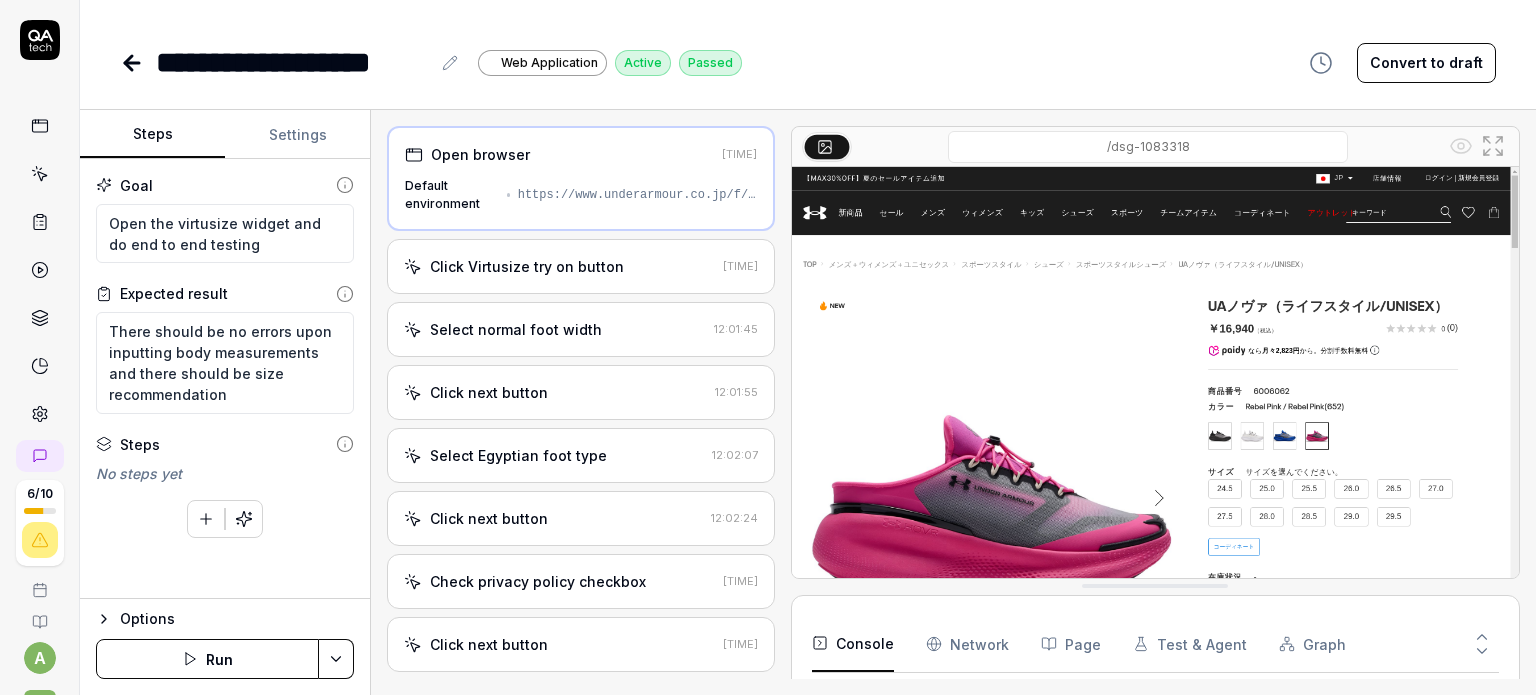 click on "/dsg-1083318" at bounding box center [1155, 147] 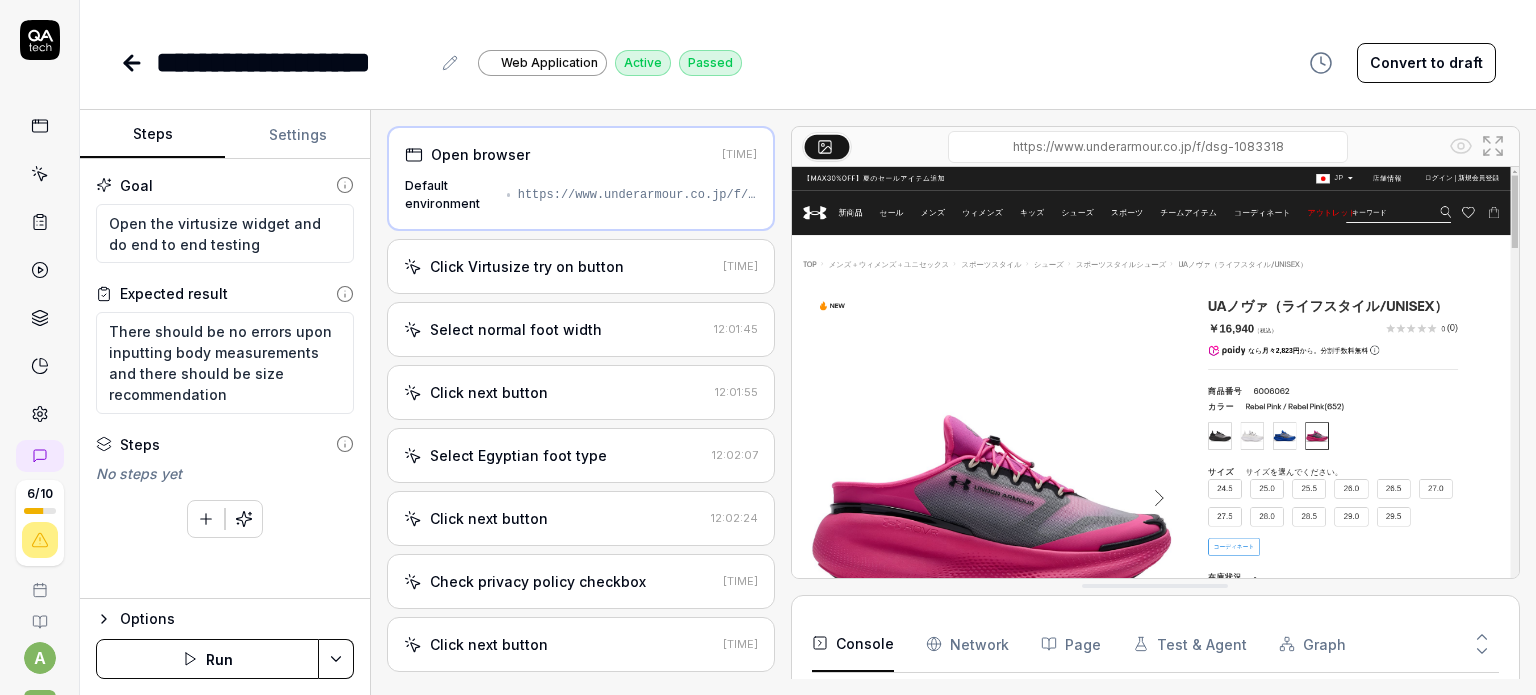 click on "/dsg-1083318" at bounding box center [1148, 147] 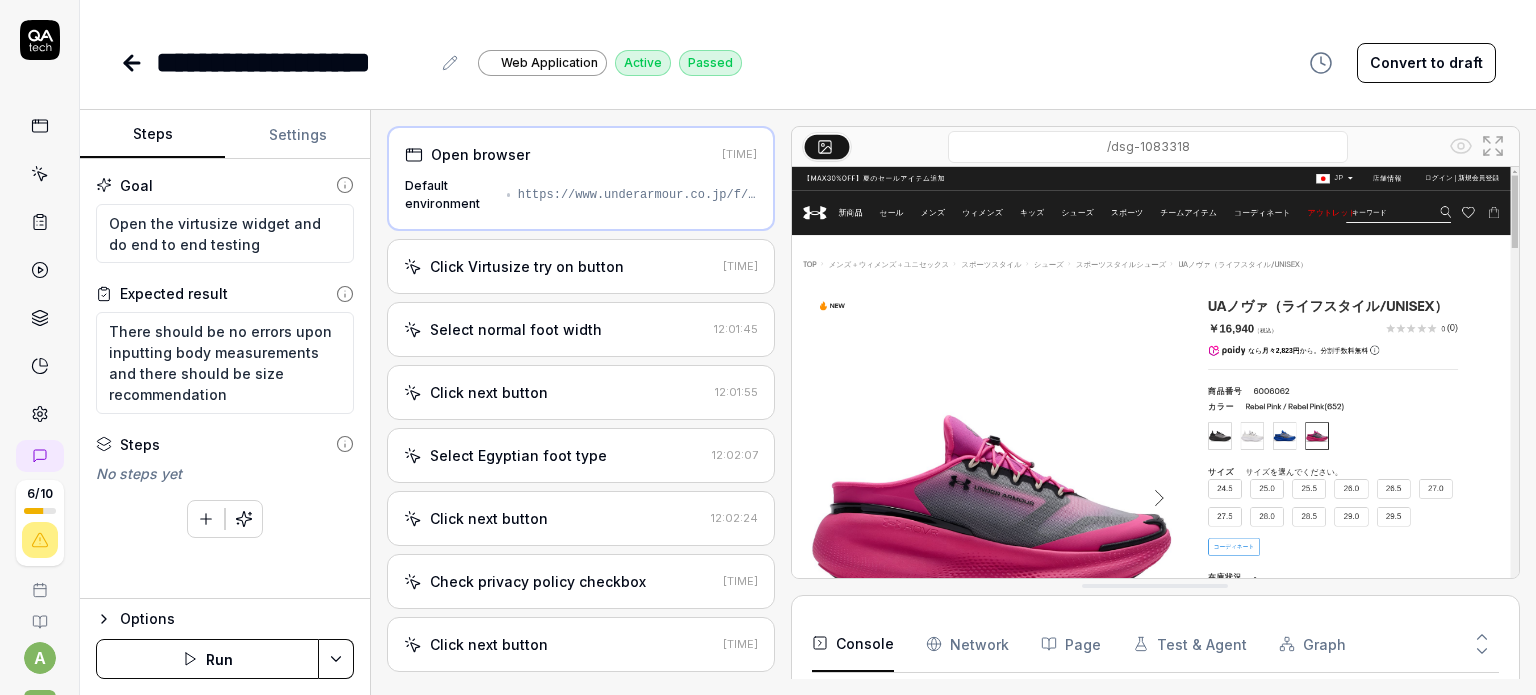 drag, startPoint x: 1363, startPoint y: 151, endPoint x: 1348, endPoint y: 151, distance: 15 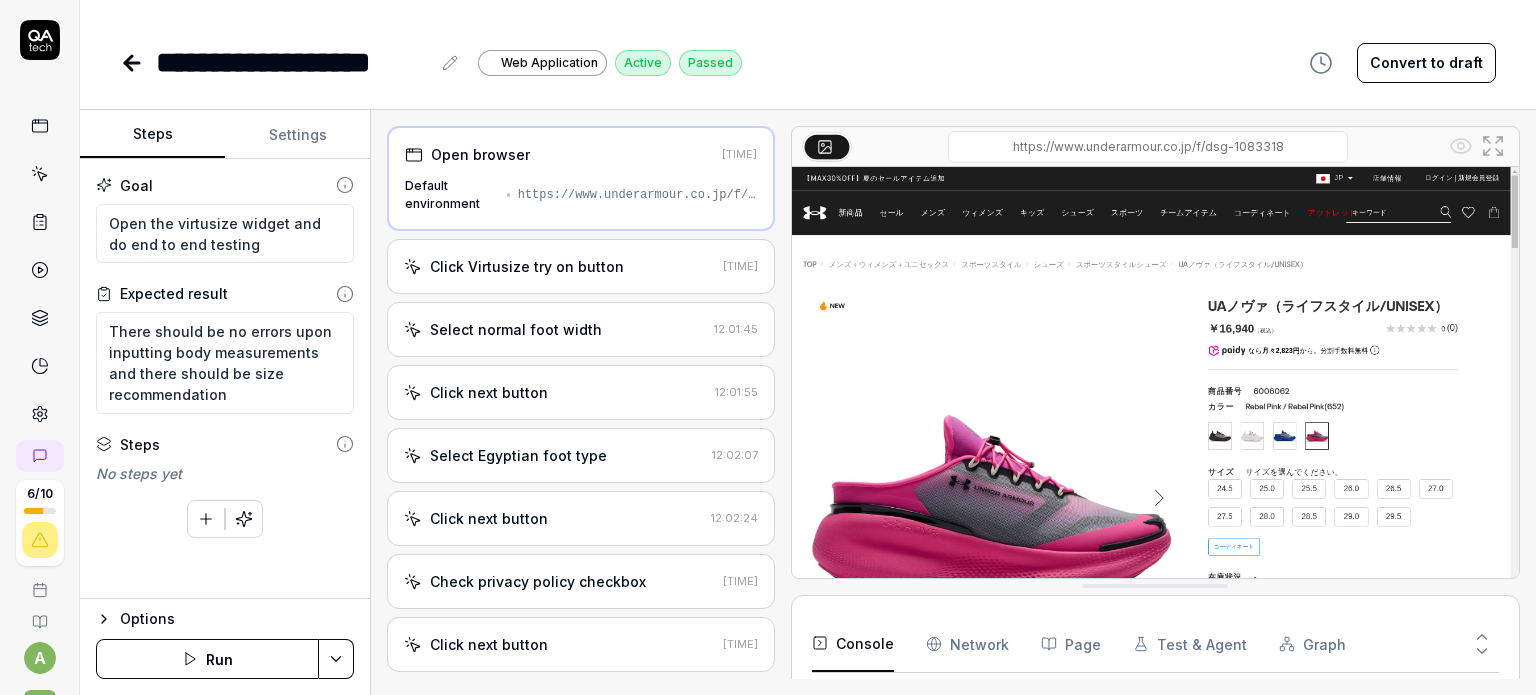 click on "/dsg-1083318" at bounding box center (1148, 147) 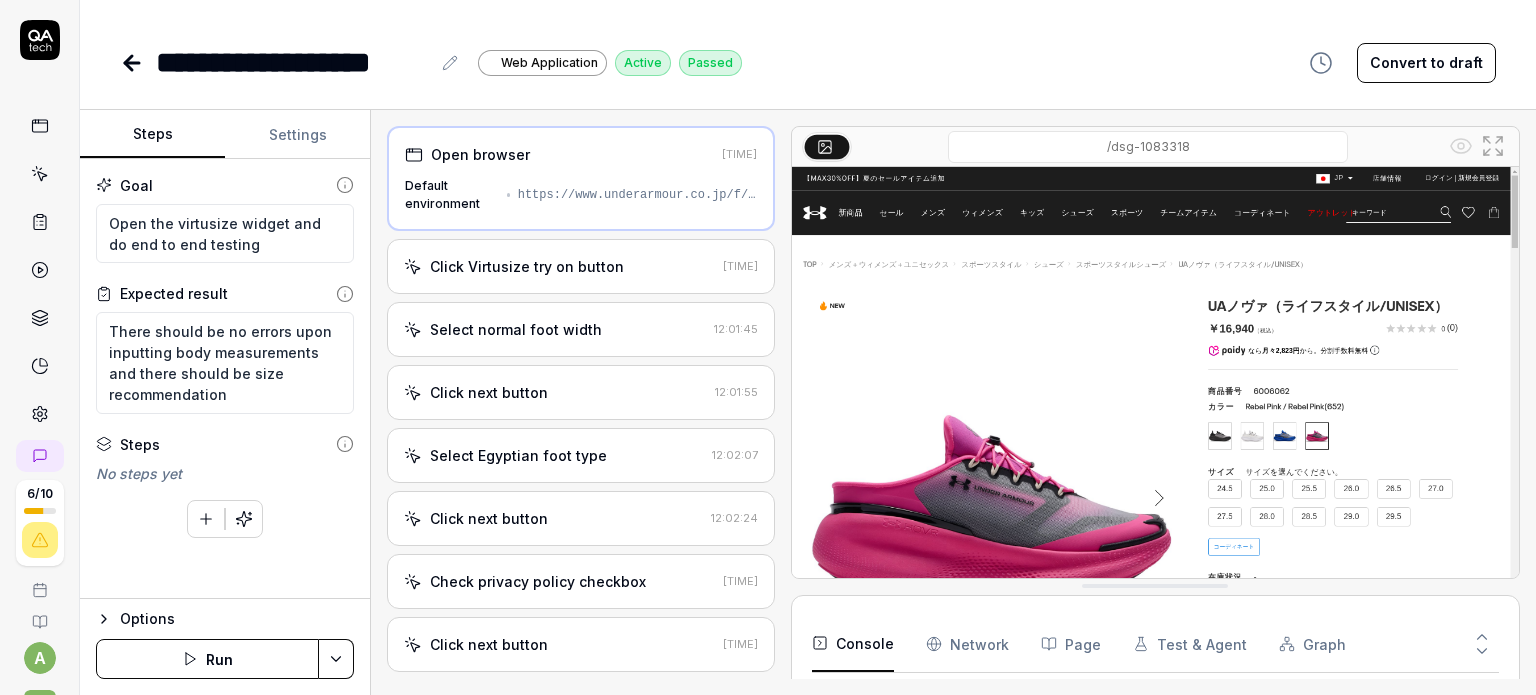 click on "**********" at bounding box center [431, 62] 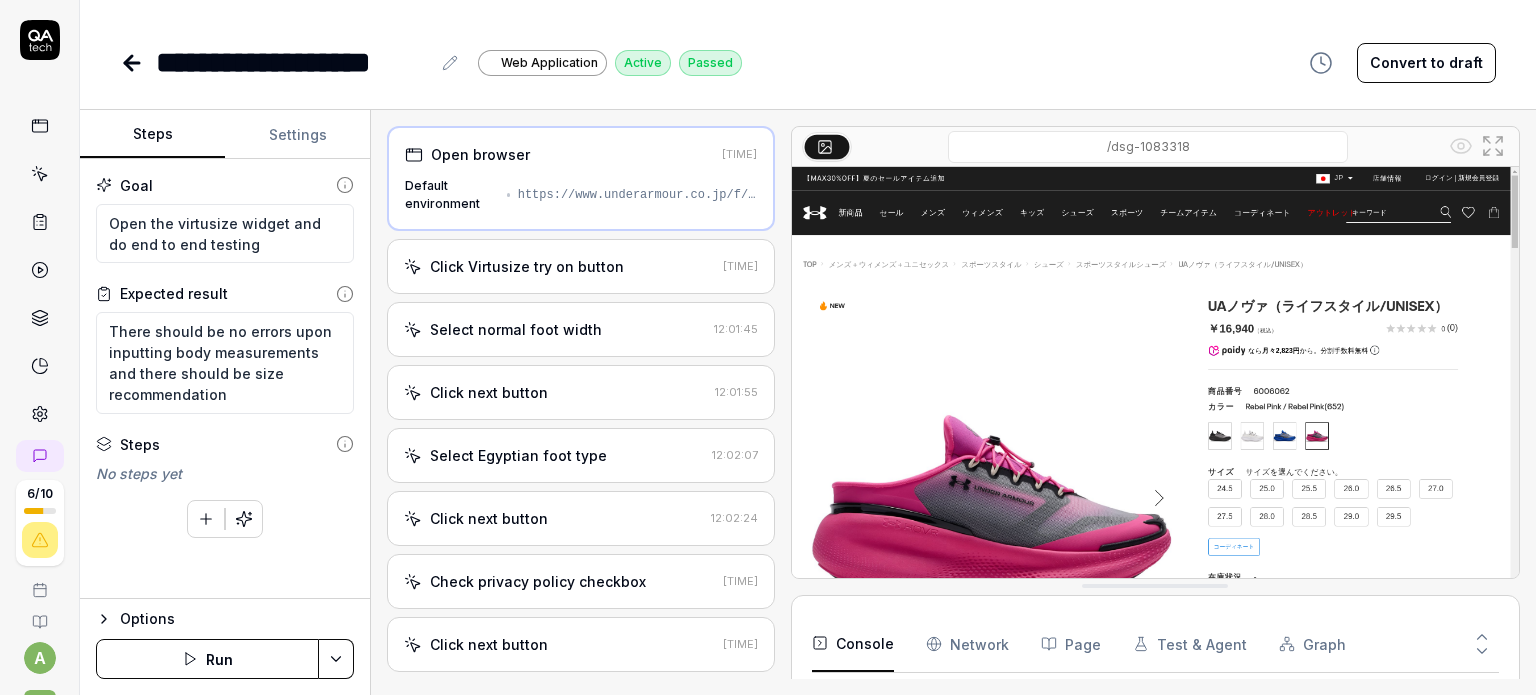 click on "Web Application" at bounding box center (542, 63) 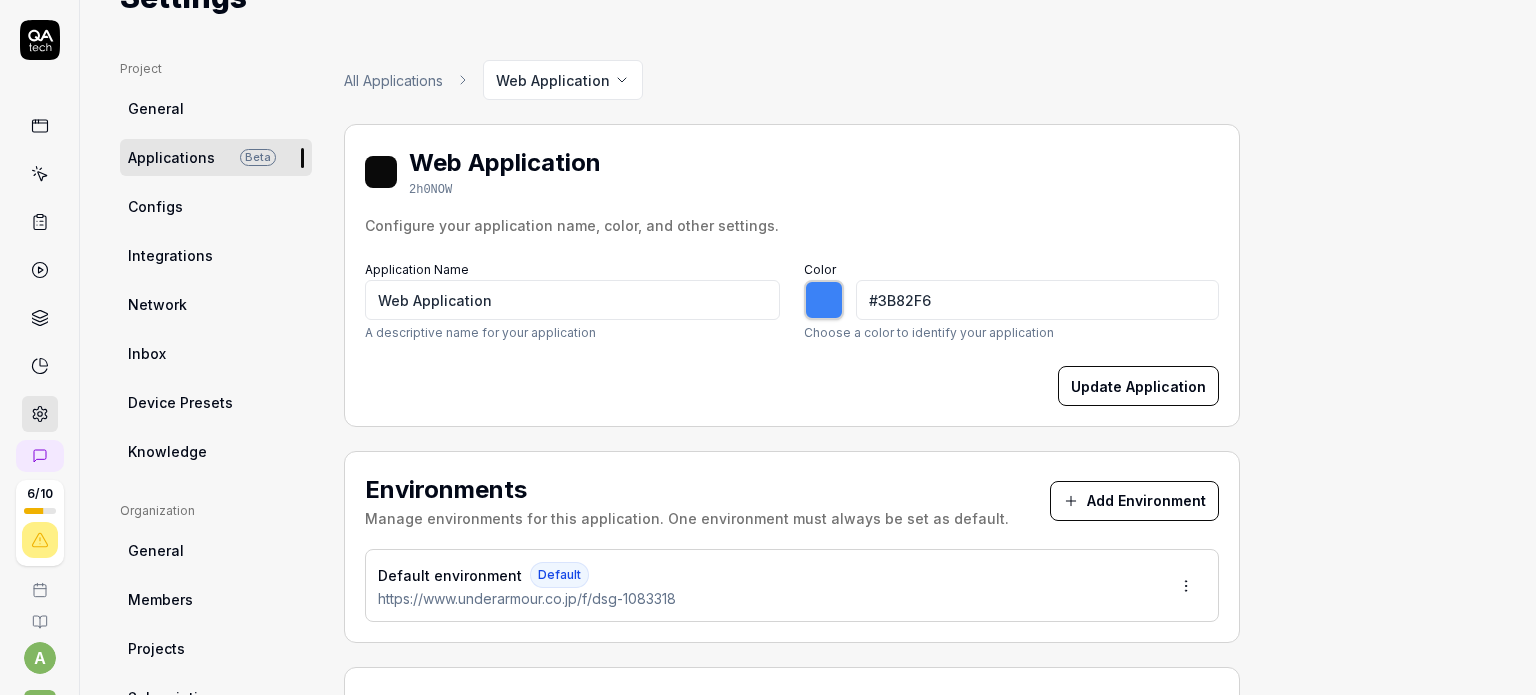 scroll, scrollTop: 200, scrollLeft: 0, axis: vertical 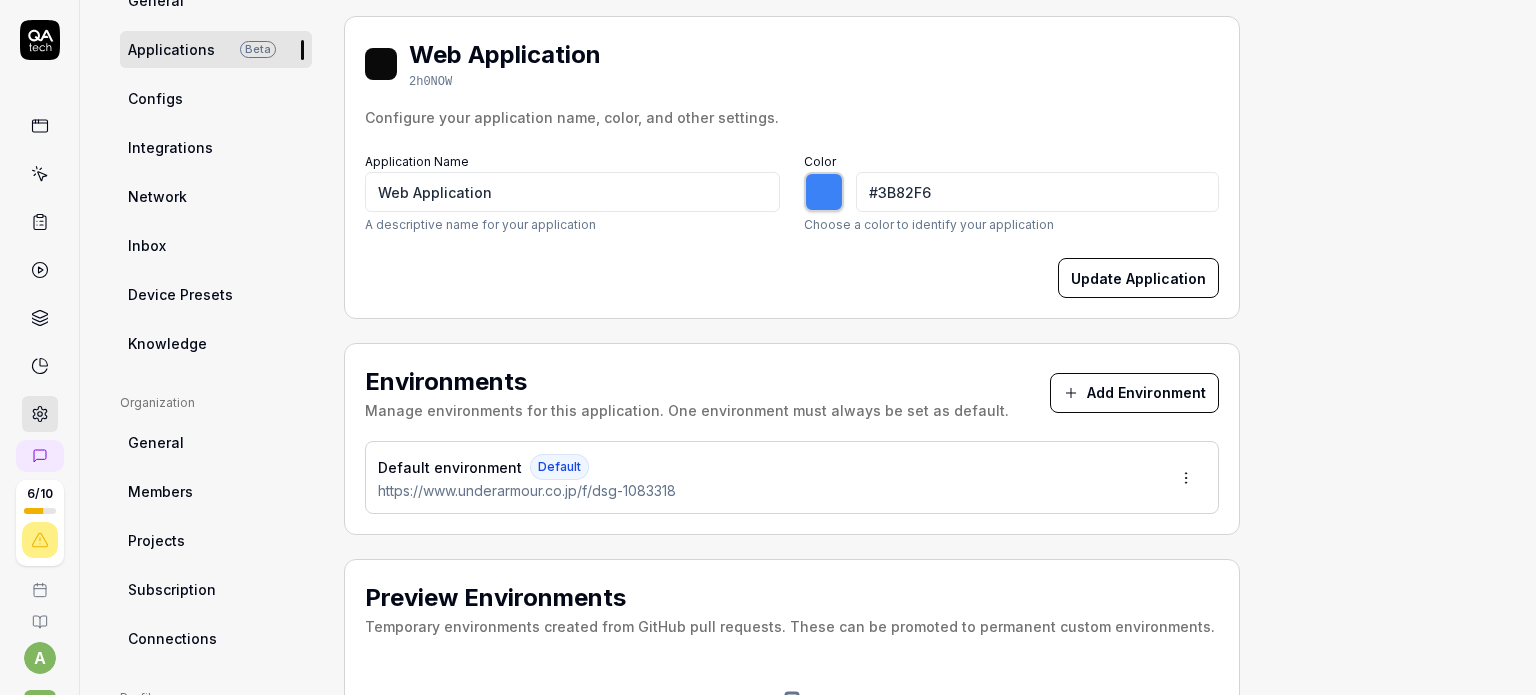 click at bounding box center (824, 192) 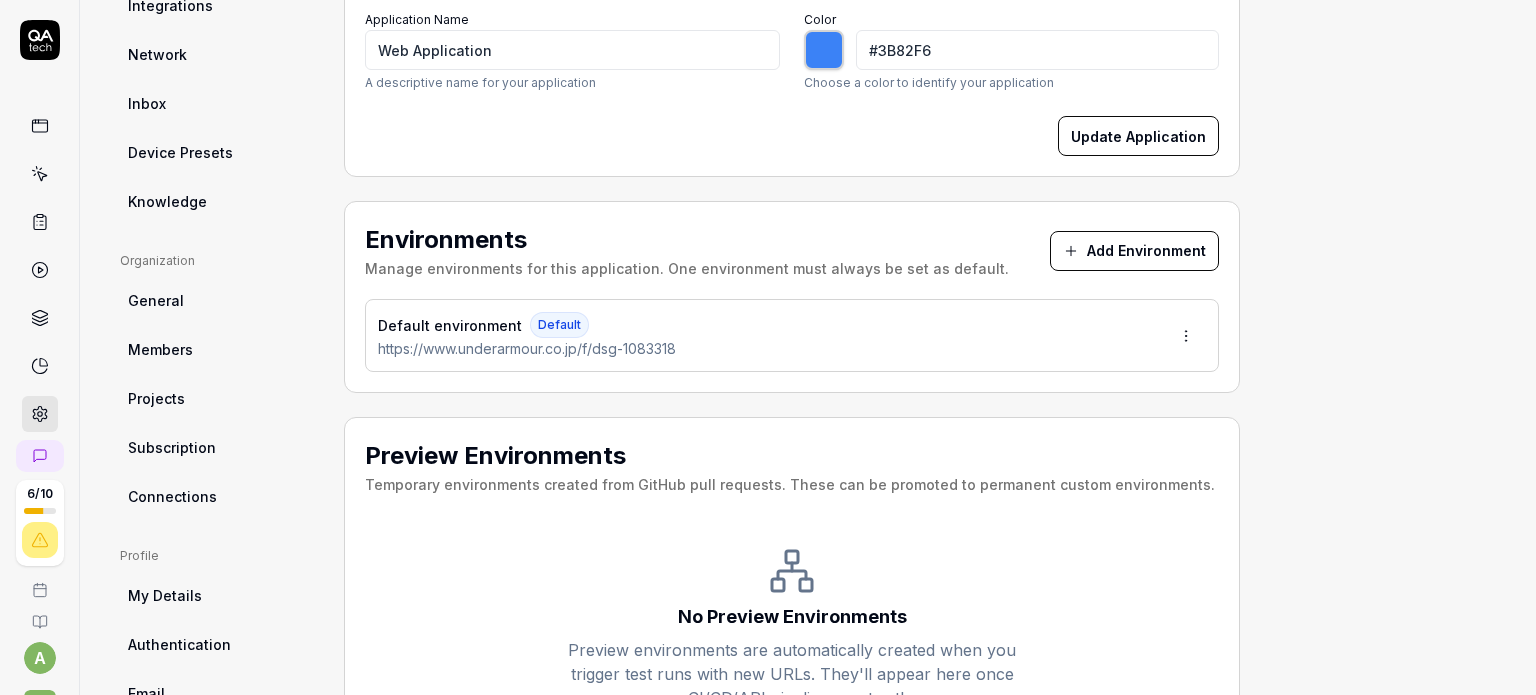 scroll, scrollTop: 448, scrollLeft: 0, axis: vertical 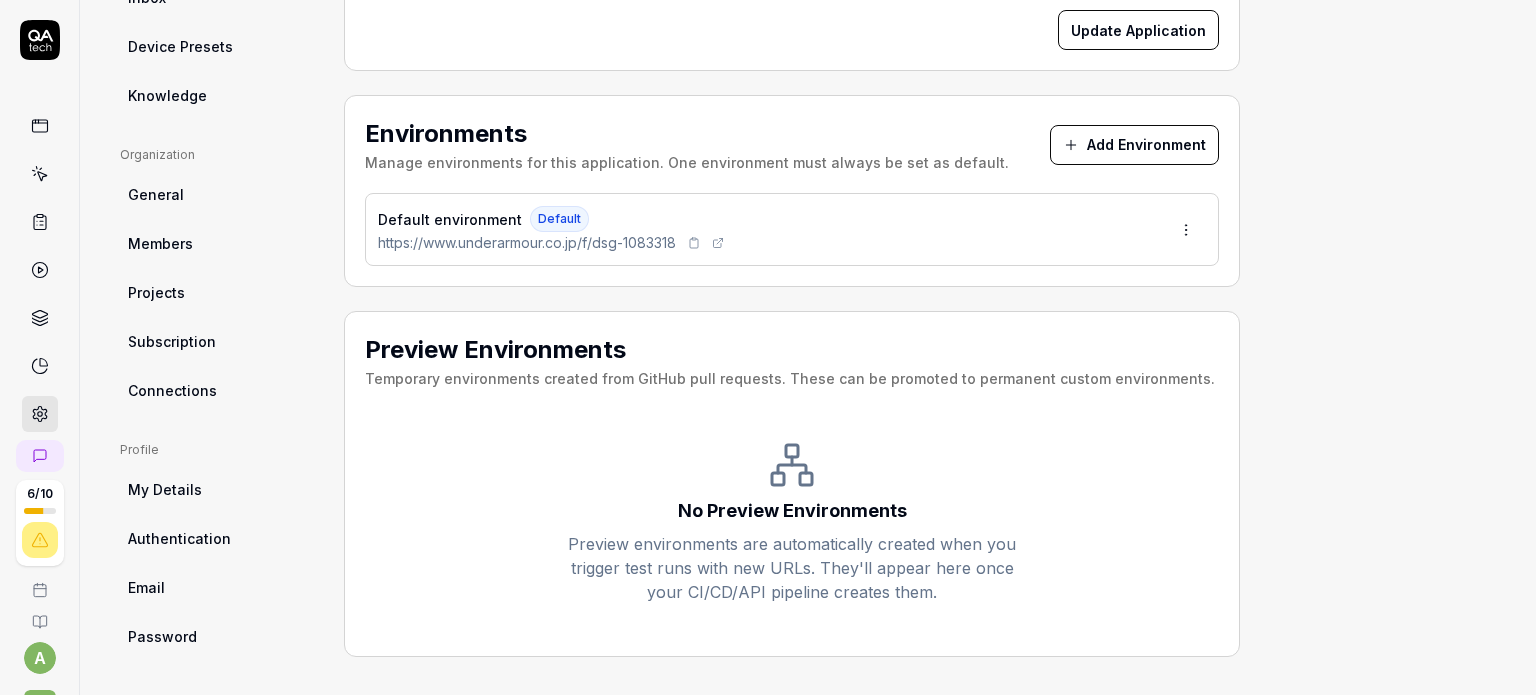 click on "https://www.underarmour.co.jp/f/dsg-1083318" at bounding box center (527, 242) 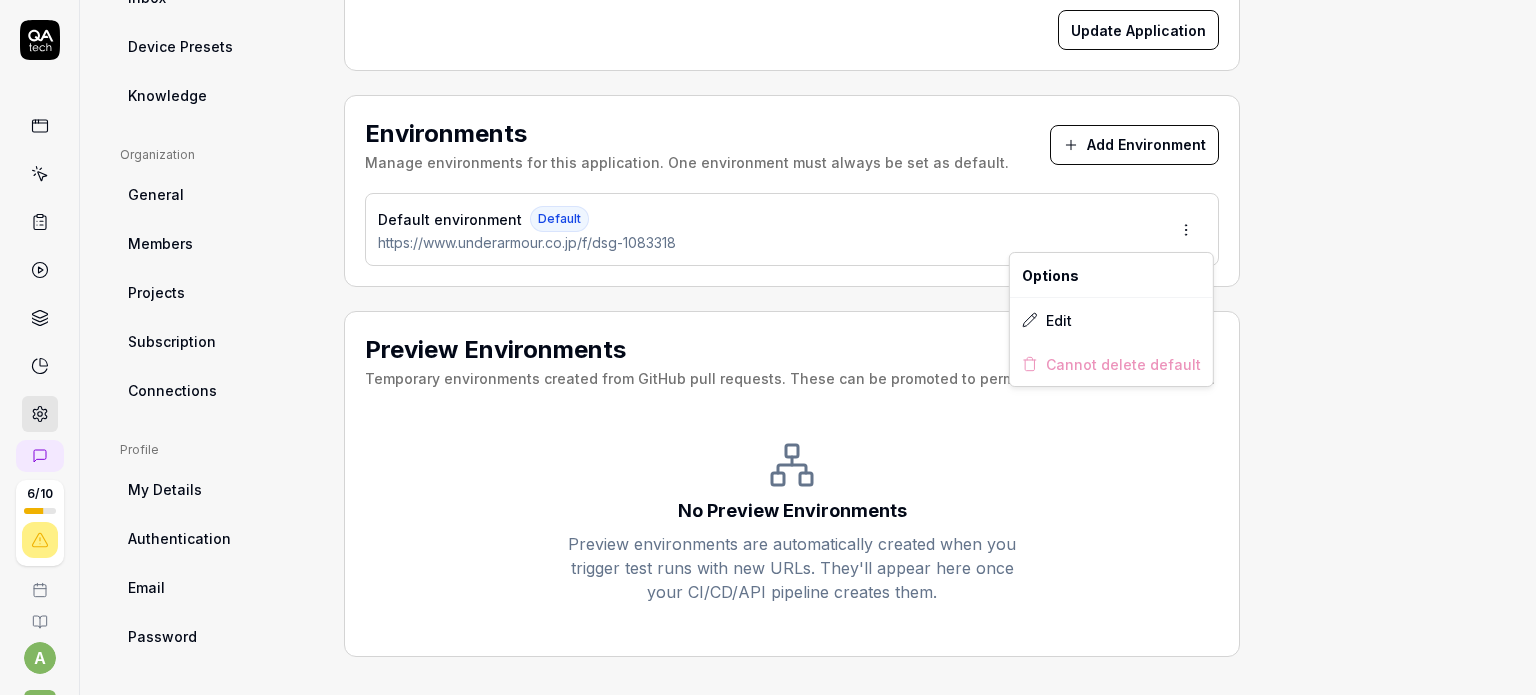 click on "6  /  10 a V Home / Settings Free Plan Home / Settings Free Plan Settings Project General Applications Beta Configs Integrations Network Inbox Device Presets Knowledge Project Select a page Organization General Members Projects Subscription Connections Organization Select a page Profile My Details Authentication Email Password Profile Select a page All Applications Web Application Web Application 2h0NOW Configure your application name, color, and other settings. Application Name Web Application A descriptive name for your application Color #3B82F6 ******* Choose a color to identify your application Update Application Environments Manage environments for this application. One environment must always be set as default. Add Environment Default environment Default https://www.underarmour.co.jp/f/dsg-1083318 Preview Environments Temporary environments created from GitHub pull requests. These can be promoted to permanent custom environments. No Preview Environments
* Options Edit Cannot delete default" at bounding box center (768, 347) 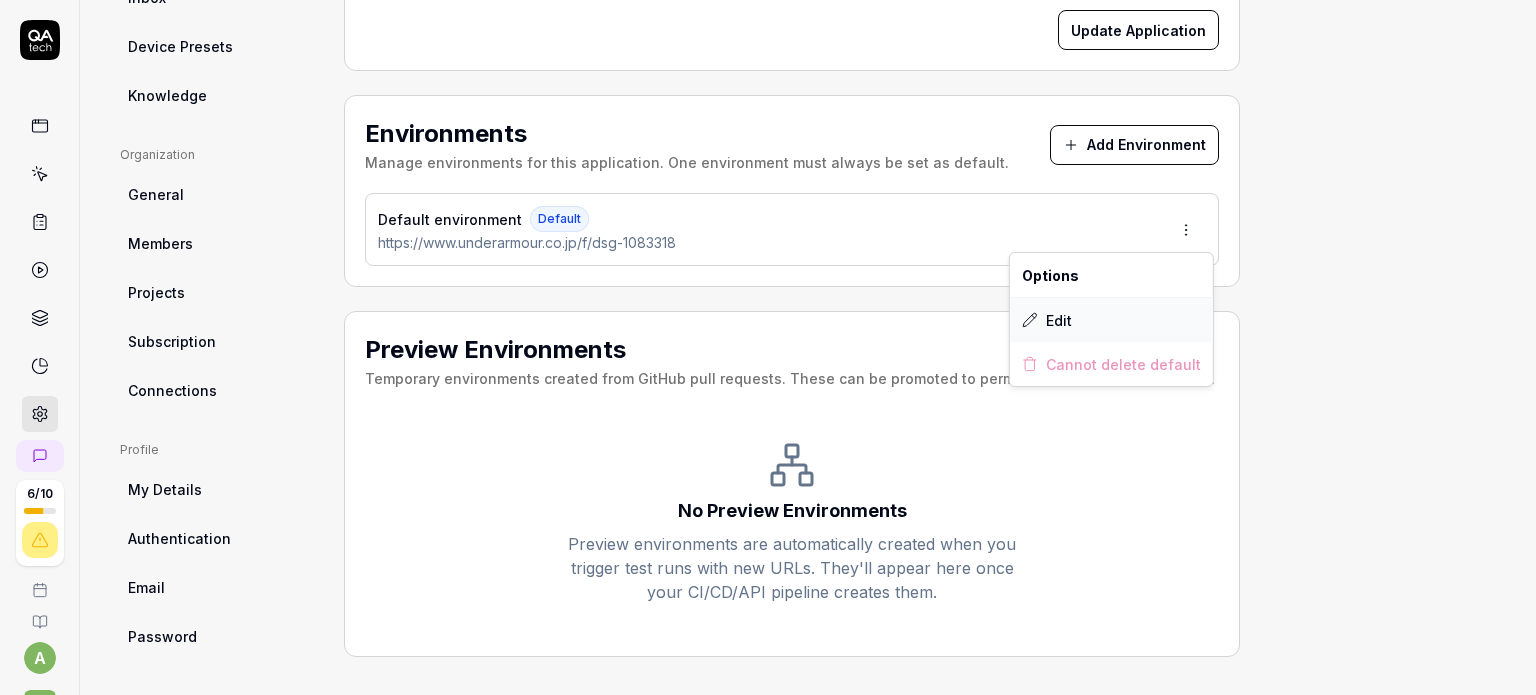 click on "Edit" at bounding box center (1111, 320) 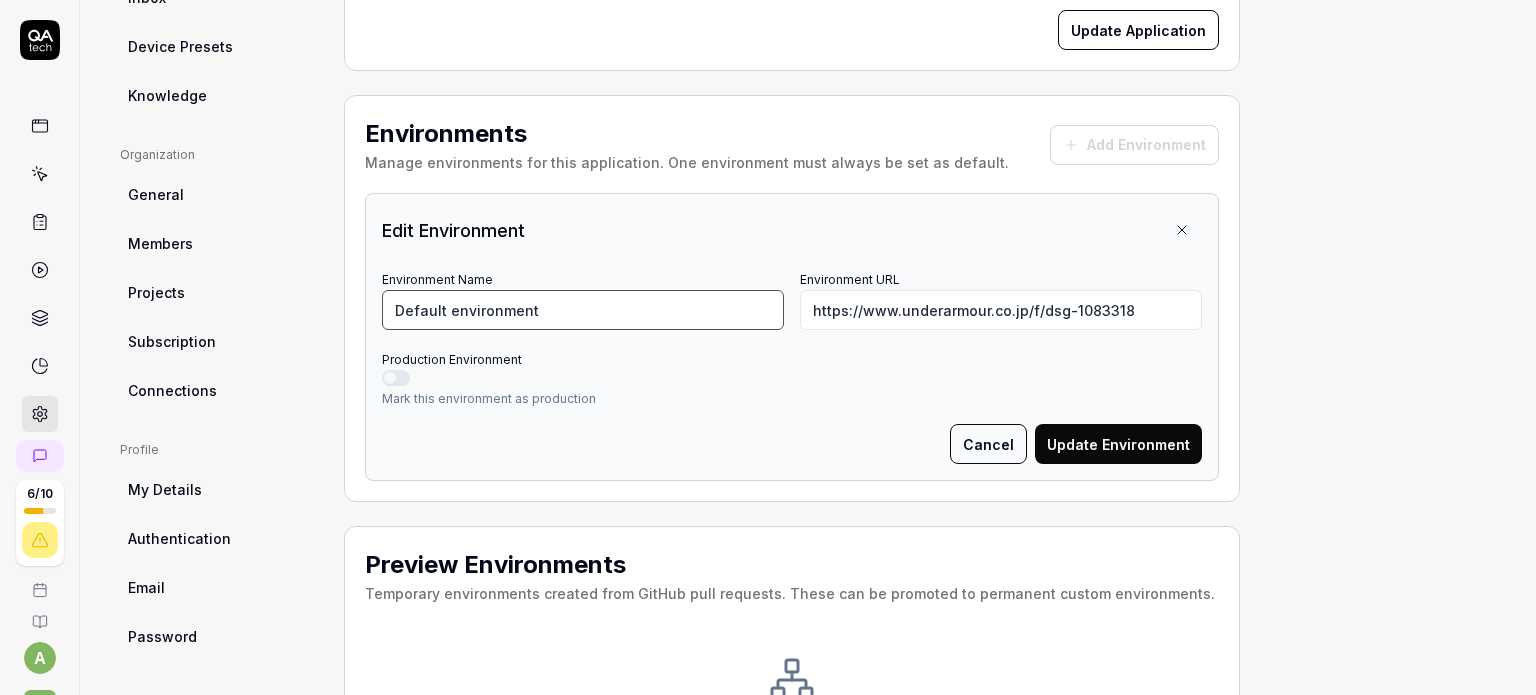 click on "Default environment" at bounding box center [583, 310] 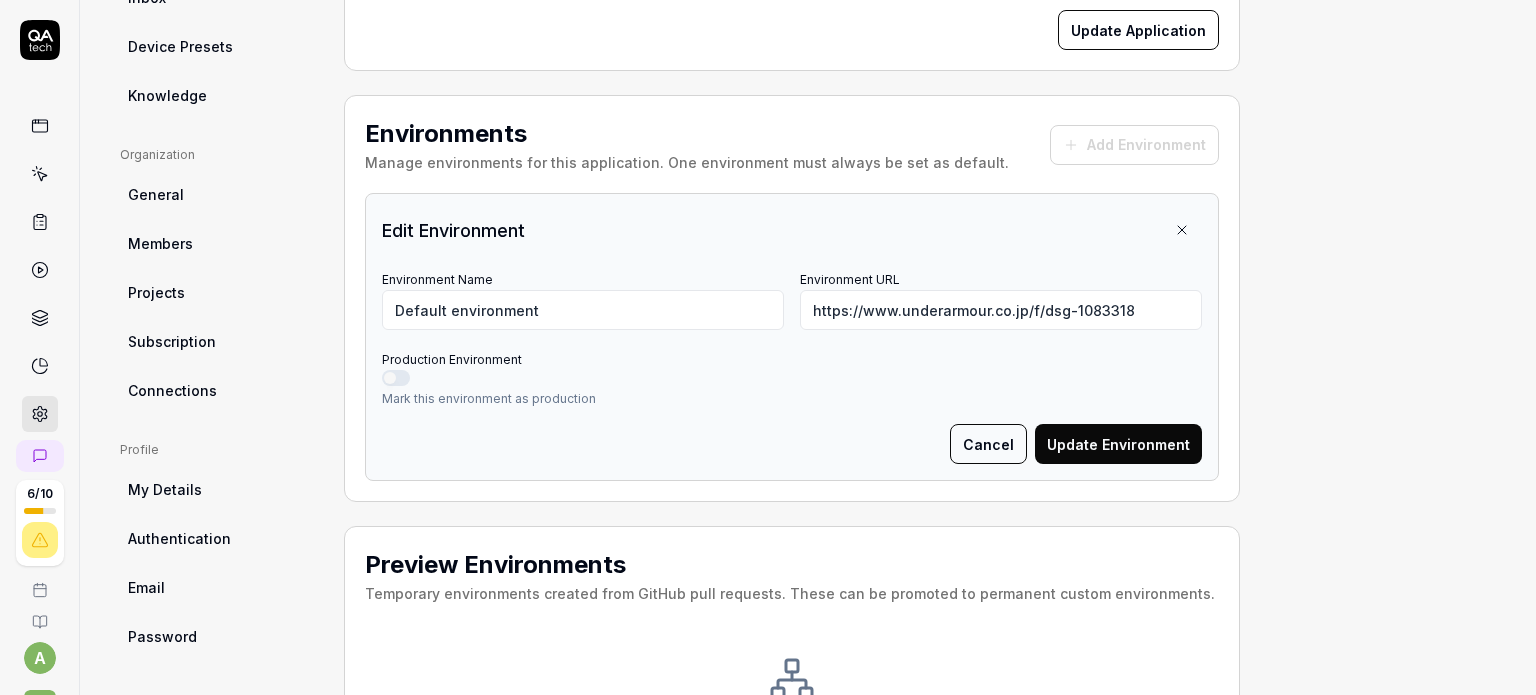 click on "Environment Name Default environment Environment URL https://www.underarmour.co.jp/f/dsg-1083318 Production Environment Mark this environment as production Cancel Update Environment" at bounding box center [792, 365] 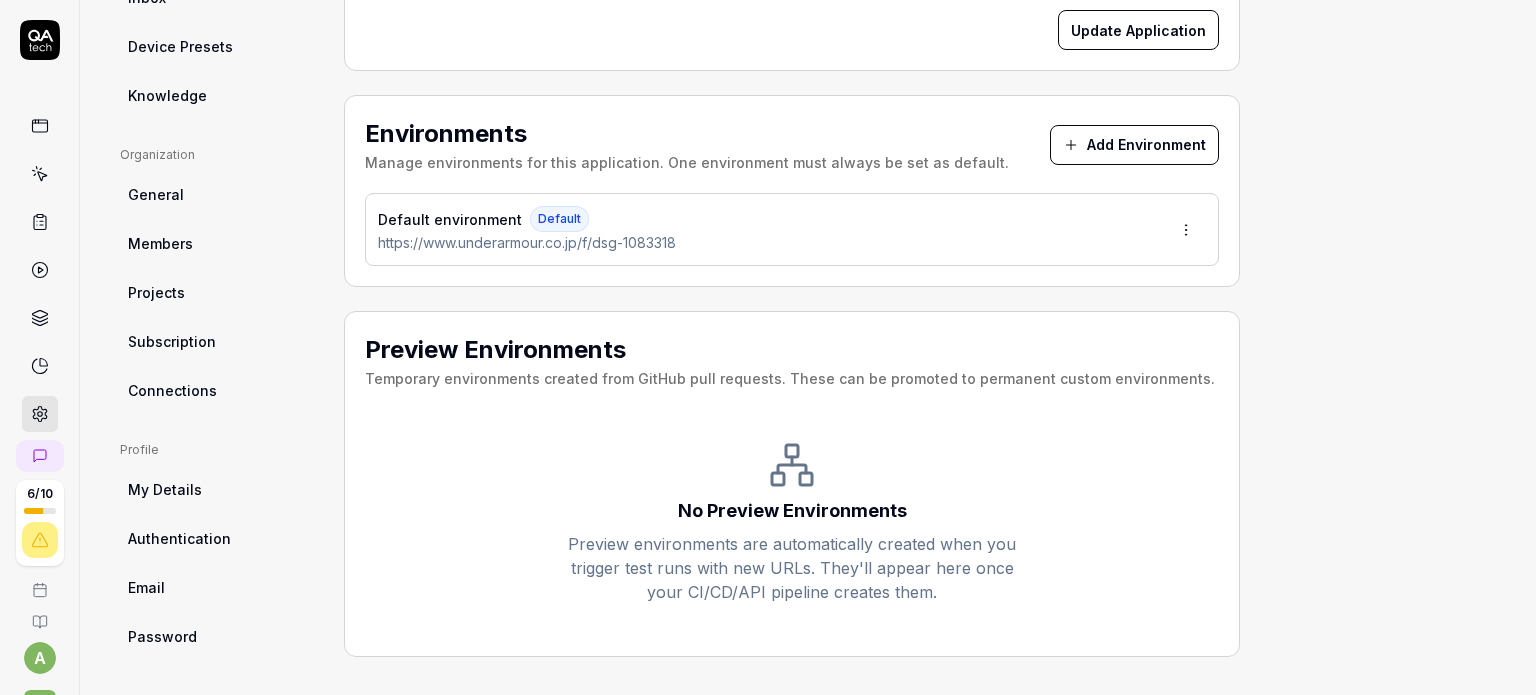 click on "Add Environment" at bounding box center (1134, 145) 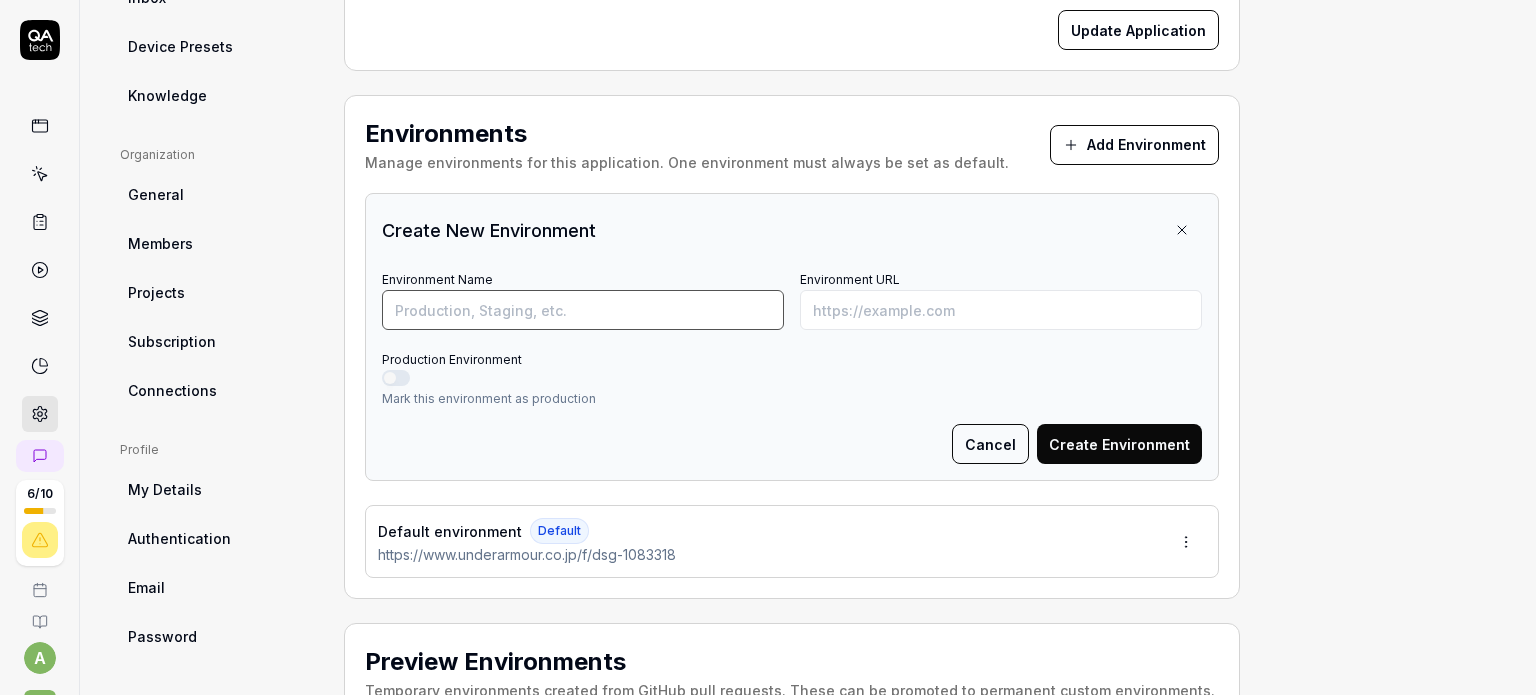 click on "Environment Name" at bounding box center [583, 310] 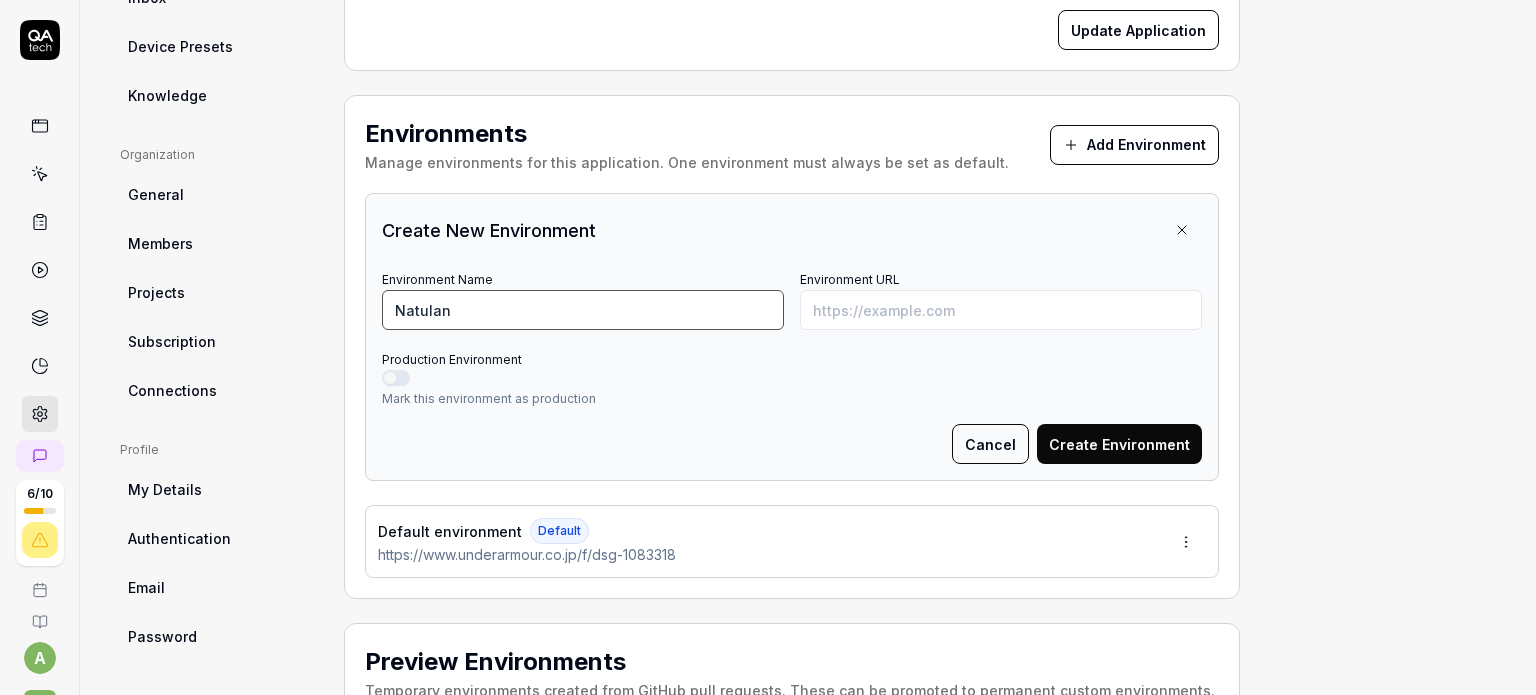 type on "Natulan" 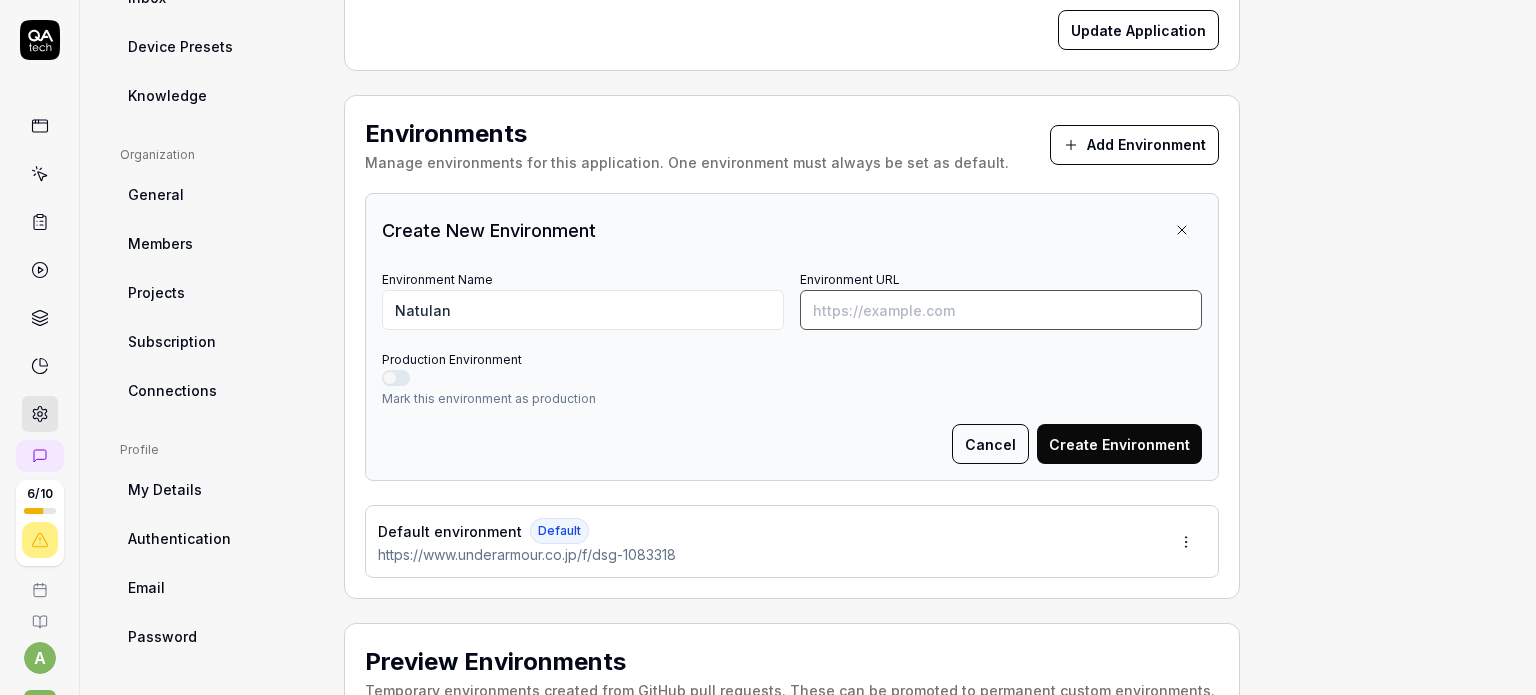 click on "Environment URL" at bounding box center (1001, 310) 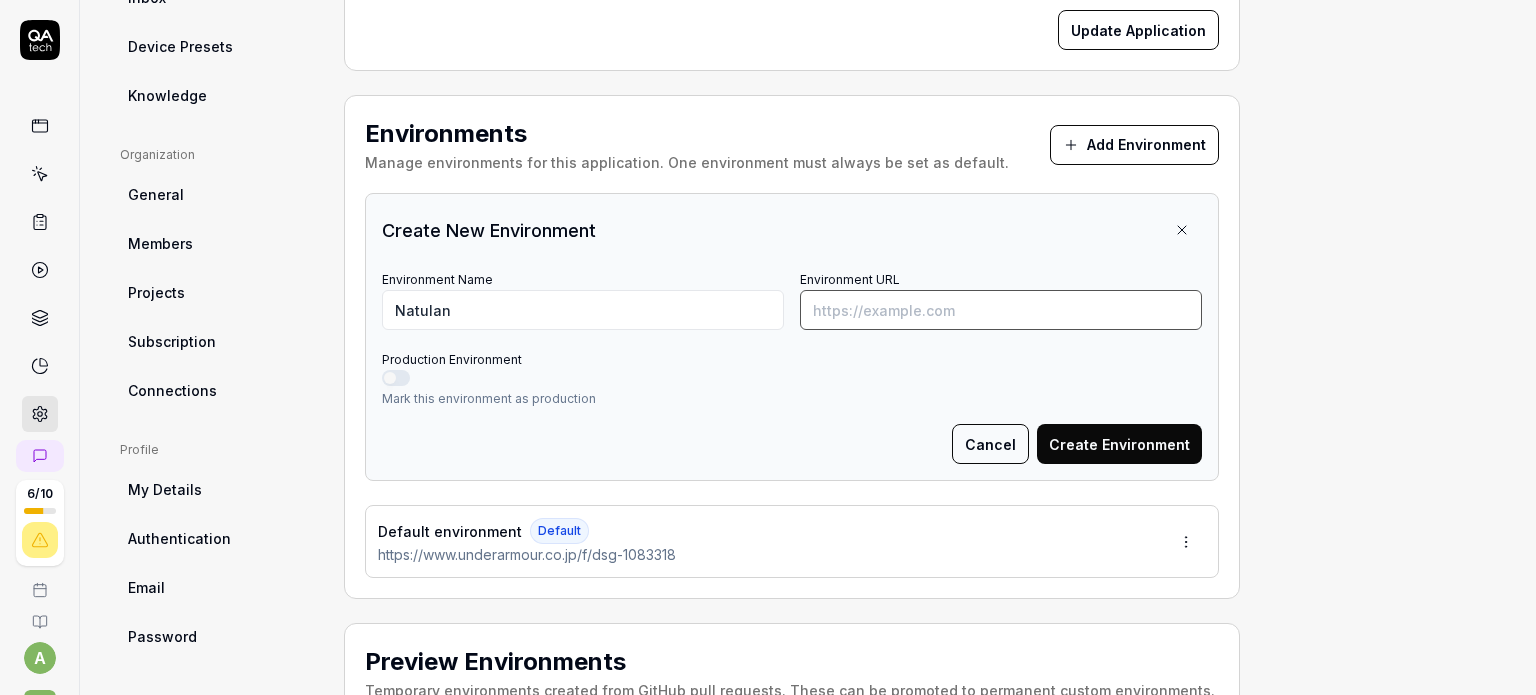 type on "*******" 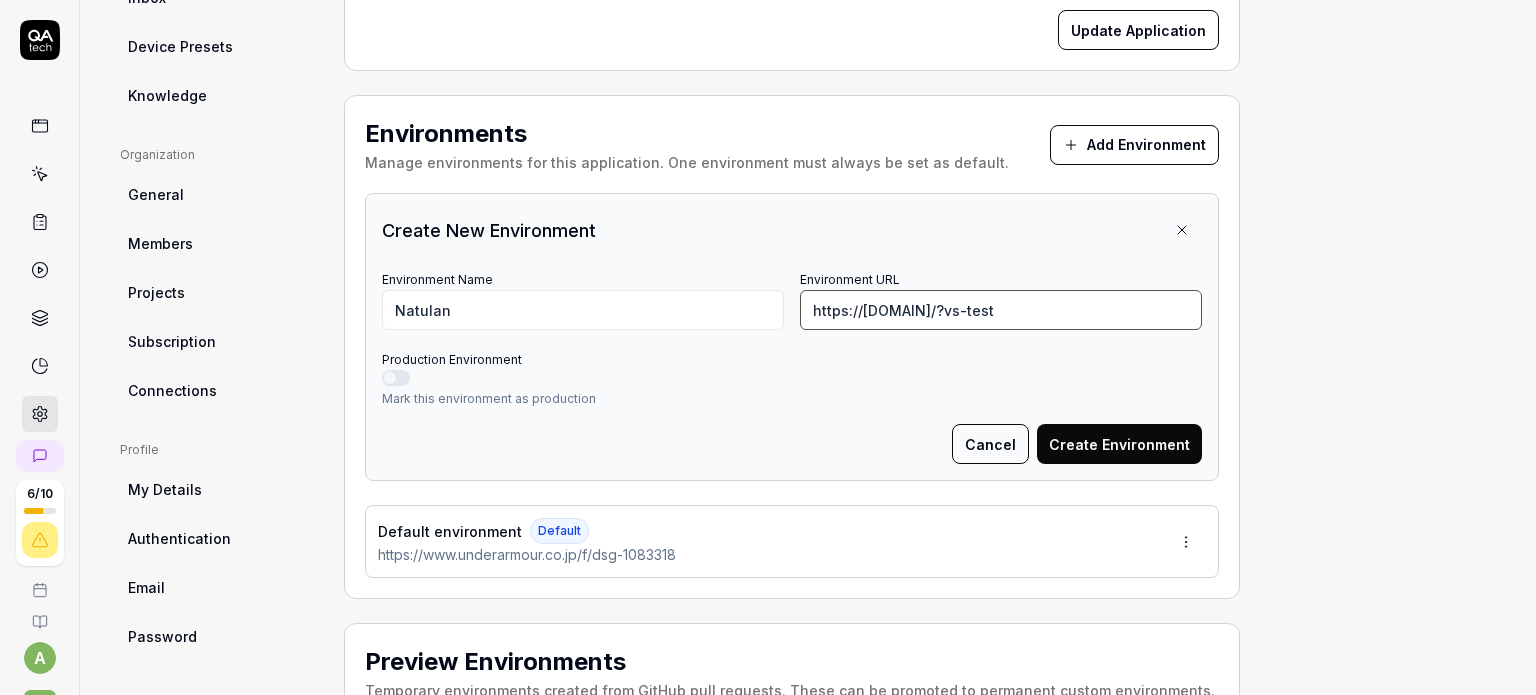 type on "https://natulan.jp/?vs-test" 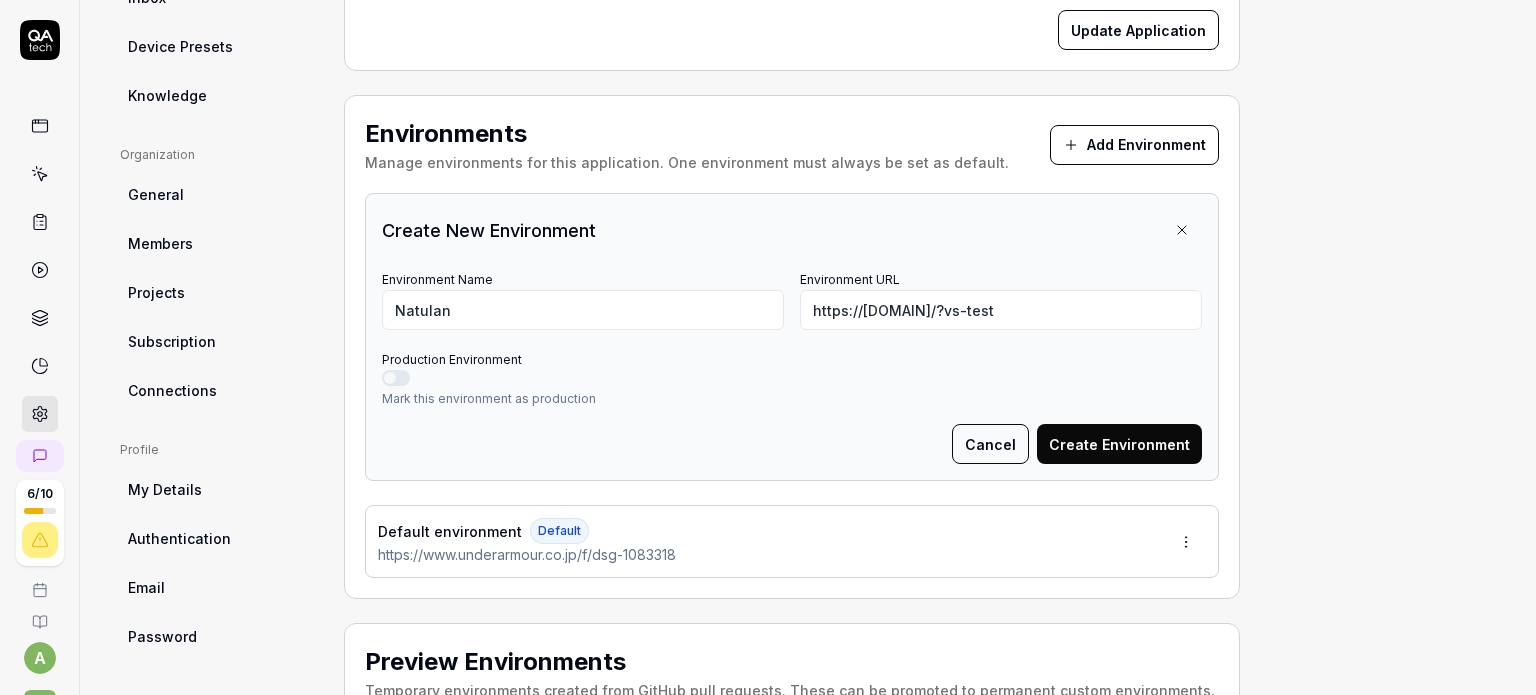 click on "Create Environment" at bounding box center [1119, 444] 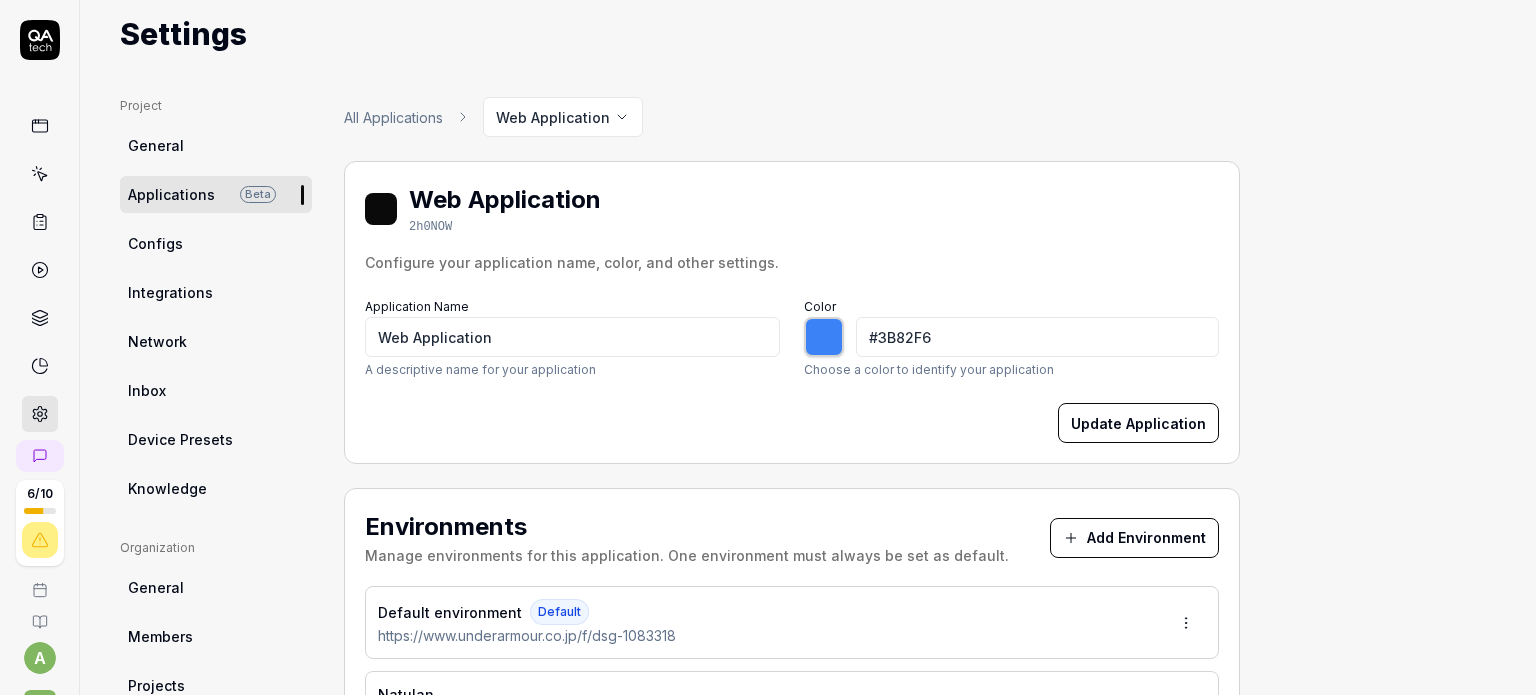 scroll, scrollTop: 0, scrollLeft: 0, axis: both 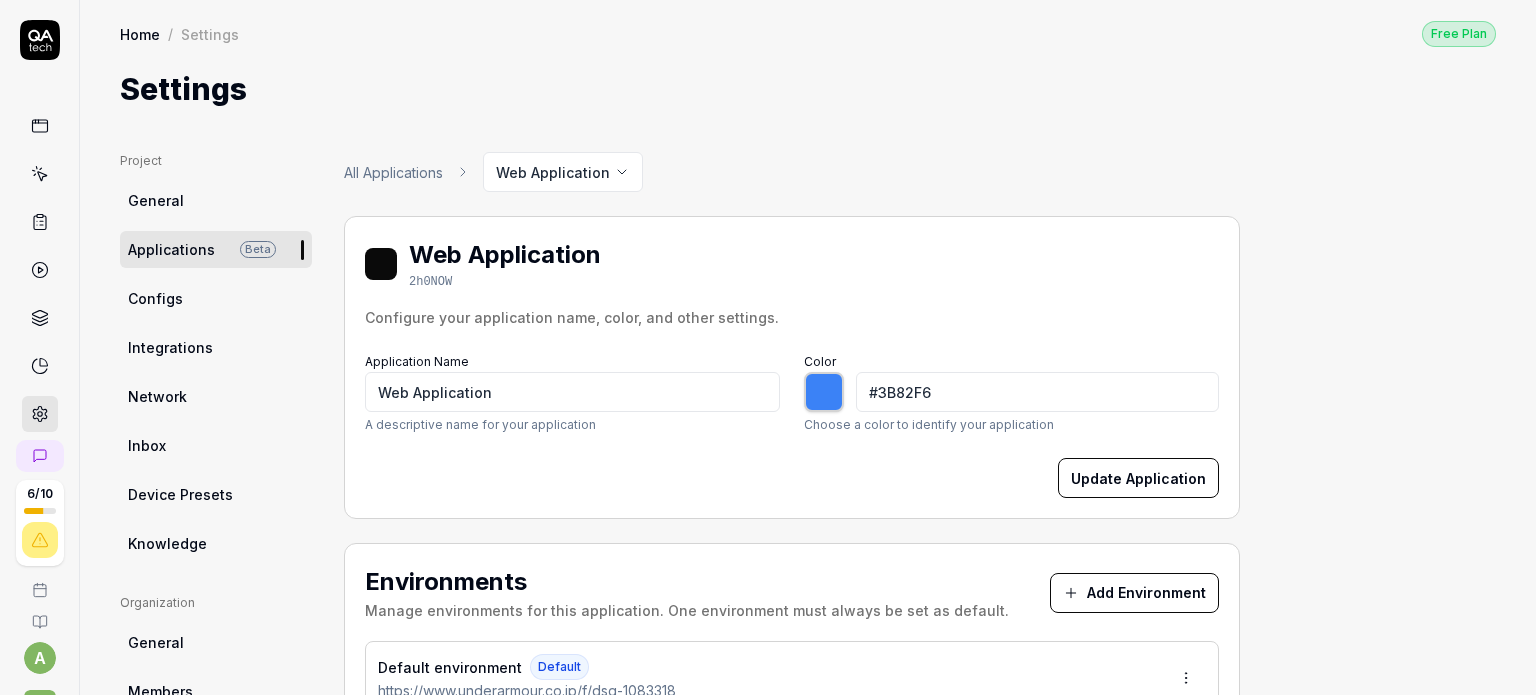 type on "*******" 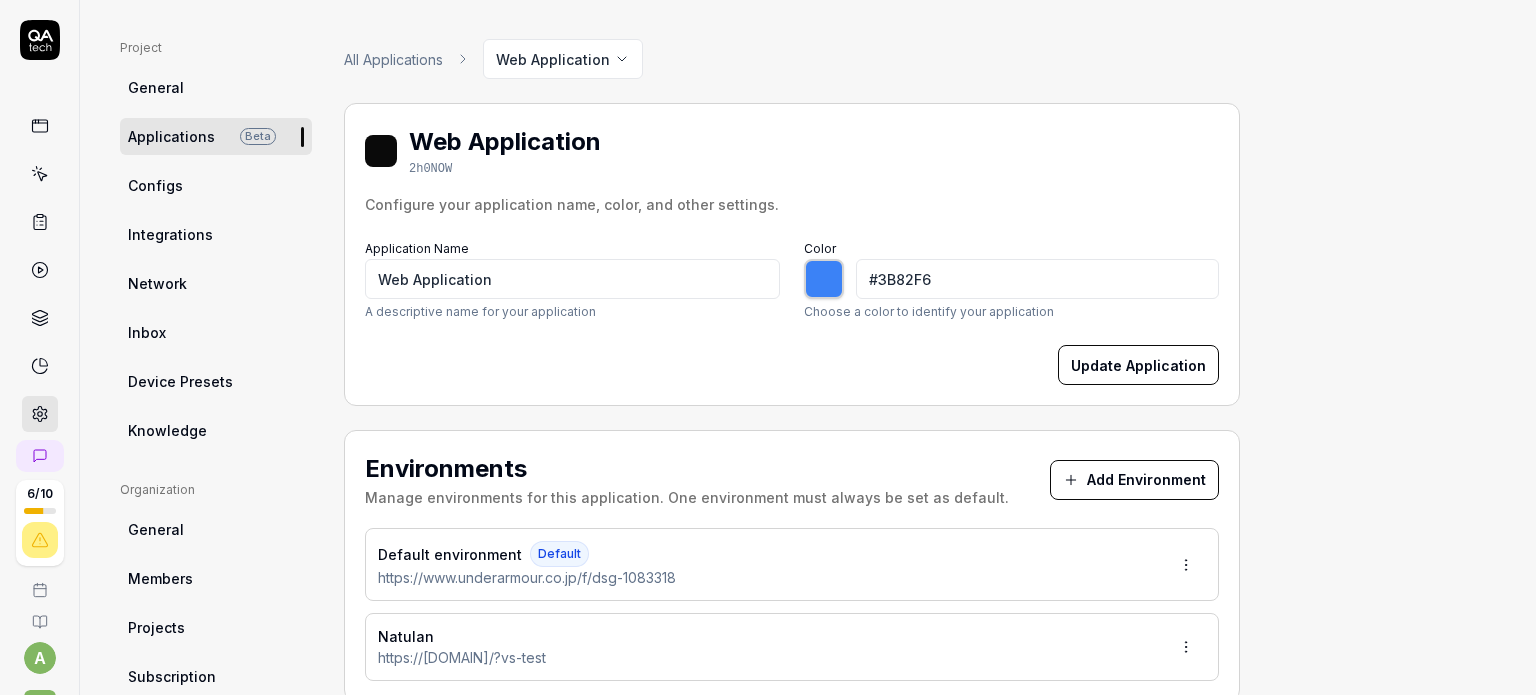 scroll, scrollTop: 0, scrollLeft: 0, axis: both 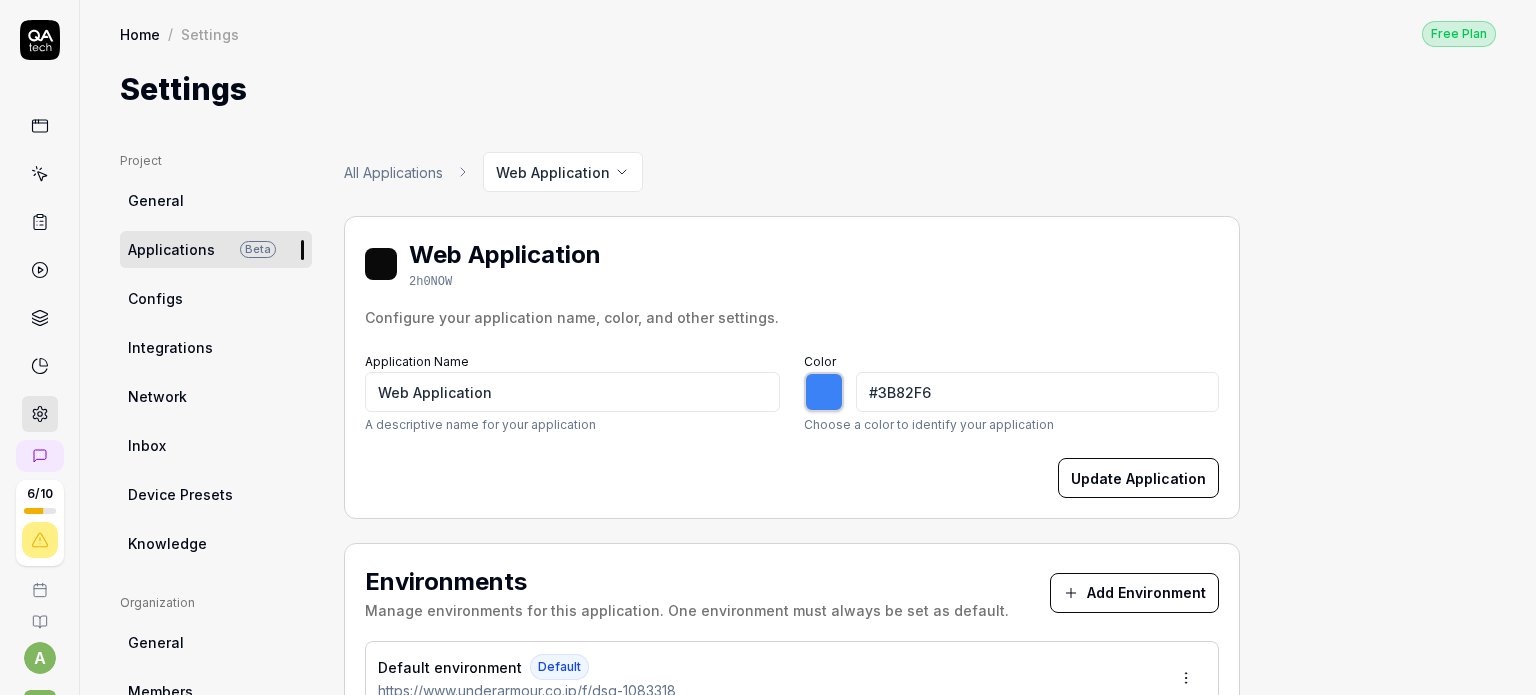 click 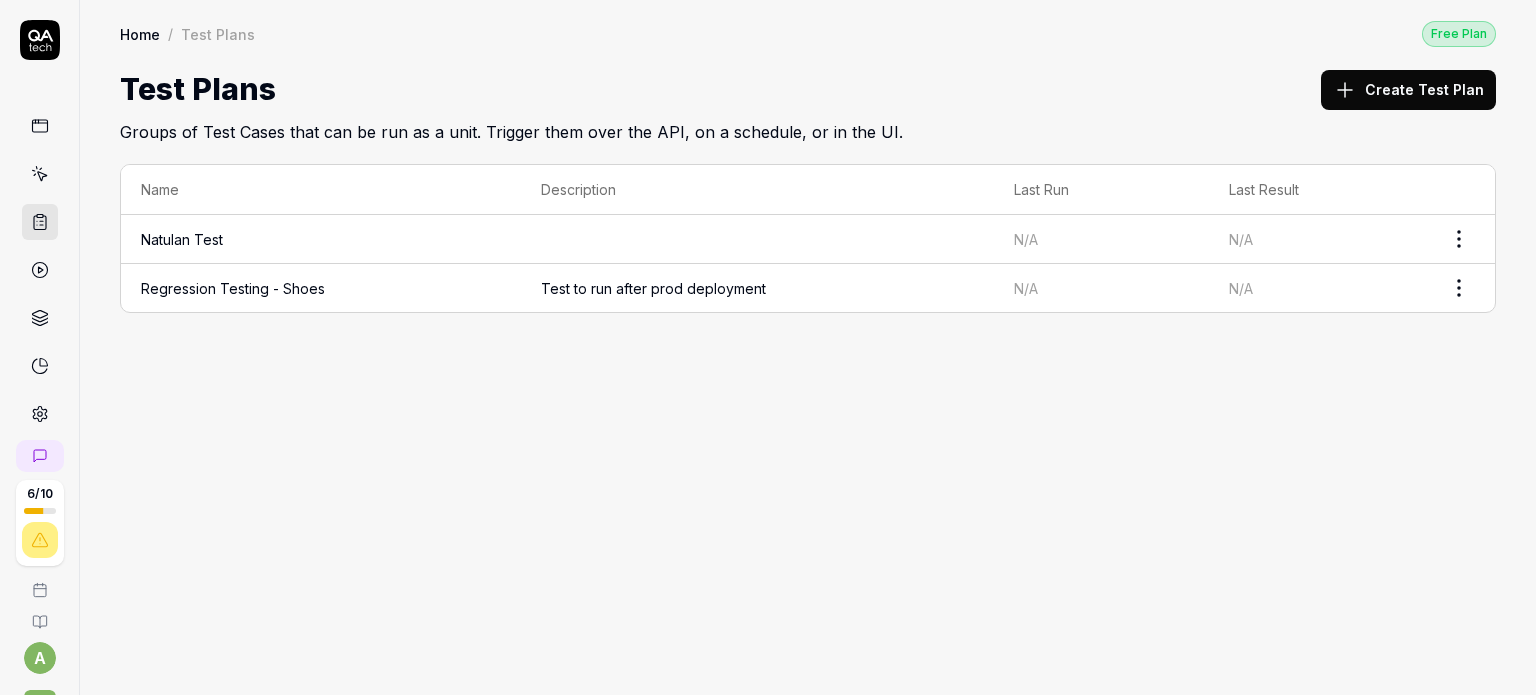 click at bounding box center [40, 174] 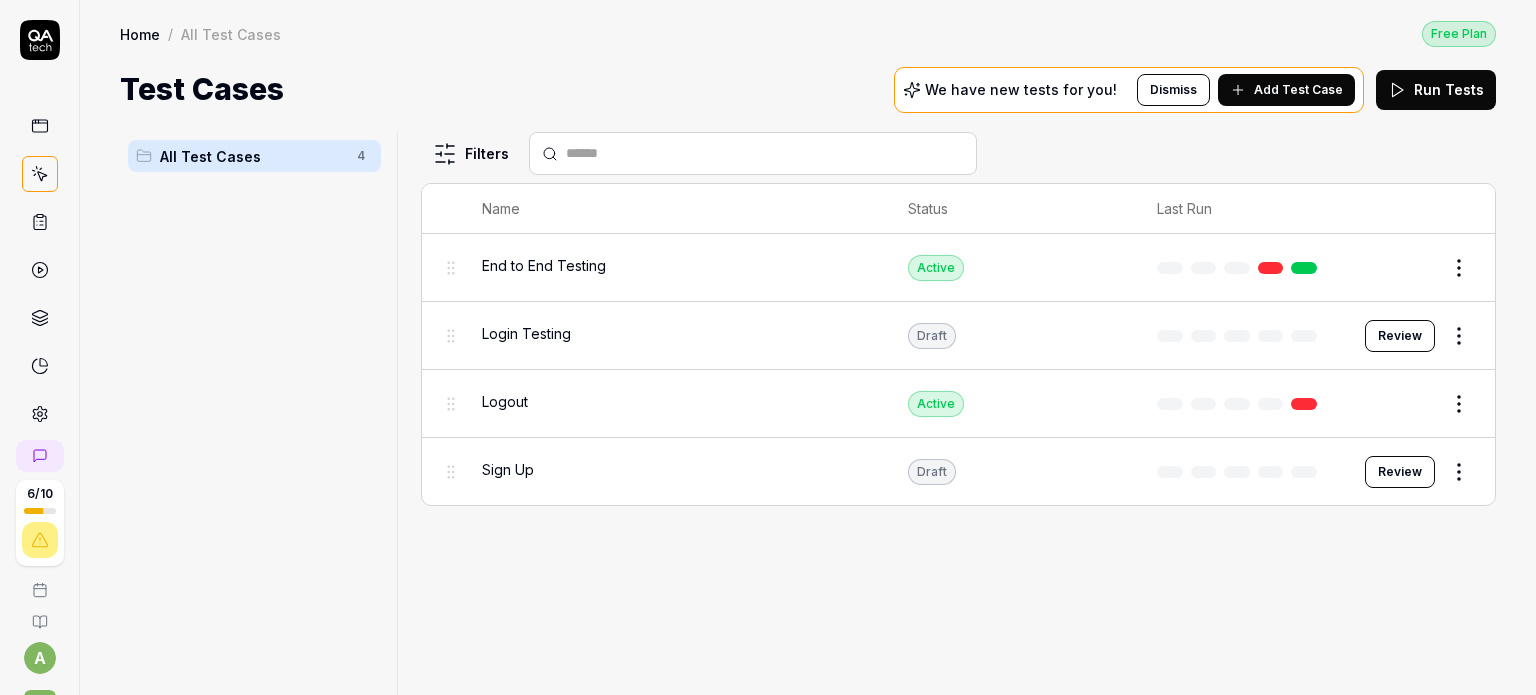 click on "Edit" at bounding box center [1411, 268] 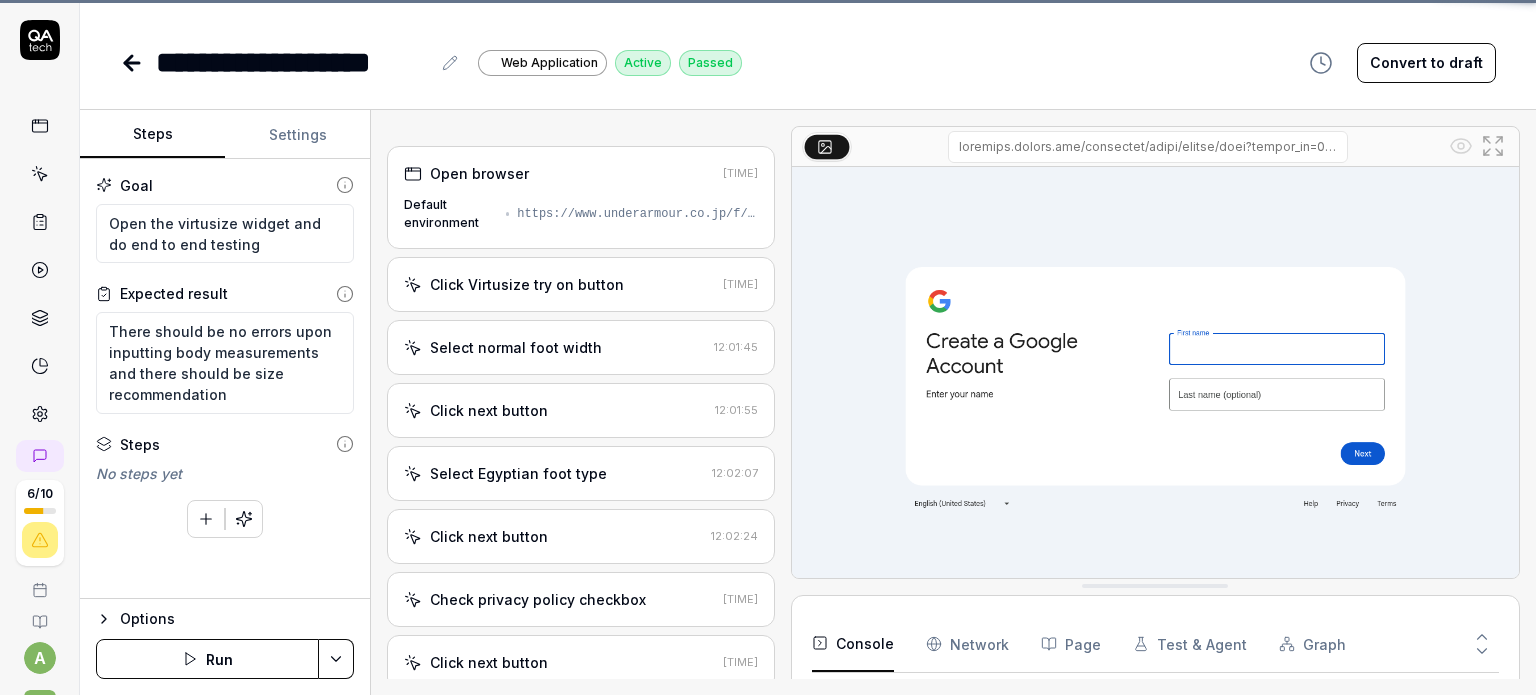 scroll, scrollTop: 2950, scrollLeft: 0, axis: vertical 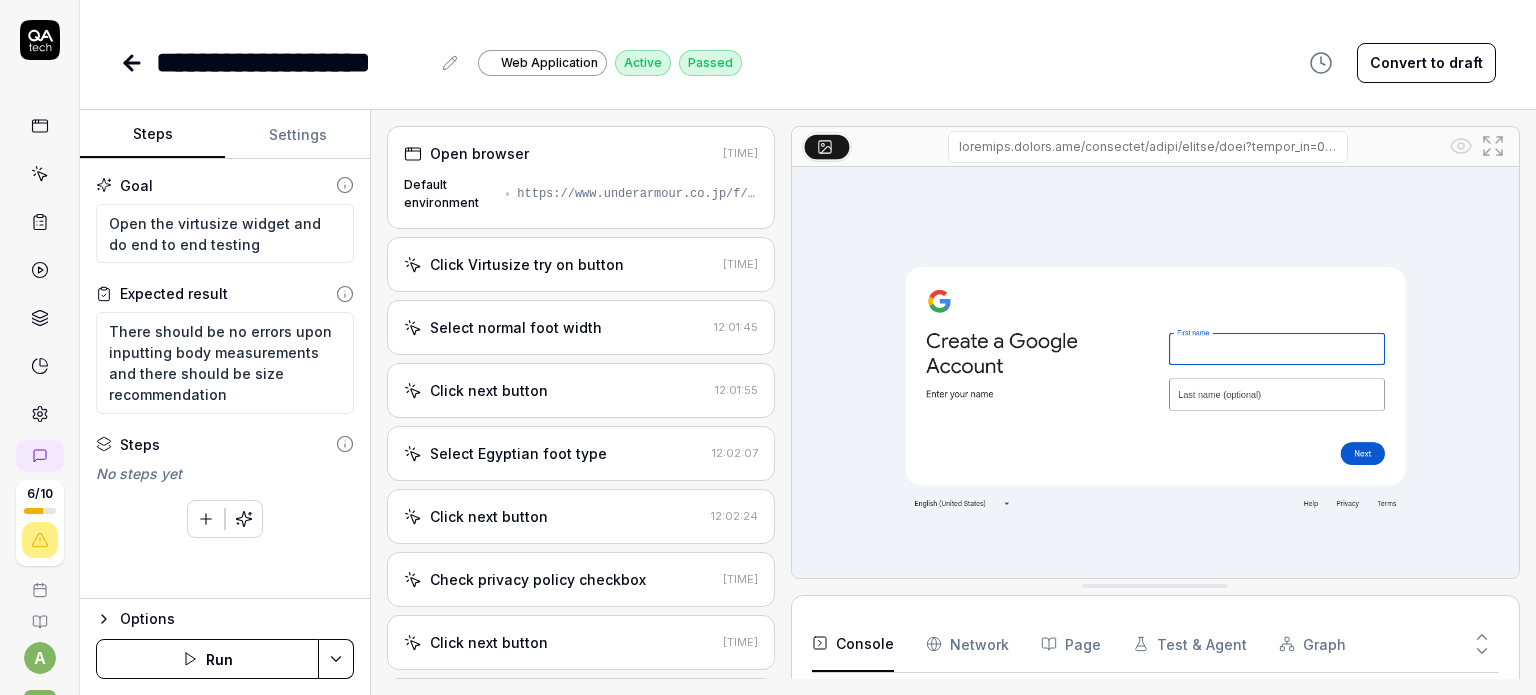 click on "Settings" at bounding box center (297, 135) 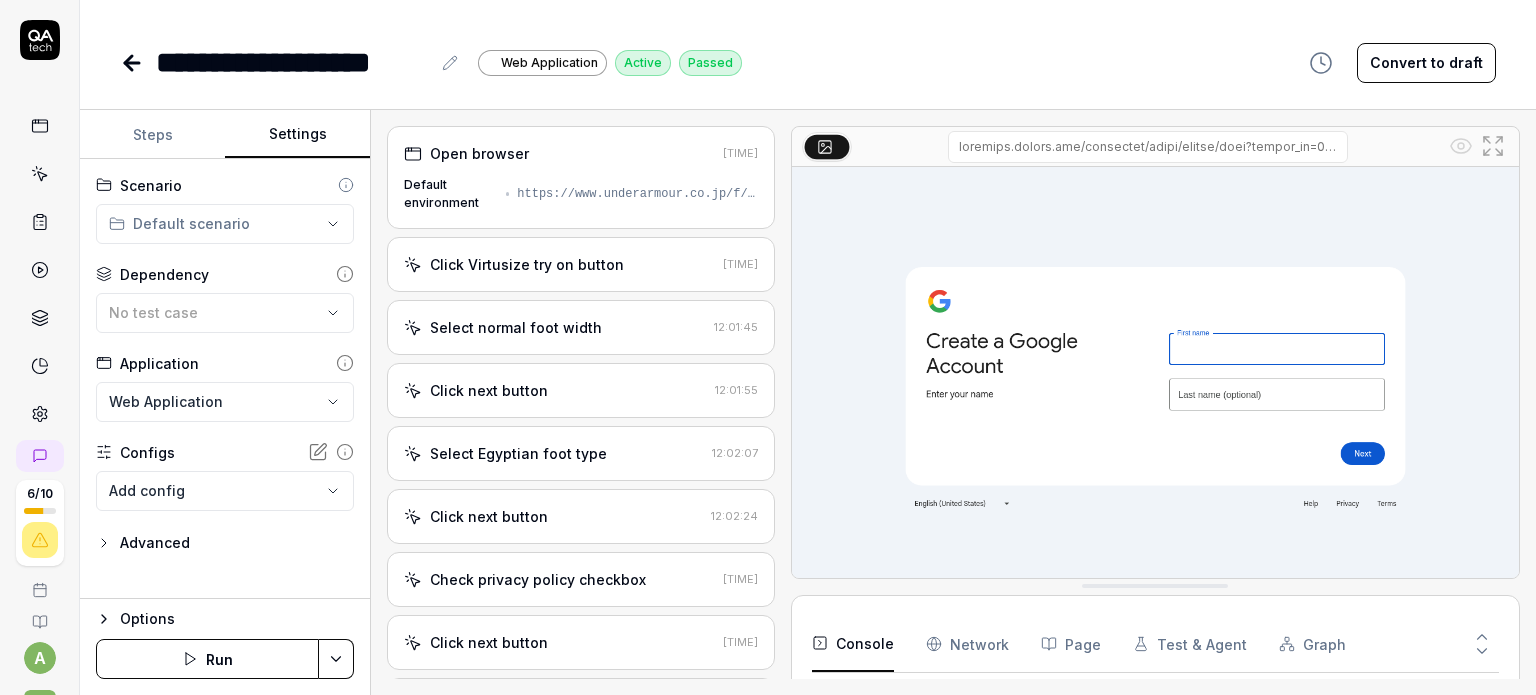 click on "**********" at bounding box center (768, 347) 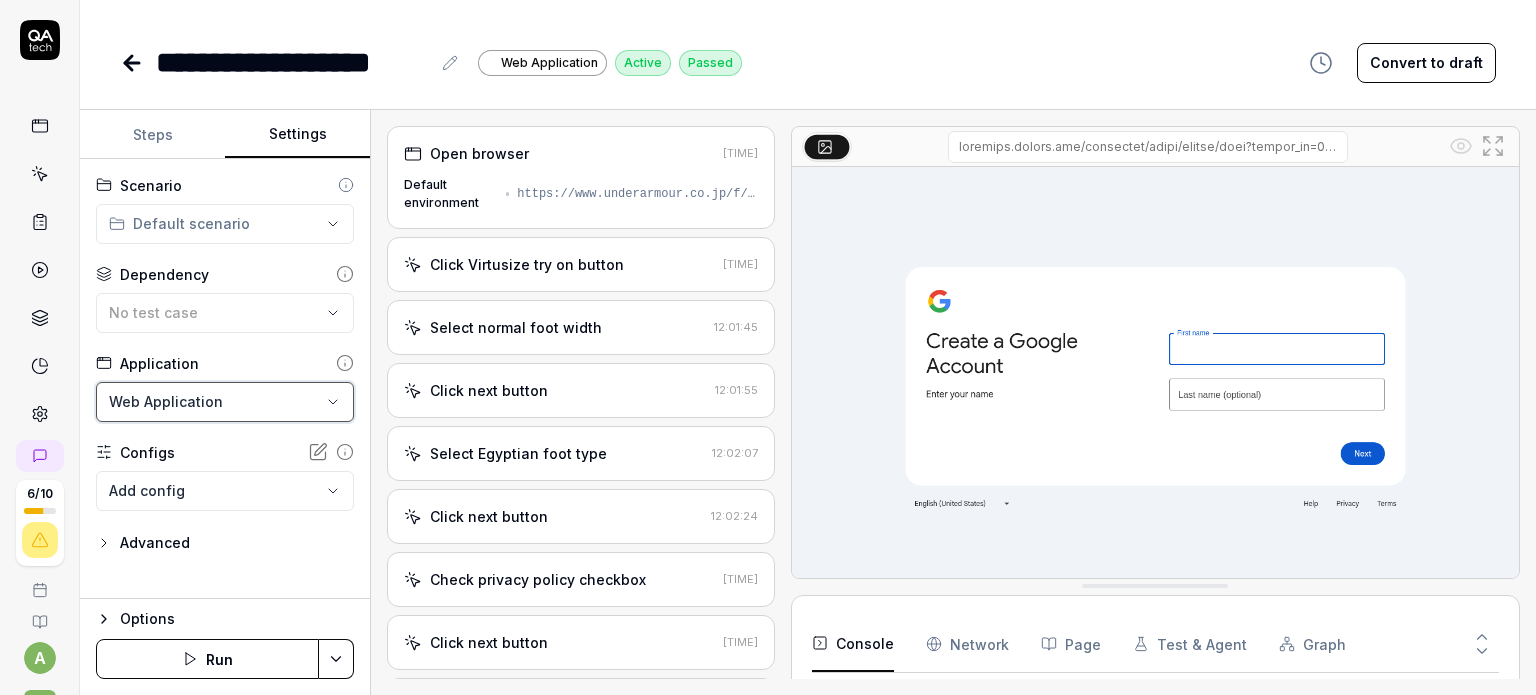 click on "**********" at bounding box center [768, 347] 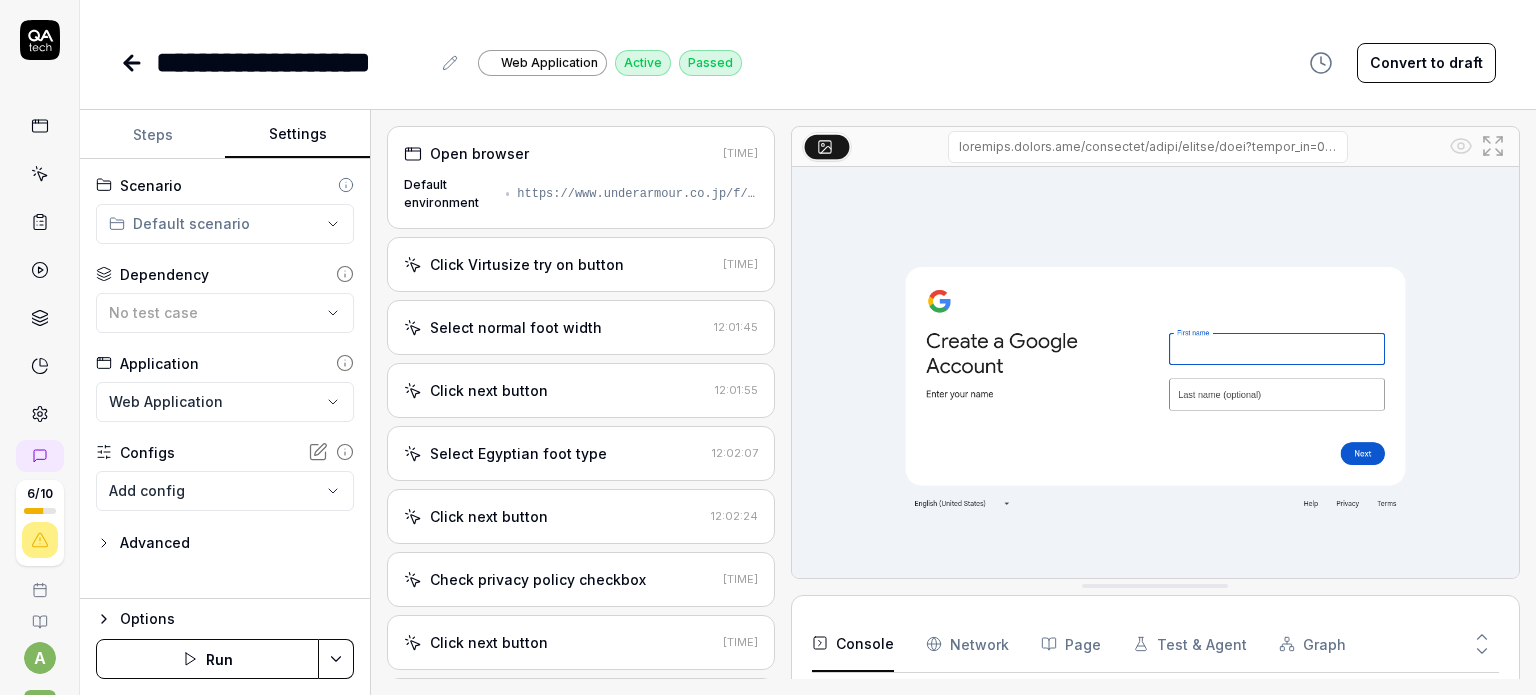 click on "**********" at bounding box center (768, 347) 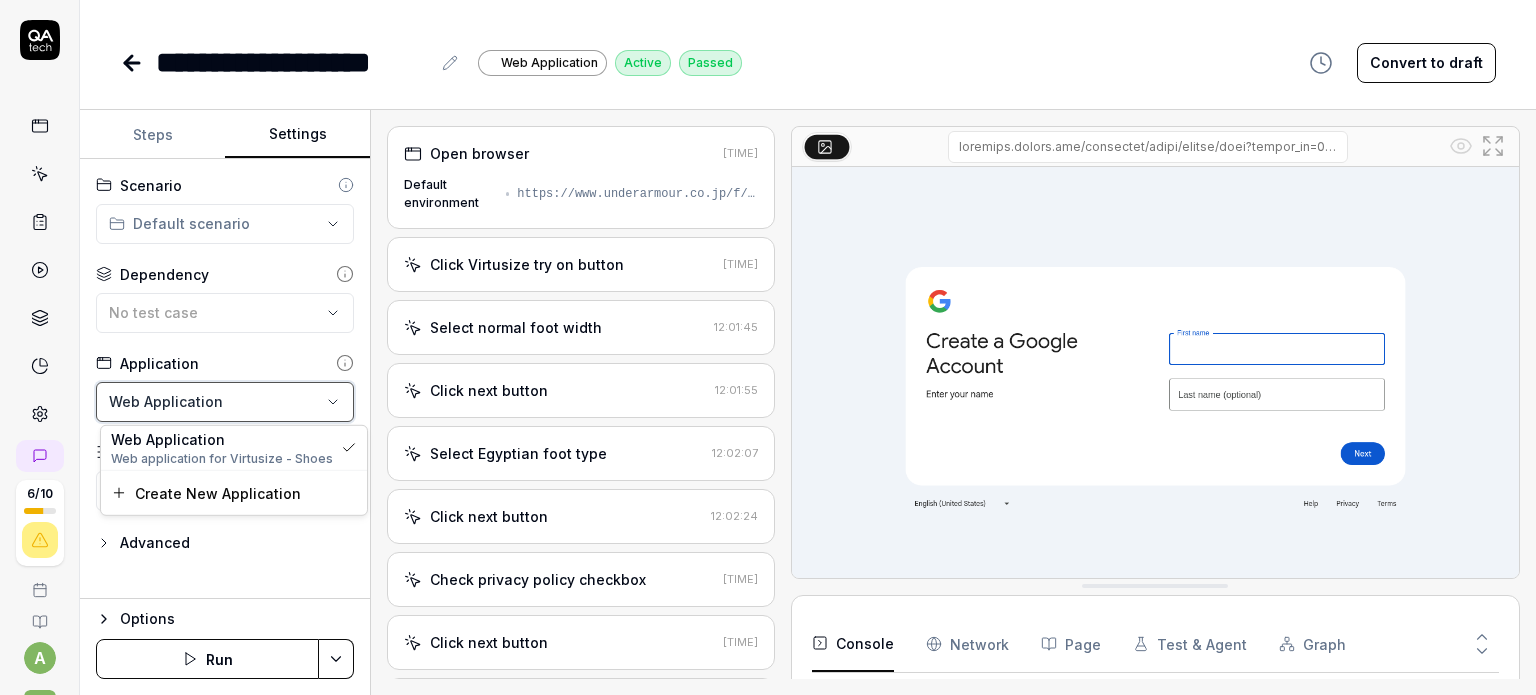 click on "**********" at bounding box center [768, 347] 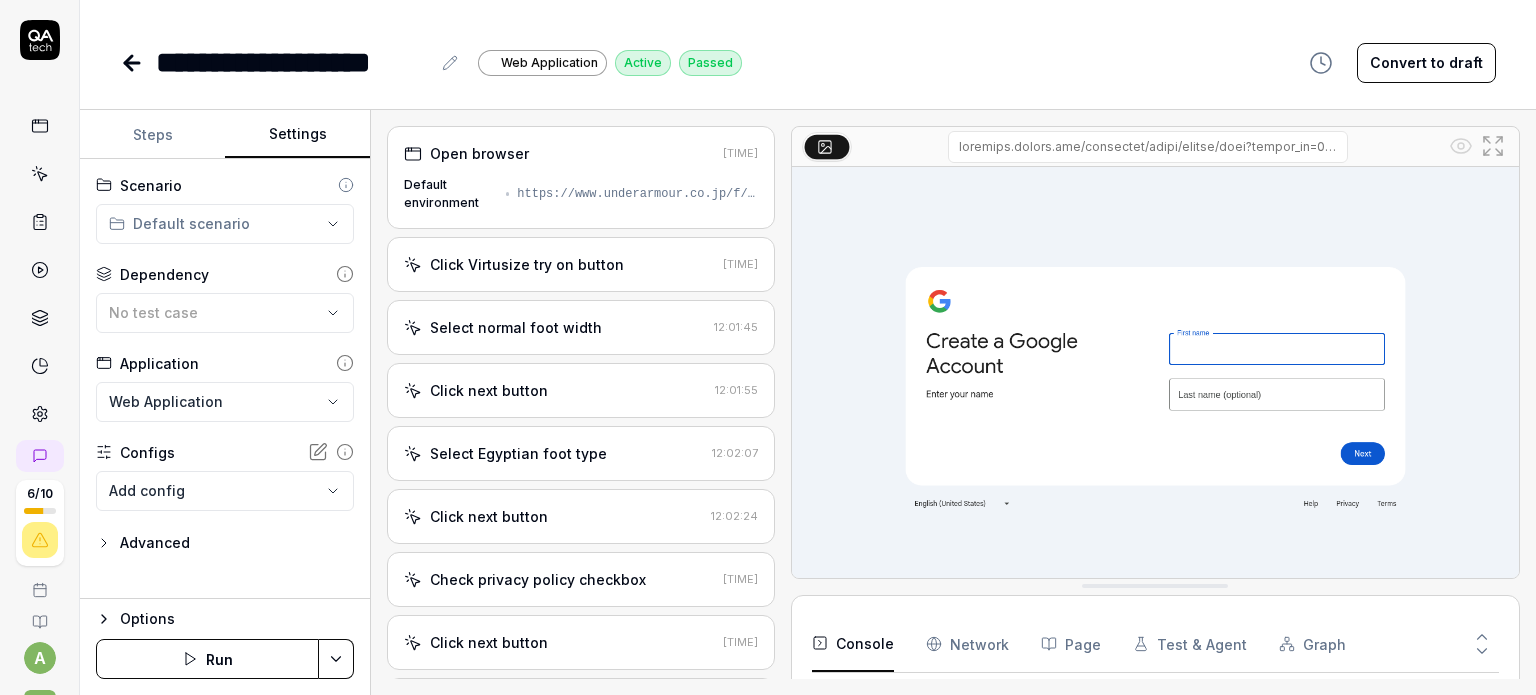 click on "**********" at bounding box center [768, 347] 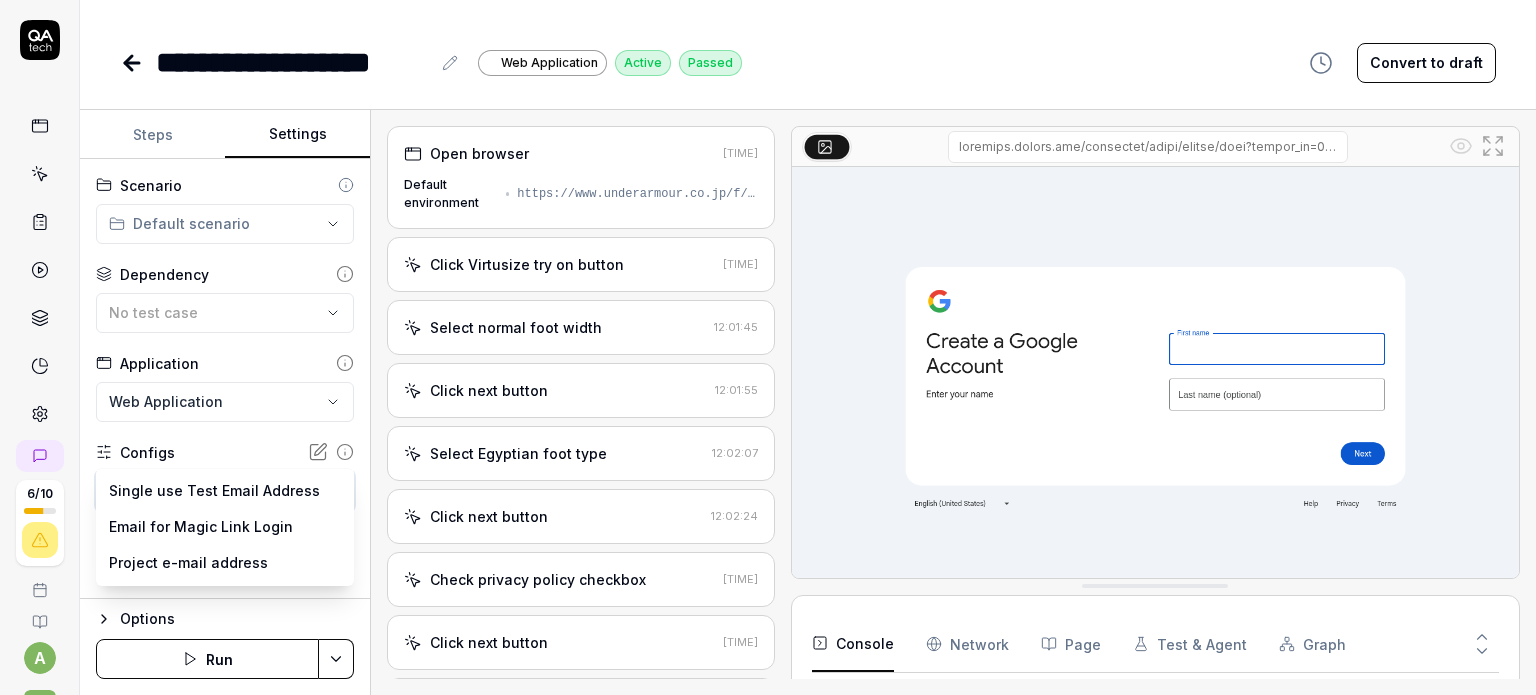 click on "**********" at bounding box center (768, 347) 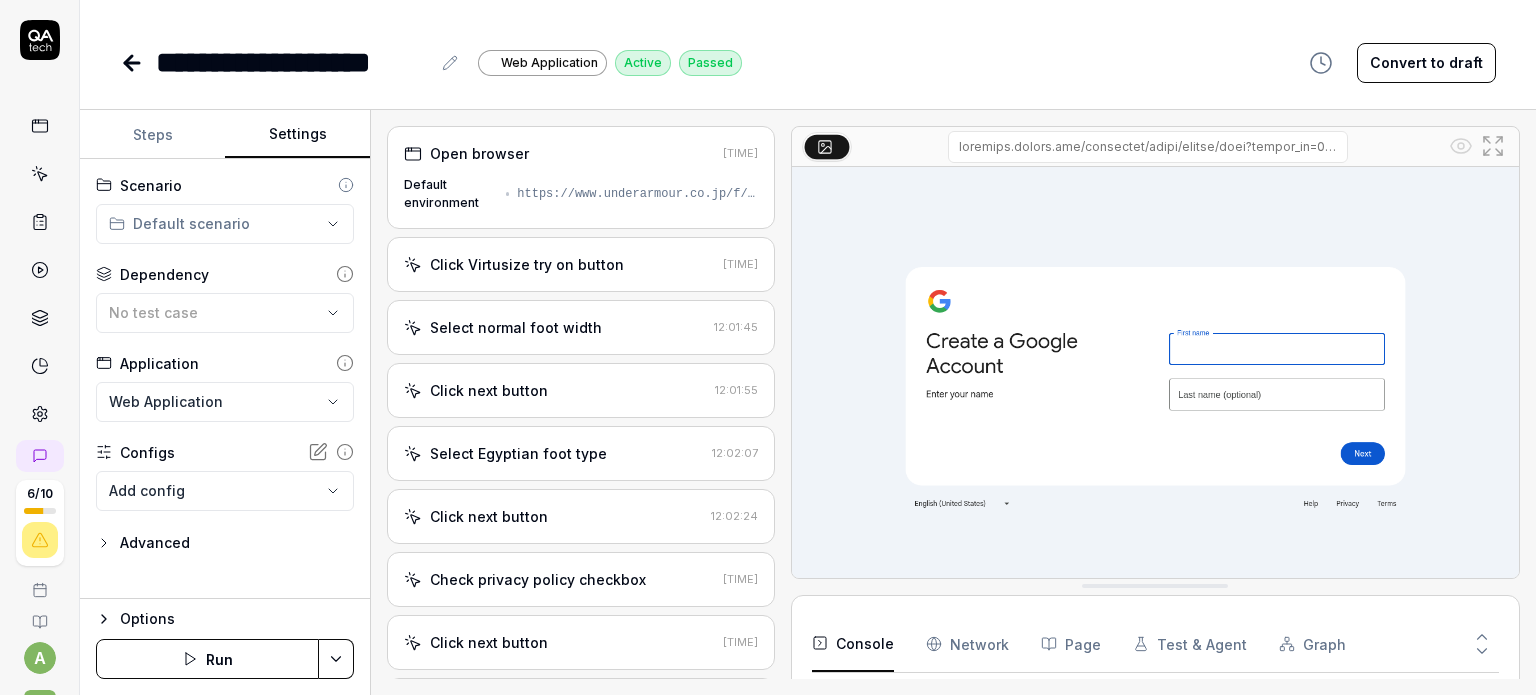 click on "Advanced" at bounding box center (155, 543) 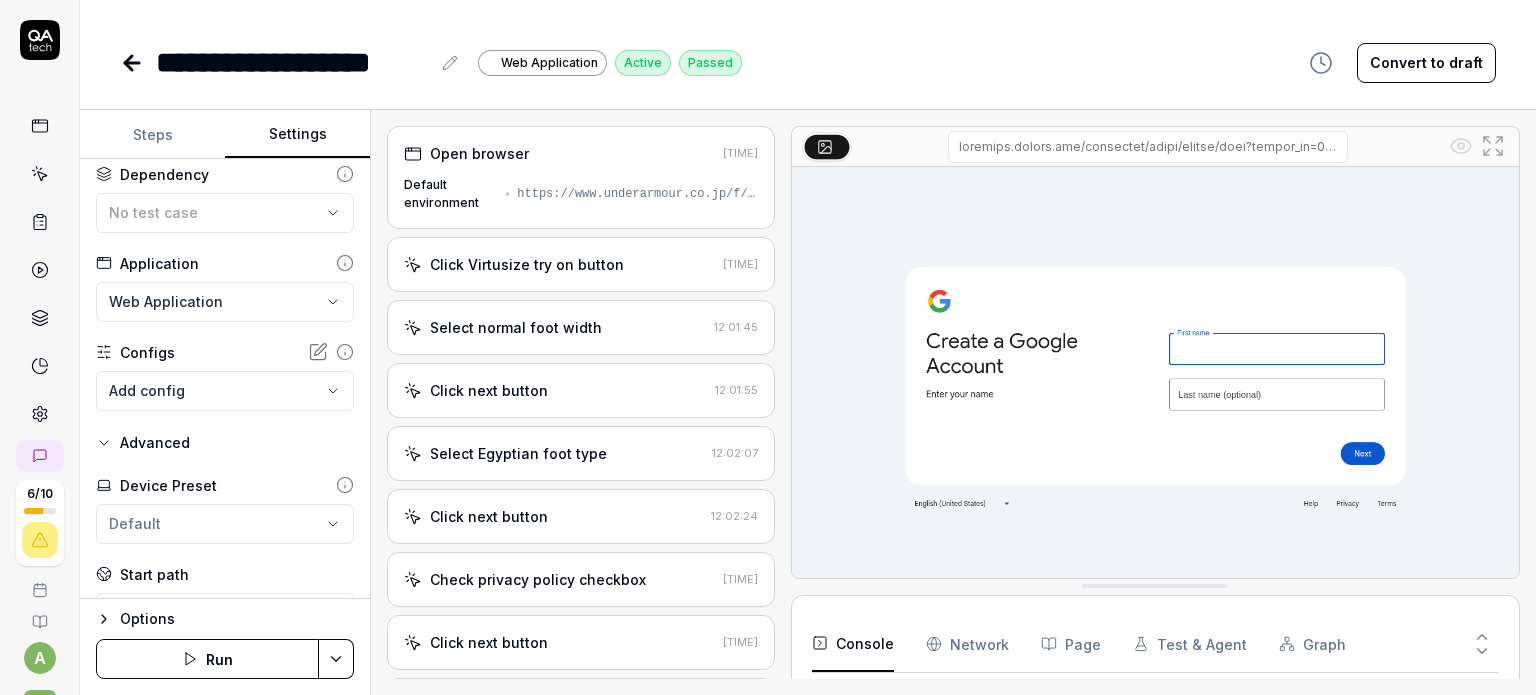 scroll, scrollTop: 0, scrollLeft: 0, axis: both 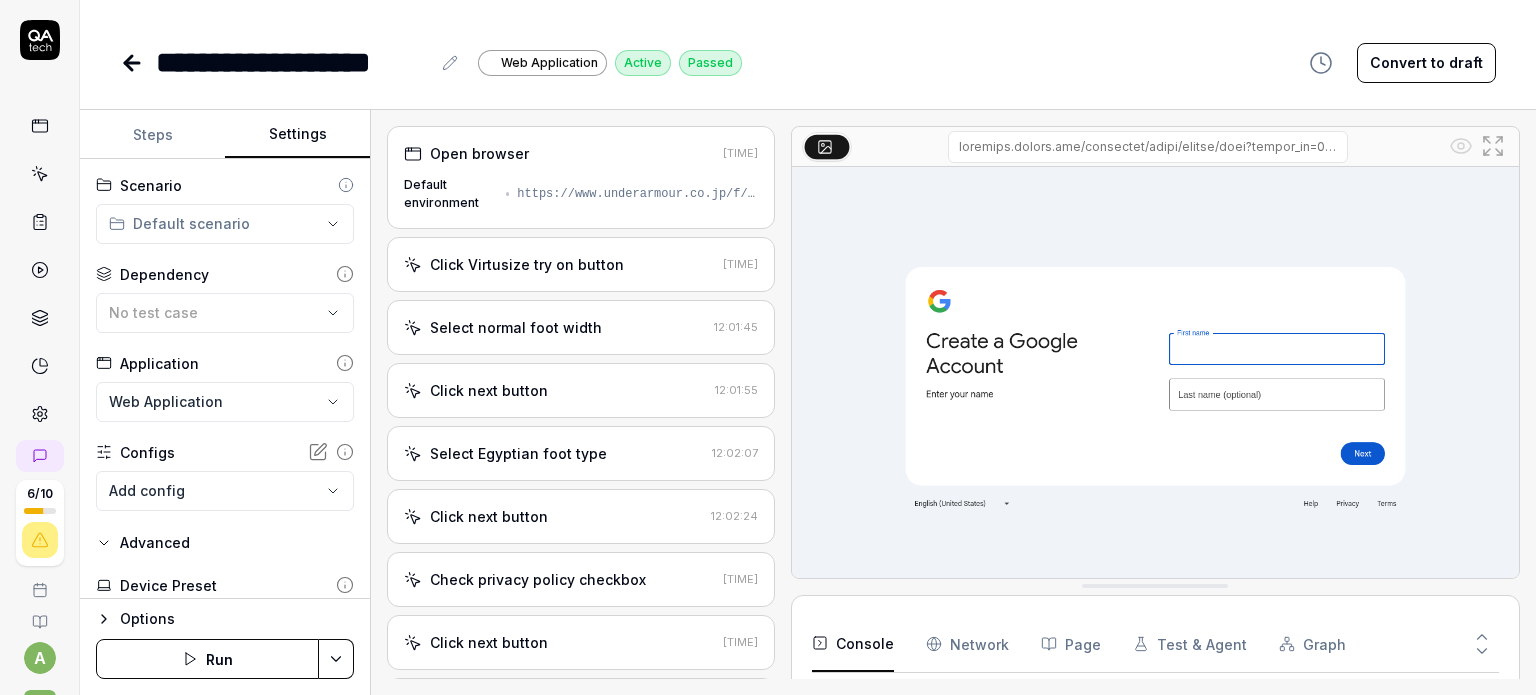 click on "Options" at bounding box center (225, 619) 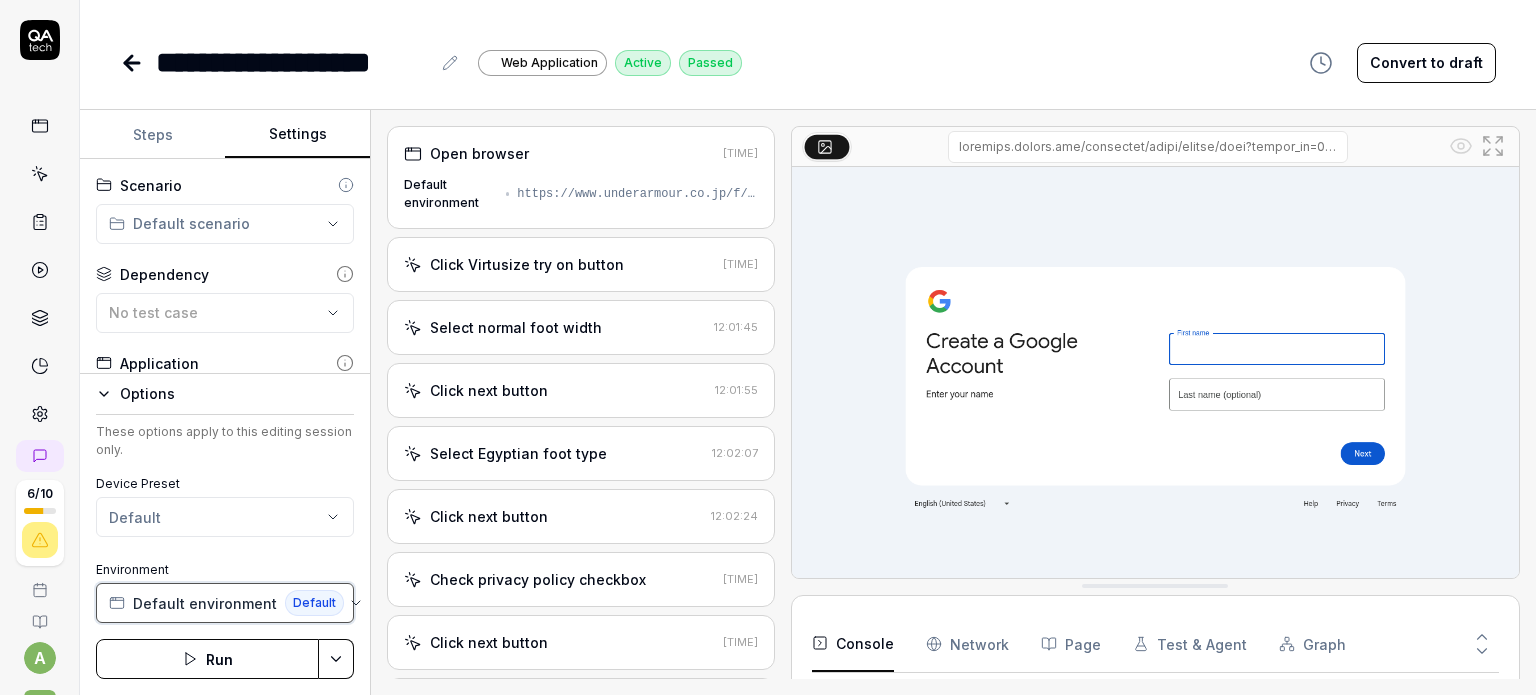click on "Default environment" at bounding box center [205, 603] 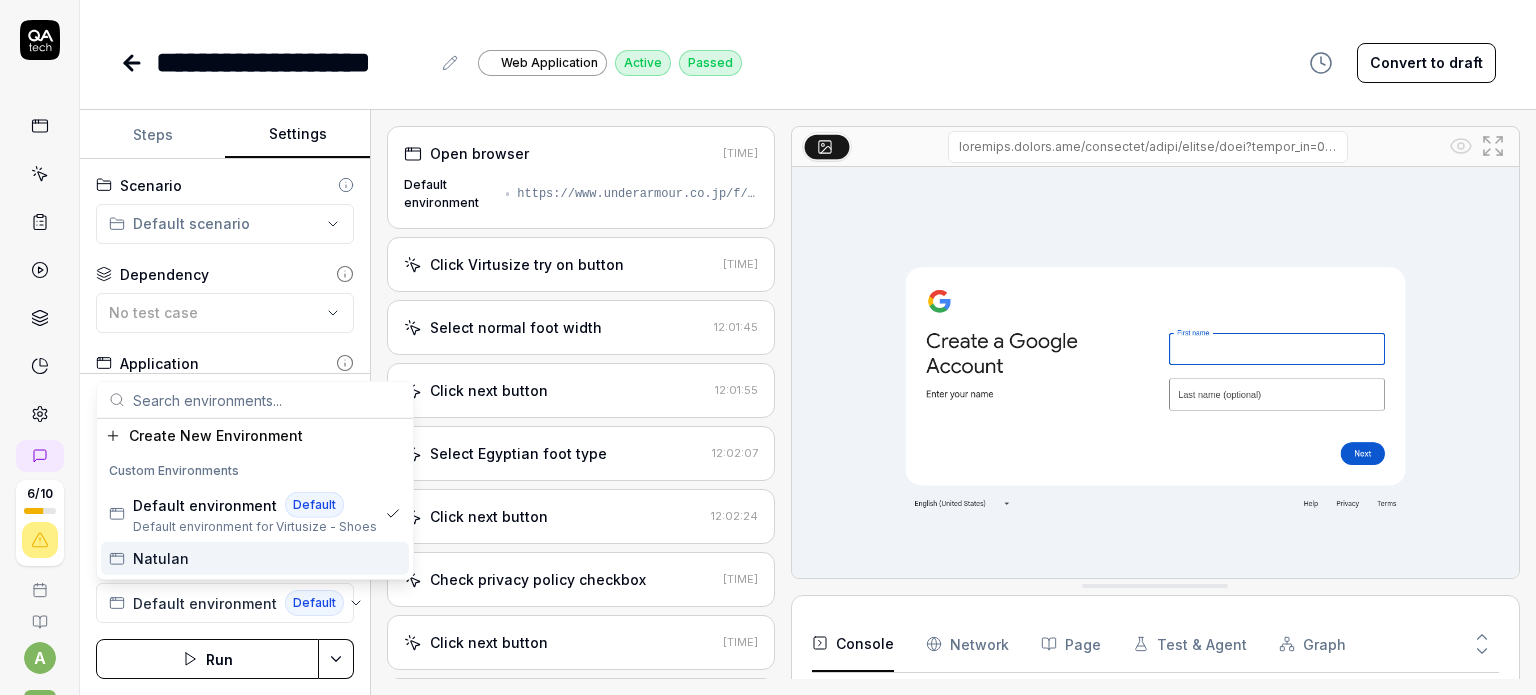 click on "Natulan" at bounding box center [161, 558] 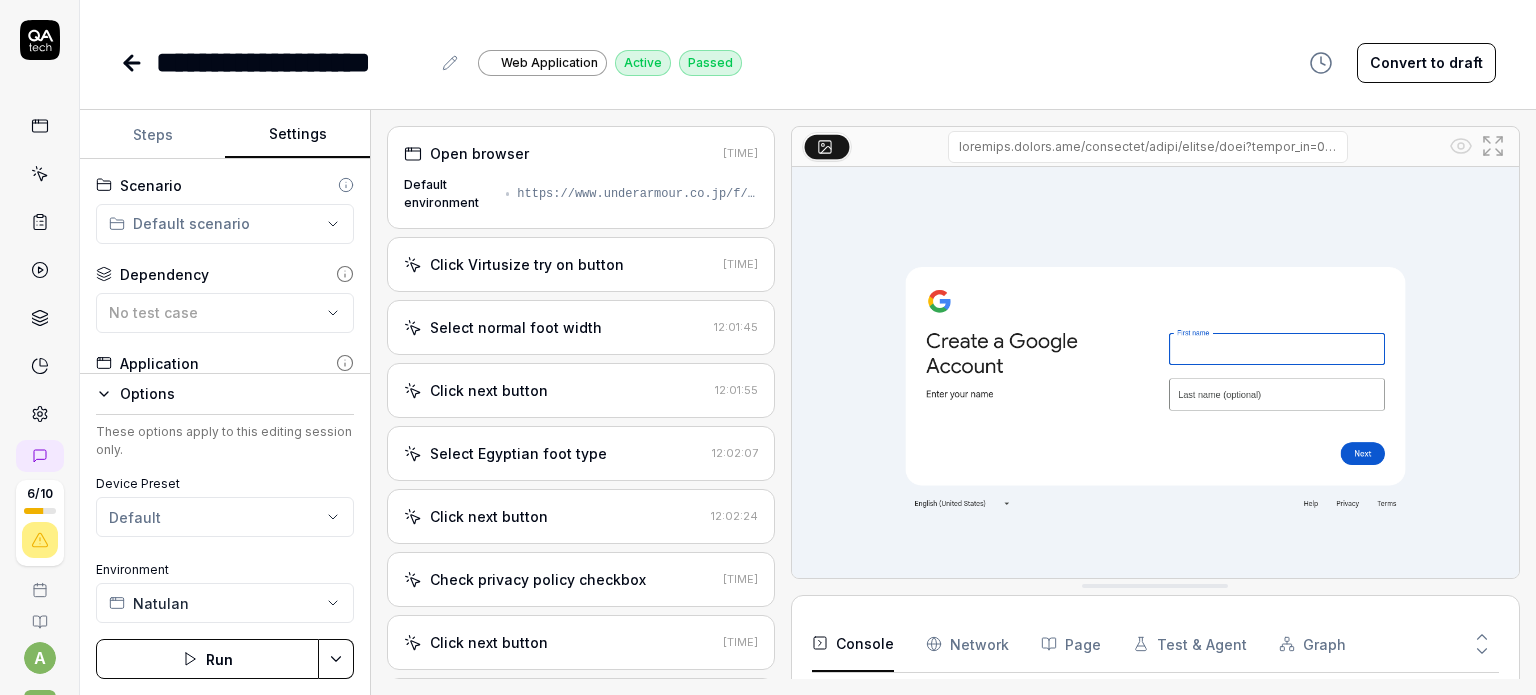 click on "Steps" at bounding box center [152, 135] 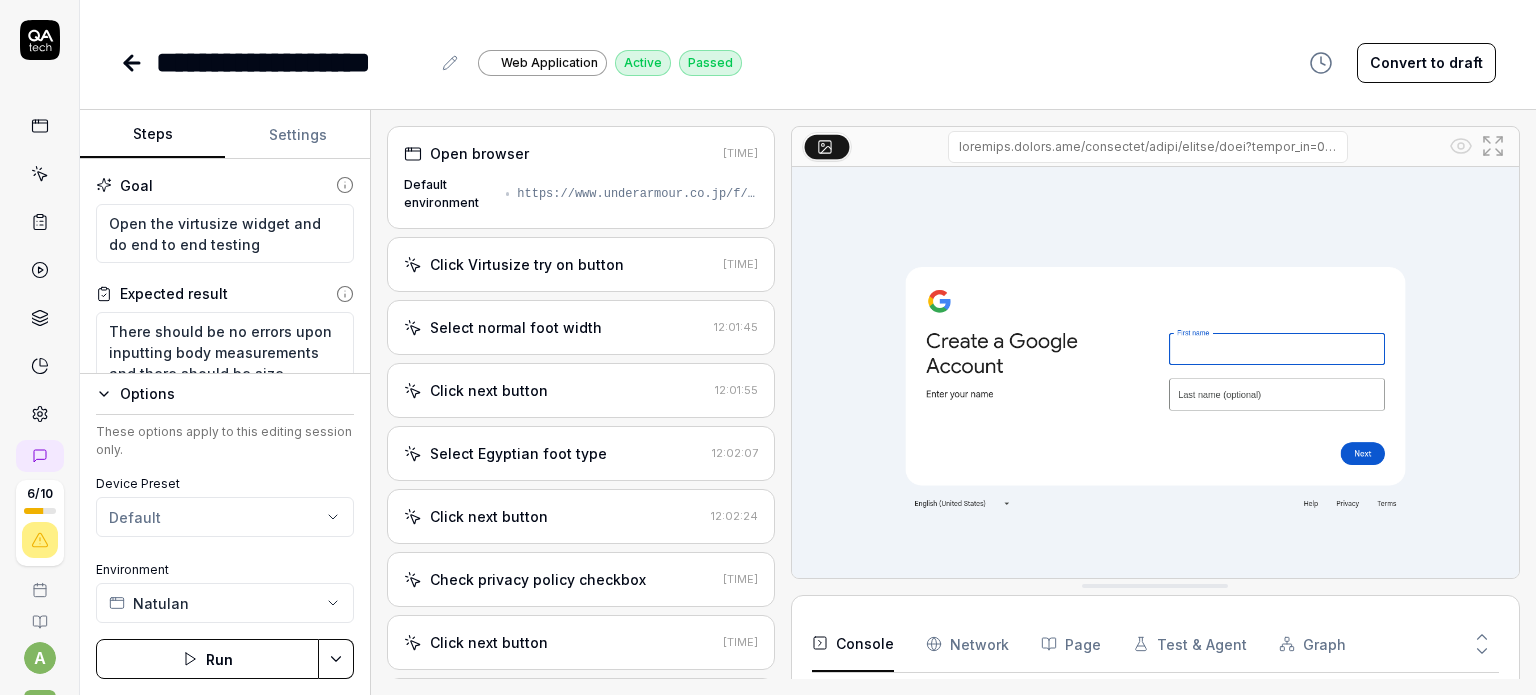 click at bounding box center (134, 63) 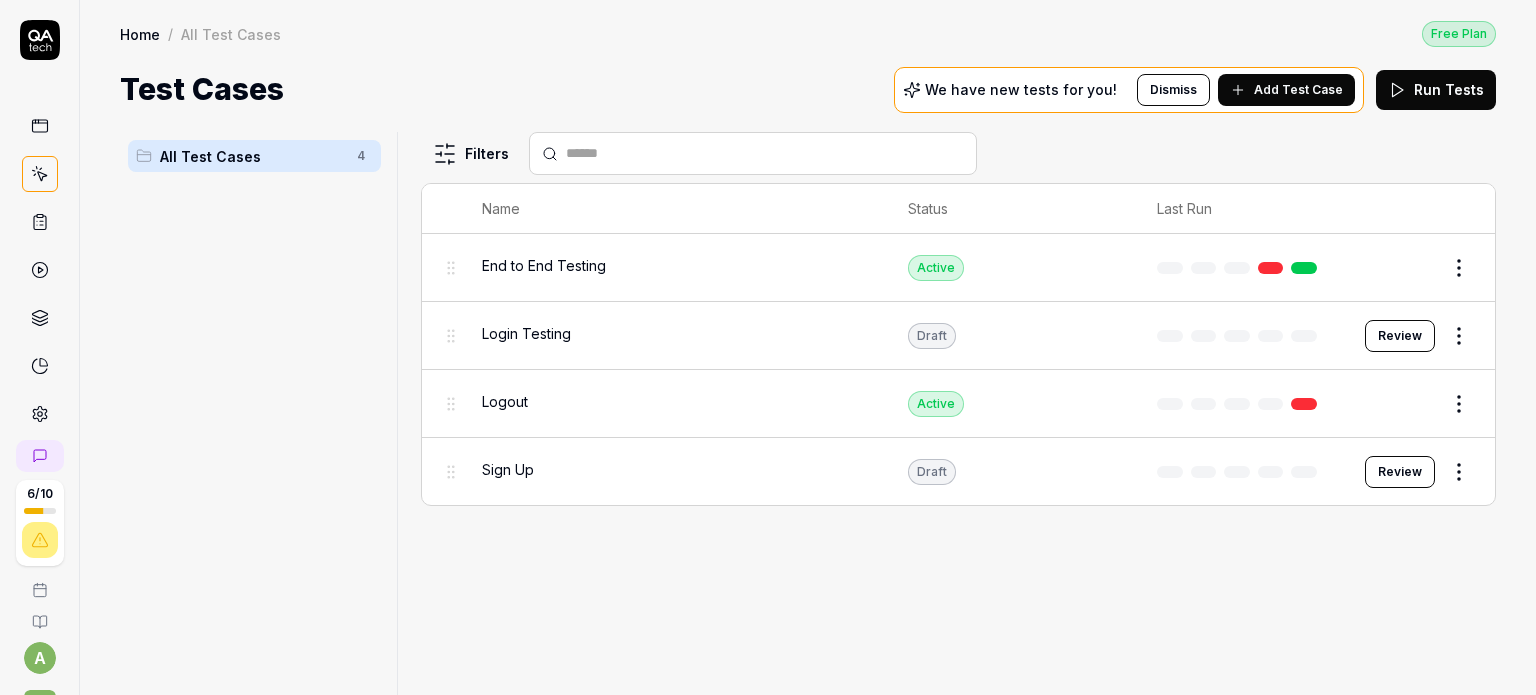 click on "Filters Name Status Last Run End to End Testing Active Edit Login Testing Draft Review Logout  Active Edit Sign Up Draft Review" at bounding box center (958, 413) 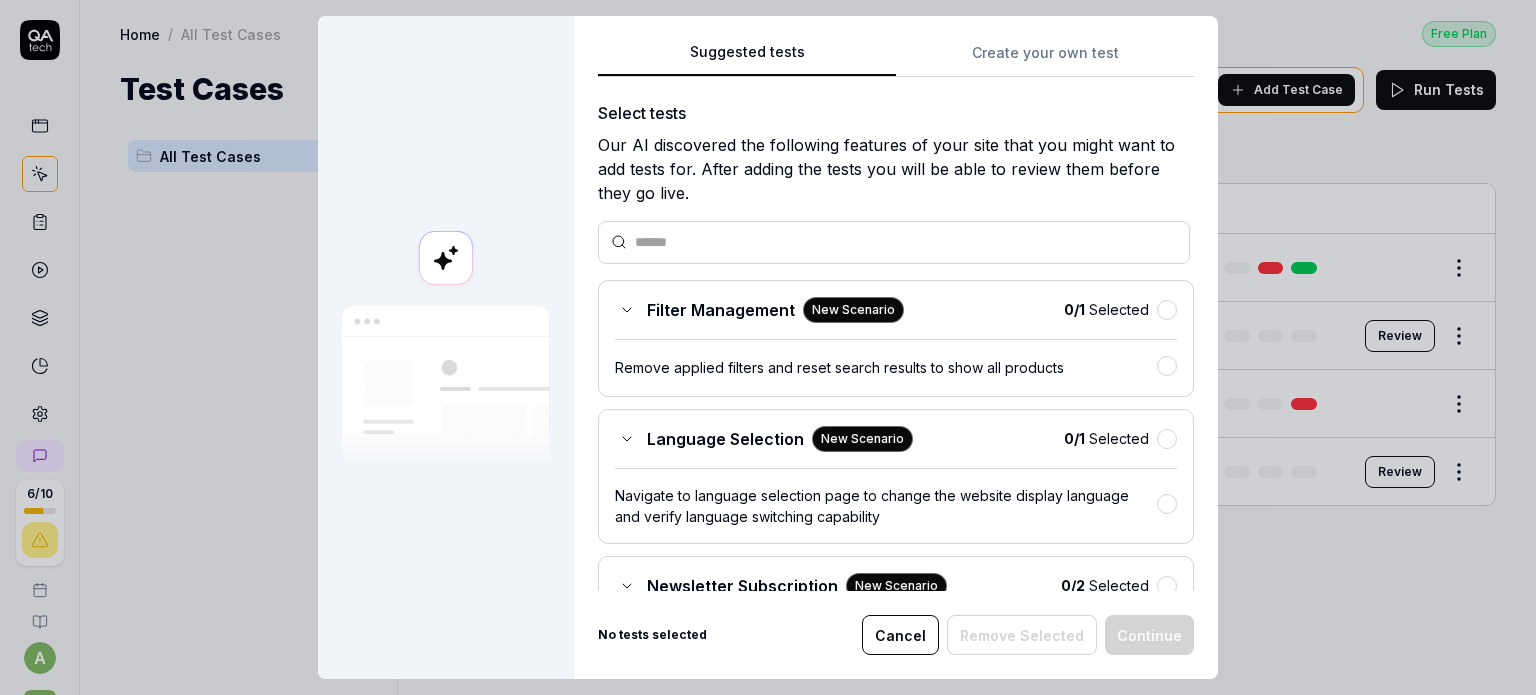 click on "Create your own test" at bounding box center [1045, 59] 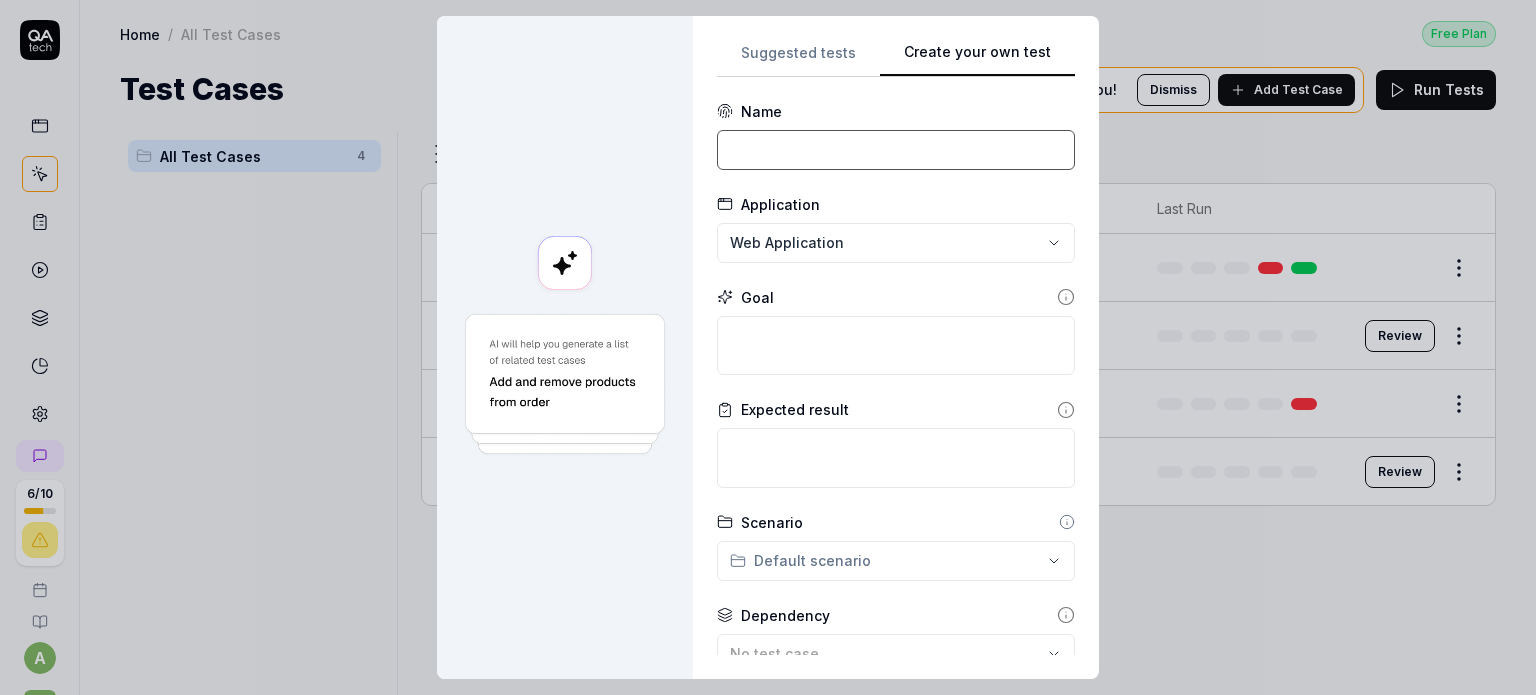 click at bounding box center [896, 150] 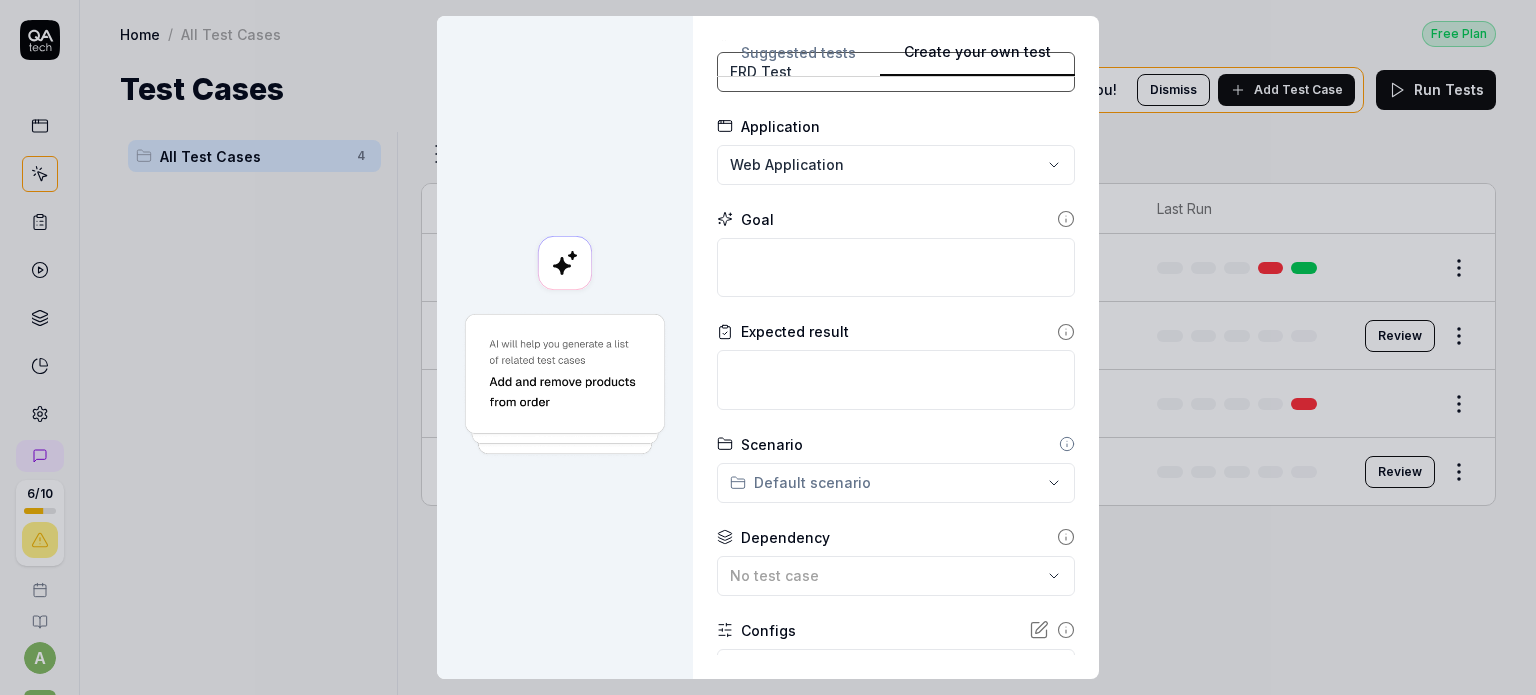 scroll, scrollTop: 100, scrollLeft: 0, axis: vertical 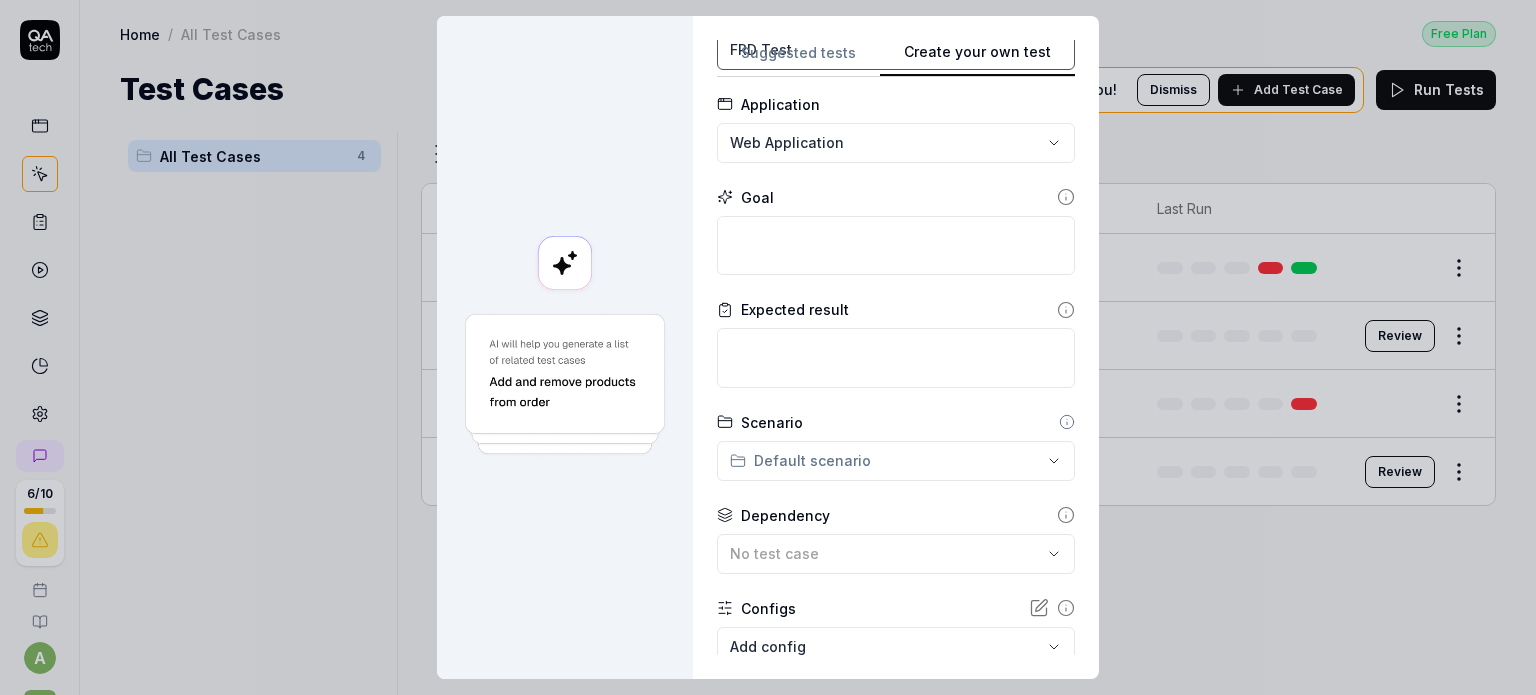 type on "FRD Test" 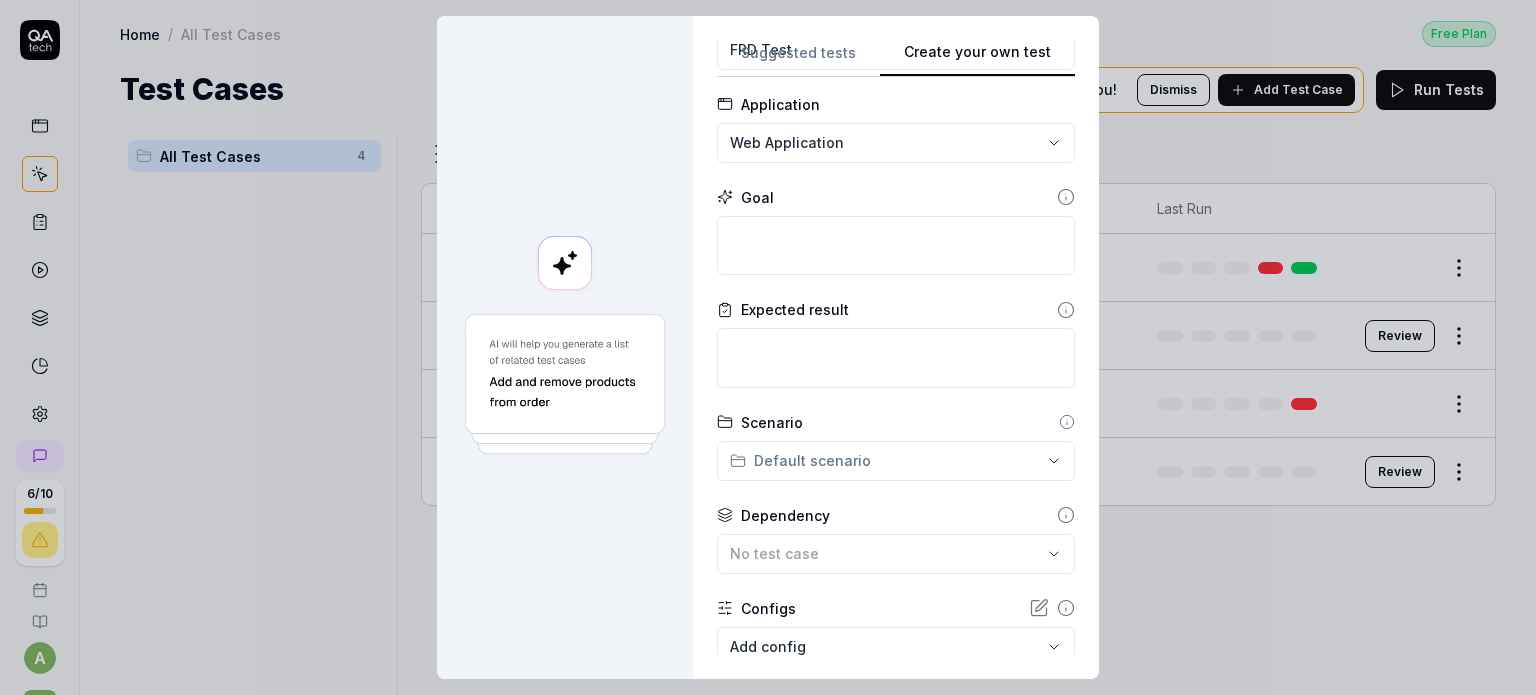 click on "**********" at bounding box center (768, 347) 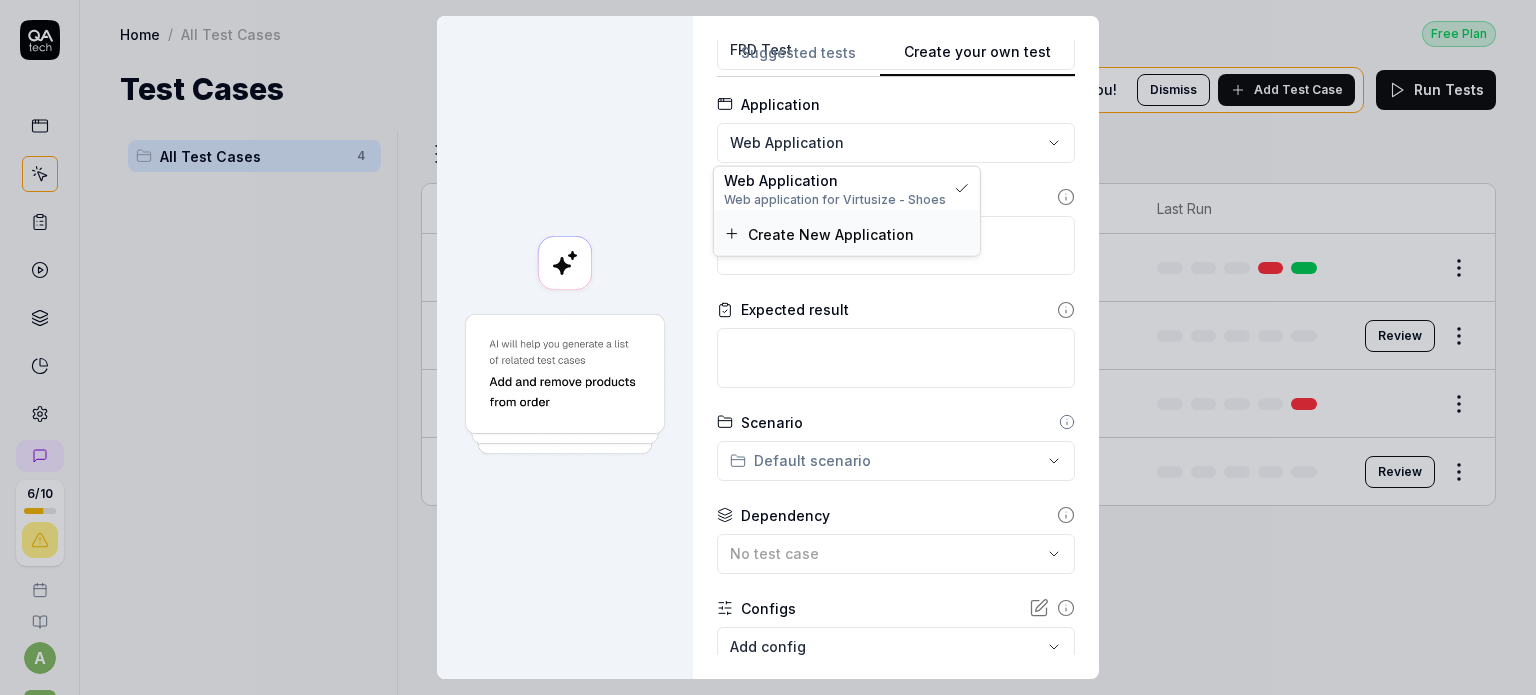 click on "Create New Application" at bounding box center [831, 233] 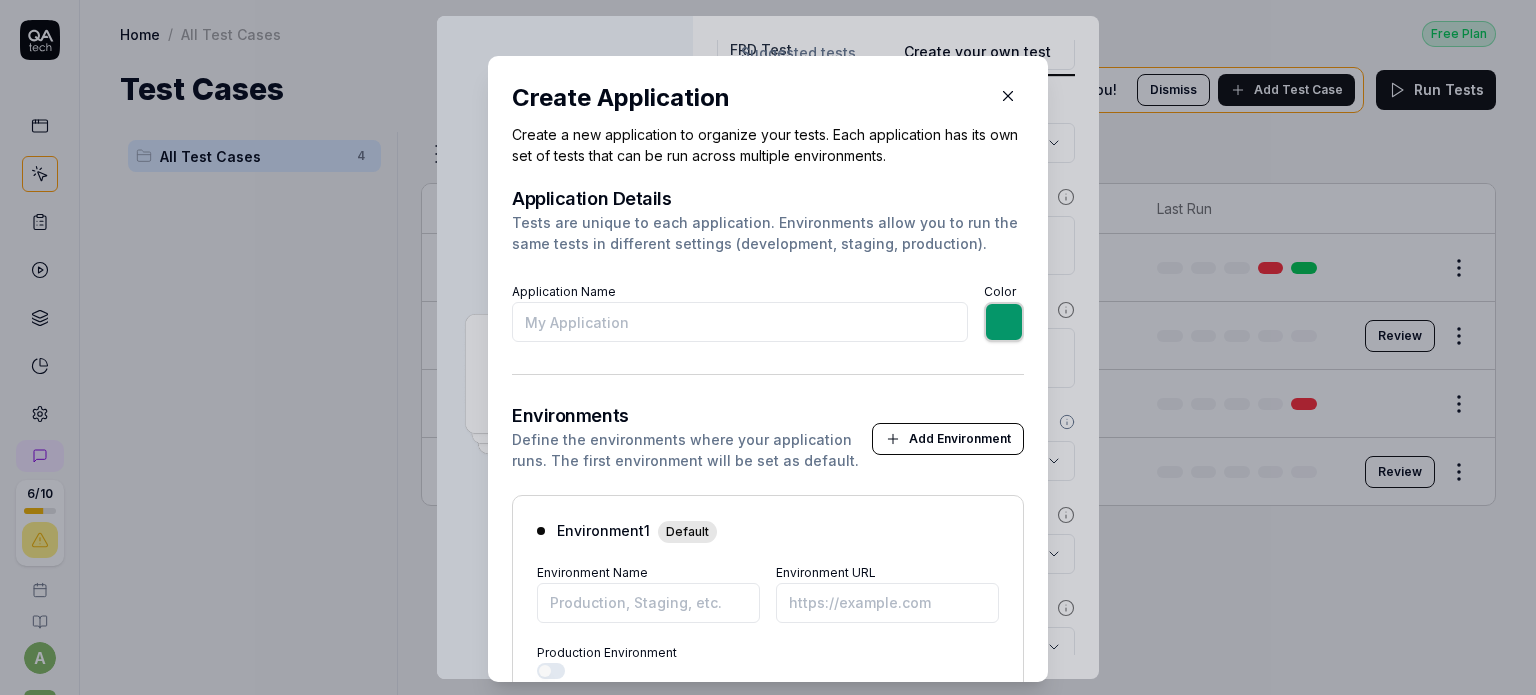 click on "Create Application" at bounding box center [768, 98] 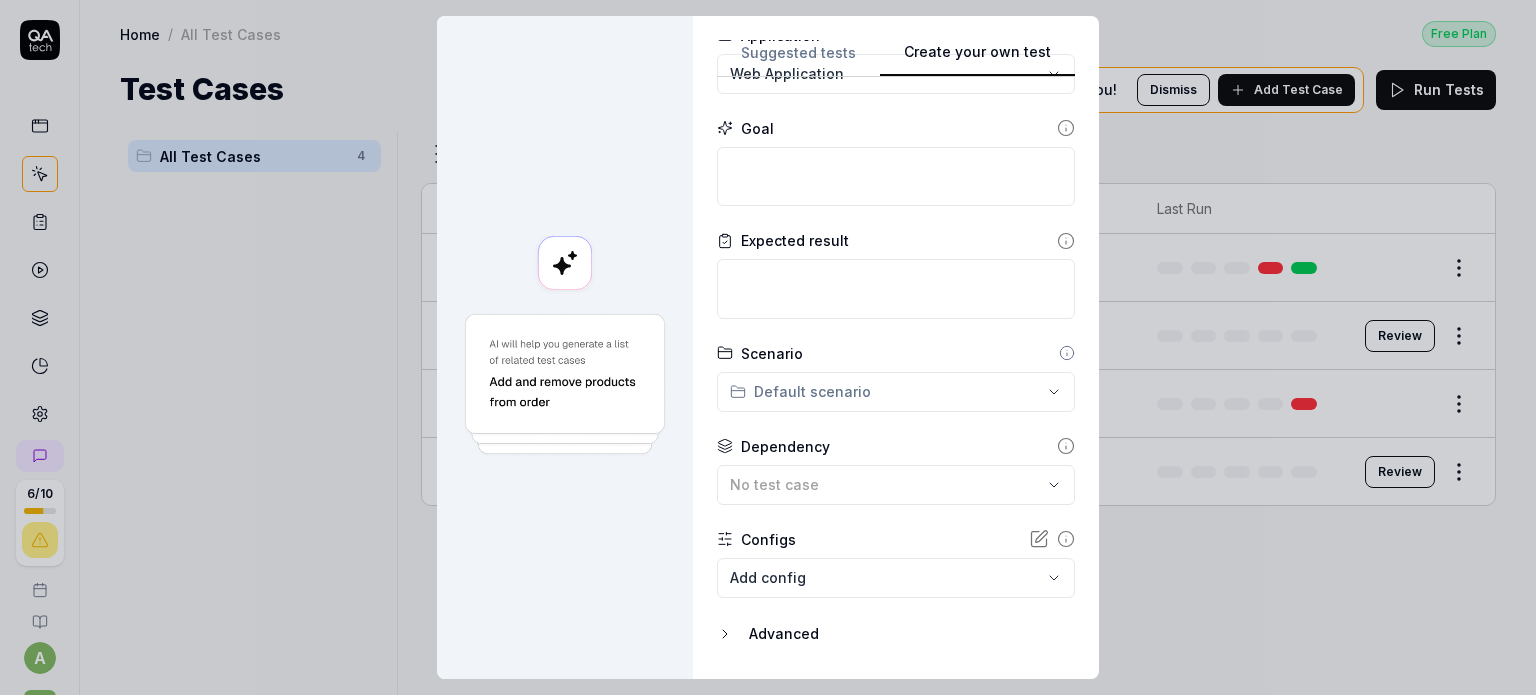 scroll, scrollTop: 200, scrollLeft: 0, axis: vertical 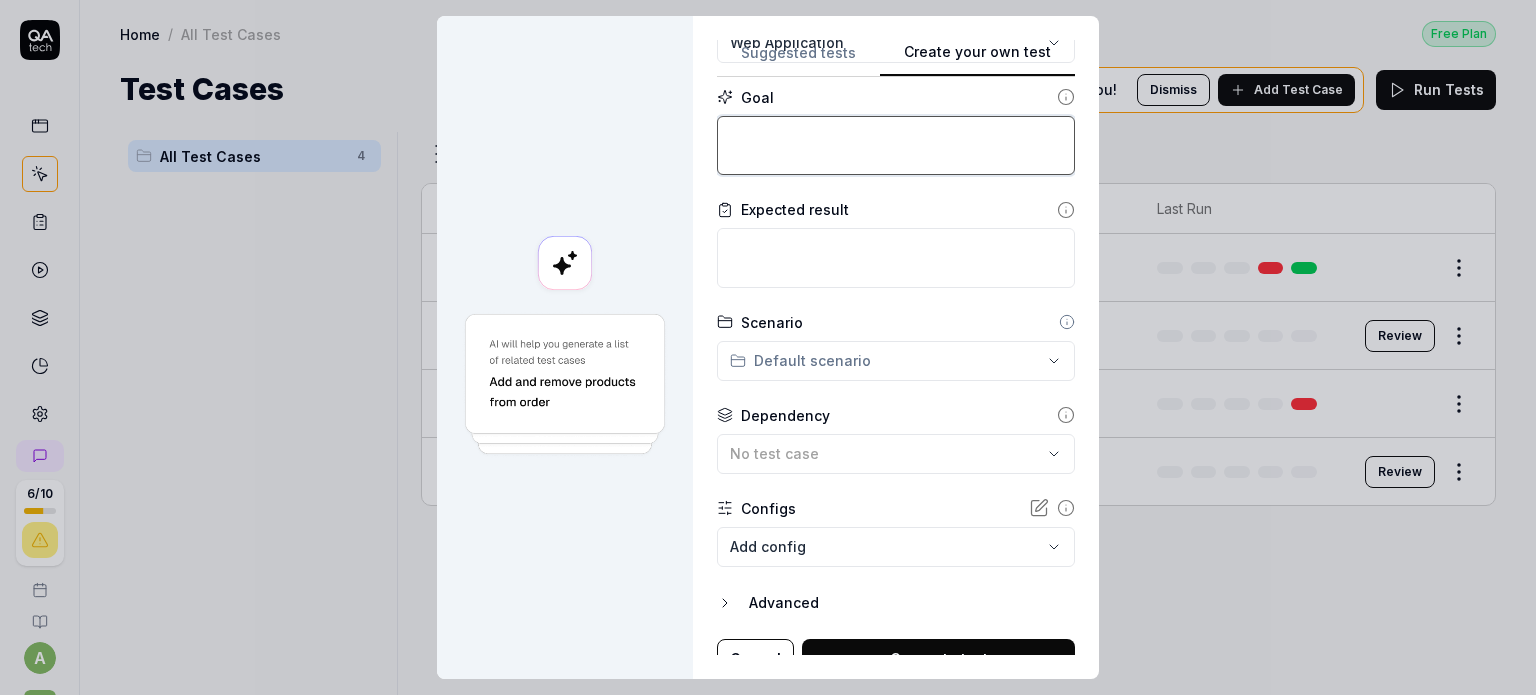 click at bounding box center [896, 146] 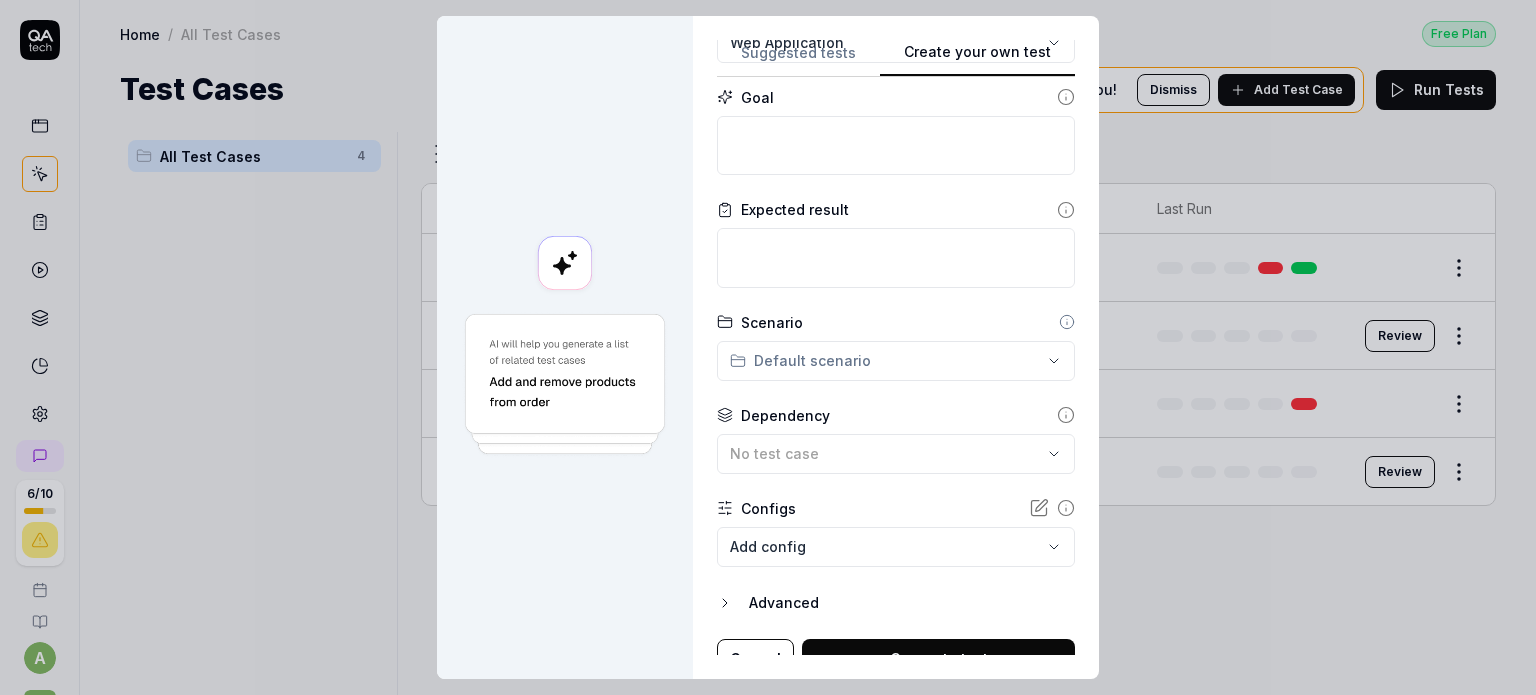 click on "Goal" at bounding box center [757, 97] 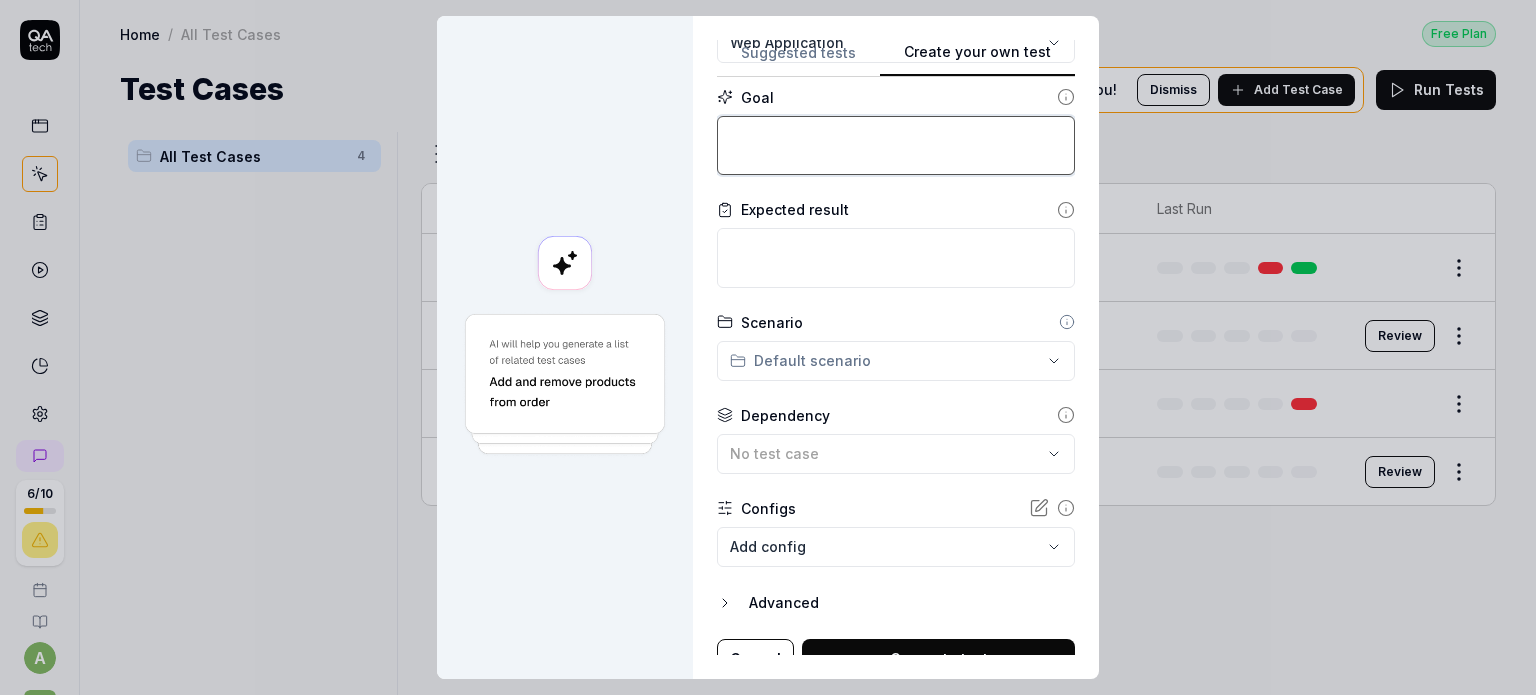 click at bounding box center (896, 146) 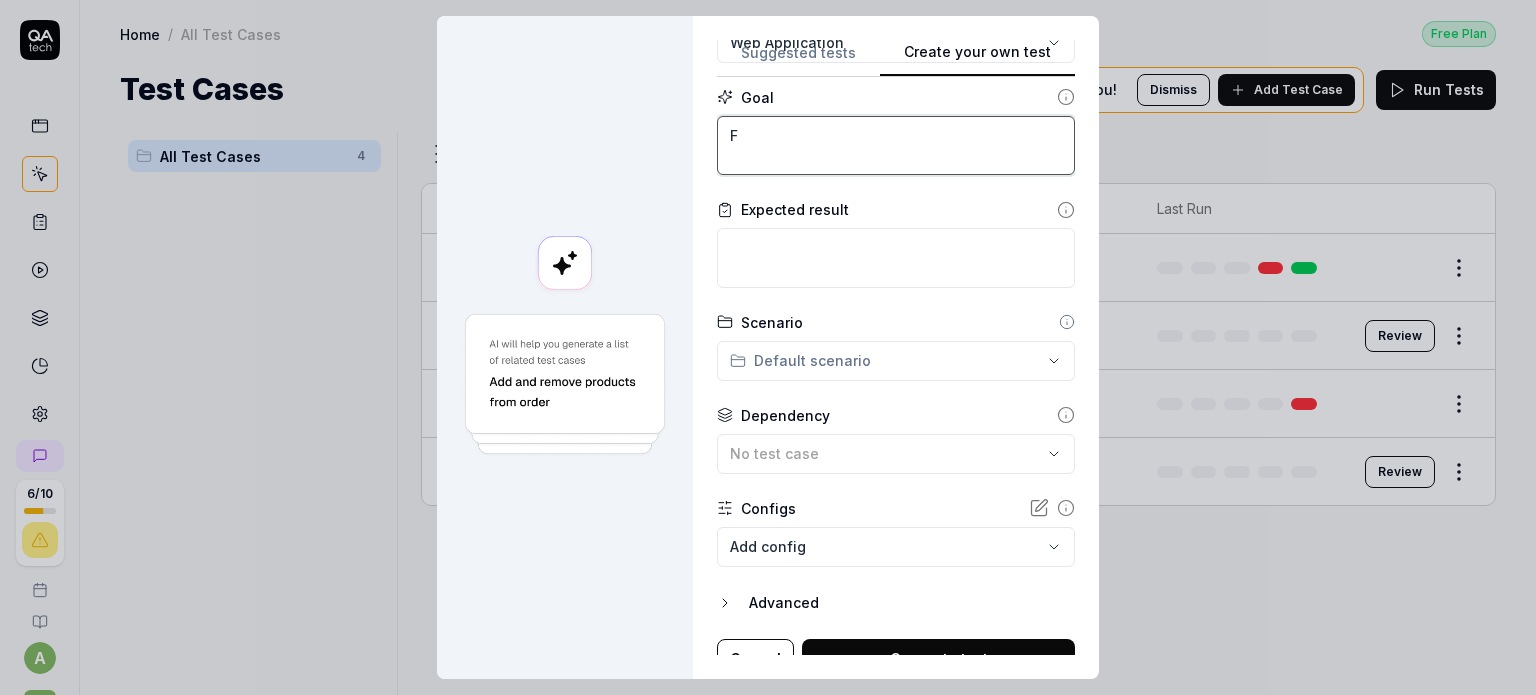 type on "*" 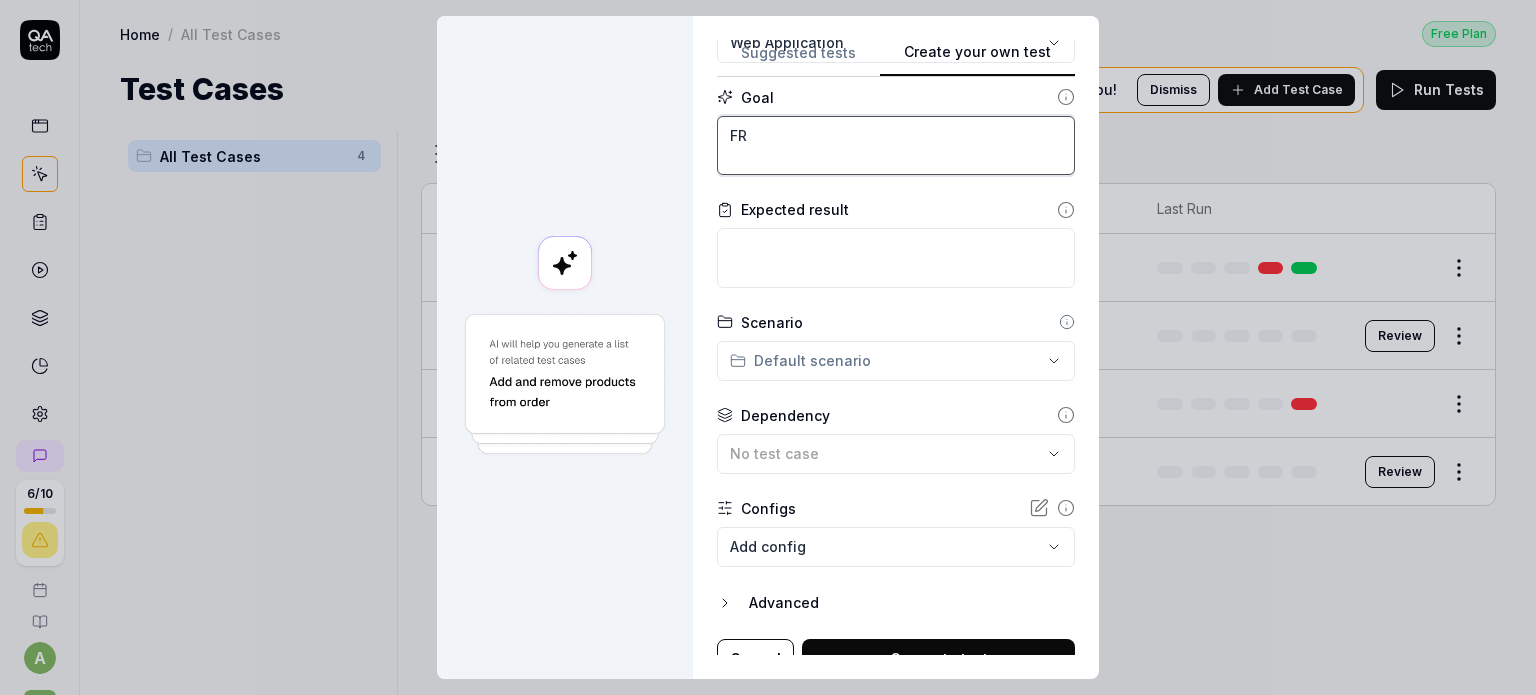 type on "*" 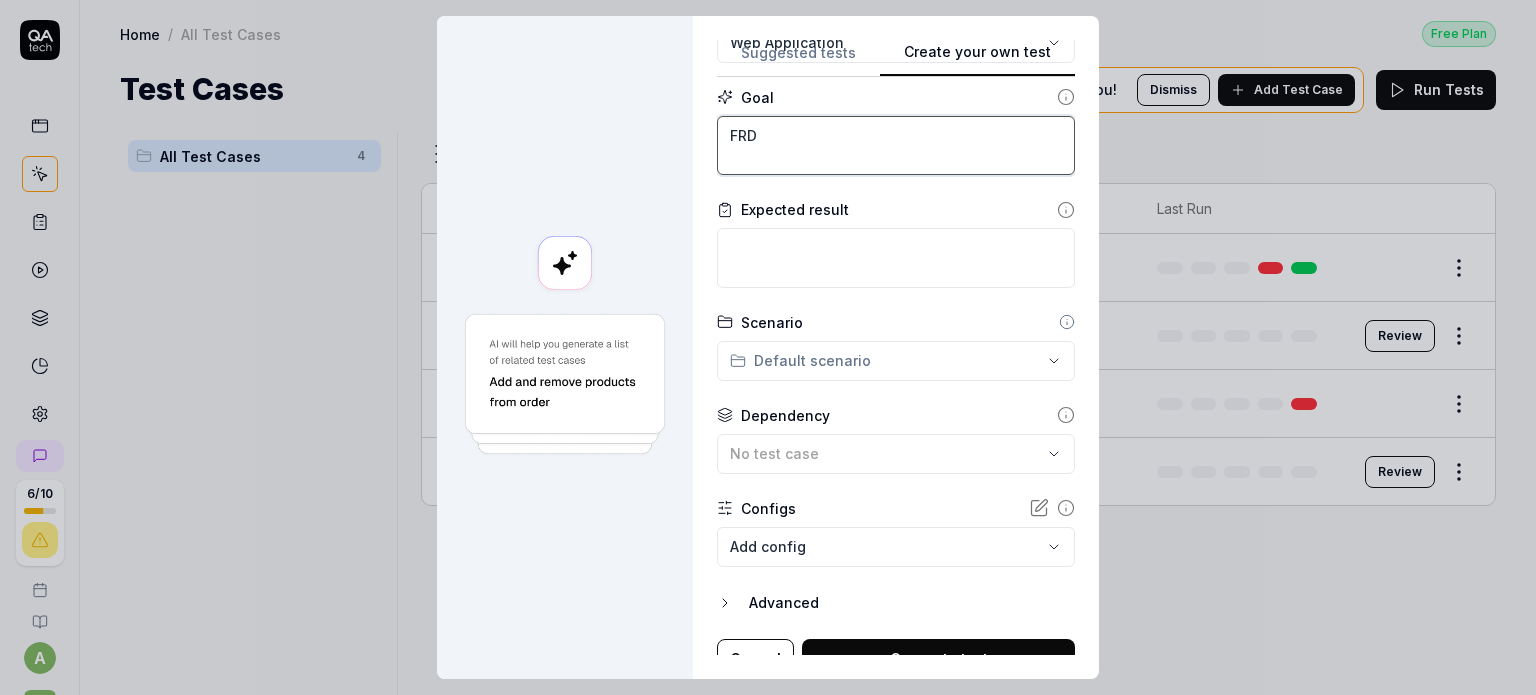 type on "*" 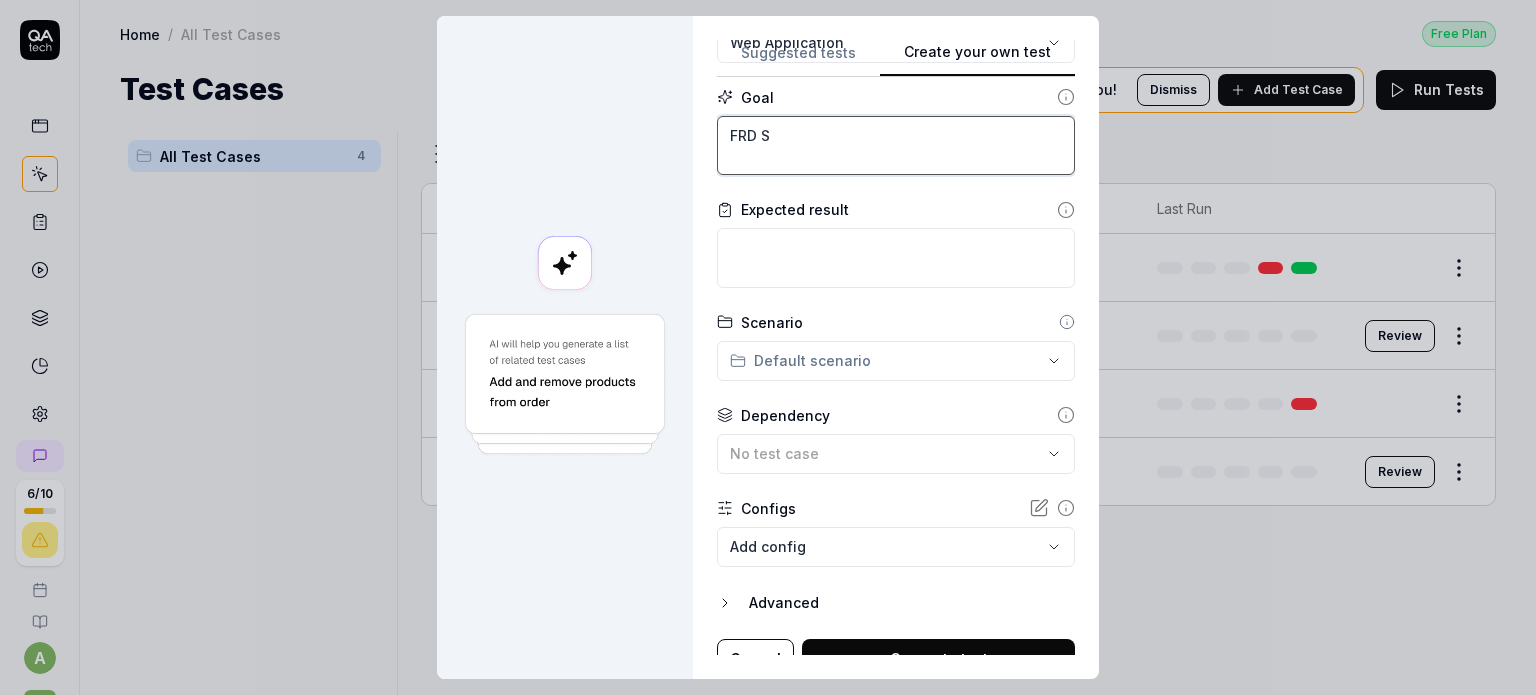 type on "*" 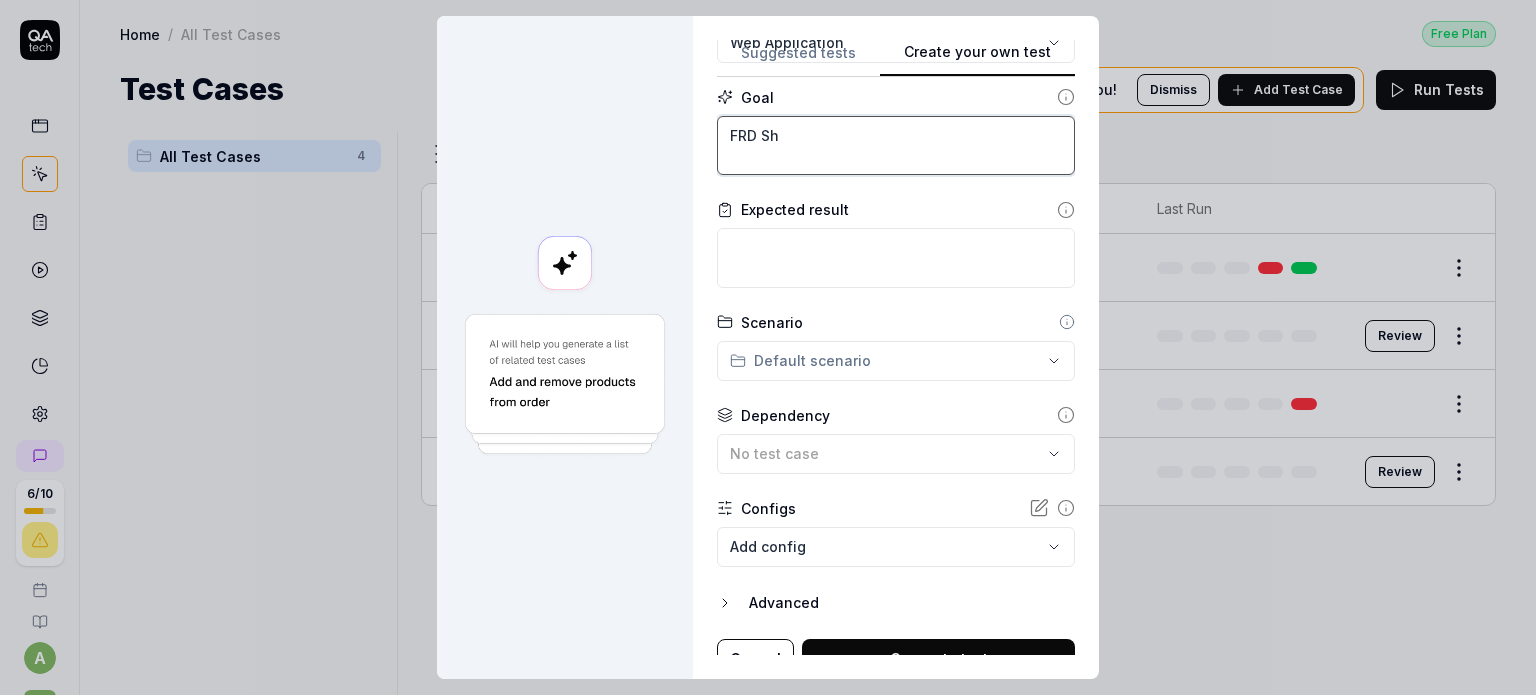 type on "*" 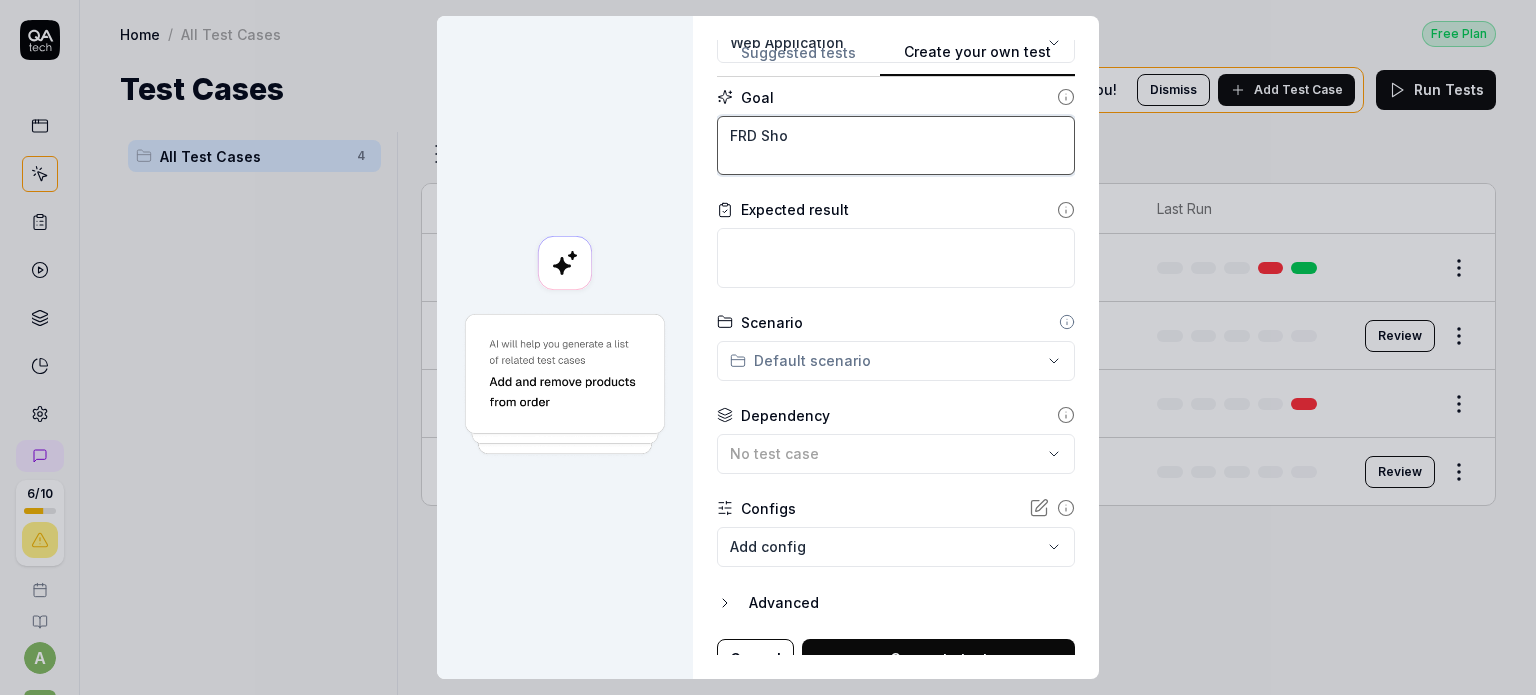 type on "*" 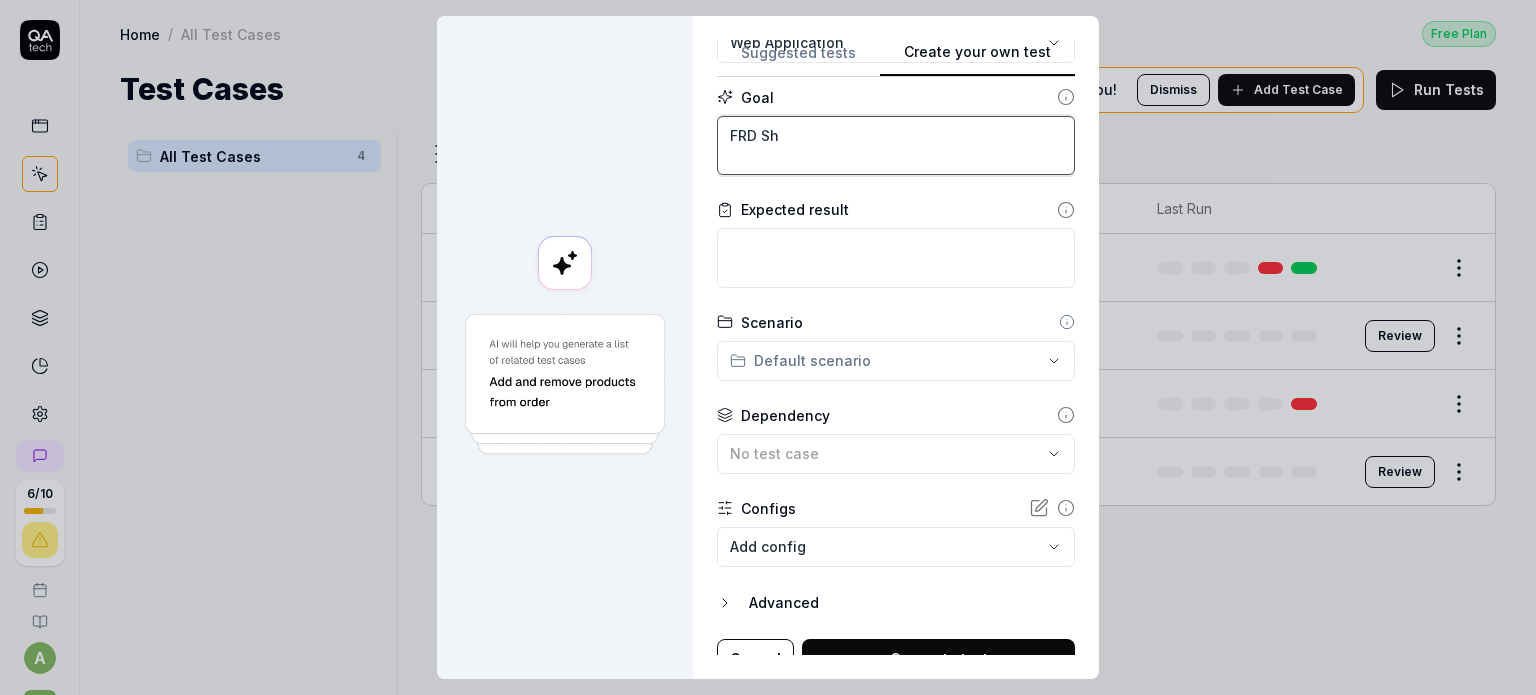 type on "*" 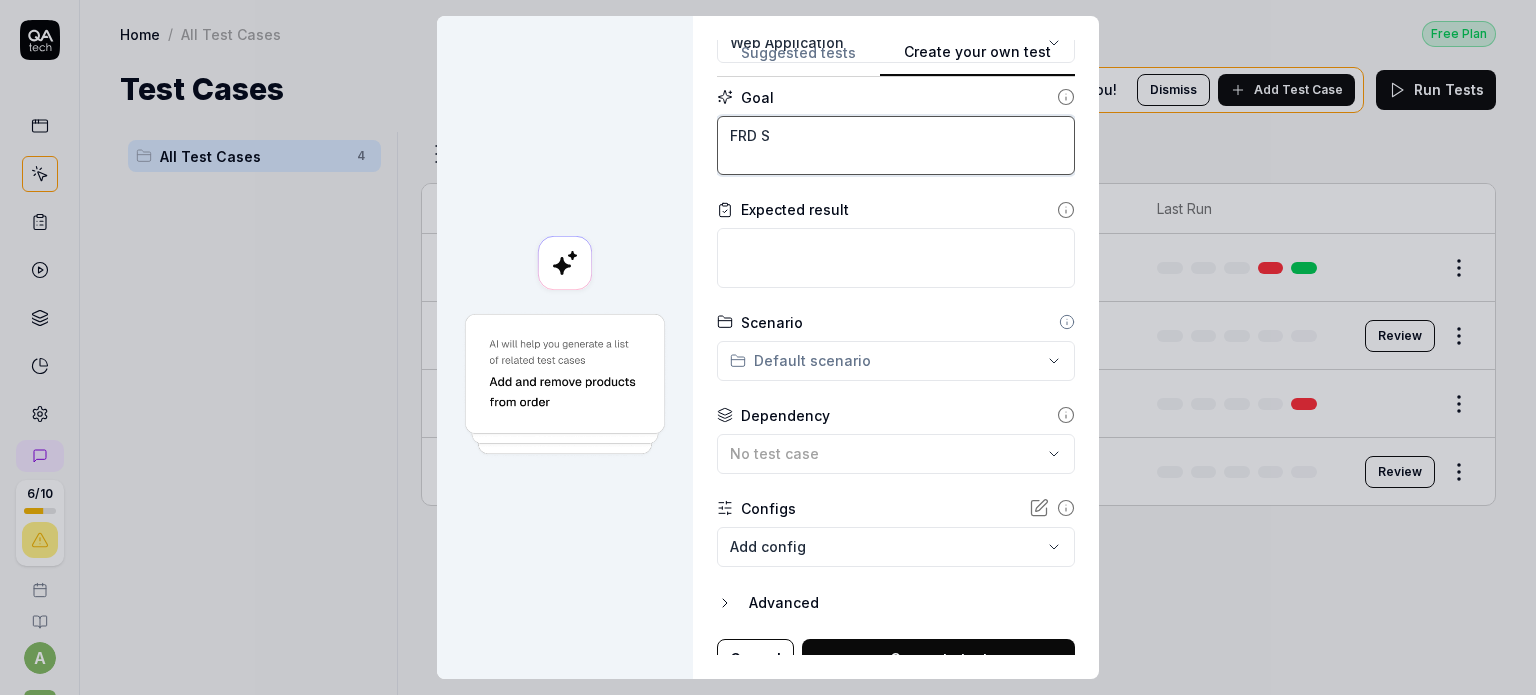 type on "*" 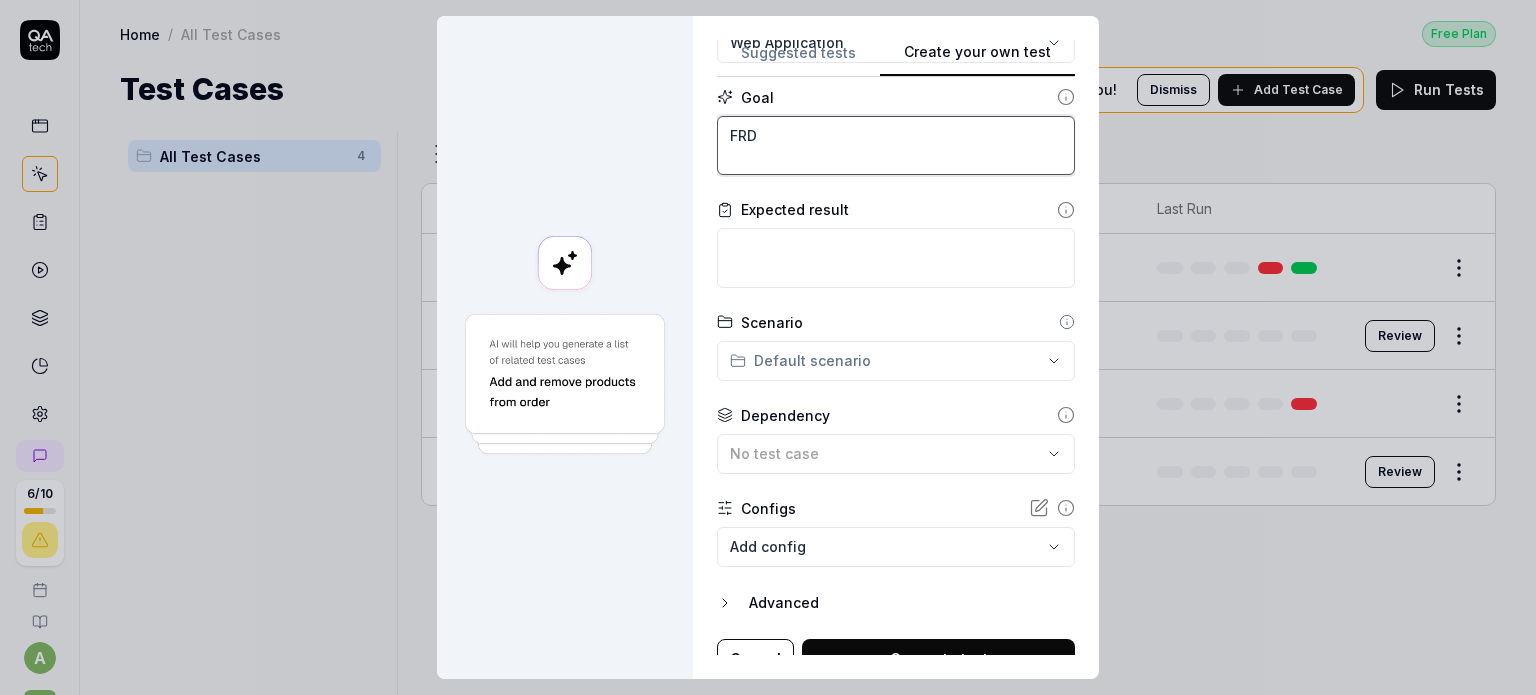 type on "*" 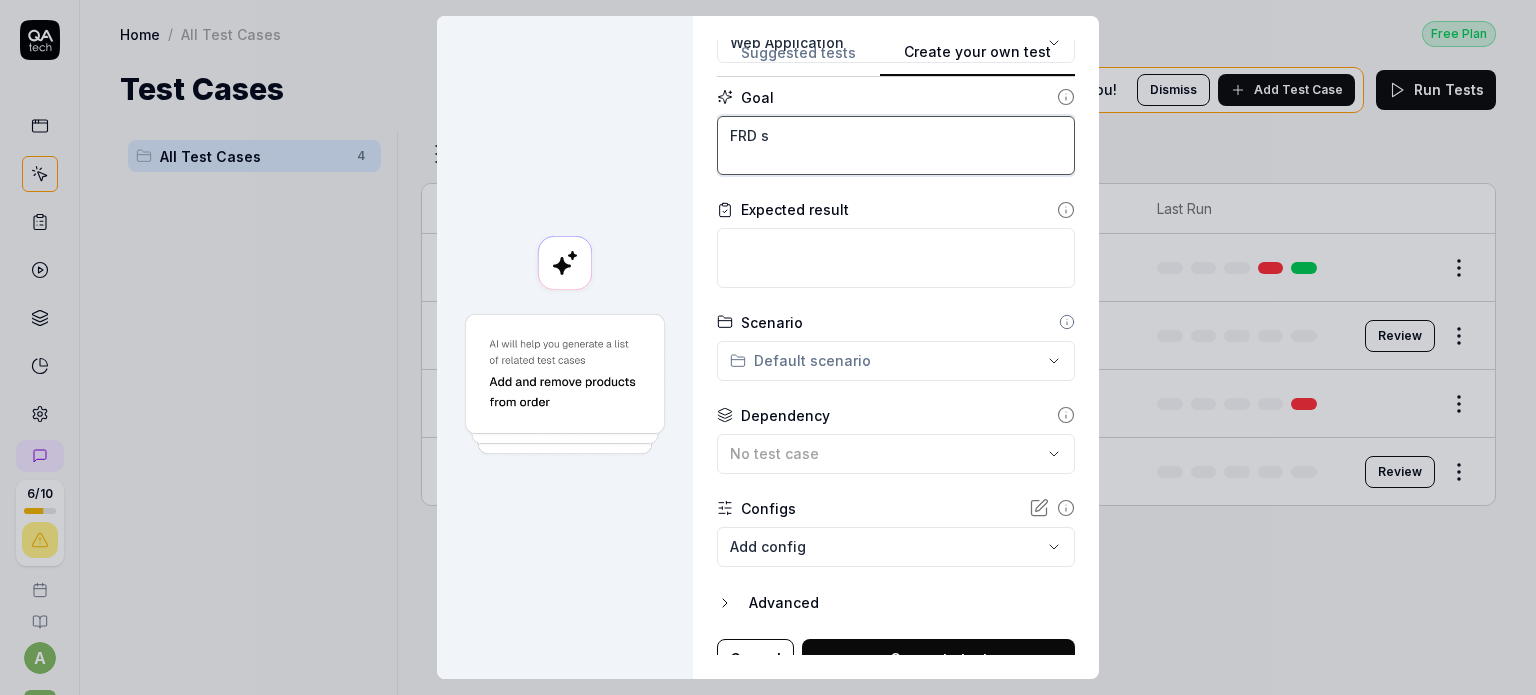 type on "*" 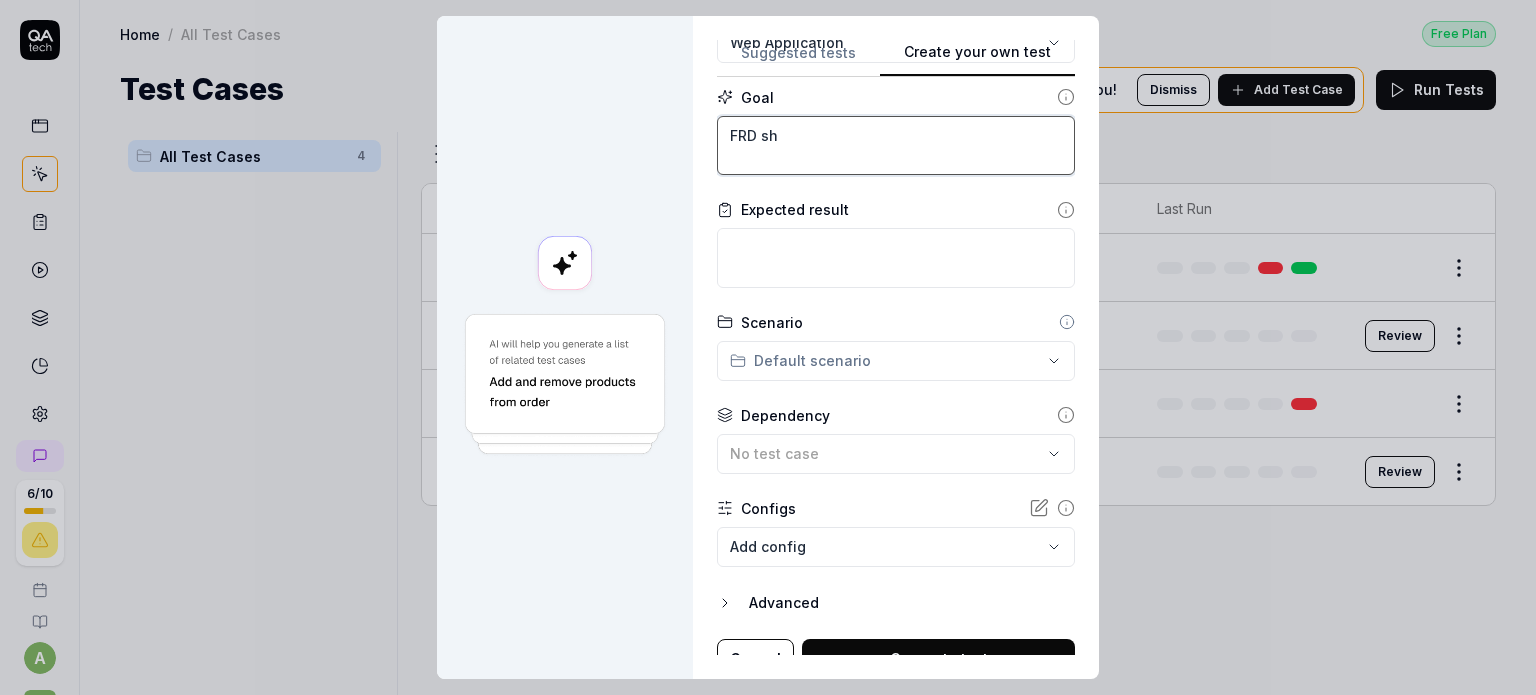 type on "*" 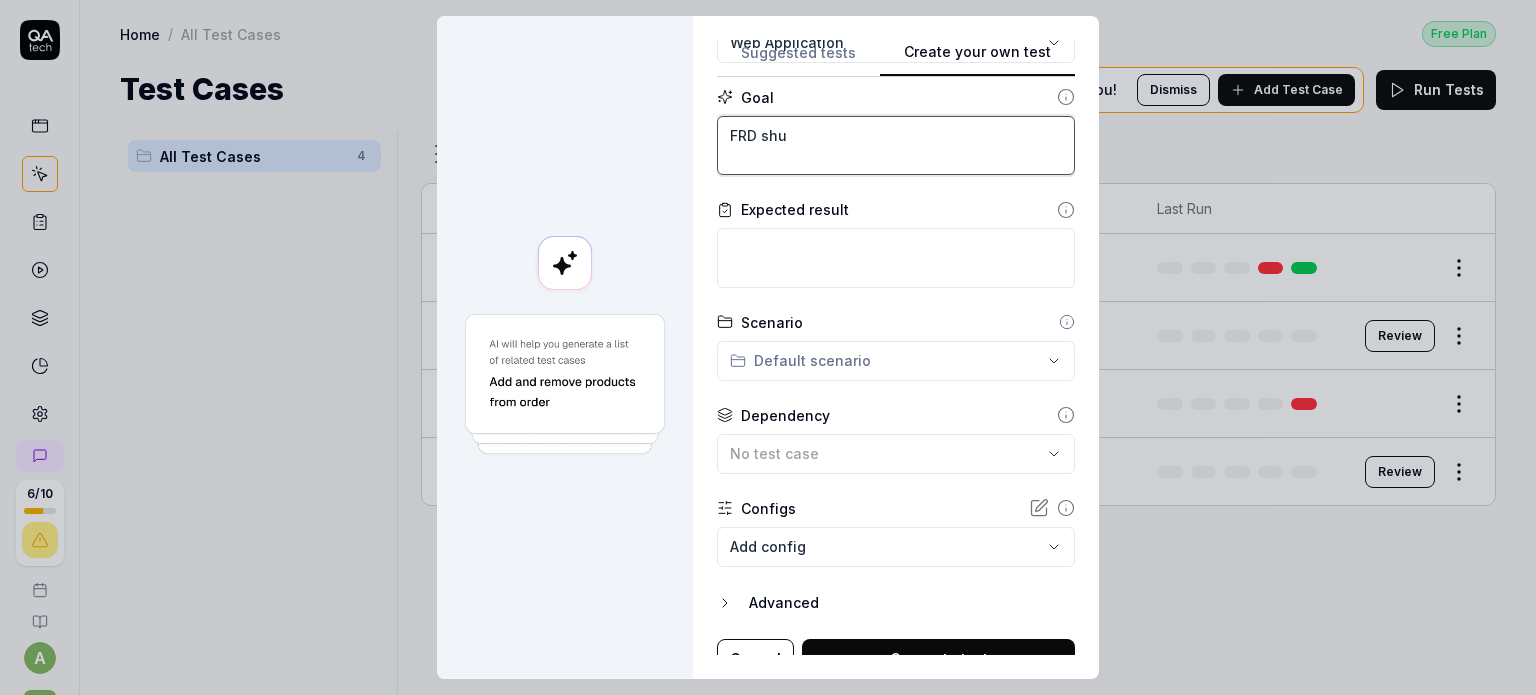 type on "*" 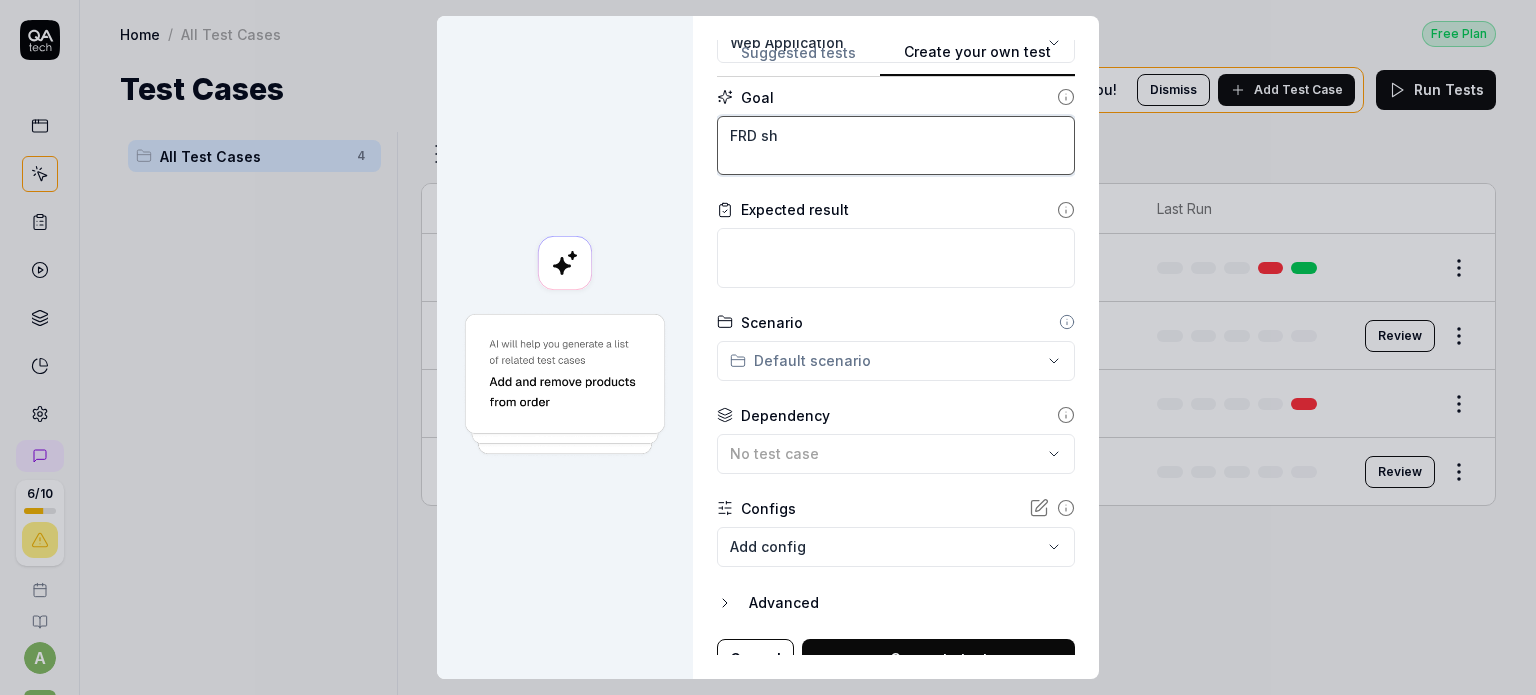 type on "*" 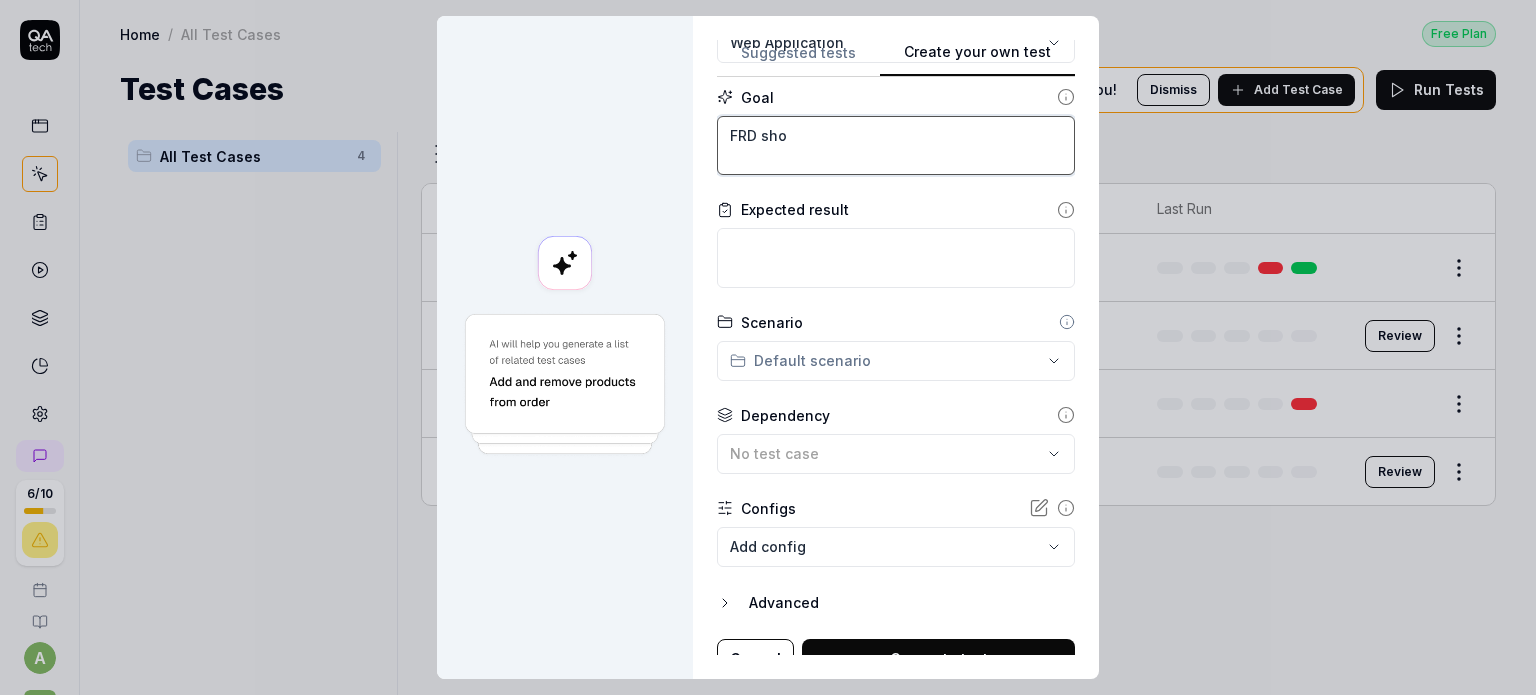 type on "*" 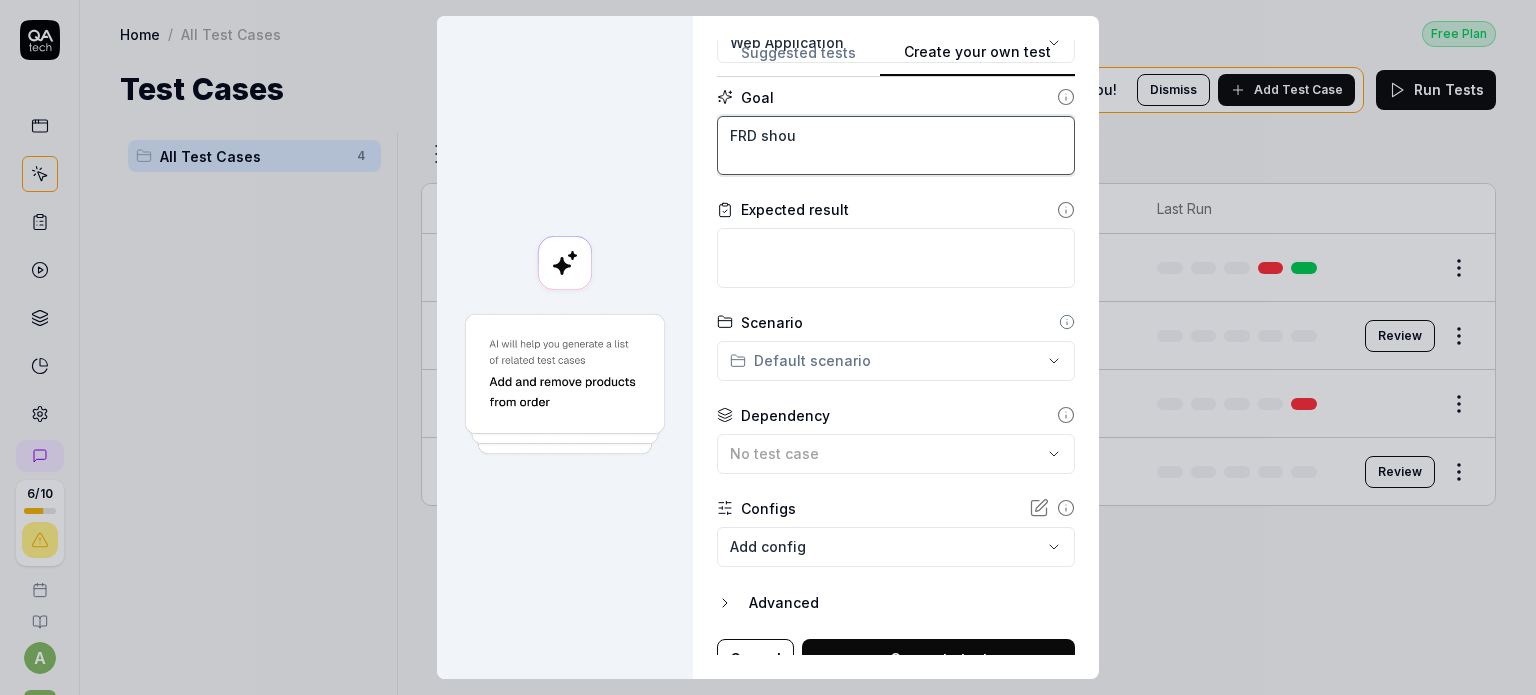 type on "*" 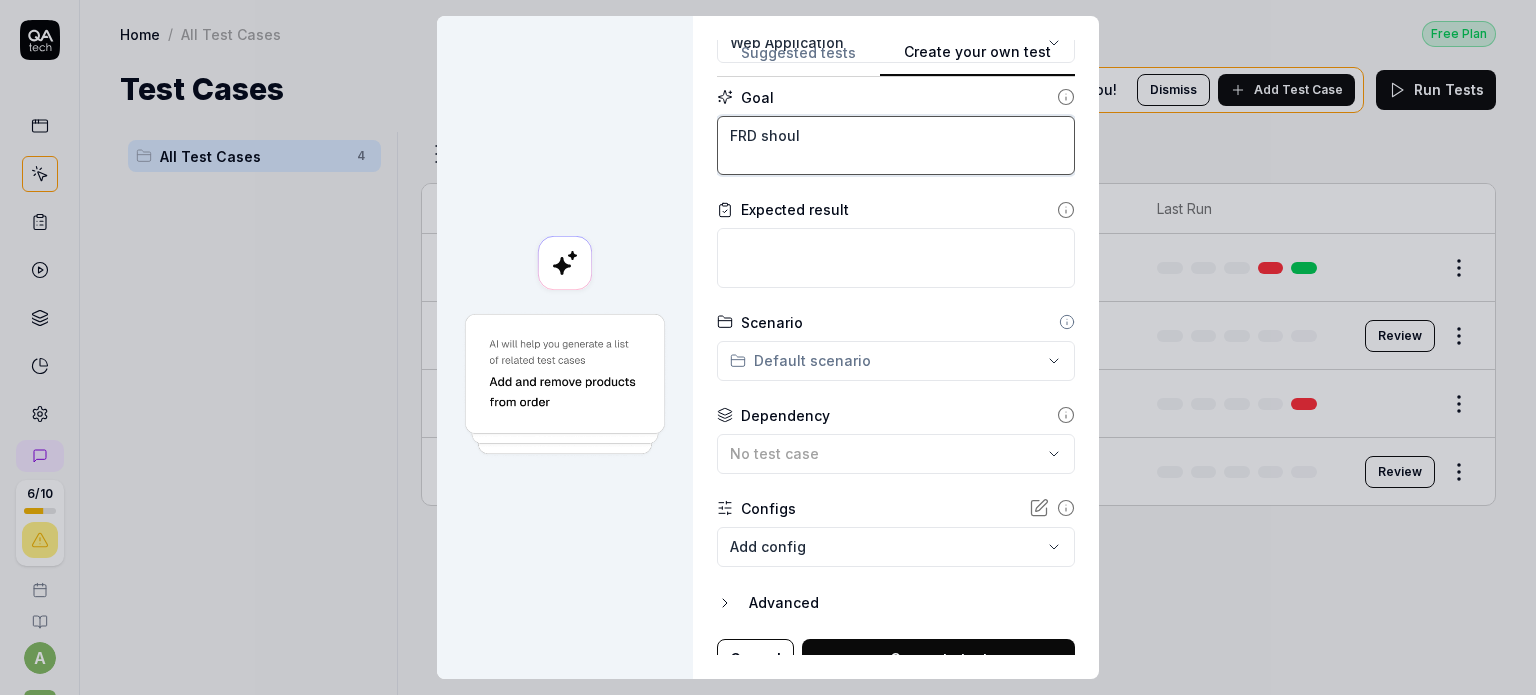type on "*" 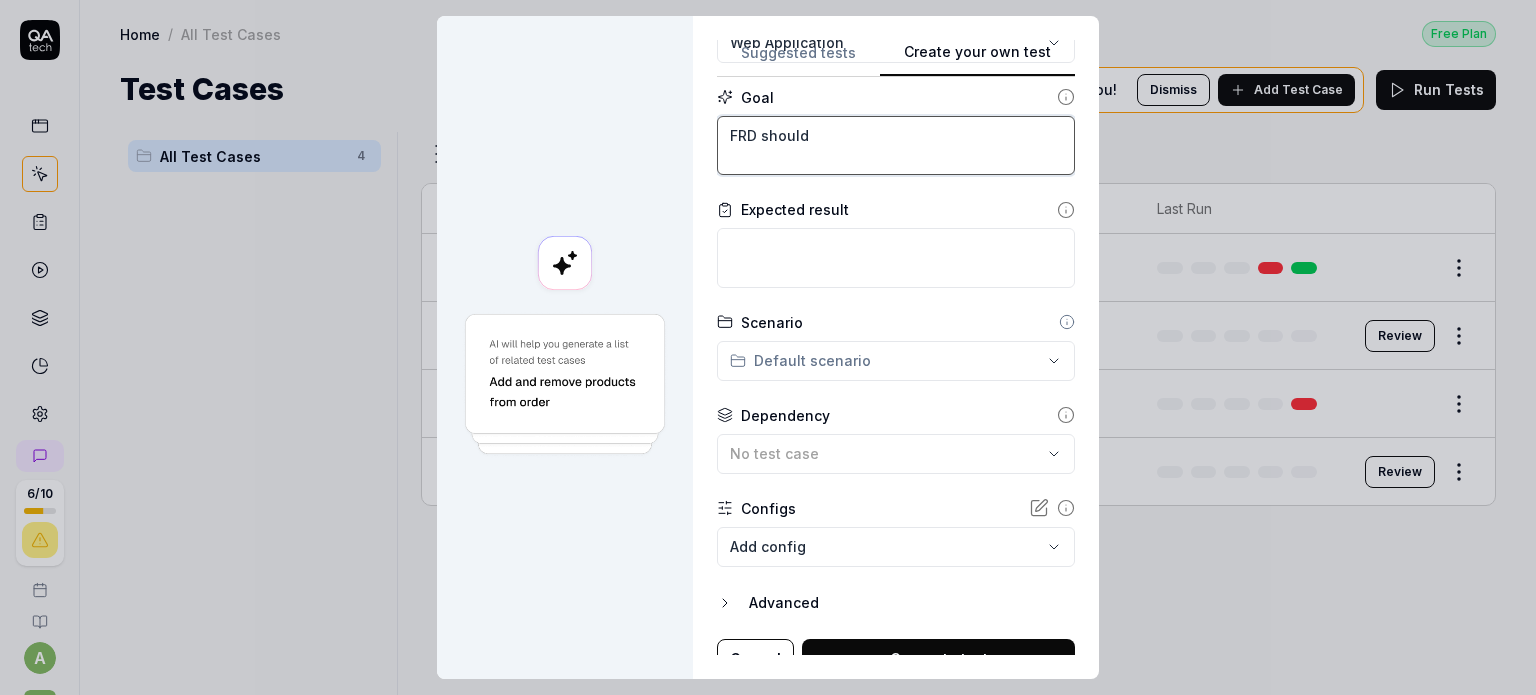 type on "*" 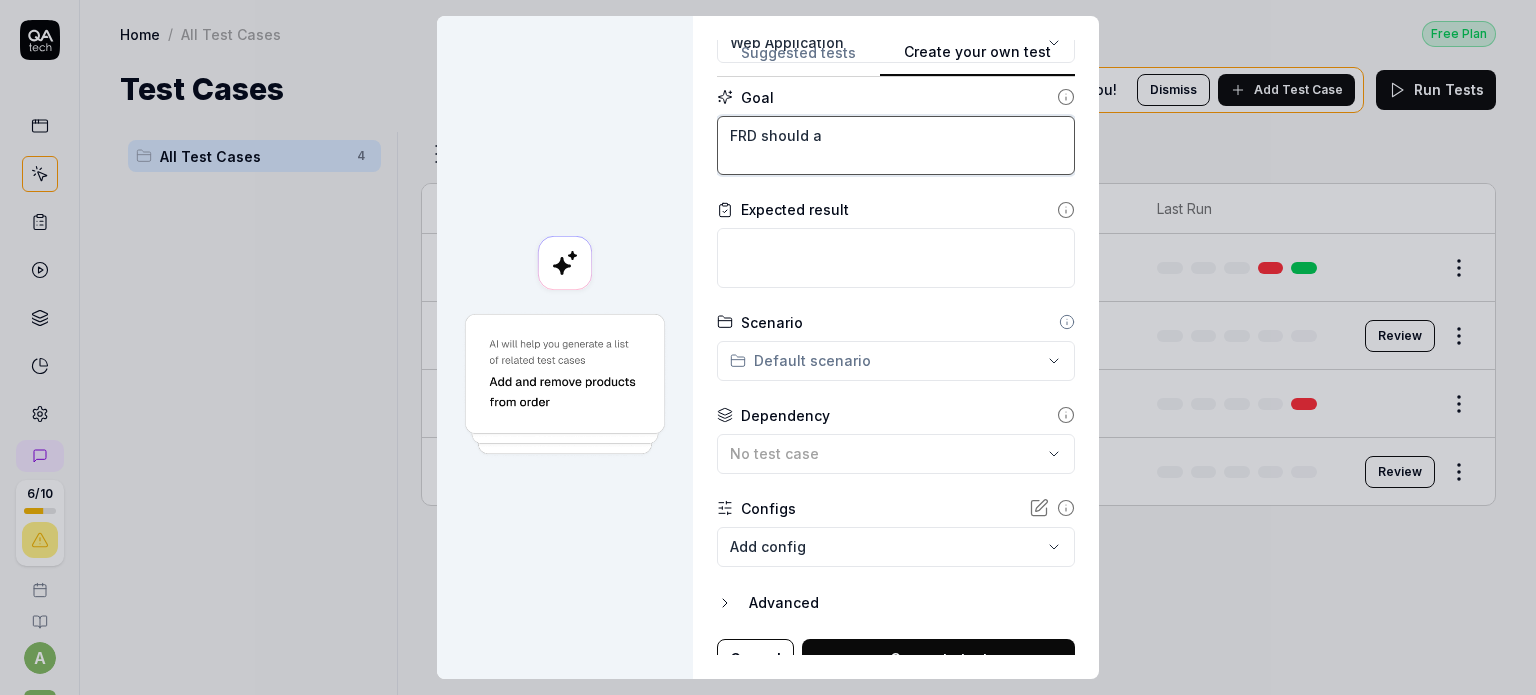 type on "FRD should ap" 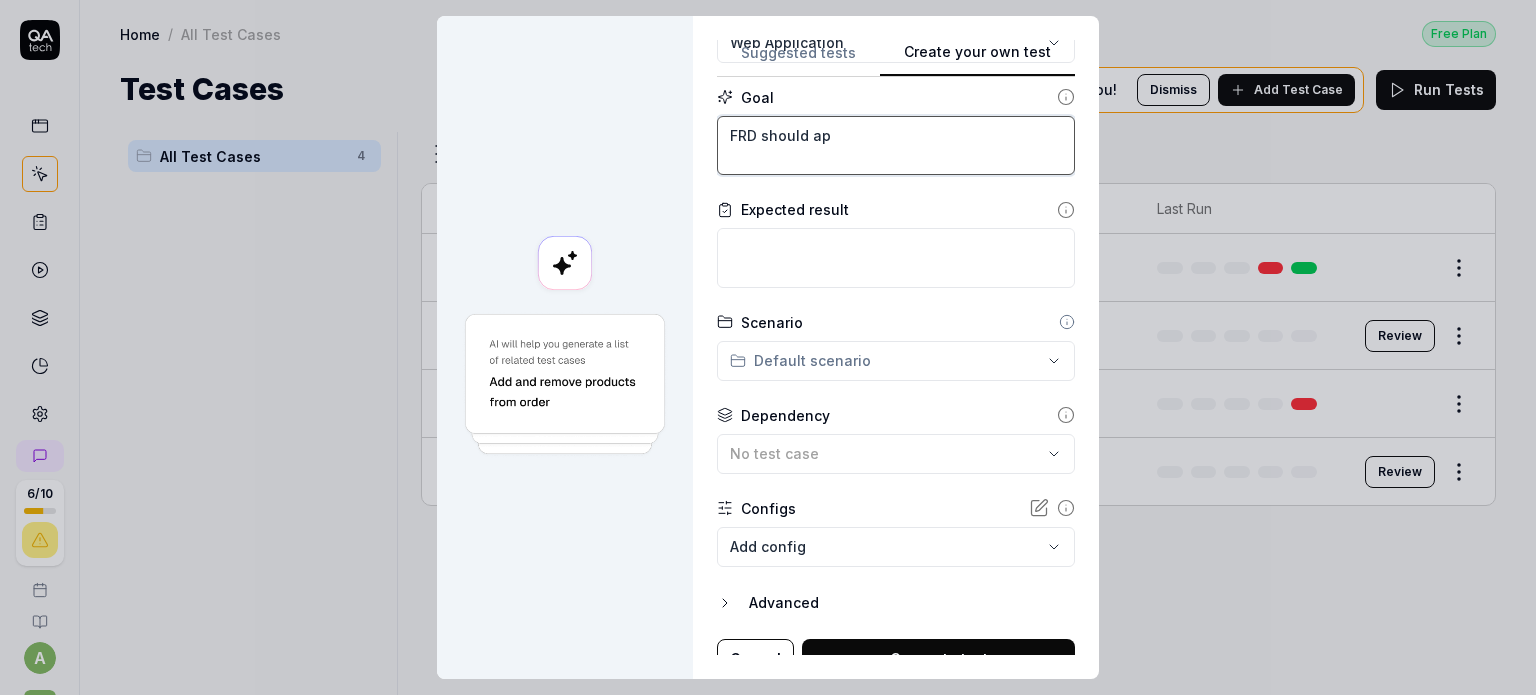 type on "*" 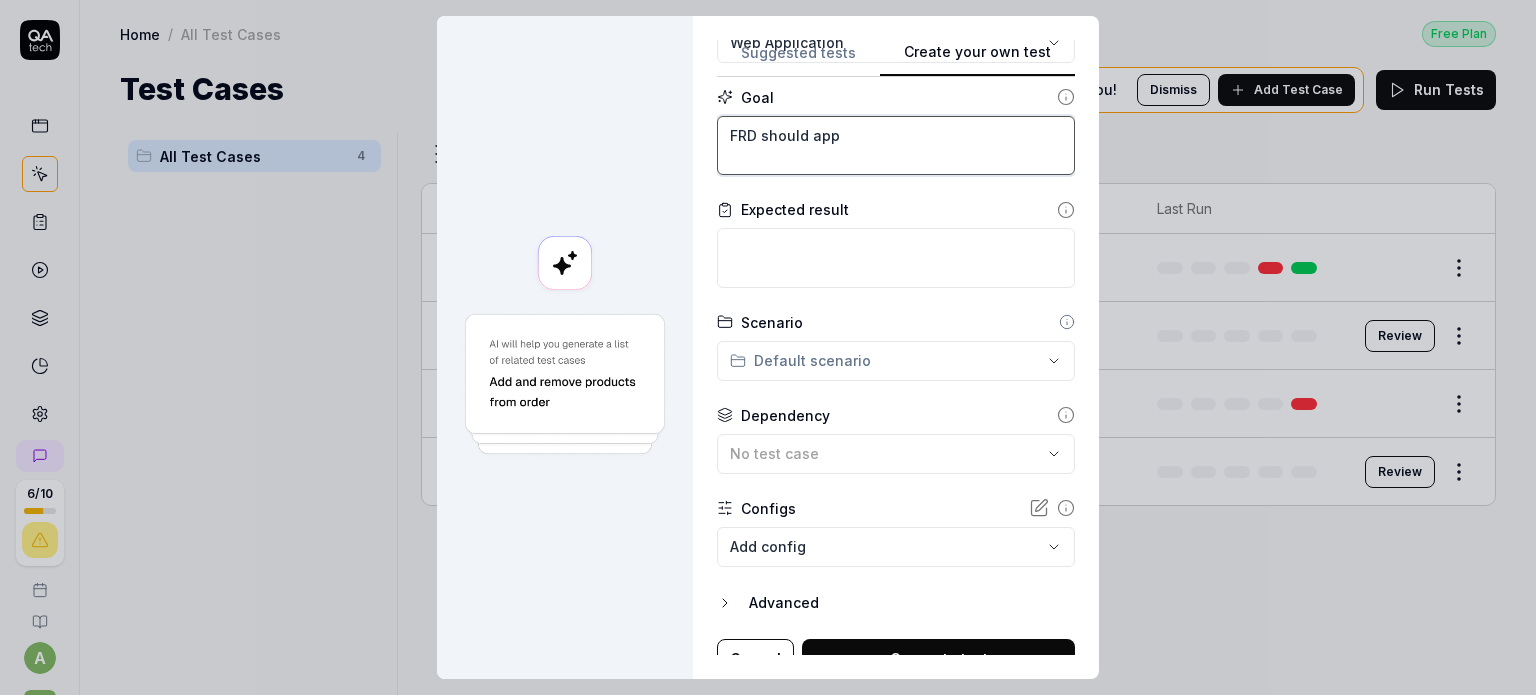 type on "*" 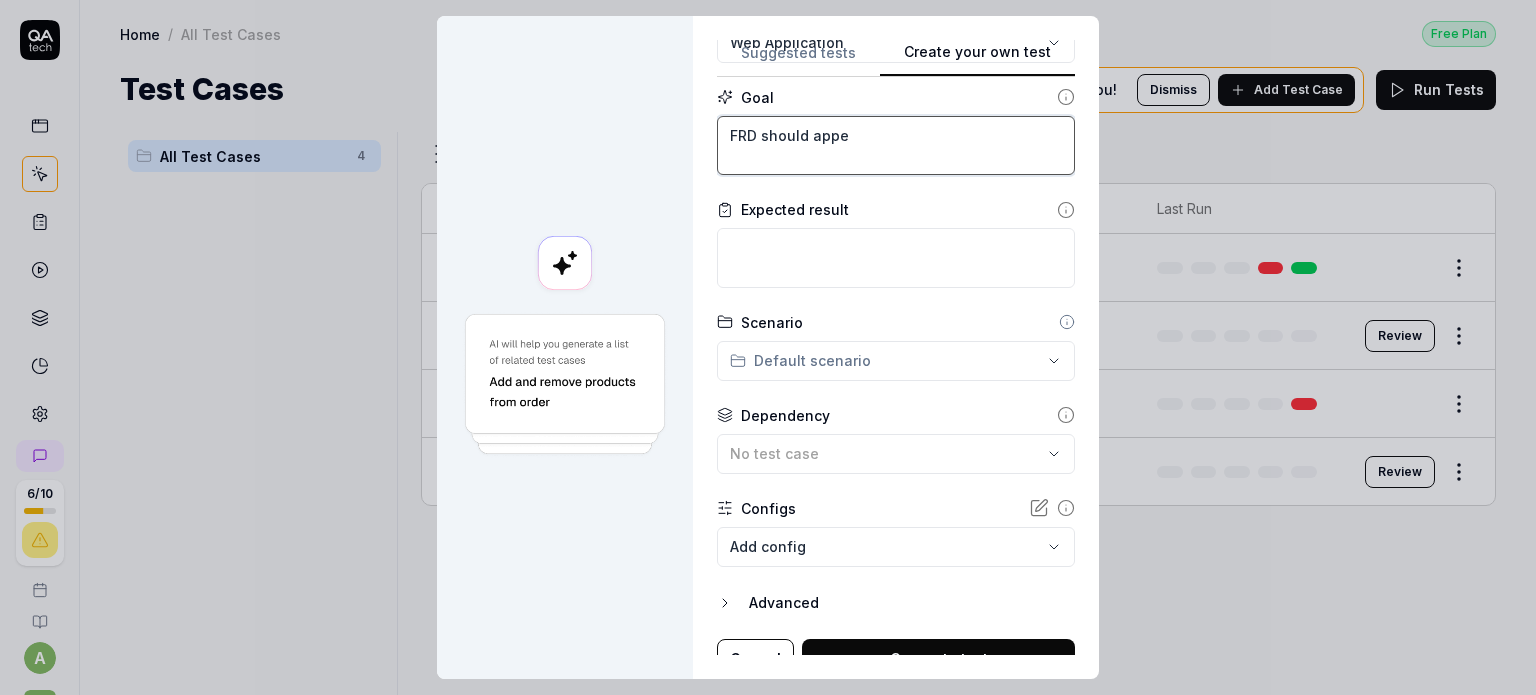 type on "FRD should appea" 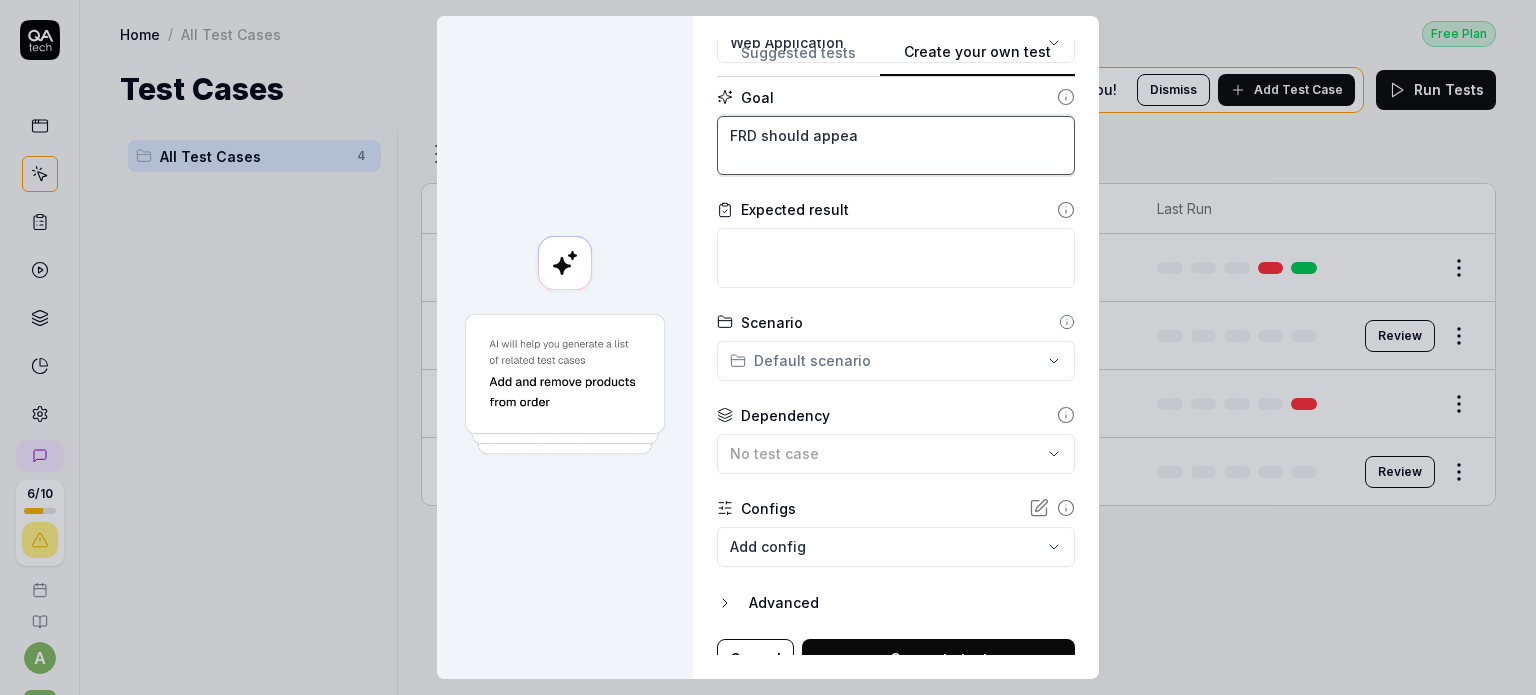 type on "*" 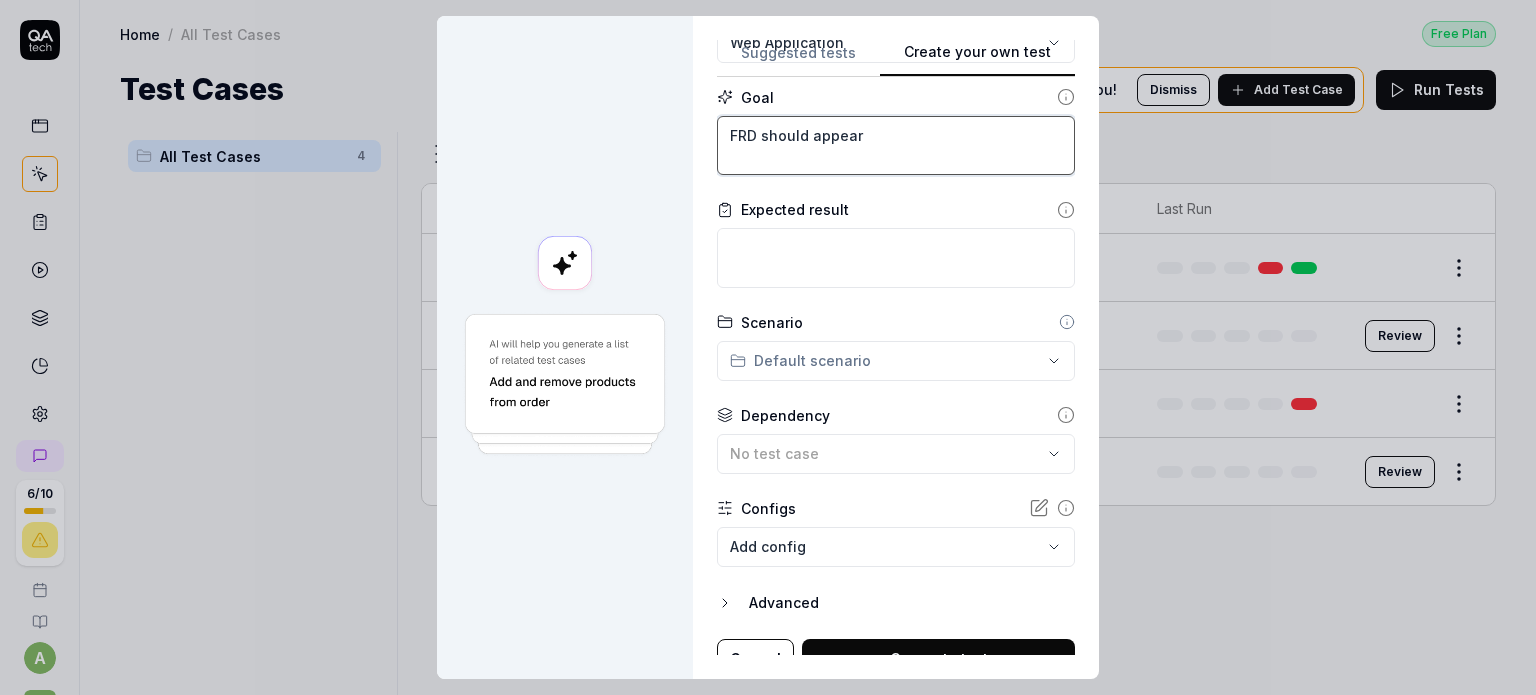 type on "*" 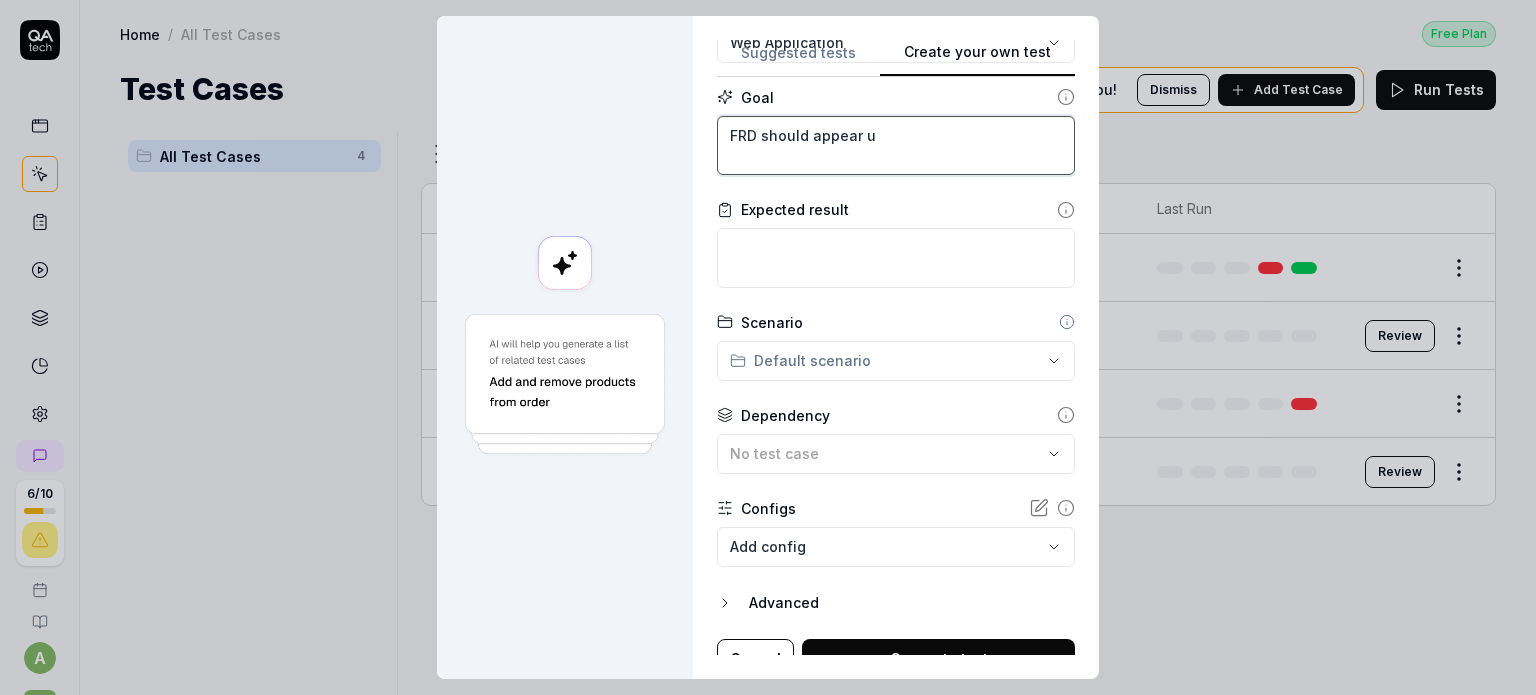 type on "*" 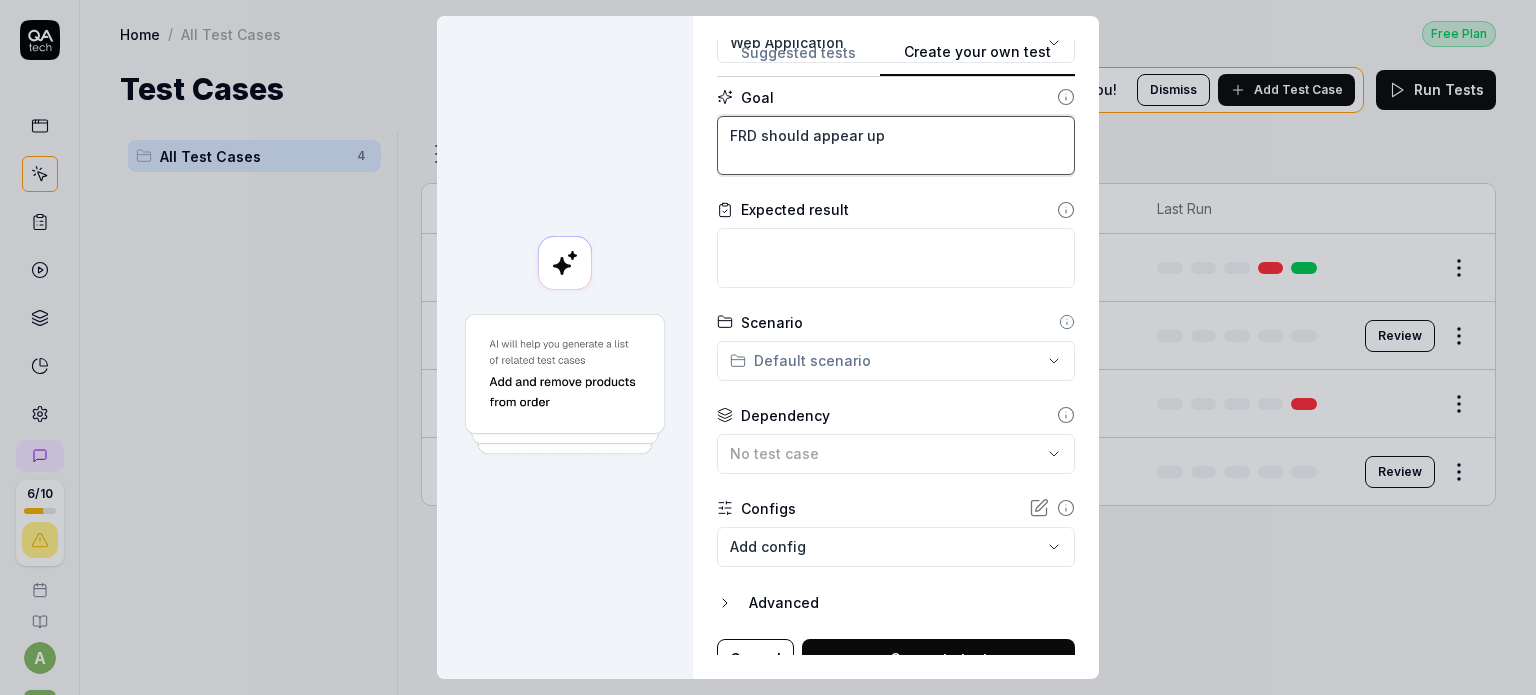 type on "*" 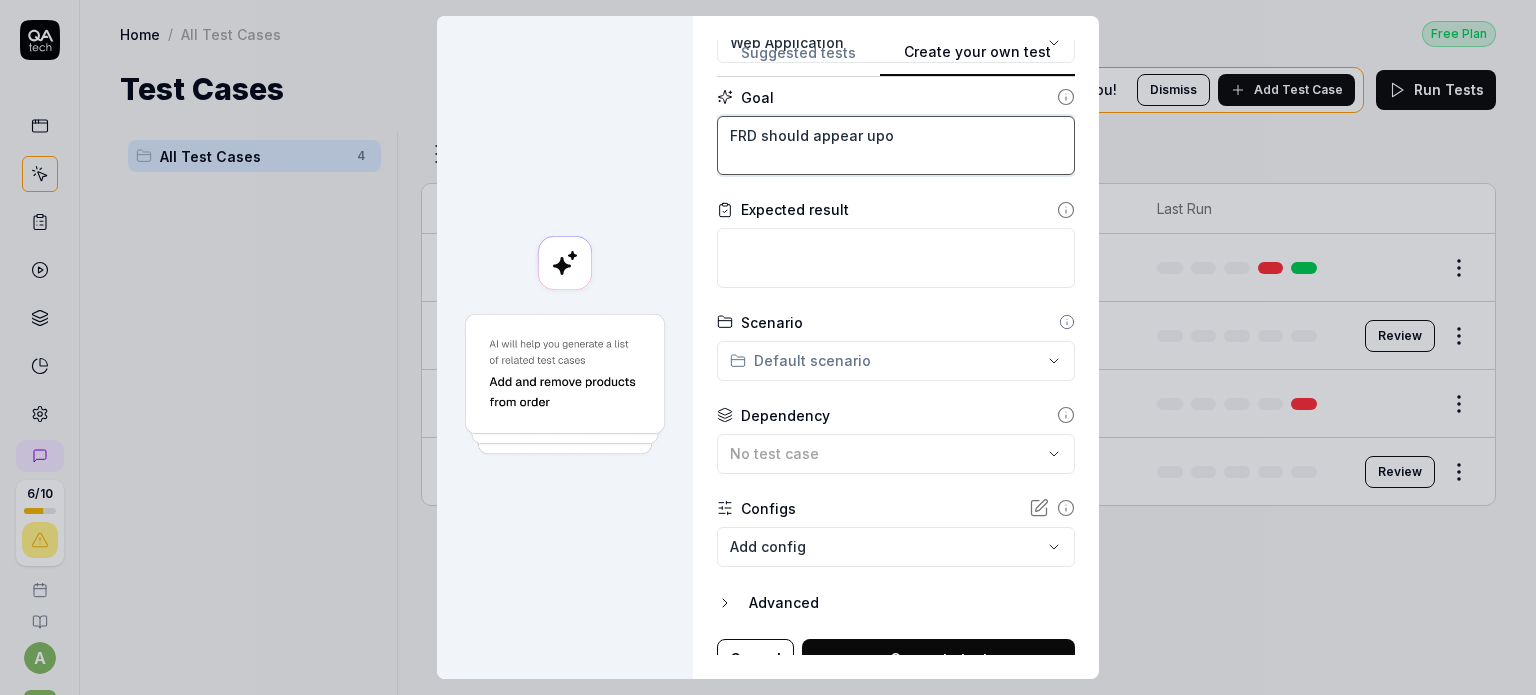 type on "FRD should appear upon" 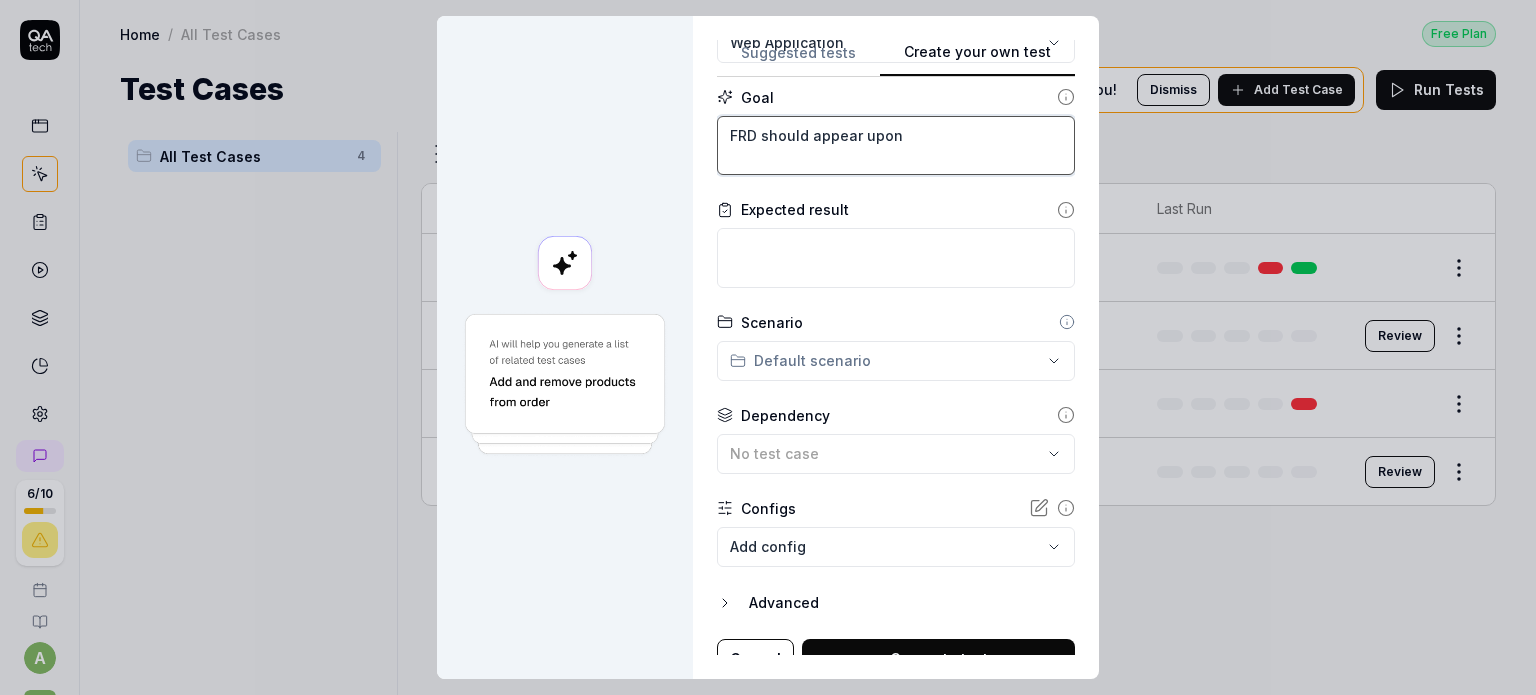 type on "*" 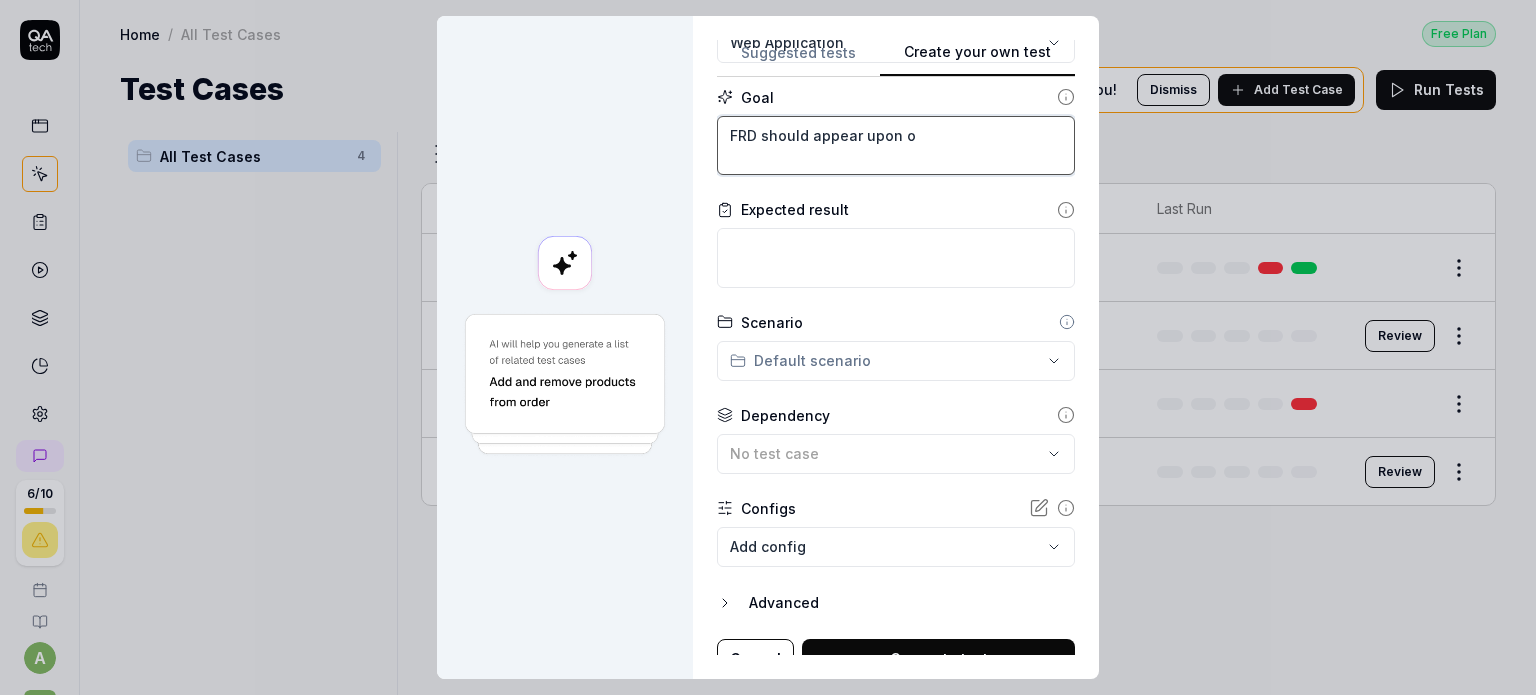 type on "*" 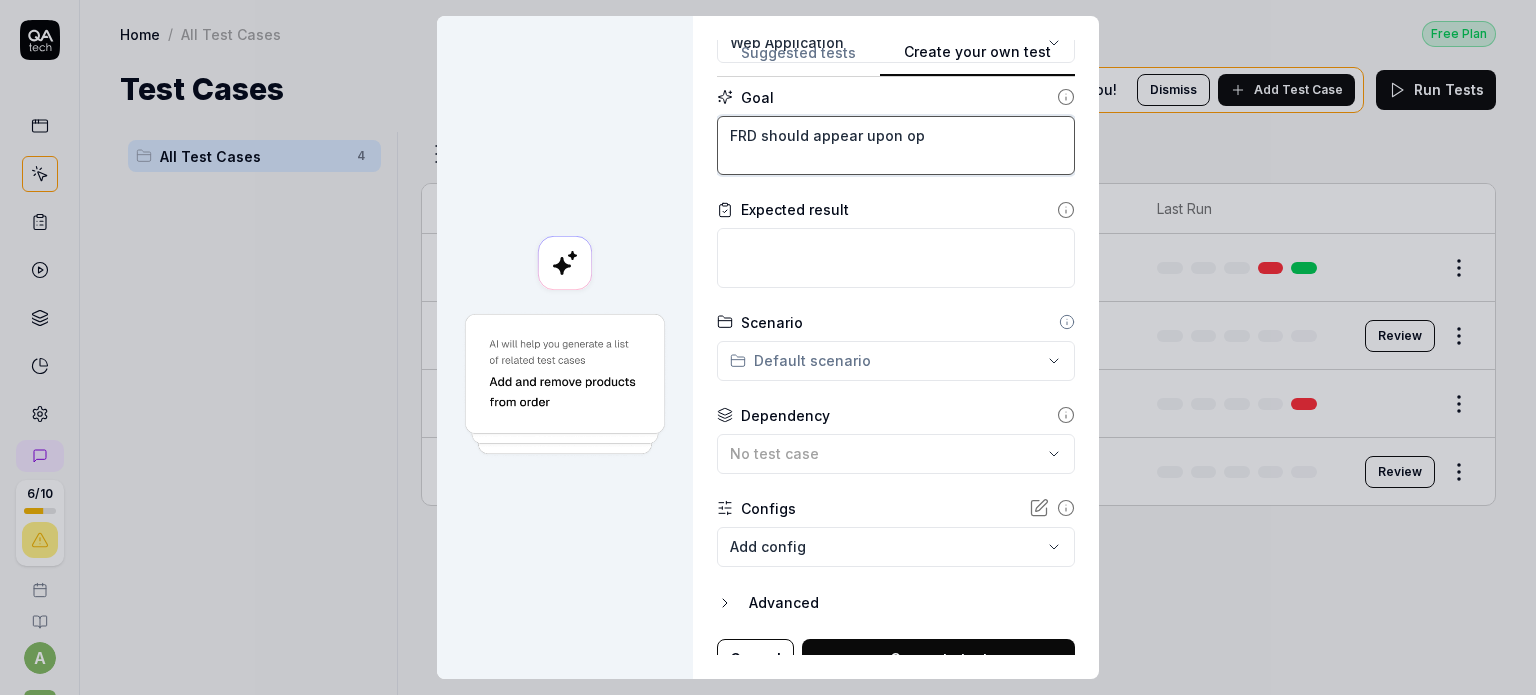 type on "*" 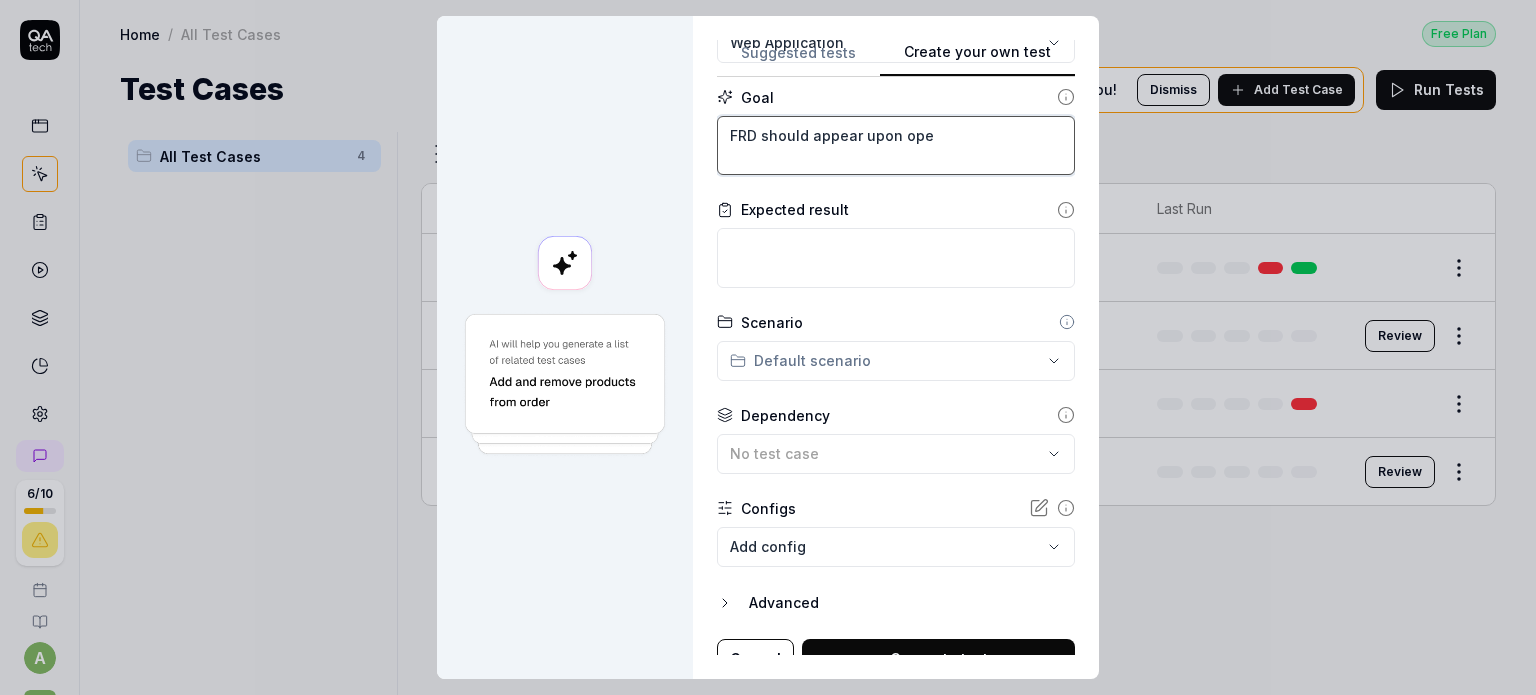 type on "*" 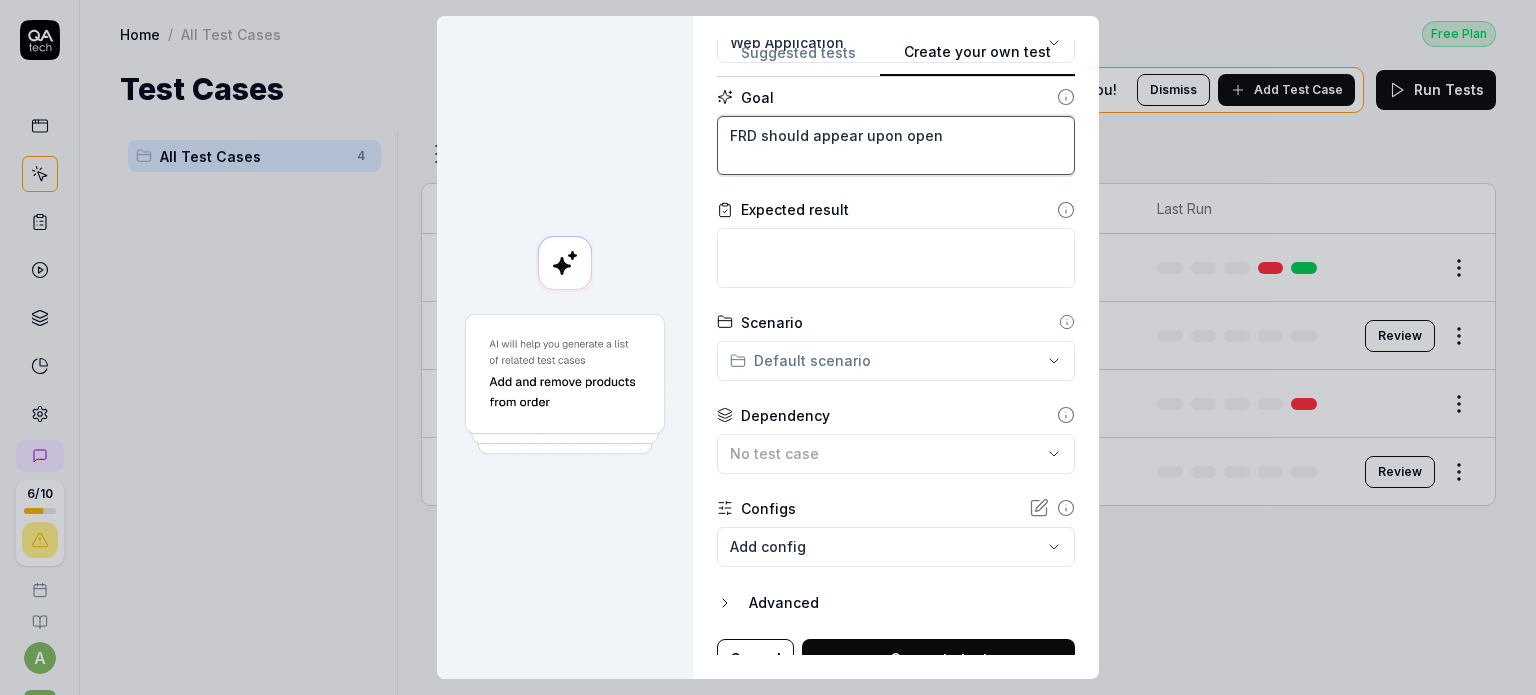 type on "*" 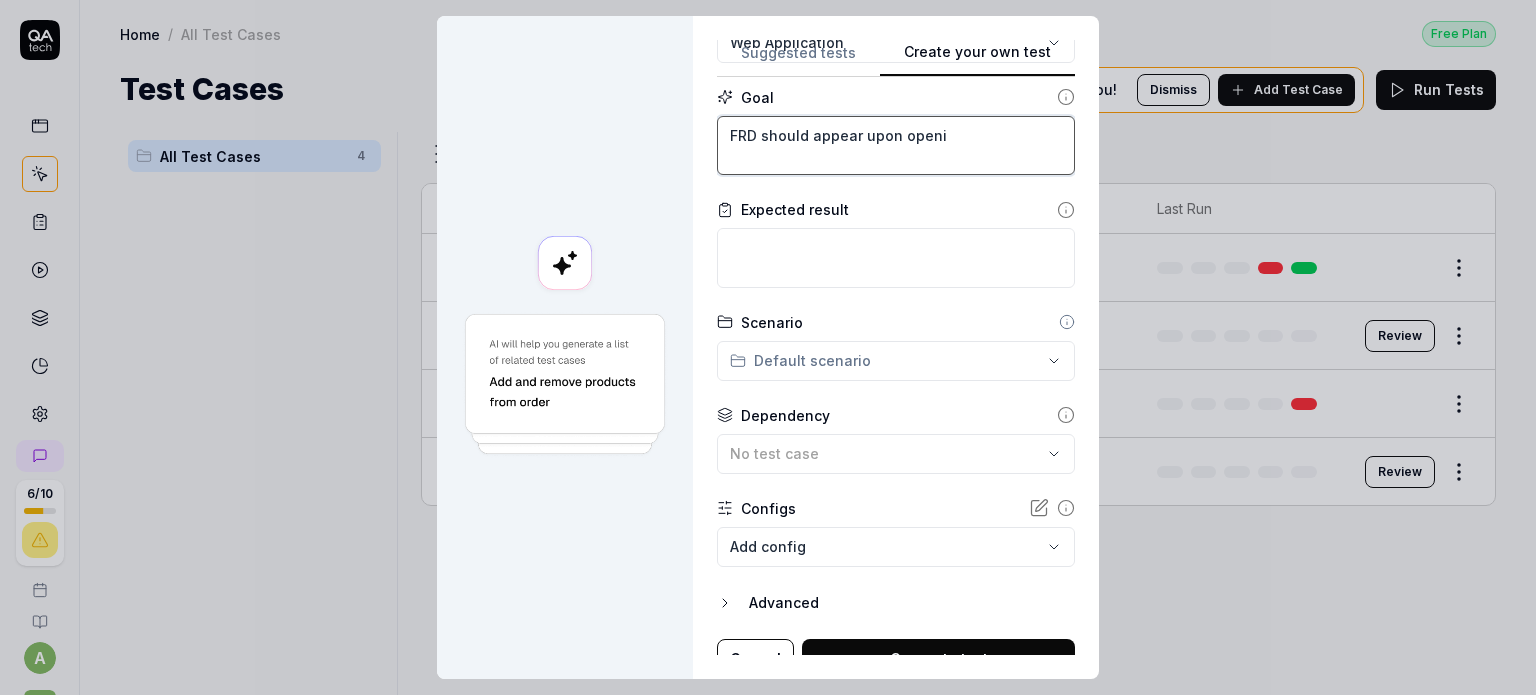 type on "*" 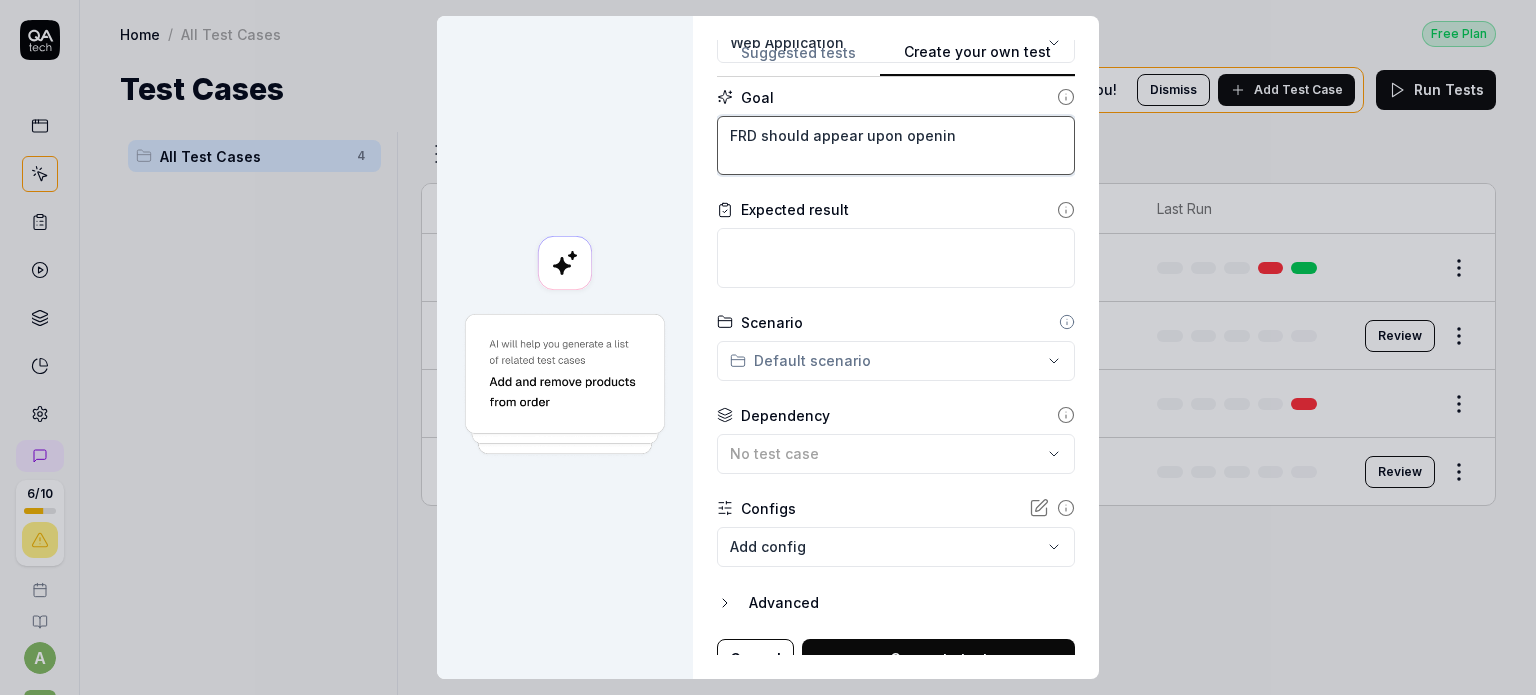 type 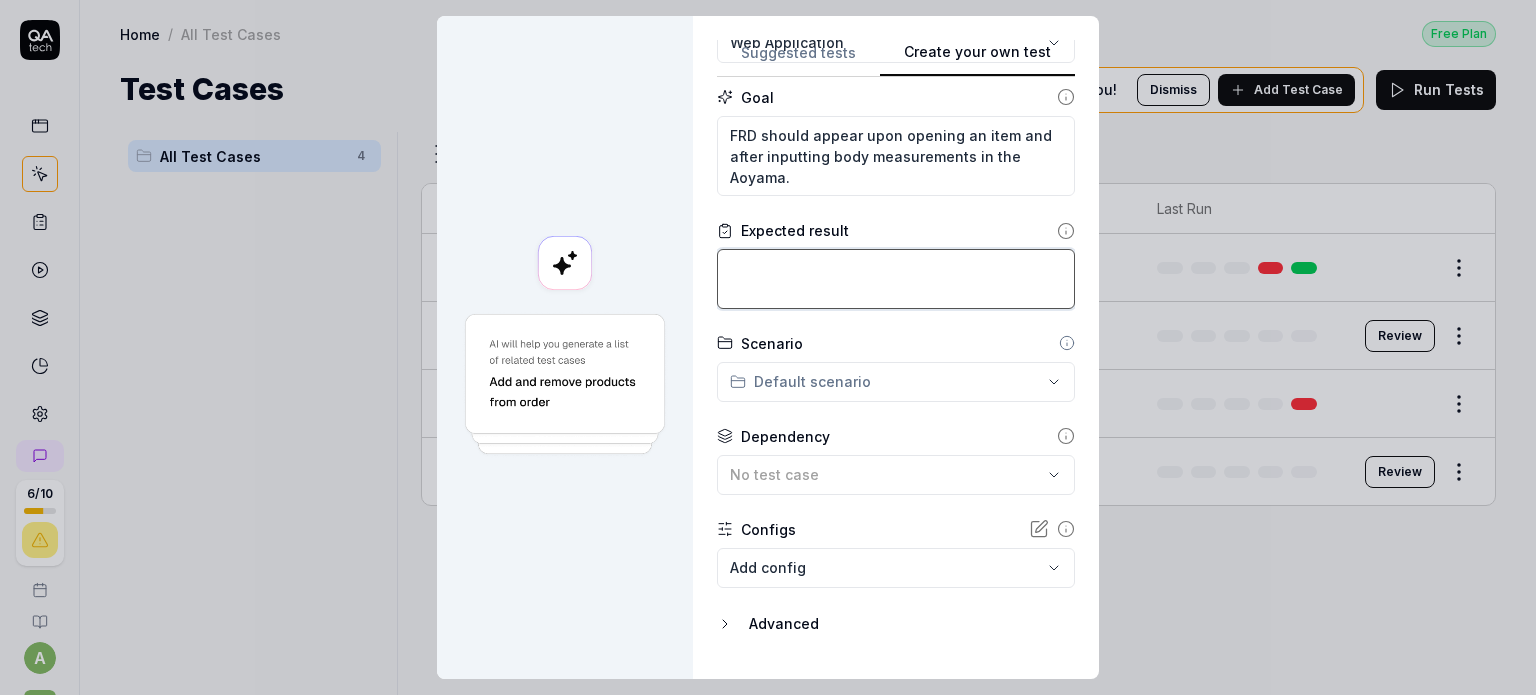click at bounding box center (896, 279) 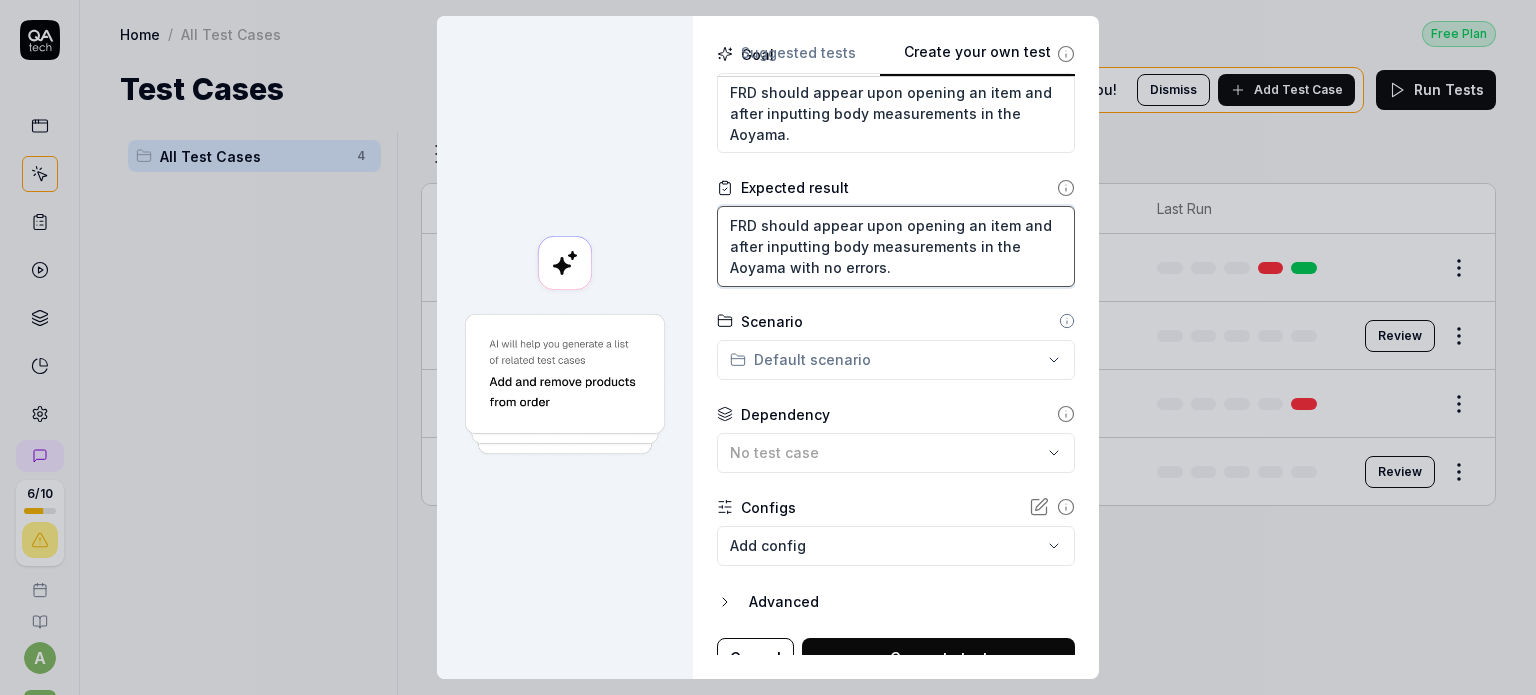 scroll, scrollTop: 264, scrollLeft: 0, axis: vertical 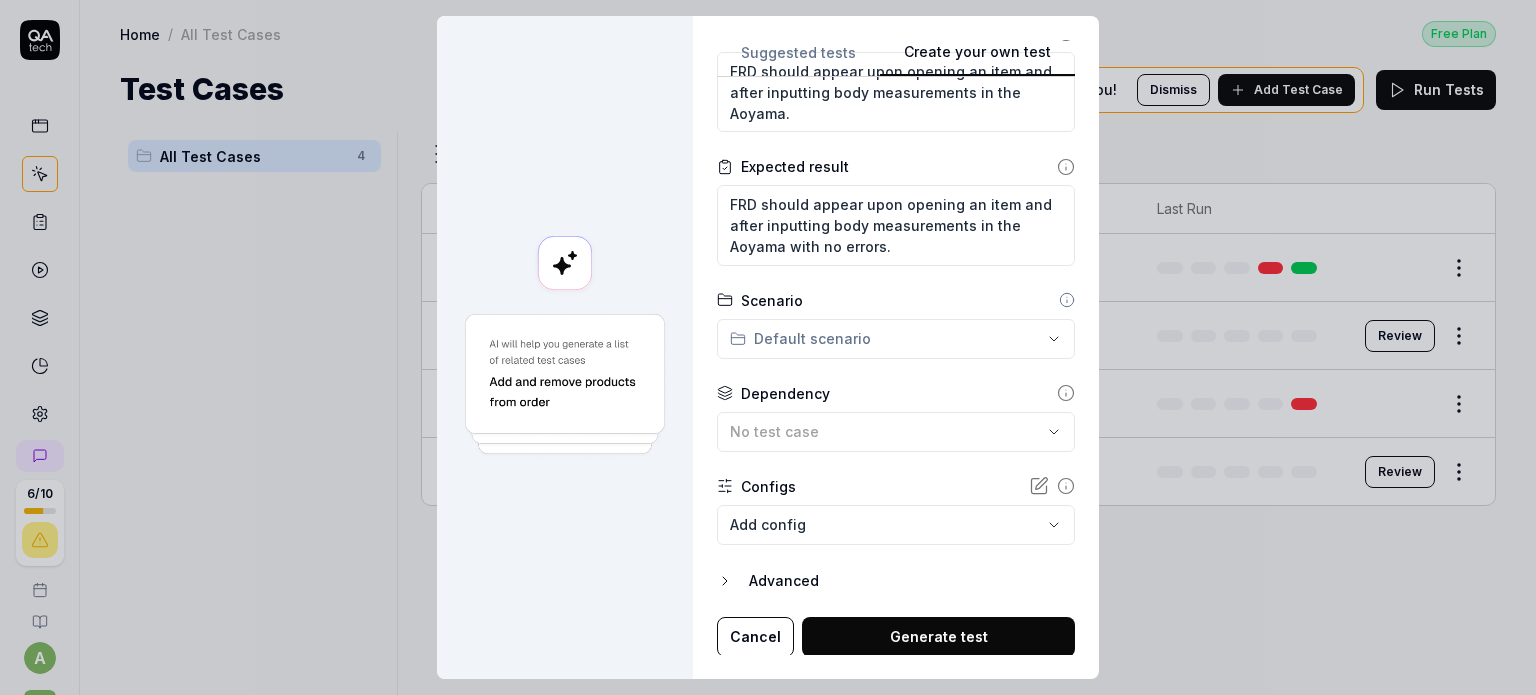 click on "**********" at bounding box center [768, 347] 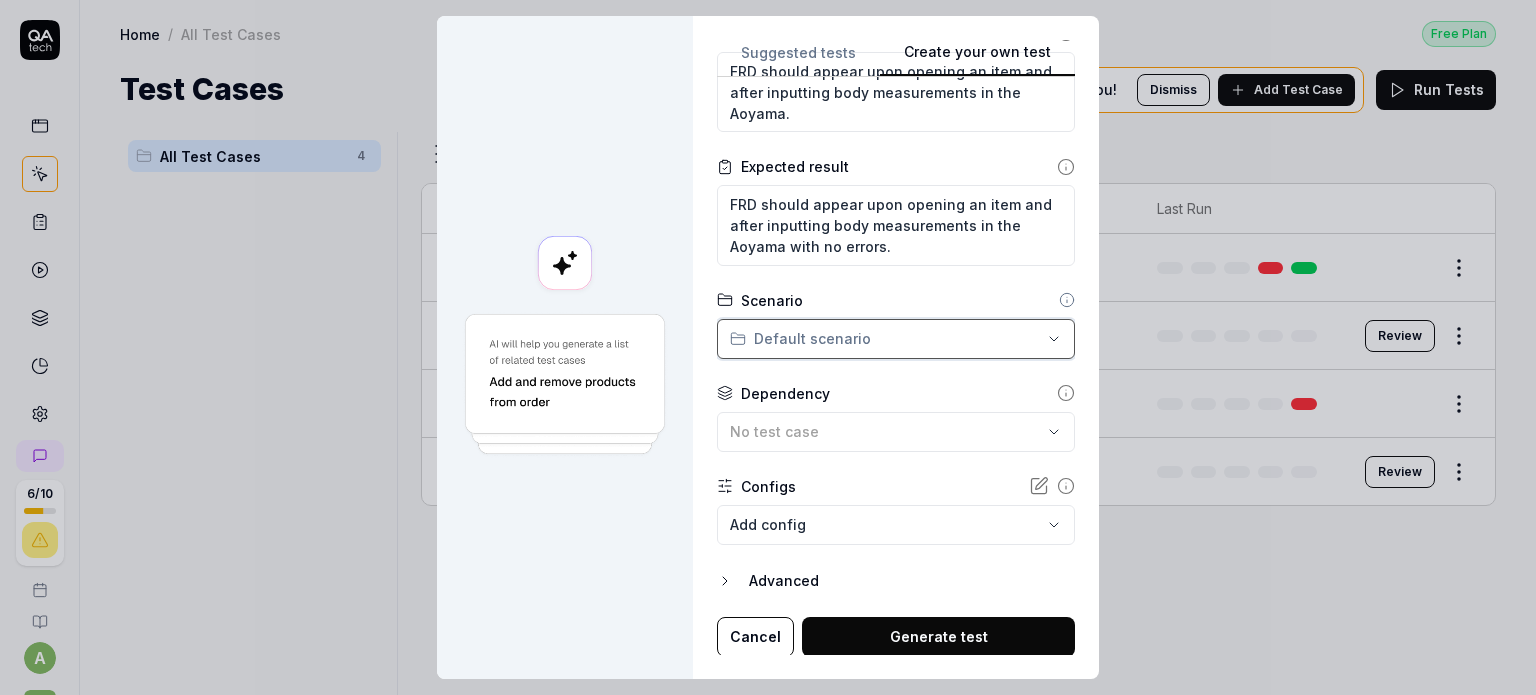 click on "**********" at bounding box center [768, 347] 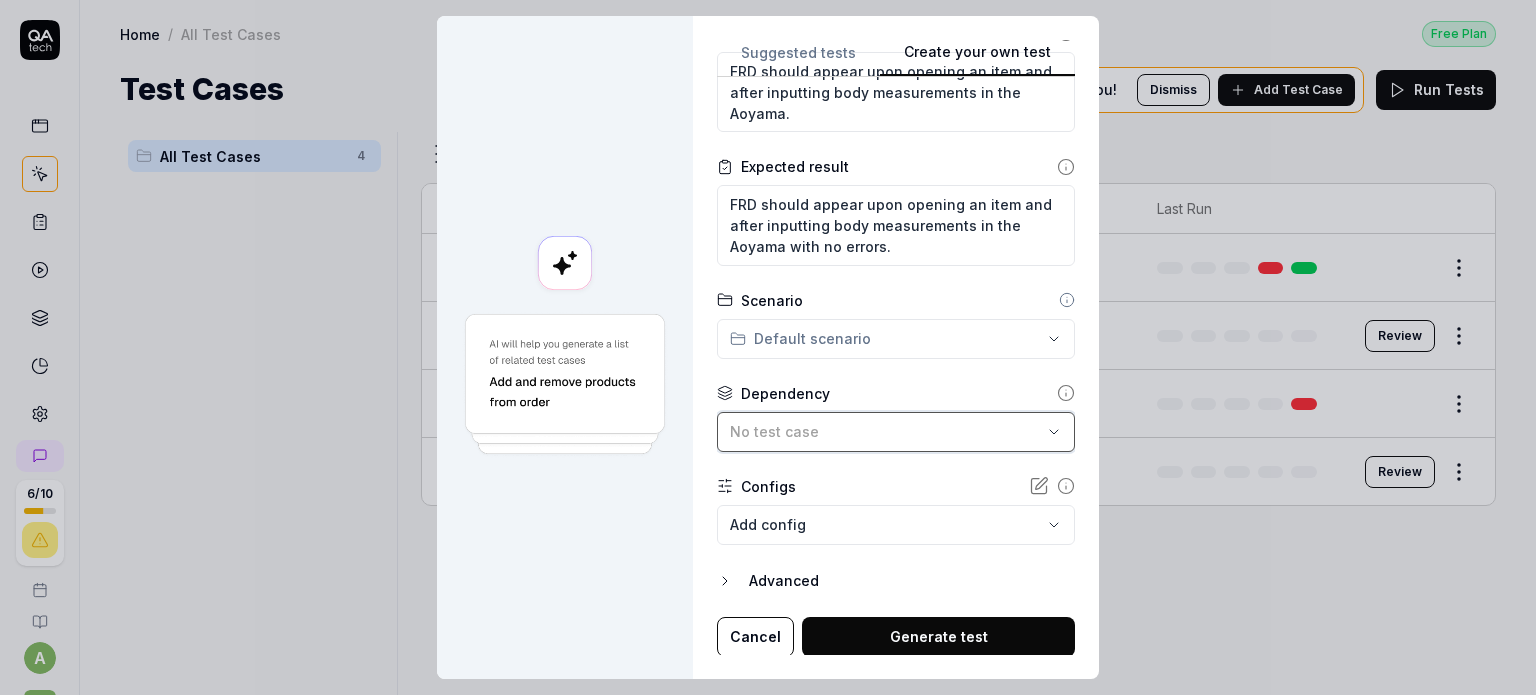 click on "No test case" at bounding box center [886, 431] 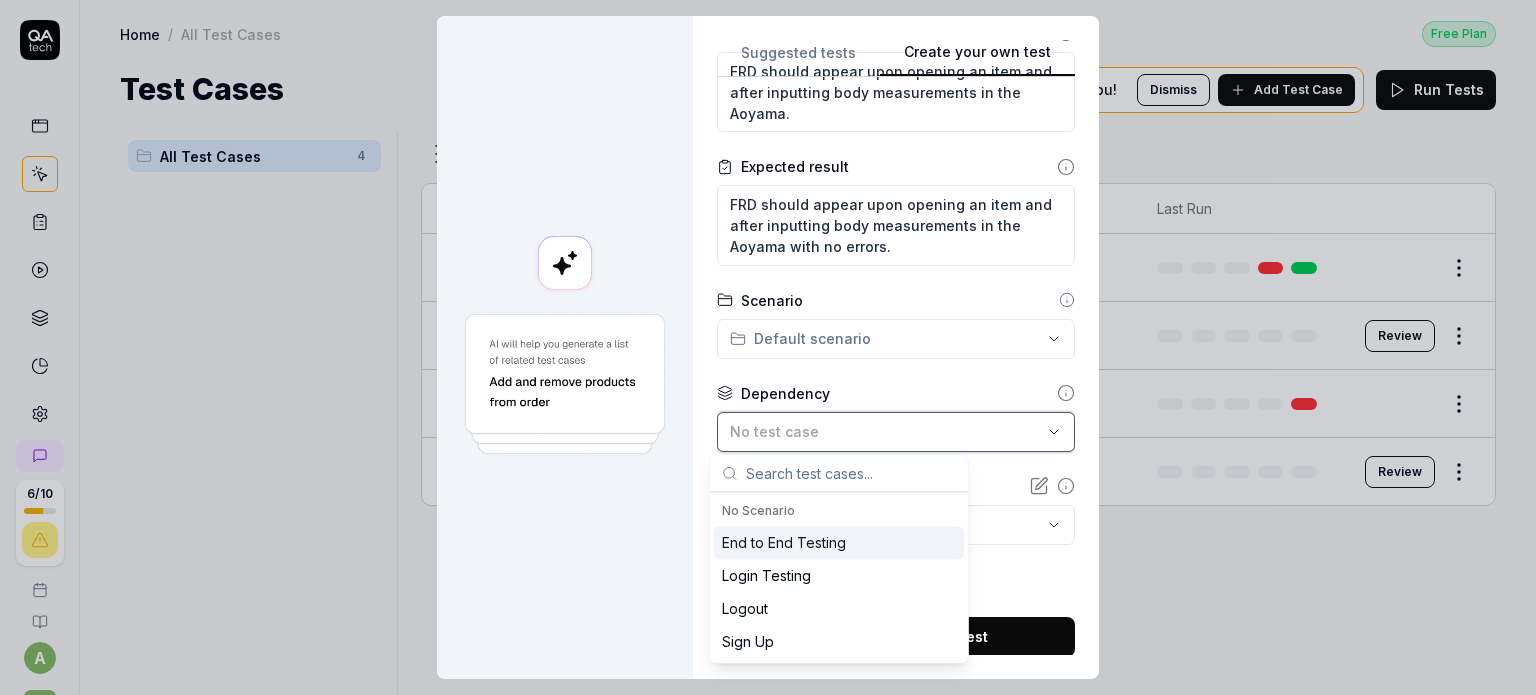 click on "No test case" at bounding box center (886, 431) 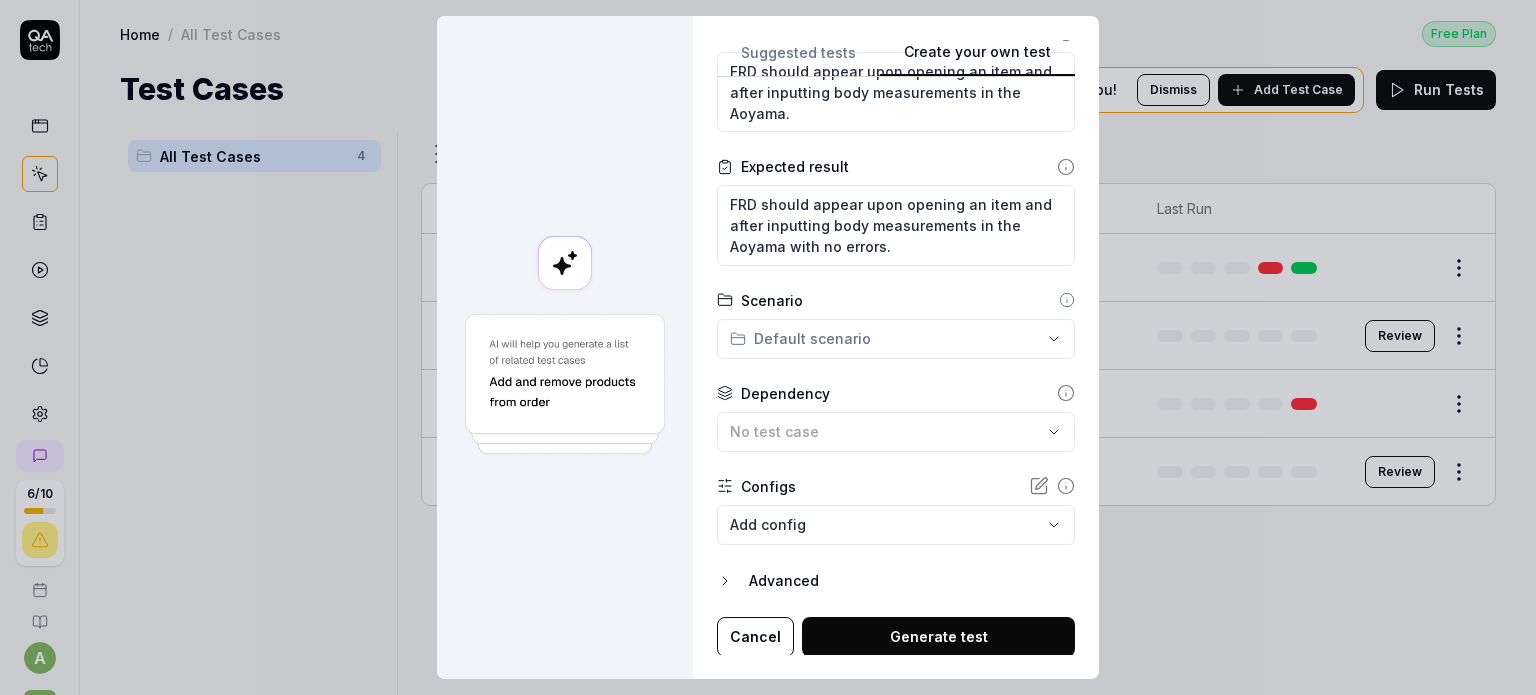 drag, startPoint x: 715, startPoint y: 579, endPoint x: 752, endPoint y: 567, distance: 38.8973 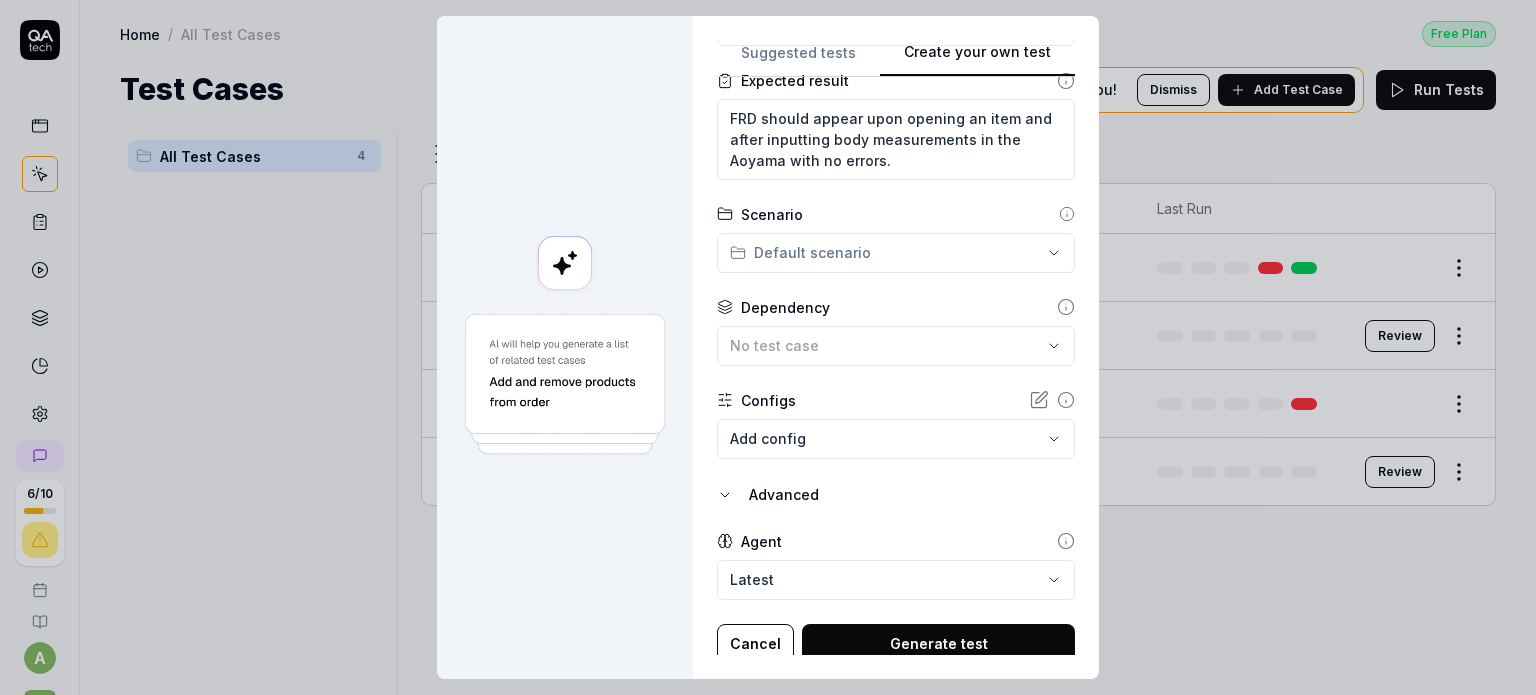 scroll, scrollTop: 357, scrollLeft: 0, axis: vertical 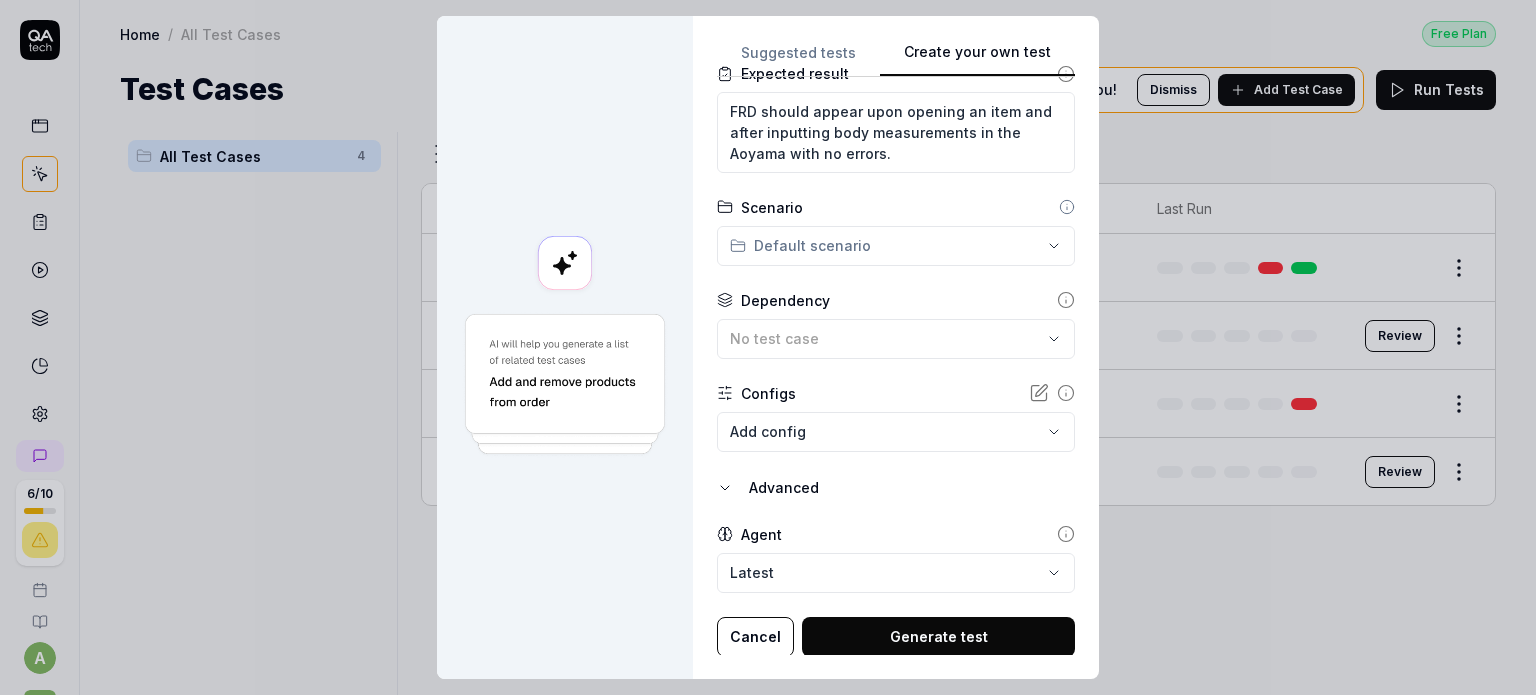click on "**********" at bounding box center (768, 347) 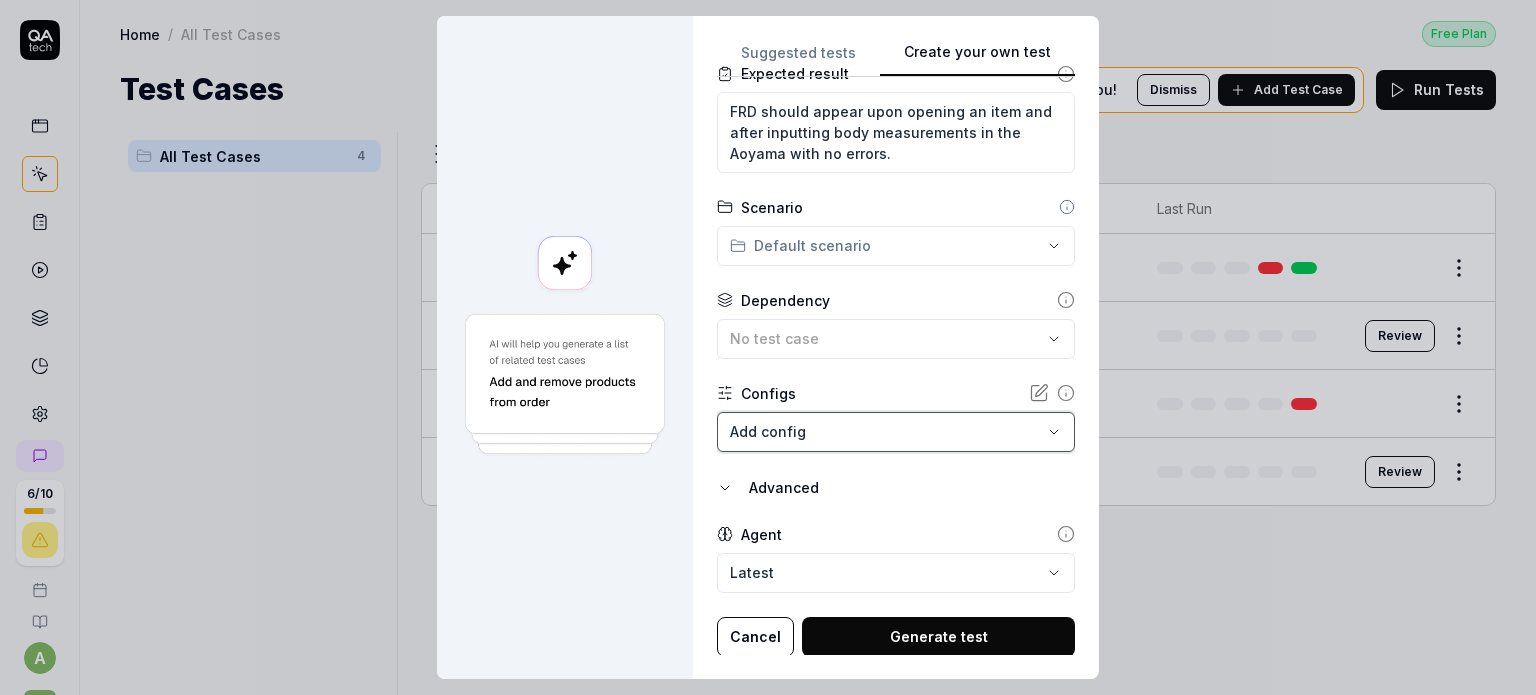 click on "**********" at bounding box center (768, 347) 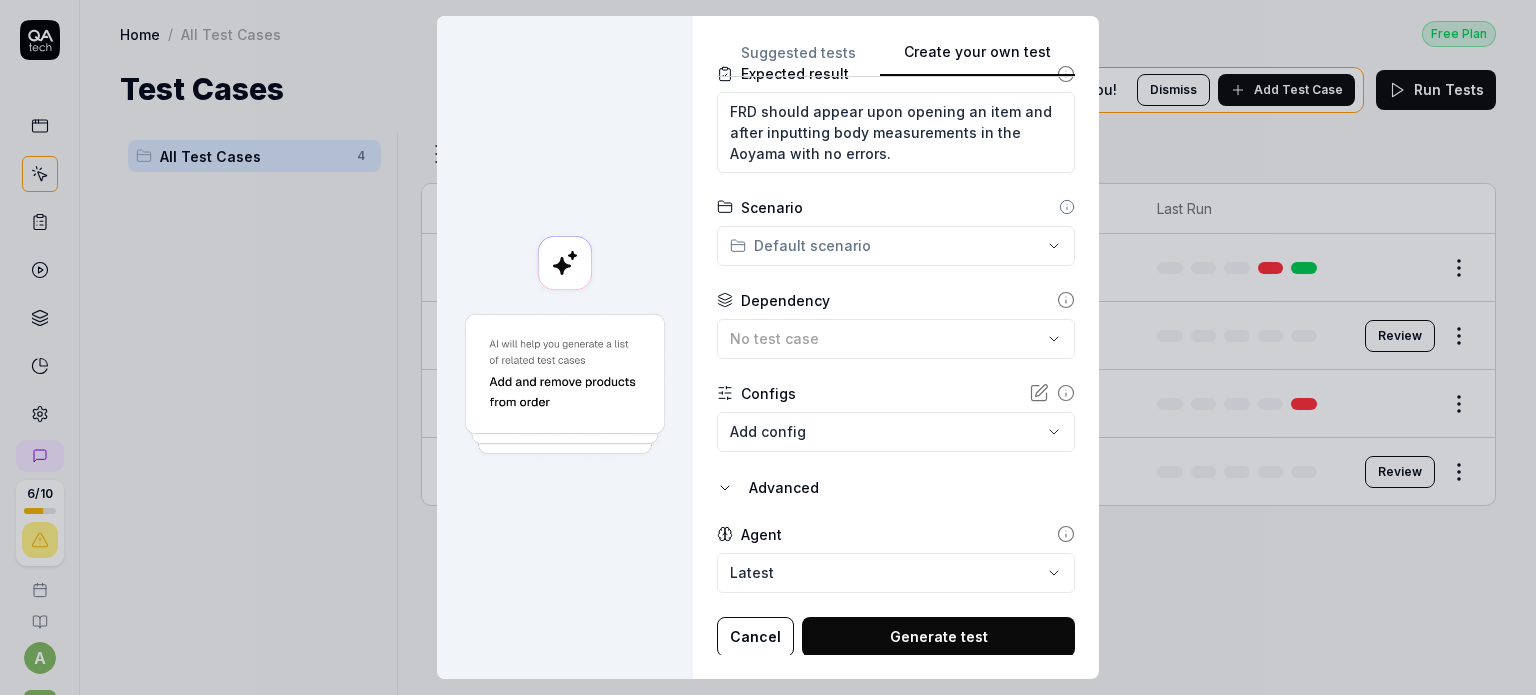 click on "Generate test" at bounding box center (938, 637) 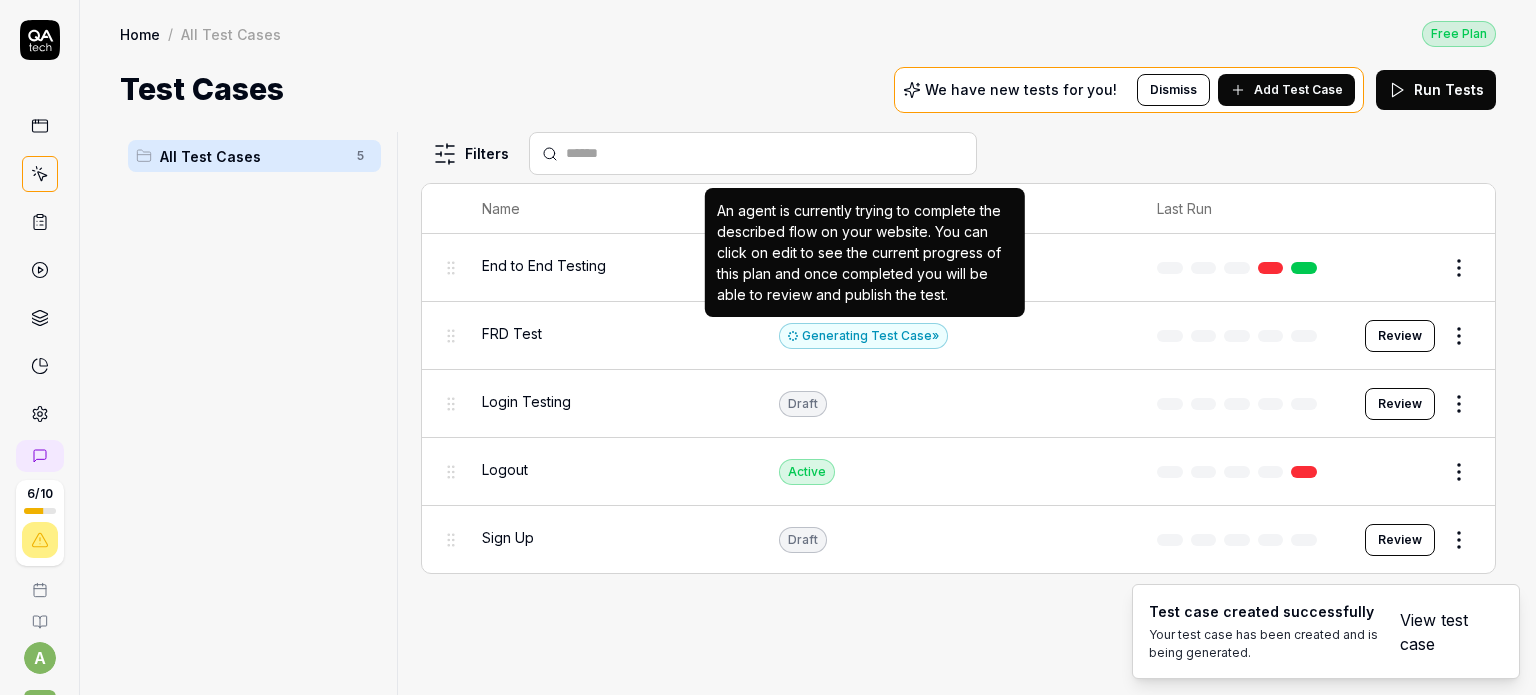 click on "Add Test Case" at bounding box center (1286, 90) 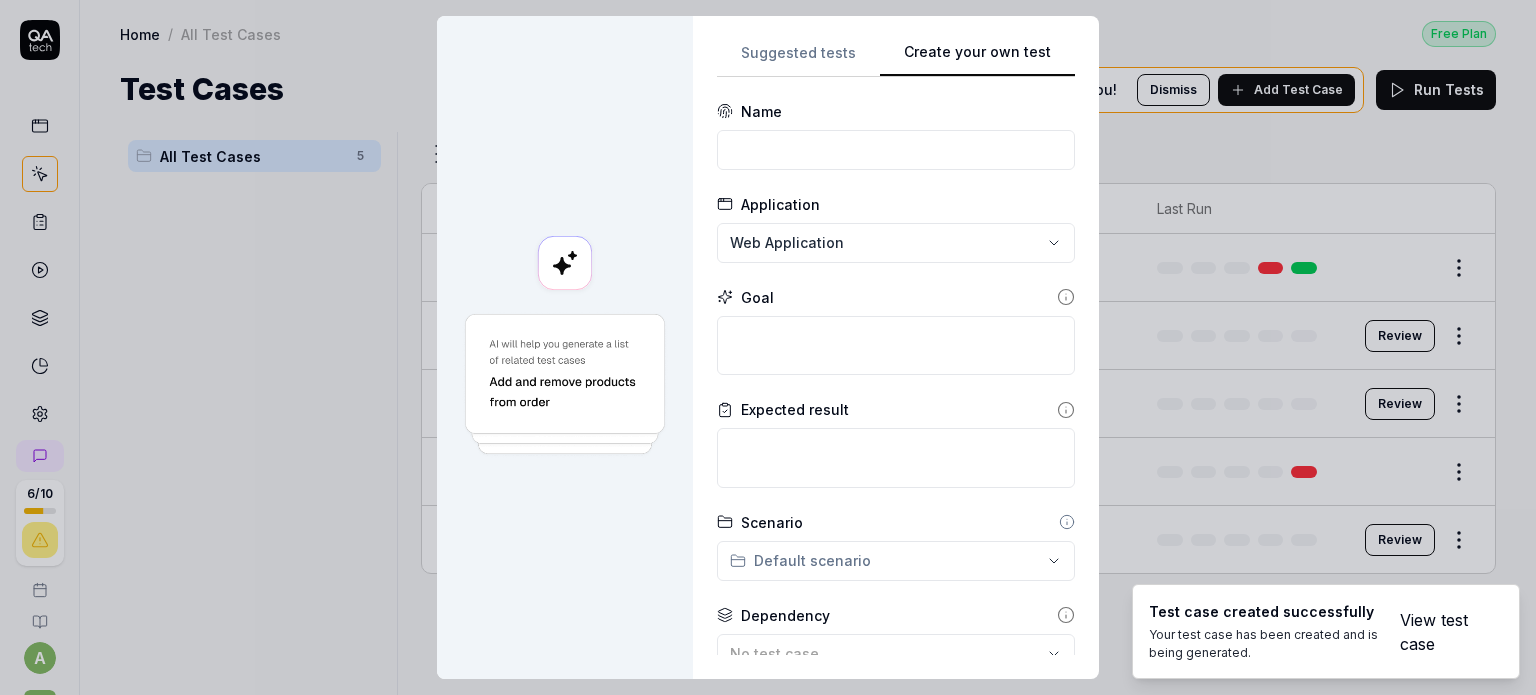 scroll, scrollTop: 0, scrollLeft: 0, axis: both 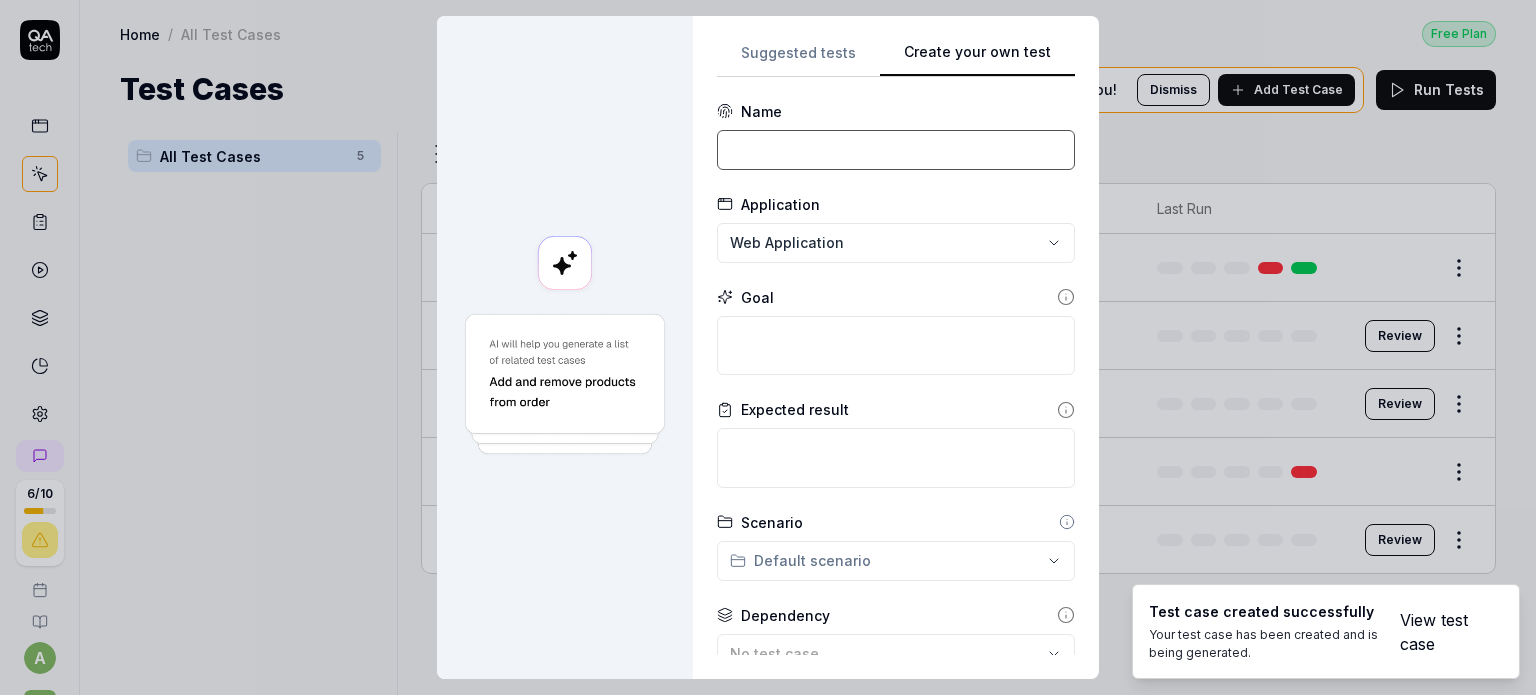 click at bounding box center [896, 150] 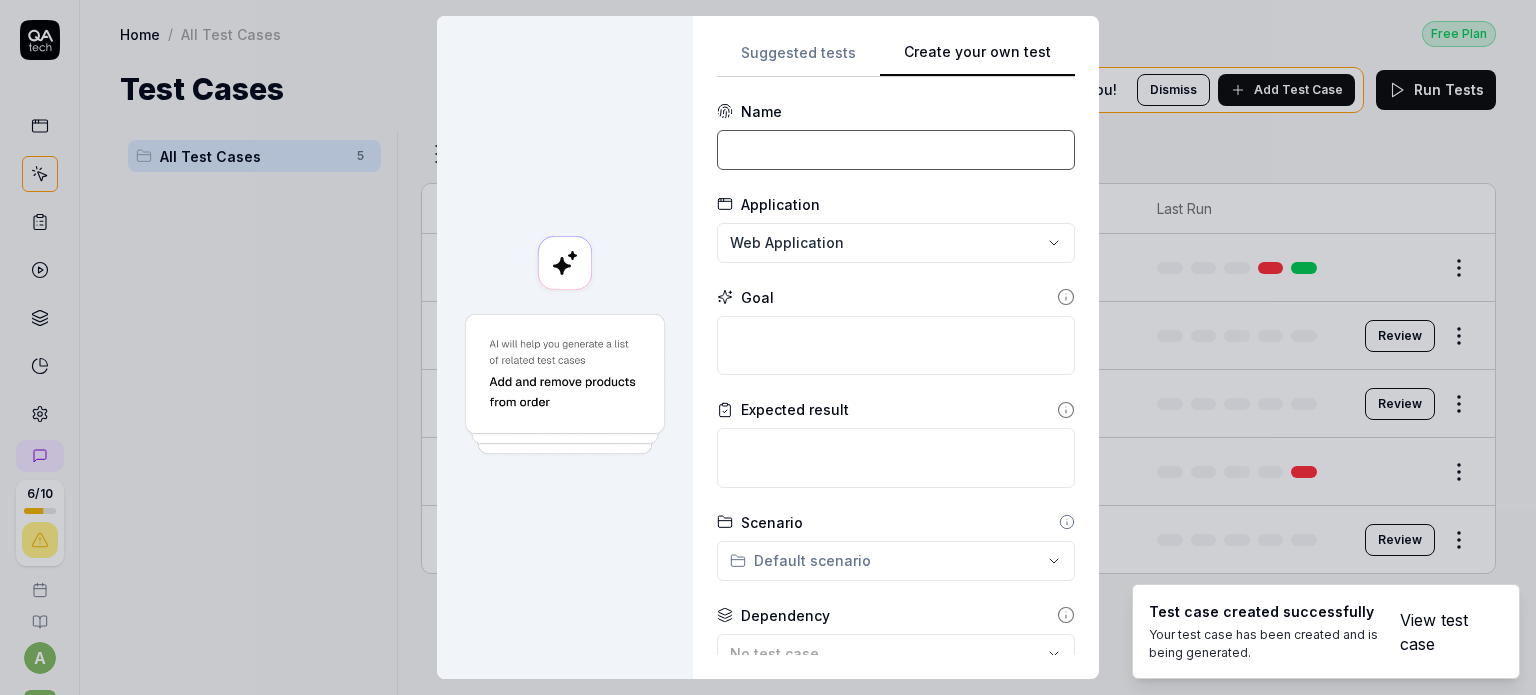 click at bounding box center (896, 150) 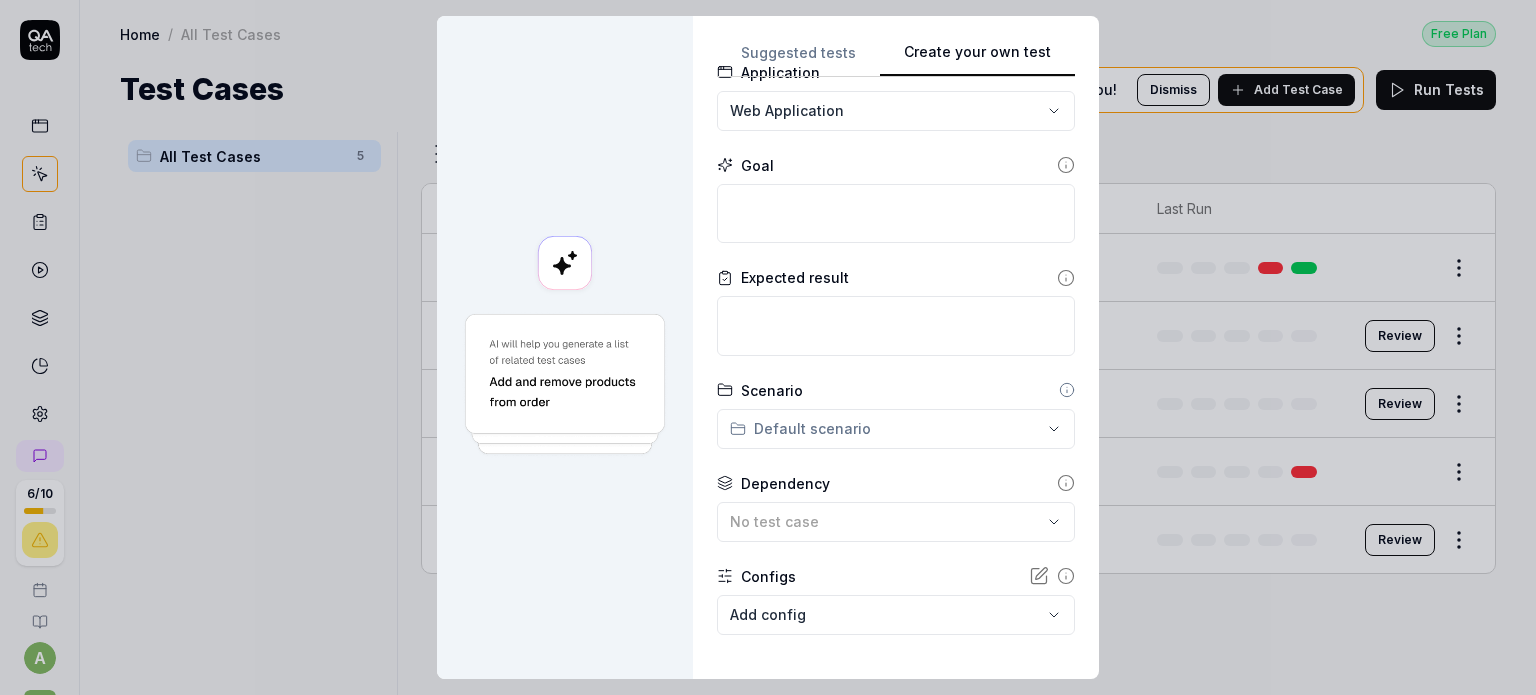 scroll, scrollTop: 200, scrollLeft: 0, axis: vertical 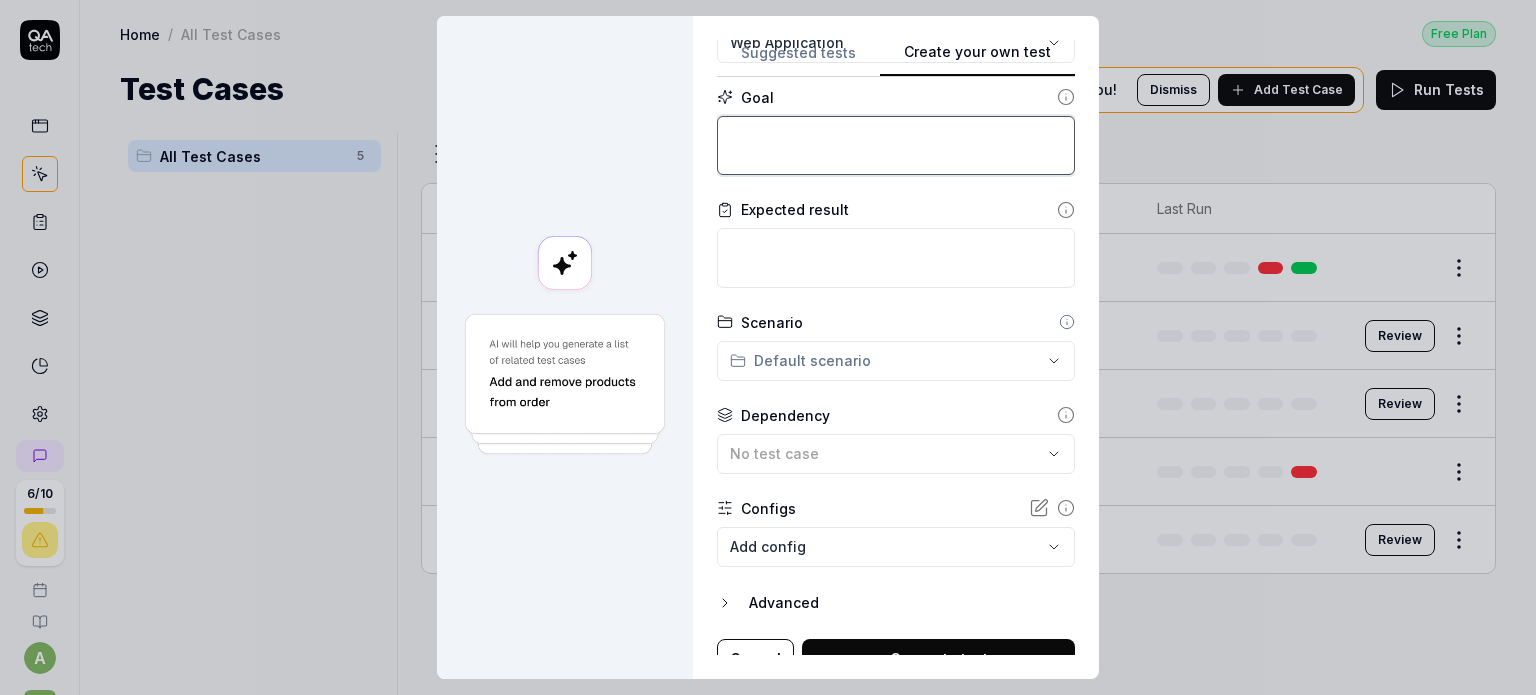 click at bounding box center (896, 146) 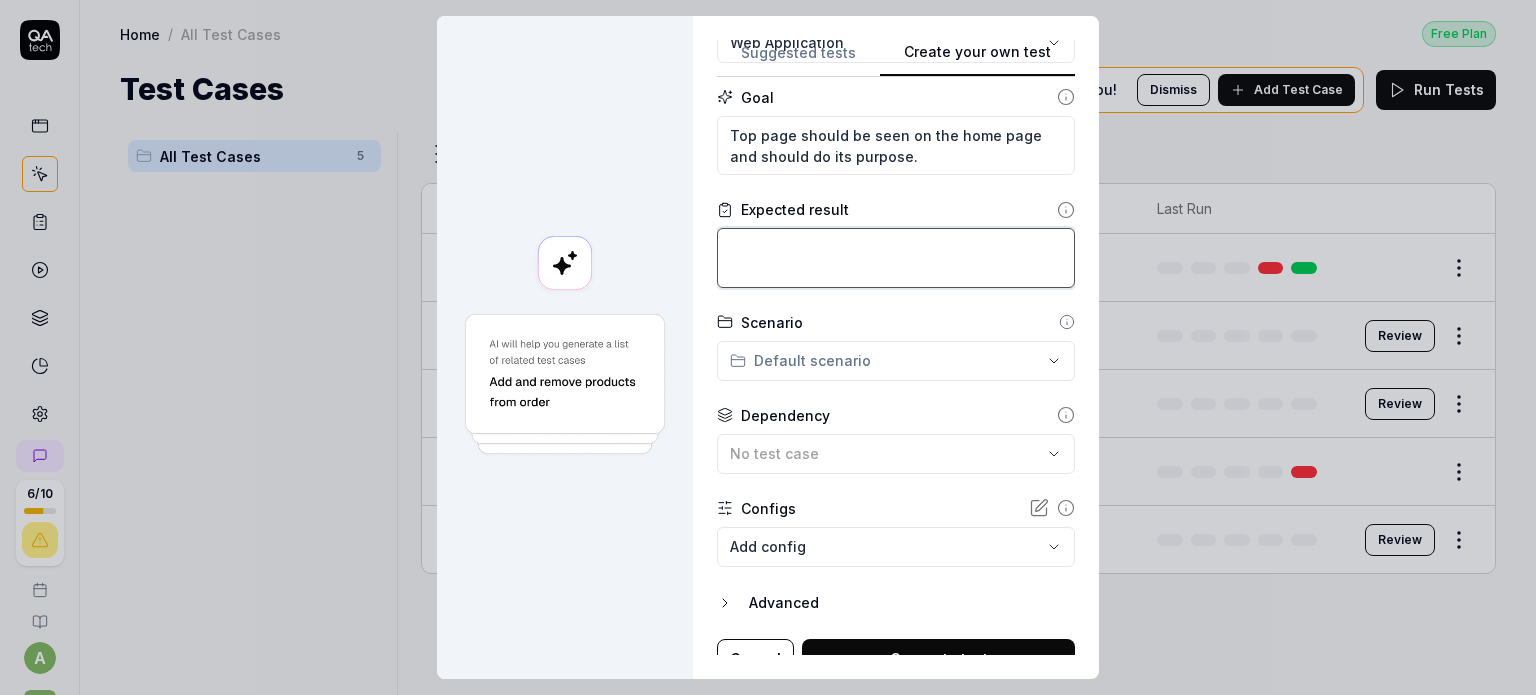 click at bounding box center (896, 258) 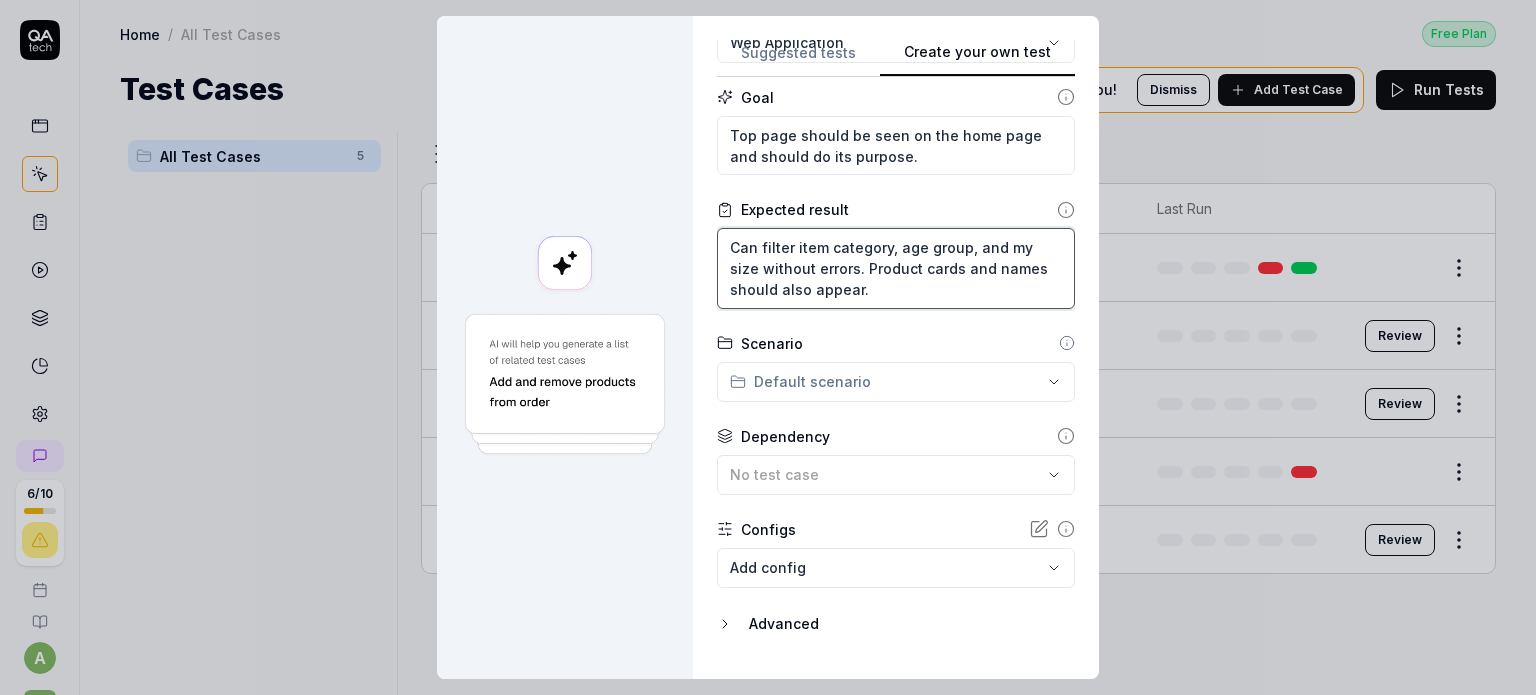 scroll, scrollTop: 244, scrollLeft: 0, axis: vertical 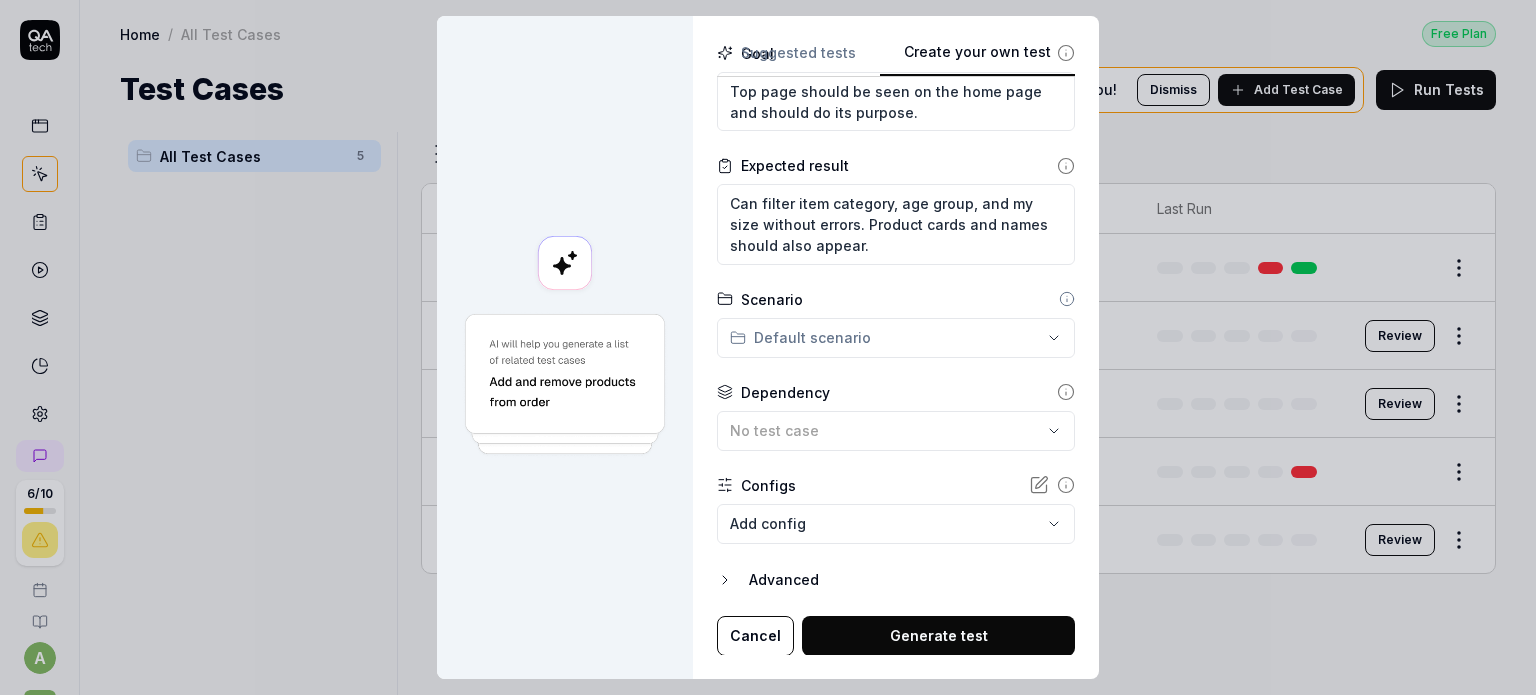 click on "Generate test" at bounding box center (938, 636) 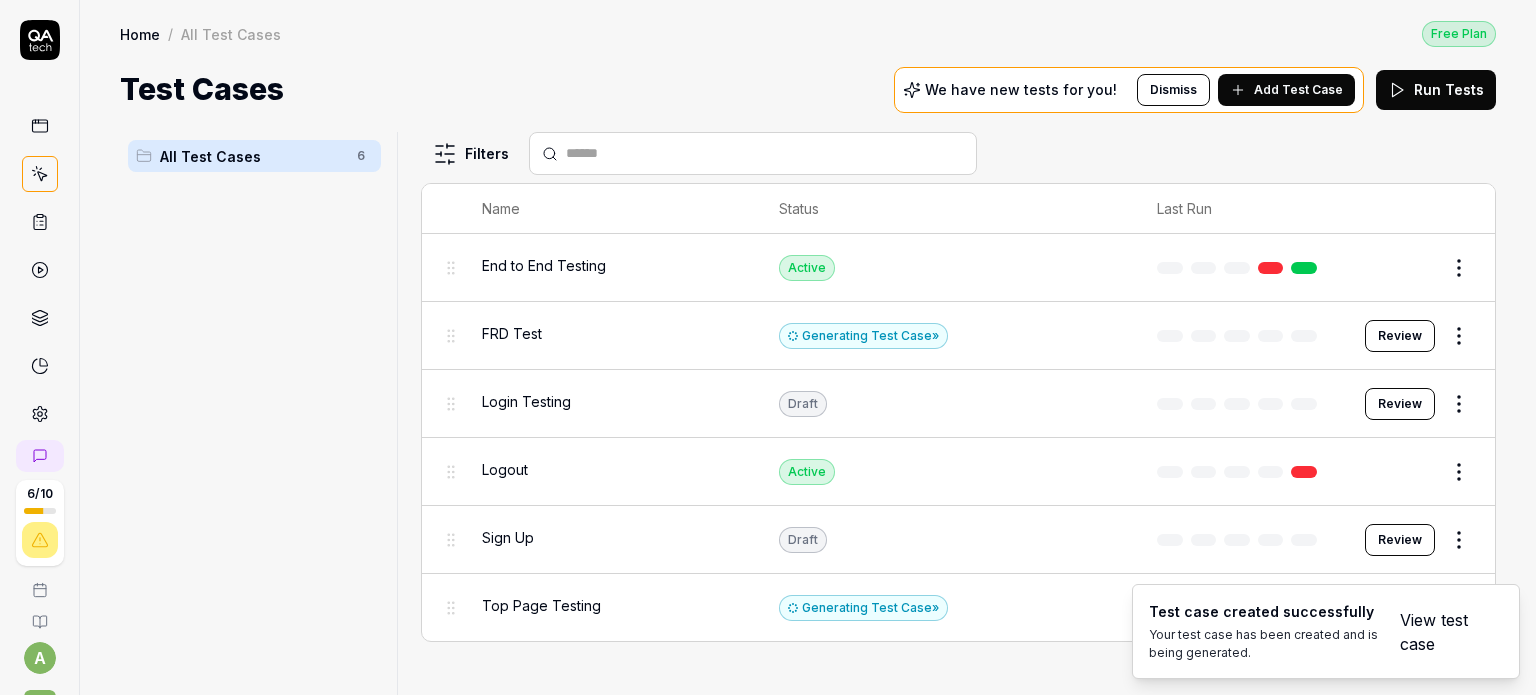 click 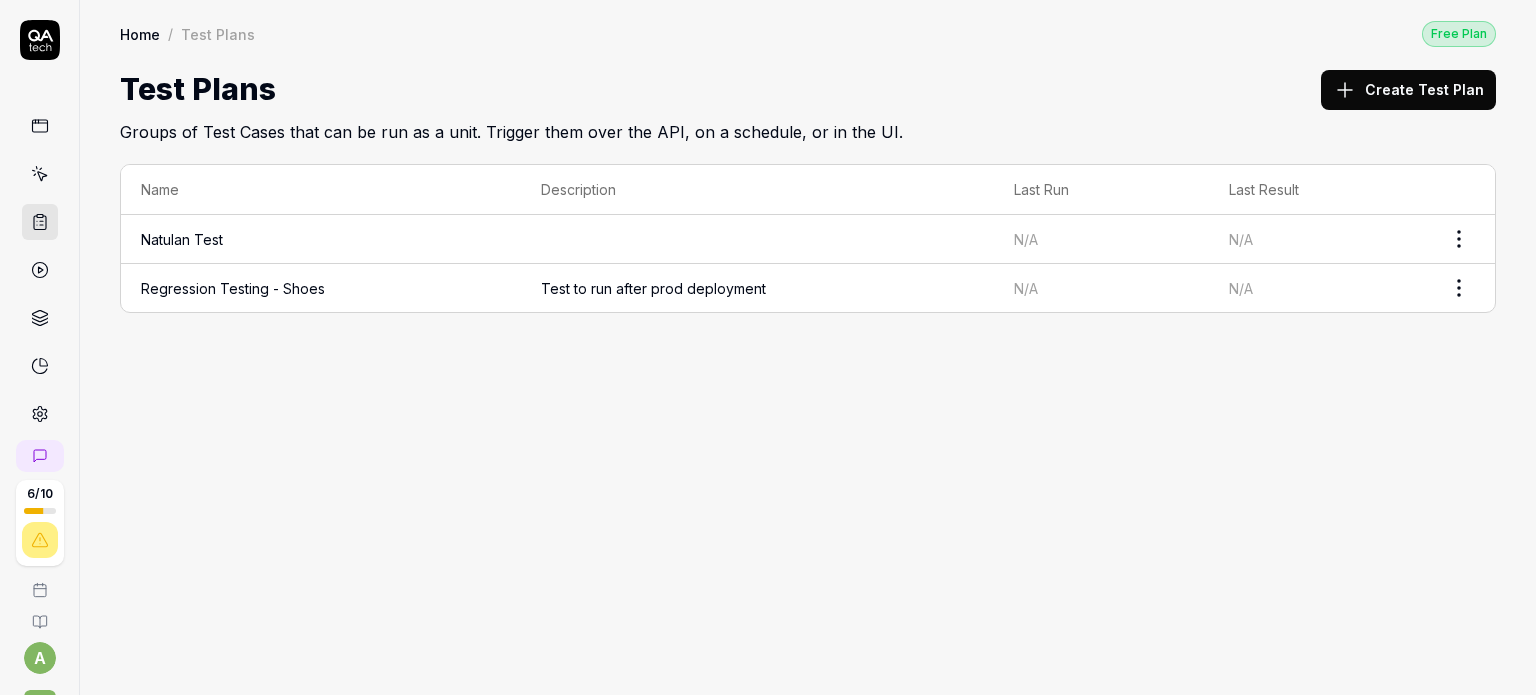 click on "Natulan Test" at bounding box center [321, 239] 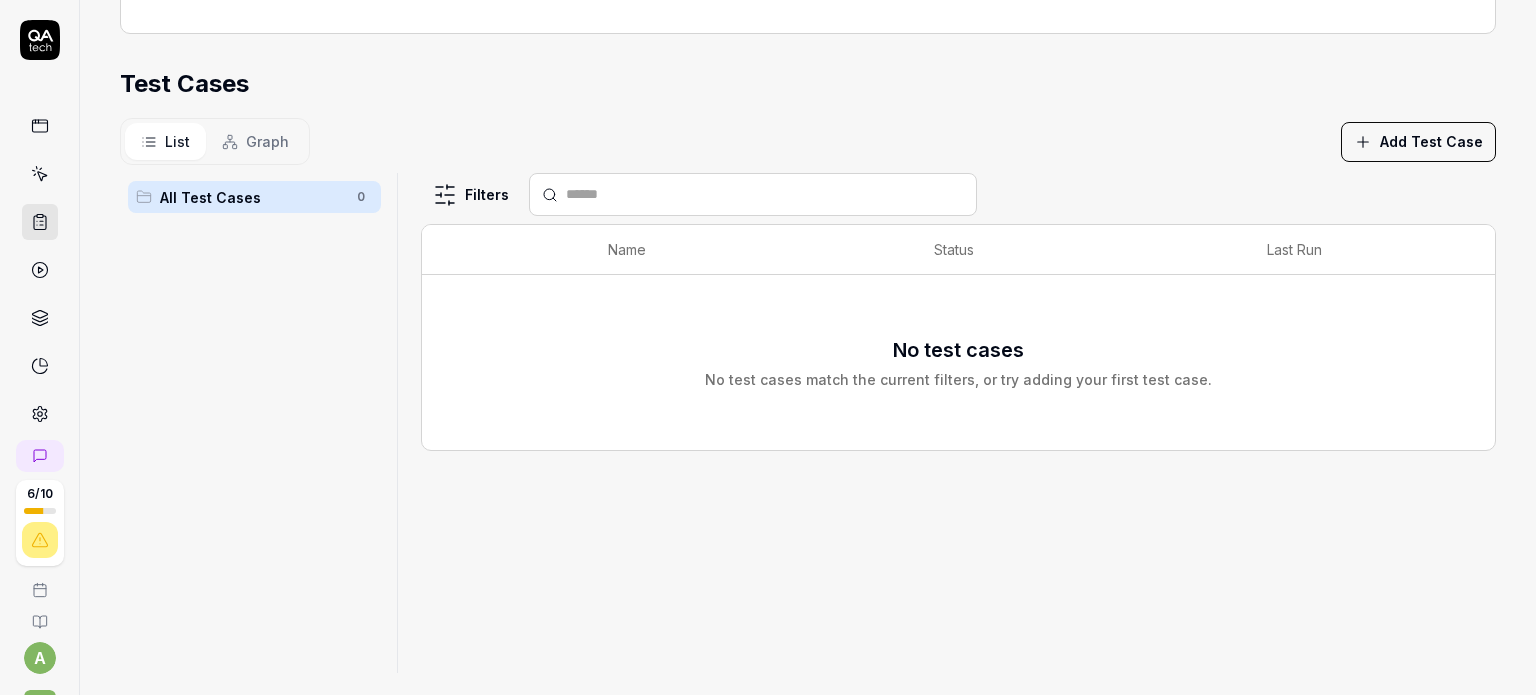 scroll, scrollTop: 571, scrollLeft: 0, axis: vertical 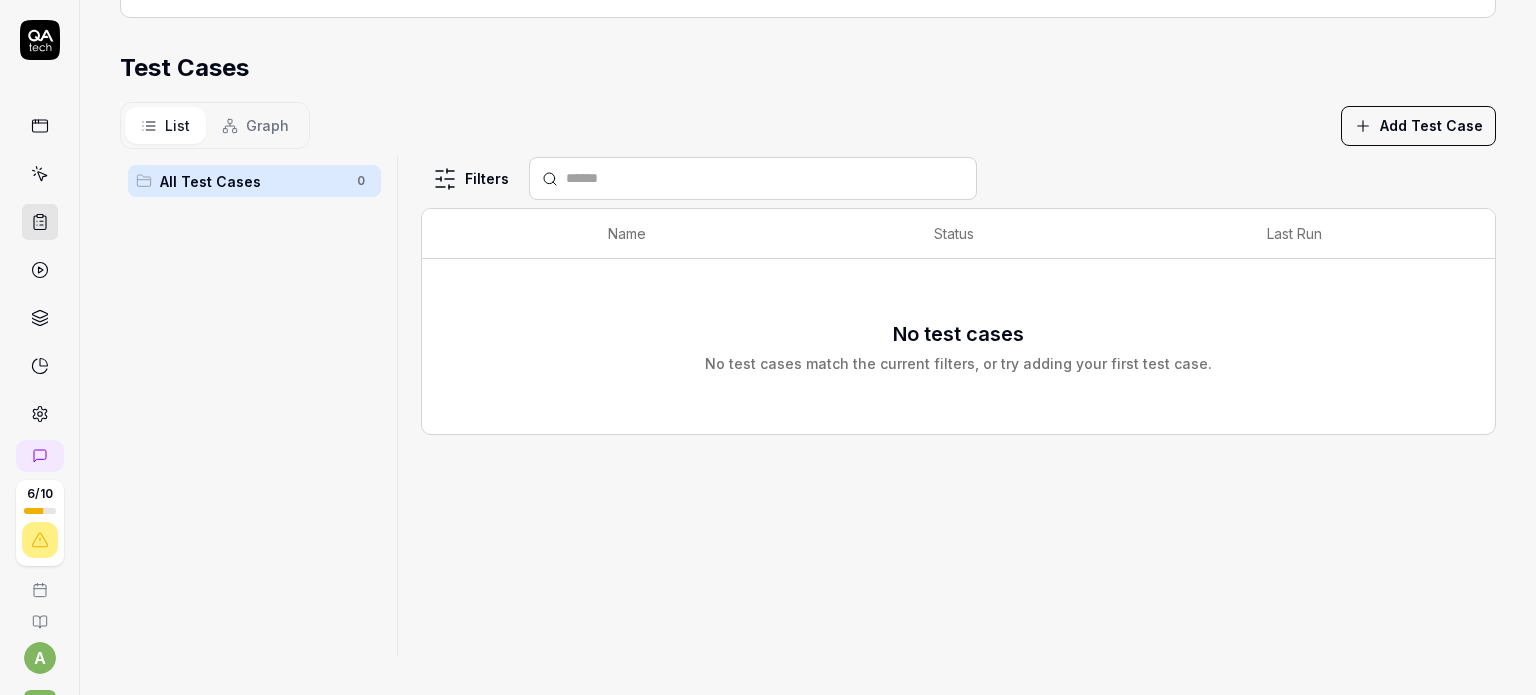click 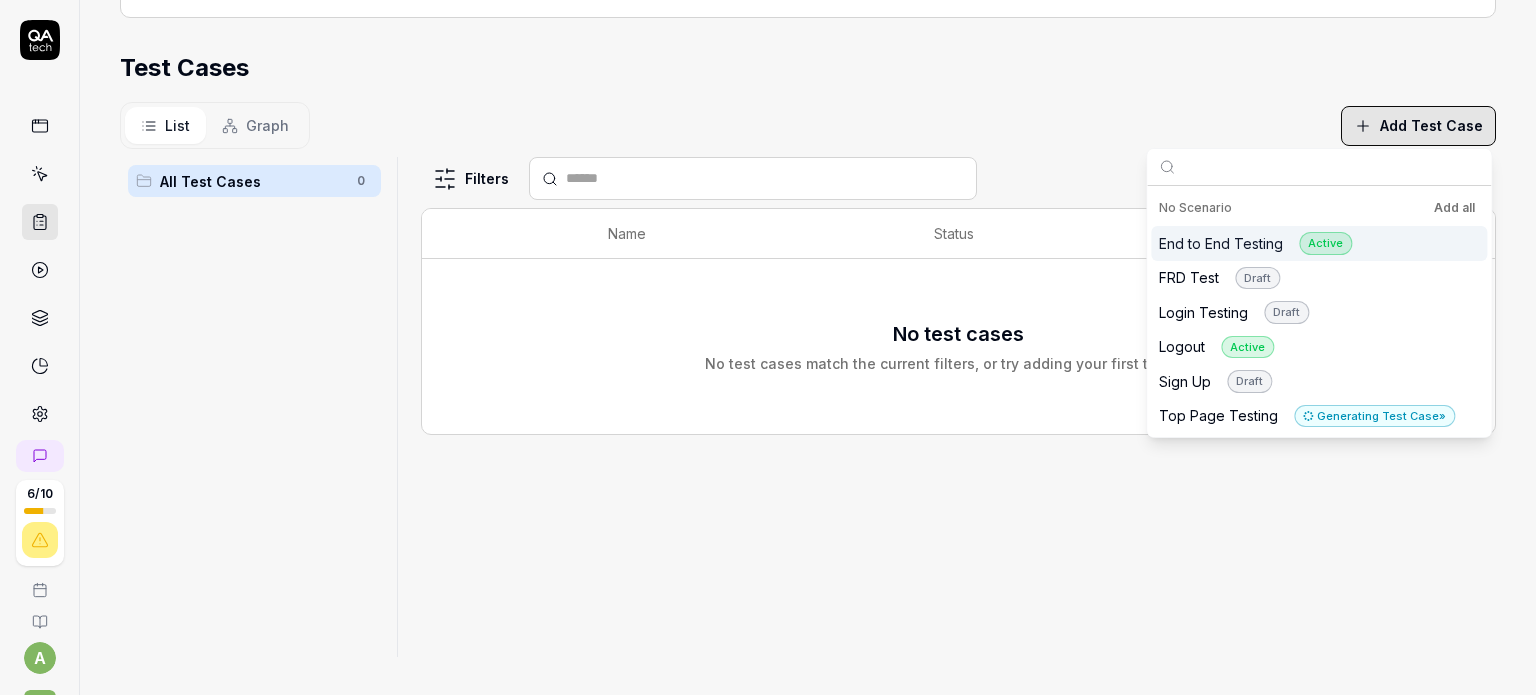 click on "End to End Testing   Active" at bounding box center (1255, 243) 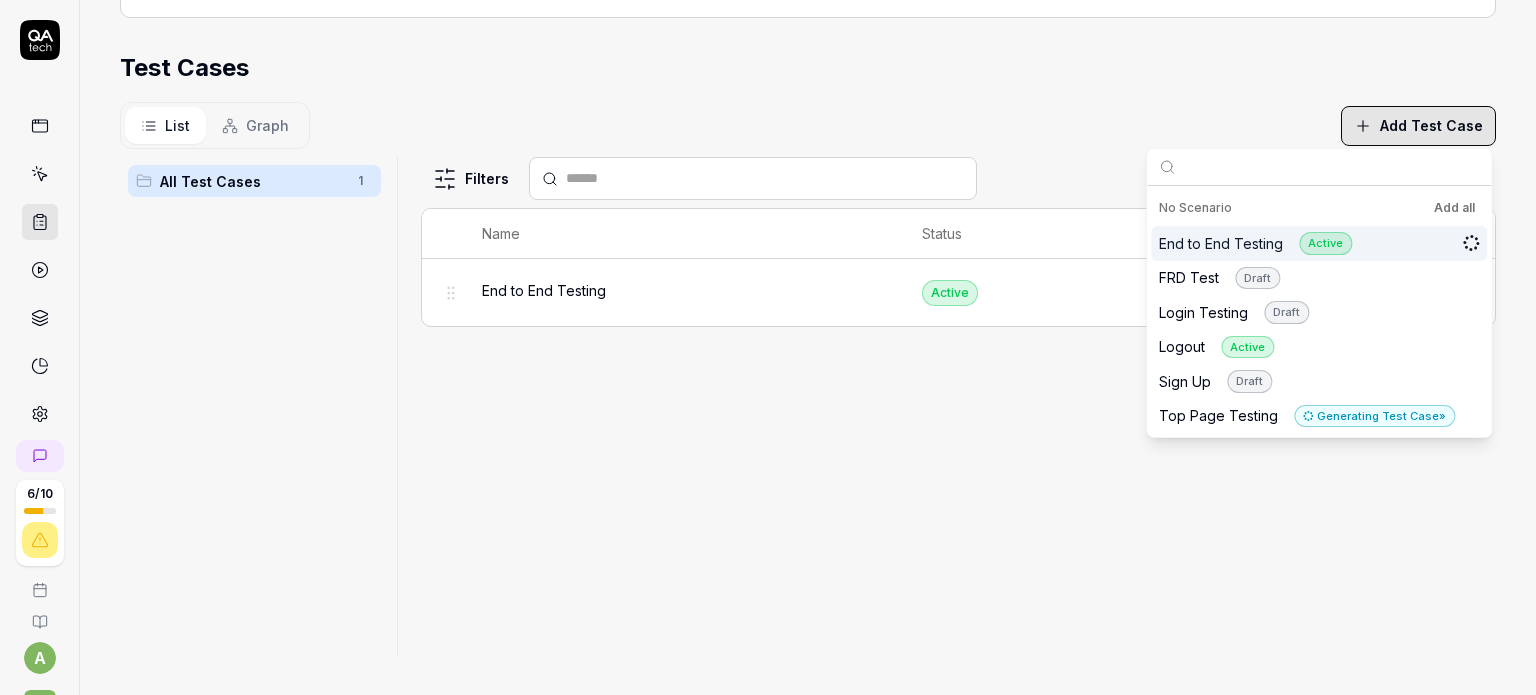 scroll, scrollTop: 680, scrollLeft: 0, axis: vertical 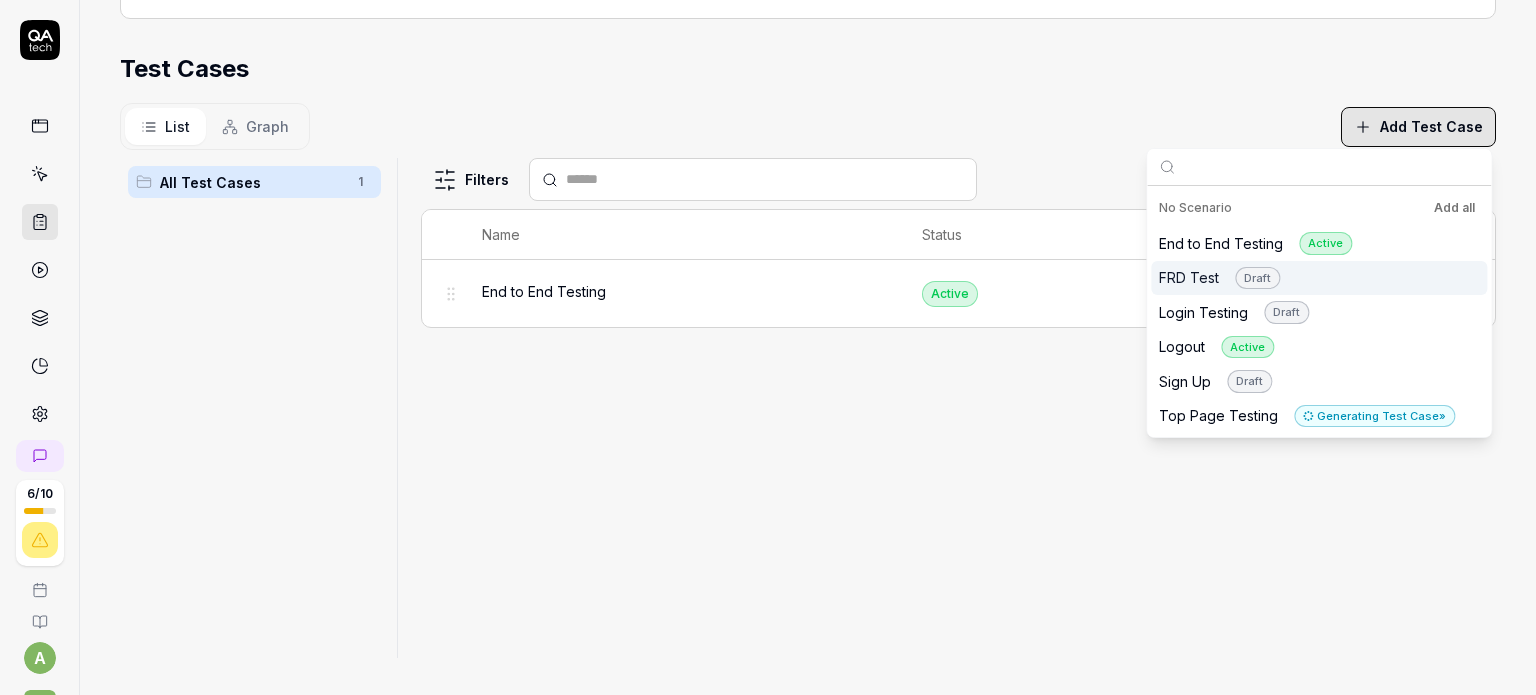 click on "FRD Test   Draft" at bounding box center (1219, 278) 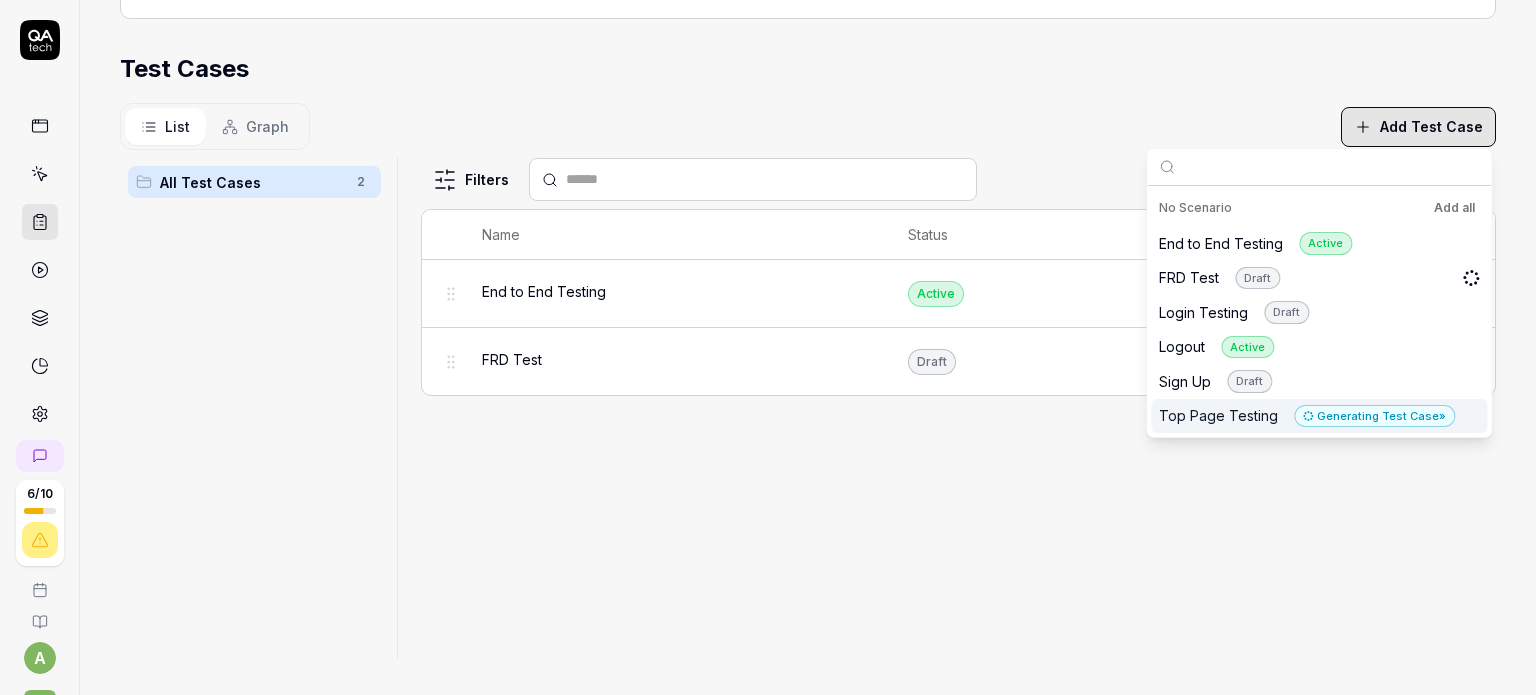 click on "Top Page Testing   Generating Test Case  »" at bounding box center (1307, 416) 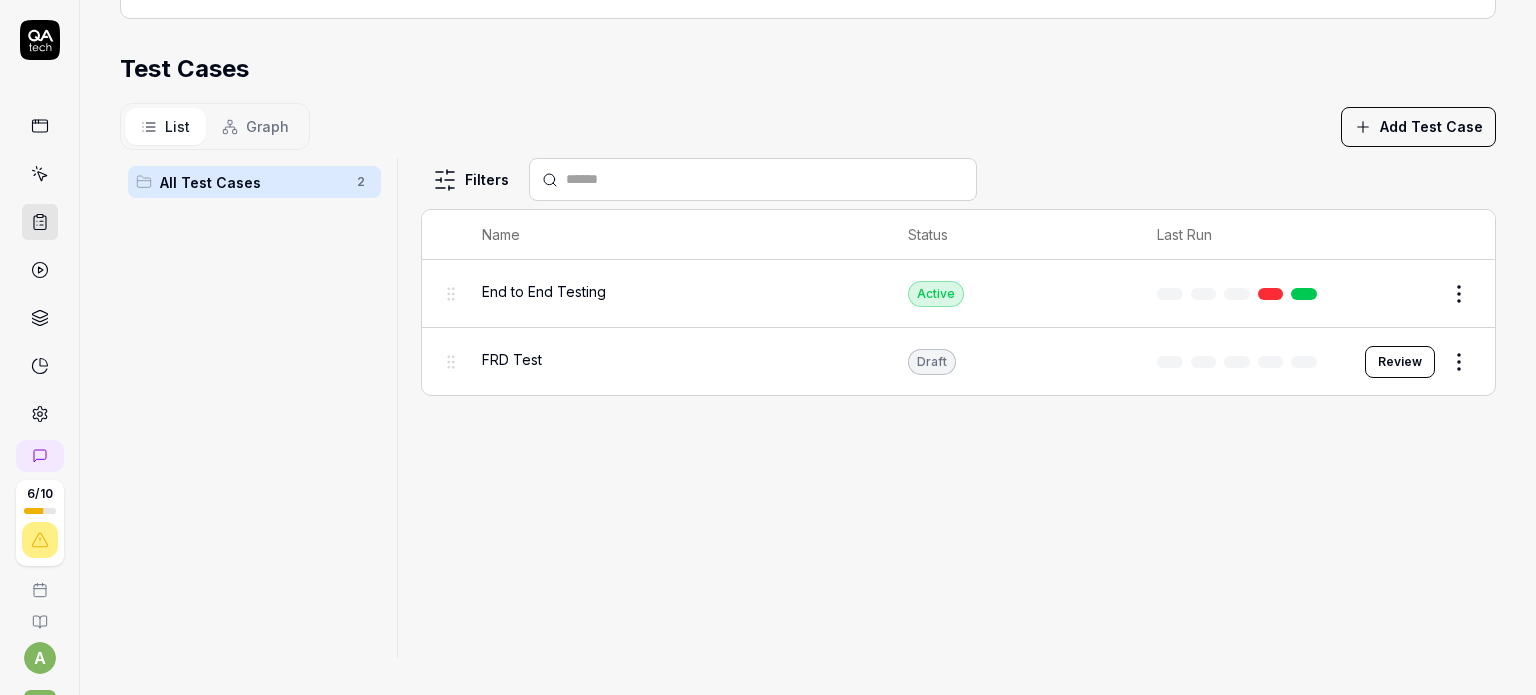 click on "Filters Name Status Last Run End to End Testing Active Edit FRD Test Draft Review" at bounding box center [958, 408] 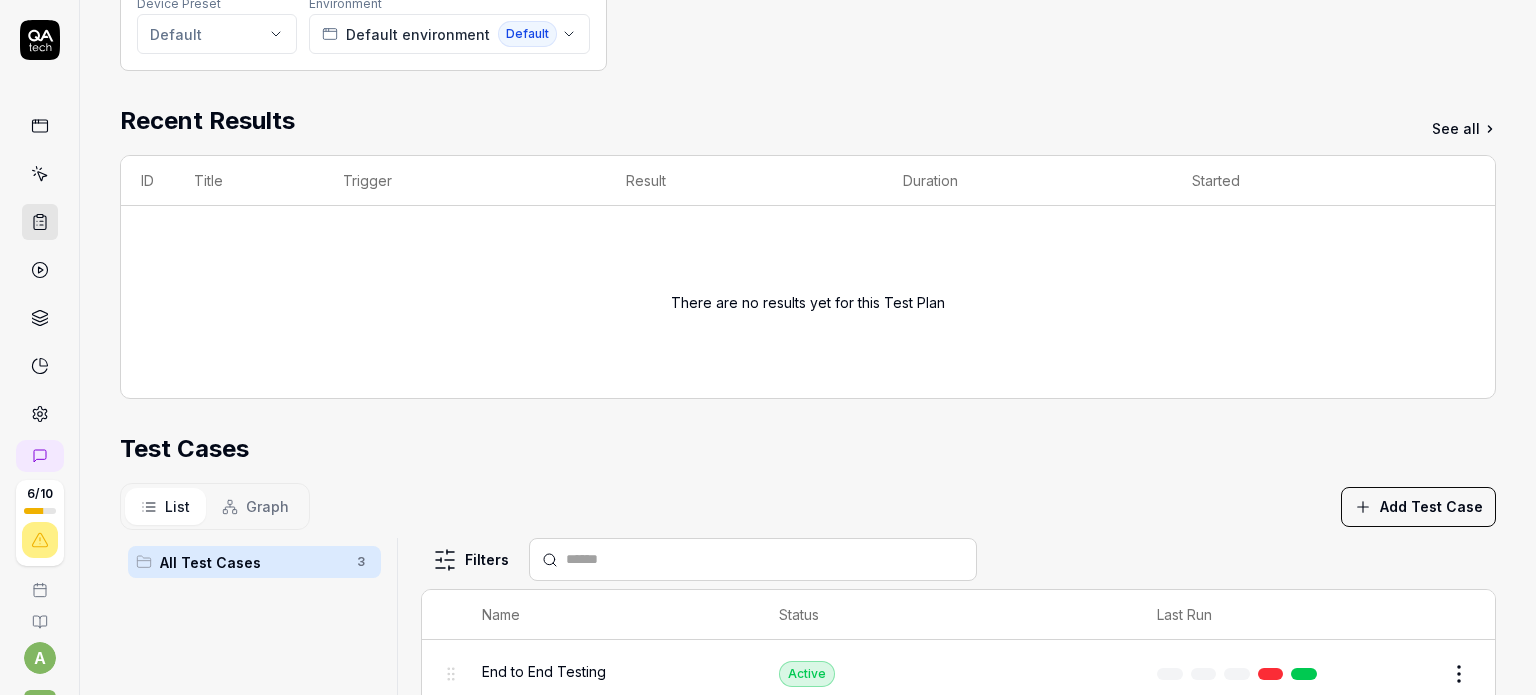 scroll, scrollTop: 0, scrollLeft: 0, axis: both 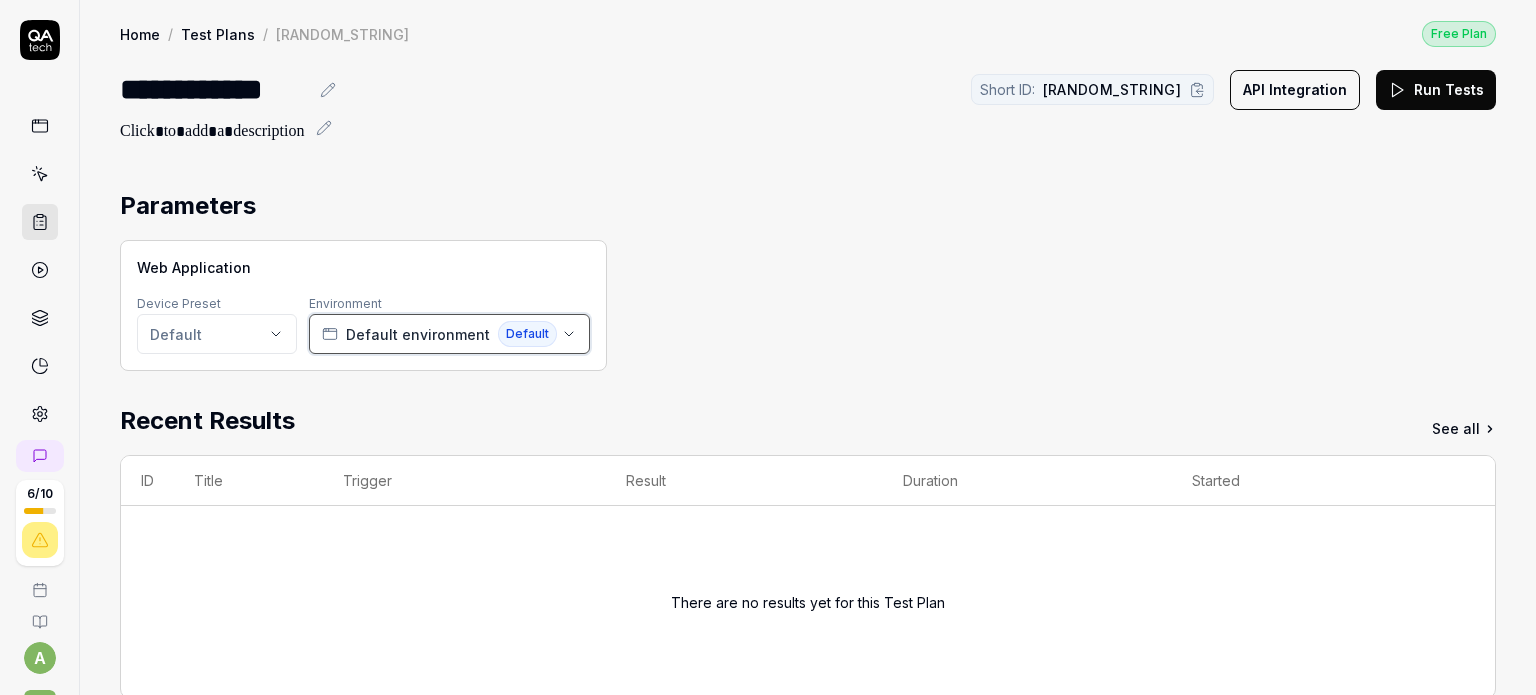 click on "Default environment" at bounding box center (418, 334) 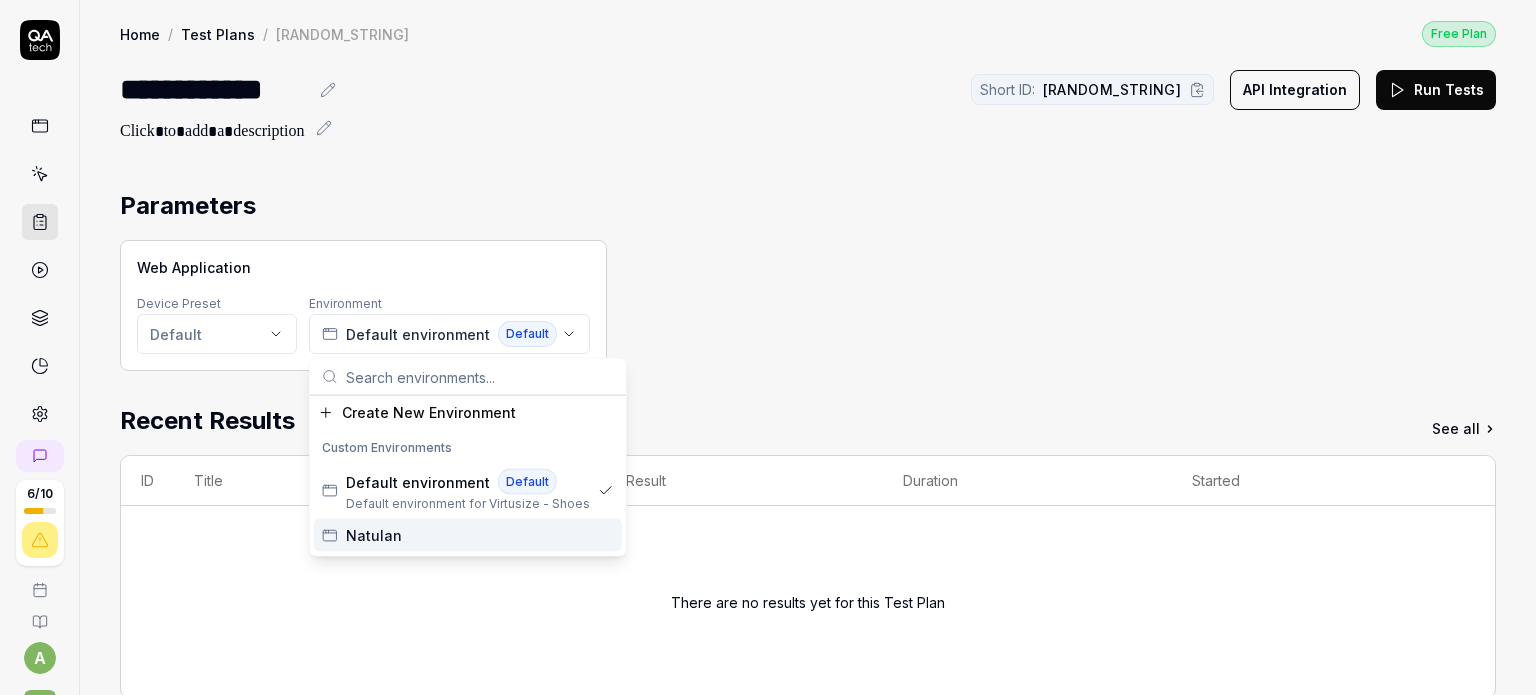 click on "Natulan" at bounding box center [468, 535] 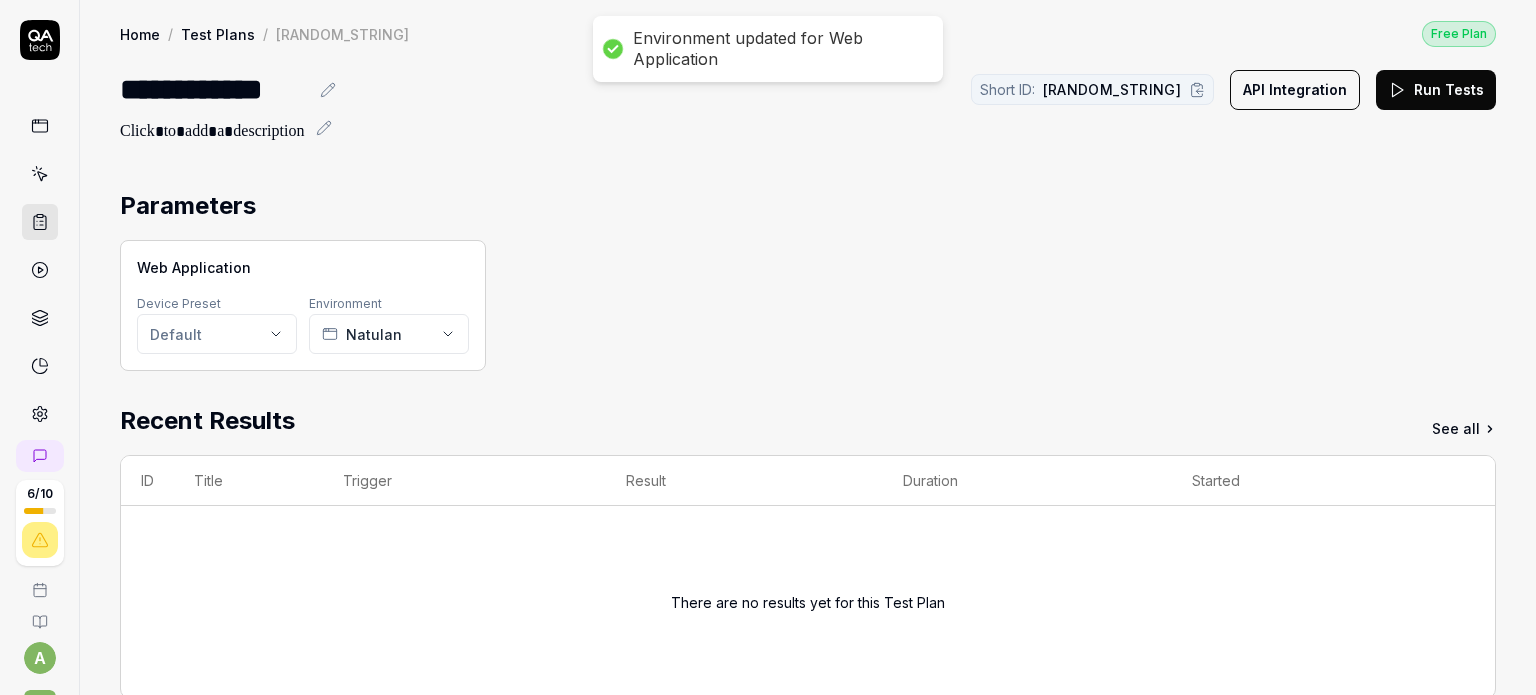 click on "Web Application Device Preset Default Environment Natulan" at bounding box center (808, 305) 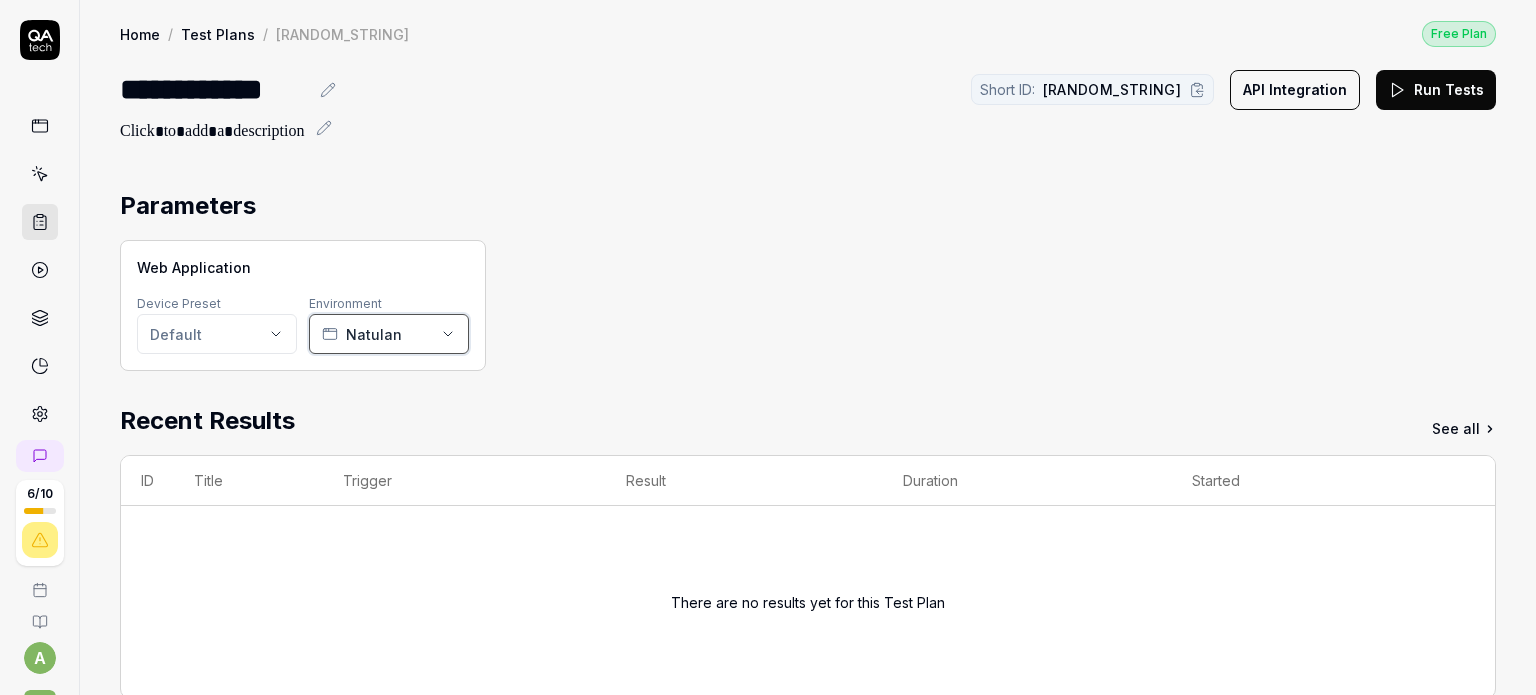 click on "Natulan" at bounding box center (389, 334) 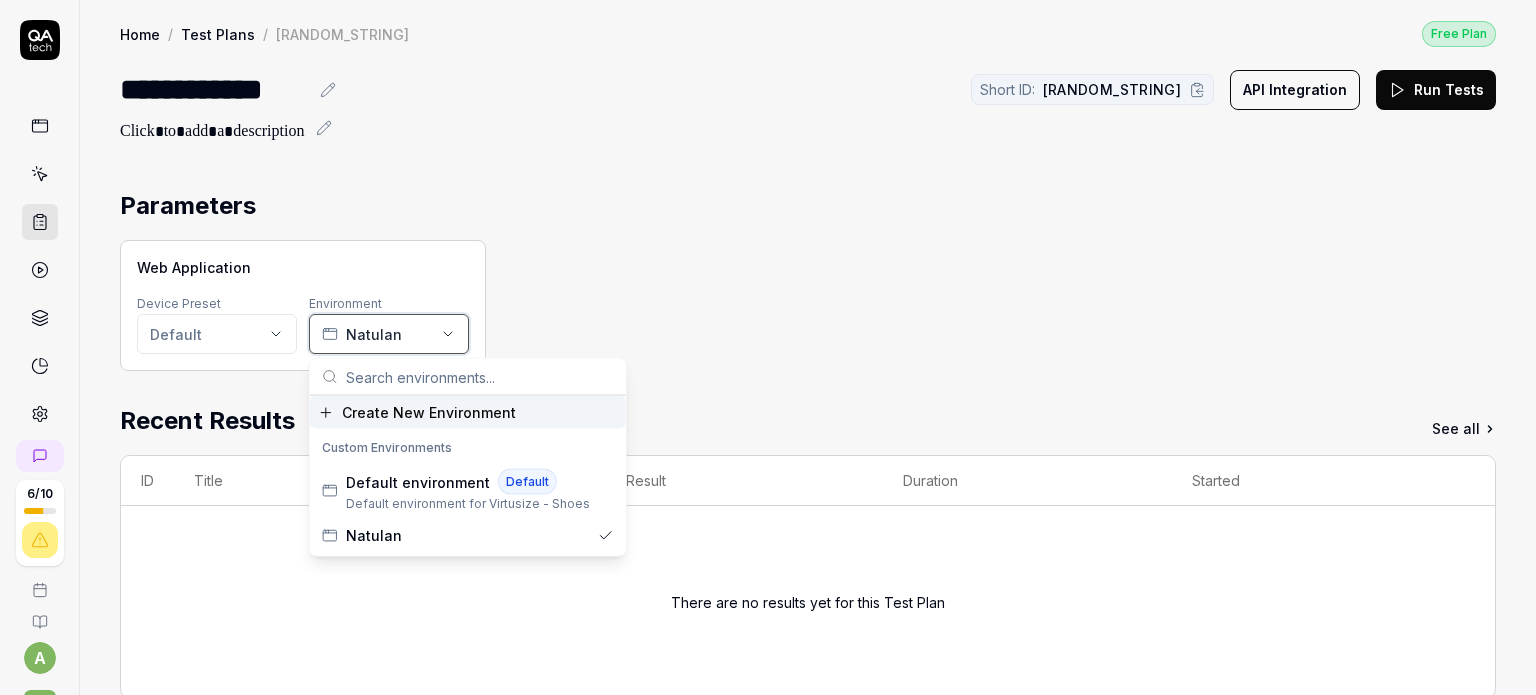click on "Natulan" at bounding box center [389, 334] 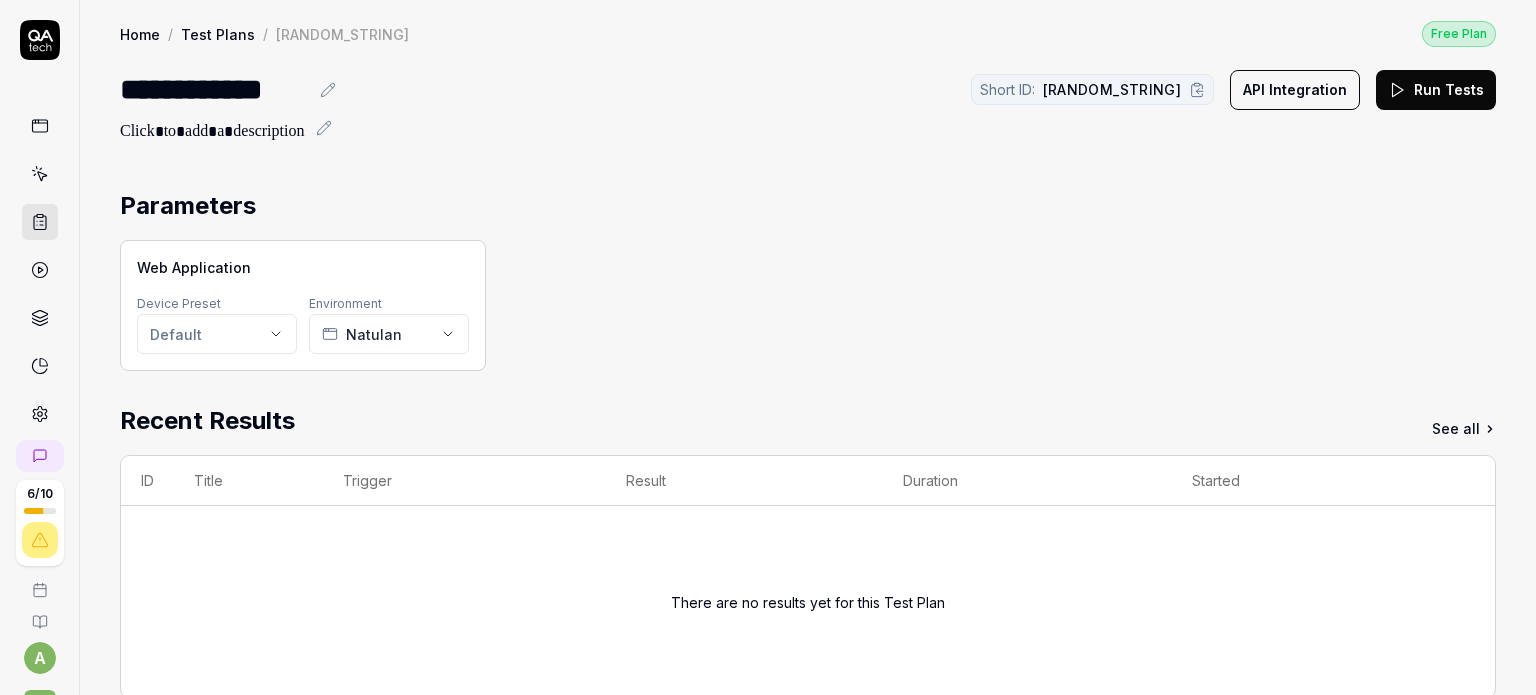 click on "Web Application Device Preset Default Environment Natulan" at bounding box center [808, 305] 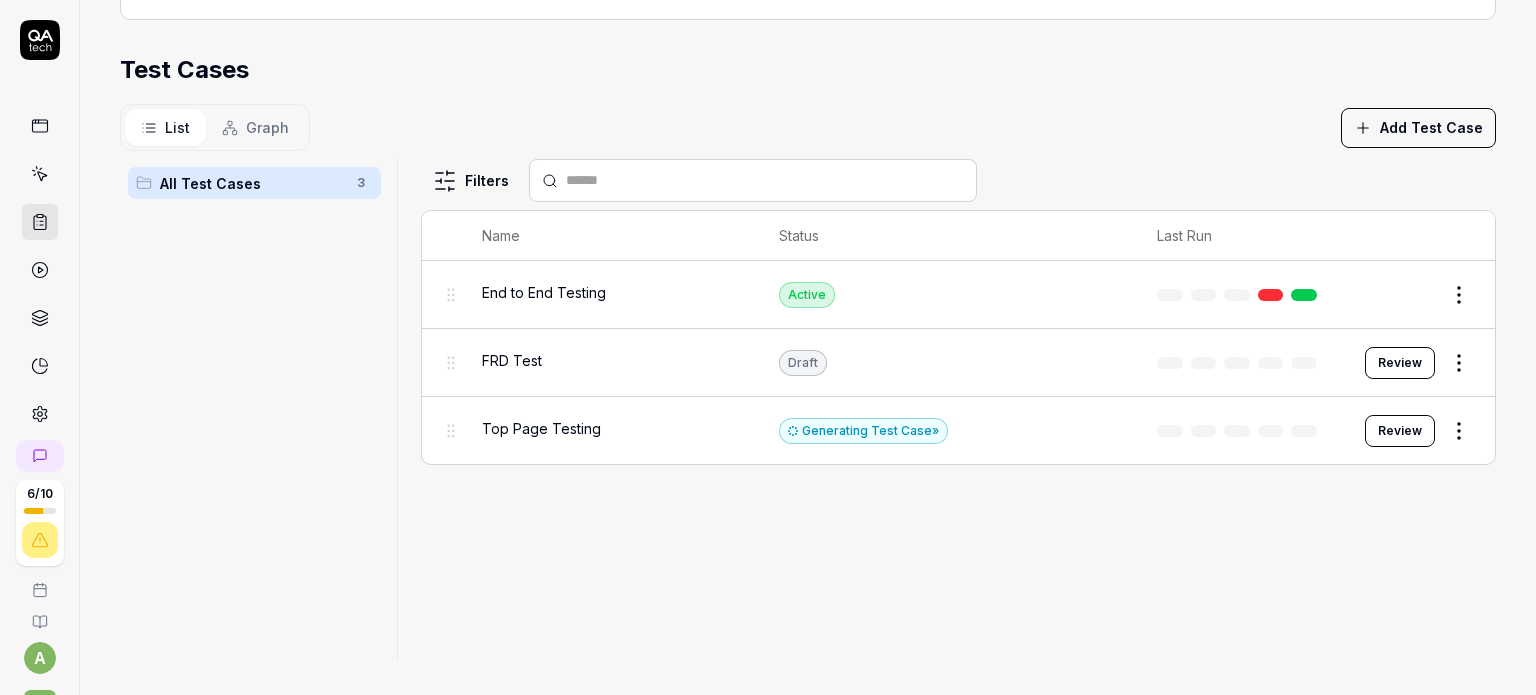 scroll, scrollTop: 680, scrollLeft: 0, axis: vertical 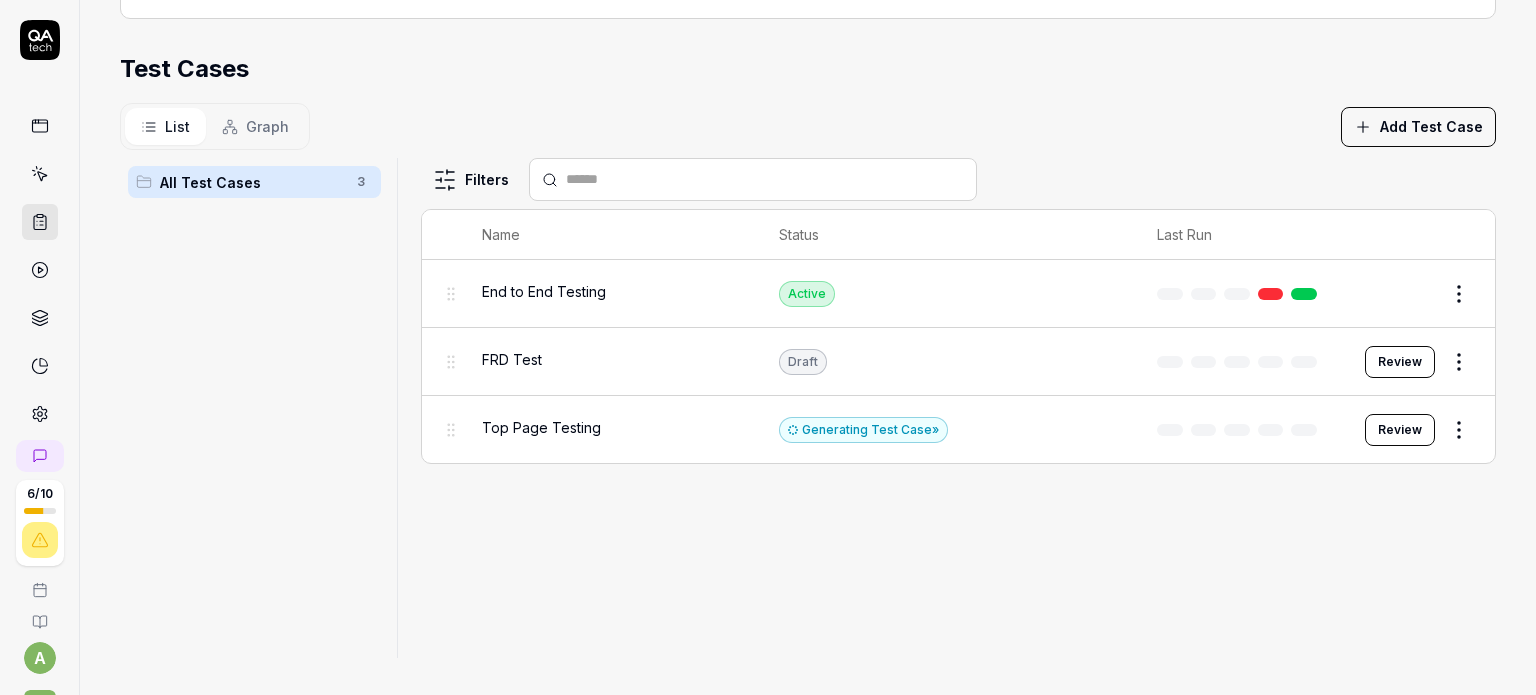 click on "**********" at bounding box center [768, 347] 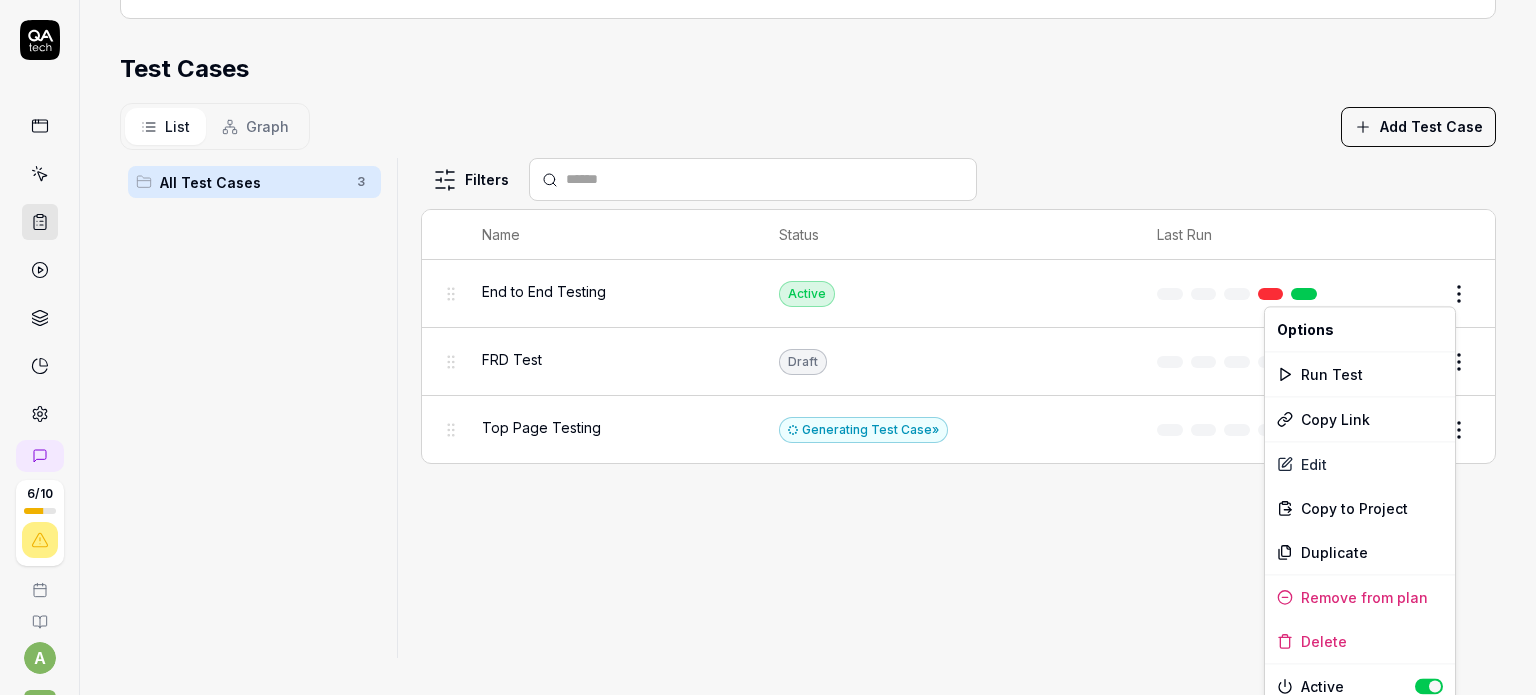 click on "**********" at bounding box center [768, 347] 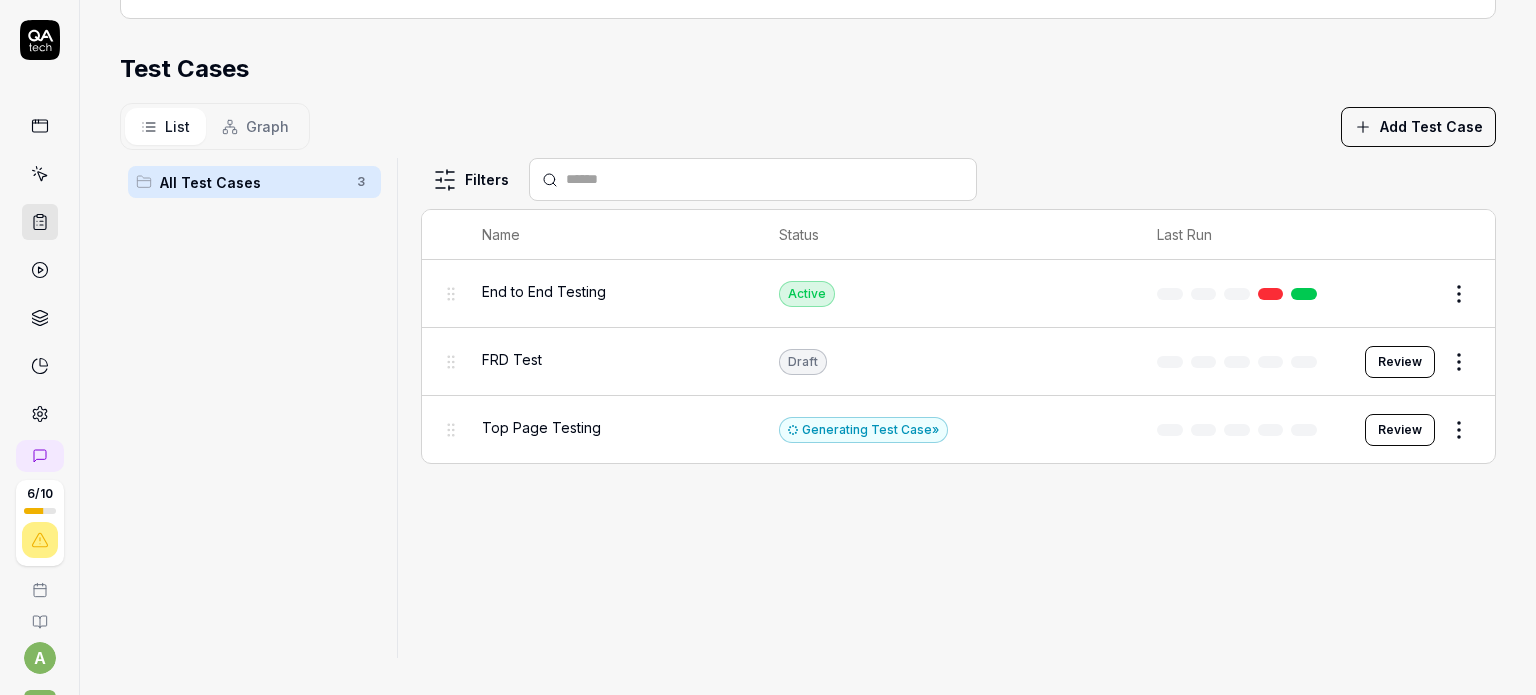 click on "End to End Testing" at bounding box center [544, 291] 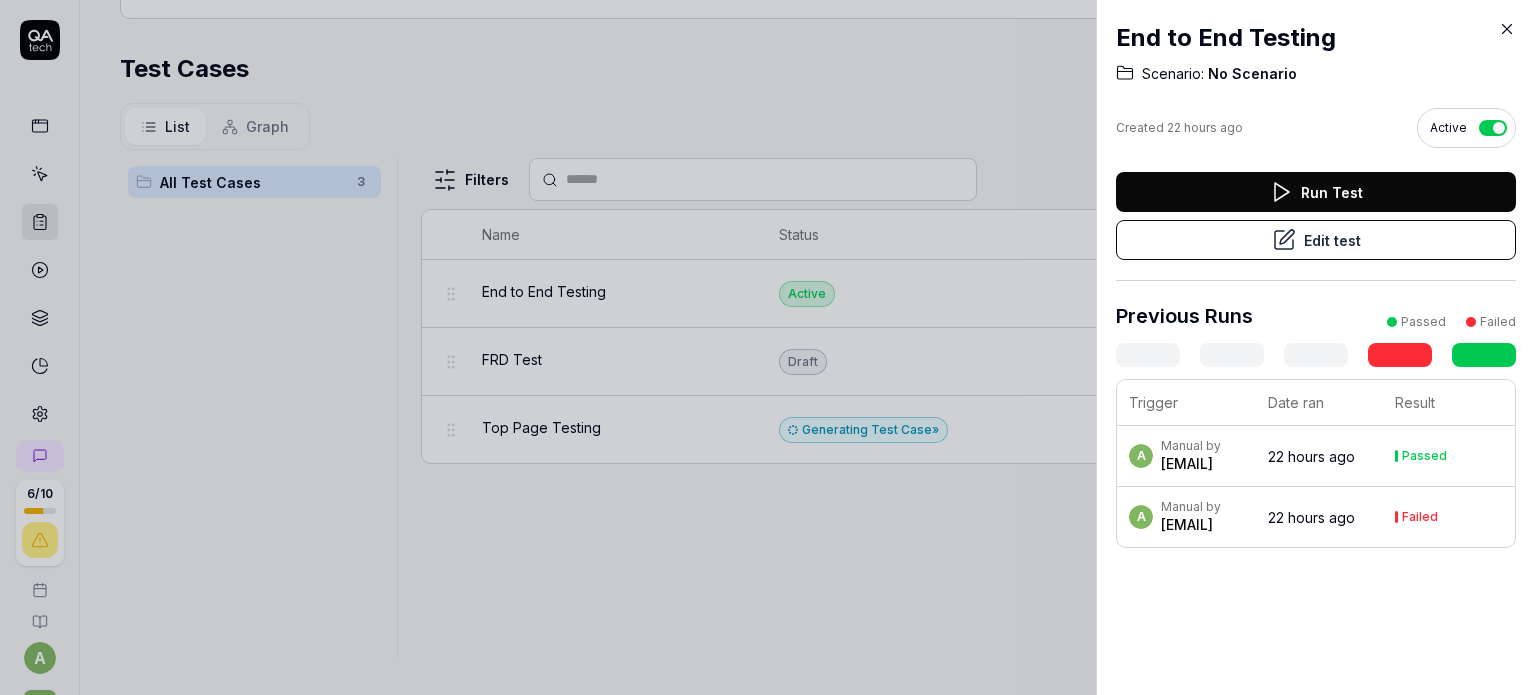 click on "Edit test" at bounding box center [1316, 240] 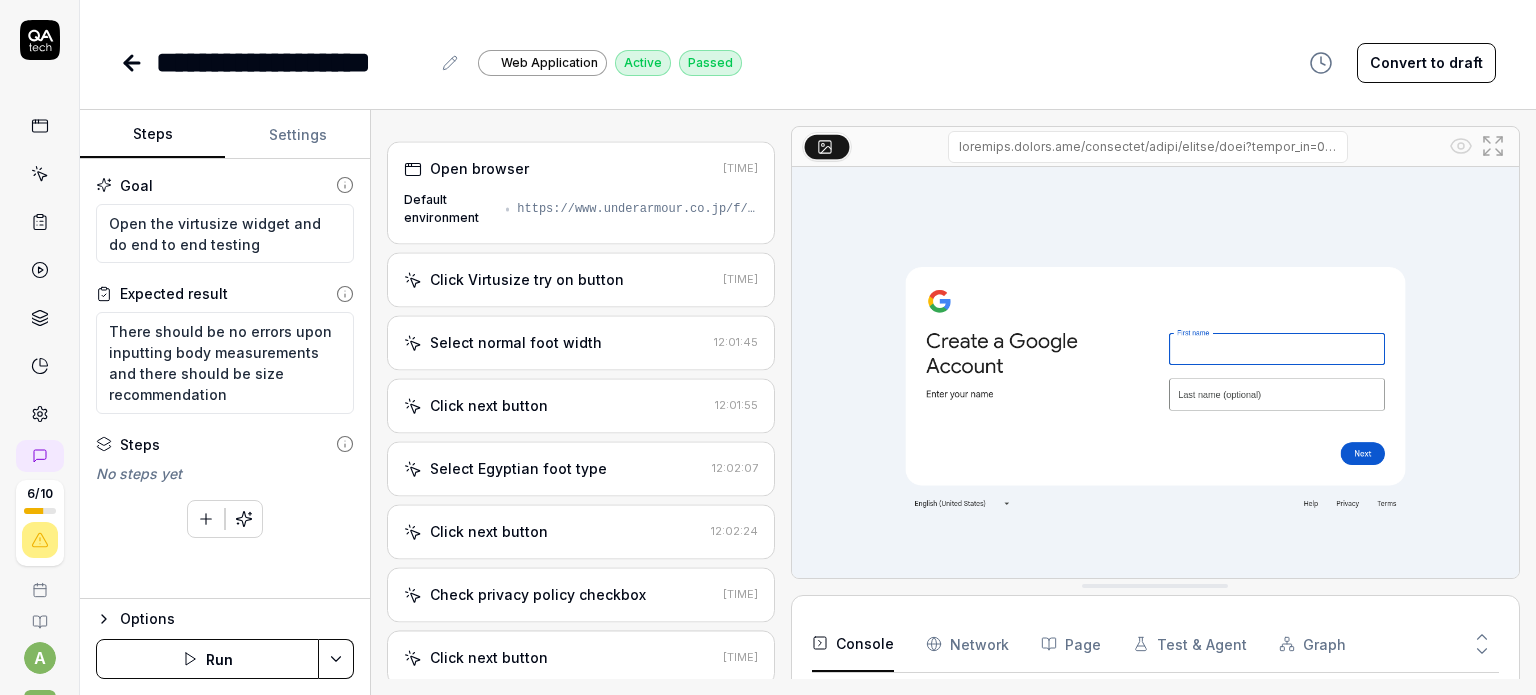 scroll, scrollTop: 0, scrollLeft: 0, axis: both 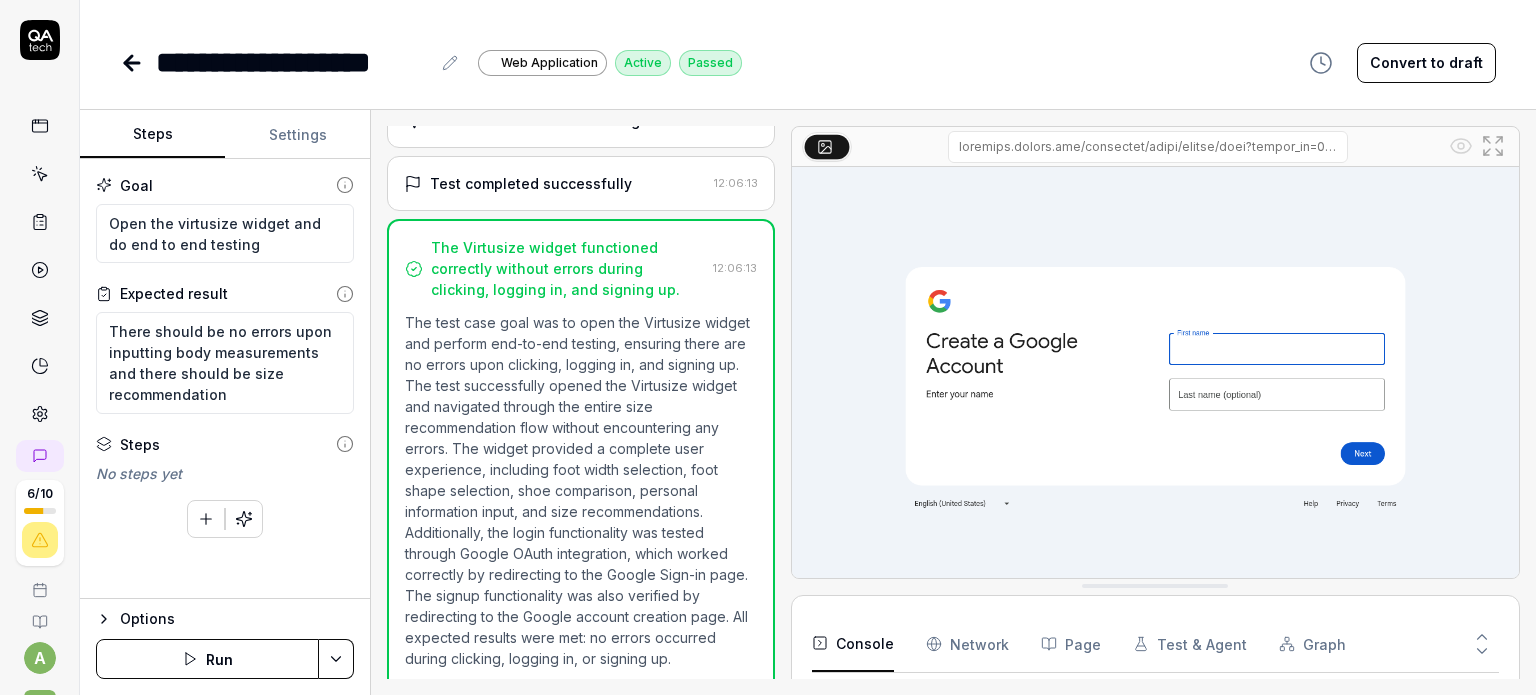 click on "Run" at bounding box center (207, 659) 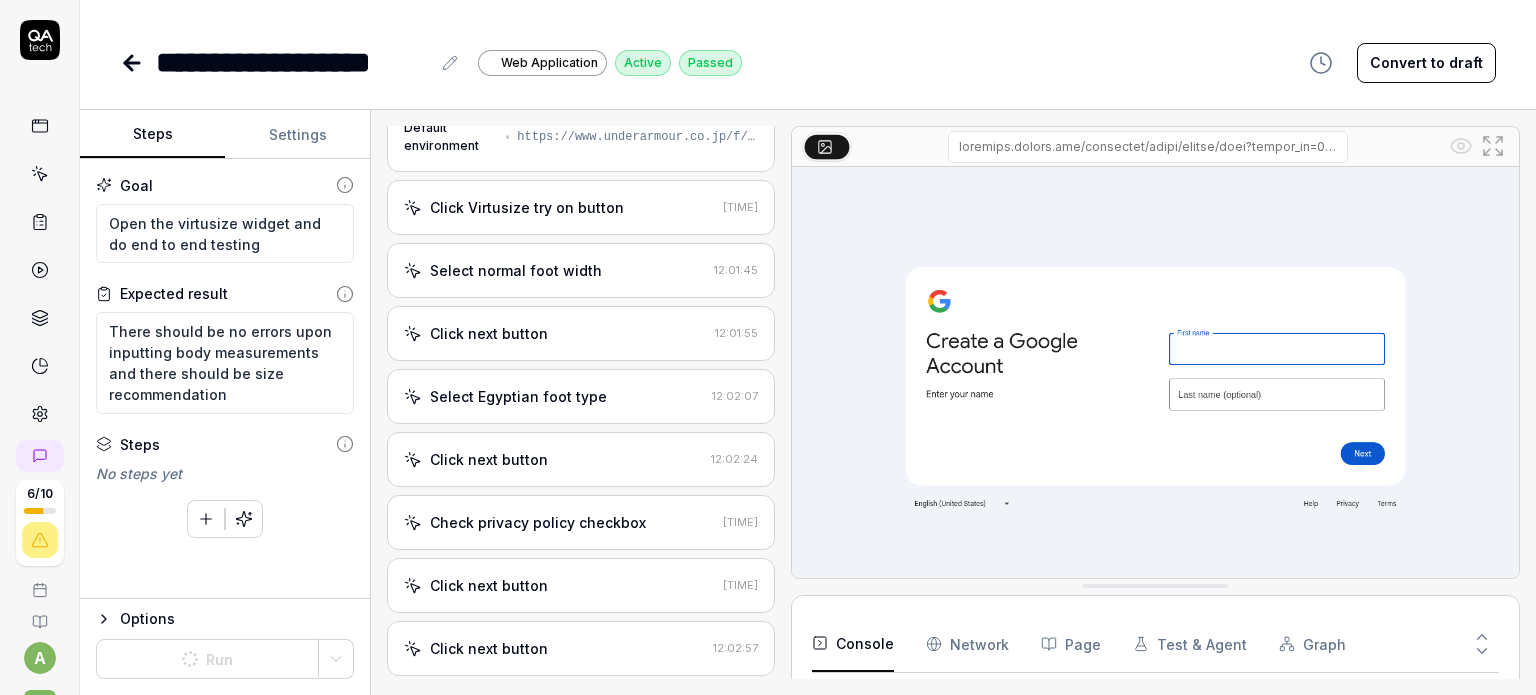 scroll, scrollTop: 0, scrollLeft: 0, axis: both 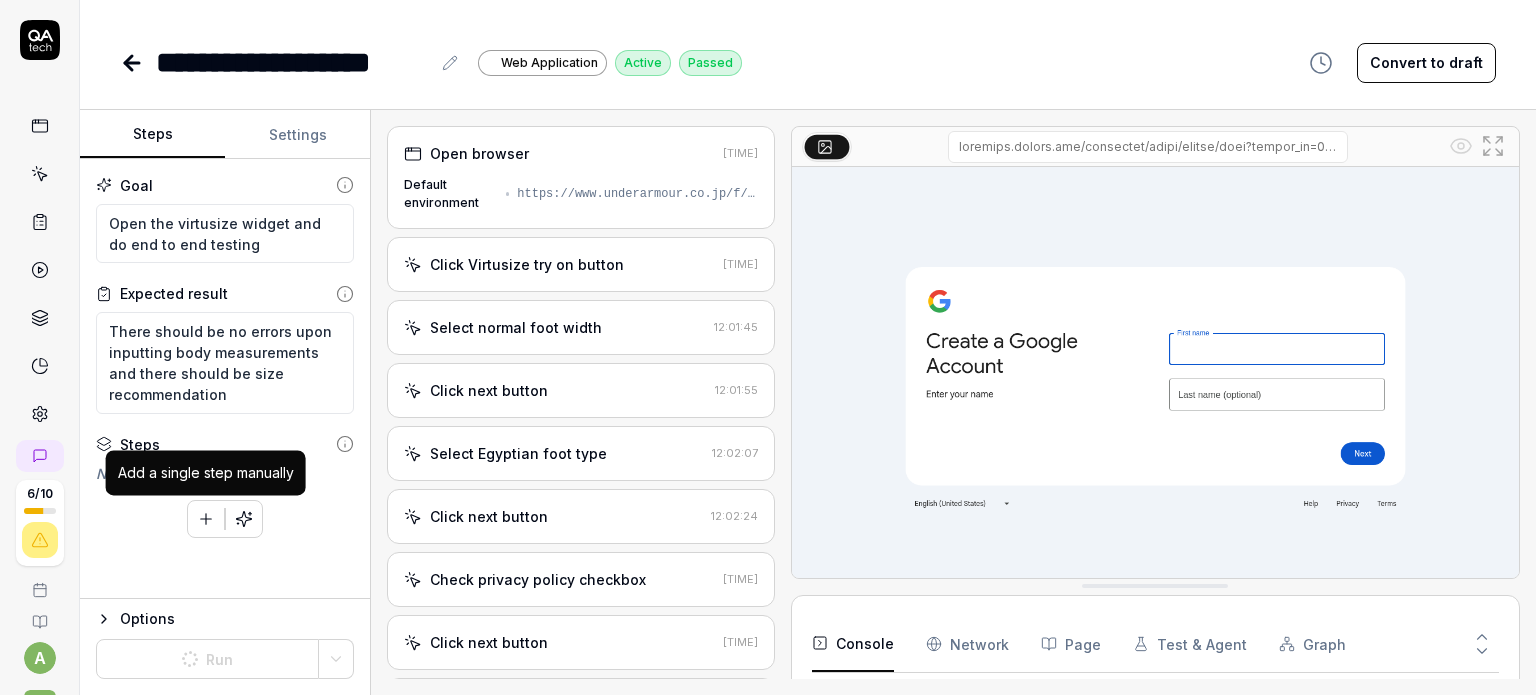 click 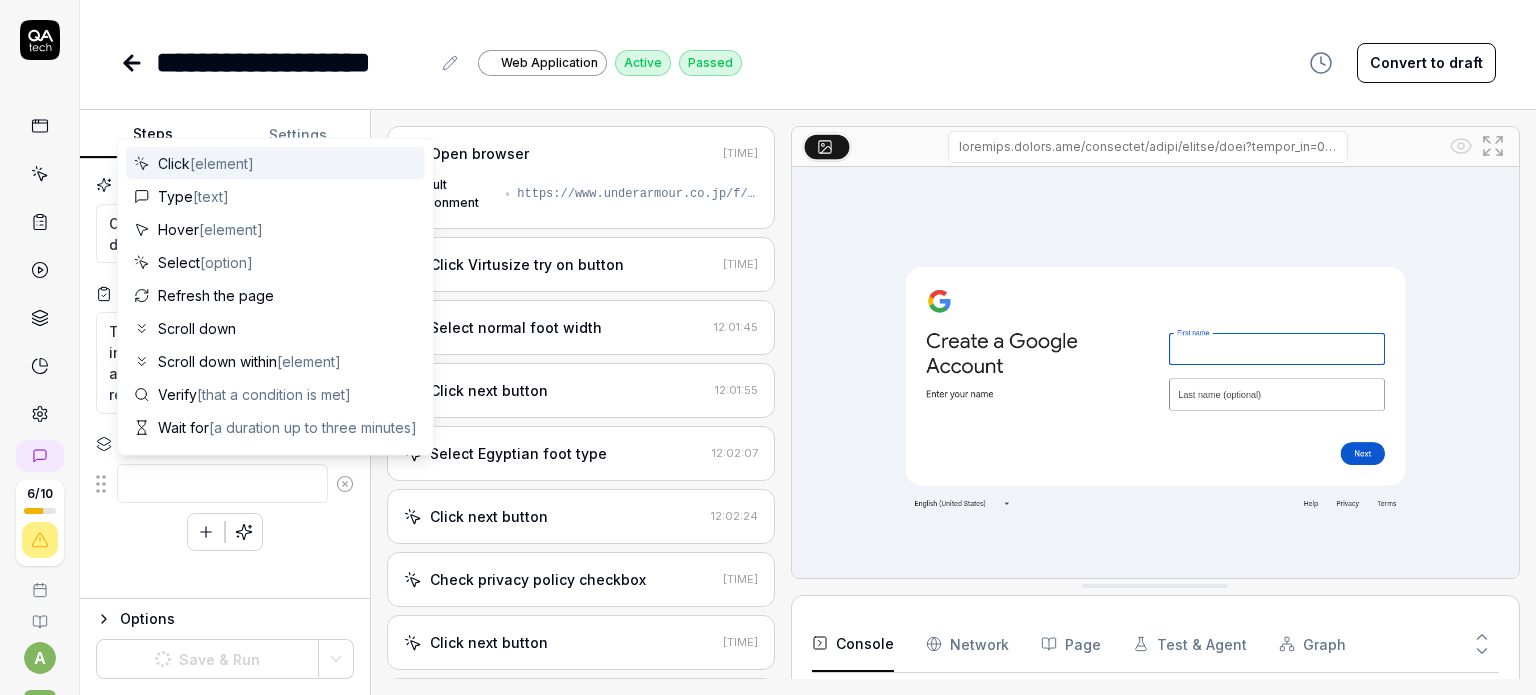click on "Goal Open the virtusize widget and do end to end testing Expected result There should be no errors upon inputting body measurements and there should be size recommendation Steps
To pick up a draggable item, press the space bar.
While dragging, use the arrow keys to move the item.
Press space again to drop the item in its new position, or press escape to cancel." at bounding box center [225, 379] 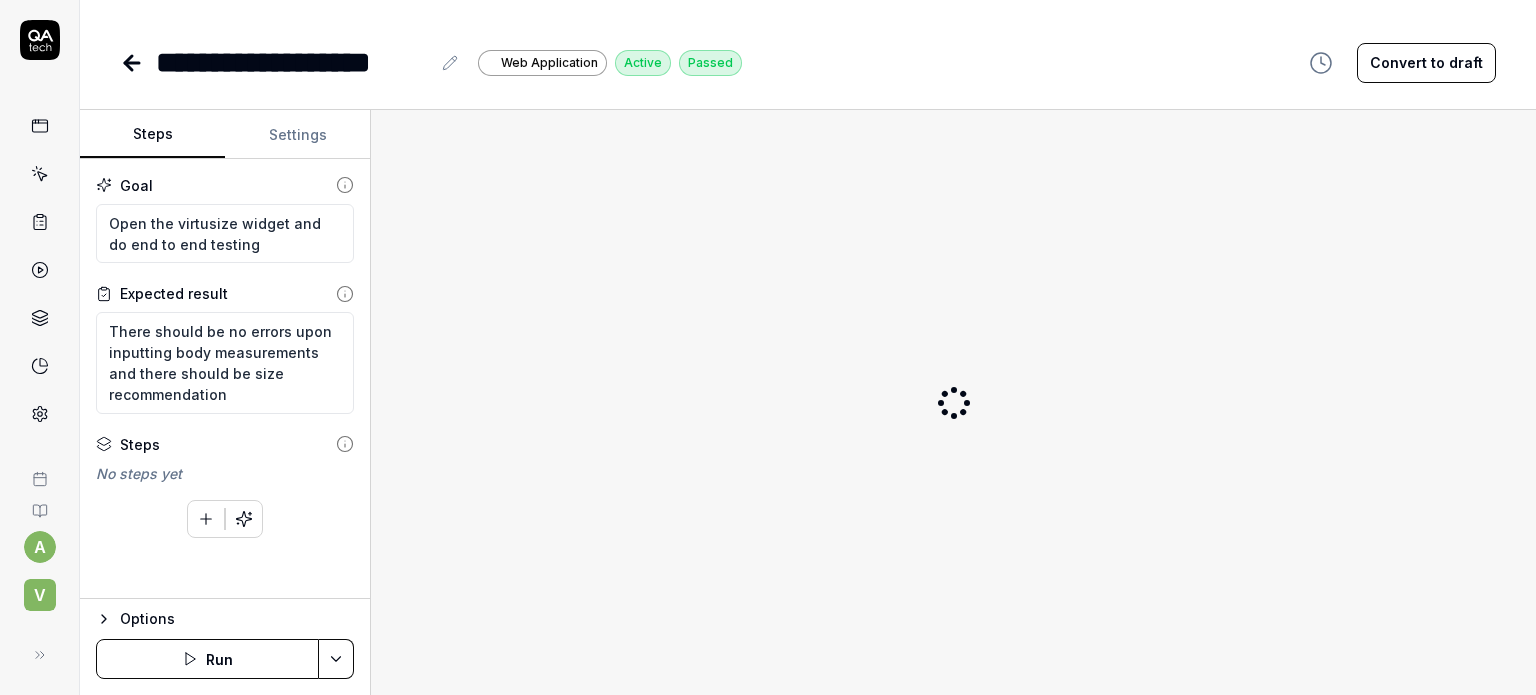 scroll, scrollTop: 0, scrollLeft: 0, axis: both 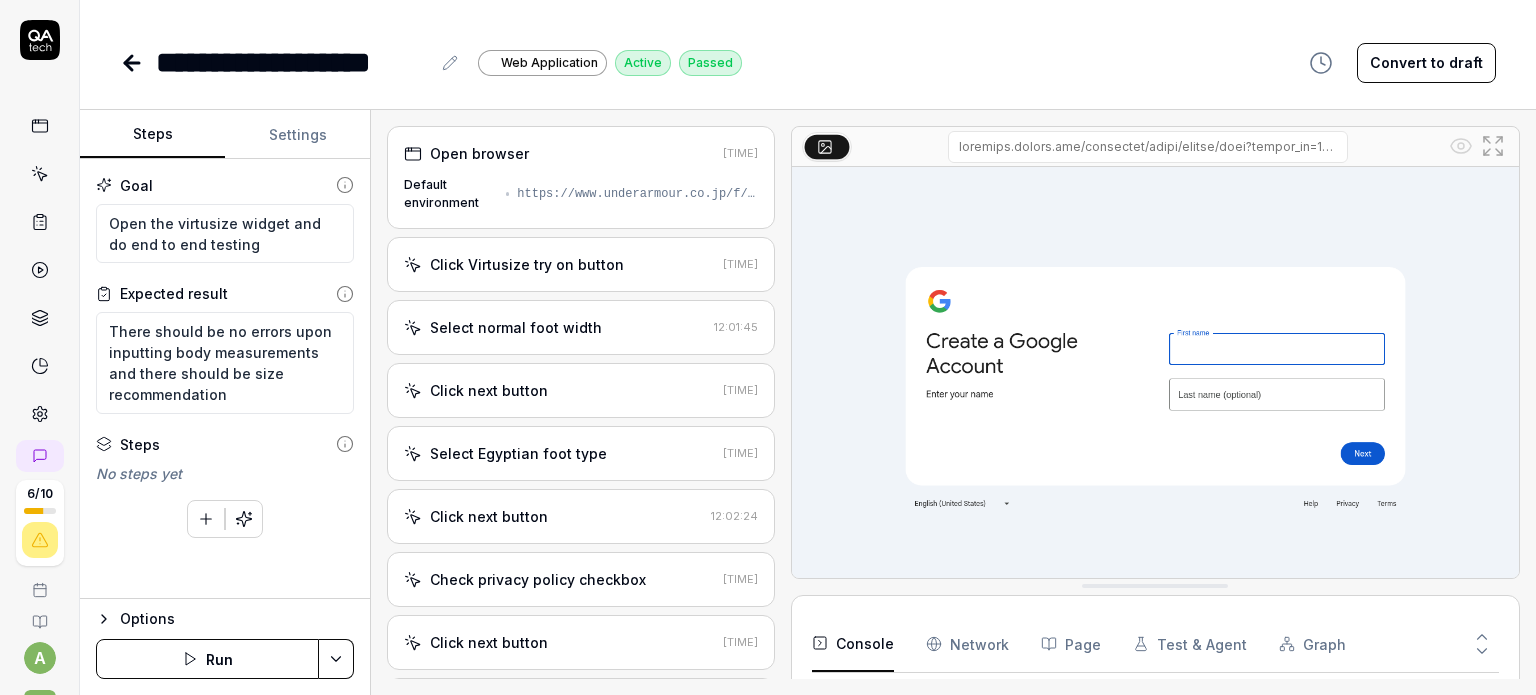 click at bounding box center (206, 519) 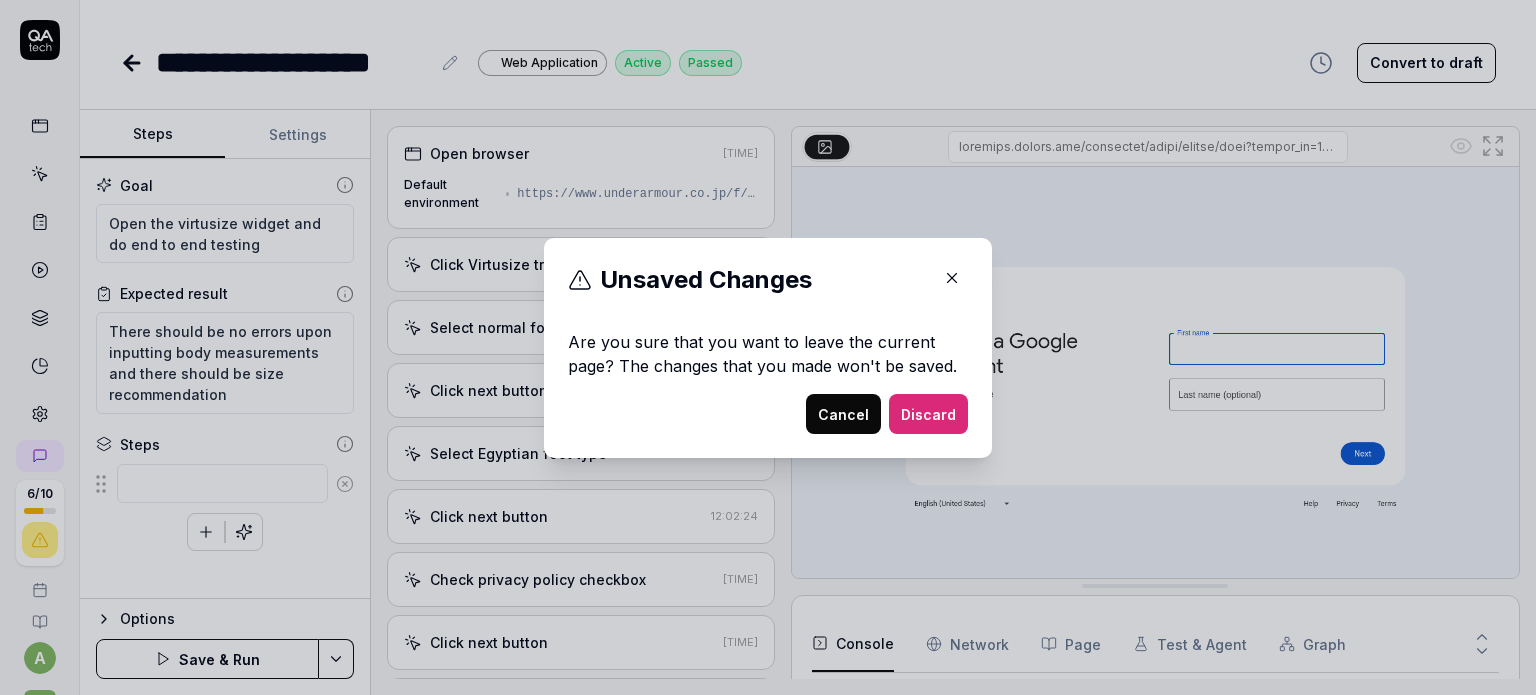 click on "Discard" at bounding box center [928, 414] 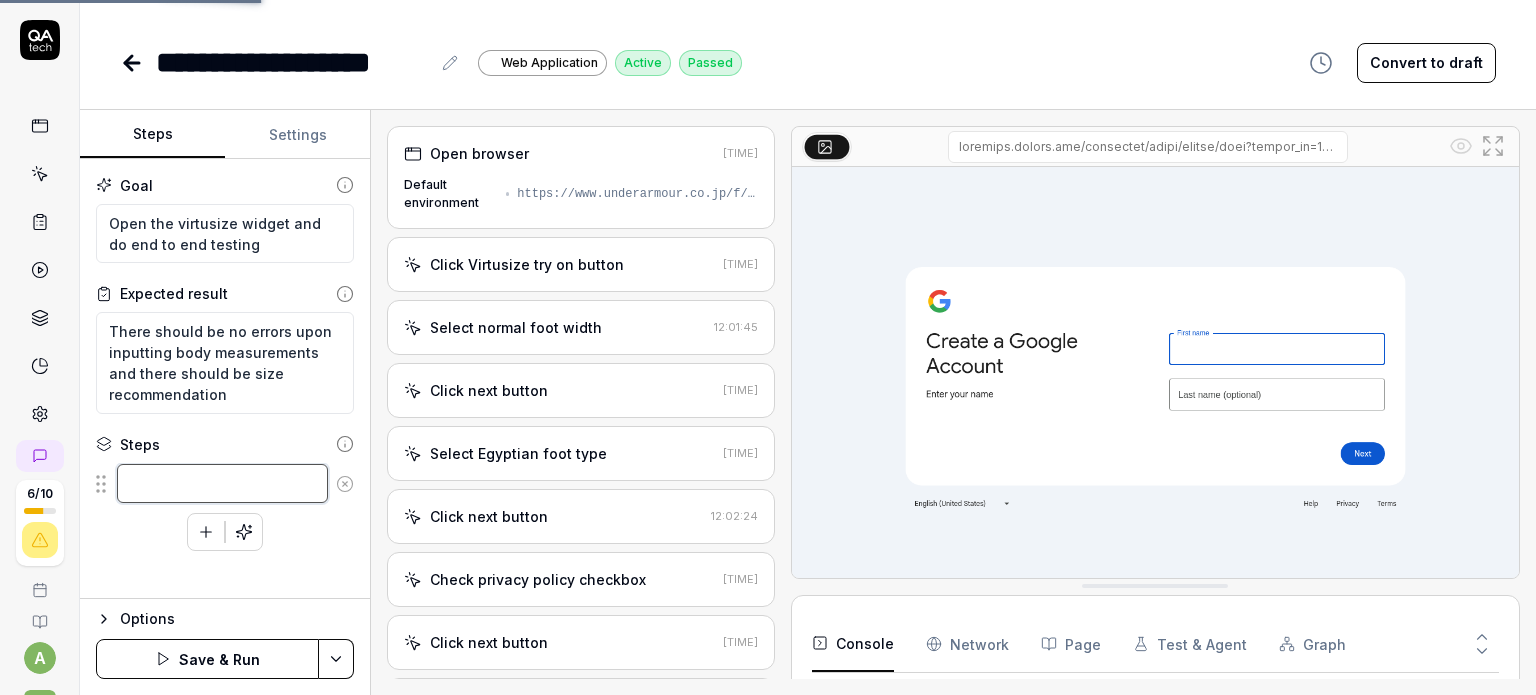click at bounding box center (222, 483) 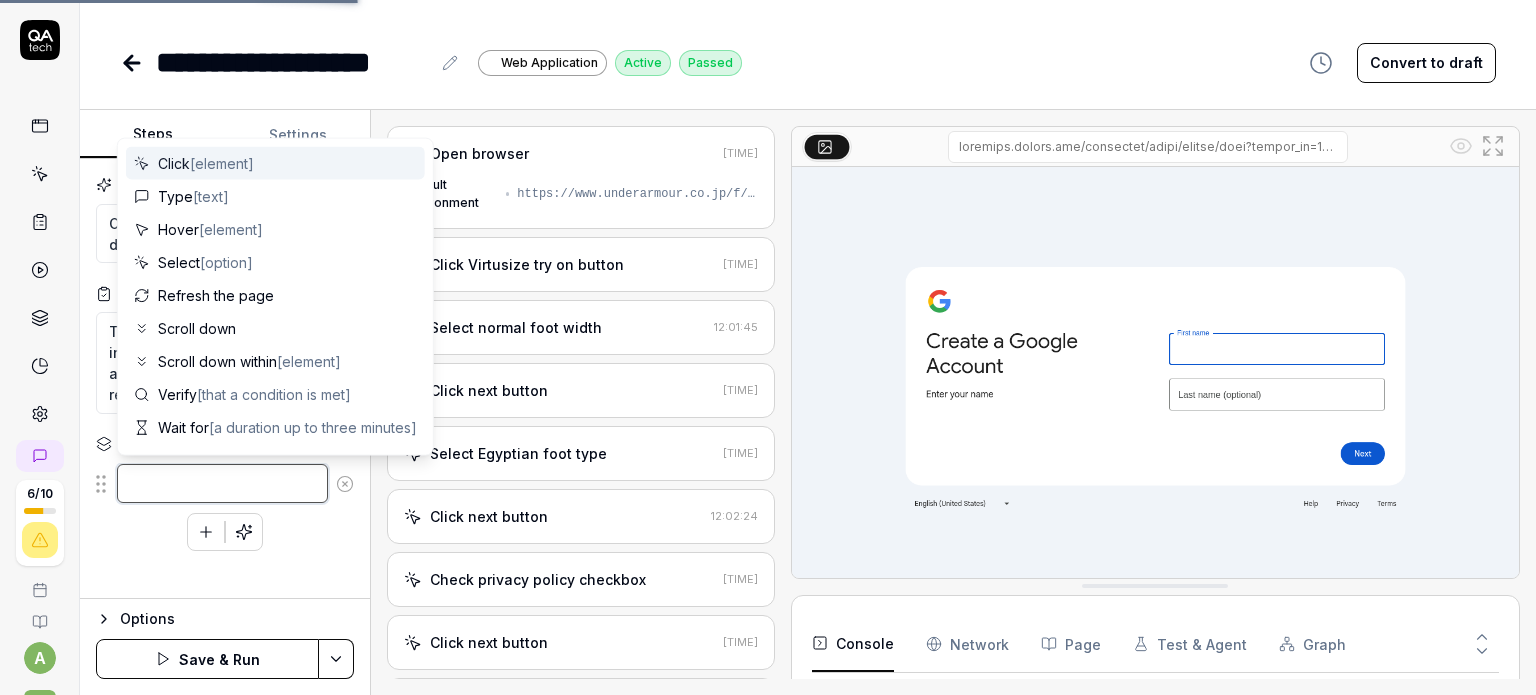 click at bounding box center [222, 483] 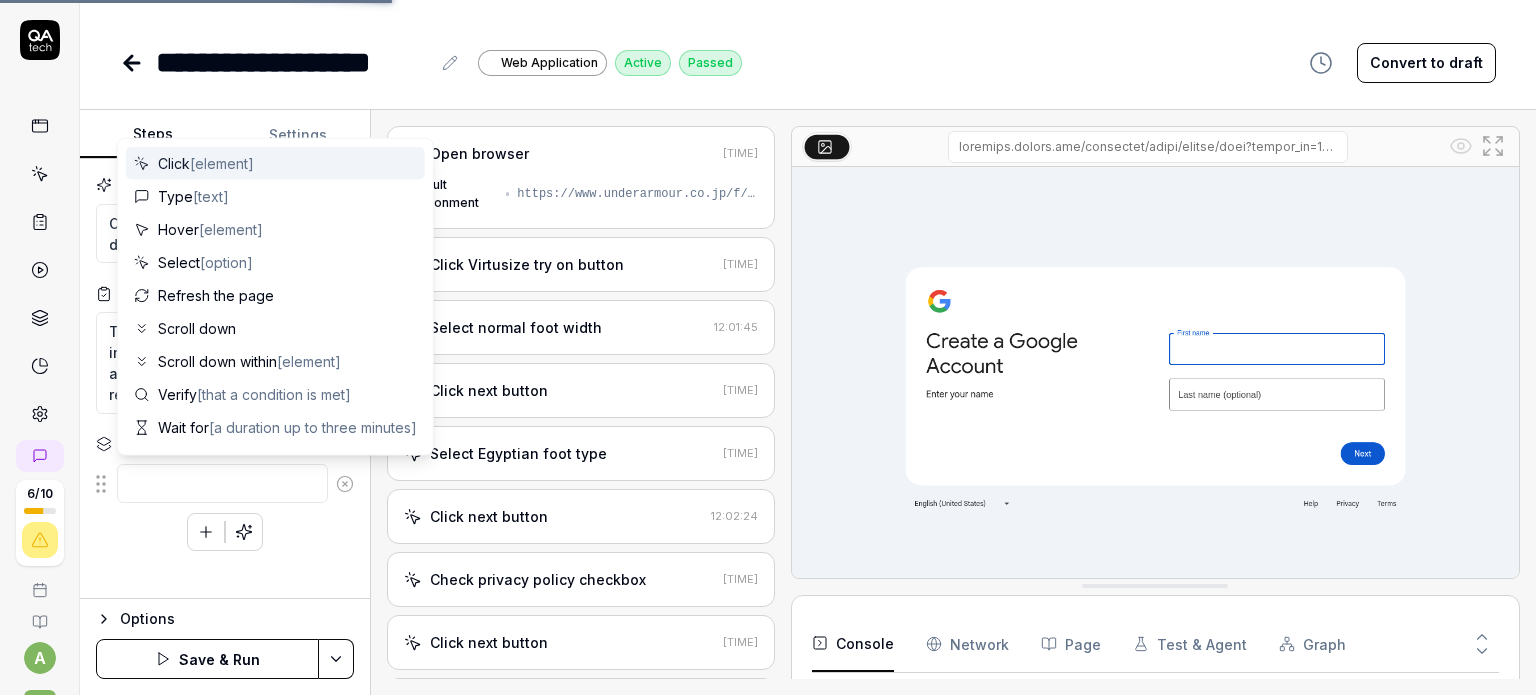 click on "To pick up a draggable item, press the space bar.
While dragging, use the arrow keys to move the item.
Press space again to drop the item in its new position, or press escape to cancel." at bounding box center (225, 507) 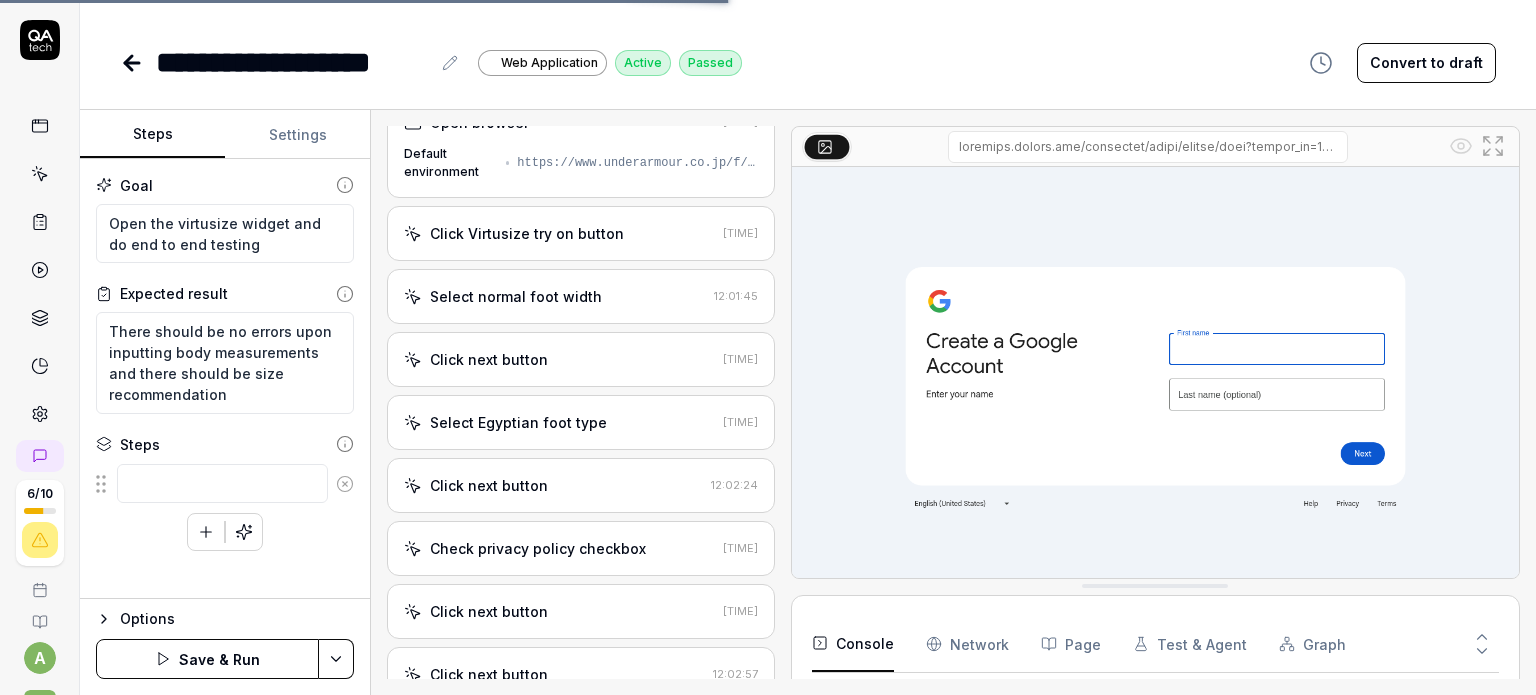 scroll, scrollTop: 0, scrollLeft: 0, axis: both 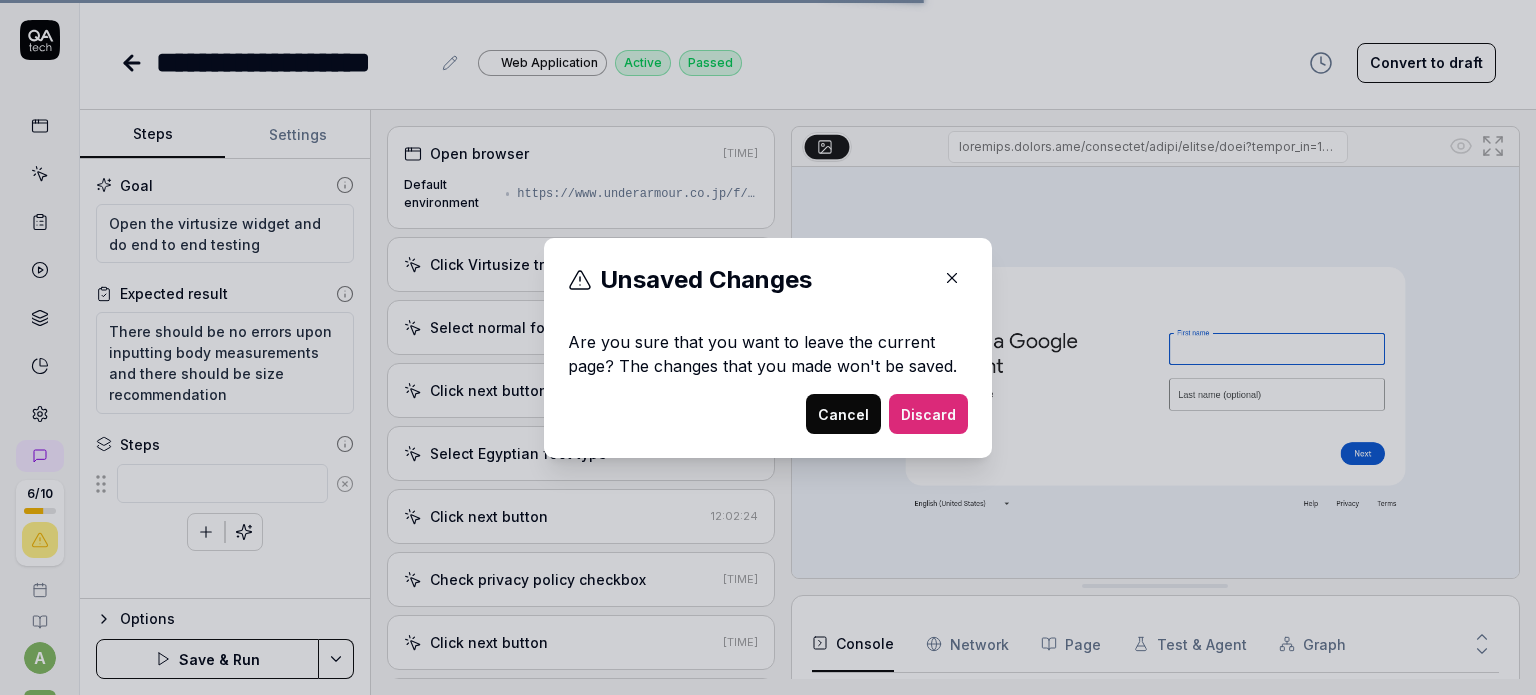 click on "Discard" at bounding box center [928, 414] 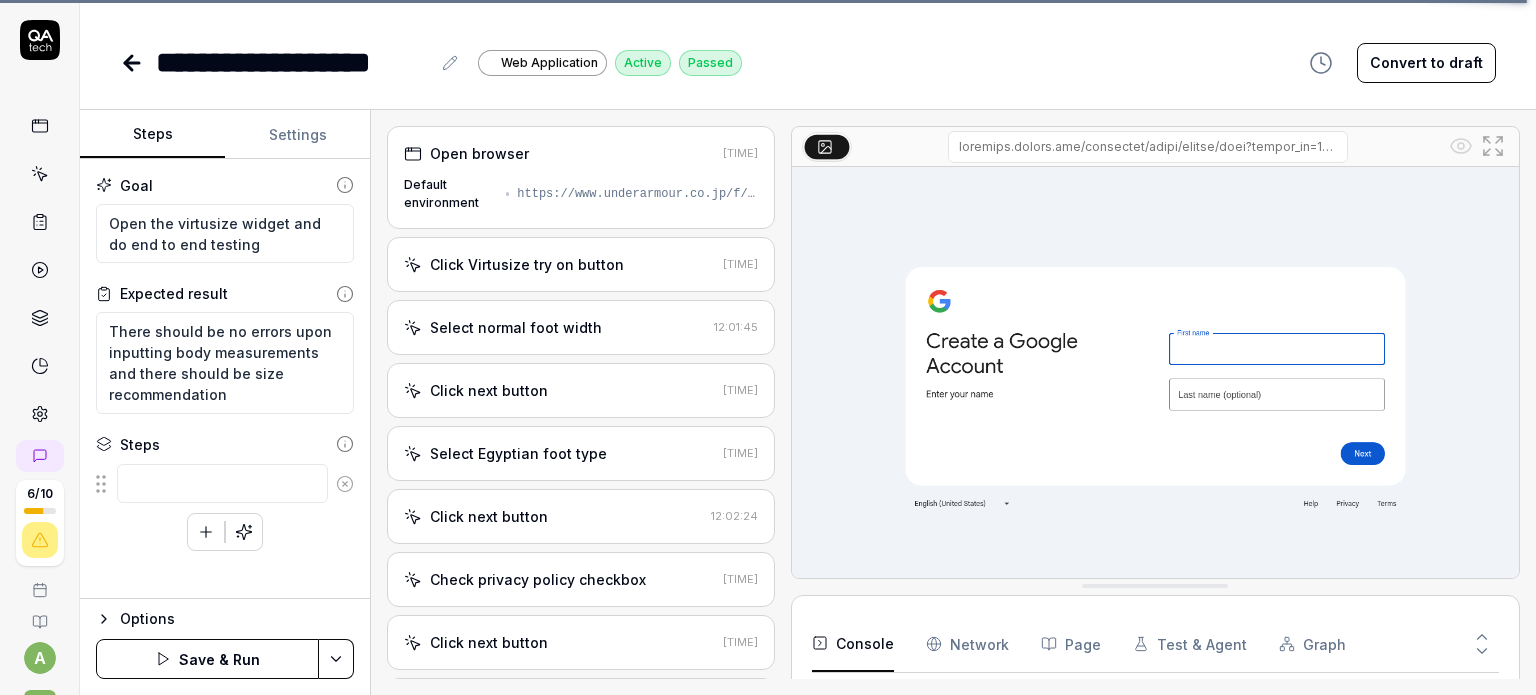 type on "*" 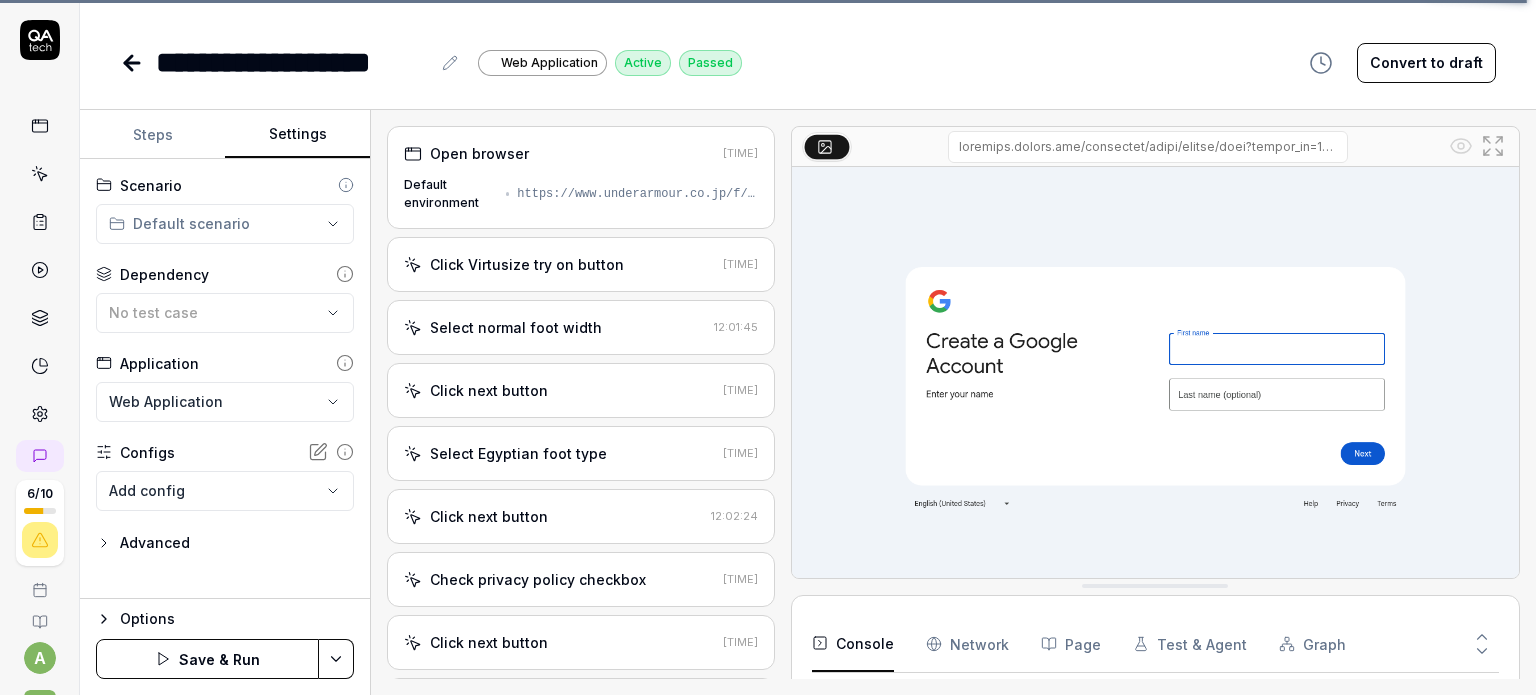 click on "Advanced" at bounding box center (155, 543) 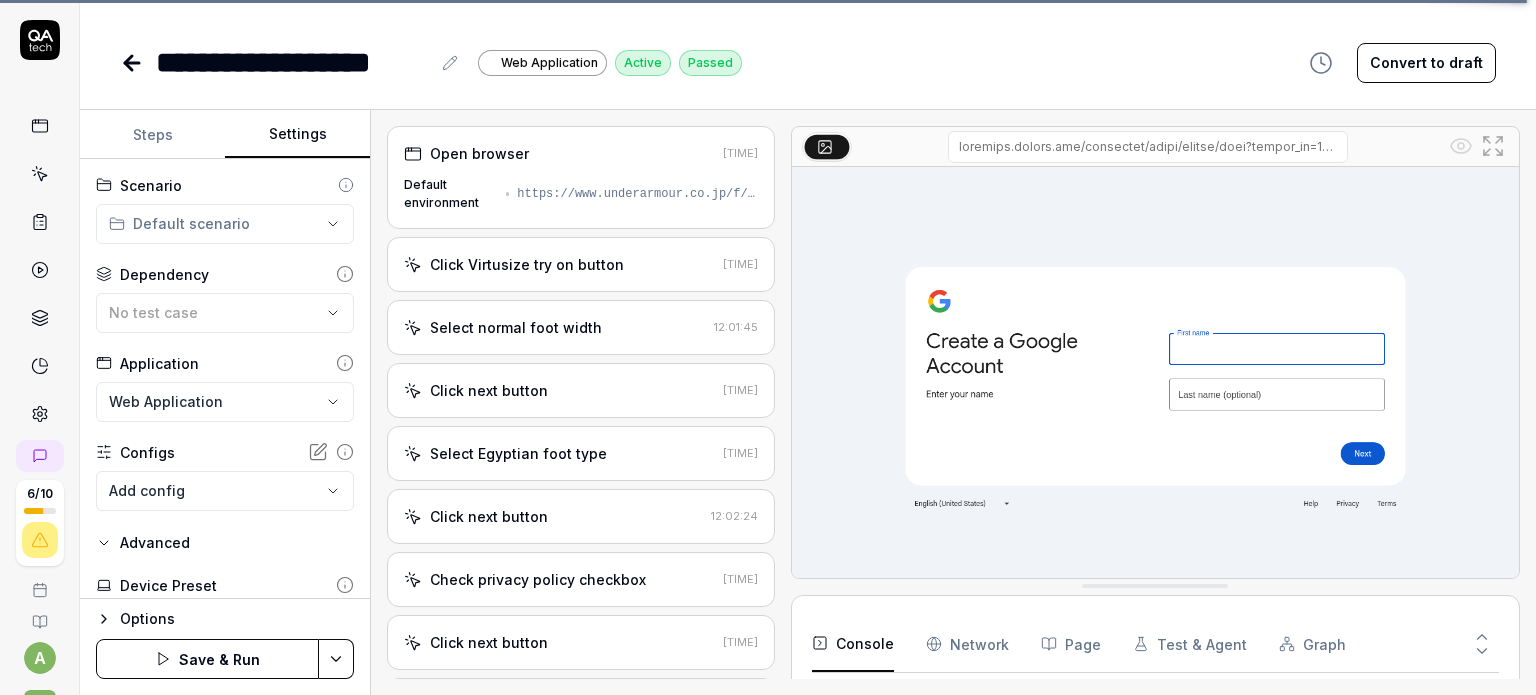 drag, startPoint x: 112, startPoint y: 551, endPoint x: 120, endPoint y: 558, distance: 10.630146 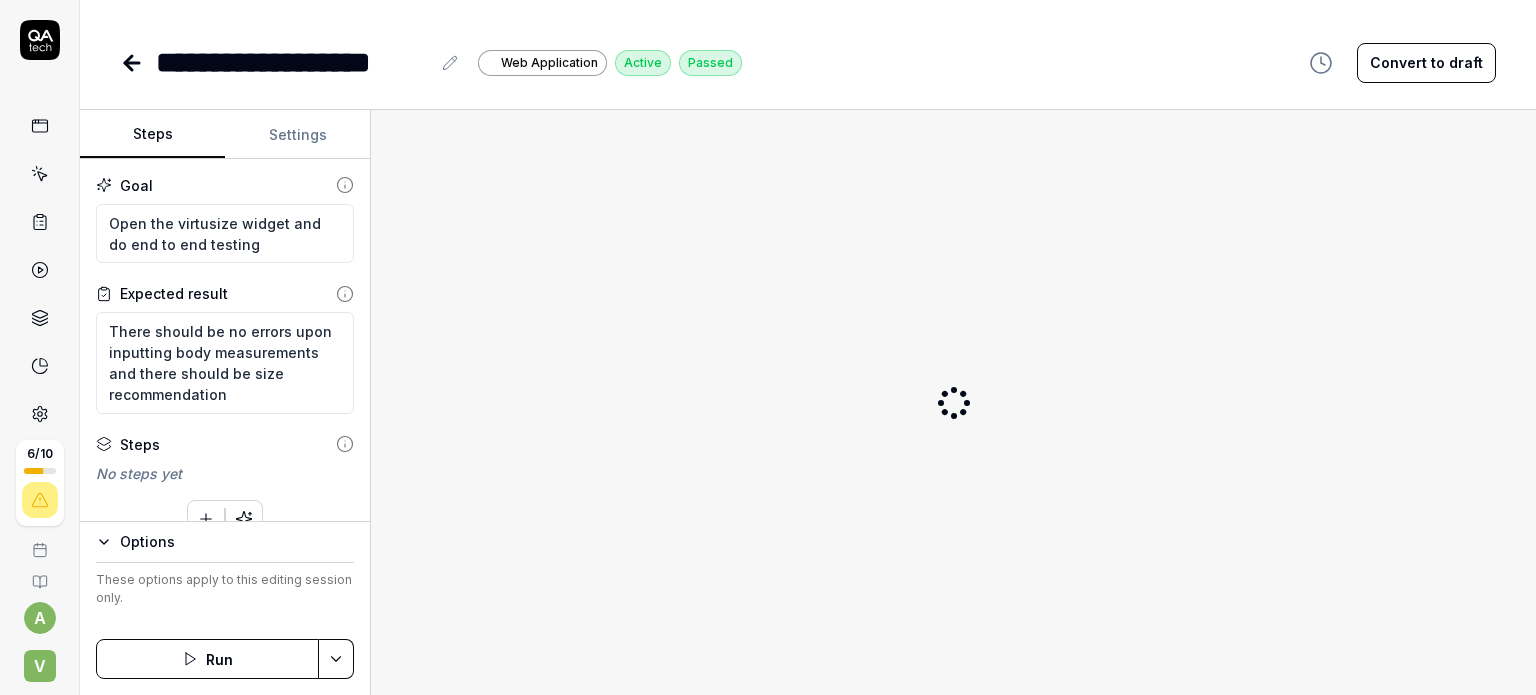 scroll, scrollTop: 0, scrollLeft: 0, axis: both 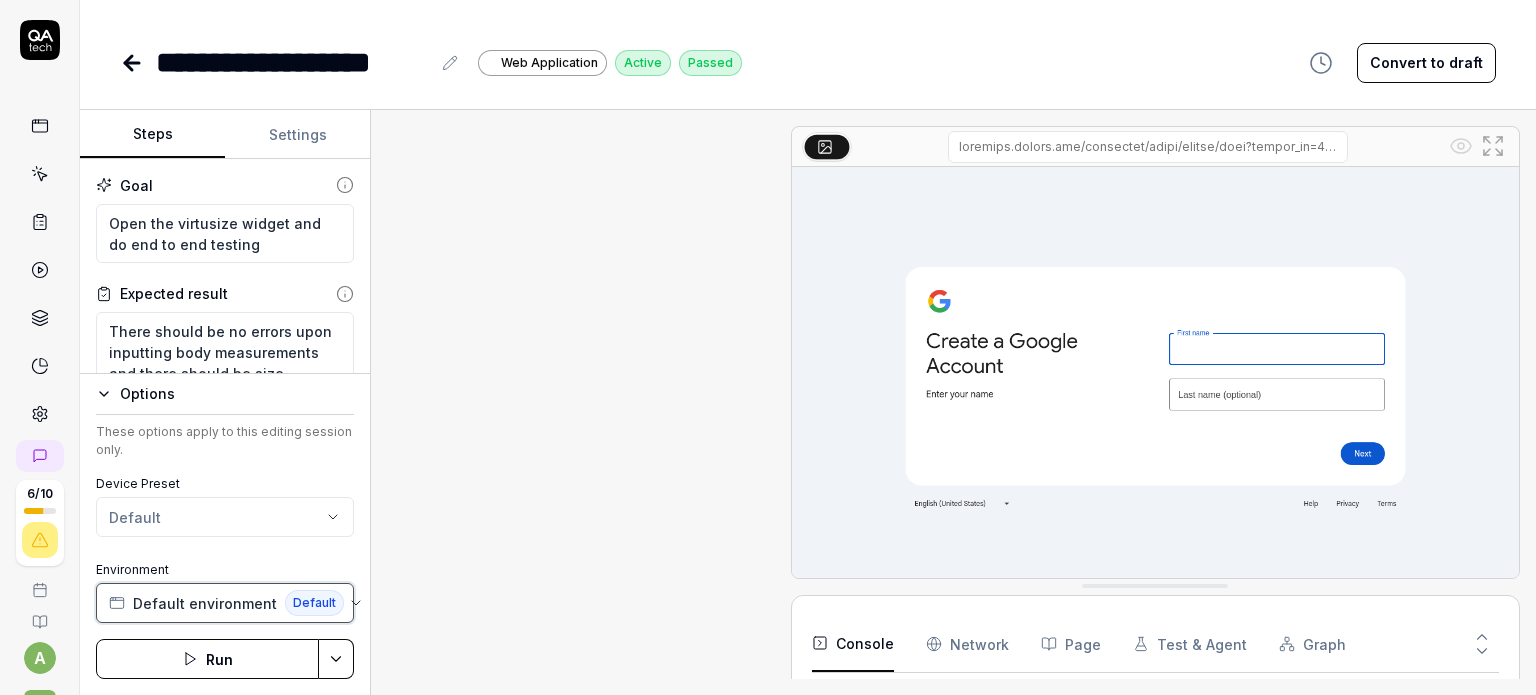 click on "Default environment" at bounding box center [205, 603] 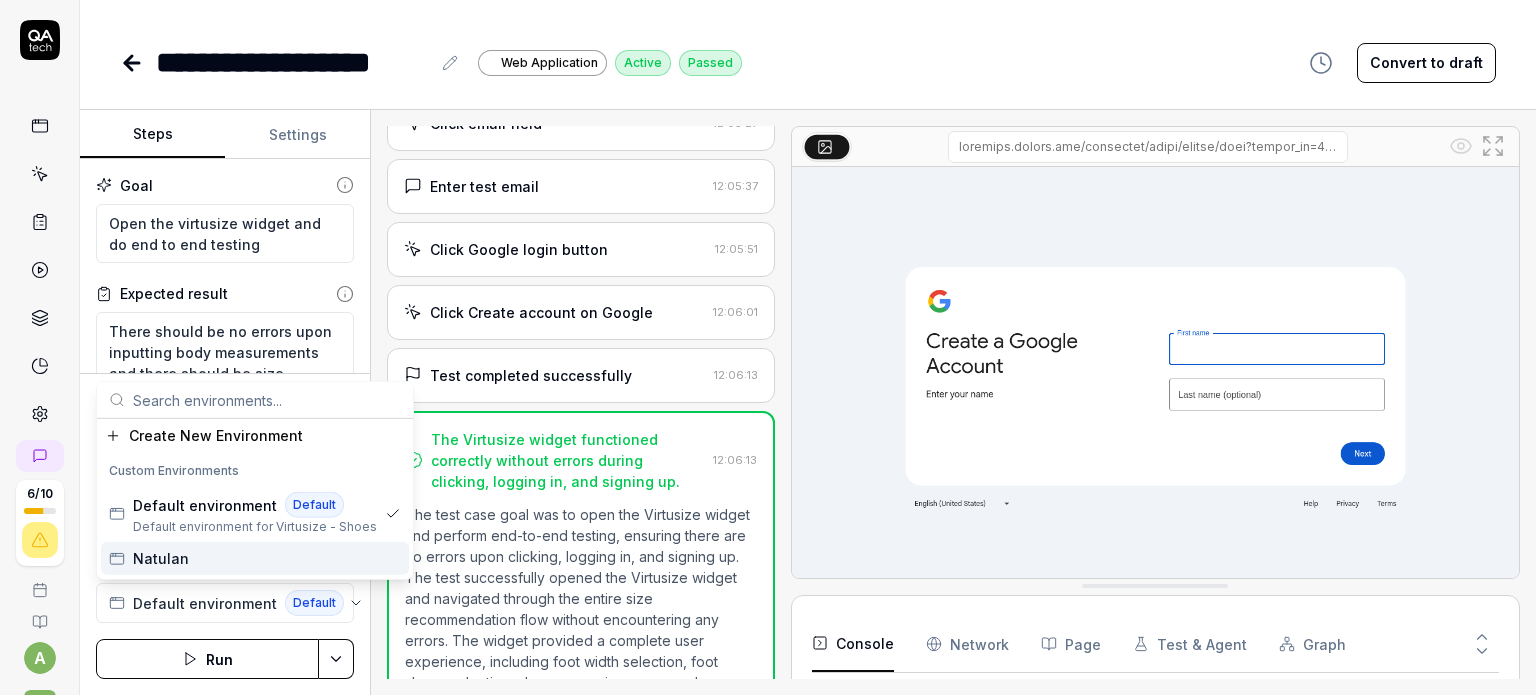 scroll, scrollTop: 1530, scrollLeft: 0, axis: vertical 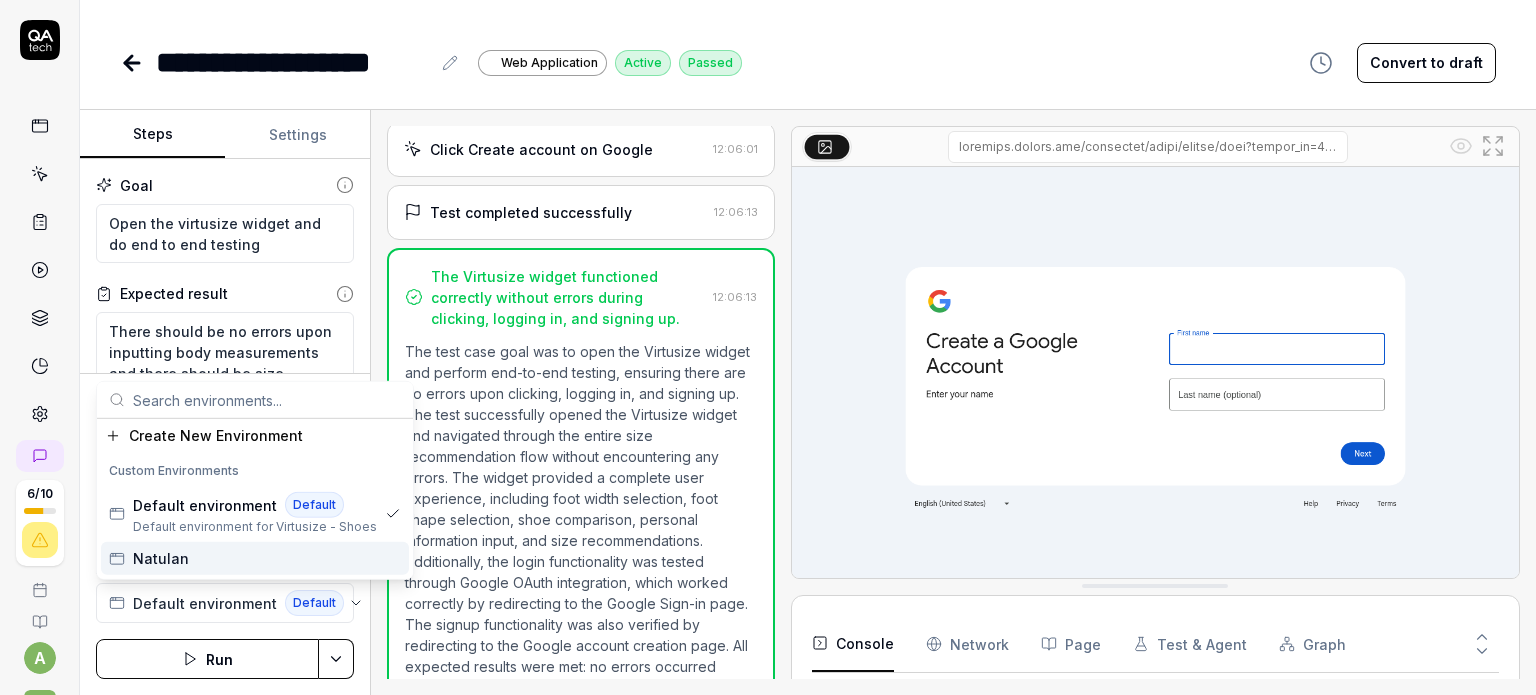 click on "Natulan" at bounding box center (161, 558) 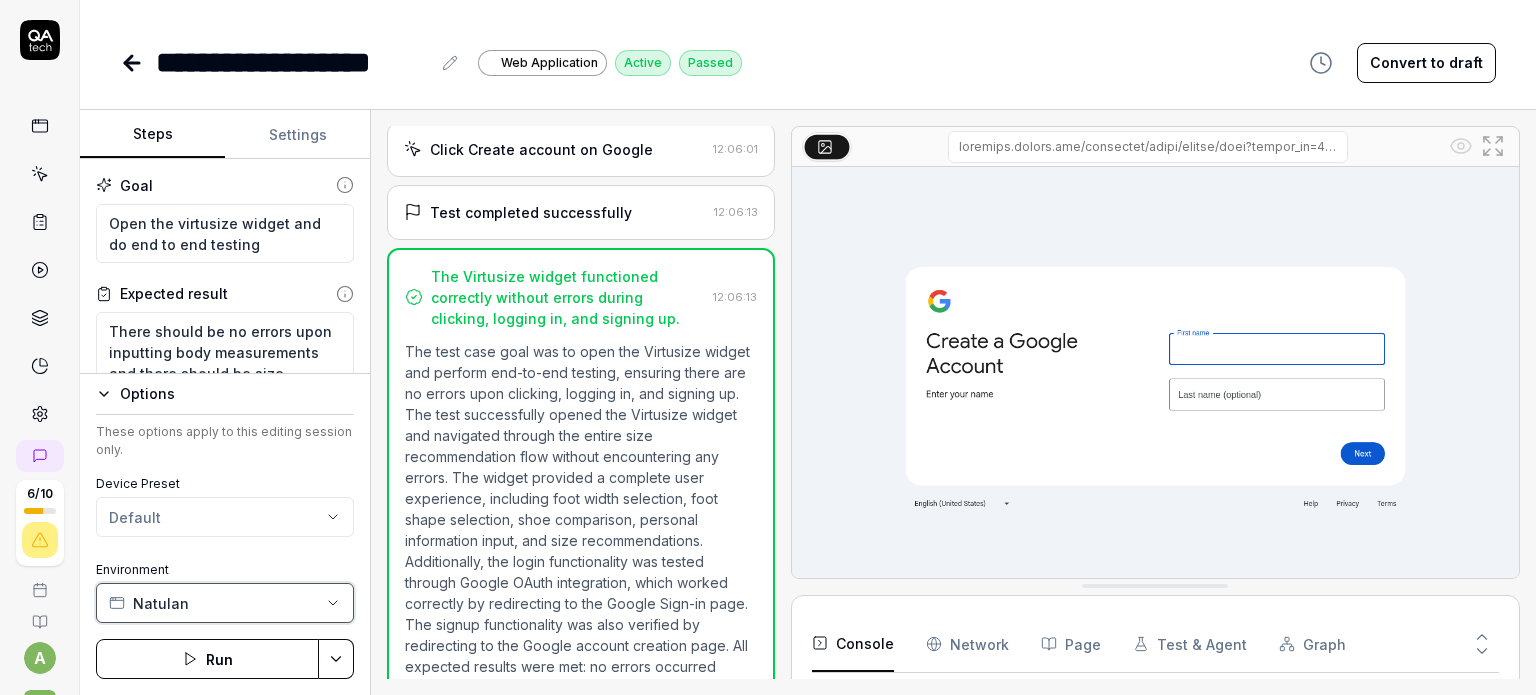 scroll, scrollTop: 2950, scrollLeft: 0, axis: vertical 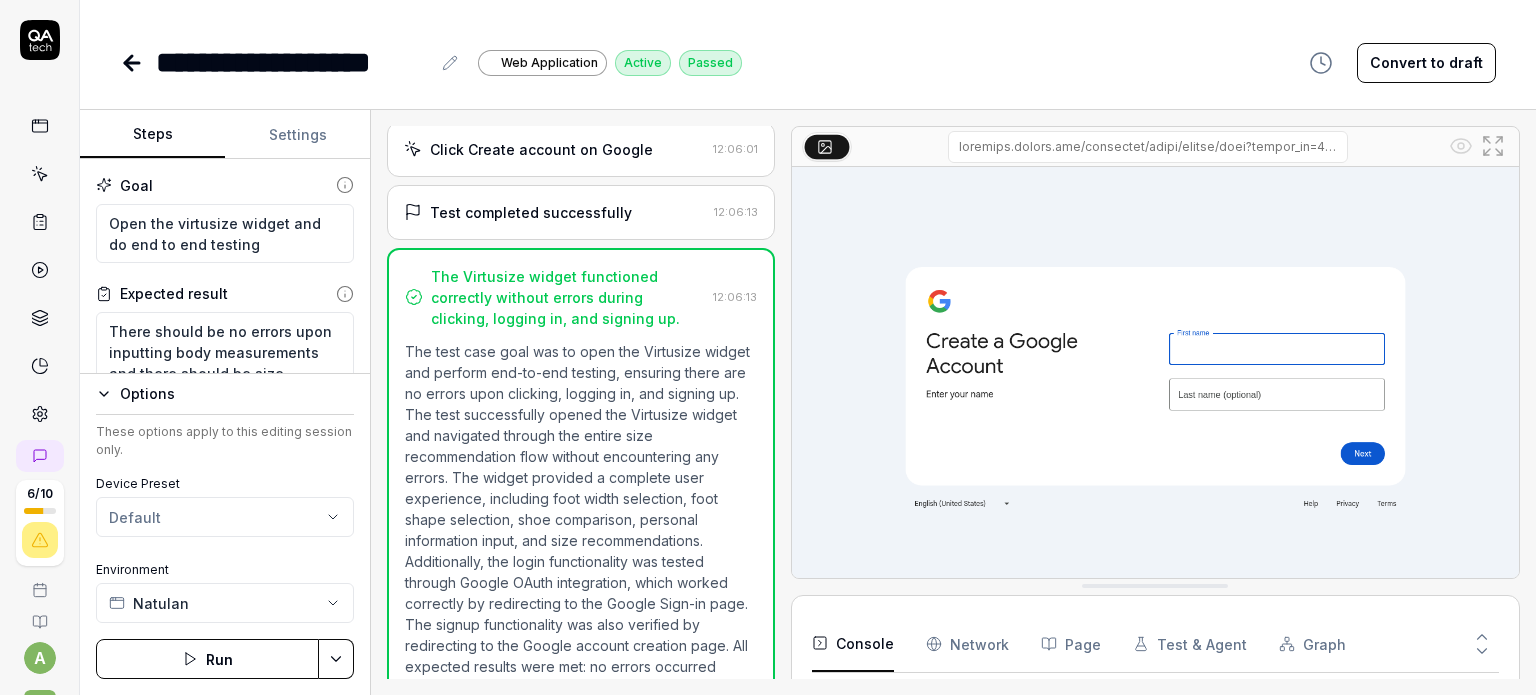 click on "Steps" at bounding box center [152, 135] 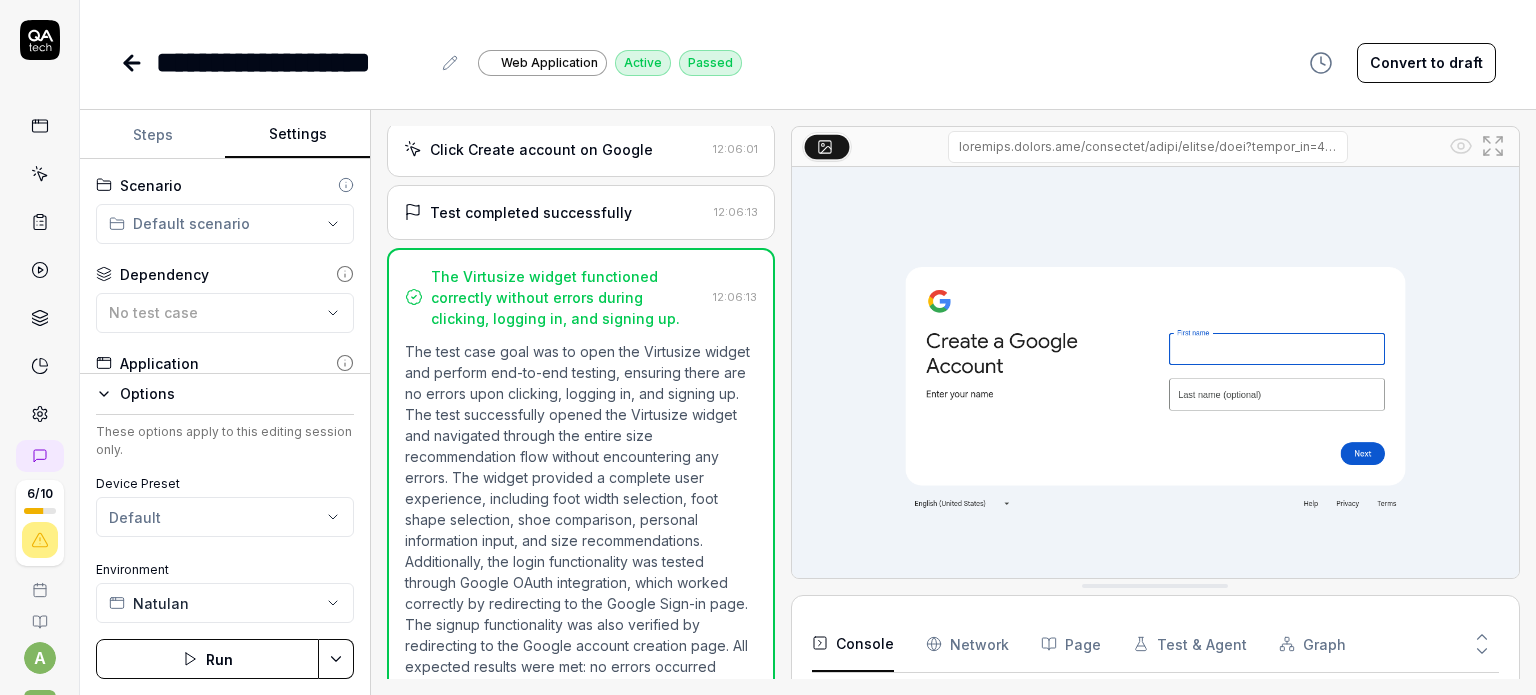 click on "Steps" at bounding box center [152, 135] 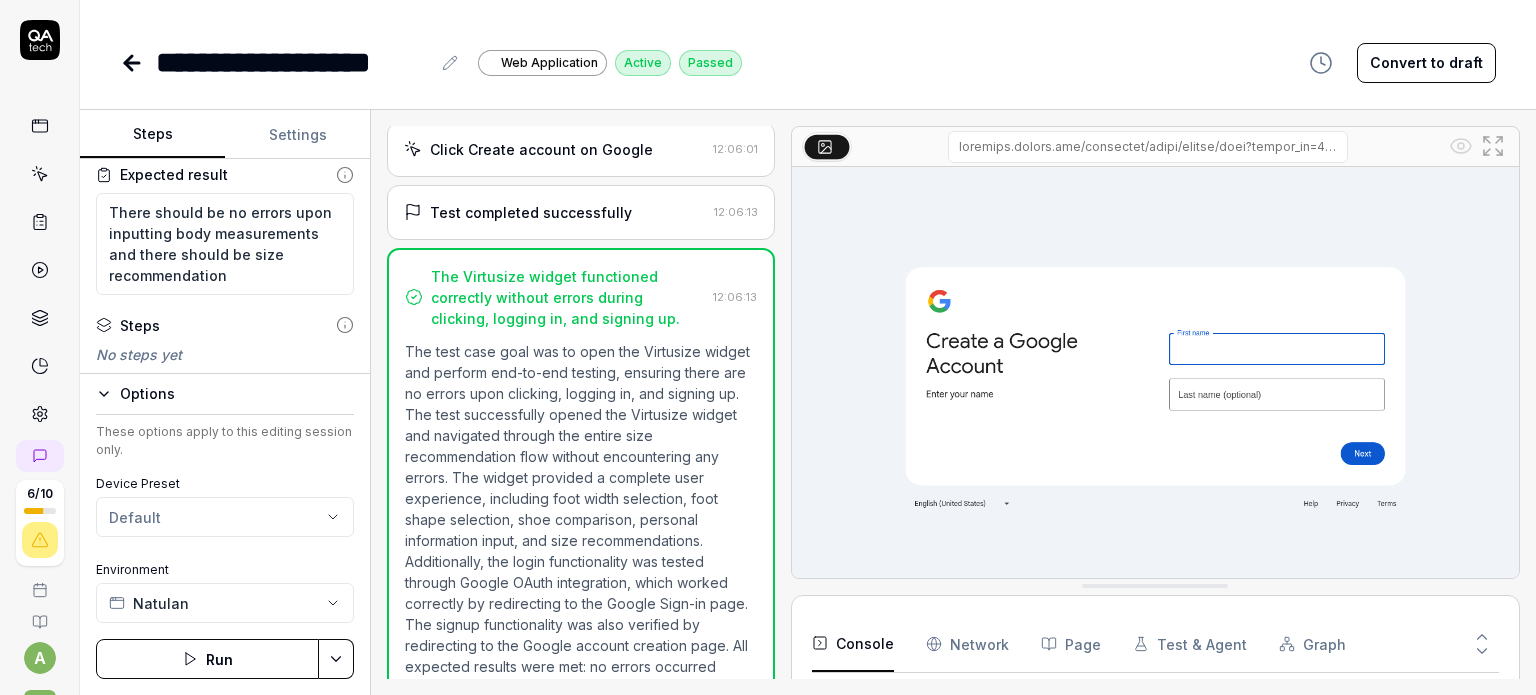 scroll, scrollTop: 179, scrollLeft: 0, axis: vertical 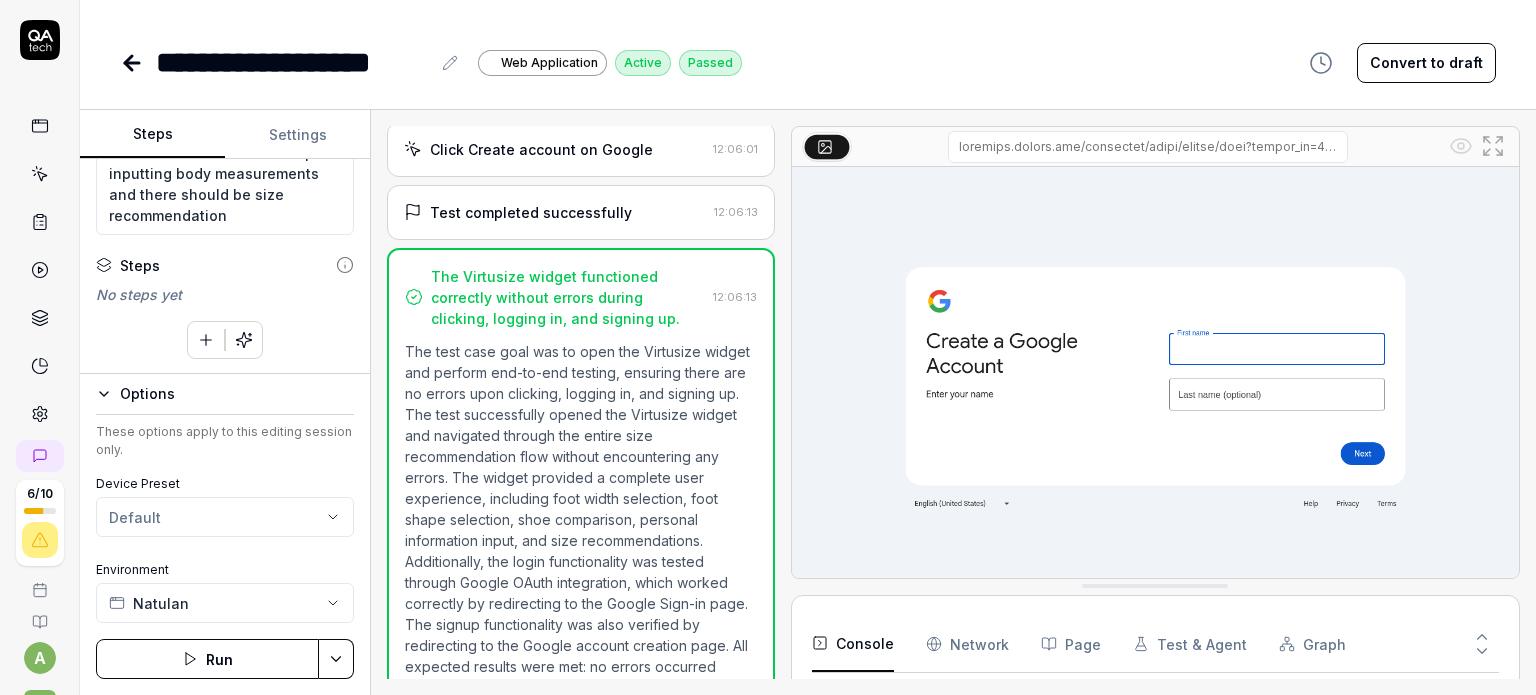 click 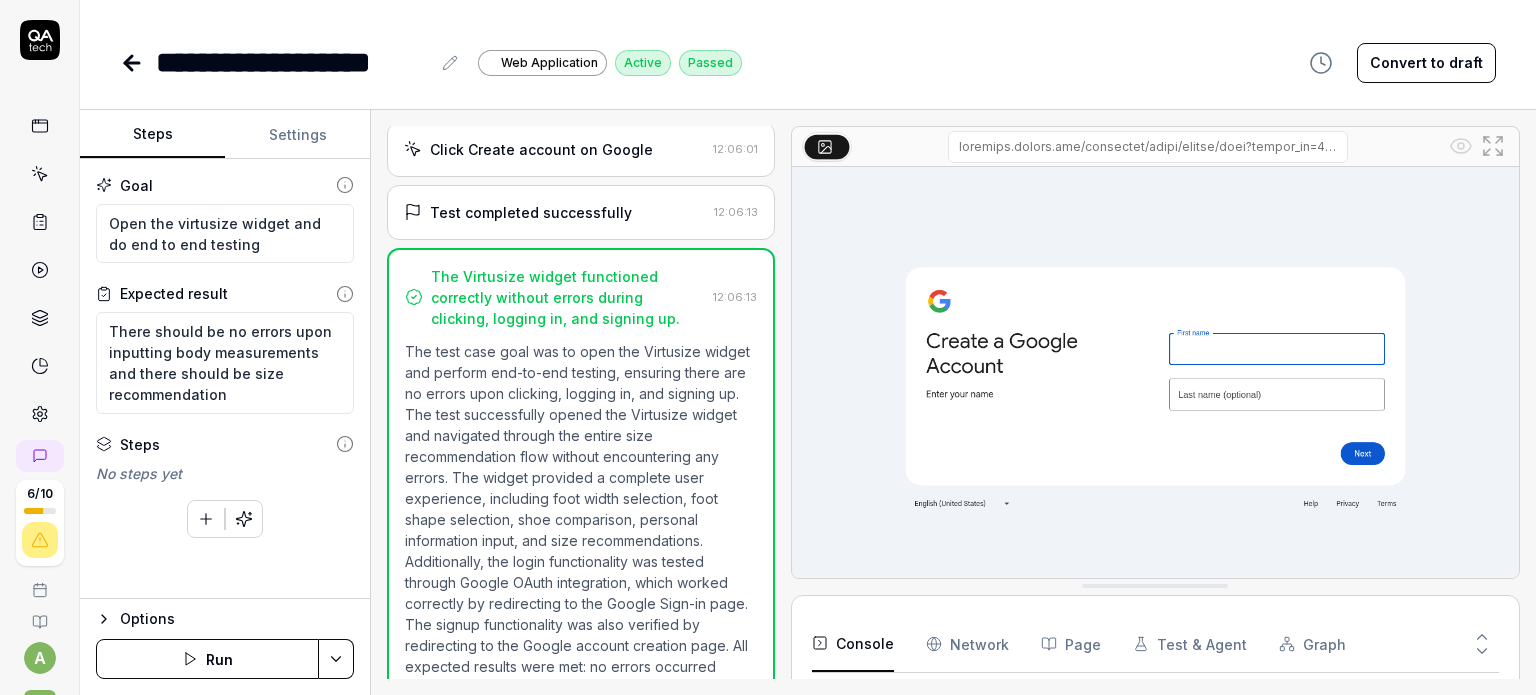 click on "Run" at bounding box center (207, 659) 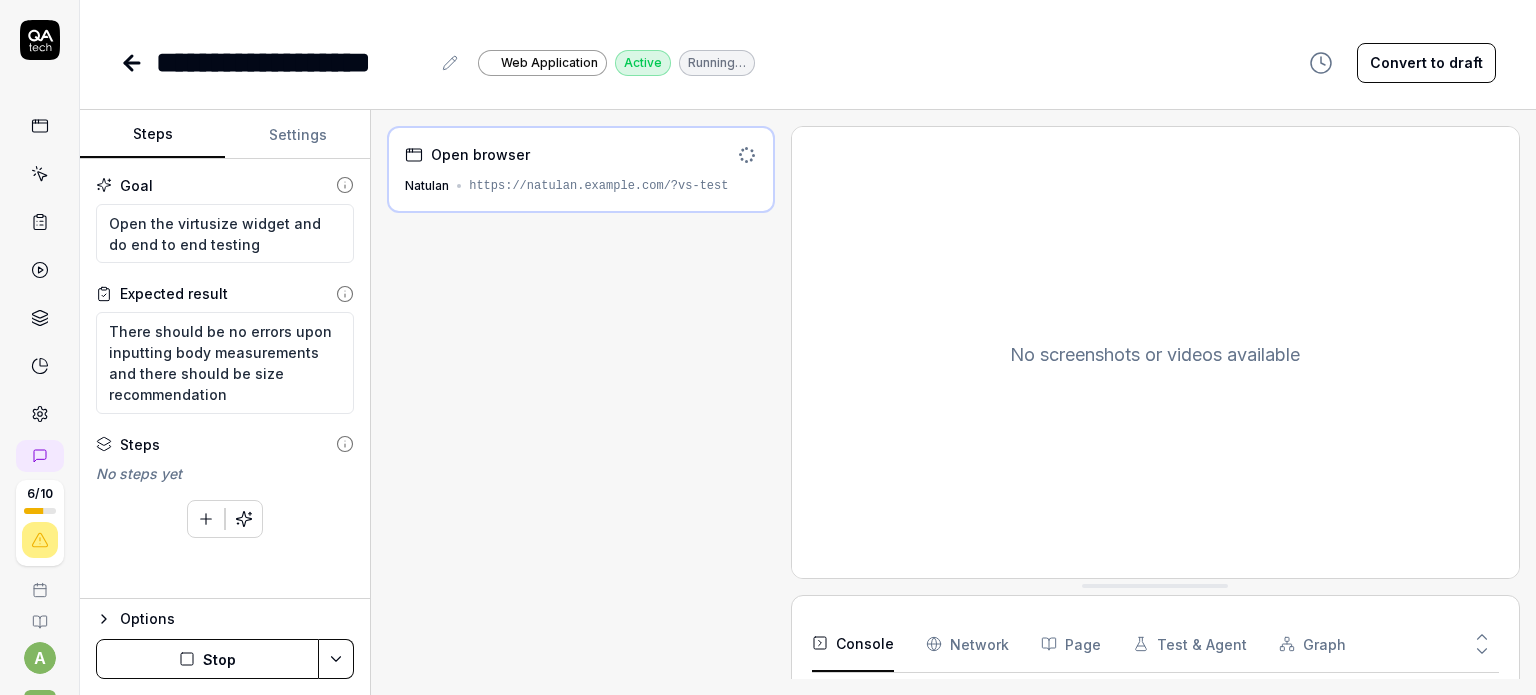 scroll, scrollTop: 72, scrollLeft: 0, axis: vertical 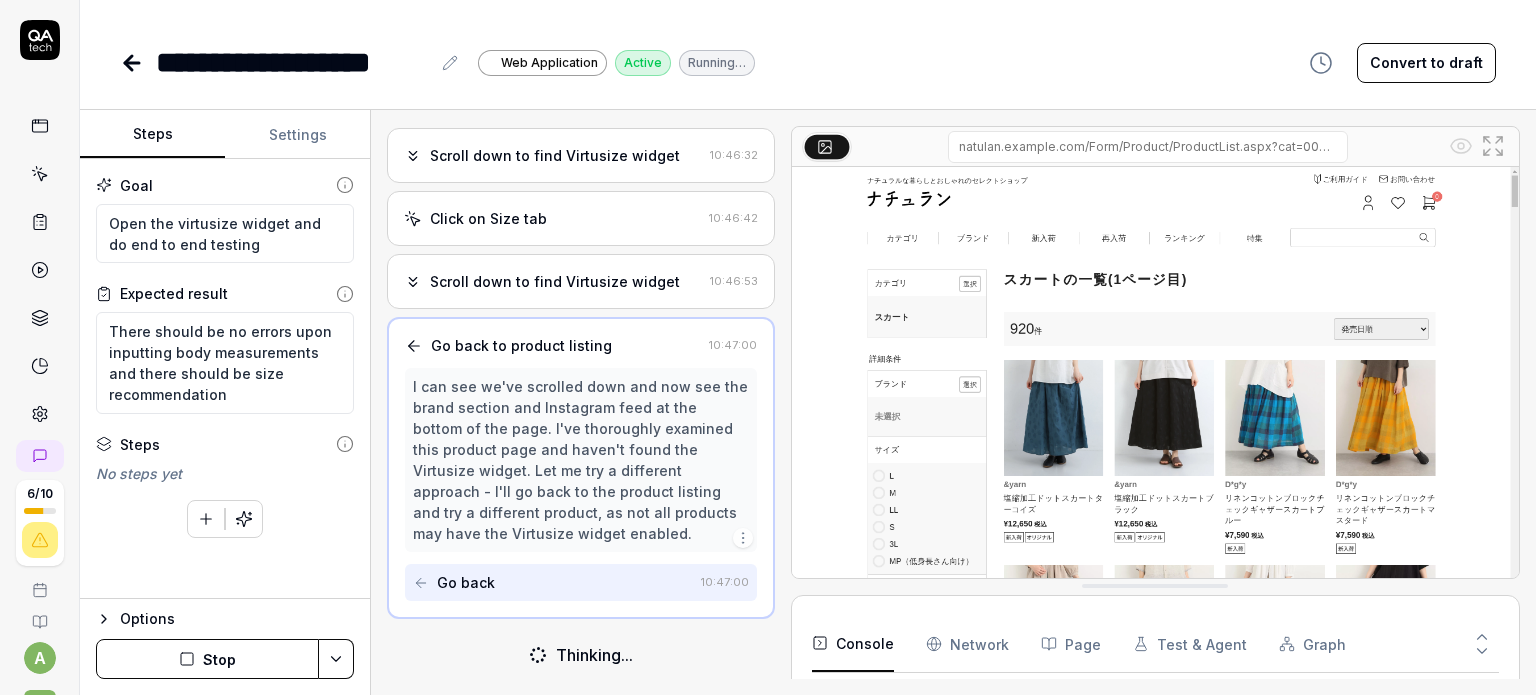 click on "Stop" at bounding box center [207, 659] 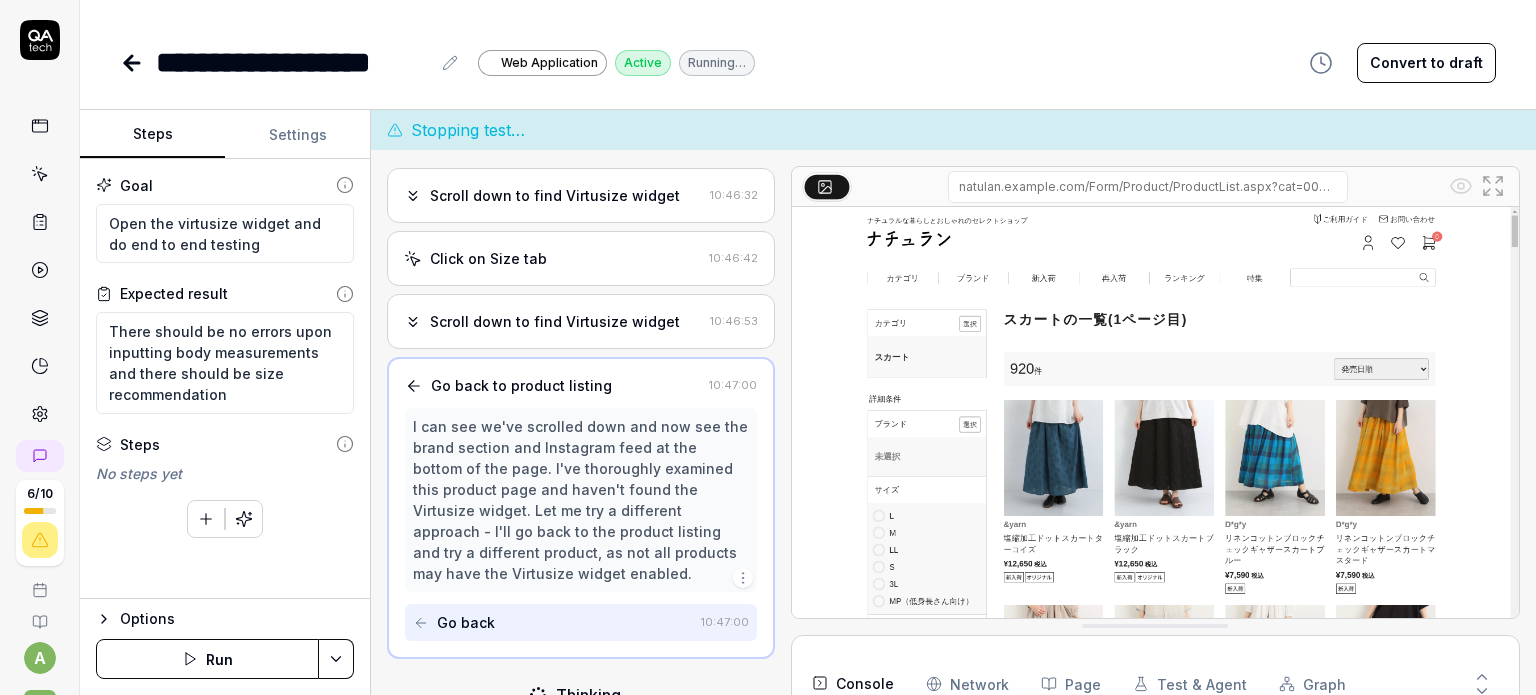 click on "Options" at bounding box center [237, 619] 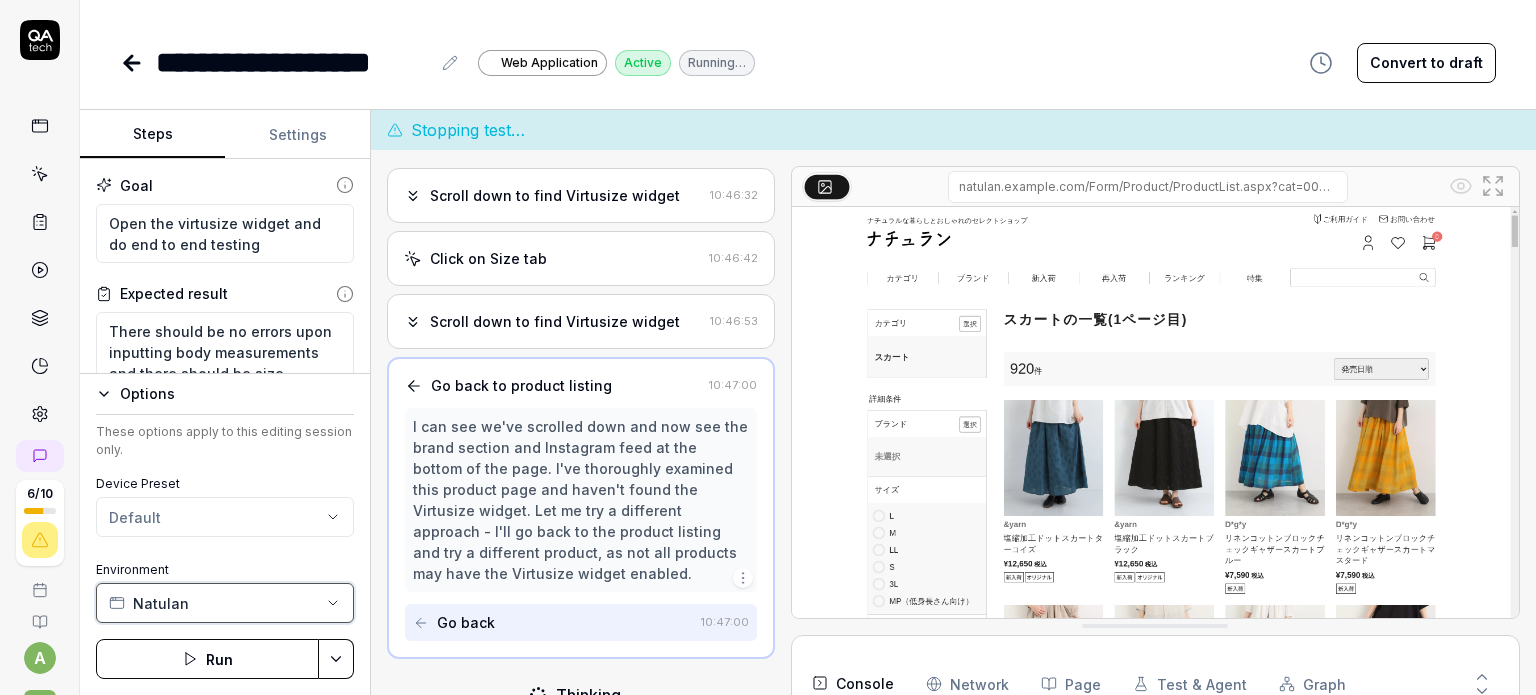 click on "Natulan" at bounding box center (225, 603) 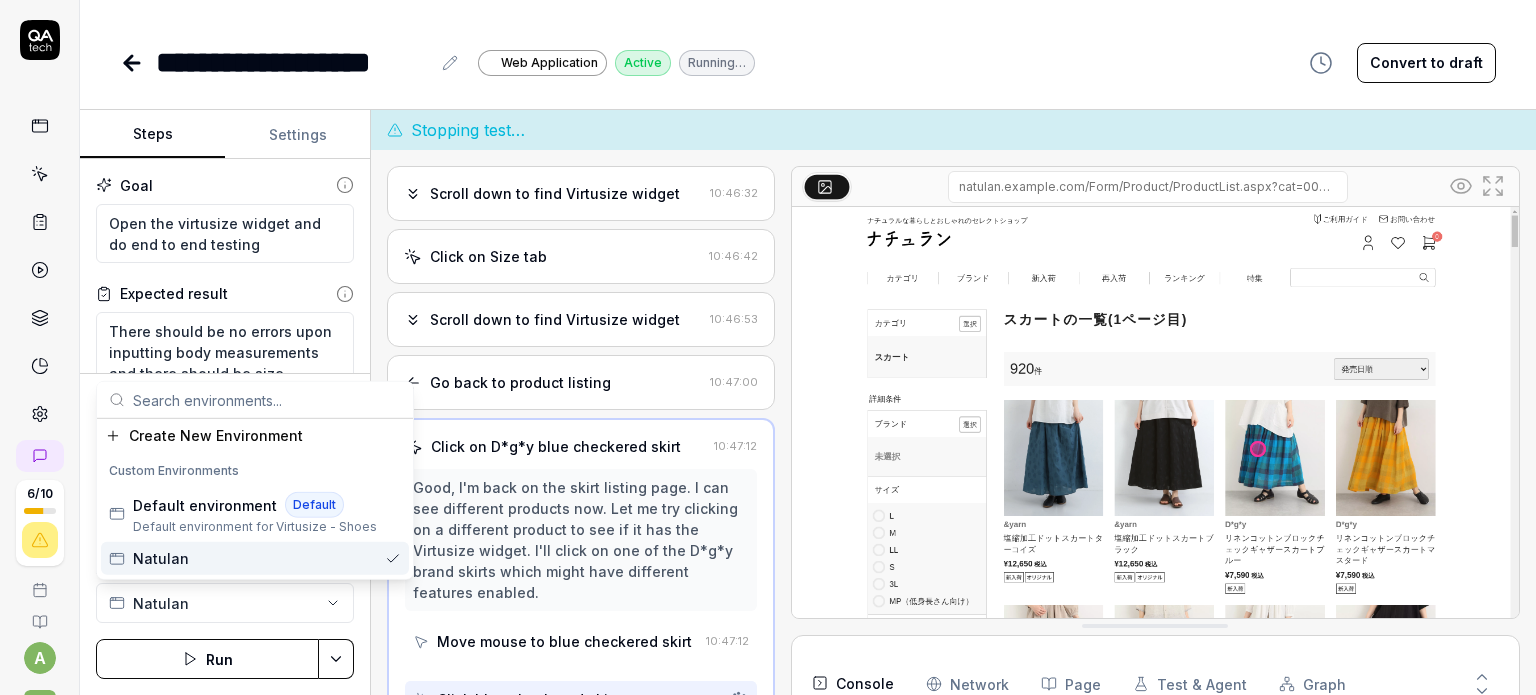 scroll, scrollTop: 298, scrollLeft: 0, axis: vertical 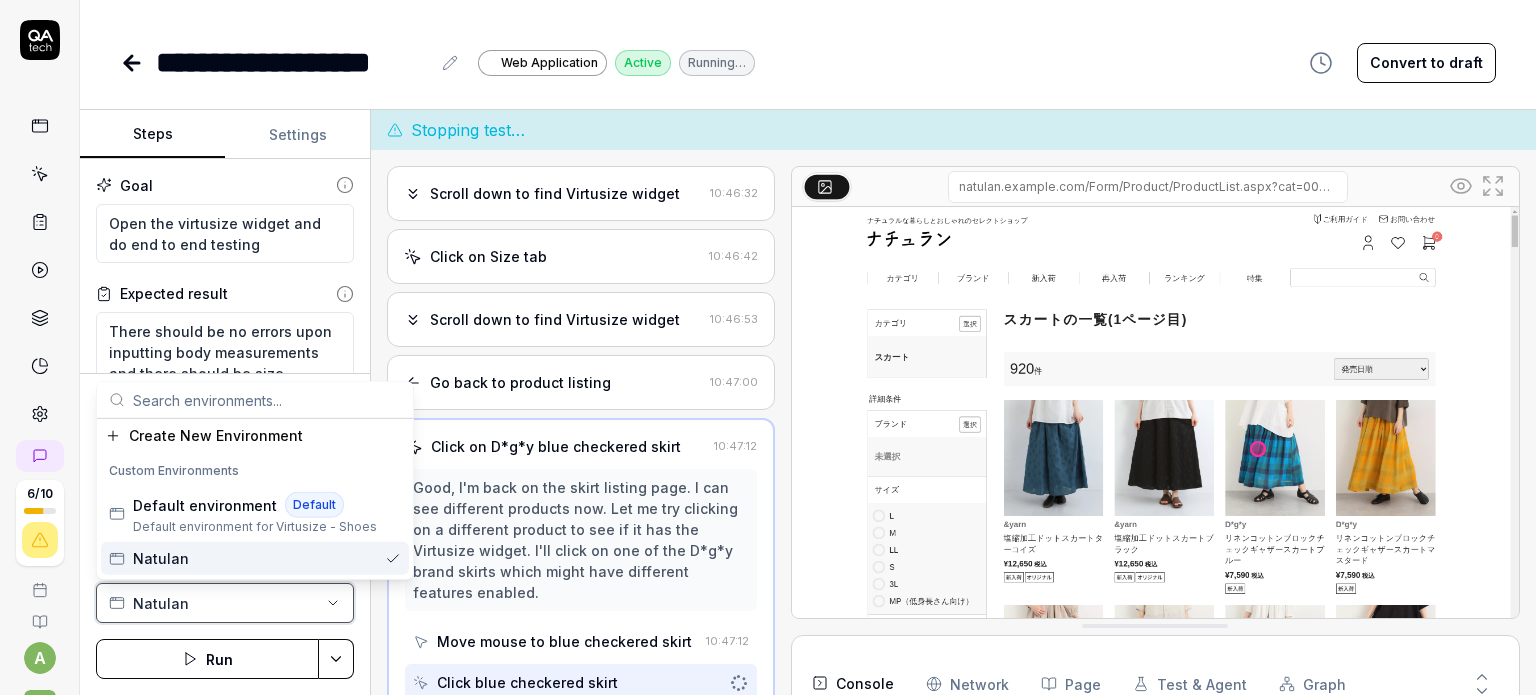 drag, startPoint x: 236, startPoint y: 564, endPoint x: 190, endPoint y: 613, distance: 67.20863 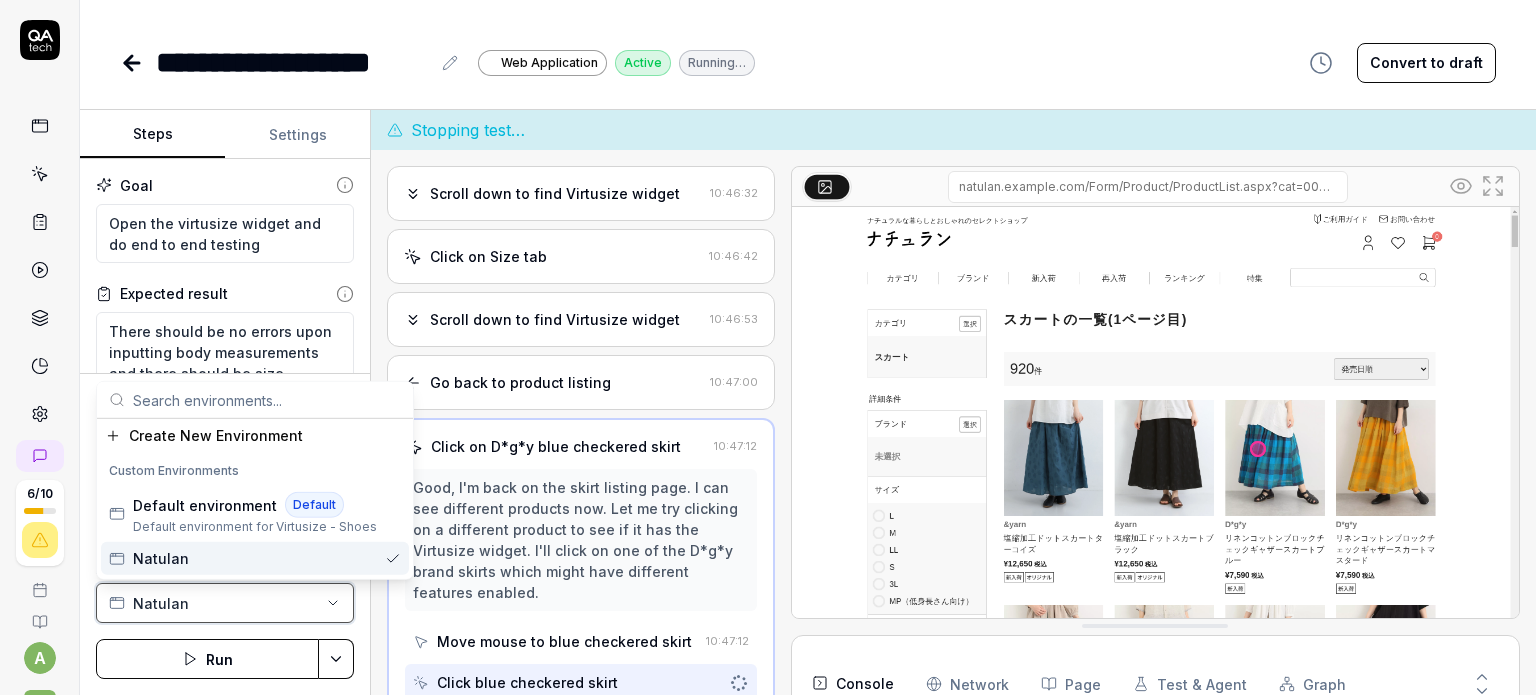 click on "Natulan" at bounding box center [225, 603] 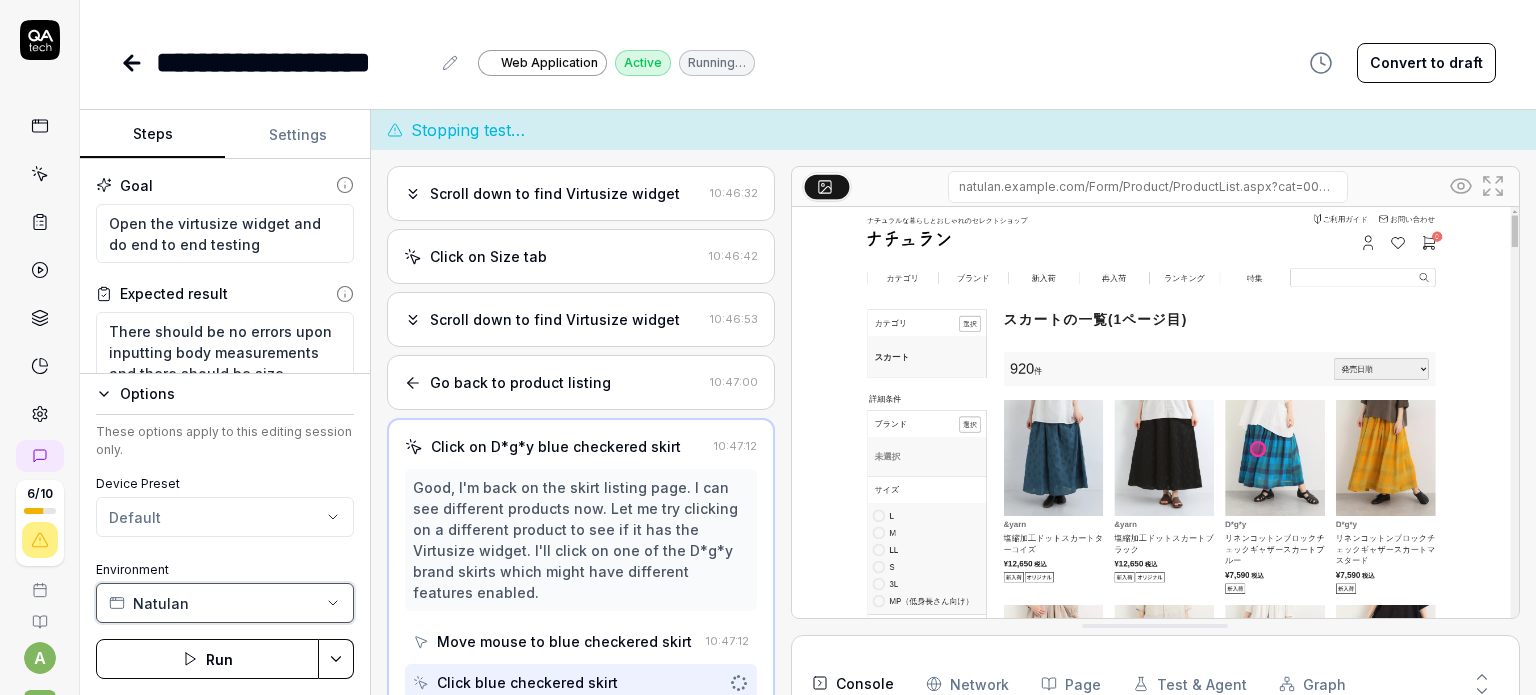 click on "Natulan" at bounding box center [225, 603] 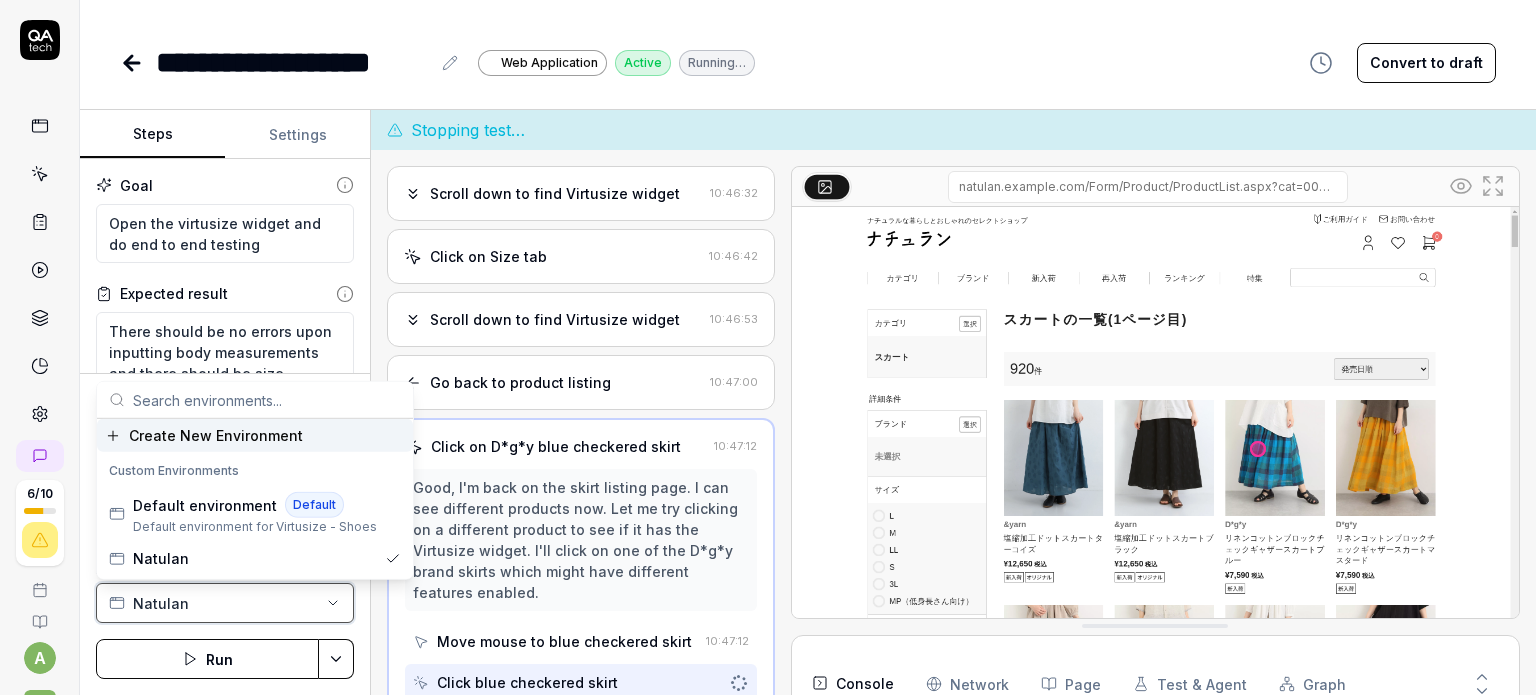 click on "Natulan" at bounding box center (225, 603) 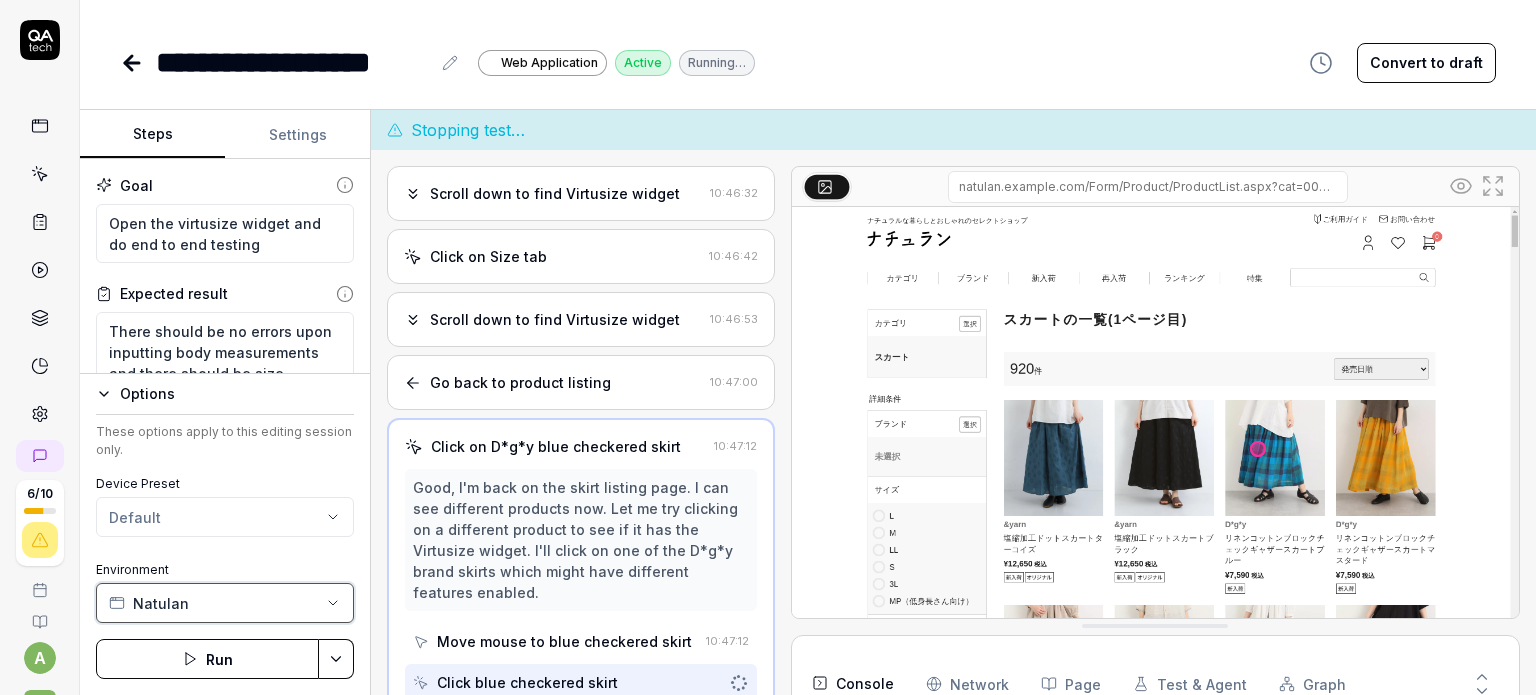 scroll, scrollTop: 788, scrollLeft: 0, axis: vertical 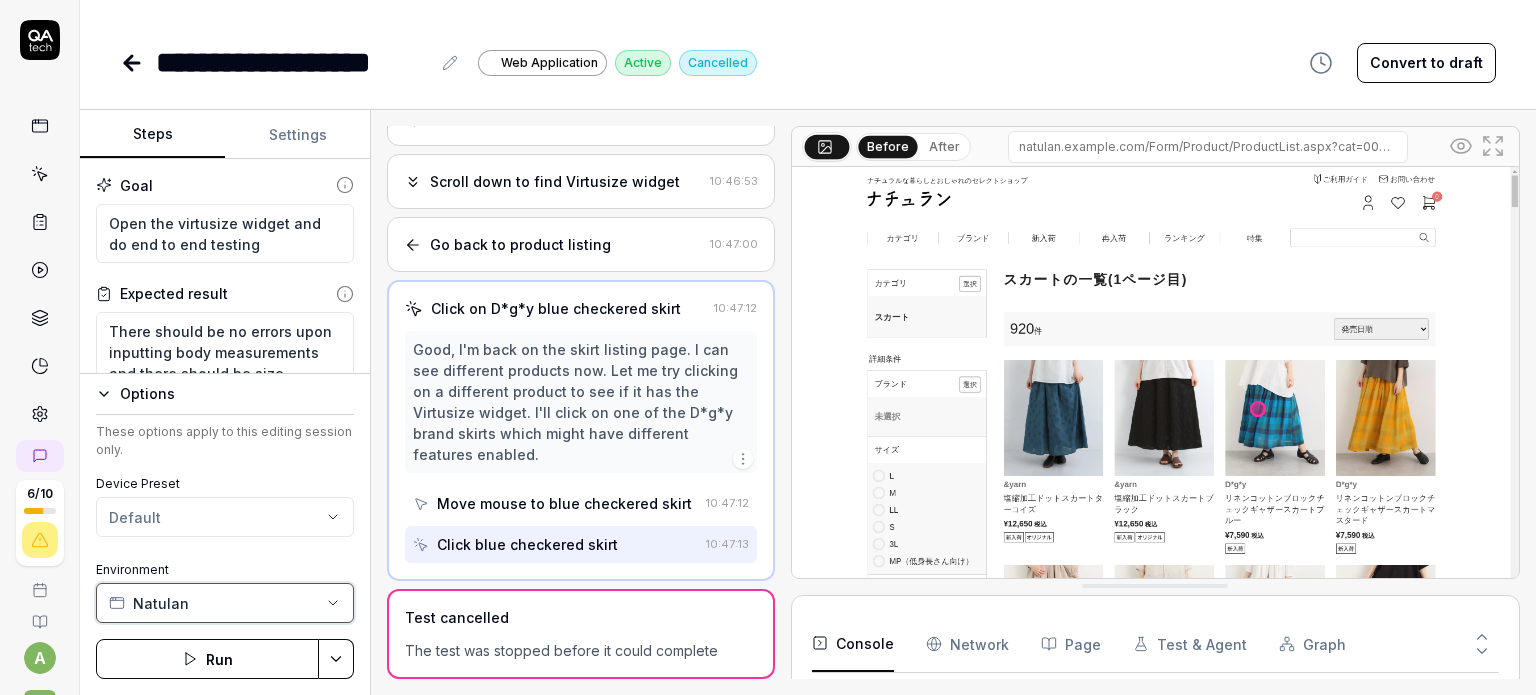 type on "*" 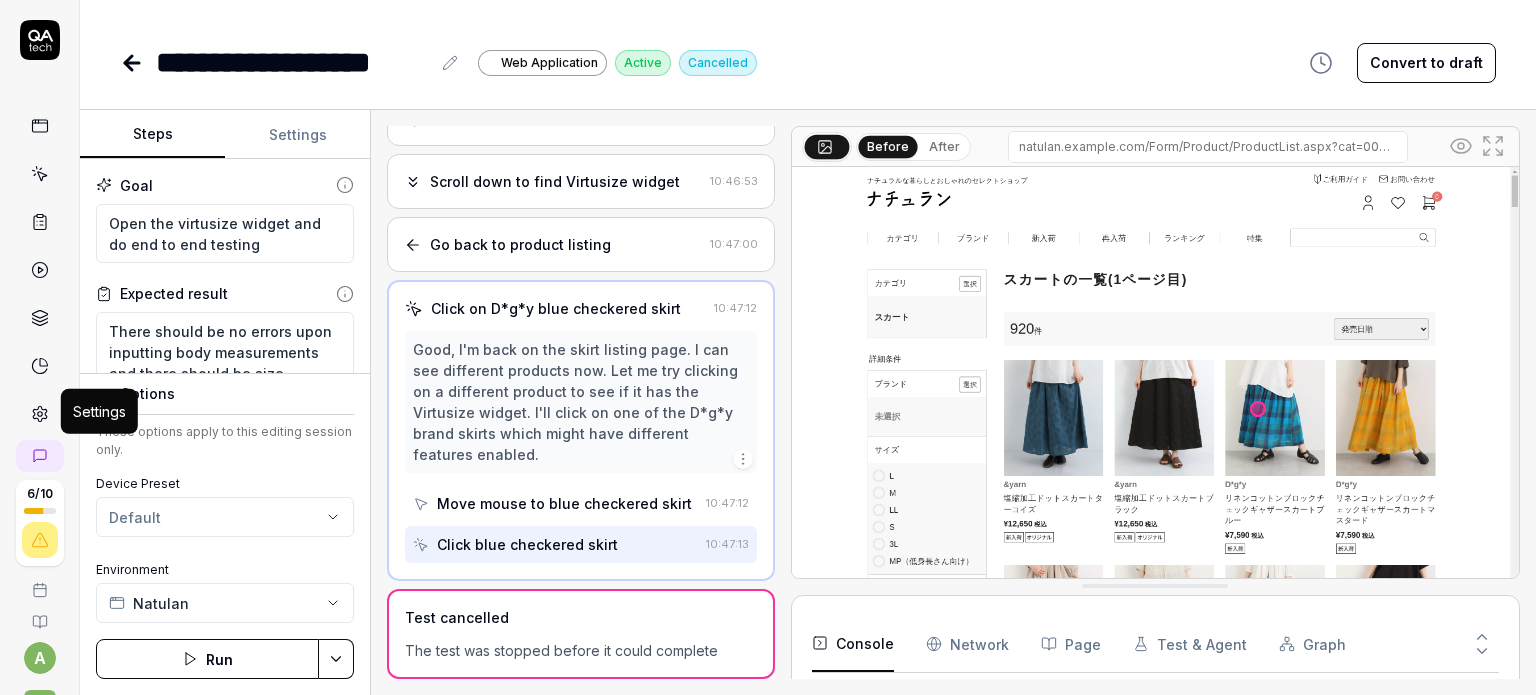 click on "Settings" at bounding box center [99, 411] 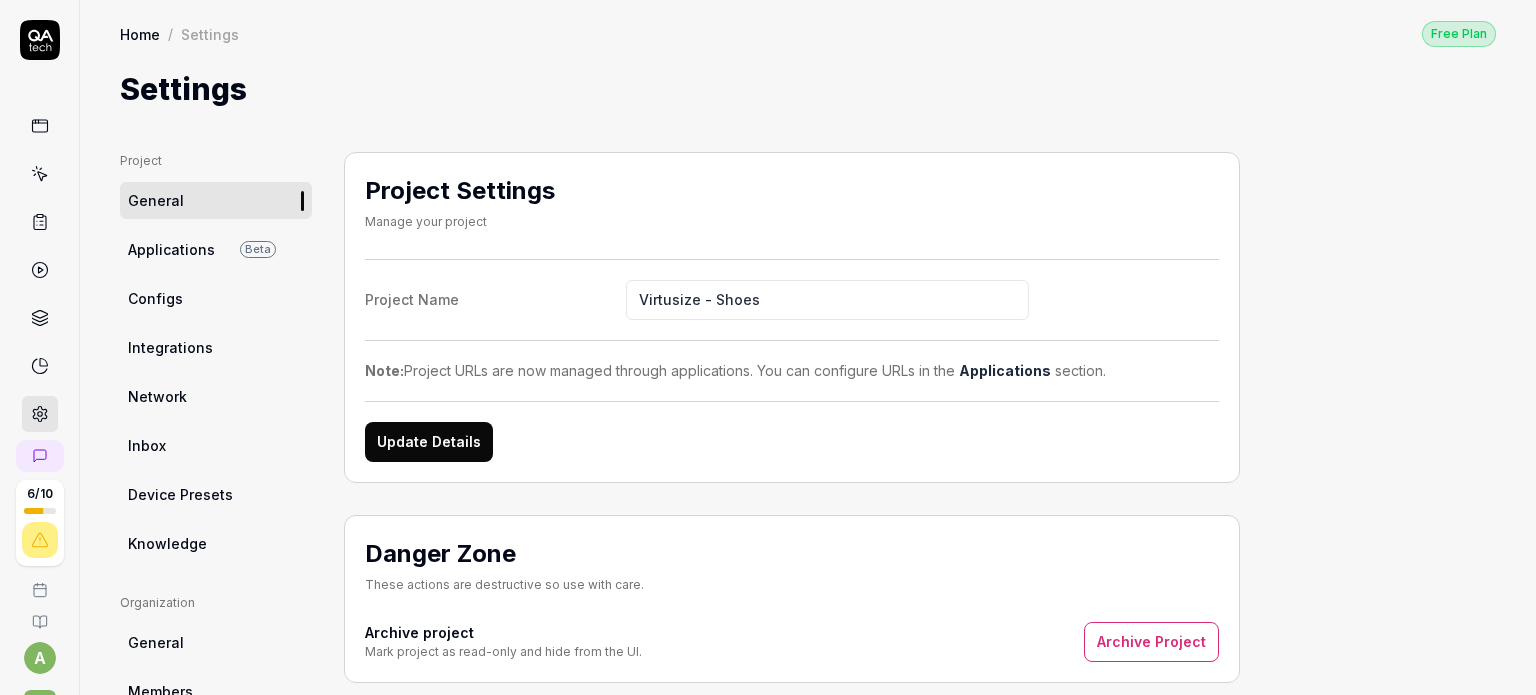 click on "Applications Beta" at bounding box center [216, 249] 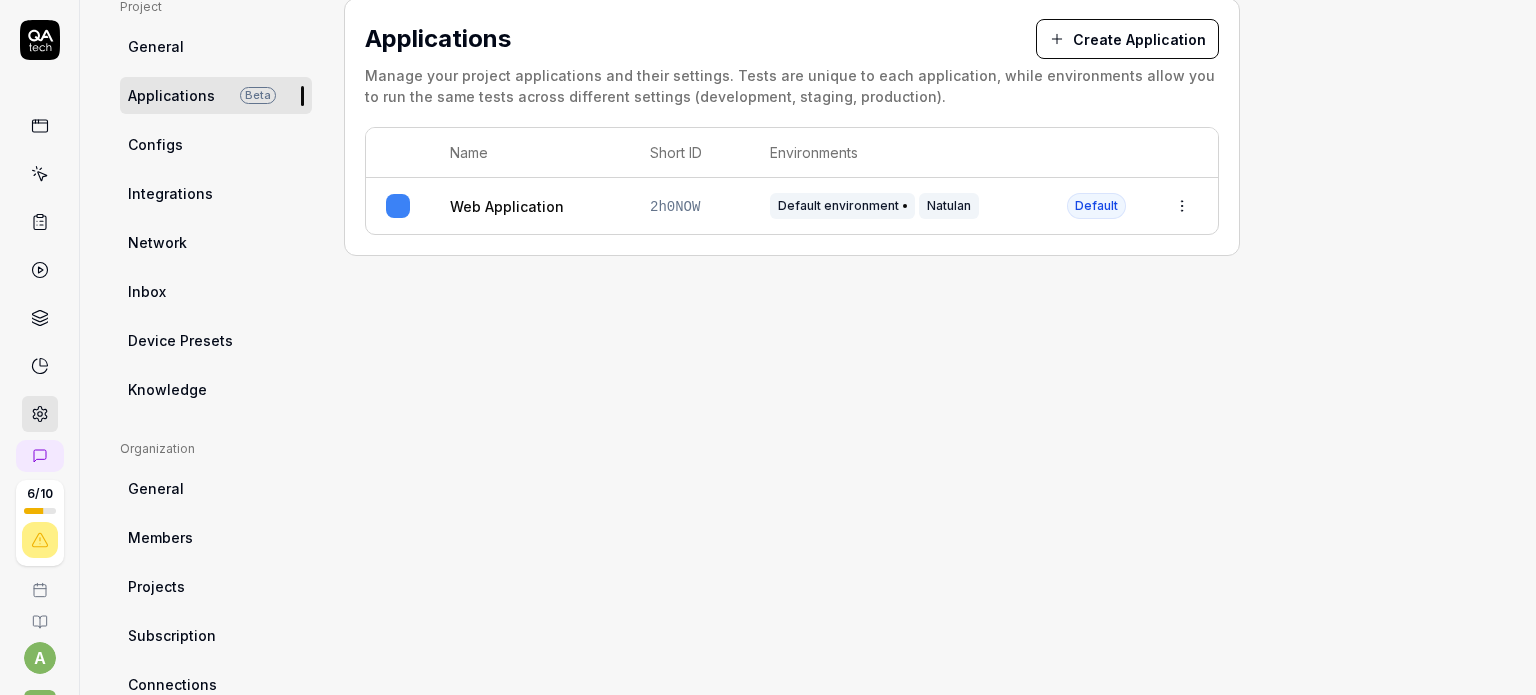 scroll, scrollTop: 0, scrollLeft: 0, axis: both 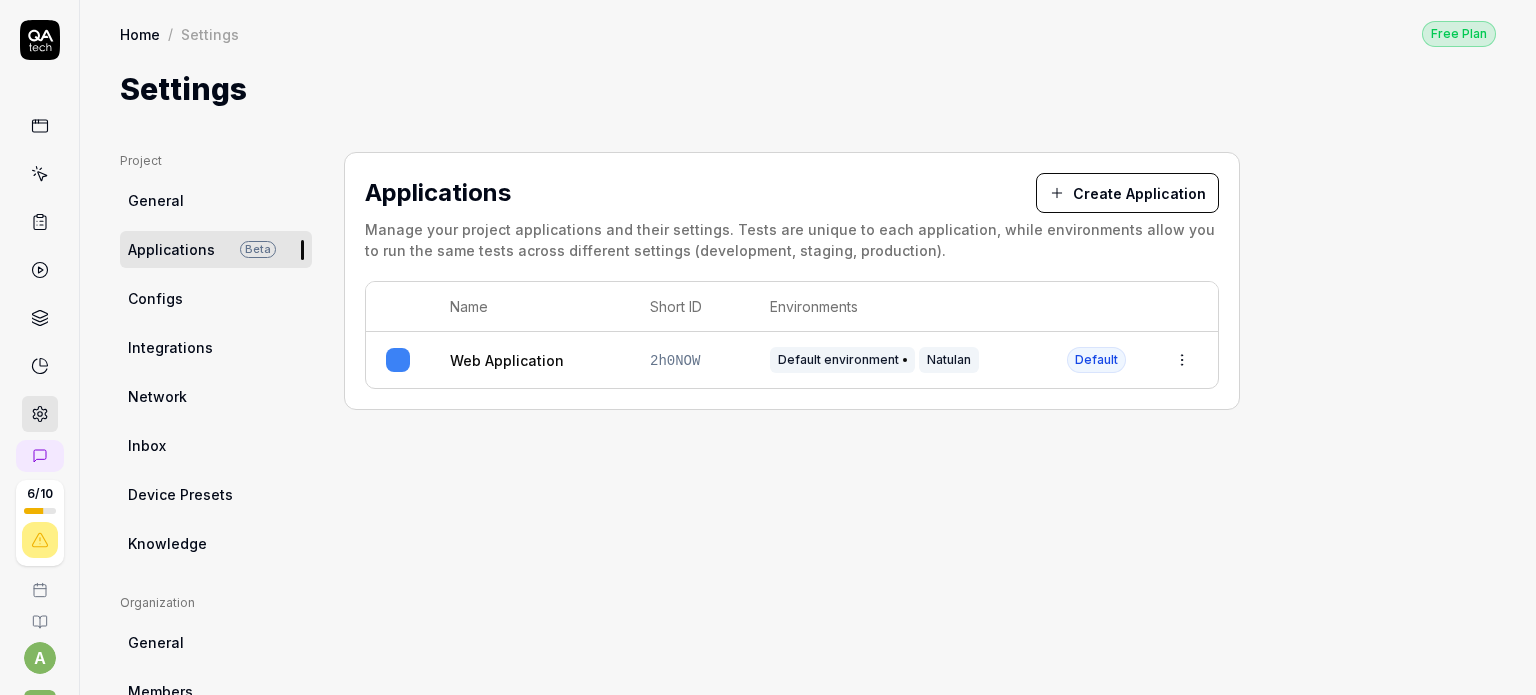 click at bounding box center [1182, 360] 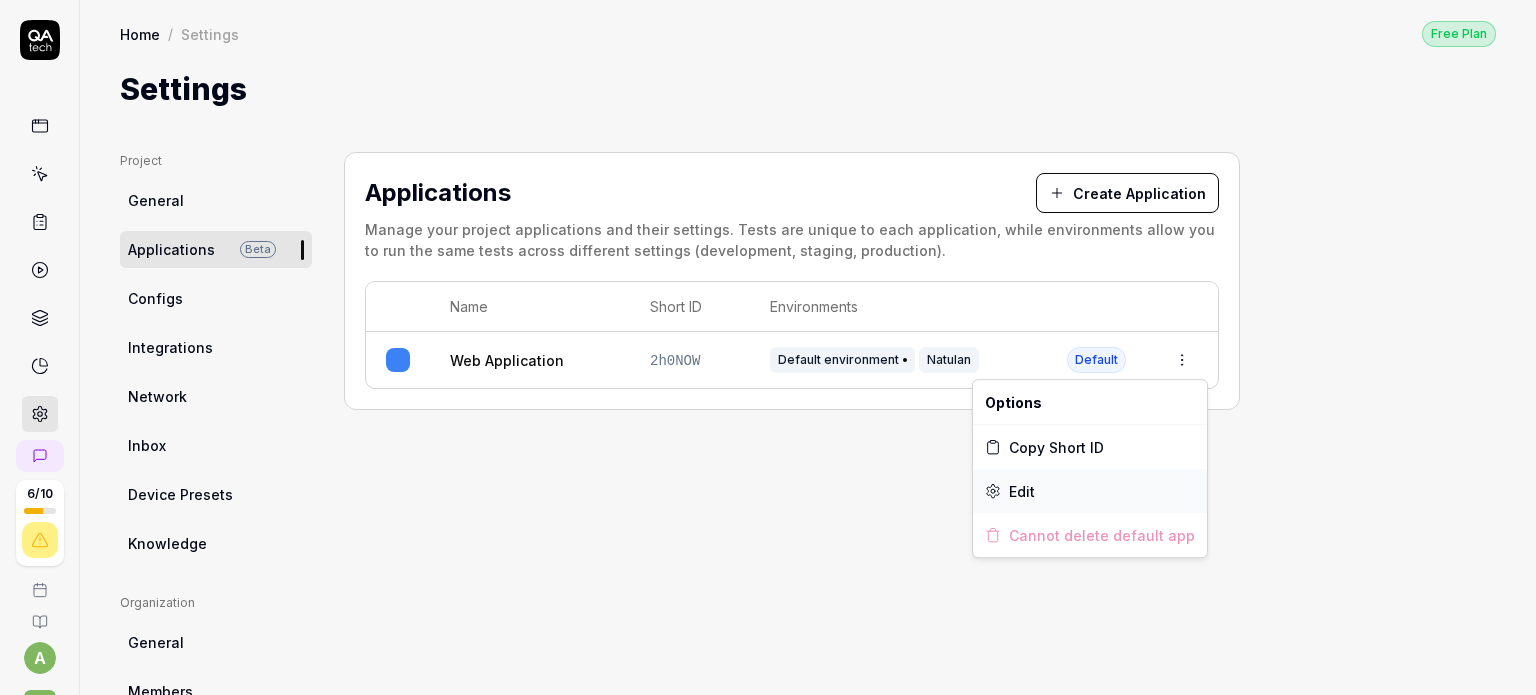 click on "Edit" at bounding box center (1022, 491) 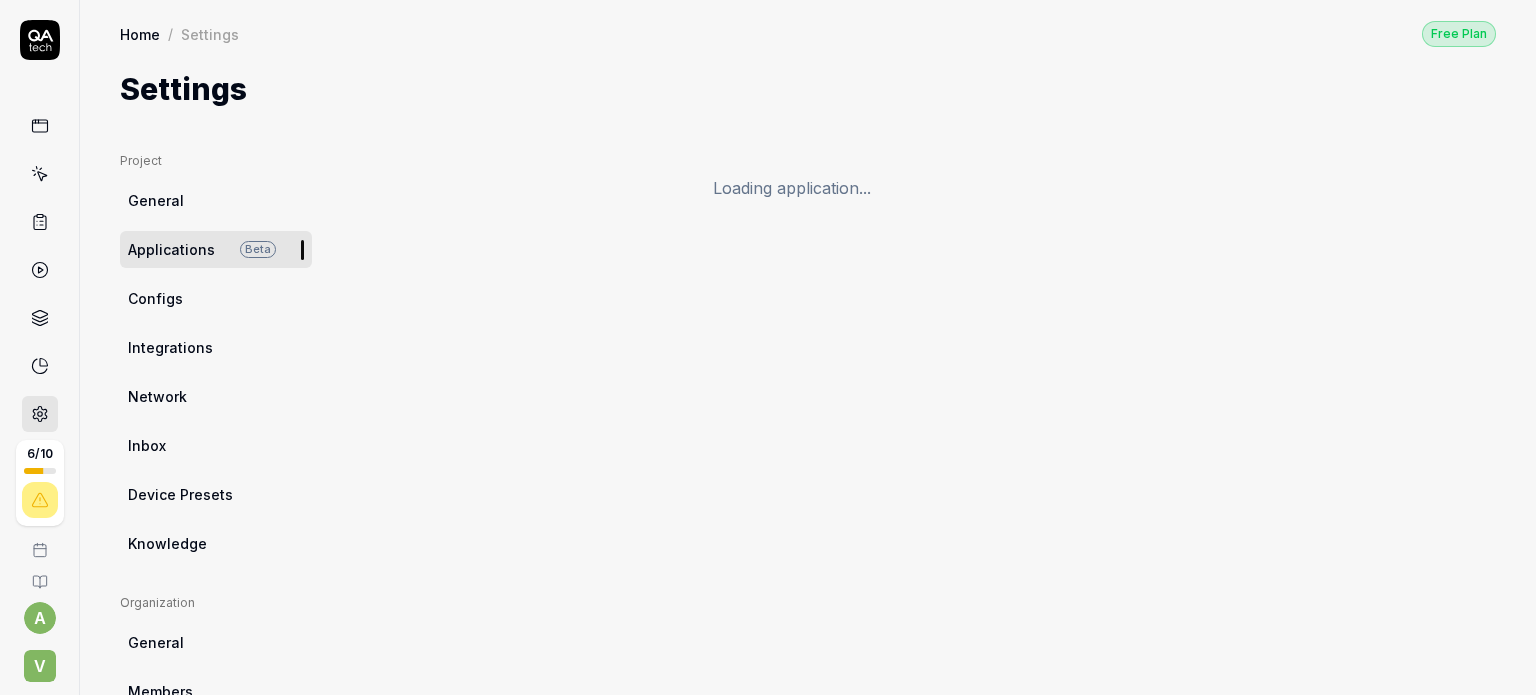 scroll, scrollTop: 0, scrollLeft: 0, axis: both 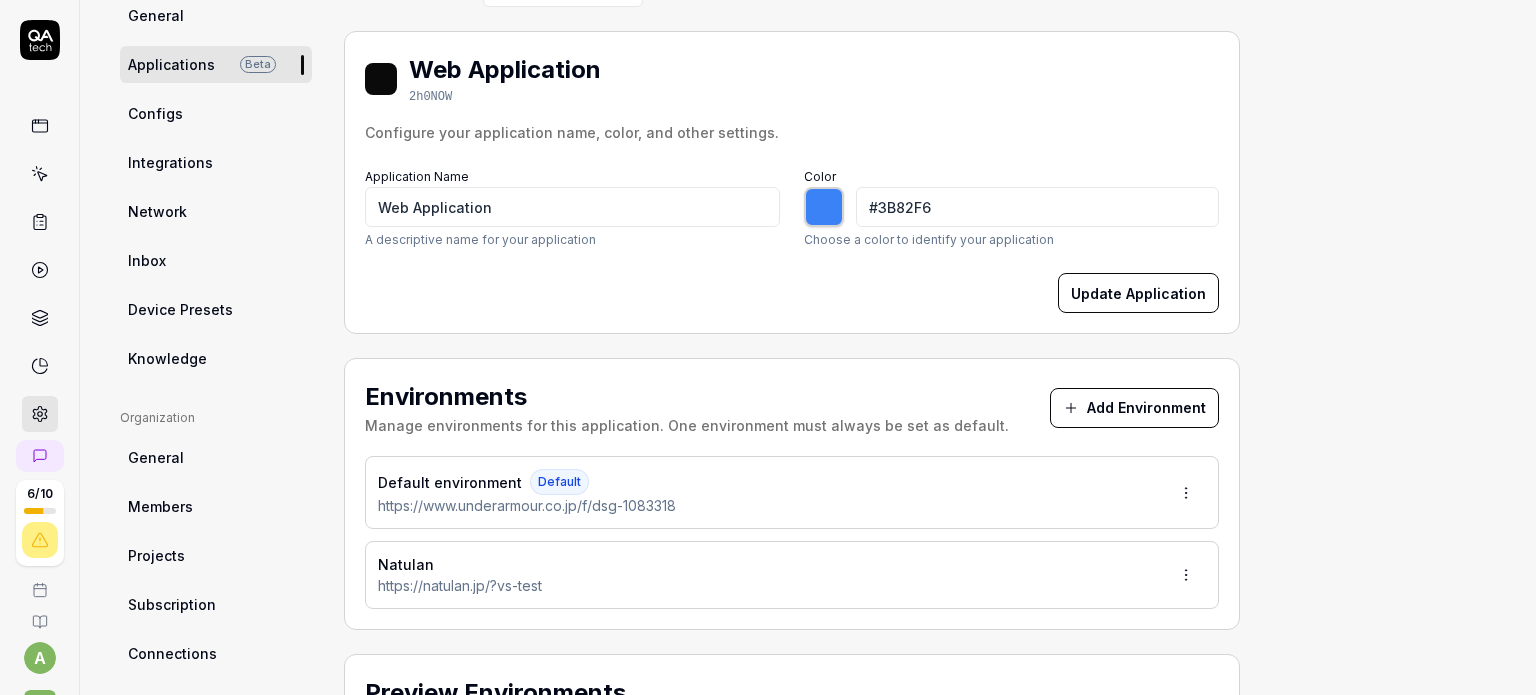 type on "*******" 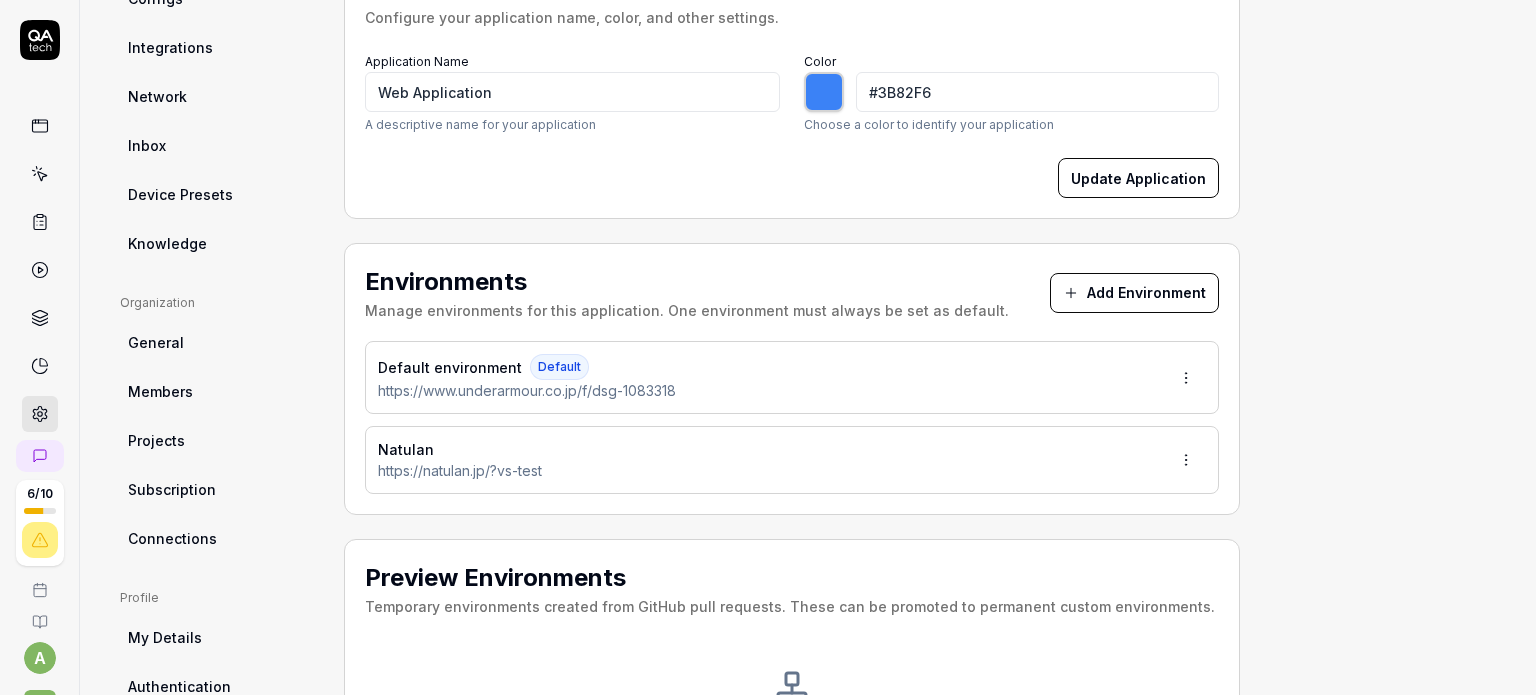 click on "Home / Settings Free Plan Home / Settings Free Plan Settings Project General Applications Beta Configs Integrations Network Inbox Device Presets Knowledge Project Select a page Organization General Members Projects Subscription Connections Organization Select a page Profile My Details Authentication Email Password Profile Select a page All Applications Web Application Web Application 2h0NOW Configure your application name, color, and other settings. Application Name Web Application A descriptive name for your application Color #3B82F6 ******* Choose a color to identify your application Update Application Environments Manage environments for this application. One environment must always be set as default. Add Environment Default environment Default https://www.underarmour.co.jp/f/dsg-1083318 Natulan https://natulan.jp/?vs-test Preview Environments Temporary environments created from GitHub pull requests. These can be promoted to permanent custom environments. No Preview Environments" at bounding box center (768, 347) 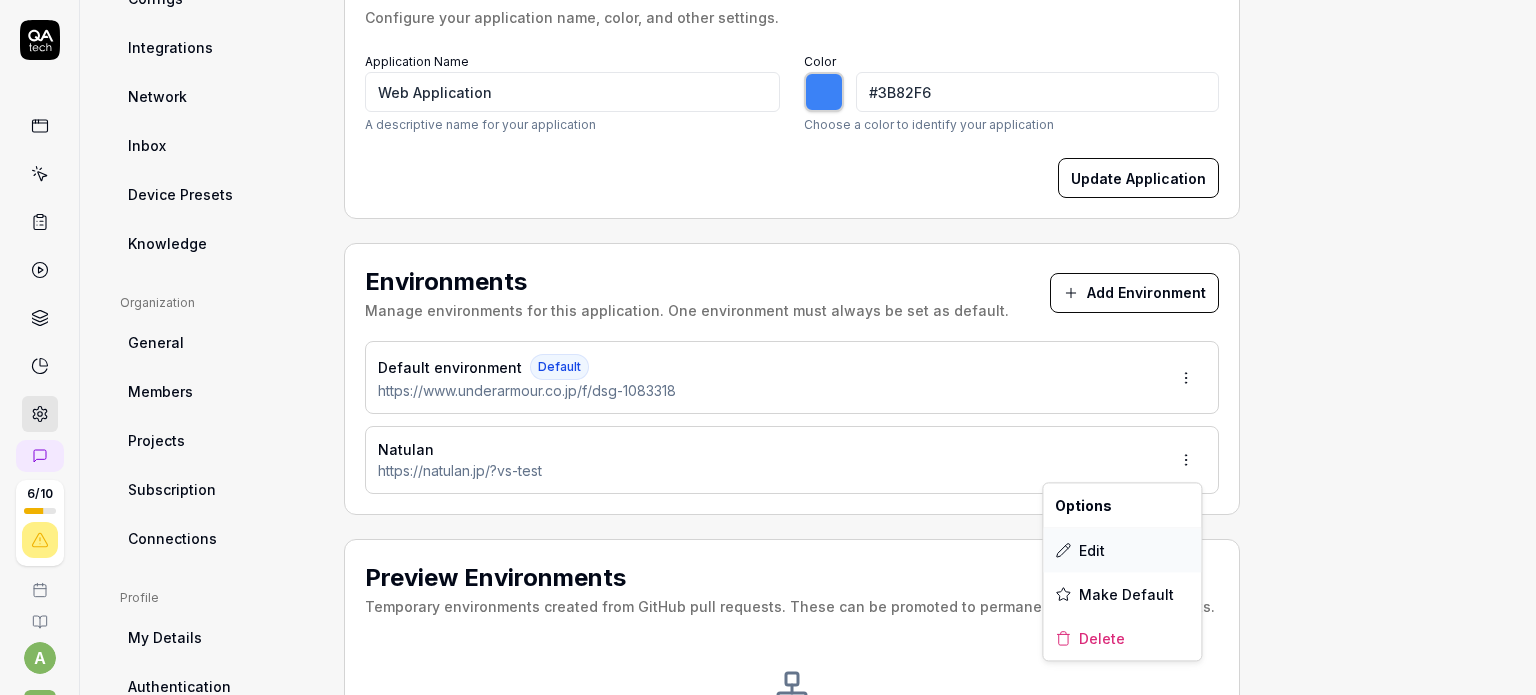 click on "Edit" at bounding box center [1122, 550] 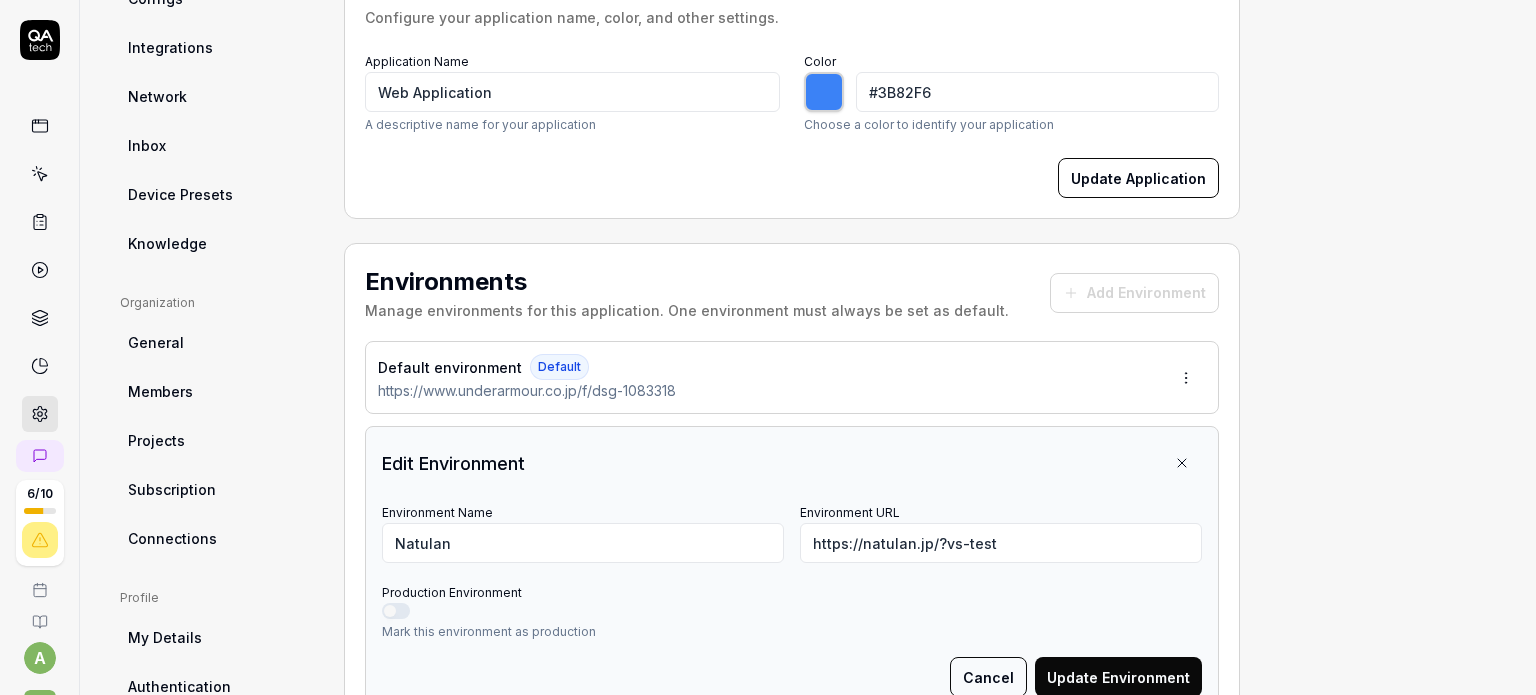 click on "Environment Name Natulan Environment URL https://natulan.jp/?vs-test Production Environment Mark this environment as production Cancel Update Environment" at bounding box center [792, 598] 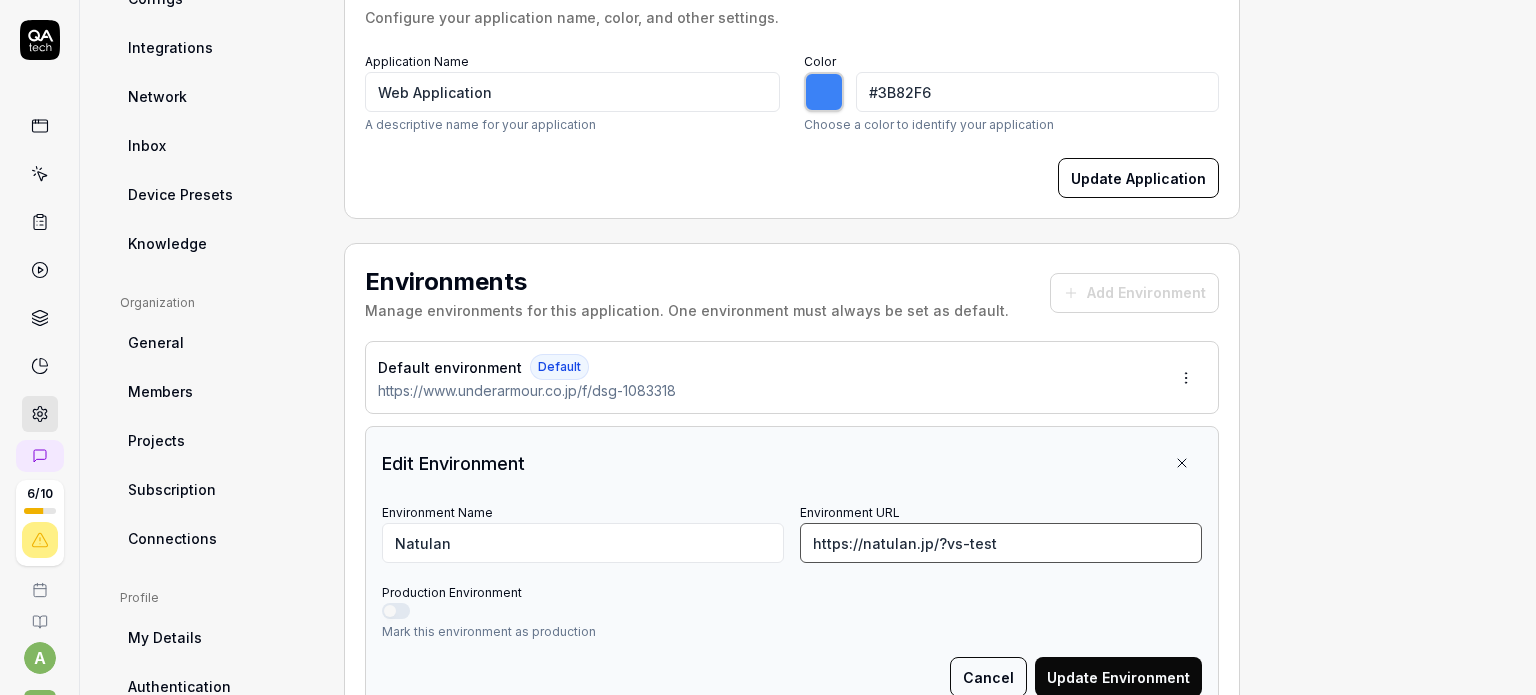 click on "https://natulan.jp/?vs-test" at bounding box center (1001, 543) 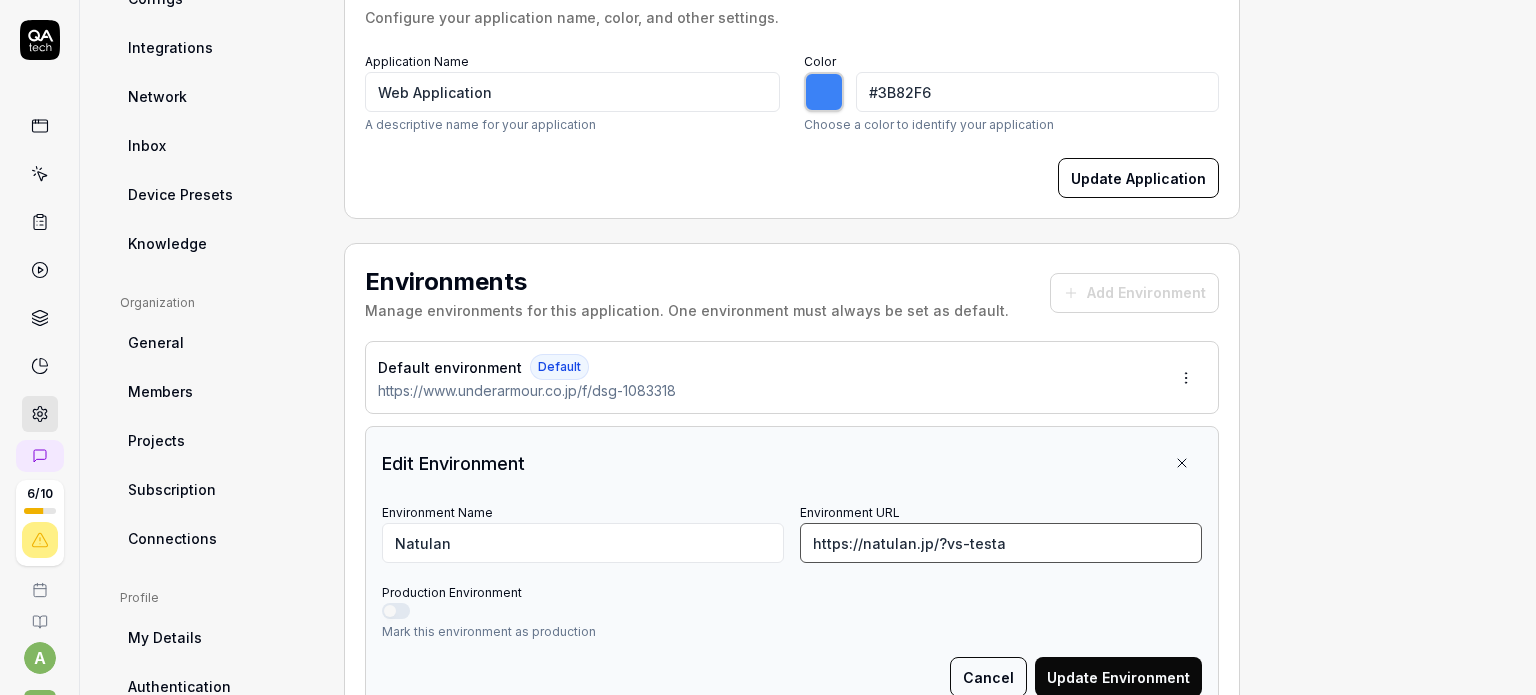 paste on "Form/Product/ProductDetail.aspx?pid=IIR-233P-16008&bid=IIR001" 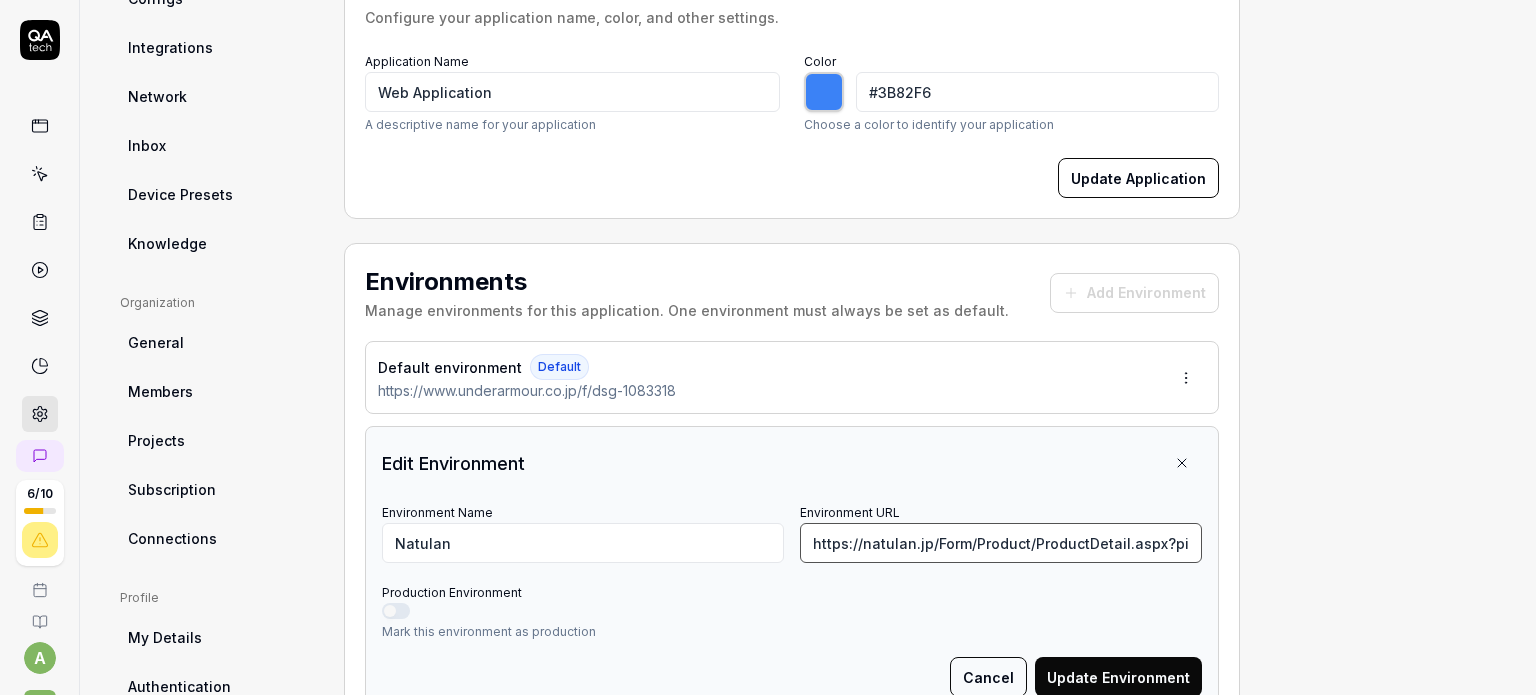 scroll, scrollTop: 0, scrollLeft: 189, axis: horizontal 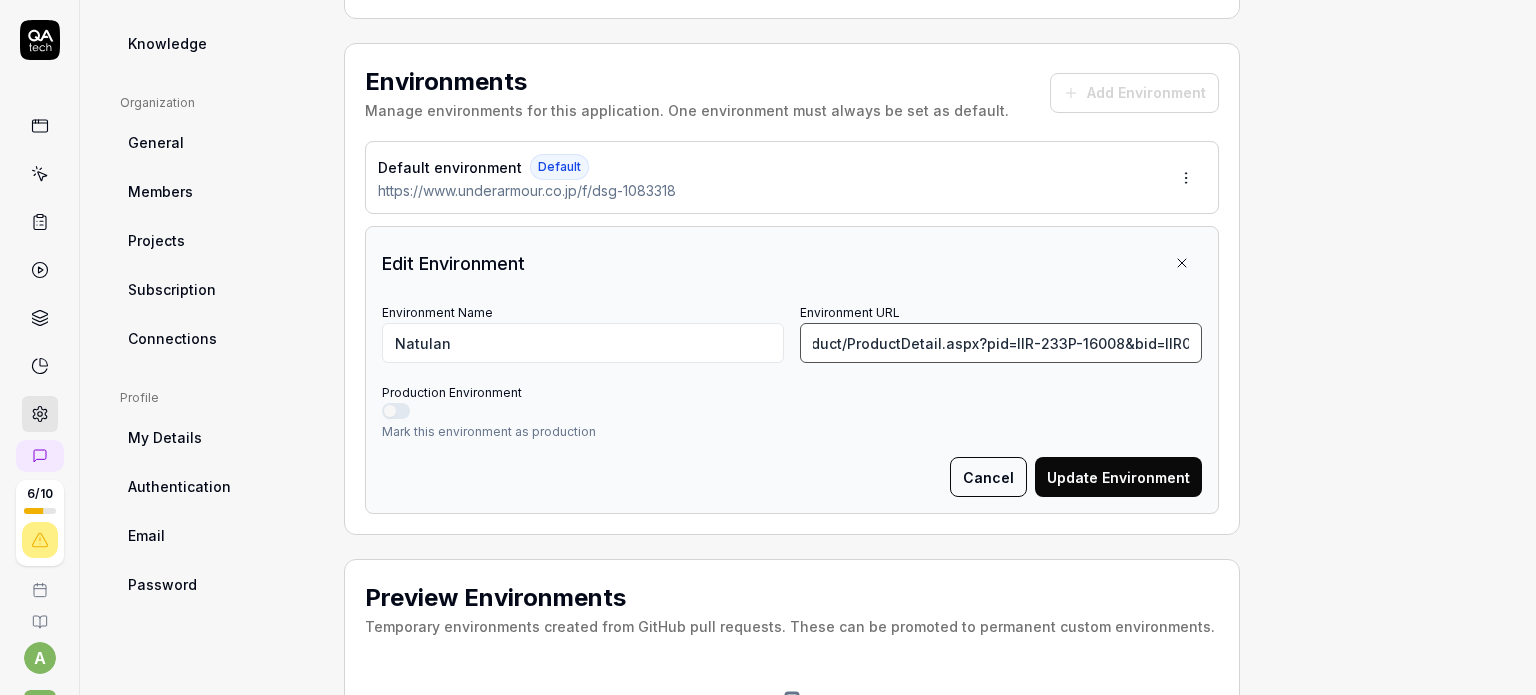 type on "https://natulan.jp/Form/Product/ProductDetail.aspx?pid=IIR-233P-16008&bid=IIR001" 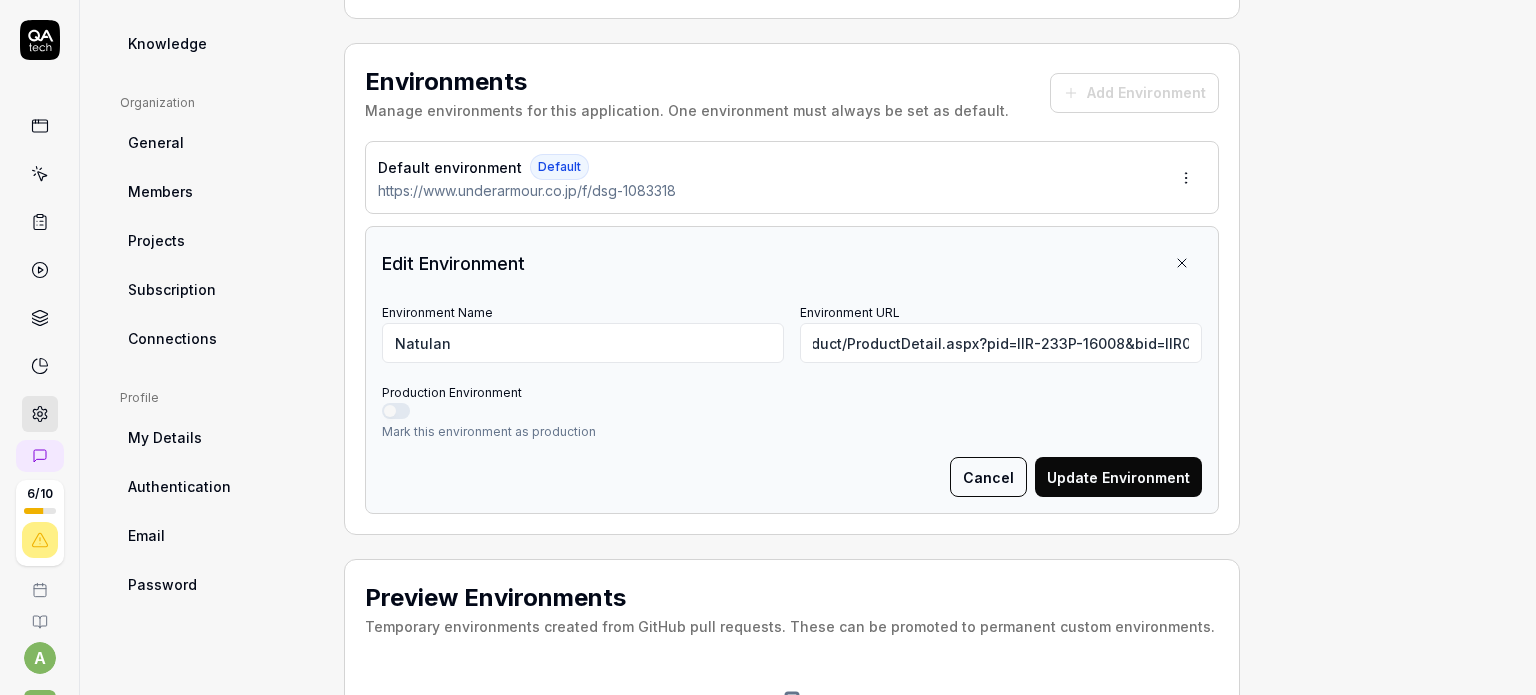 click on "Update Environment" at bounding box center (1118, 477) 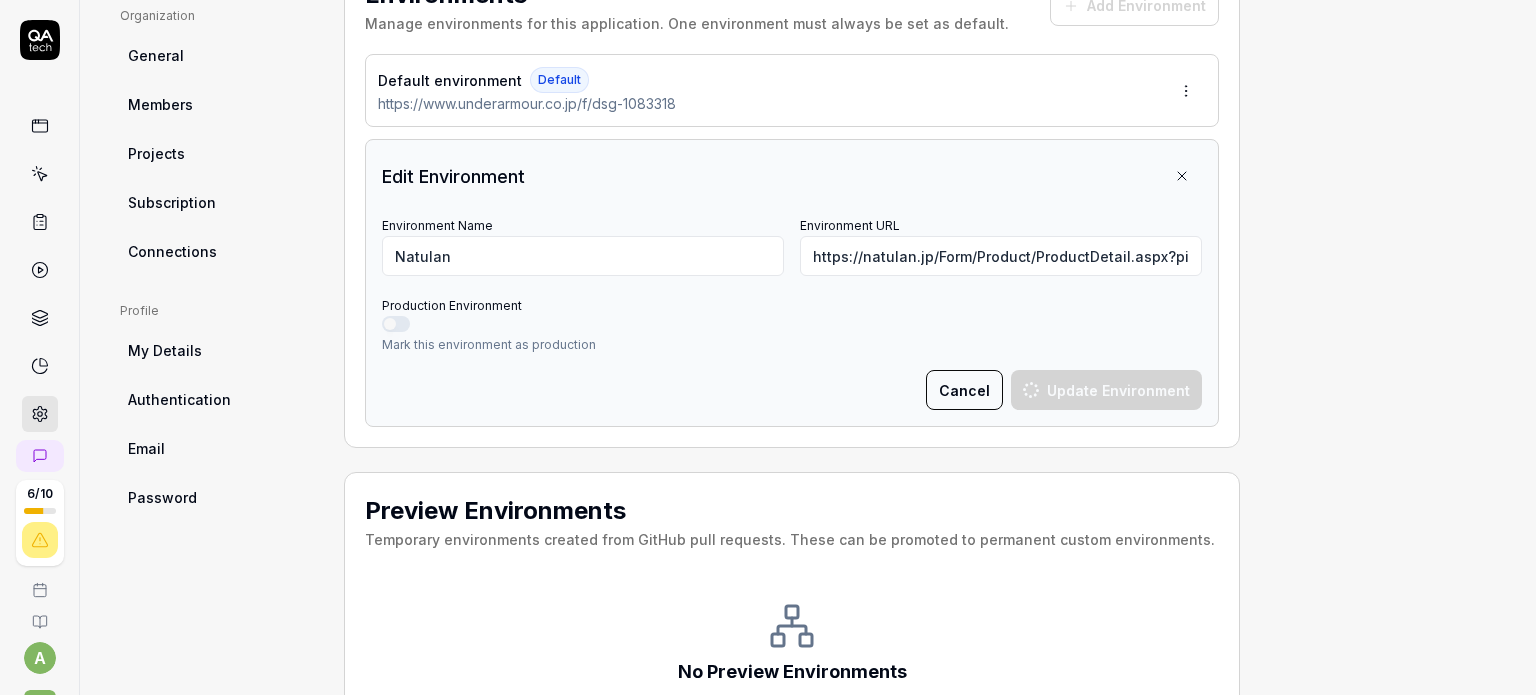 scroll, scrollTop: 400, scrollLeft: 0, axis: vertical 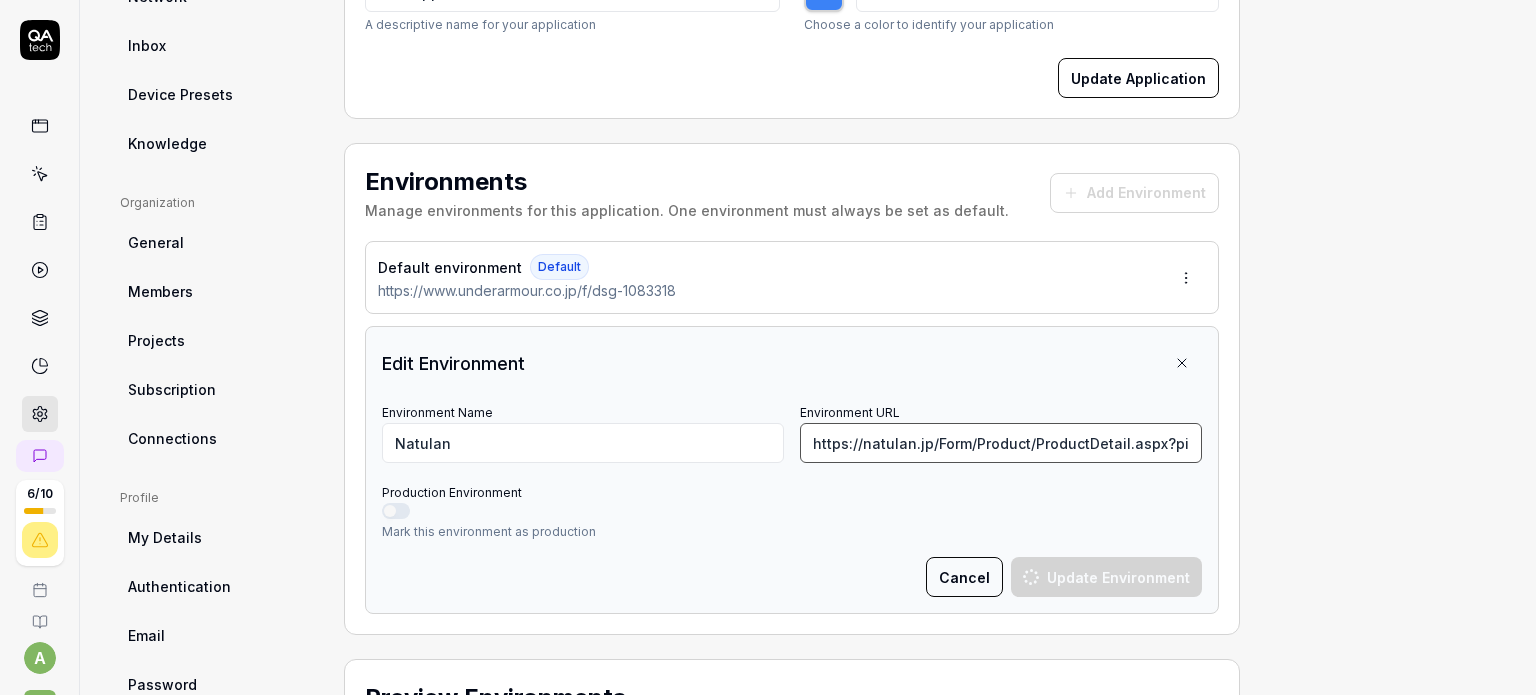 click on "https://natulan.jp/Form/Product/ProductDetail.aspx?pid=IIR-233P-16008&bid=IIR001" at bounding box center [1001, 443] 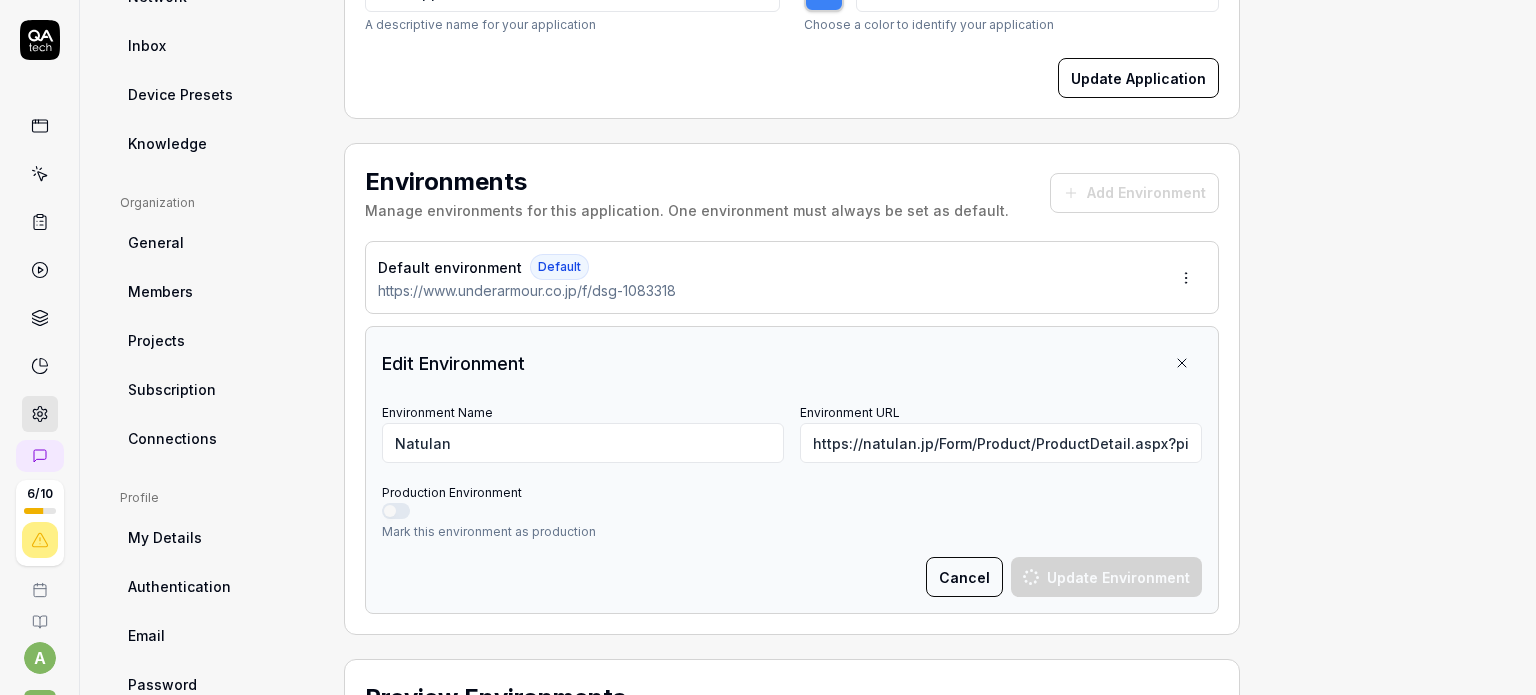 click on "Mark this environment as production" at bounding box center (792, 532) 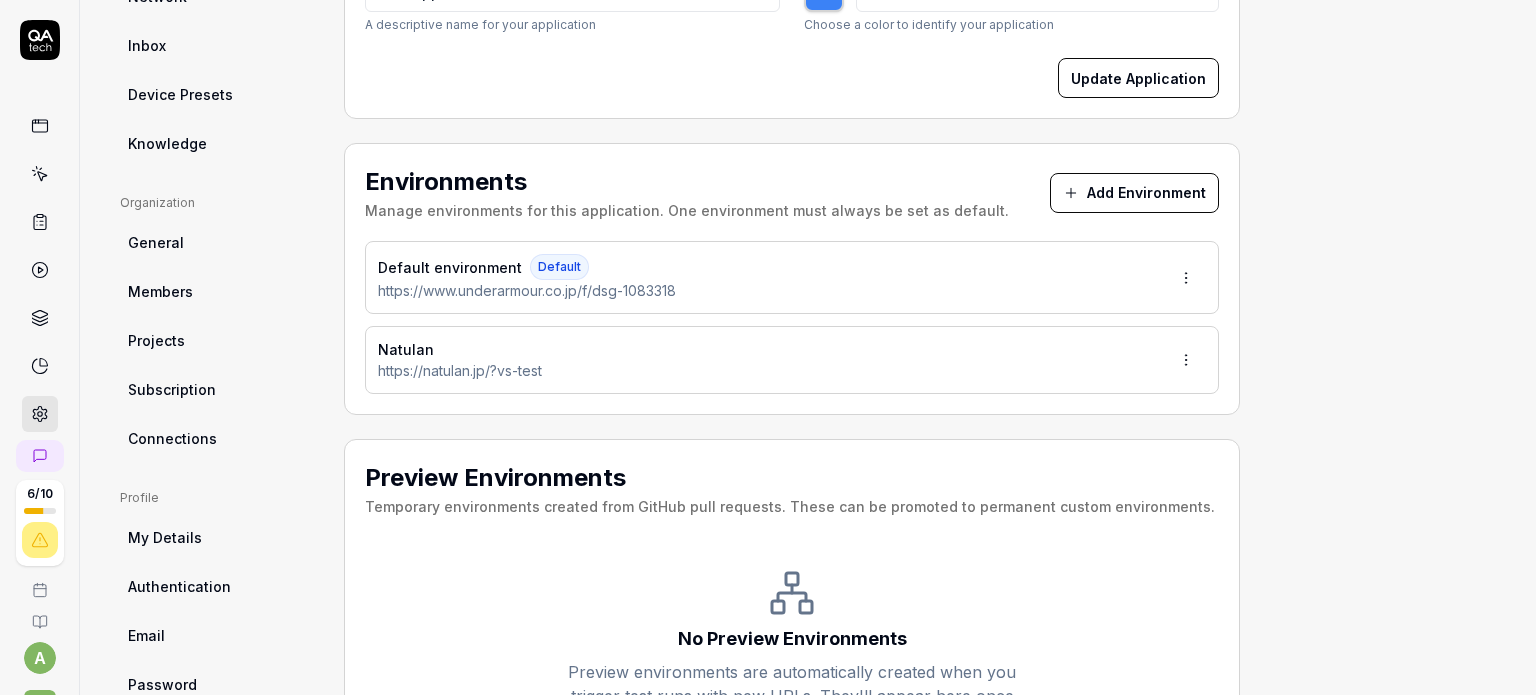 click on "6  /  10 a V Home / Settings Free Plan Home / Settings Free Plan Settings Project General Applications Beta Configs Integrations Network Inbox Device Presets Knowledge Project Select a page Organization General Members Projects Subscription Connections Organization Select a page Profile My Details Authentication Email Password Profile Select a page All Applications Web Application Web Application 2h0NOW Configure your application name, color, and other settings. Application Name Web Application A descriptive name for your application Color #3B82F6 ******* Choose a color to identify your application Update Application Environments Manage environments for this application. One environment must always be set as default. Add Environment Default environment Default https://www.underarmour.co.jp/f/dsg-1083318 Natulan https://natulan.jp/?vs-test Preview Environments Temporary environments created from GitHub pull requests. These can be promoted to permanent custom environments. No Preview Environments" at bounding box center (768, 347) 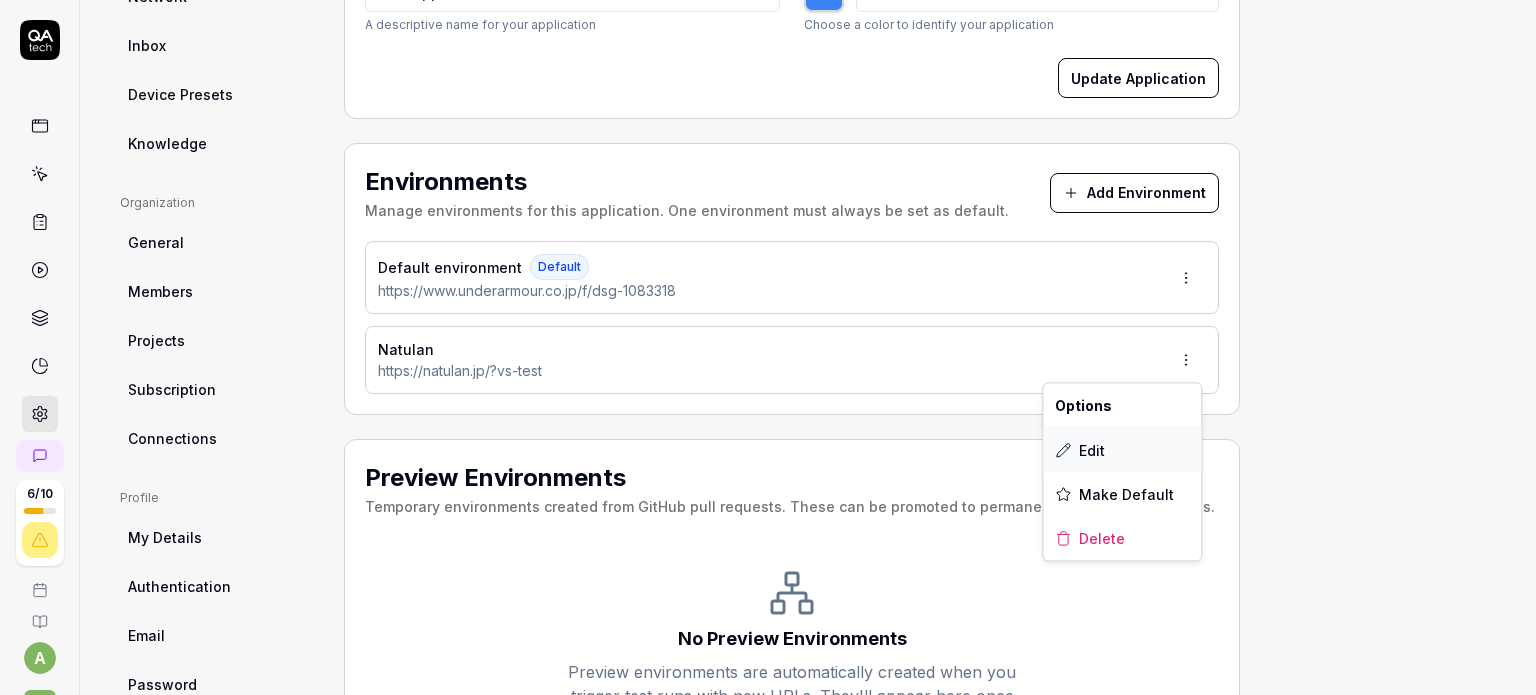 click on "Edit" at bounding box center [1122, 450] 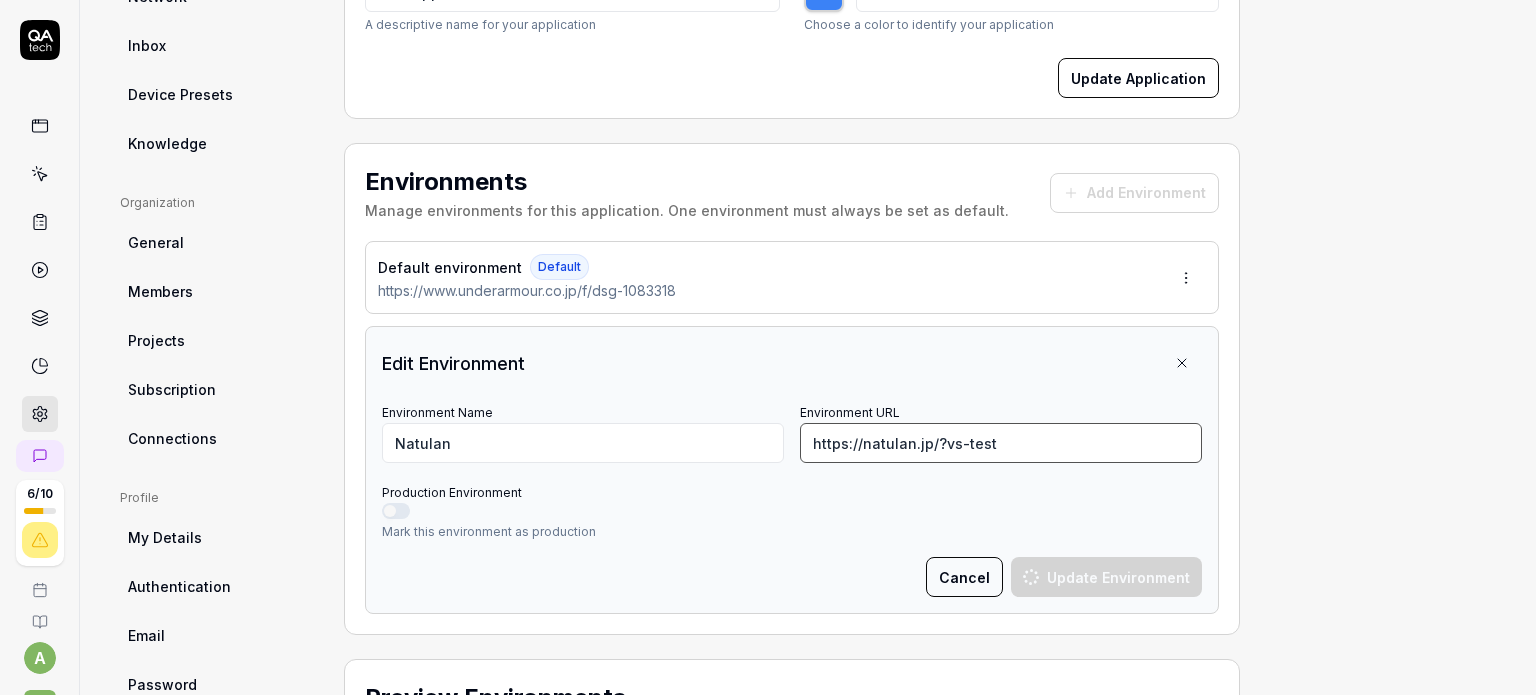 click on "https://[DOMAIN]/?vs-test" at bounding box center [1001, 443] 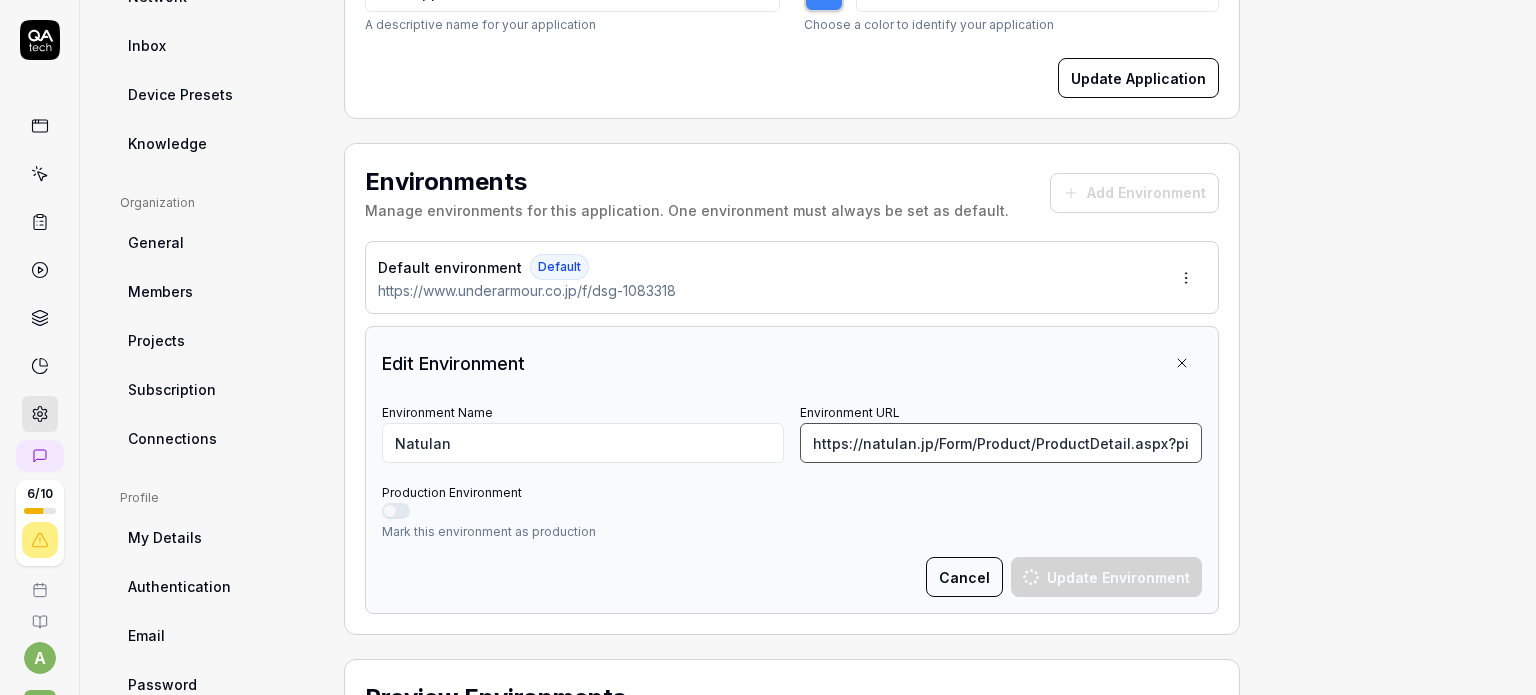 scroll, scrollTop: 0, scrollLeft: 189, axis: horizontal 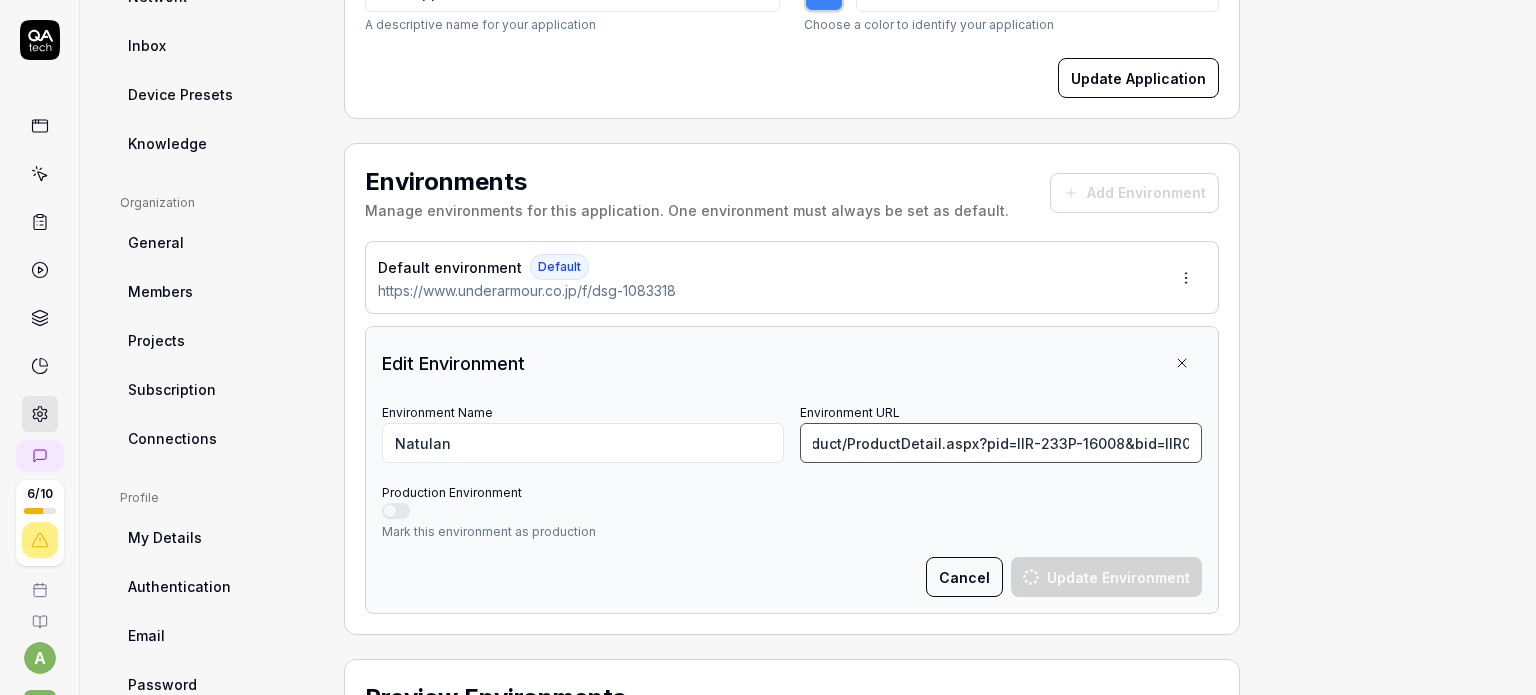 type on "https://natulan.jp/Form/Product/ProductDetail.aspx?pid=IIR-233P-16008&bid=IIR001" 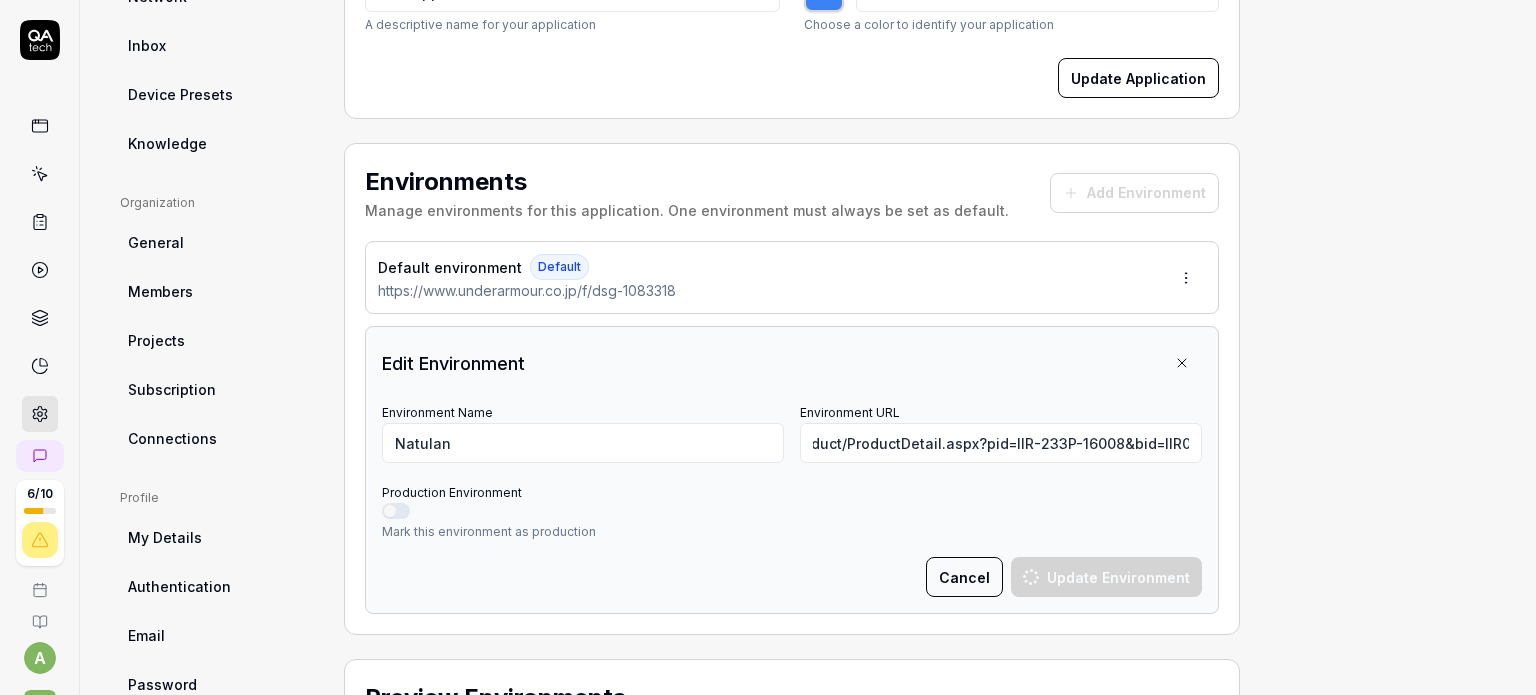 click on "Cancel" at bounding box center [964, 577] 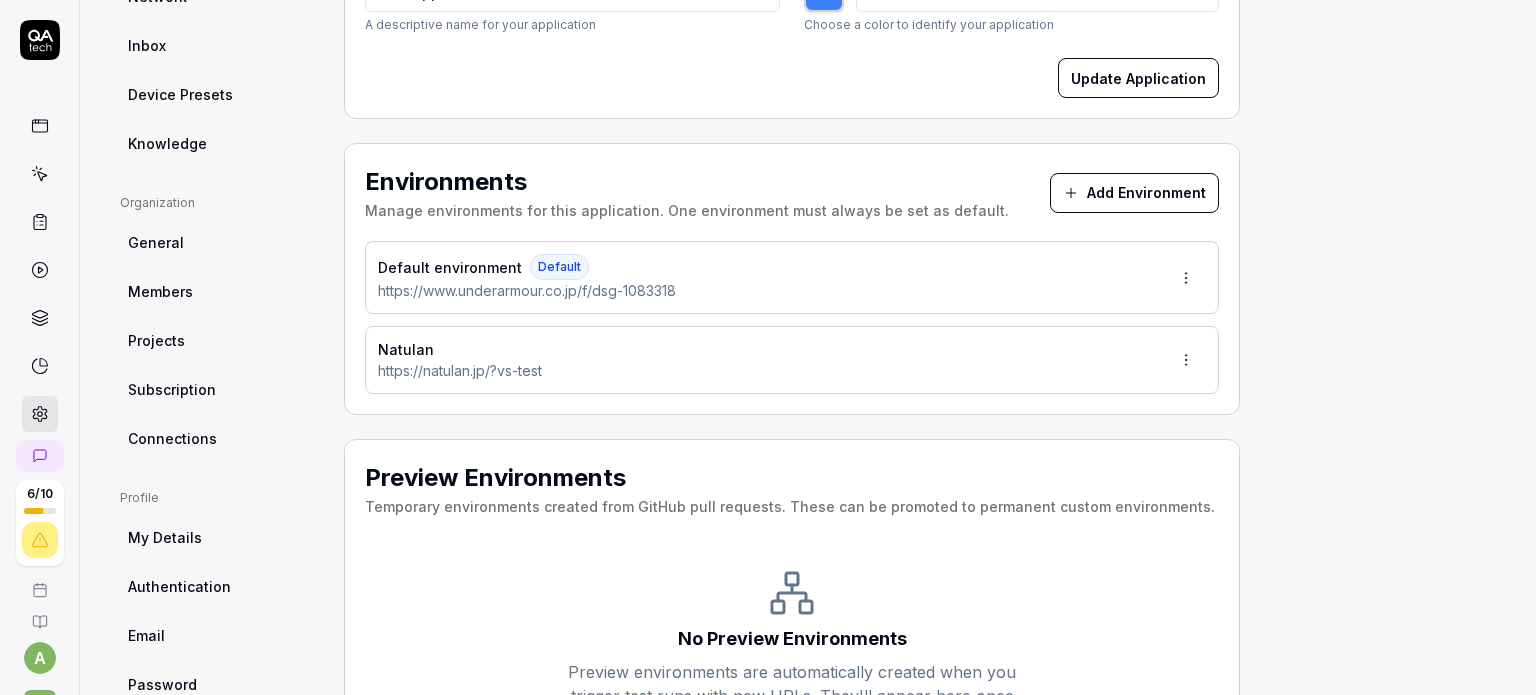 click on "Preview Environments Temporary environments created from GitHub pull requests. These can be promoted to permanent custom environments. No Preview Environments Preview environments are automatically created when you trigger test runs with new URLs. They'll appear here once your CI/CD/API pipeline creates them." at bounding box center (792, 612) 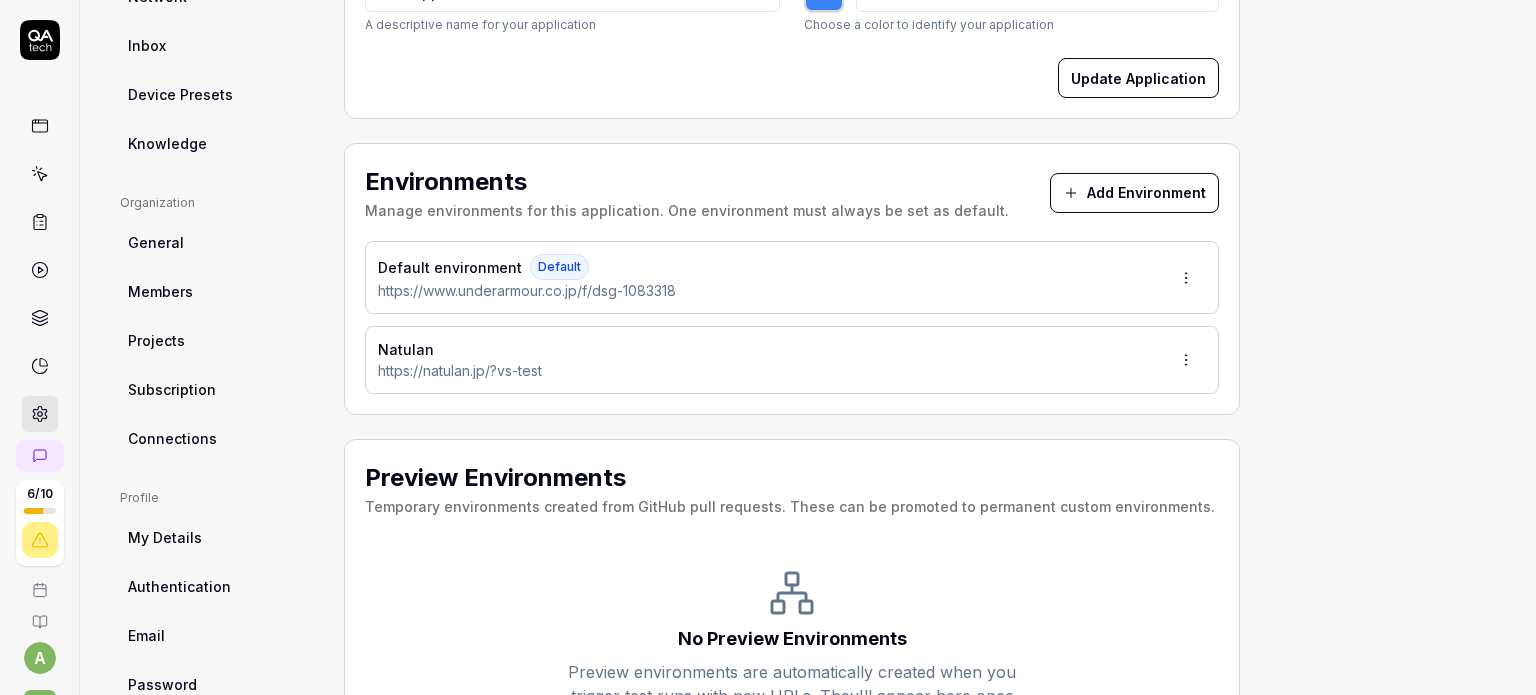 type on "*******" 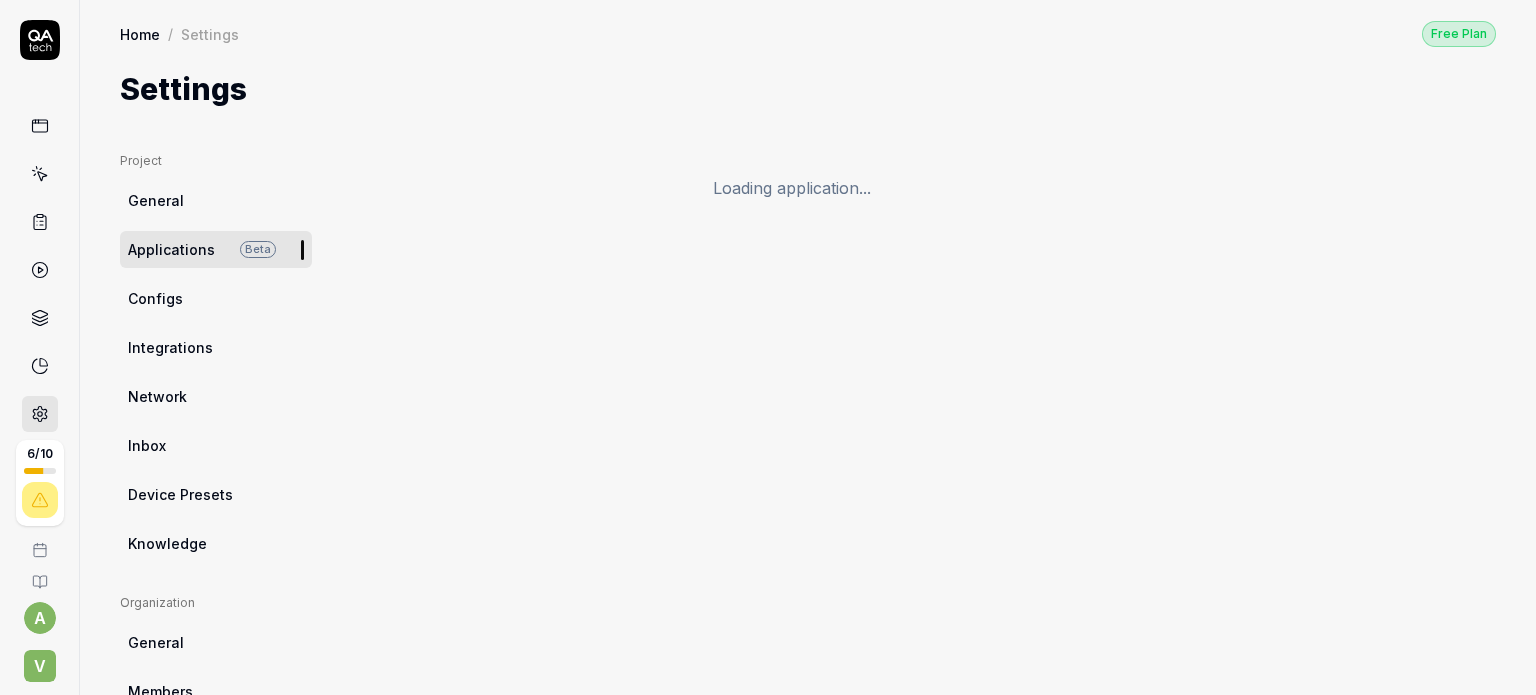 scroll, scrollTop: 0, scrollLeft: 0, axis: both 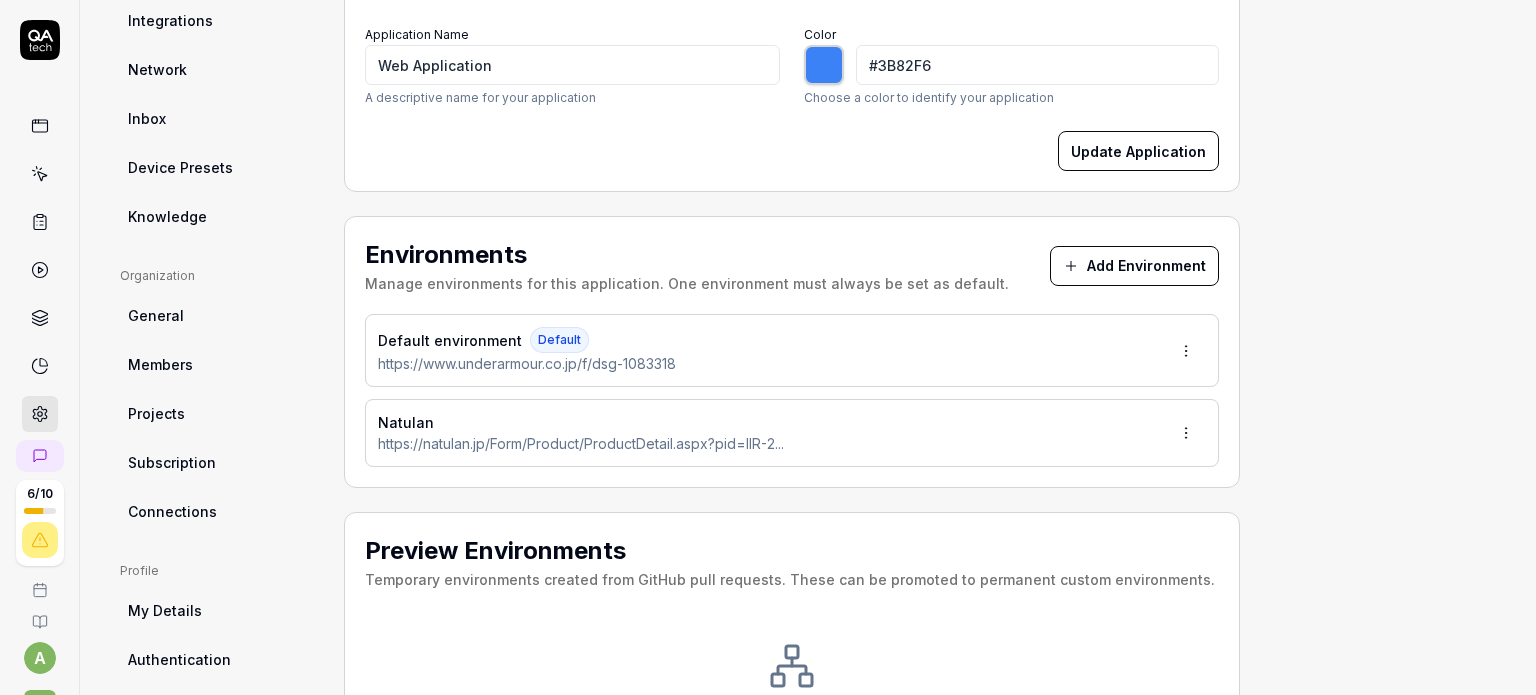 type on "*******" 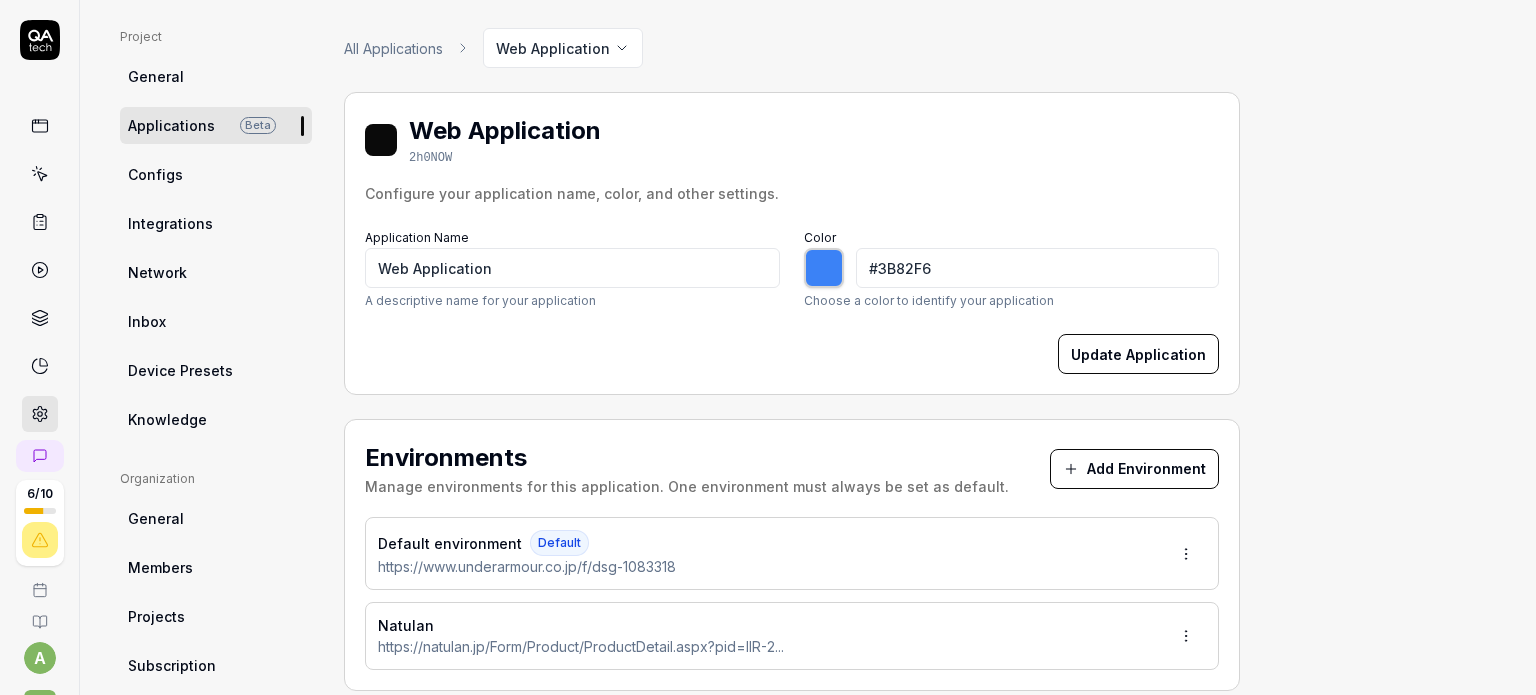 scroll, scrollTop: 0, scrollLeft: 0, axis: both 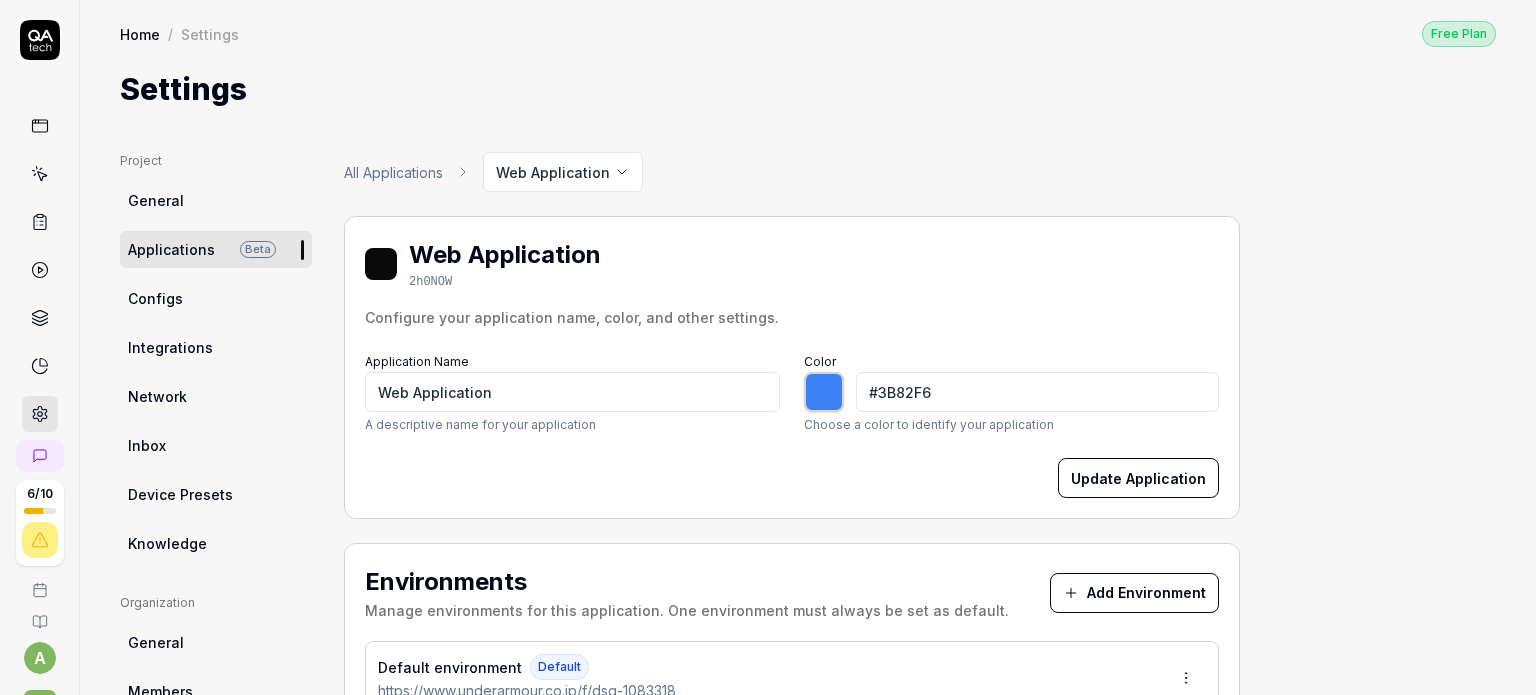 click at bounding box center (40, 174) 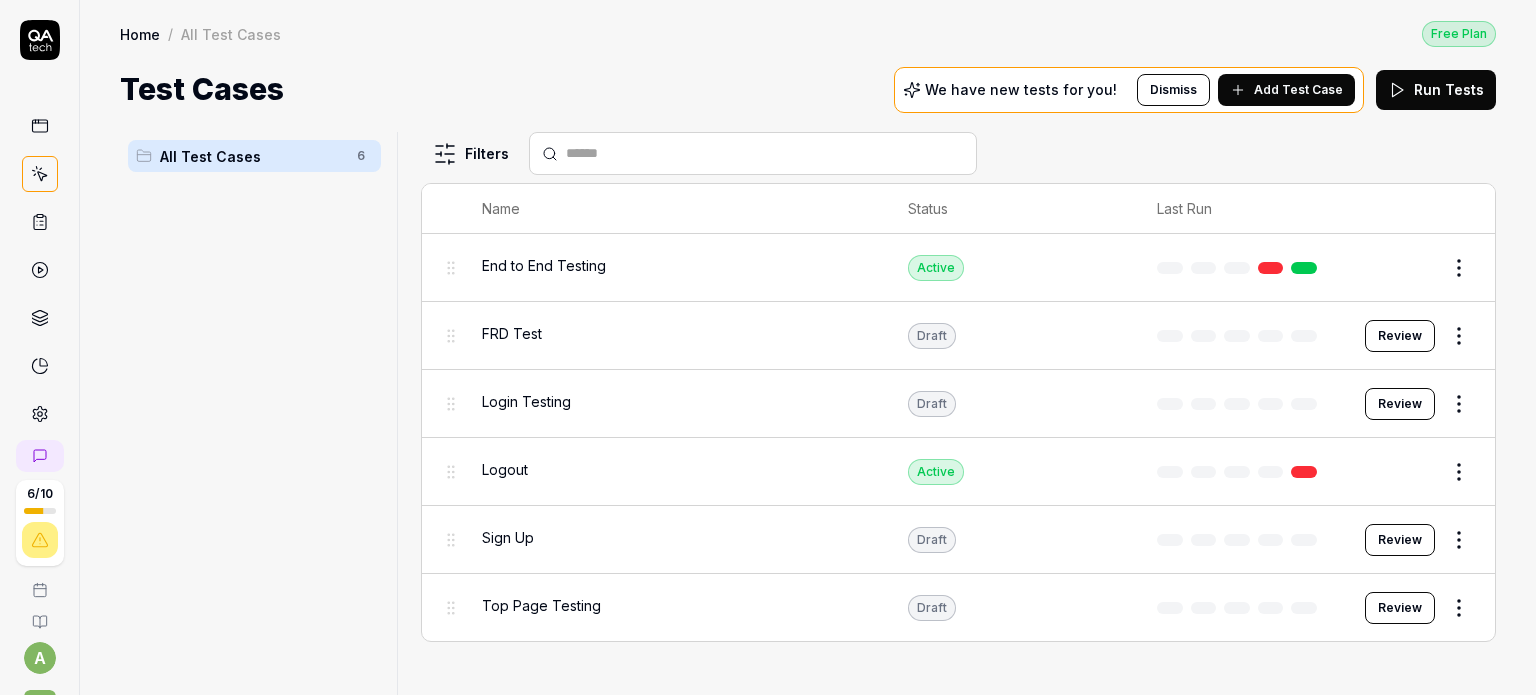 click at bounding box center [40, 222] 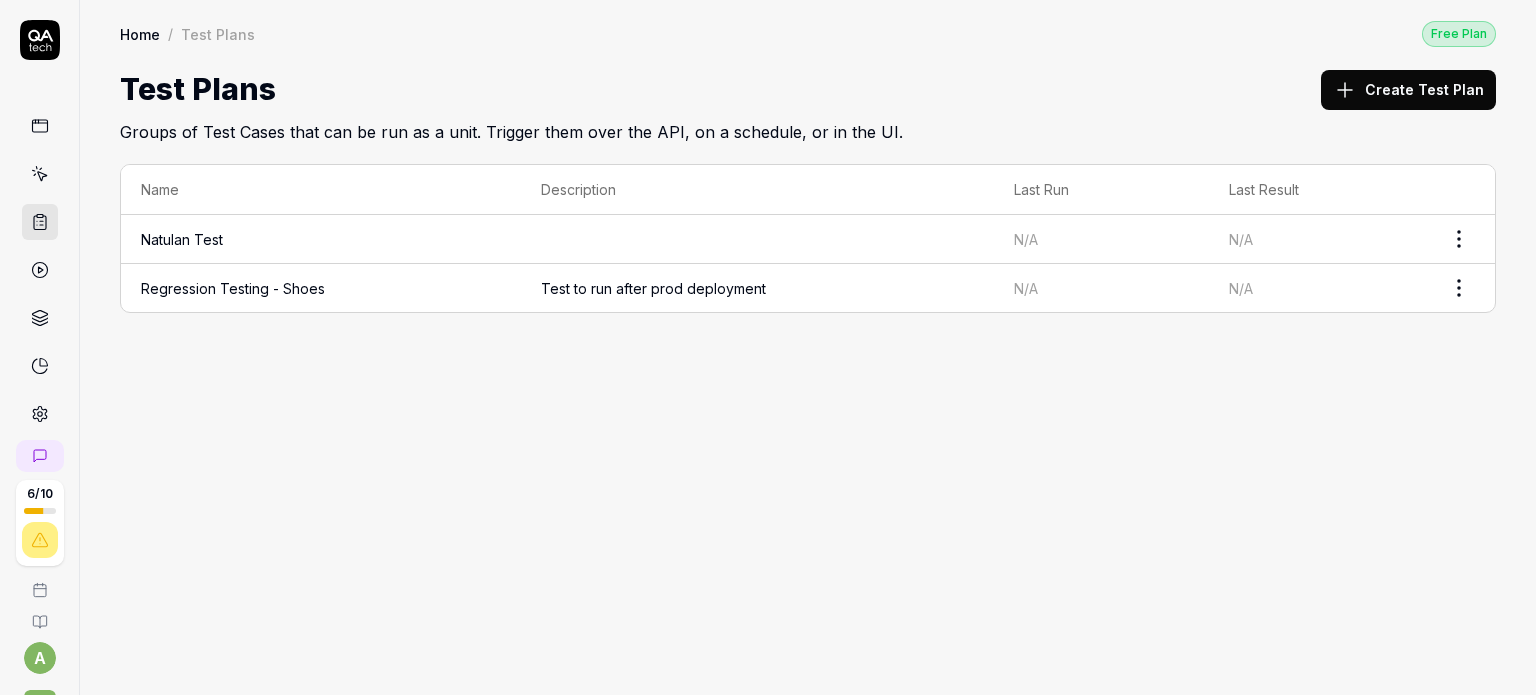 click on "Natulan Test" at bounding box center [321, 239] 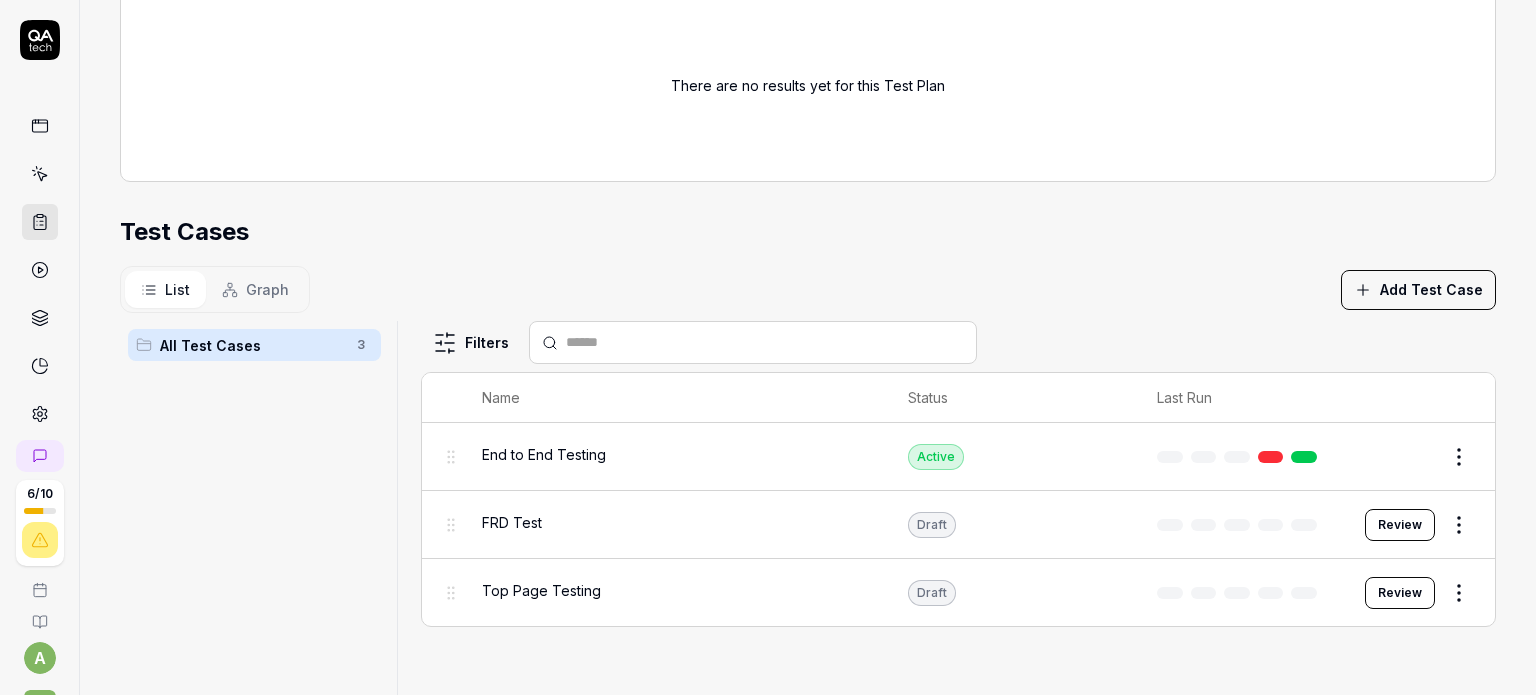 scroll, scrollTop: 663, scrollLeft: 0, axis: vertical 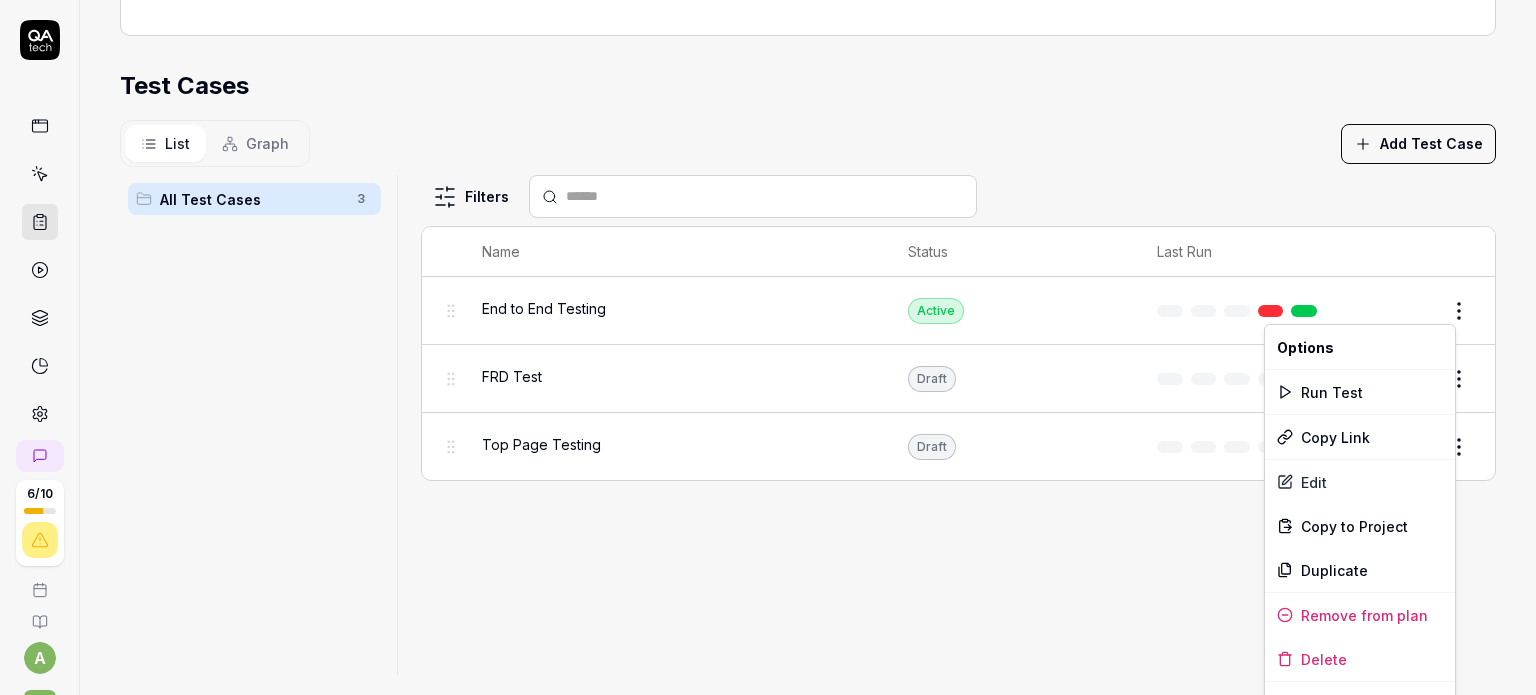 click on "**********" at bounding box center (768, 347) 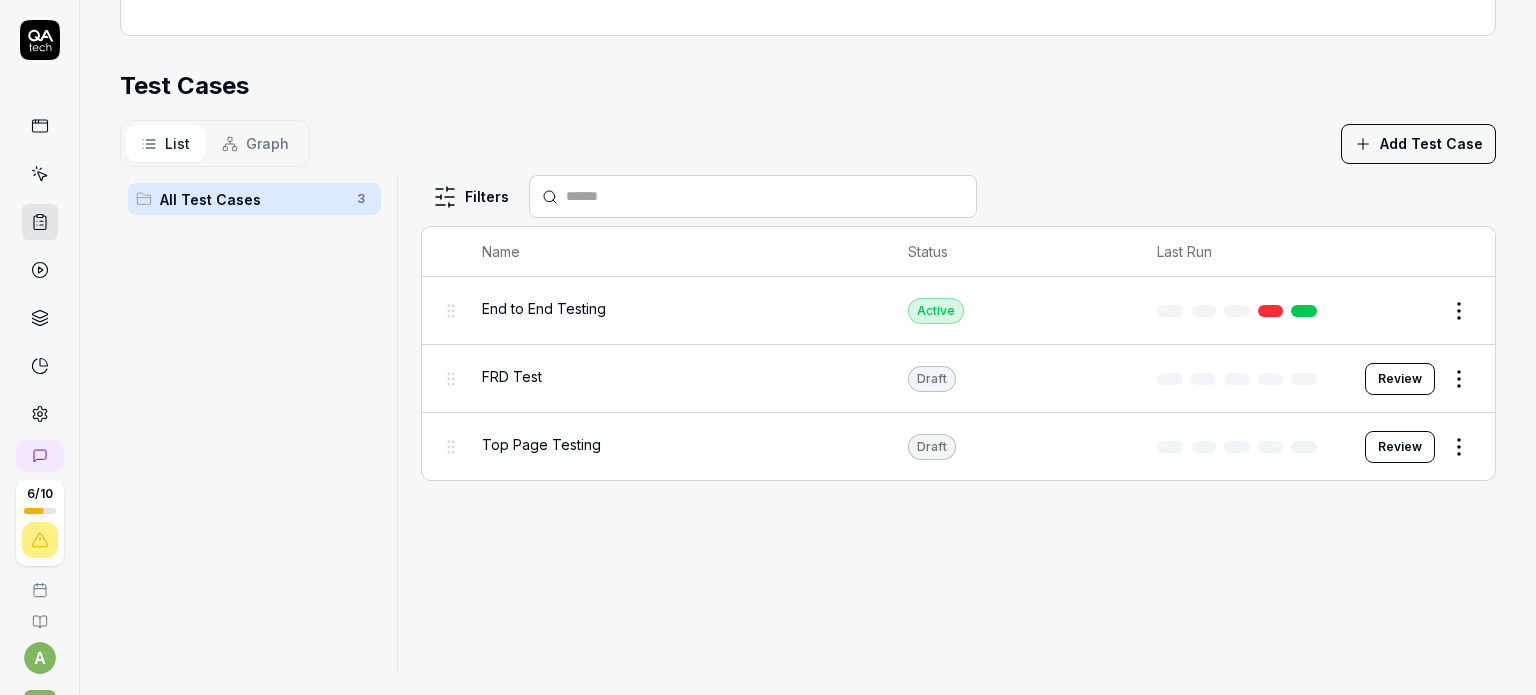 click on "Edit" at bounding box center (1411, 311) 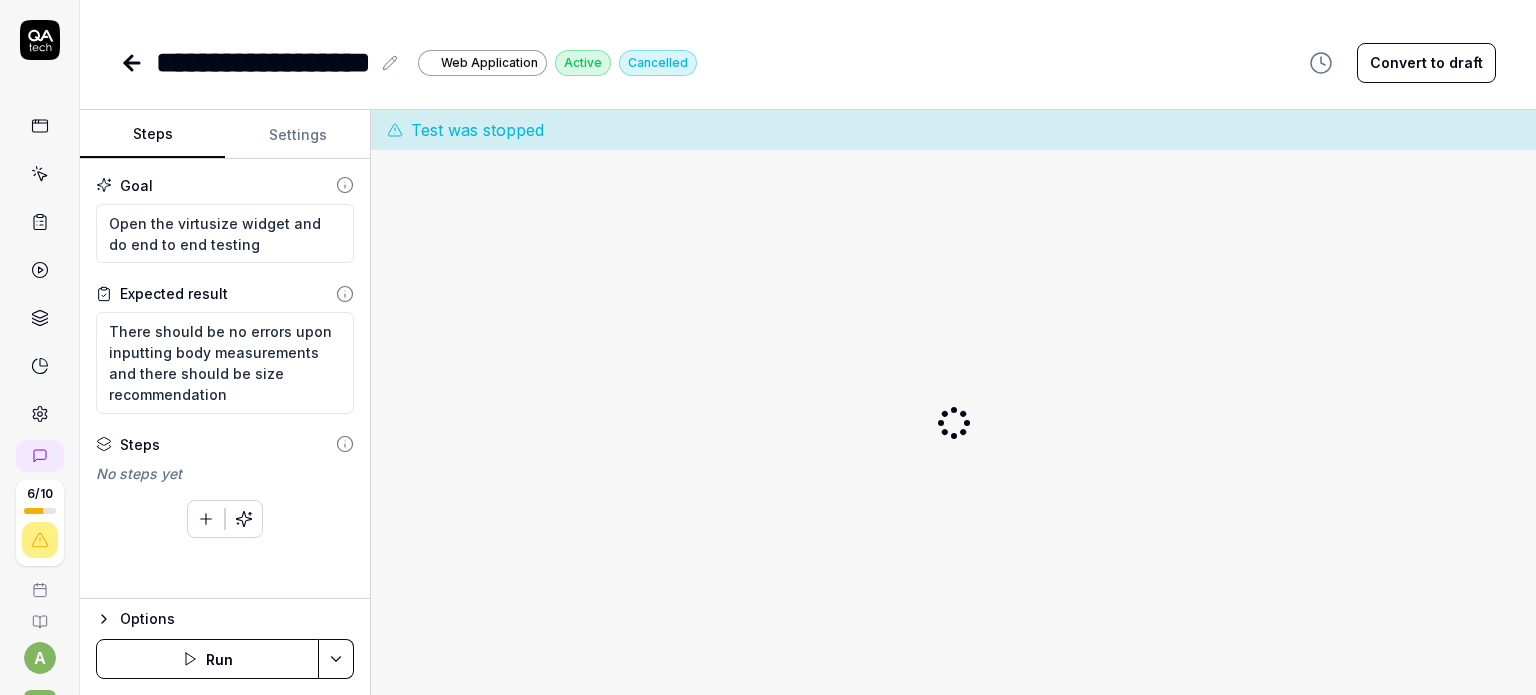 scroll, scrollTop: 0, scrollLeft: 0, axis: both 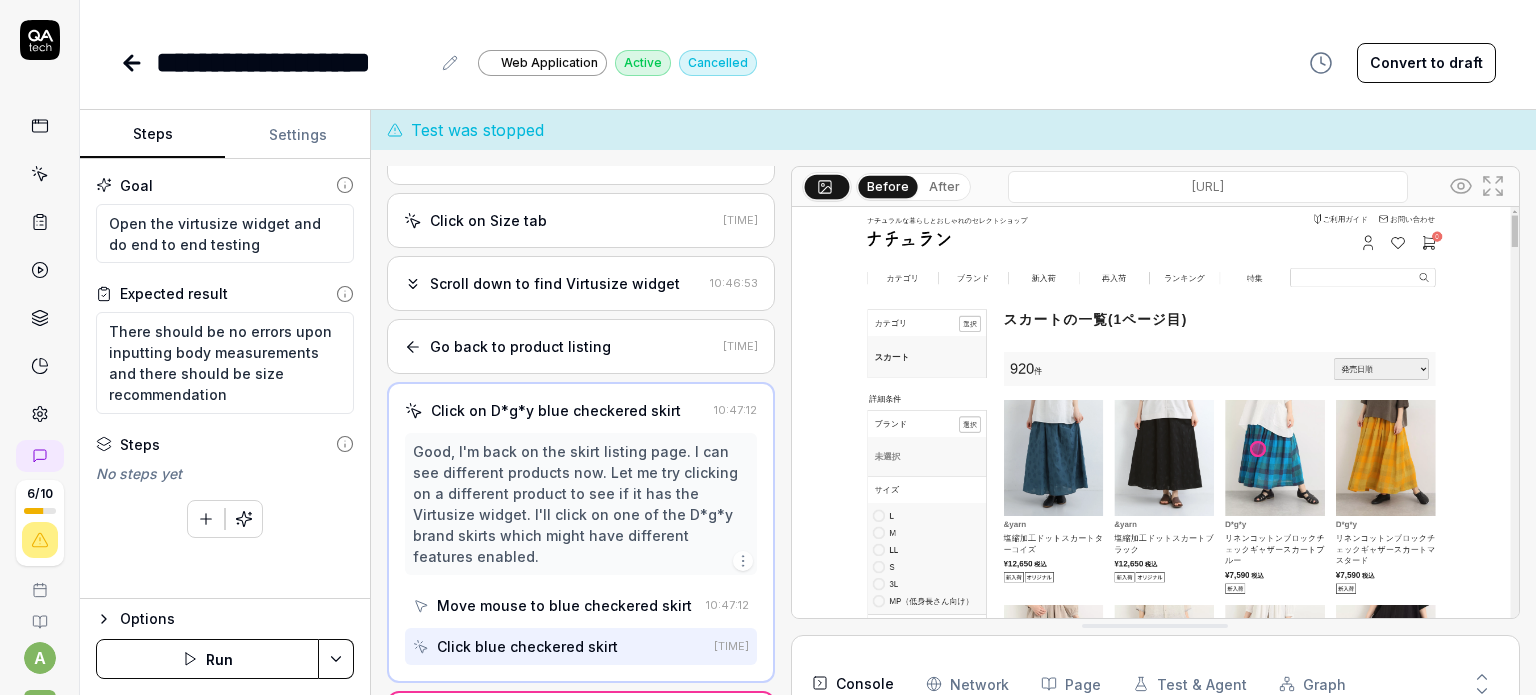 click on "Options" at bounding box center [225, 619] 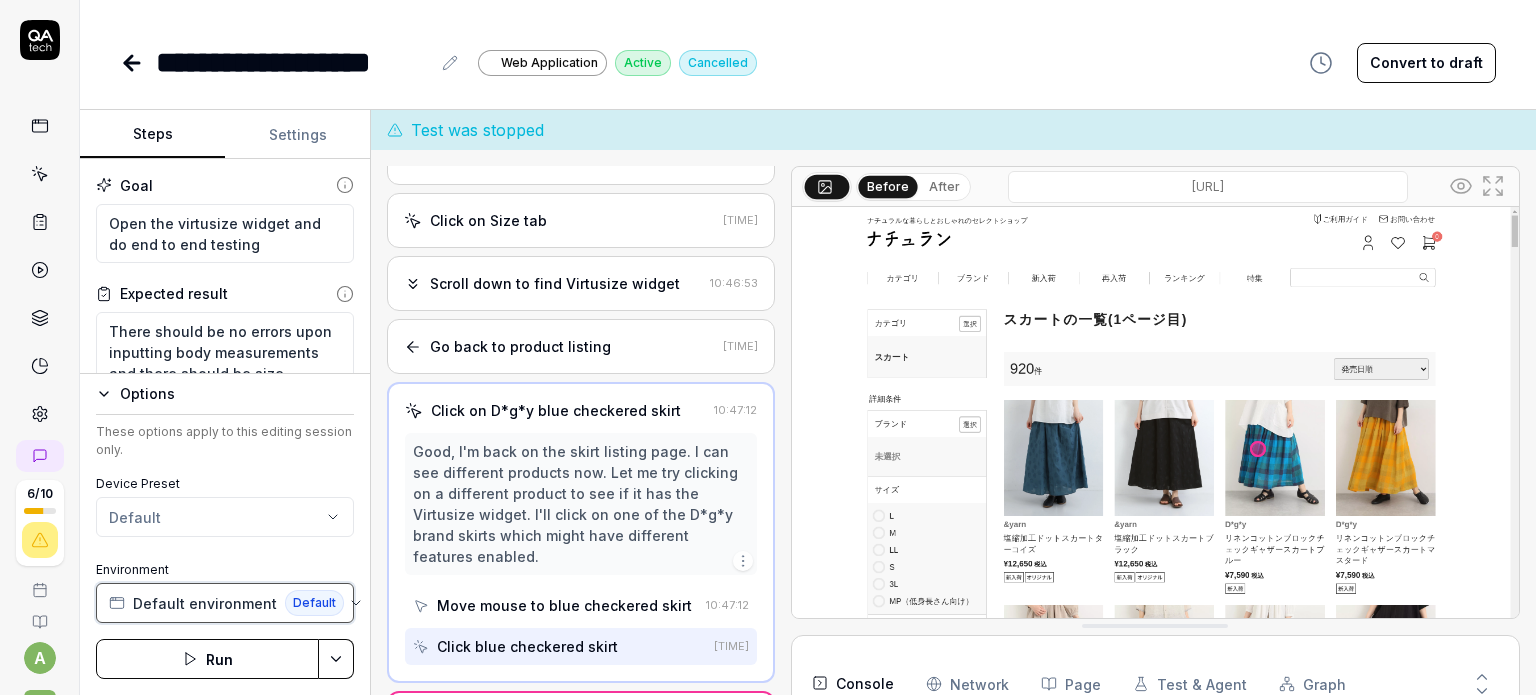 click on "Default environment Default" at bounding box center (225, 603) 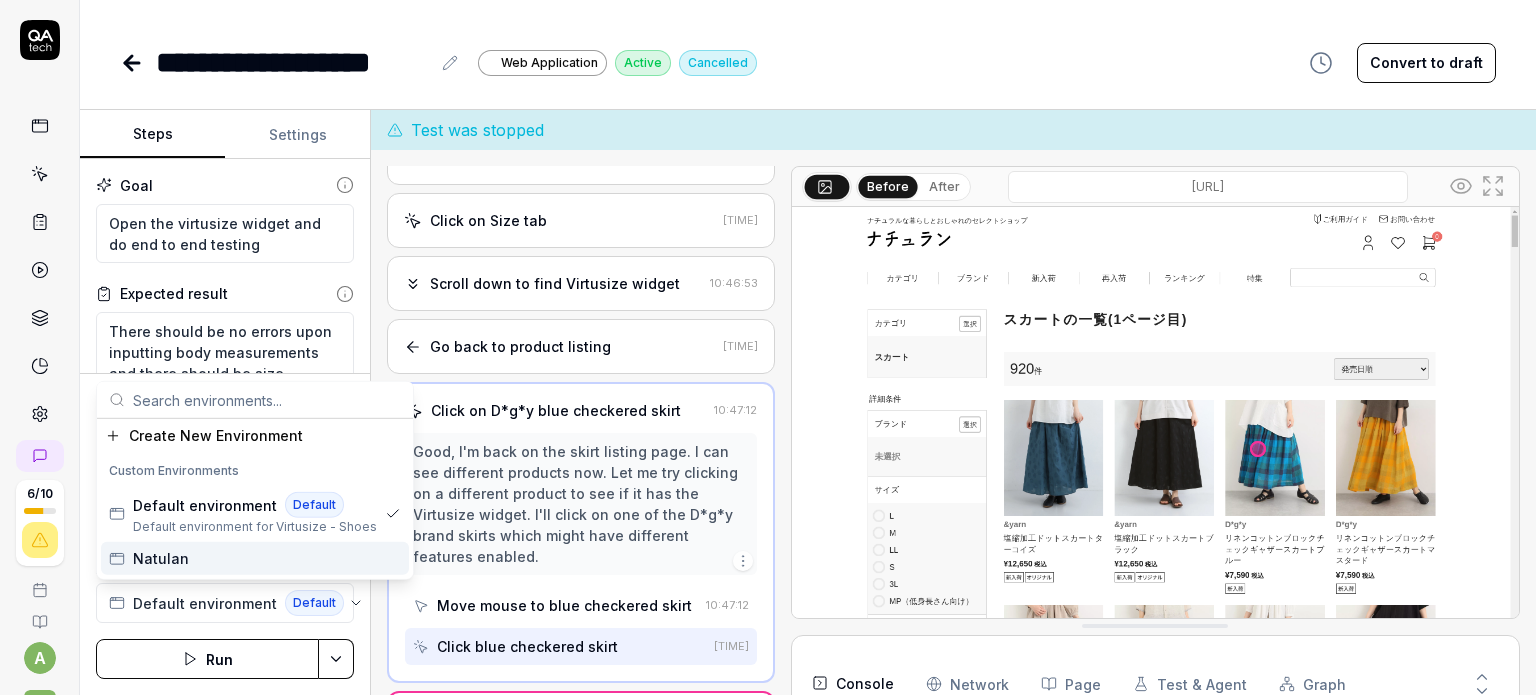 scroll, scrollTop: 5364, scrollLeft: 0, axis: vertical 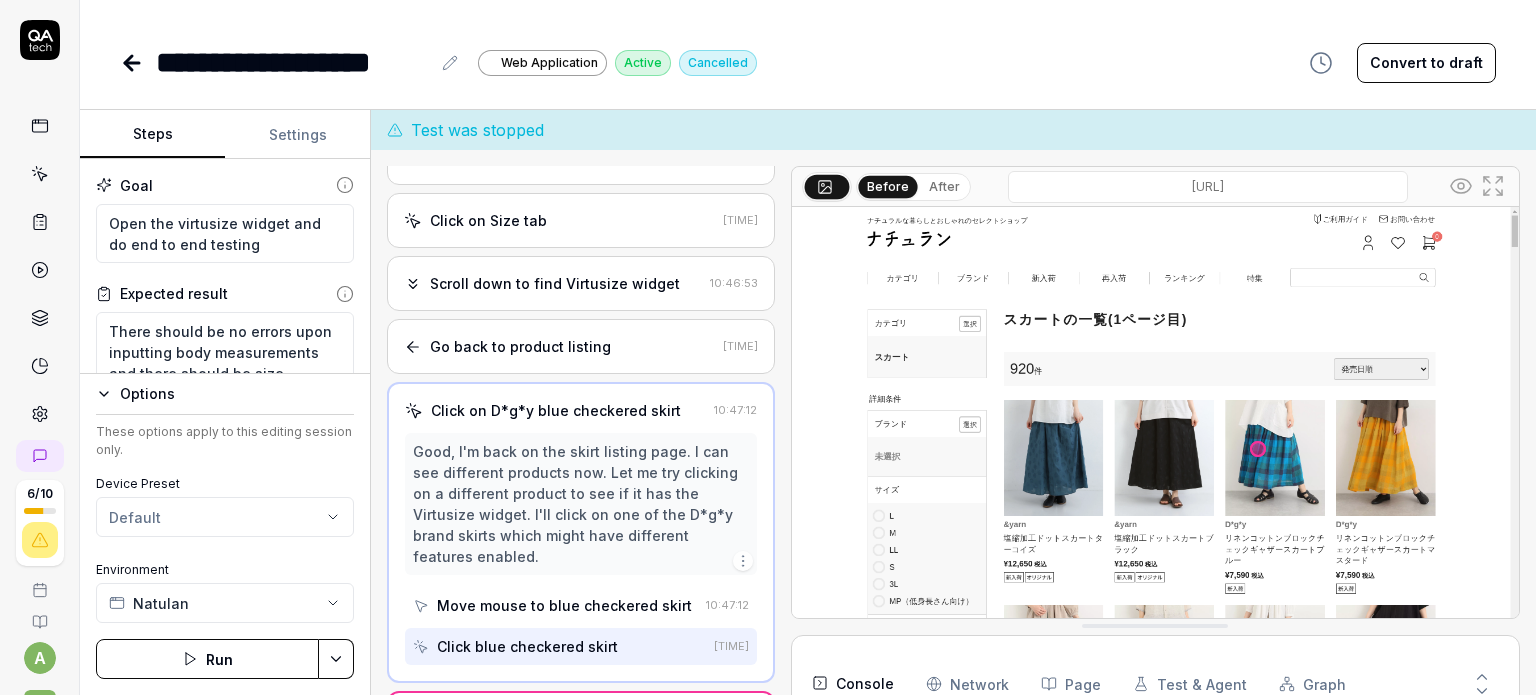 click 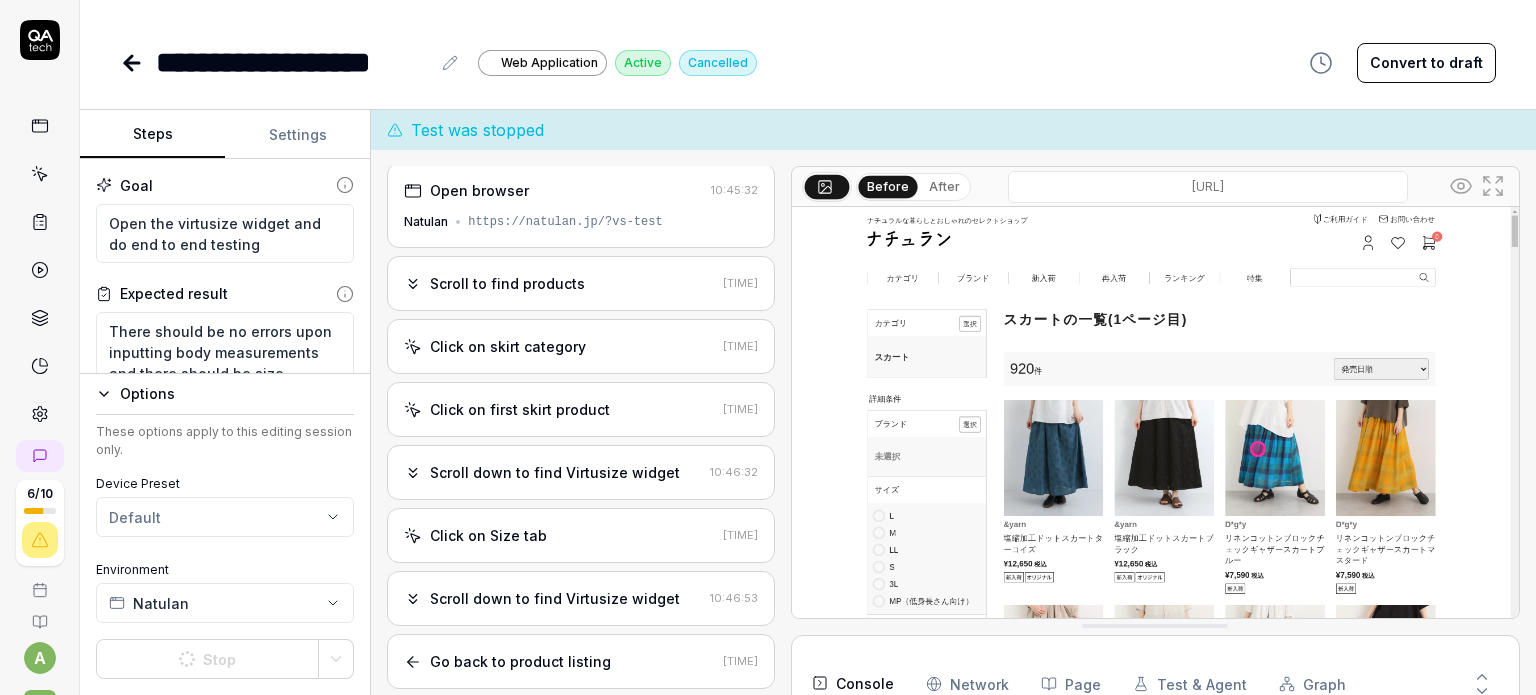 scroll, scrollTop: 0, scrollLeft: 0, axis: both 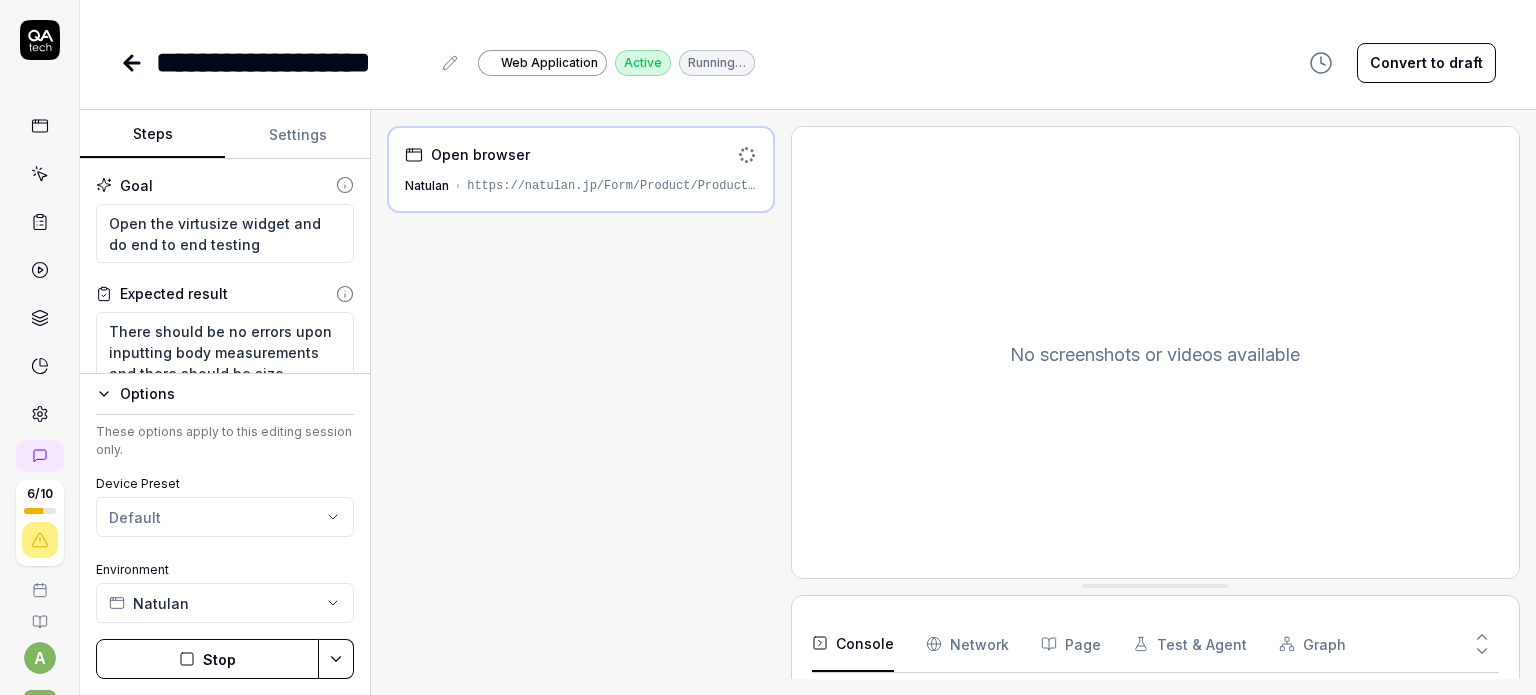 drag, startPoint x: 910, startPoint y: 624, endPoint x: 920, endPoint y: 627, distance: 10.440307 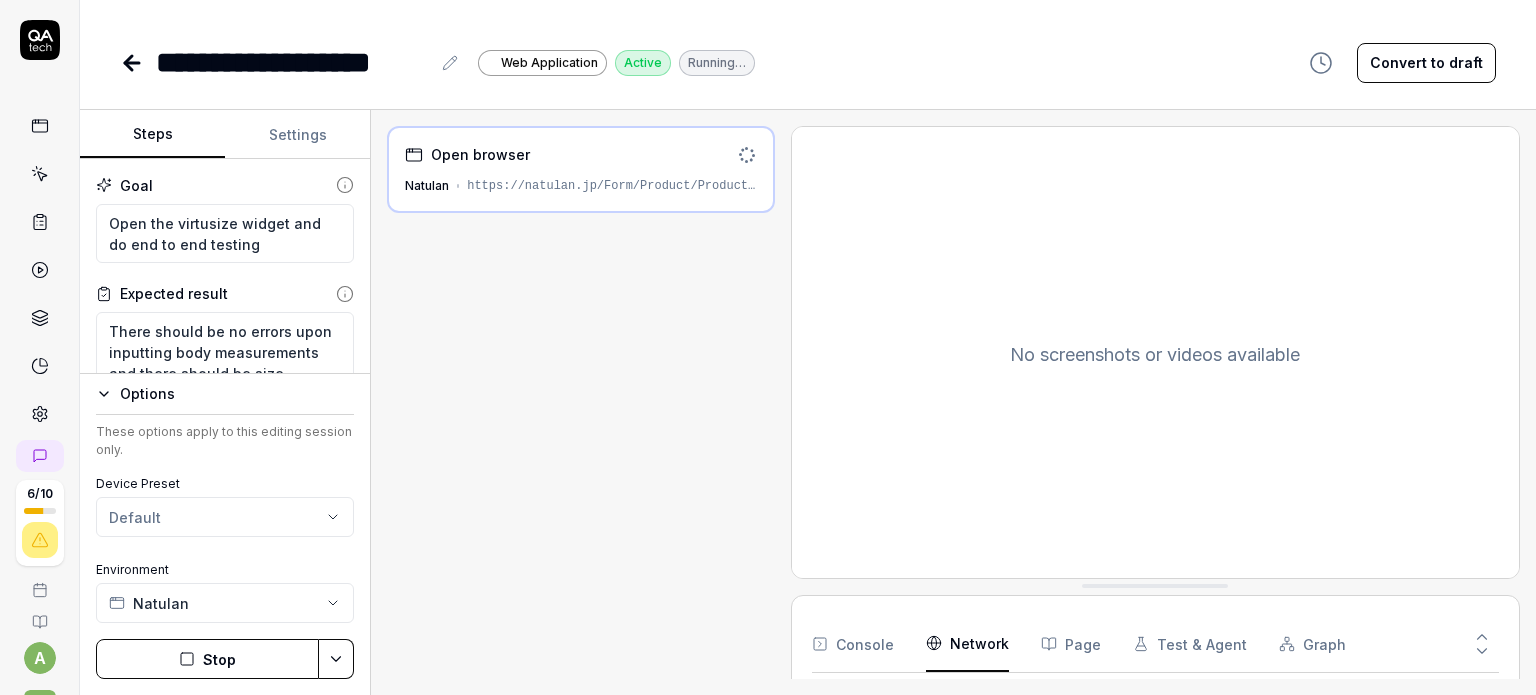 click on "Network" at bounding box center [967, 644] 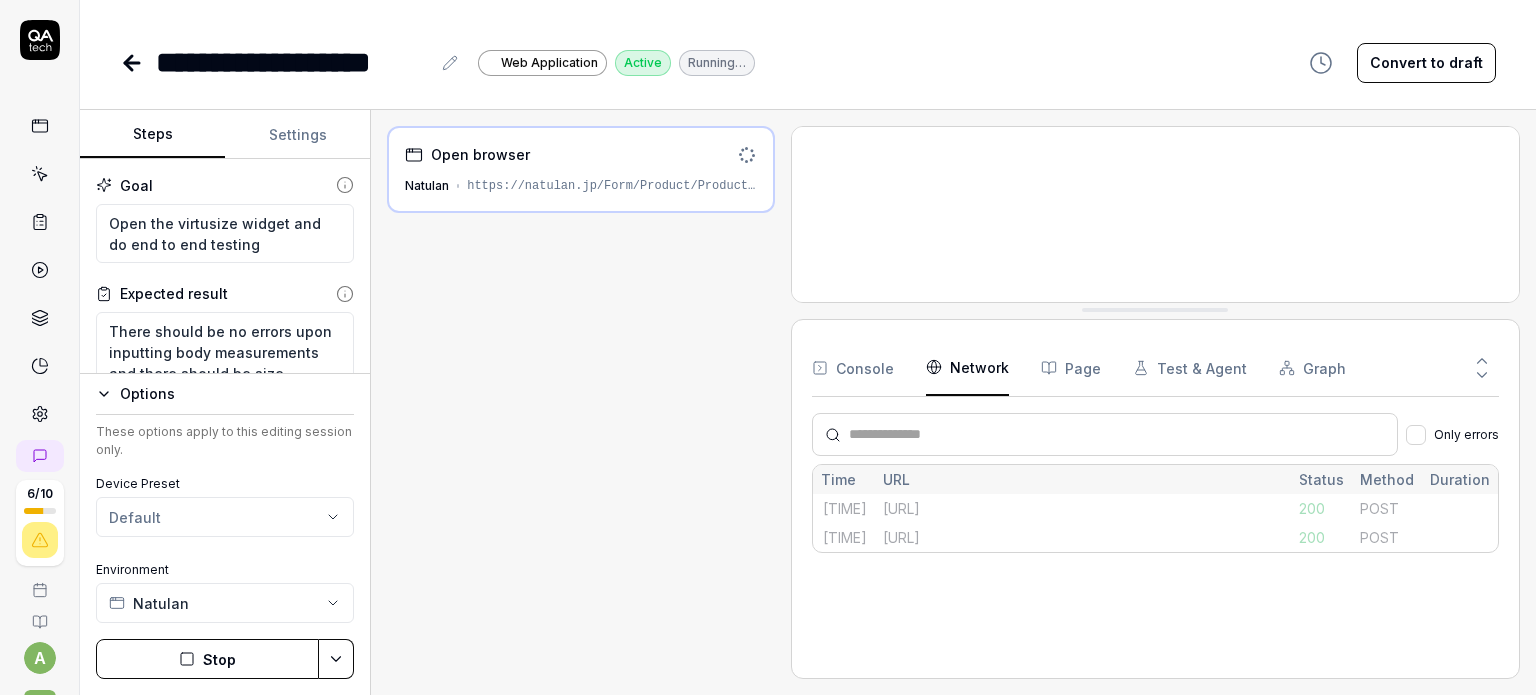 drag, startPoint x: 1116, startPoint y: 587, endPoint x: 1156, endPoint y: 311, distance: 278.88348 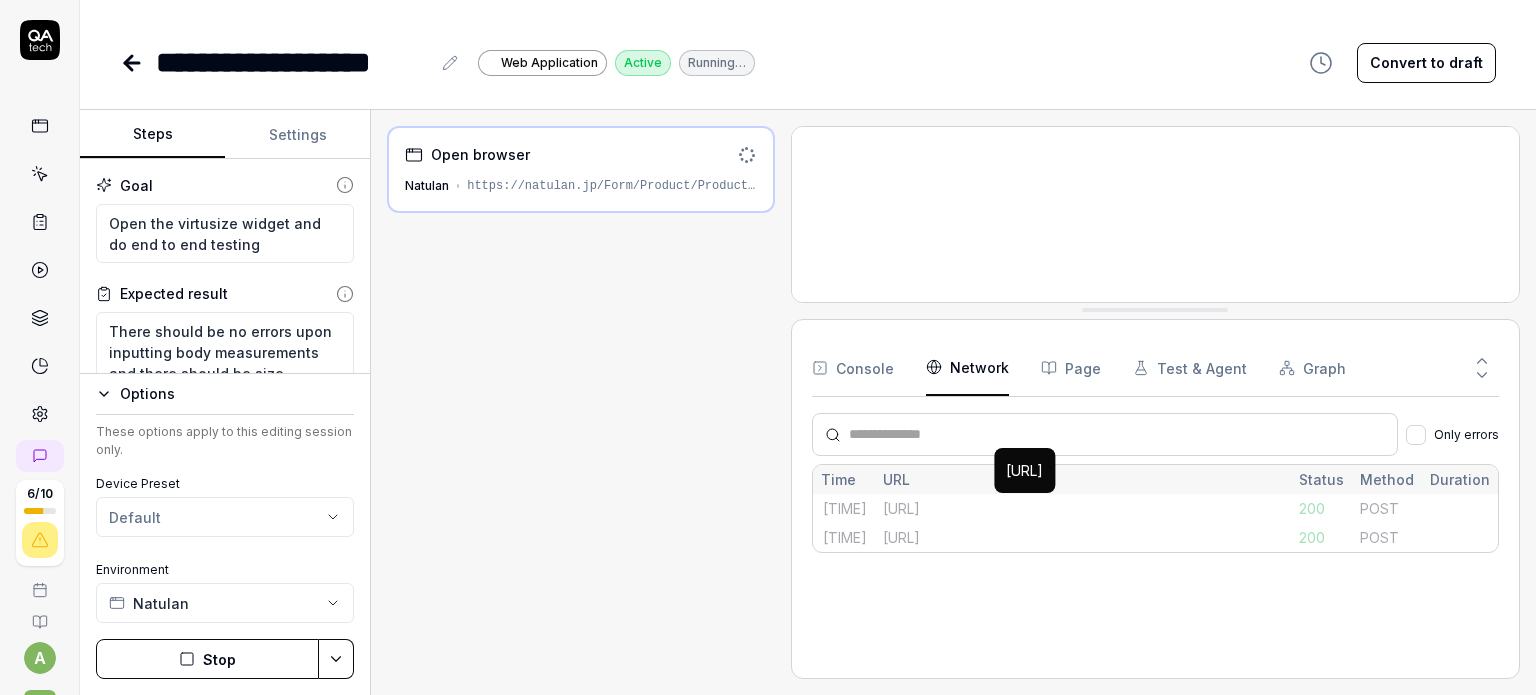 click on "https://events.virtusize.jp/" at bounding box center [1083, 508] 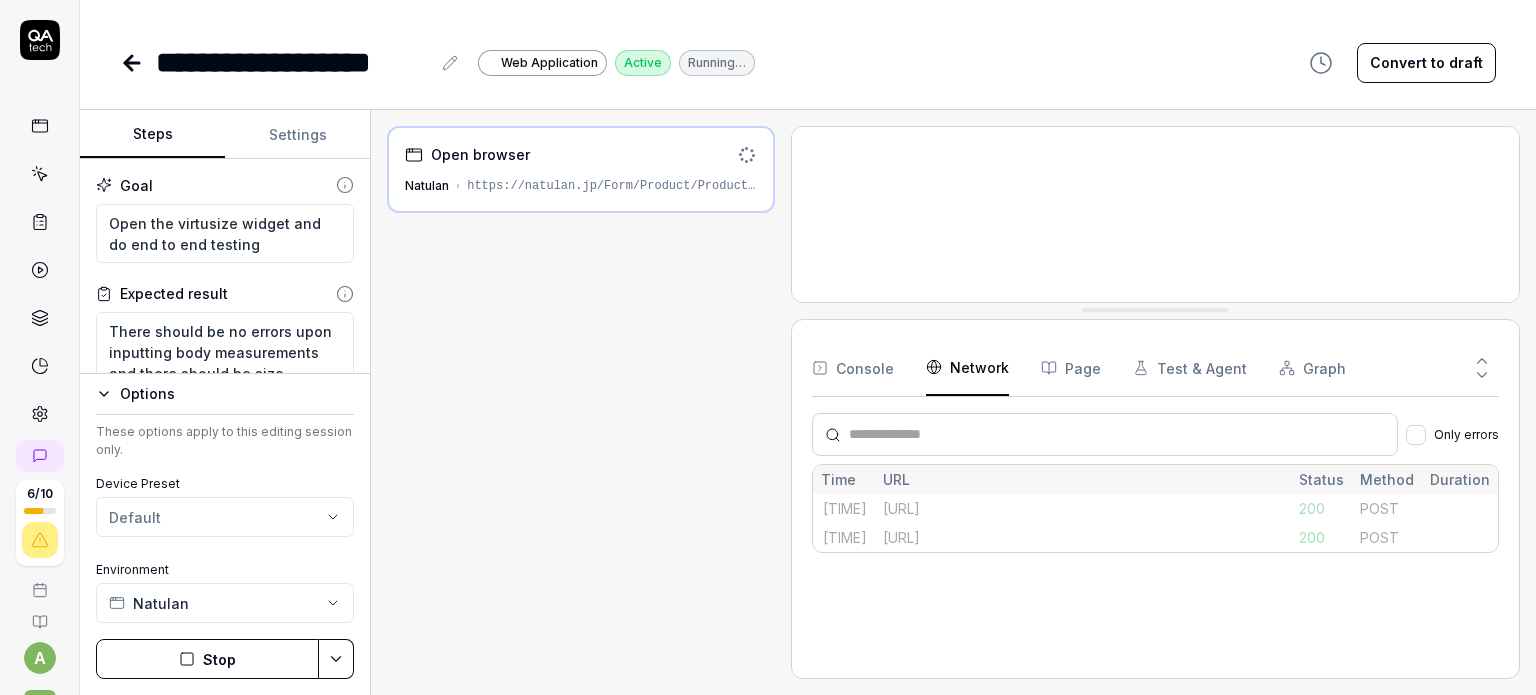 click on "https://events.virtusize.jp/" at bounding box center (1083, 508) 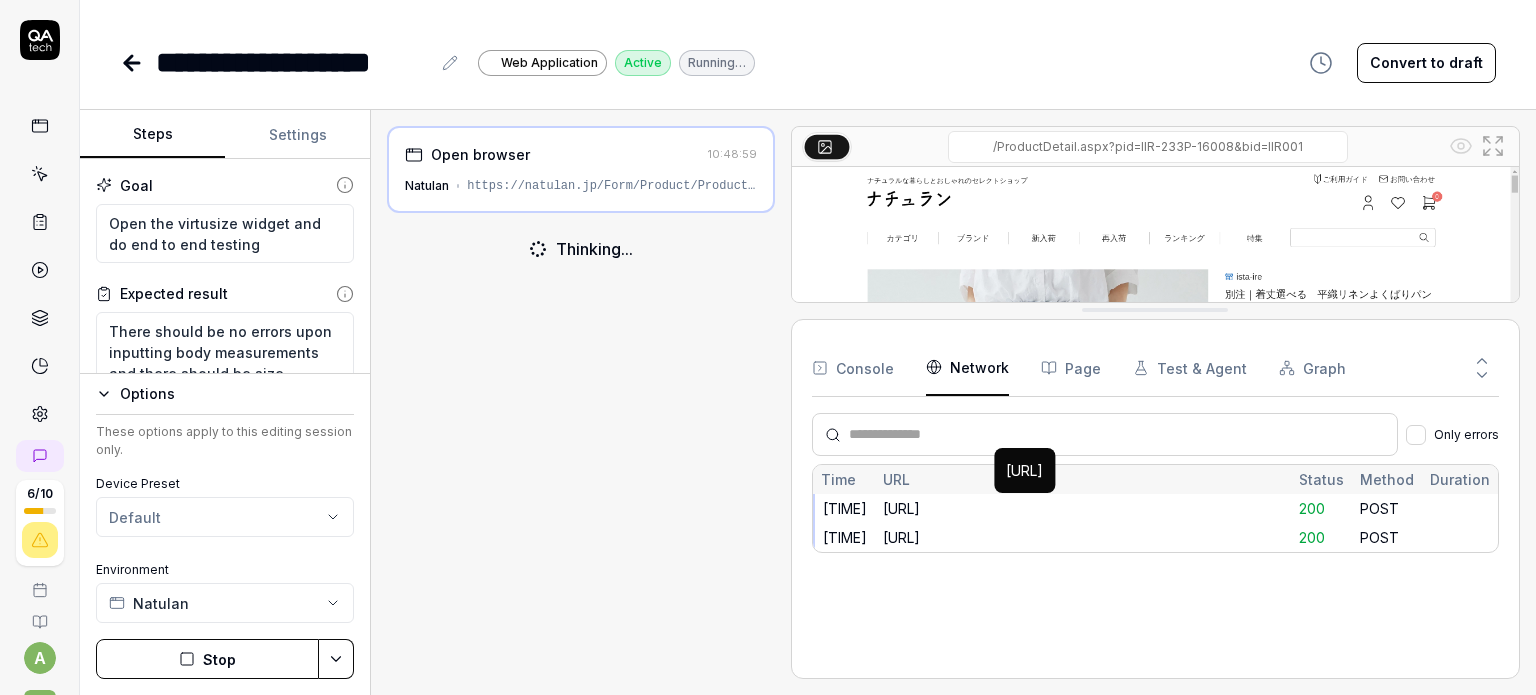 click on "https://events.virtusize.jp/" at bounding box center [1083, 508] 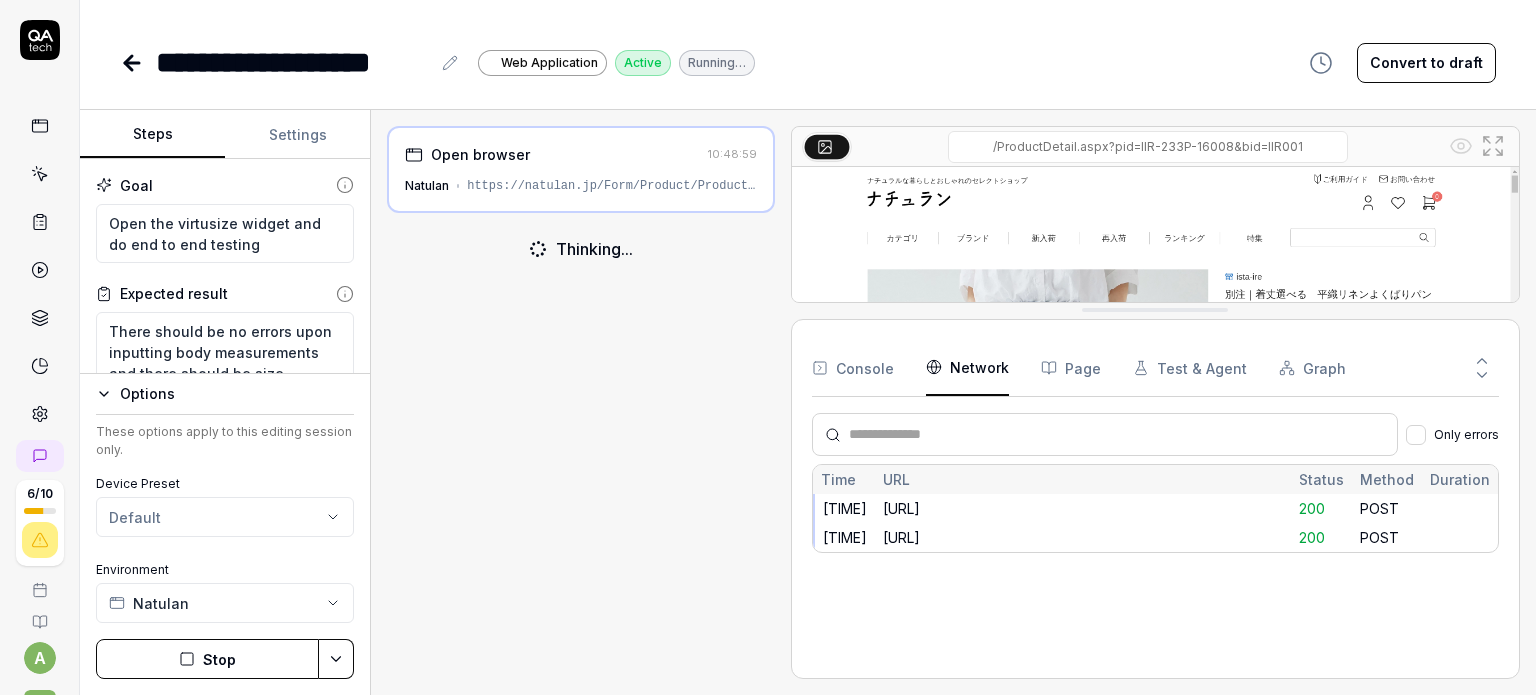 click on "200" at bounding box center [1312, 508] 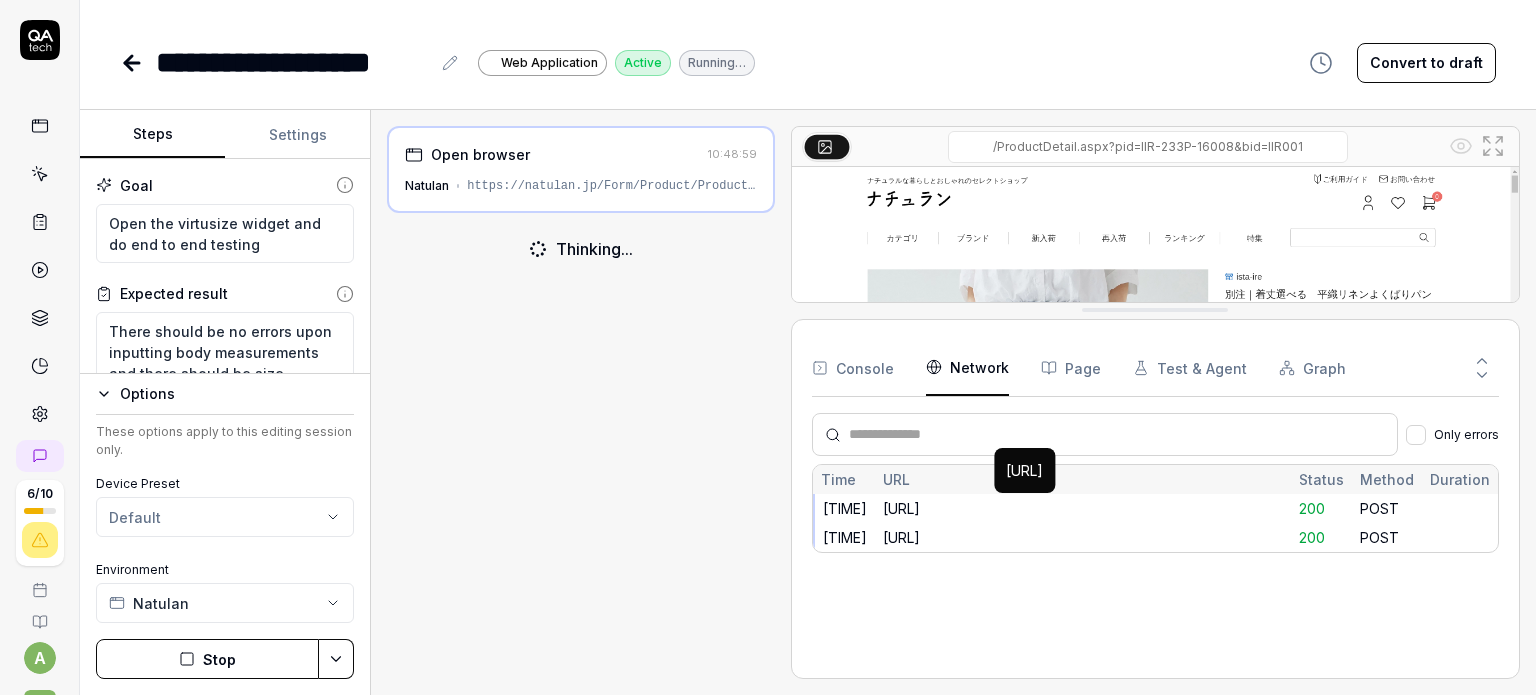 click on "https://events.virtusize.jp/" at bounding box center (1083, 508) 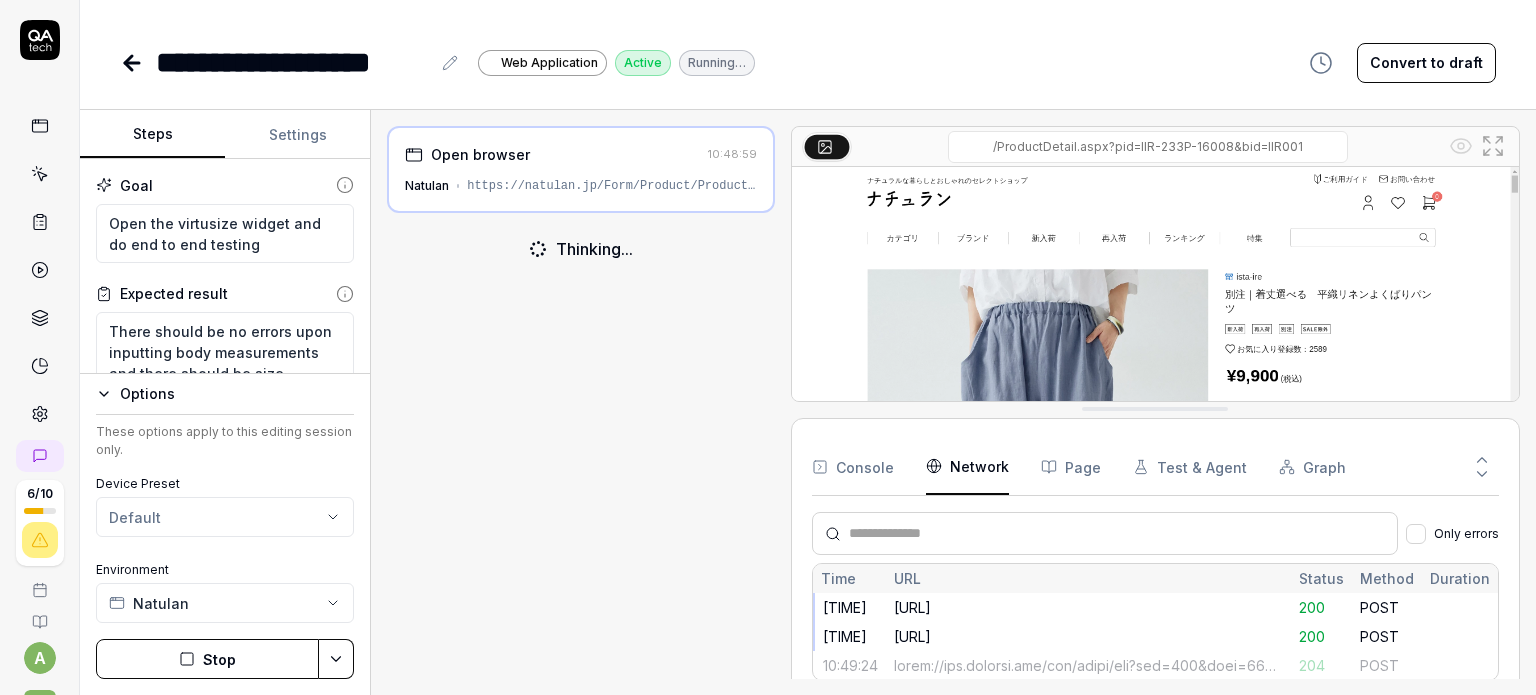 drag, startPoint x: 1171, startPoint y: 313, endPoint x: 1175, endPoint y: 412, distance: 99.08077 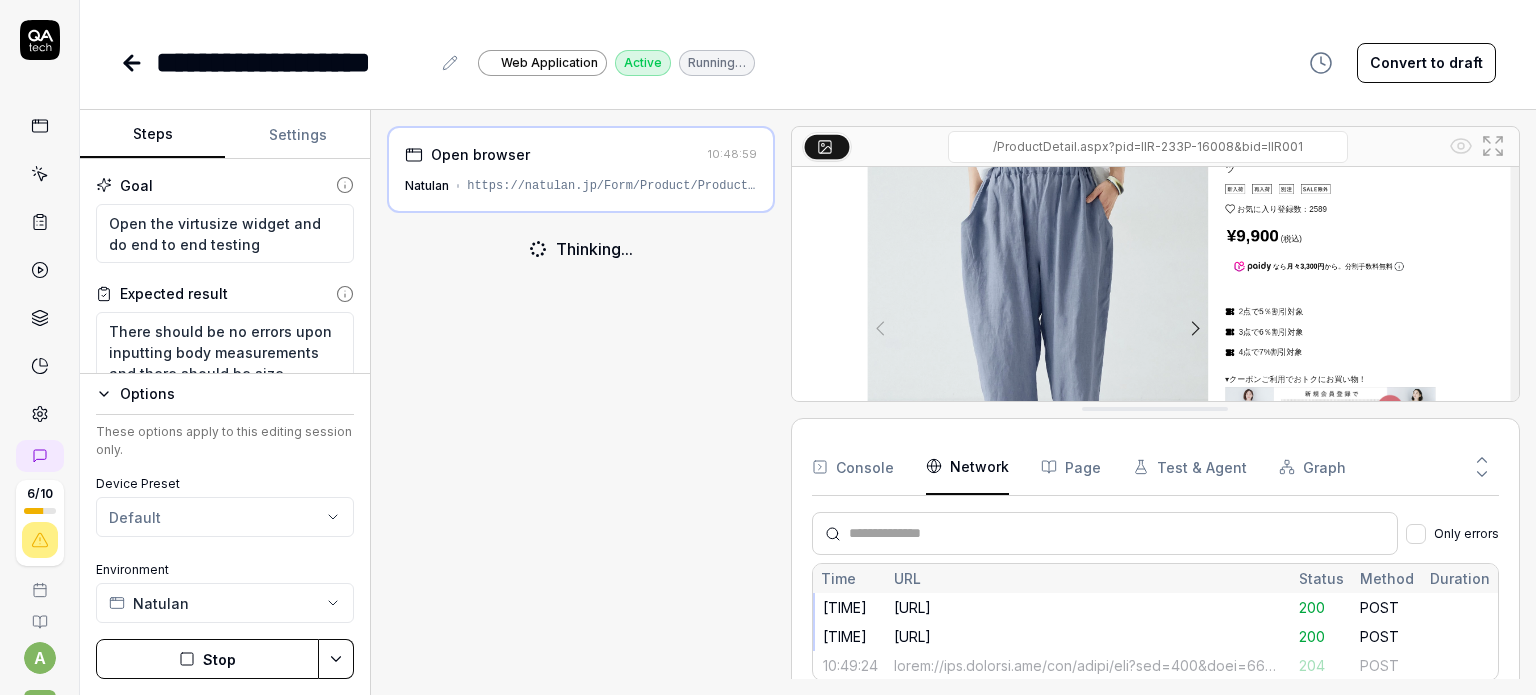scroll, scrollTop: 211, scrollLeft: 0, axis: vertical 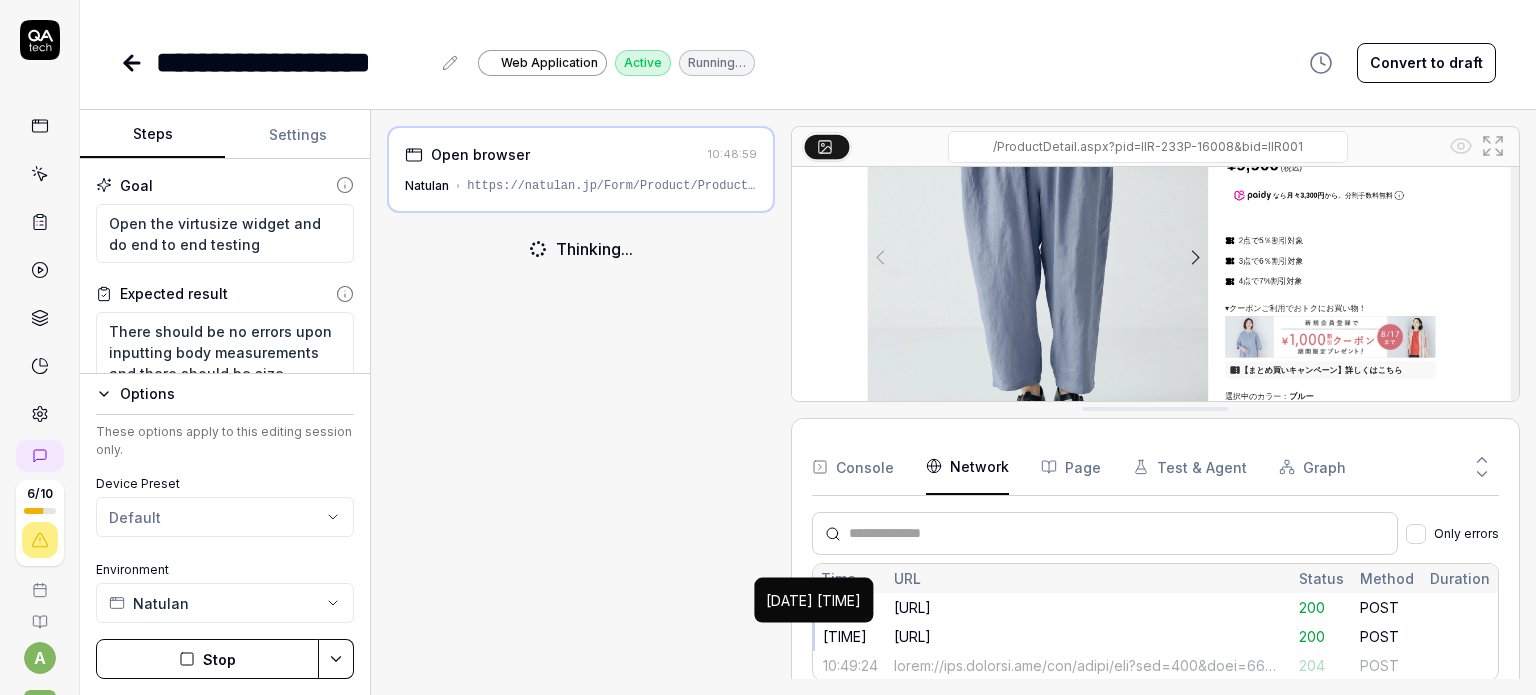 click on "10:49:15" at bounding box center [845, 636] 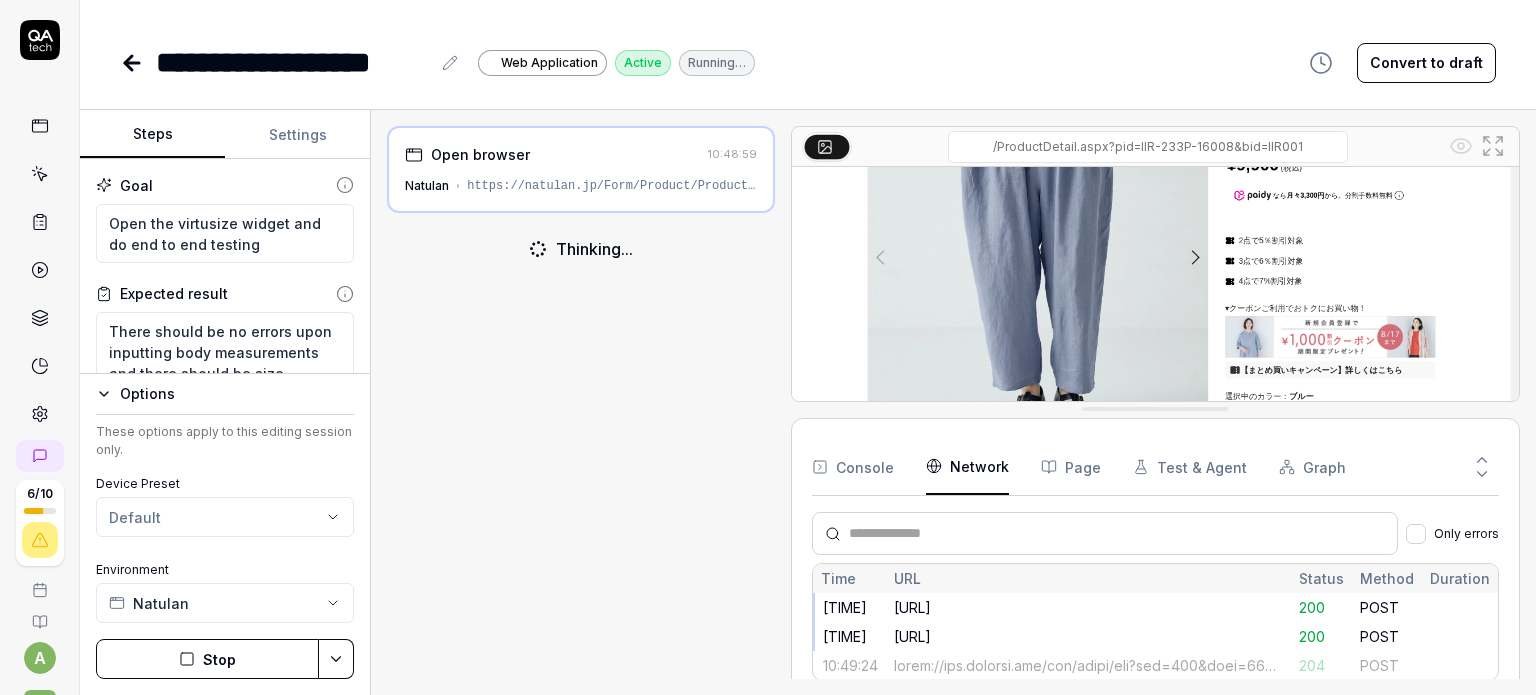 click on "10:49:15" at bounding box center (845, 636) 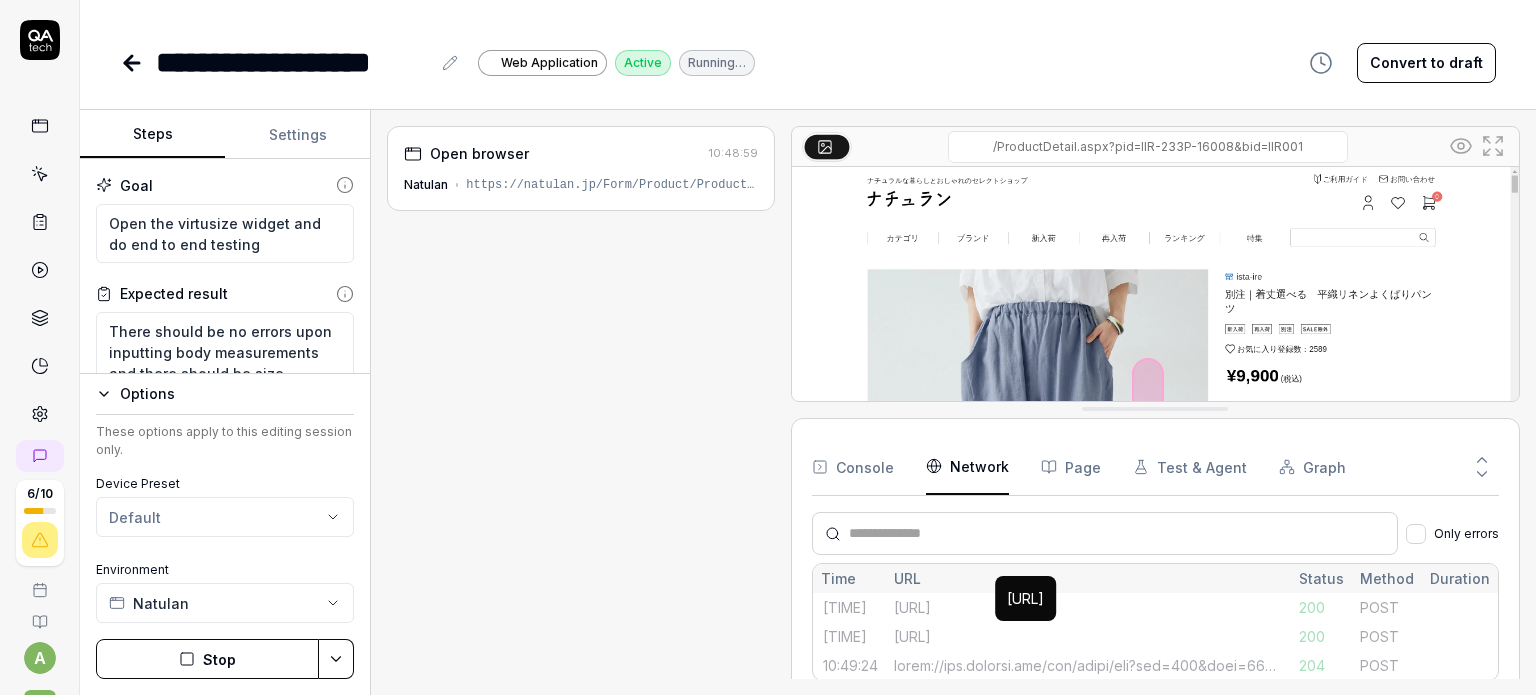 scroll, scrollTop: 48, scrollLeft: 0, axis: vertical 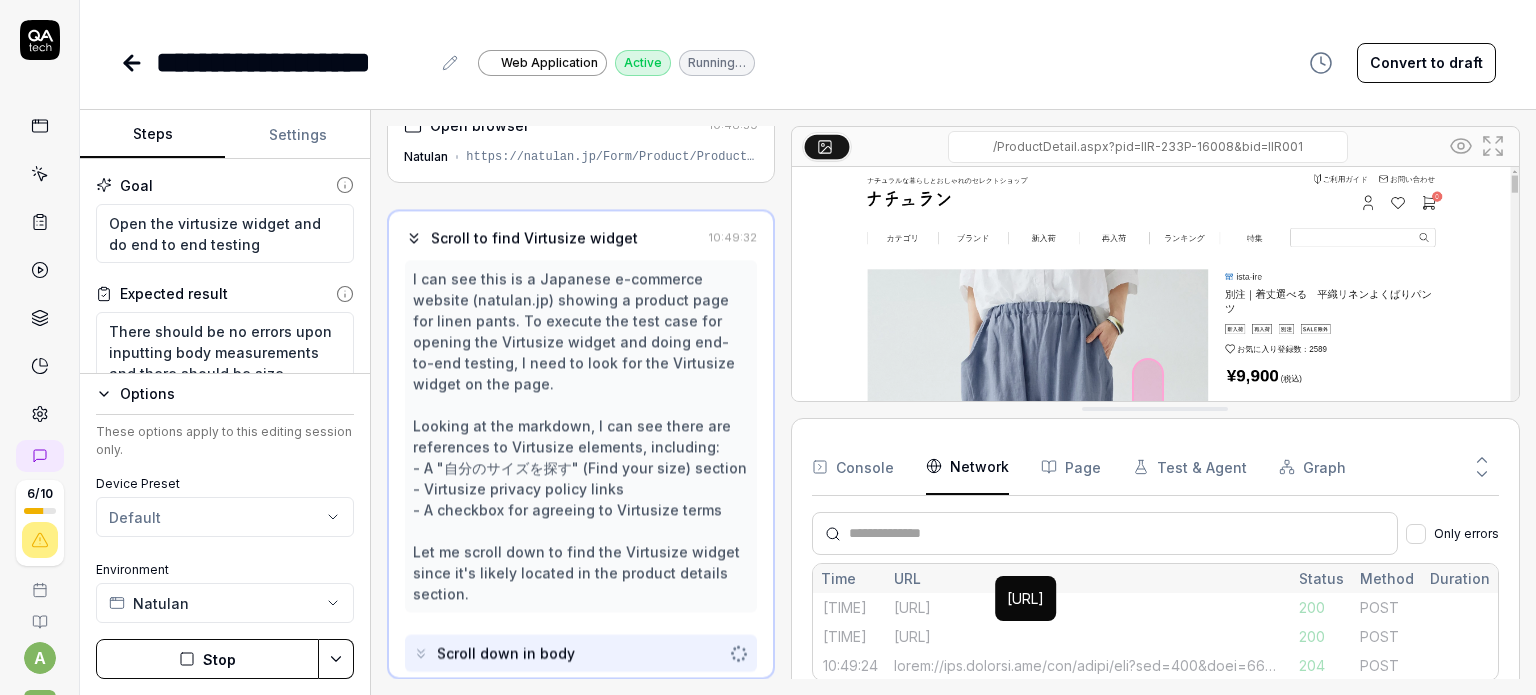 click on "https://events.virtusize.jp/" at bounding box center [1088, 636] 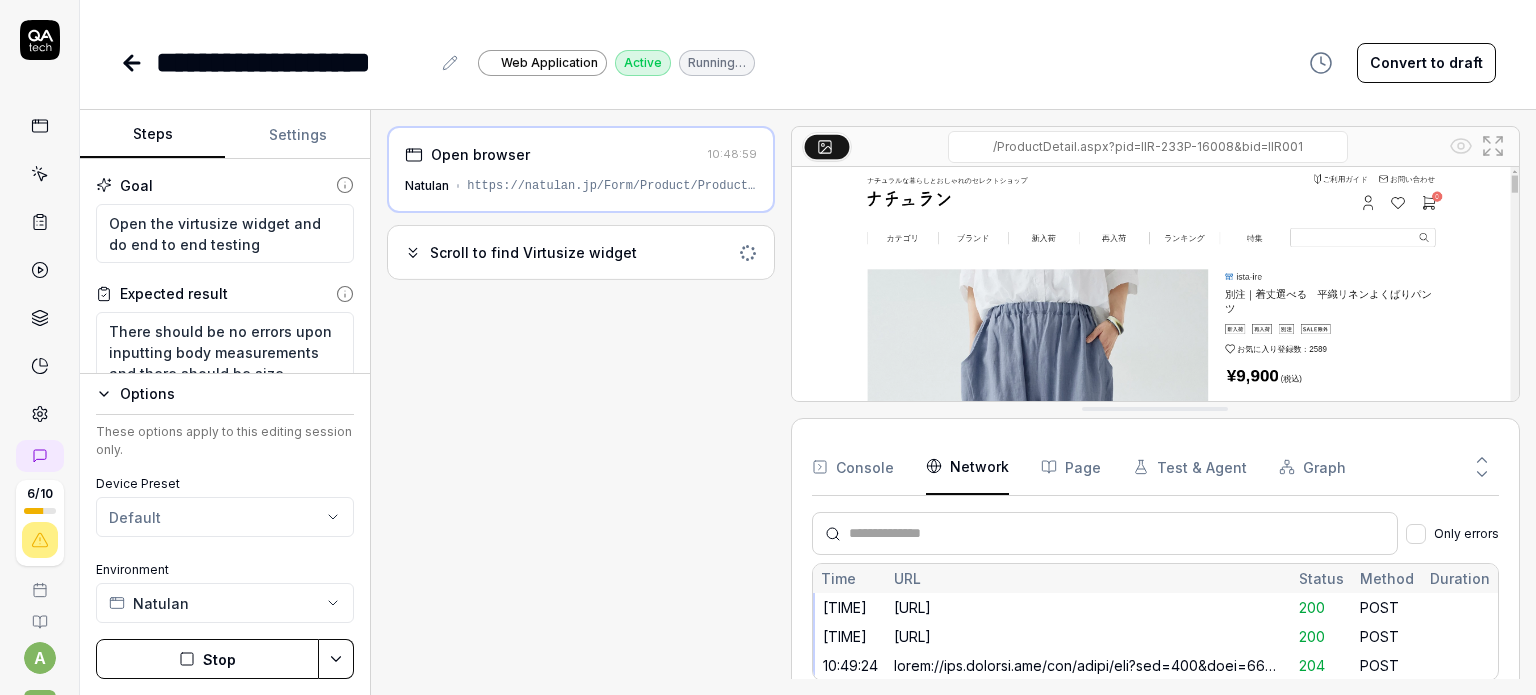 scroll, scrollTop: 0, scrollLeft: 0, axis: both 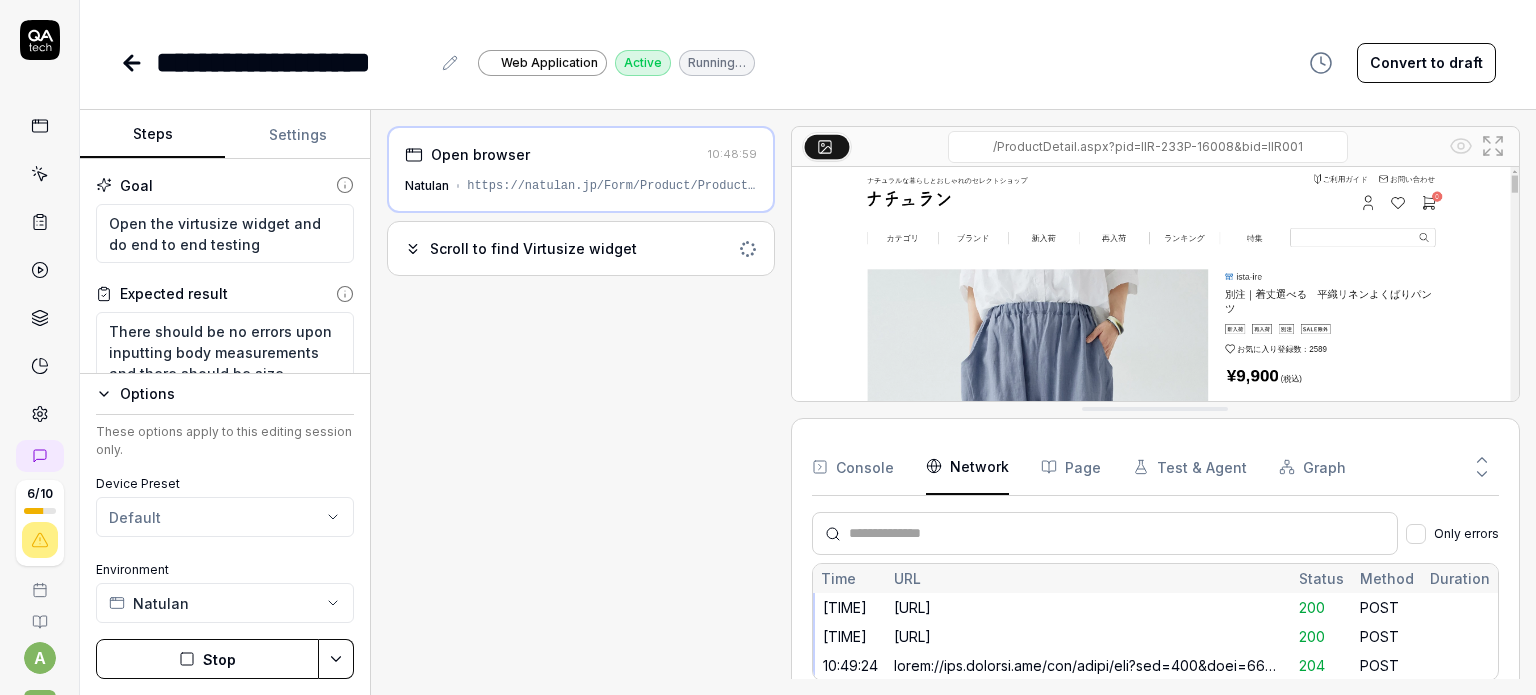 click on "https://events.virtusize.jp/" at bounding box center [1088, 636] 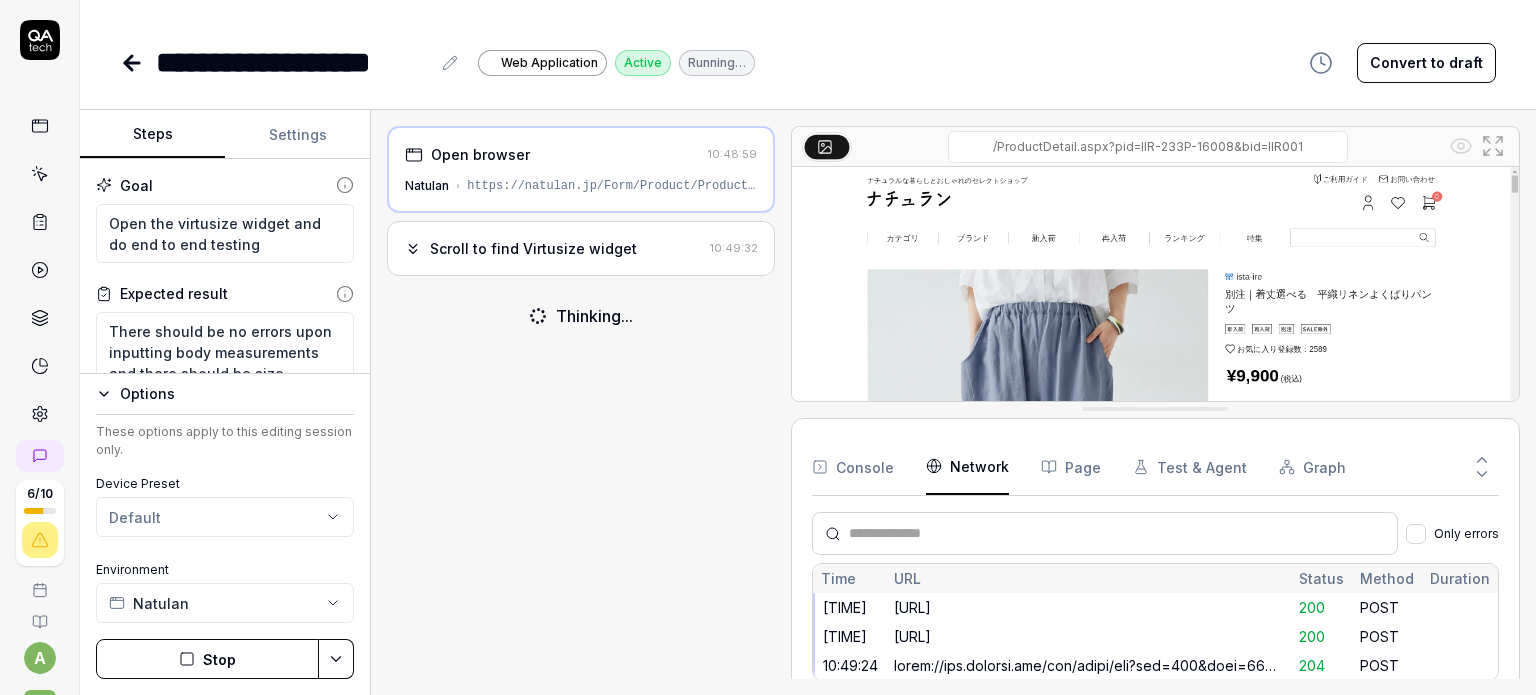 click on "200" at bounding box center (1312, 636) 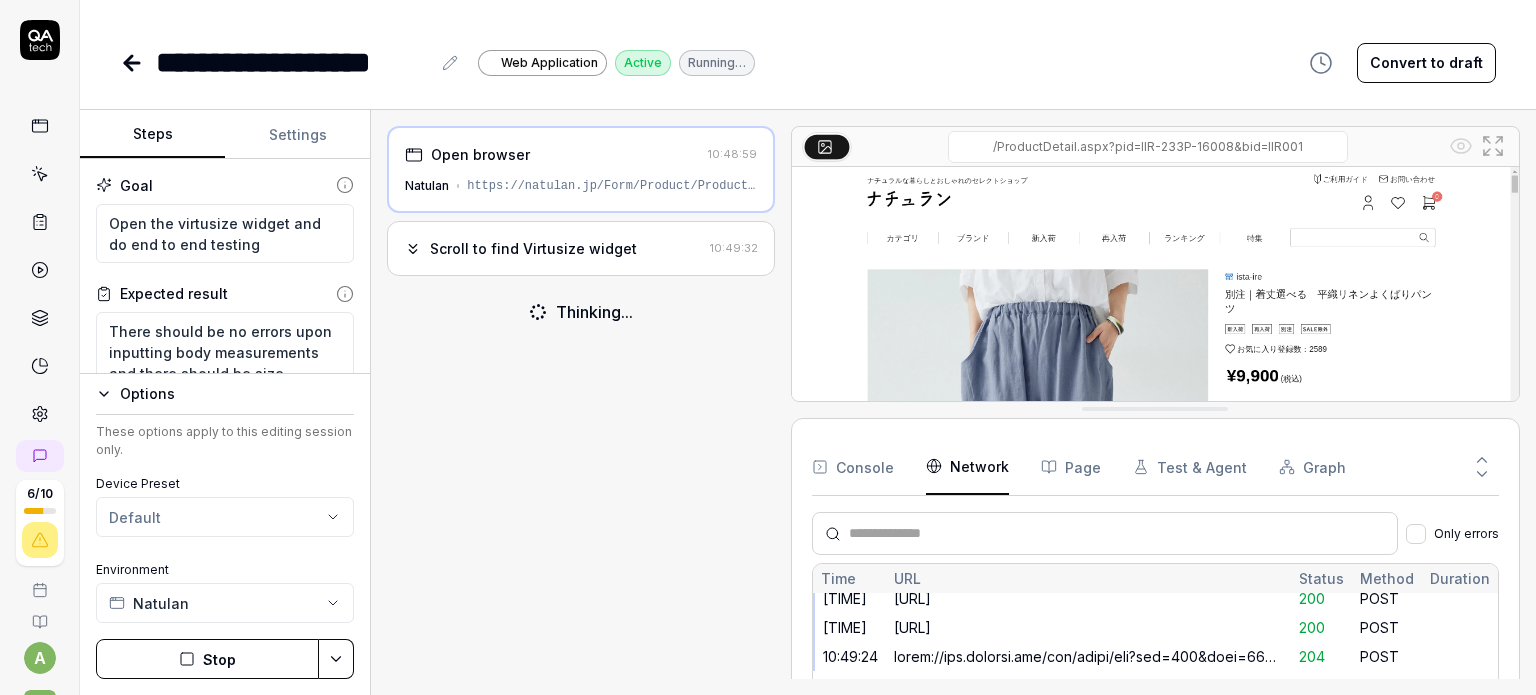 scroll, scrollTop: 11, scrollLeft: 0, axis: vertical 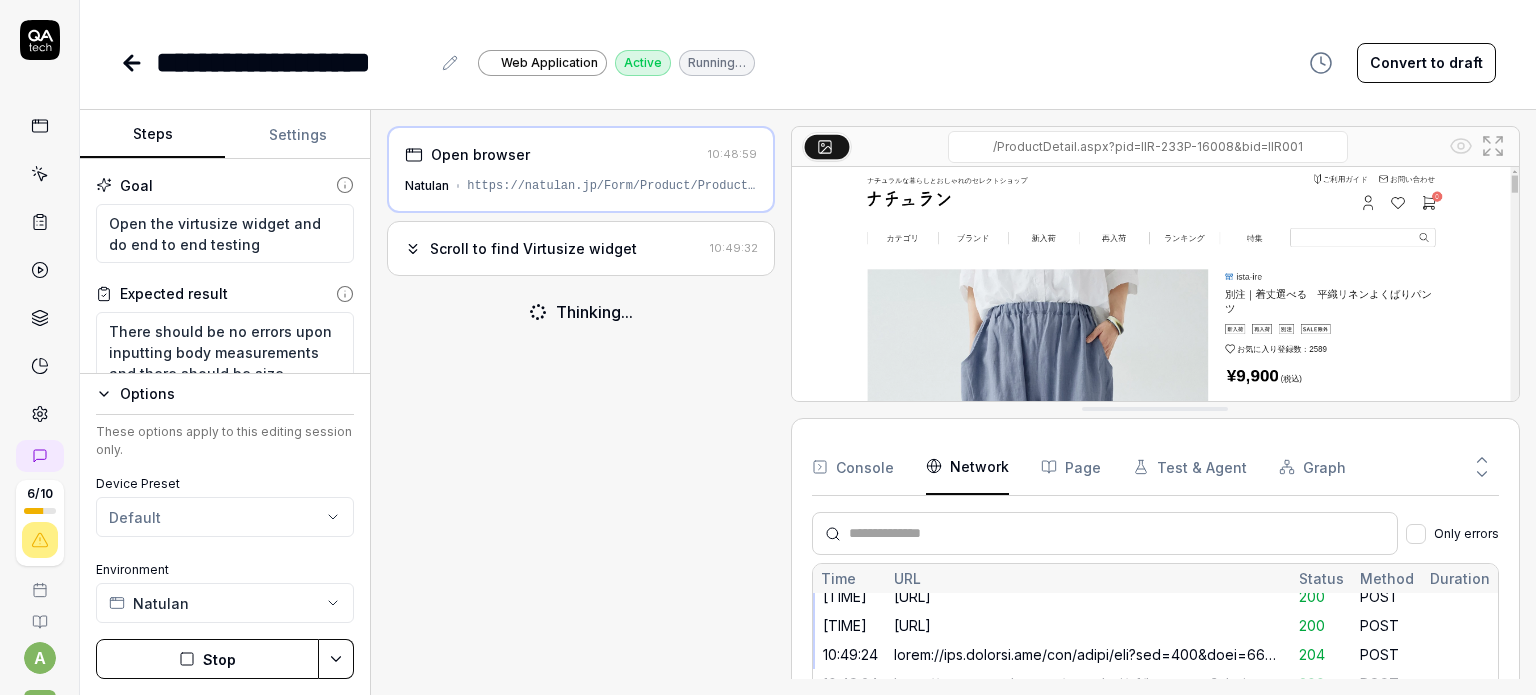 click at bounding box center [1117, 533] 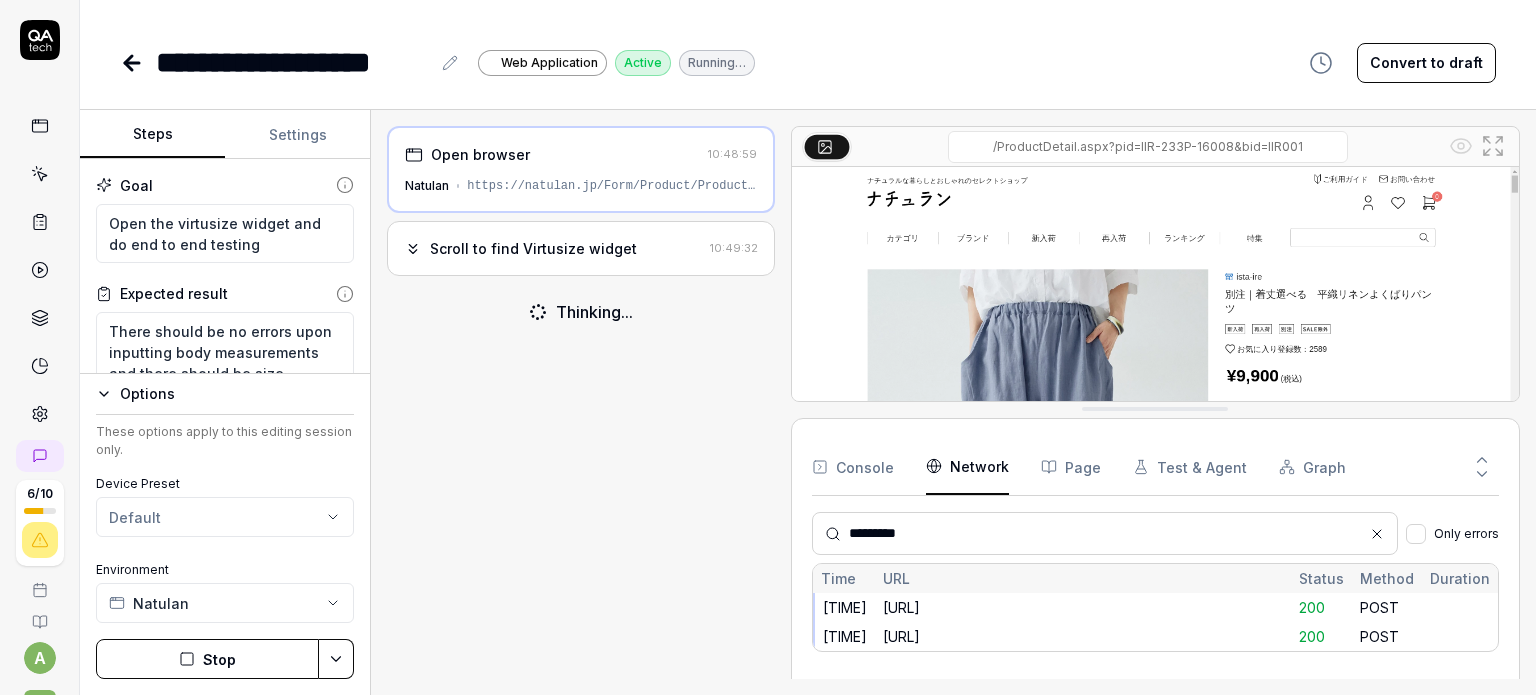 type on "*********" 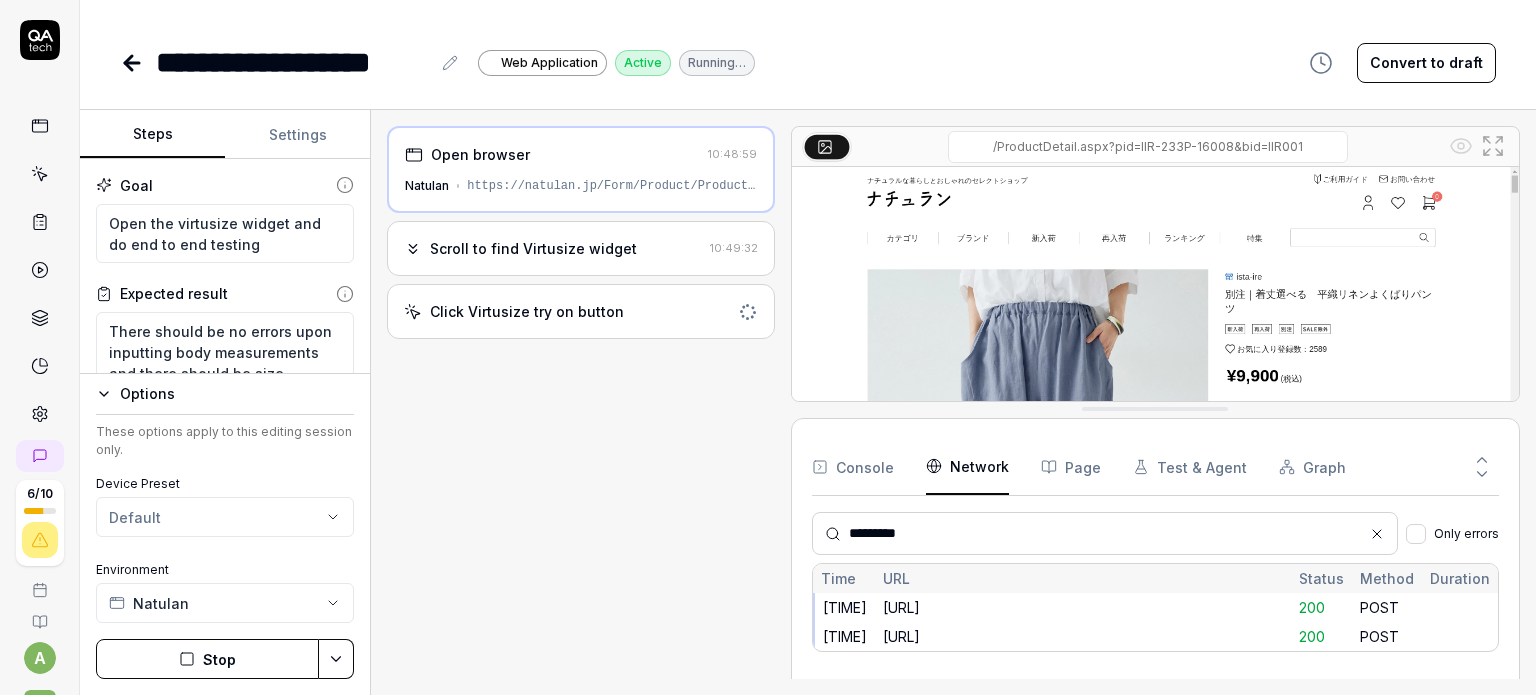 scroll, scrollTop: 211, scrollLeft: 0, axis: vertical 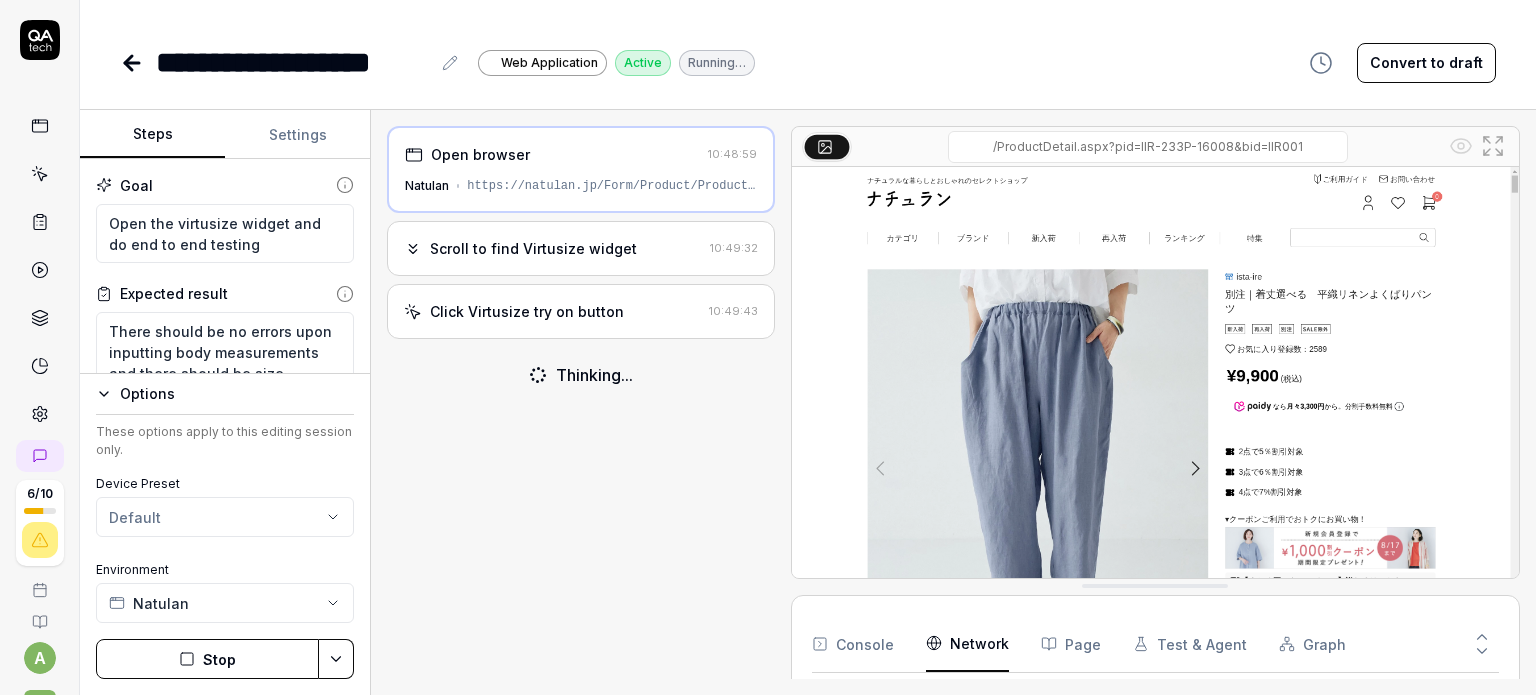 drag, startPoint x: 1105, startPoint y: 411, endPoint x: 1143, endPoint y: 546, distance: 140.24622 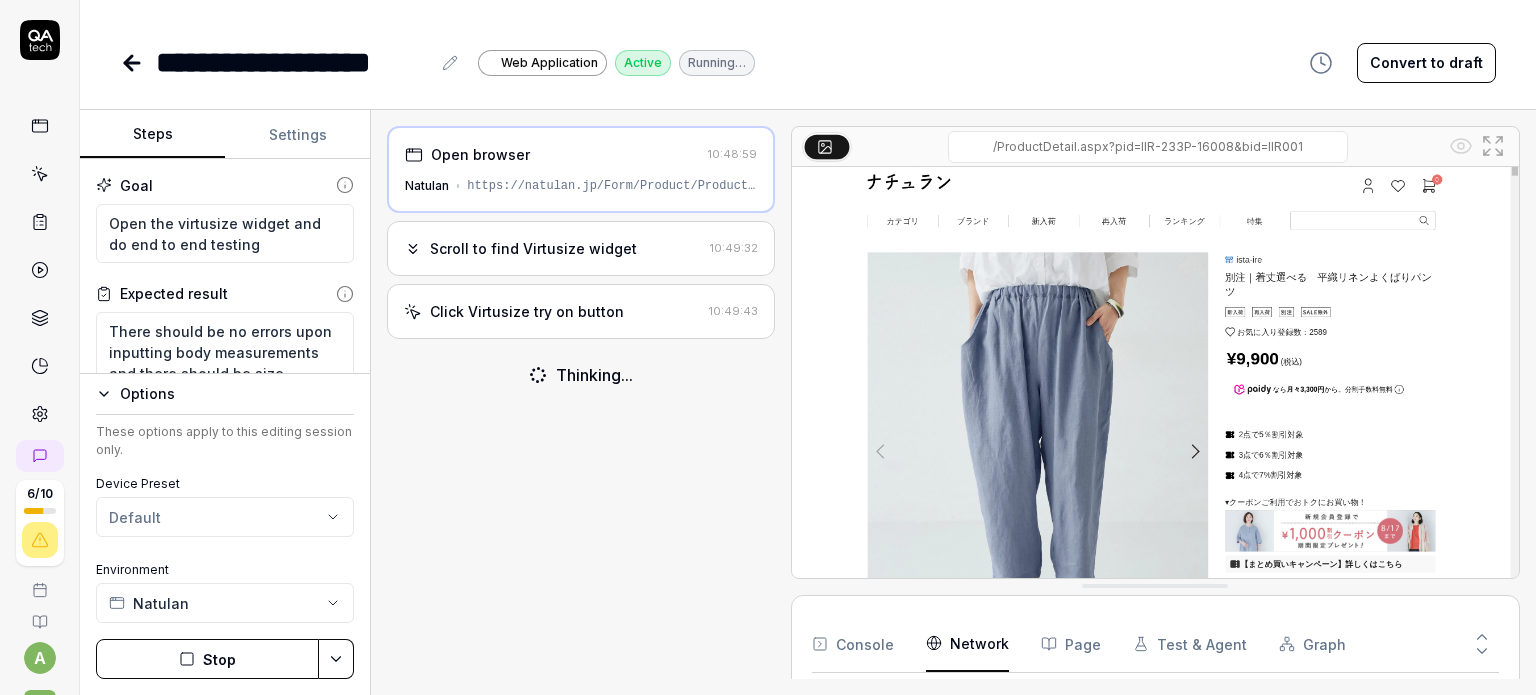 scroll, scrollTop: 33, scrollLeft: 0, axis: vertical 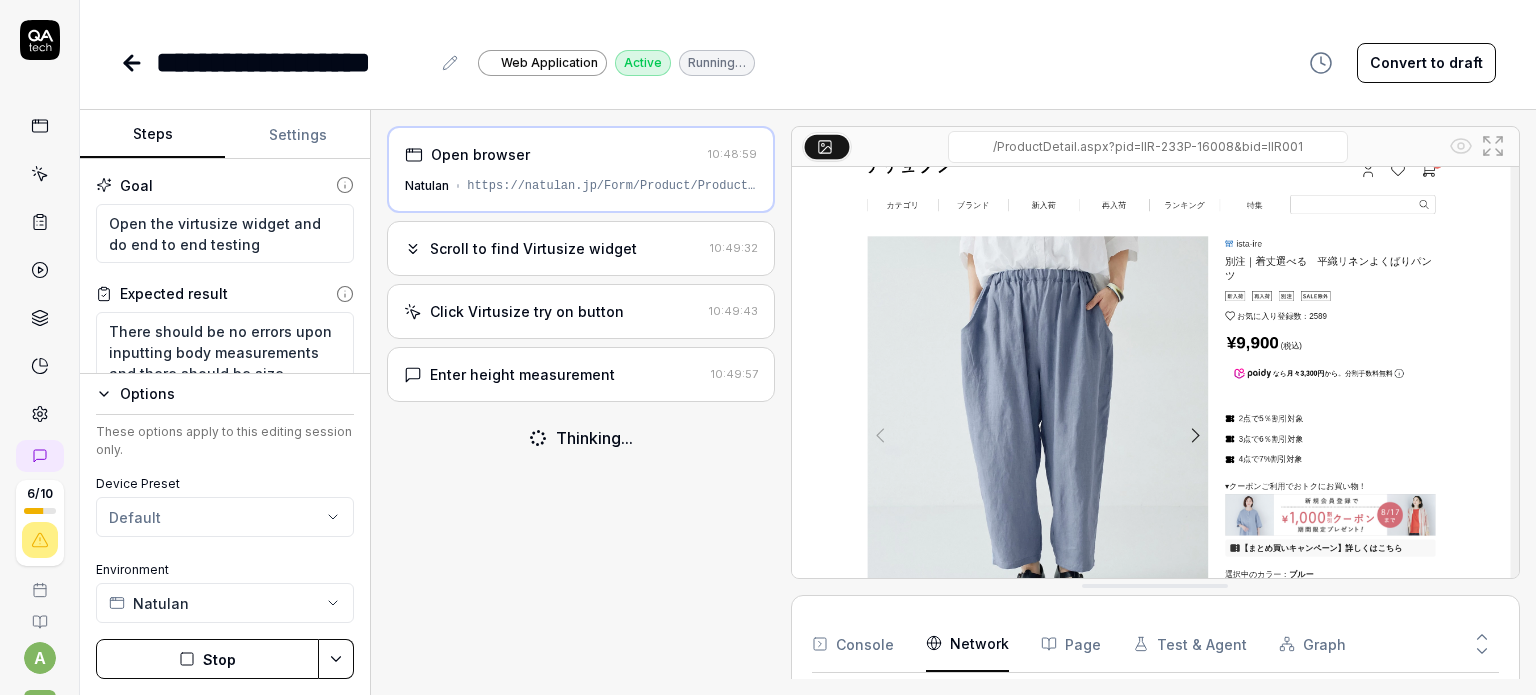 click on "Enter height measurement" at bounding box center (553, 374) 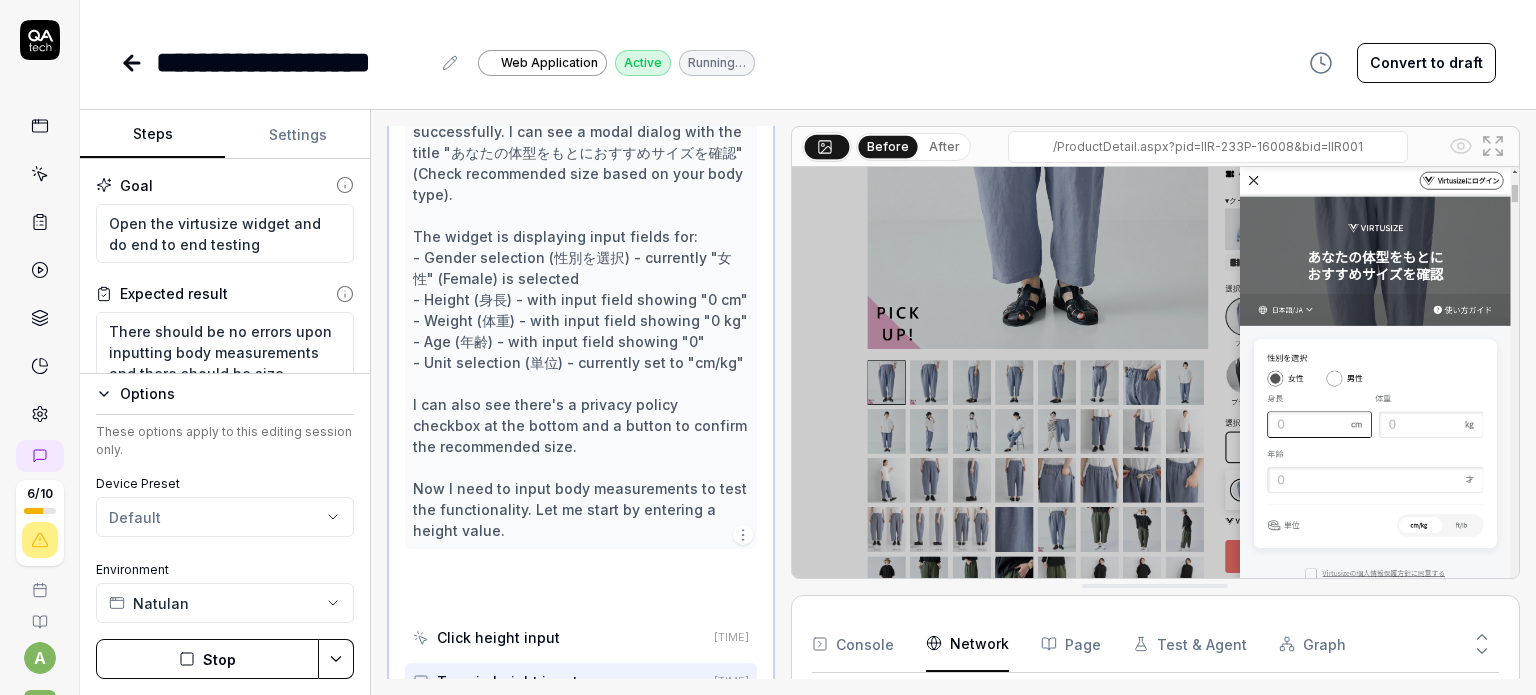 scroll, scrollTop: 384, scrollLeft: 0, axis: vertical 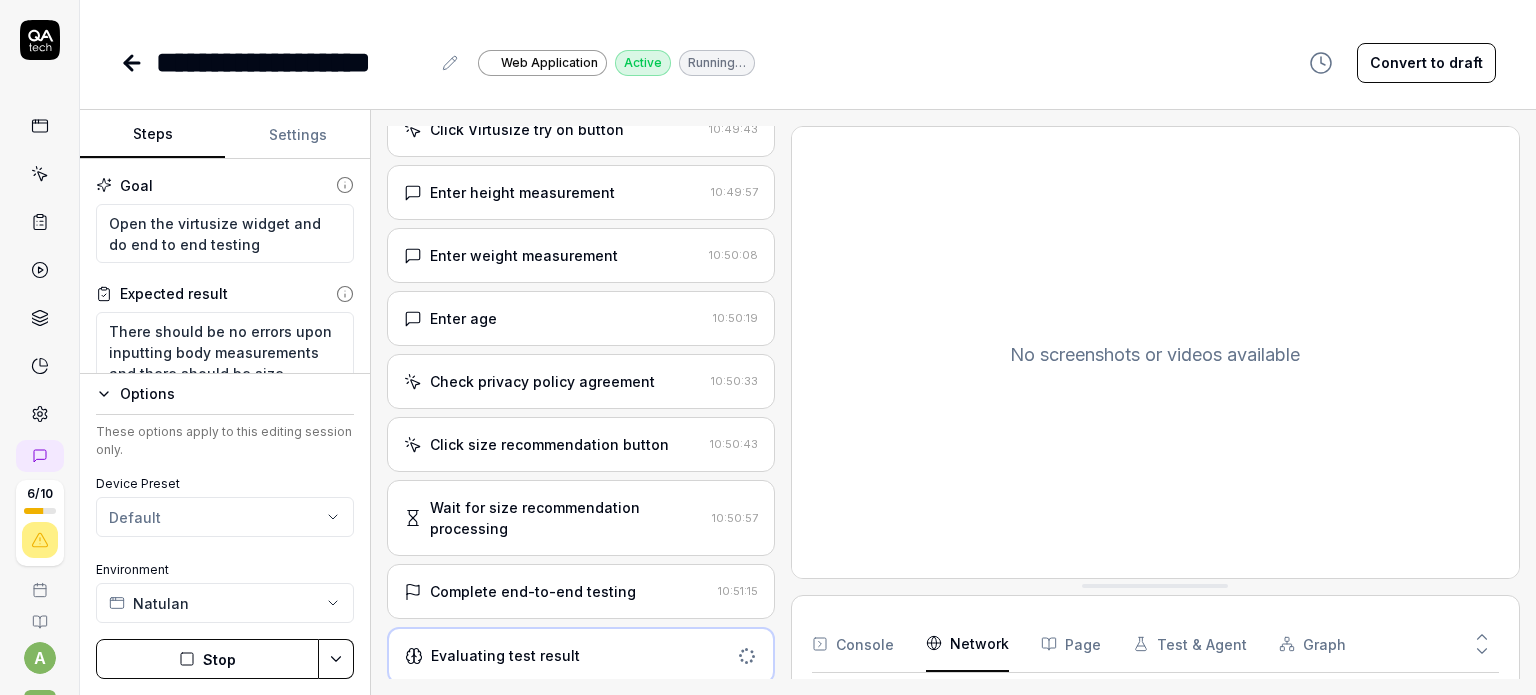 click on "Complete end-to-end testing" at bounding box center (533, 591) 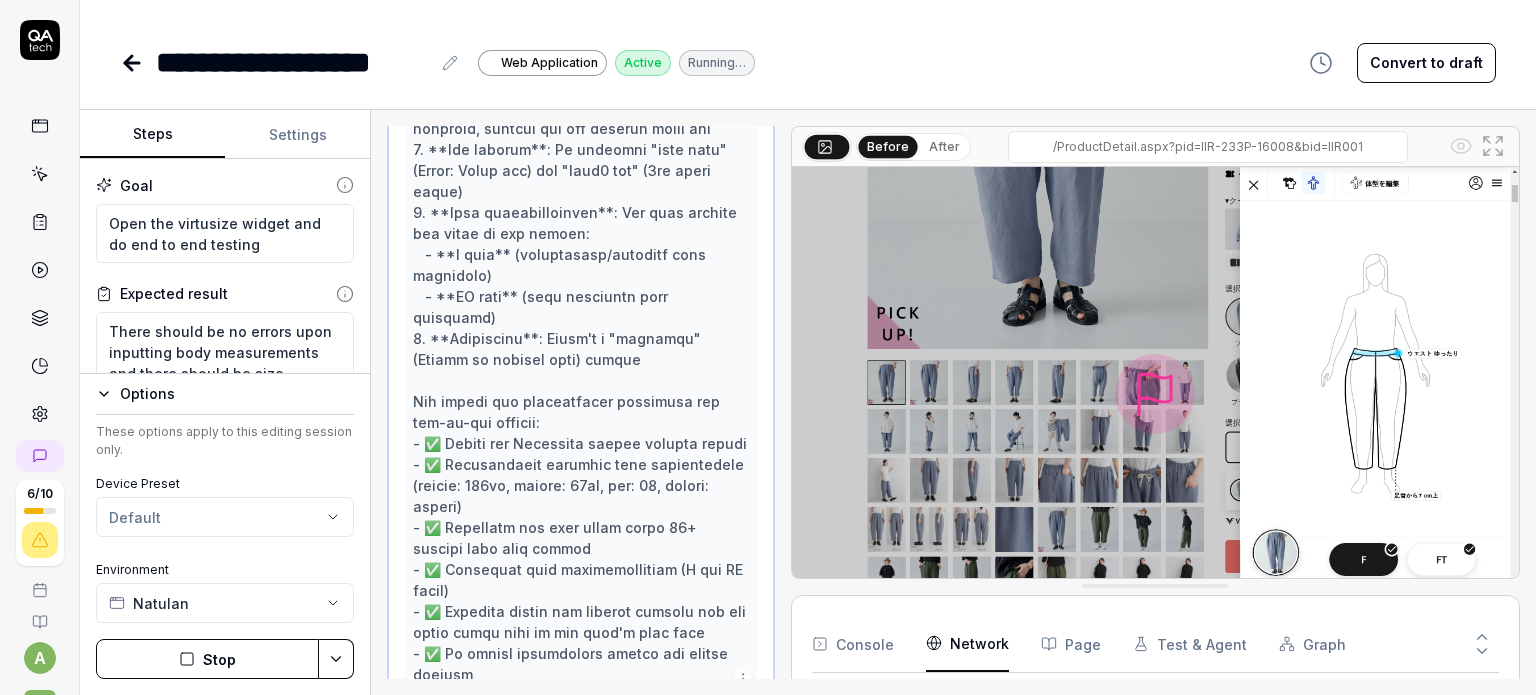 scroll, scrollTop: 887, scrollLeft: 0, axis: vertical 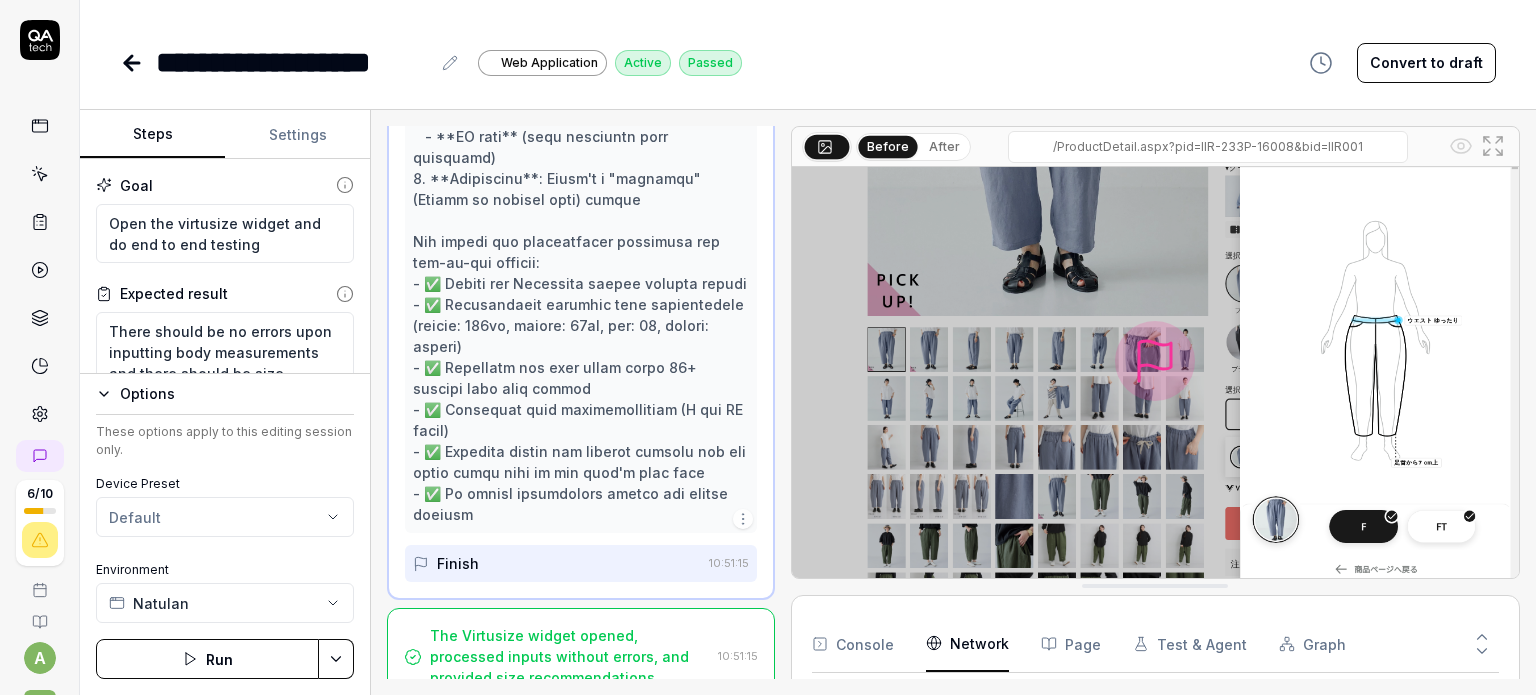click on "The Virtusize widget opened, processed inputs without errors, and provided size recommendations." at bounding box center [570, 656] 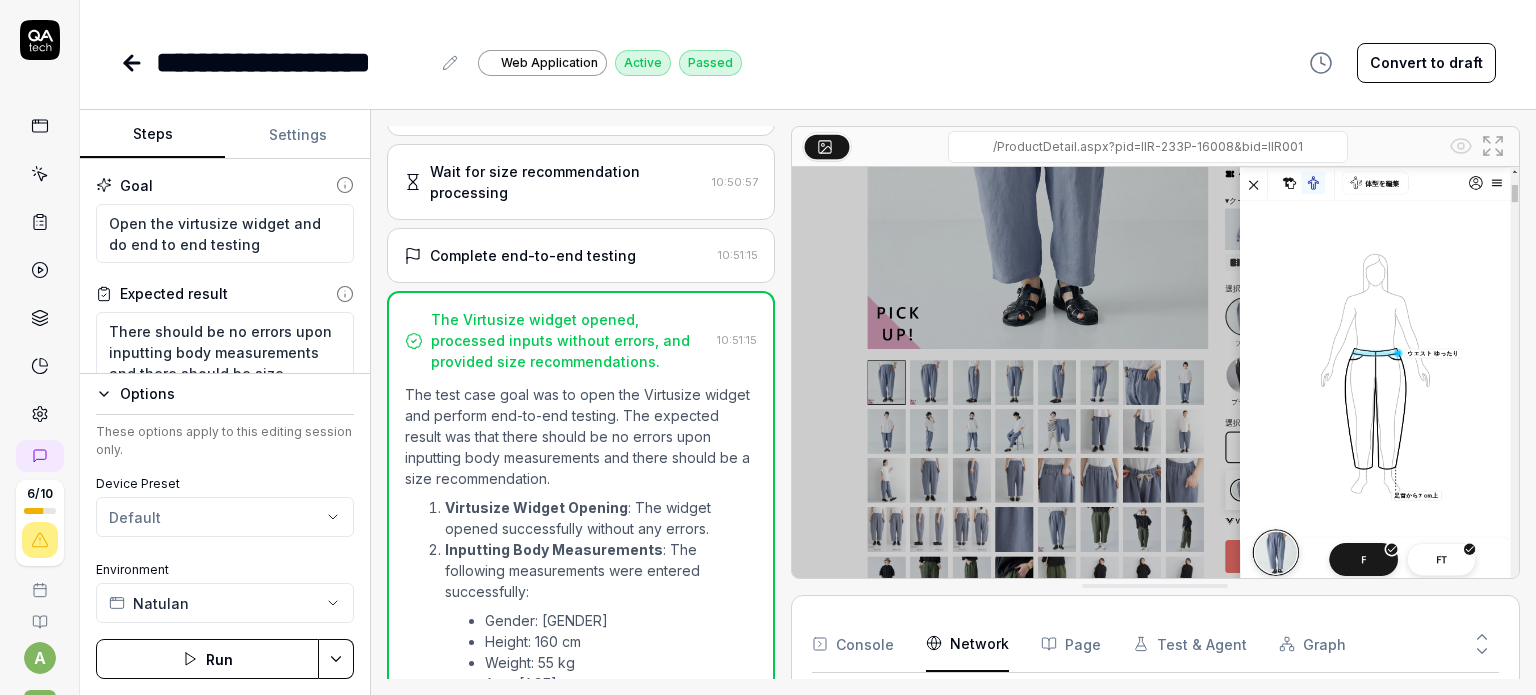 scroll, scrollTop: 816, scrollLeft: 0, axis: vertical 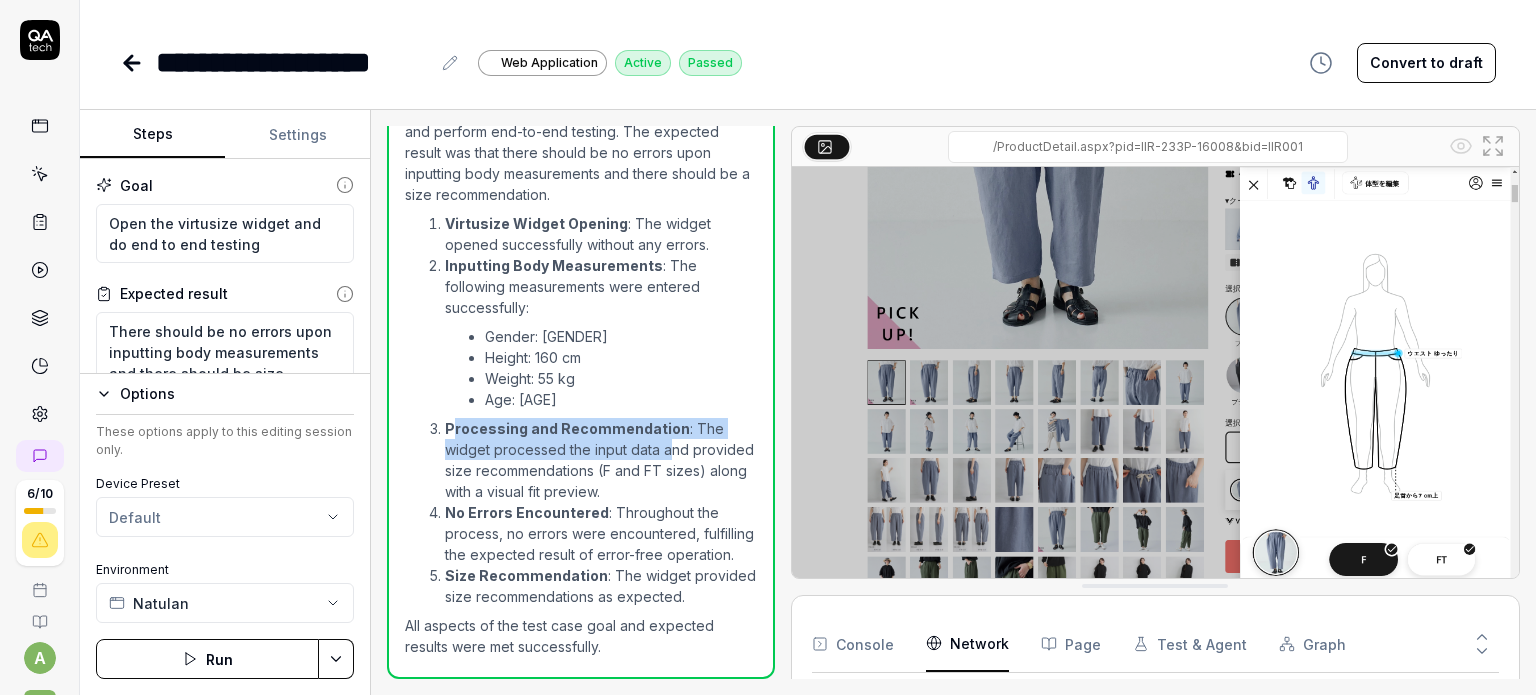 drag, startPoint x: 456, startPoint y: 410, endPoint x: 671, endPoint y: 435, distance: 216.44861 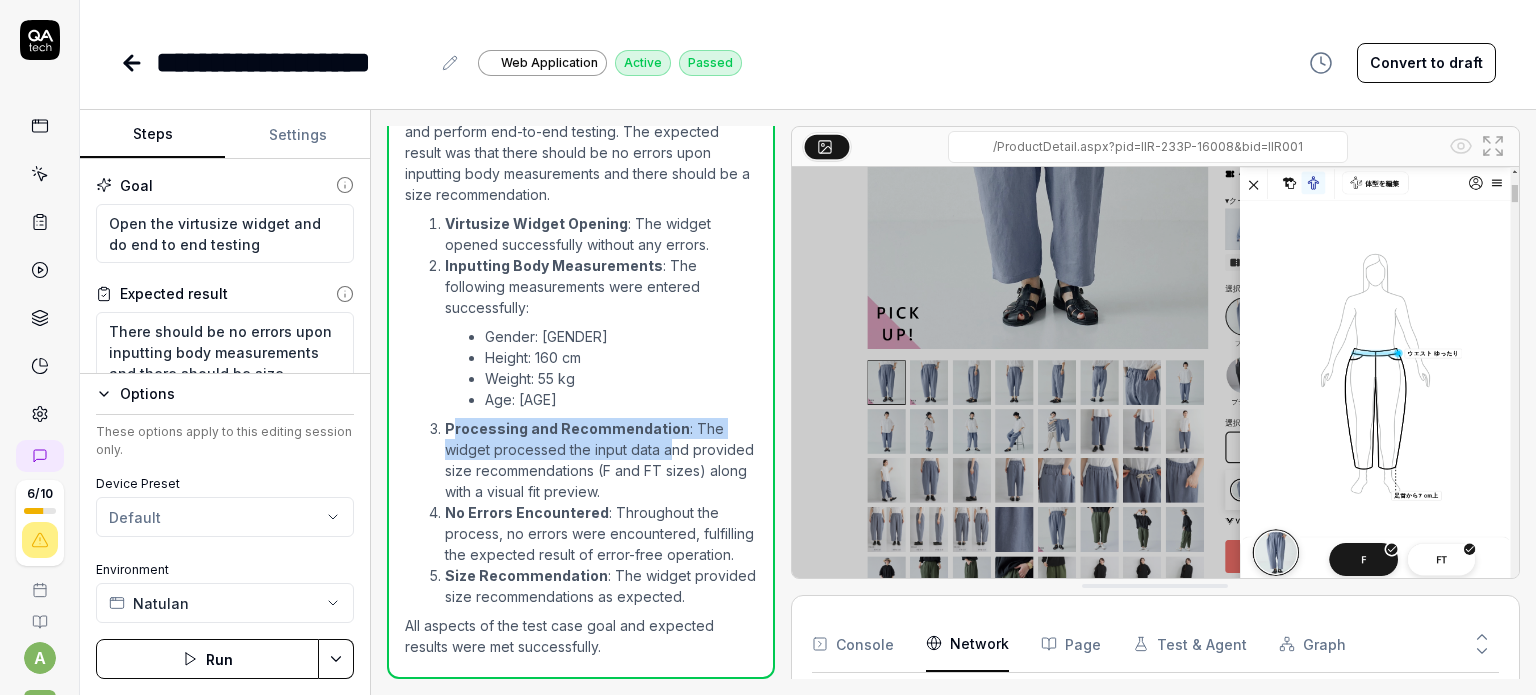 click on "Processing and Recommendation : The widget processed the input data and provided size recommendations (F and FT sizes) along with a visual fit preview." at bounding box center [601, 460] 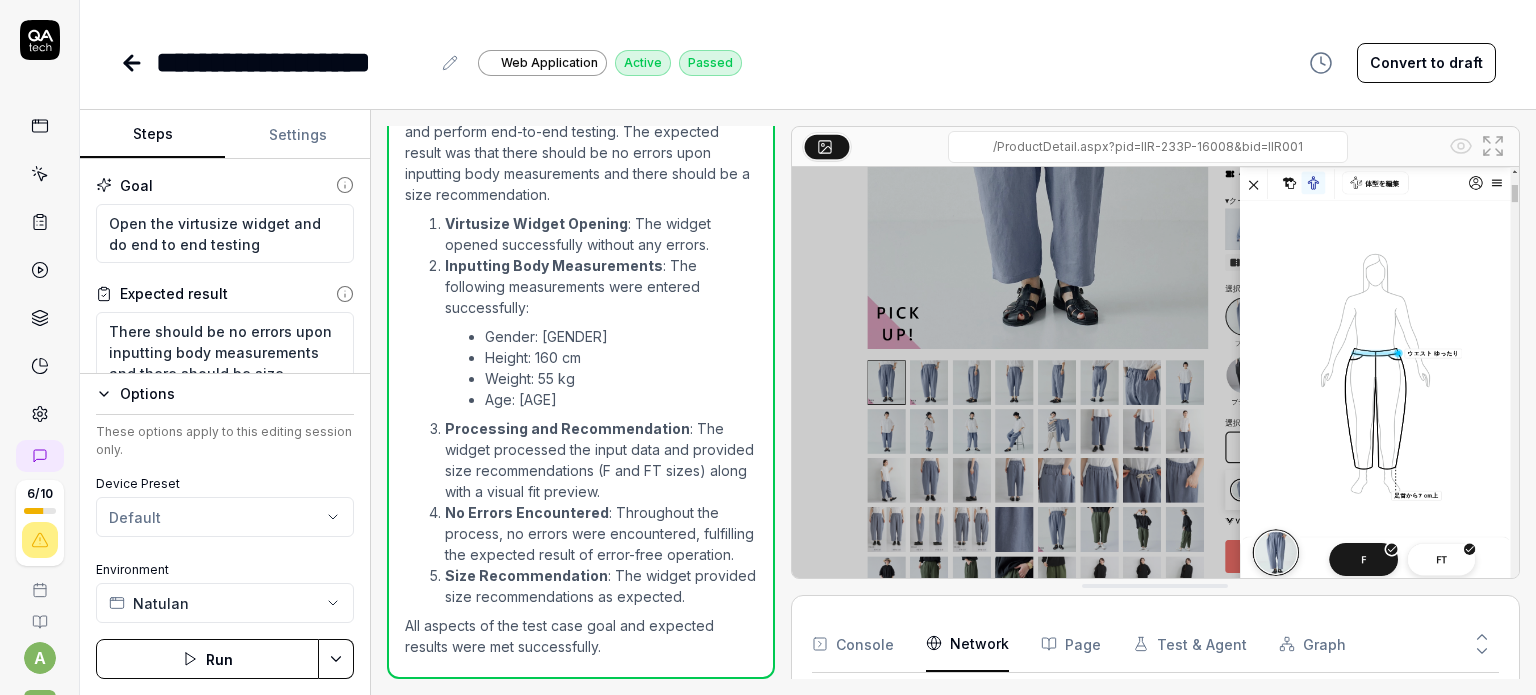 click on "Processing and Recommendation : The widget processed the input data and provided size recommendations (F and FT sizes) along with a visual fit preview." at bounding box center (601, 460) 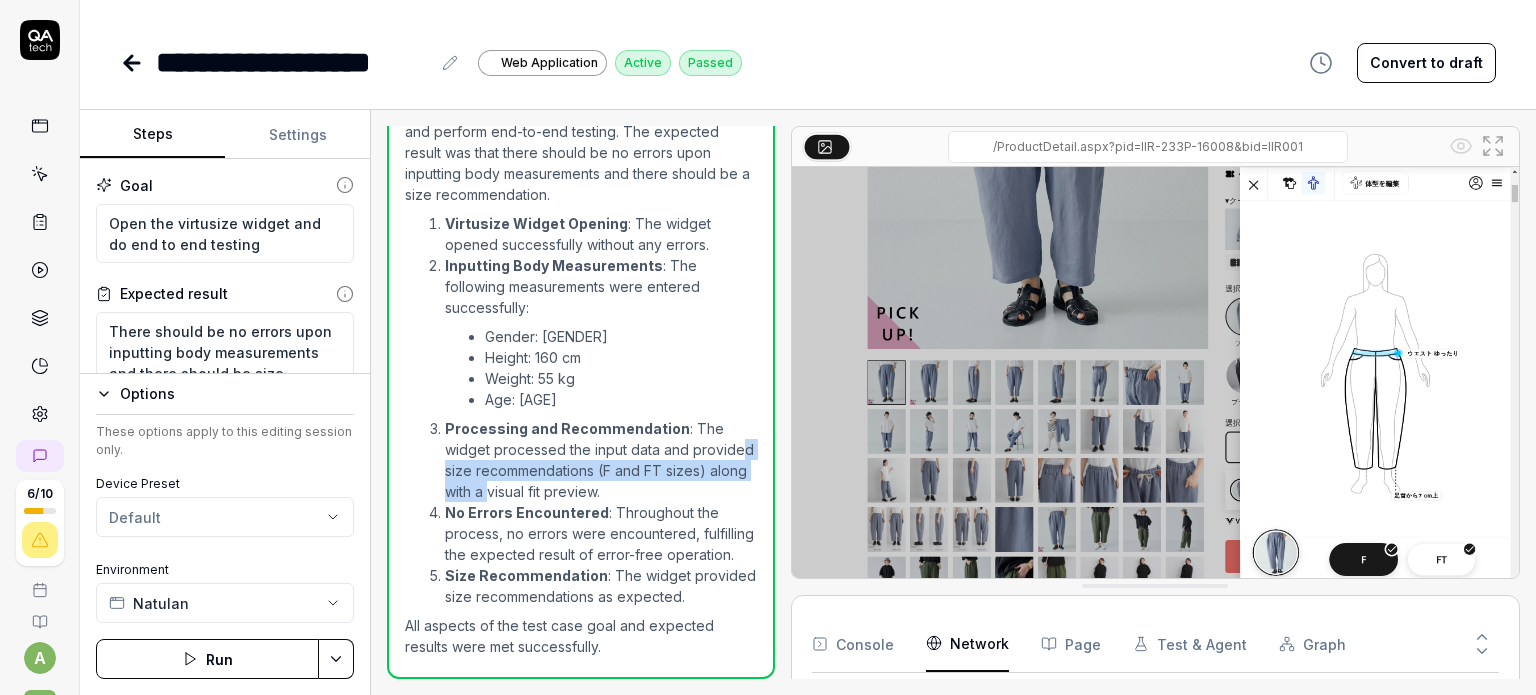 drag, startPoint x: 495, startPoint y: 459, endPoint x: 553, endPoint y: 479, distance: 61.351448 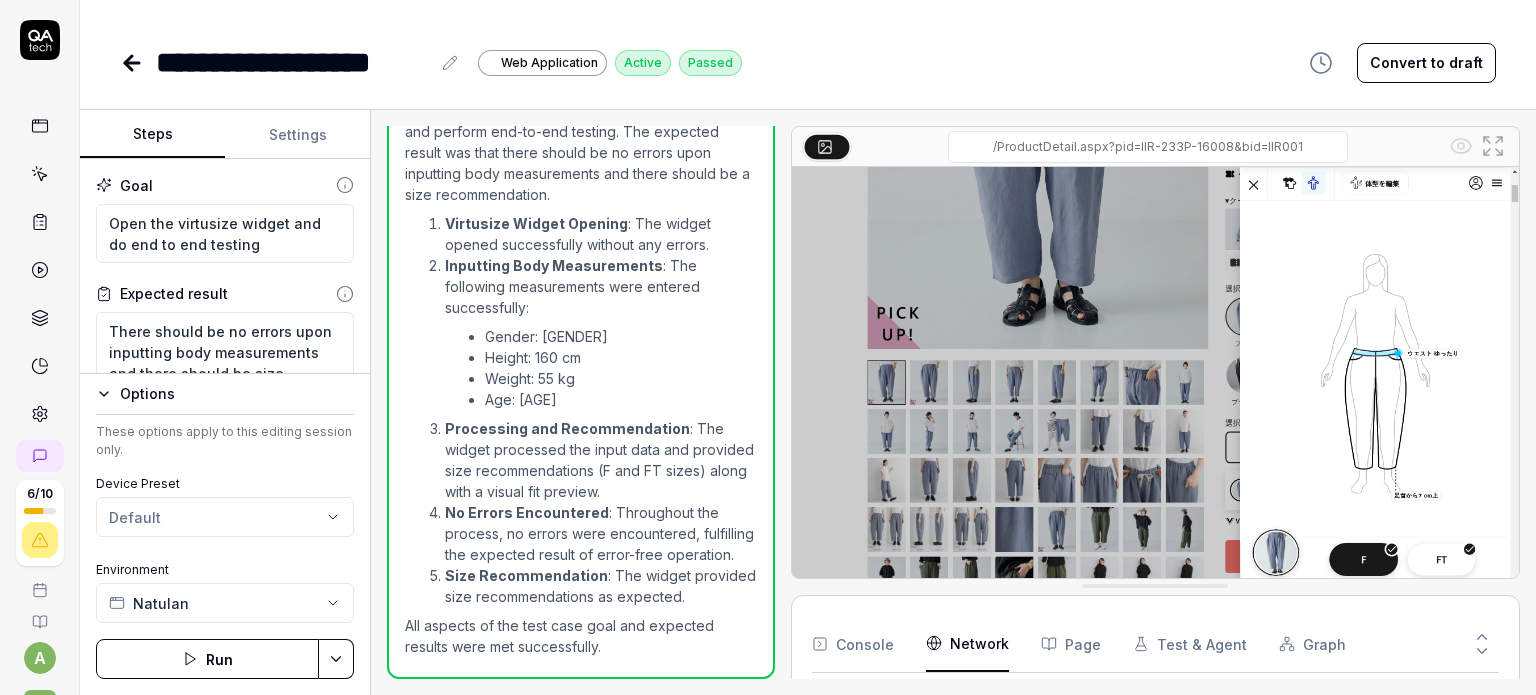 click on "No Errors Encountered" at bounding box center [527, 512] 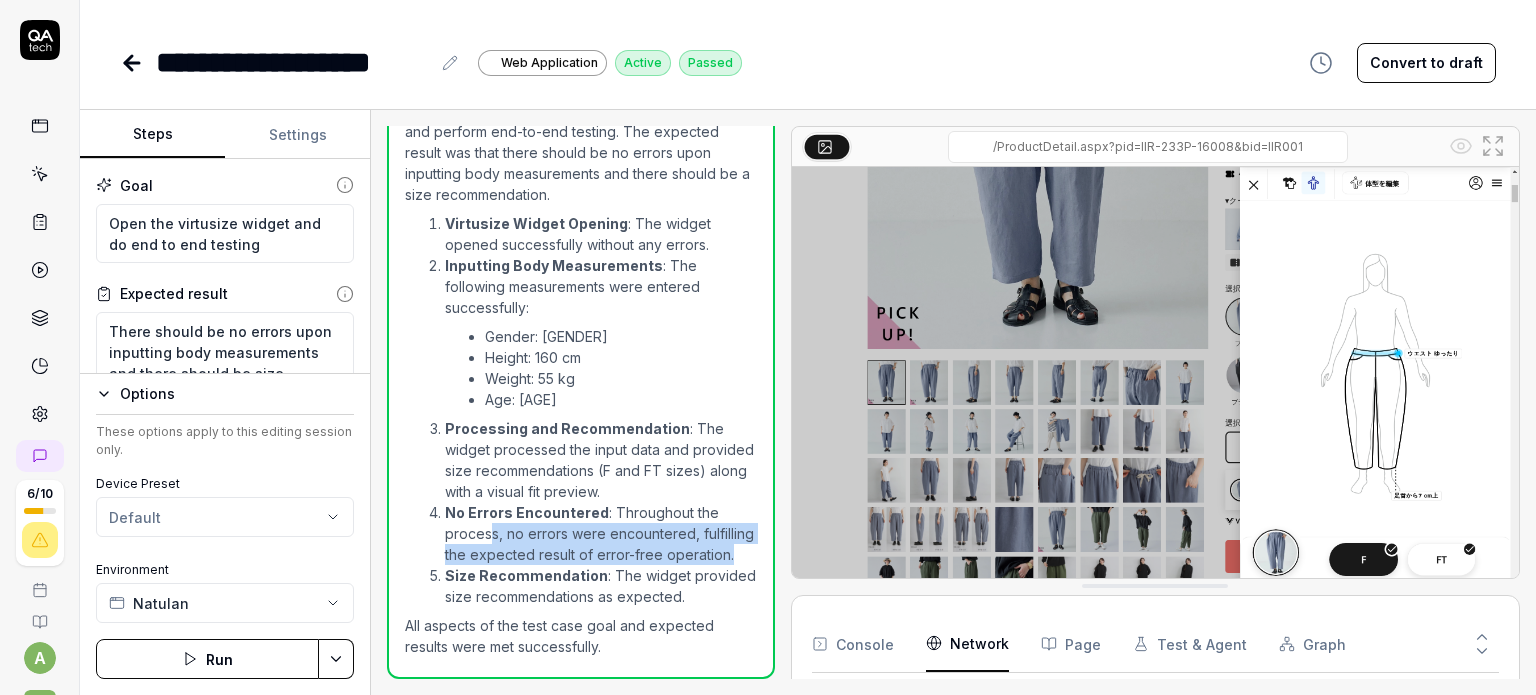 drag, startPoint x: 496, startPoint y: 506, endPoint x: 590, endPoint y: 569, distance: 113.15918 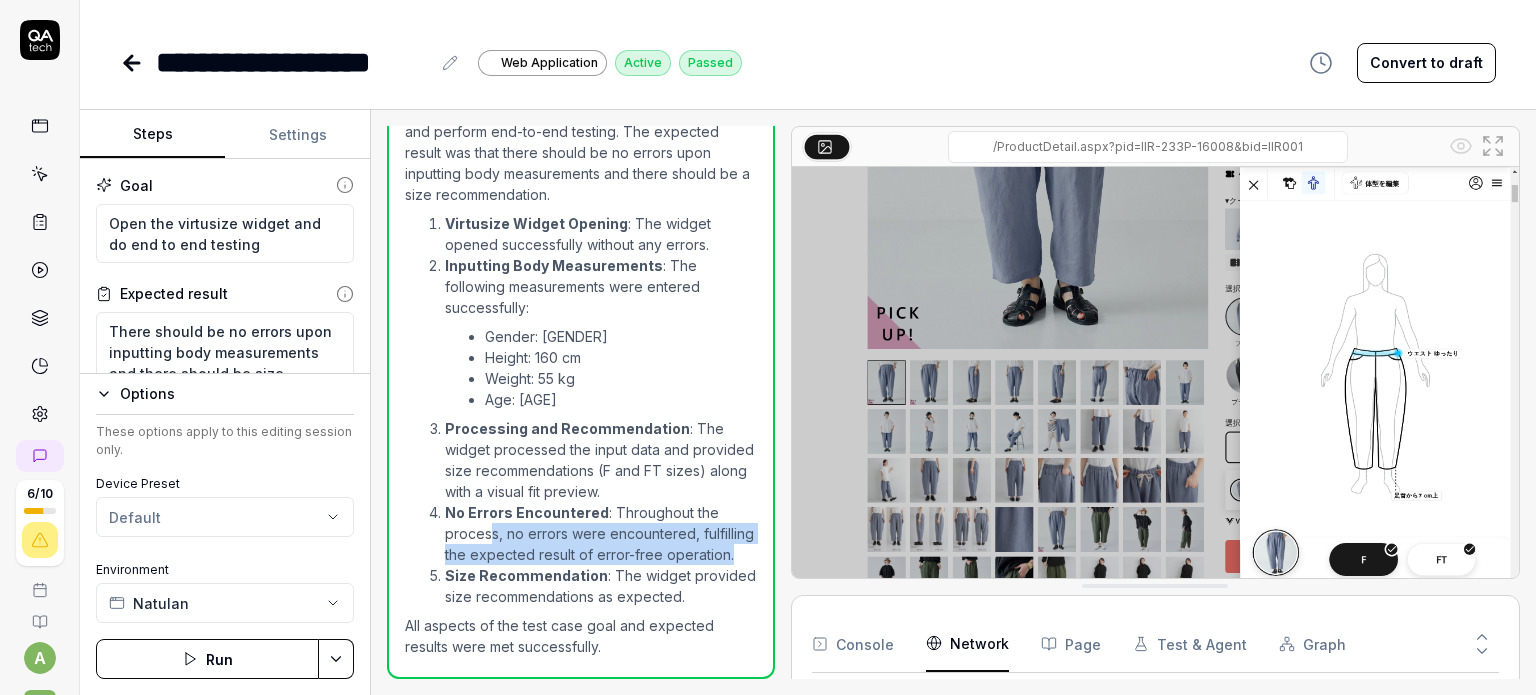 click on "Virtusize Widget Opening : The widget opened successfully without any errors.
Inputting Body Measurements : The following measurements were entered successfully:
Gender: Female
Height: 160 cm
Weight: 55 kg
Age: 25
Processing and Recommendation : The widget processed the input data and provided size recommendations (F and FT sizes) along with a visual fit preview.
No Errors Encountered : Throughout the process, no errors were encountered, fulfilling the expected result of error-free operation.
Size Recommendation : The widget provided size recommendations as expected." at bounding box center (581, 410) 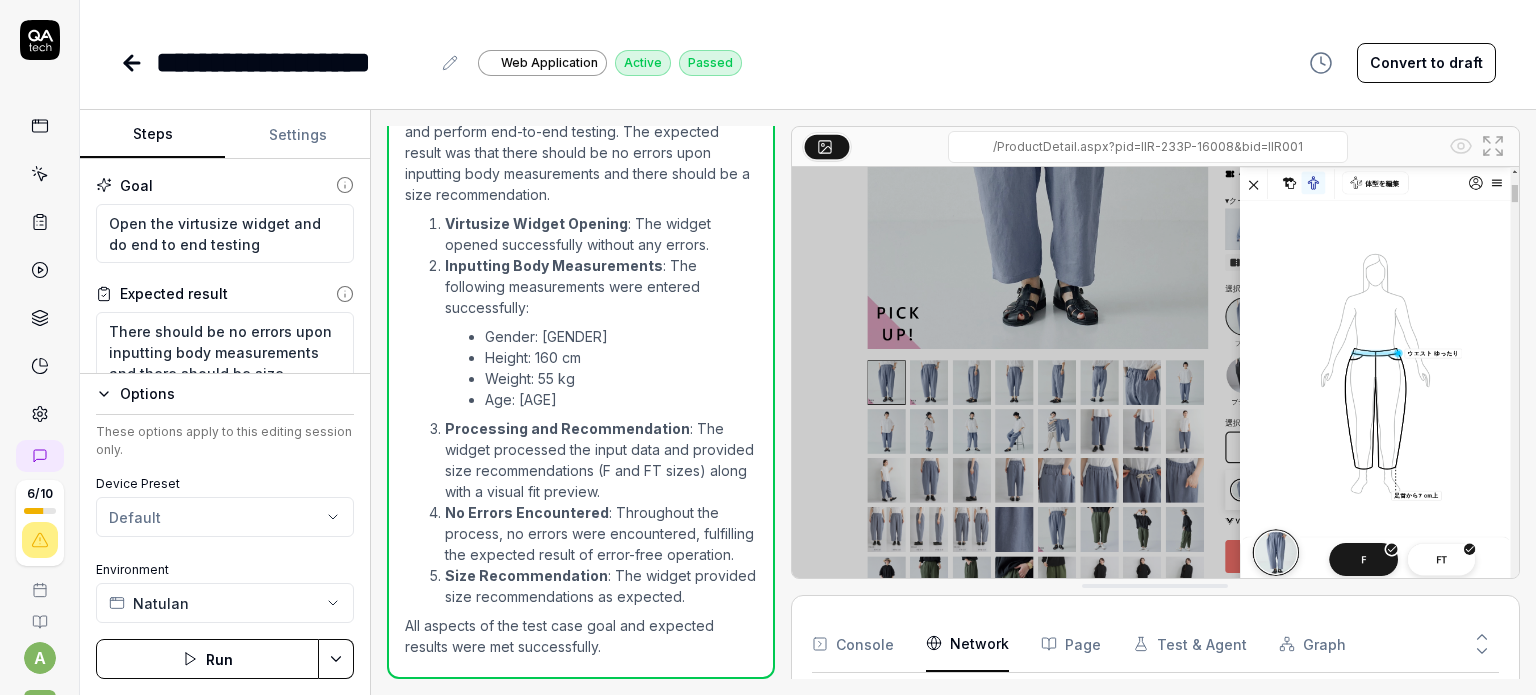 click on "Size Recommendation : The widget provided size recommendations as expected." at bounding box center [601, 586] 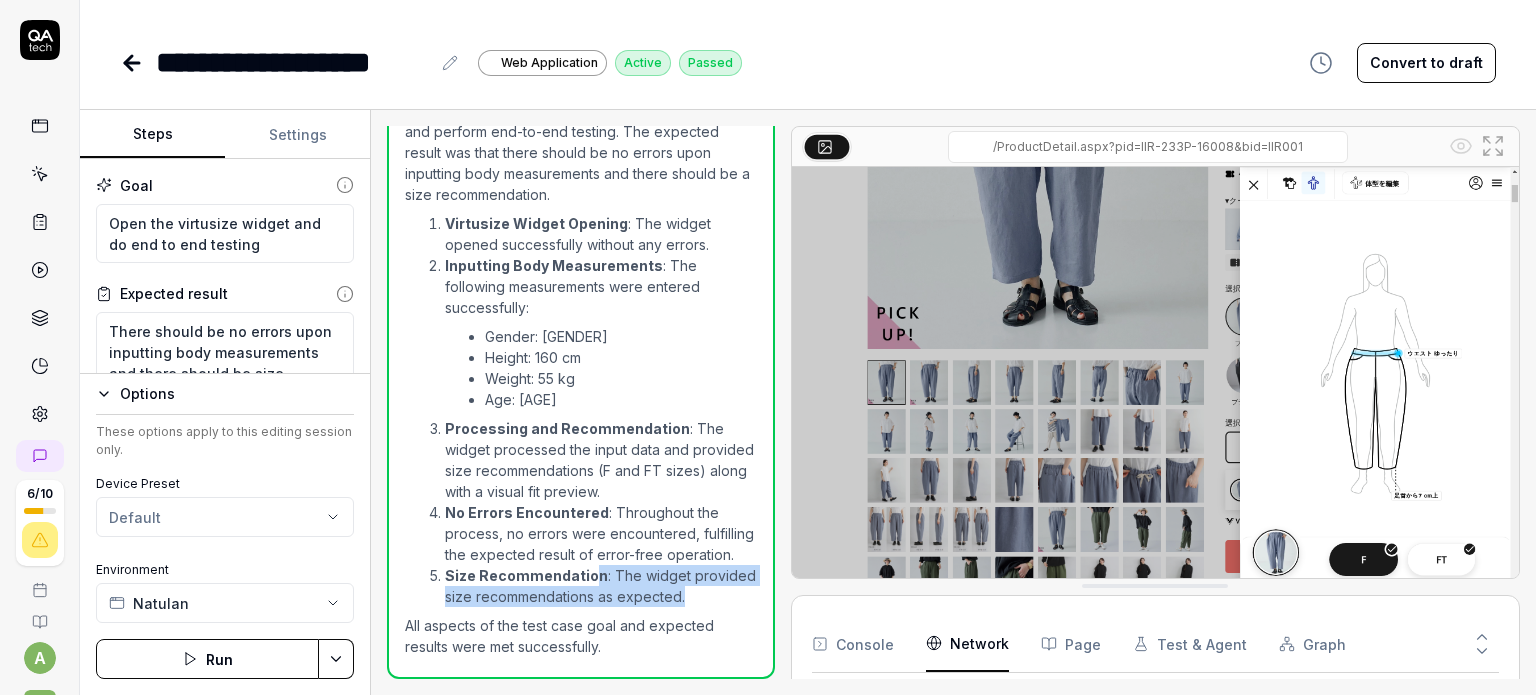 drag, startPoint x: 582, startPoint y: 578, endPoint x: 692, endPoint y: 596, distance: 111.463 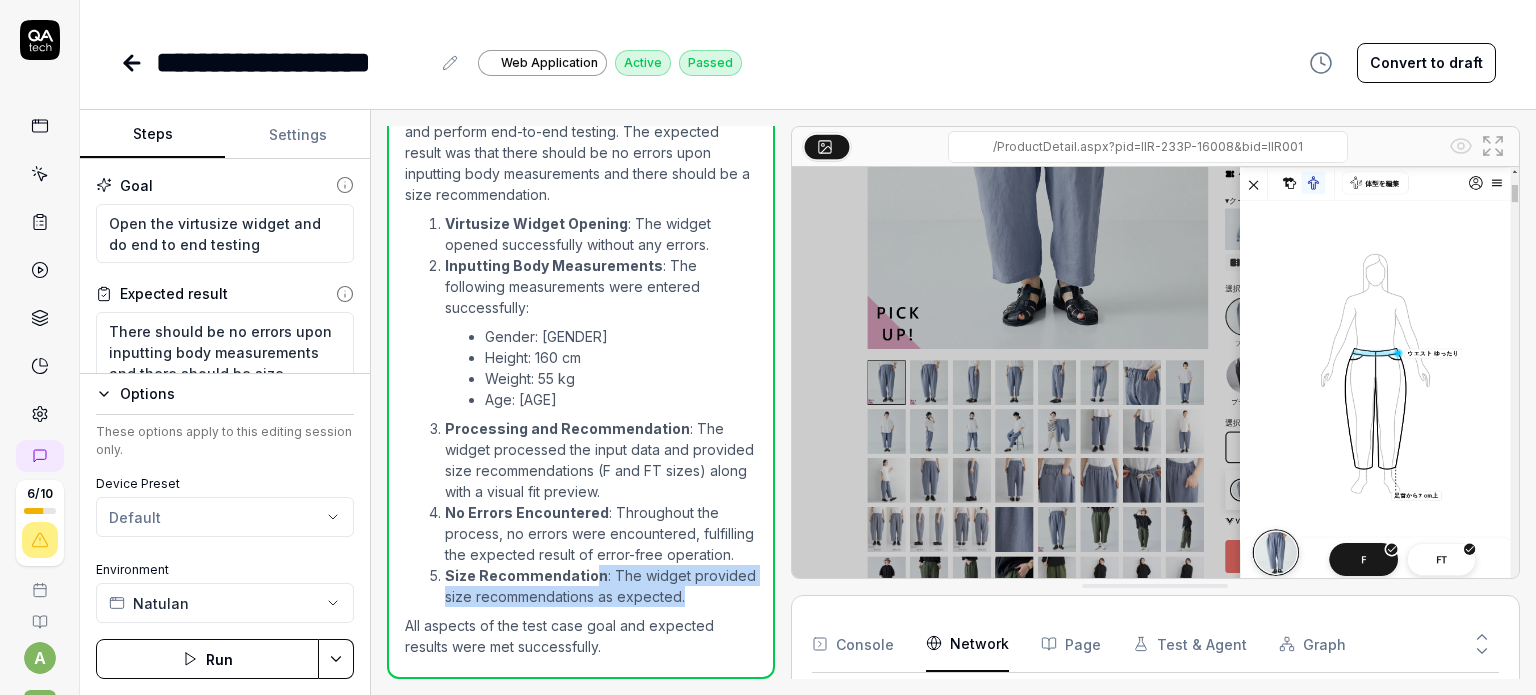 click on "Size Recommendation : The widget provided size recommendations as expected." at bounding box center (601, 586) 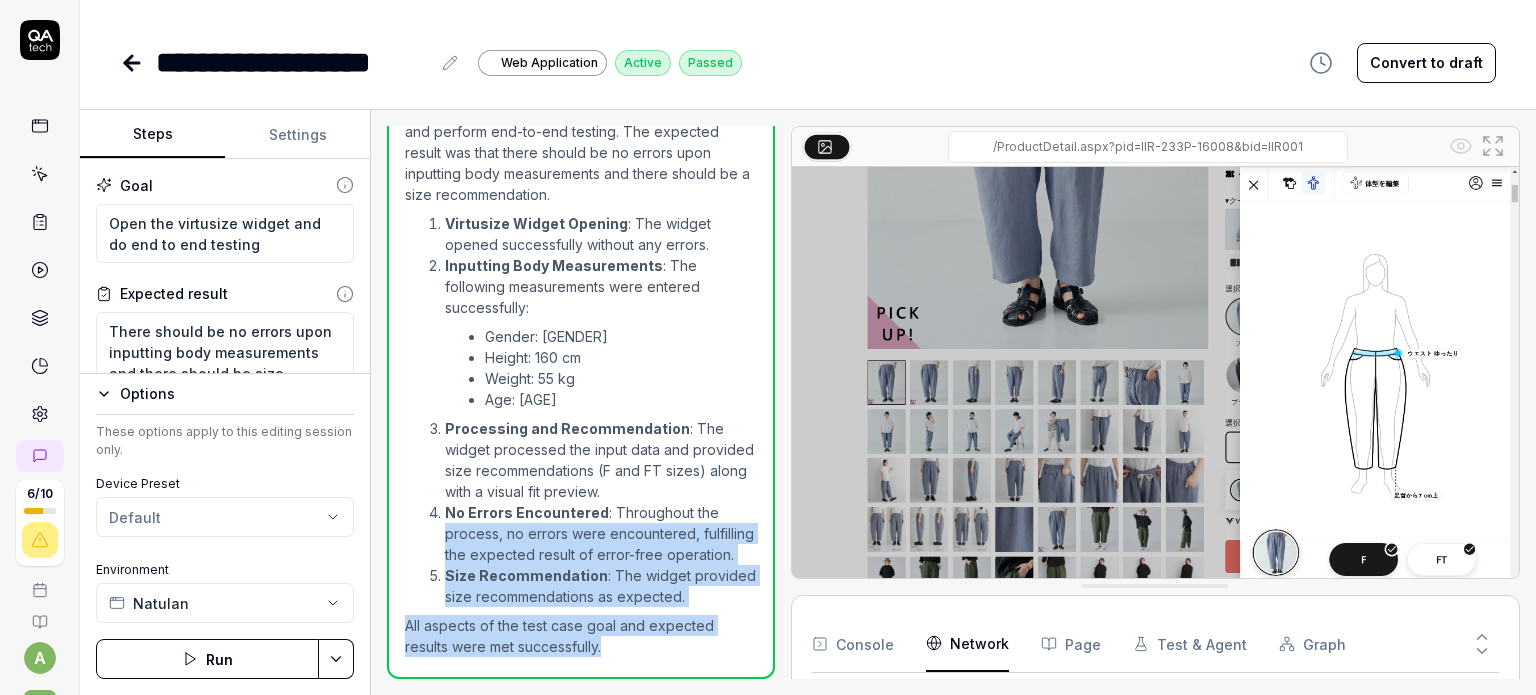 drag, startPoint x: 616, startPoint y: 660, endPoint x: 427, endPoint y: 523, distance: 233.43094 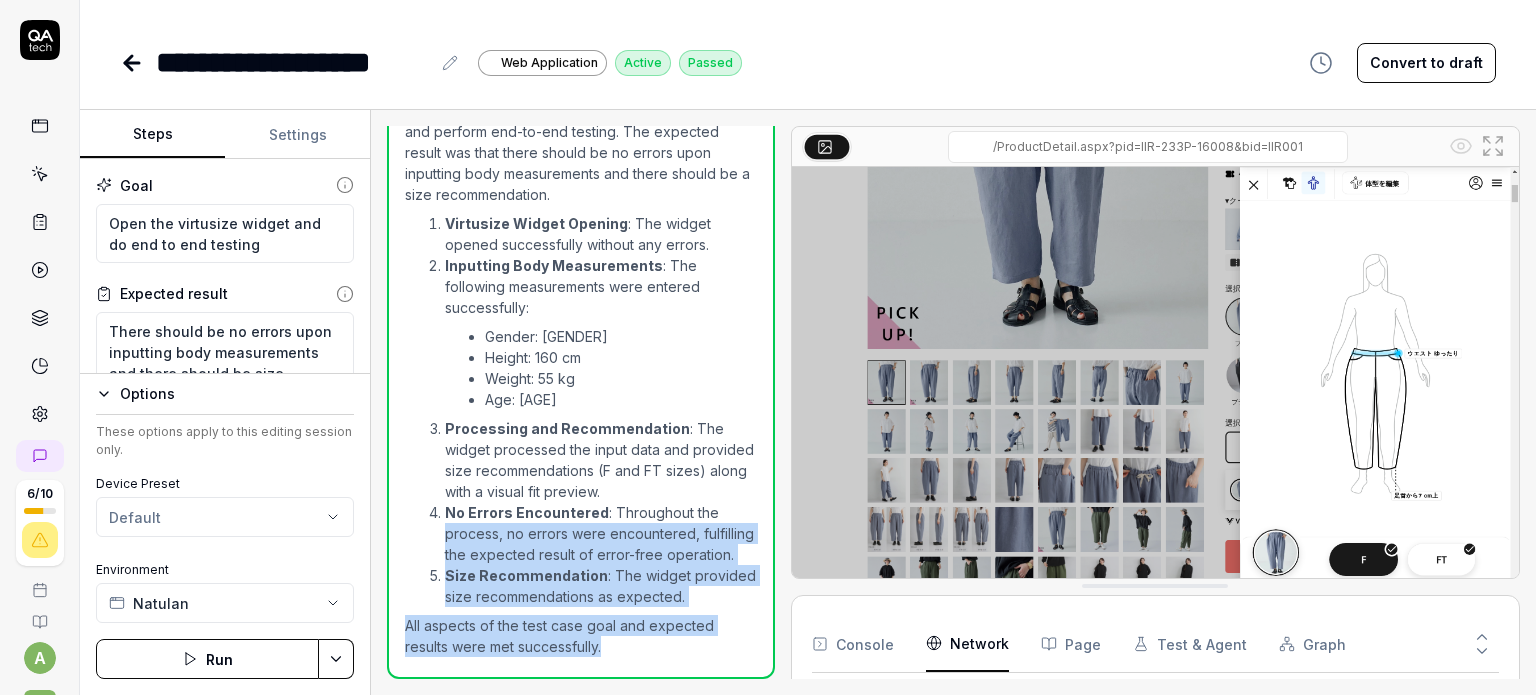click on "The Virtusize widget opened, processed inputs without errors, and provided size recommendations. 10:51:15 The test case goal was to open the Virtusize widget and perform end-to-end testing. The expected result was that there should be no errors upon inputting body measurements and there should be a size recommendation.
Virtusize Widget Opening : The widget opened successfully without any errors.
Inputting Body Measurements : The following measurements were entered successfully:
Gender: Female
Height: 160 cm
Weight: 55 kg
Age: 25
Processing and Recommendation : The widget processed the input data and provided size recommendations (F and FT sizes) along with a visual fit preview.
No Errors Encountered : Throughout the process, no errors were encountered, fulfilling the expected result of error-free operation.
Size Recommendation : The widget provided size recommendations as expected.
All aspects of the test case goal and expected results were met successfully." at bounding box center [581, 343] 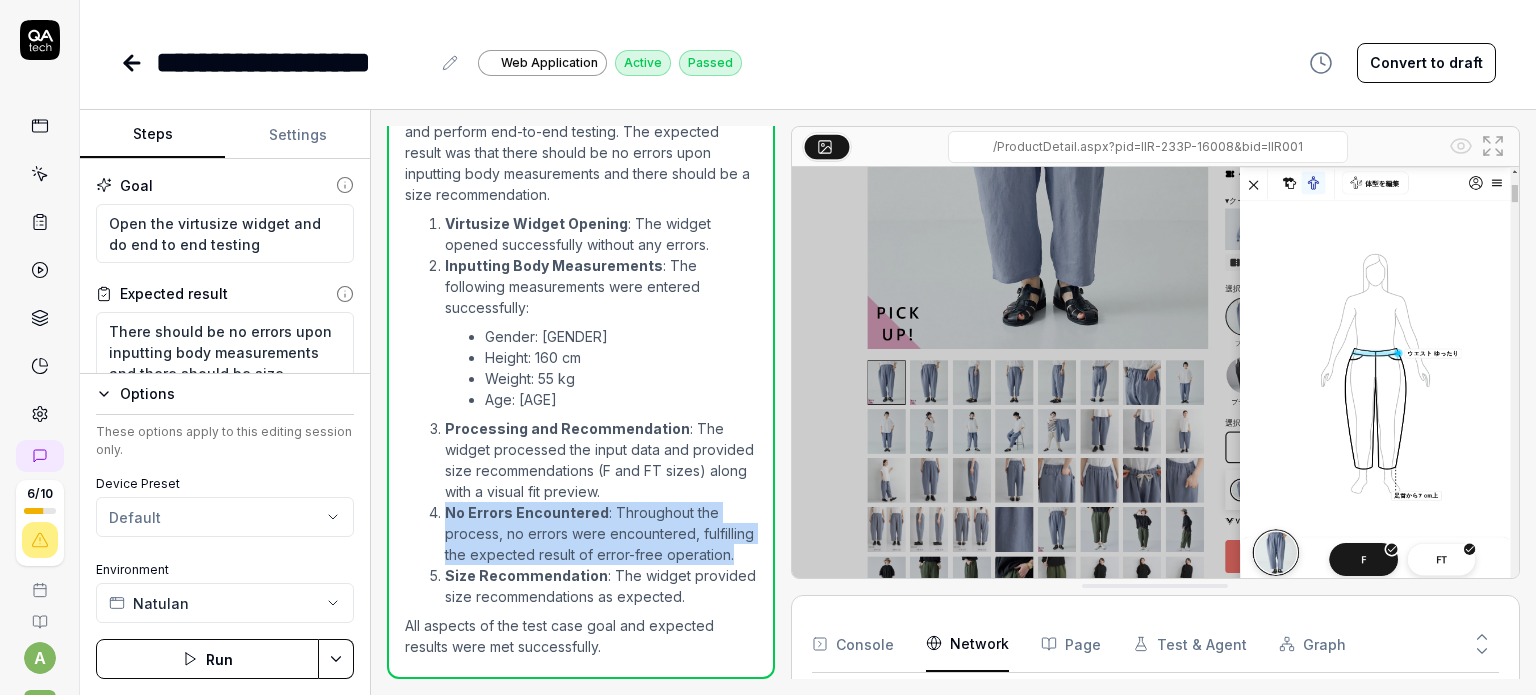 drag, startPoint x: 528, startPoint y: 554, endPoint x: 412, endPoint y: 493, distance: 131.06105 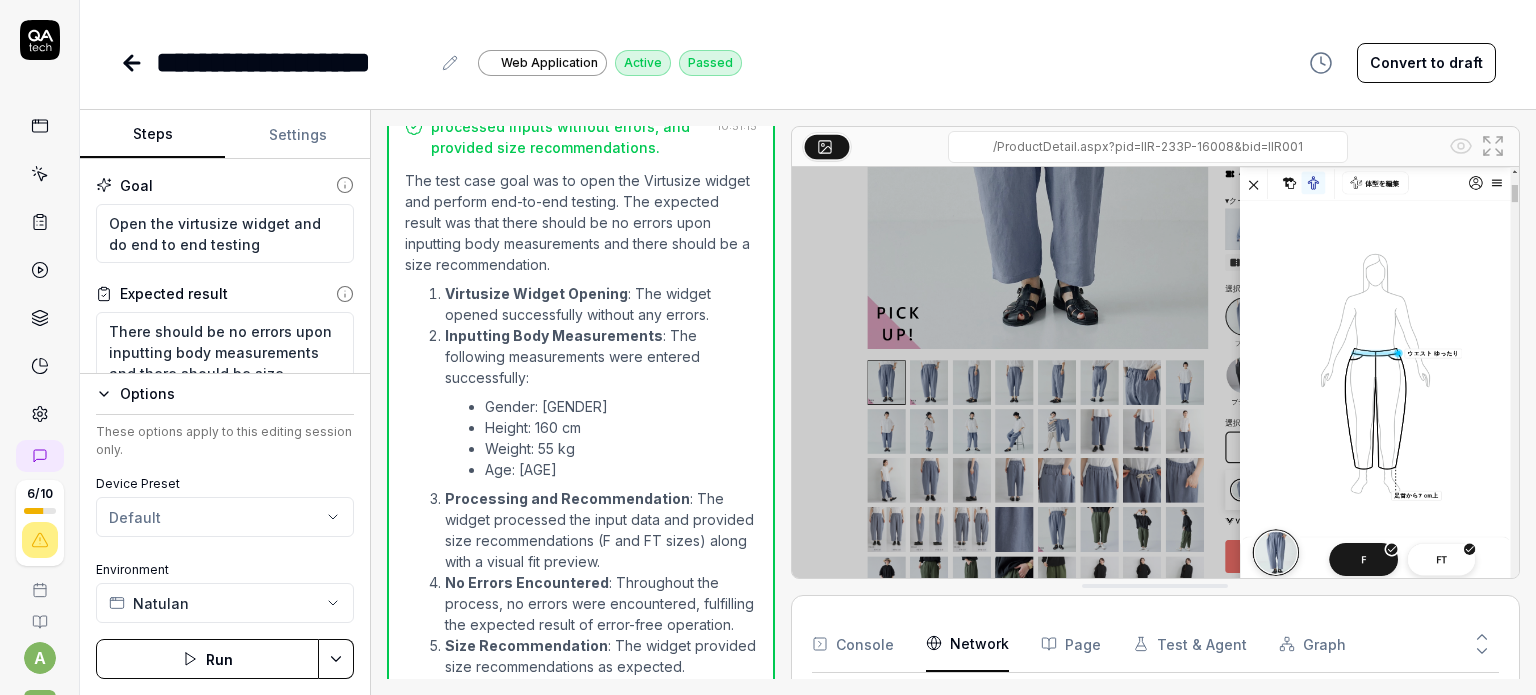 scroll, scrollTop: 816, scrollLeft: 0, axis: vertical 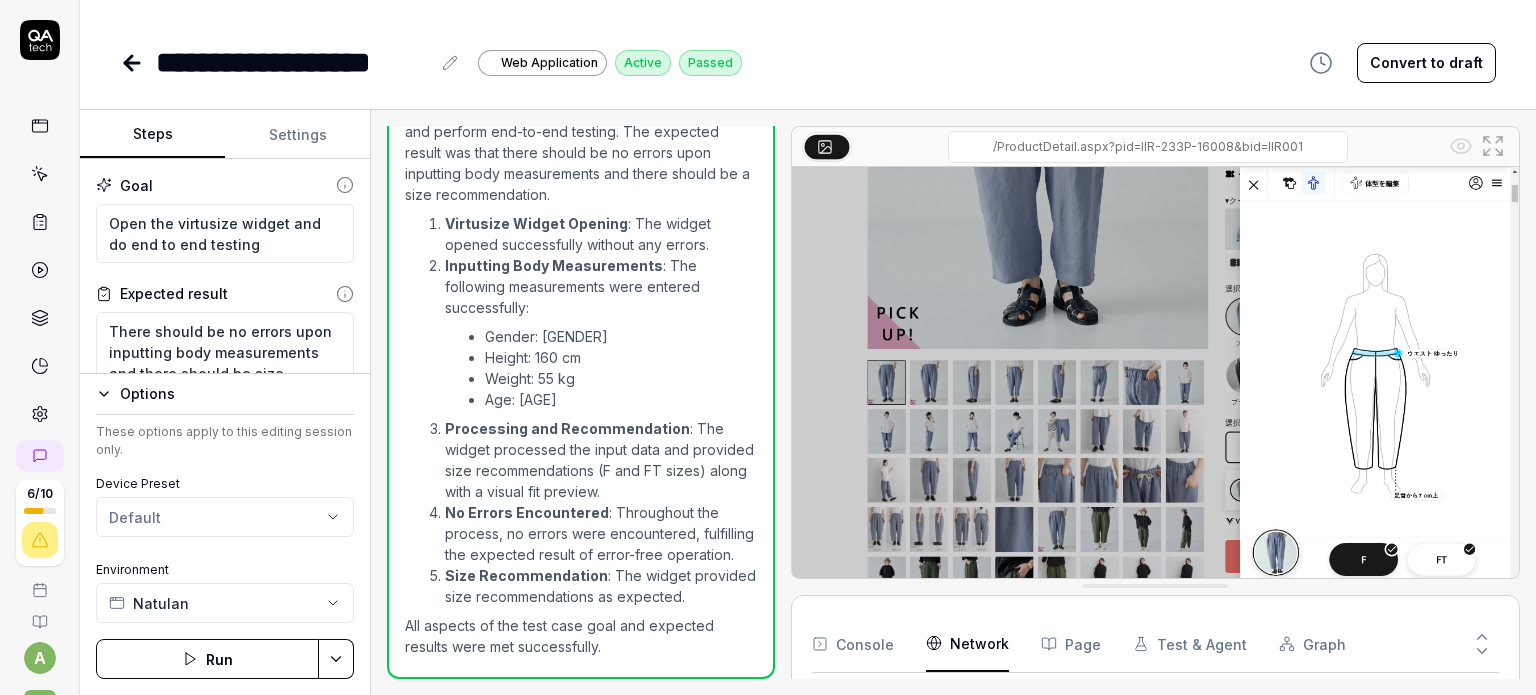 click 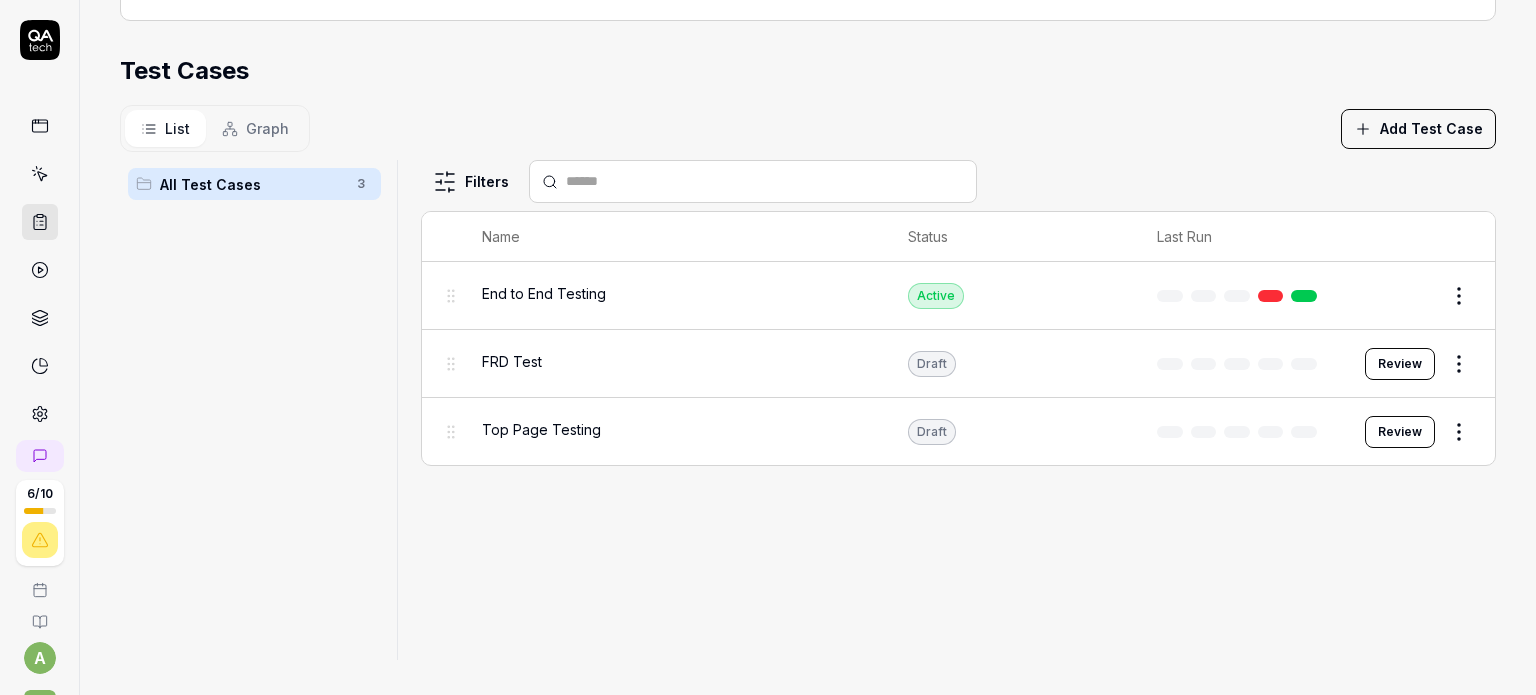 scroll, scrollTop: 680, scrollLeft: 0, axis: vertical 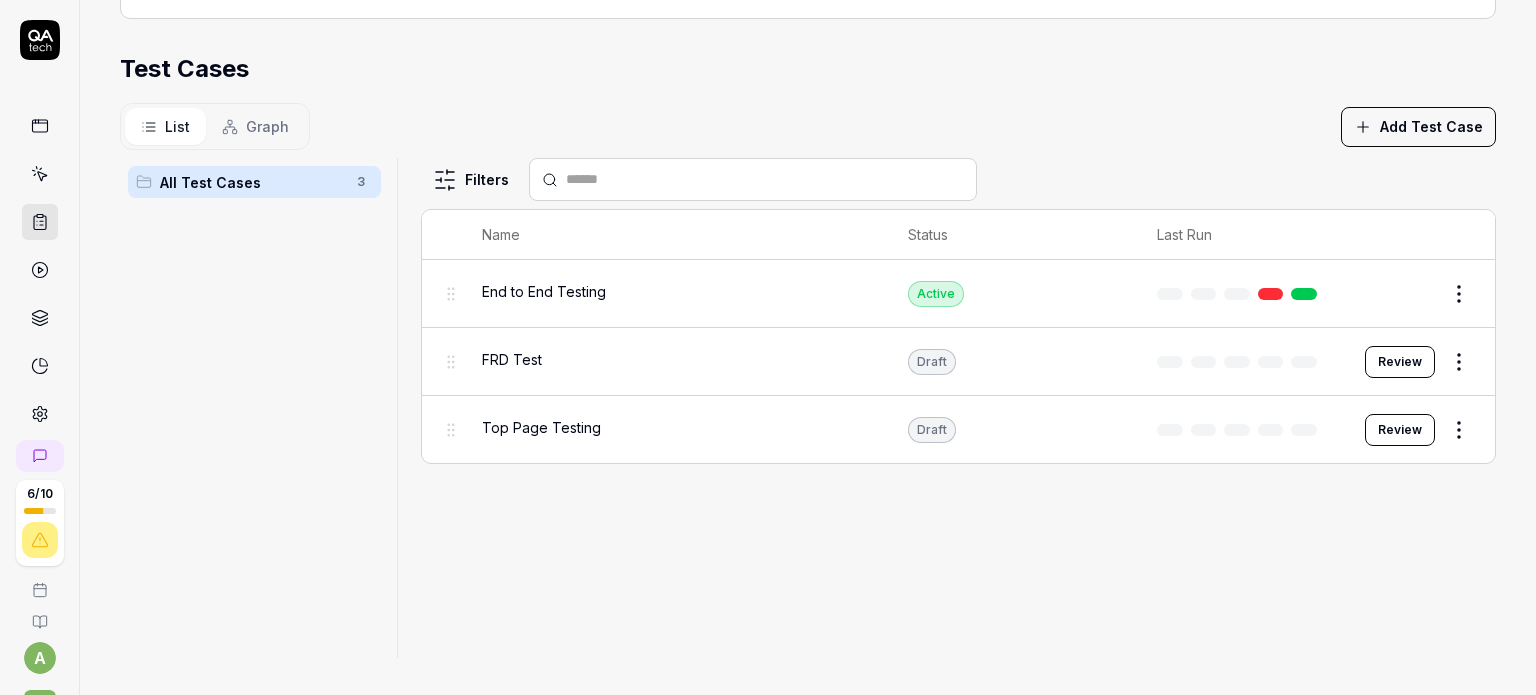 click on "**********" at bounding box center [768, 347] 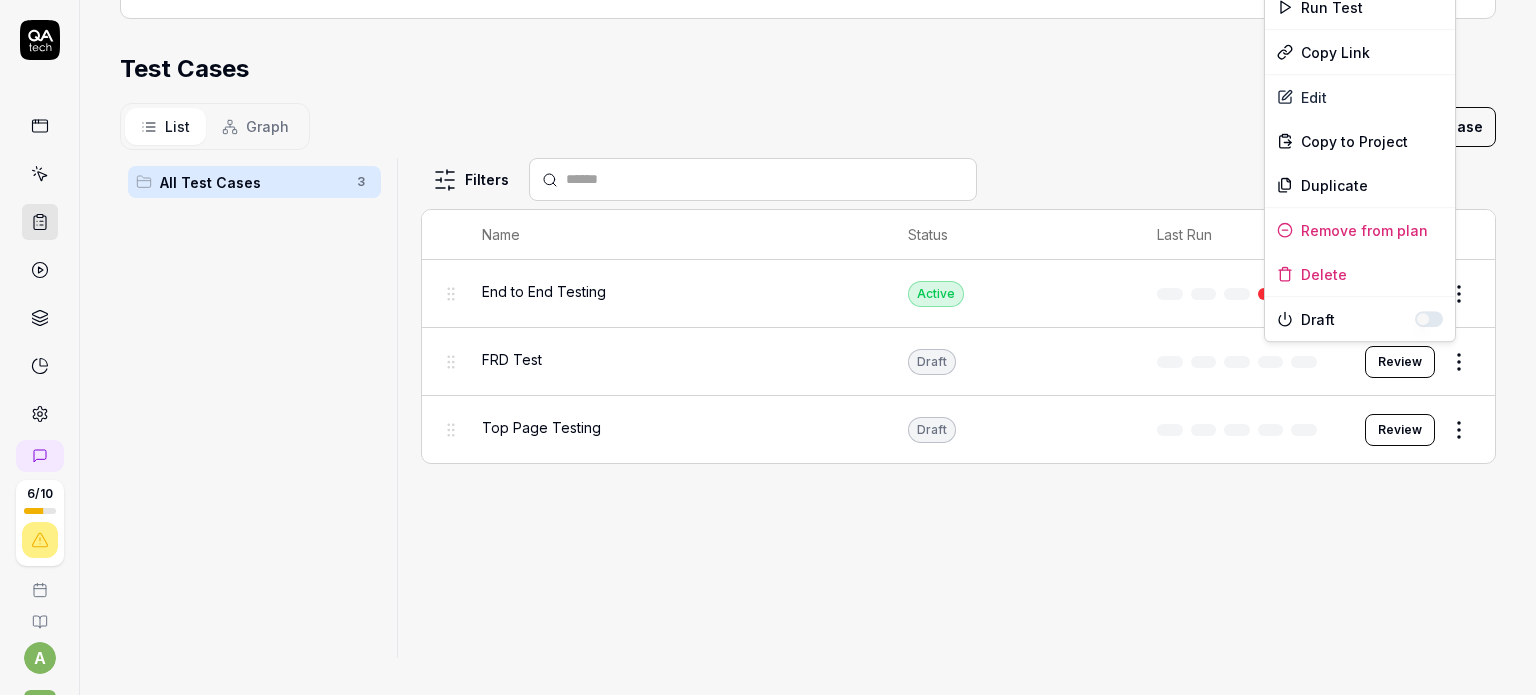 click on "**********" at bounding box center (768, 347) 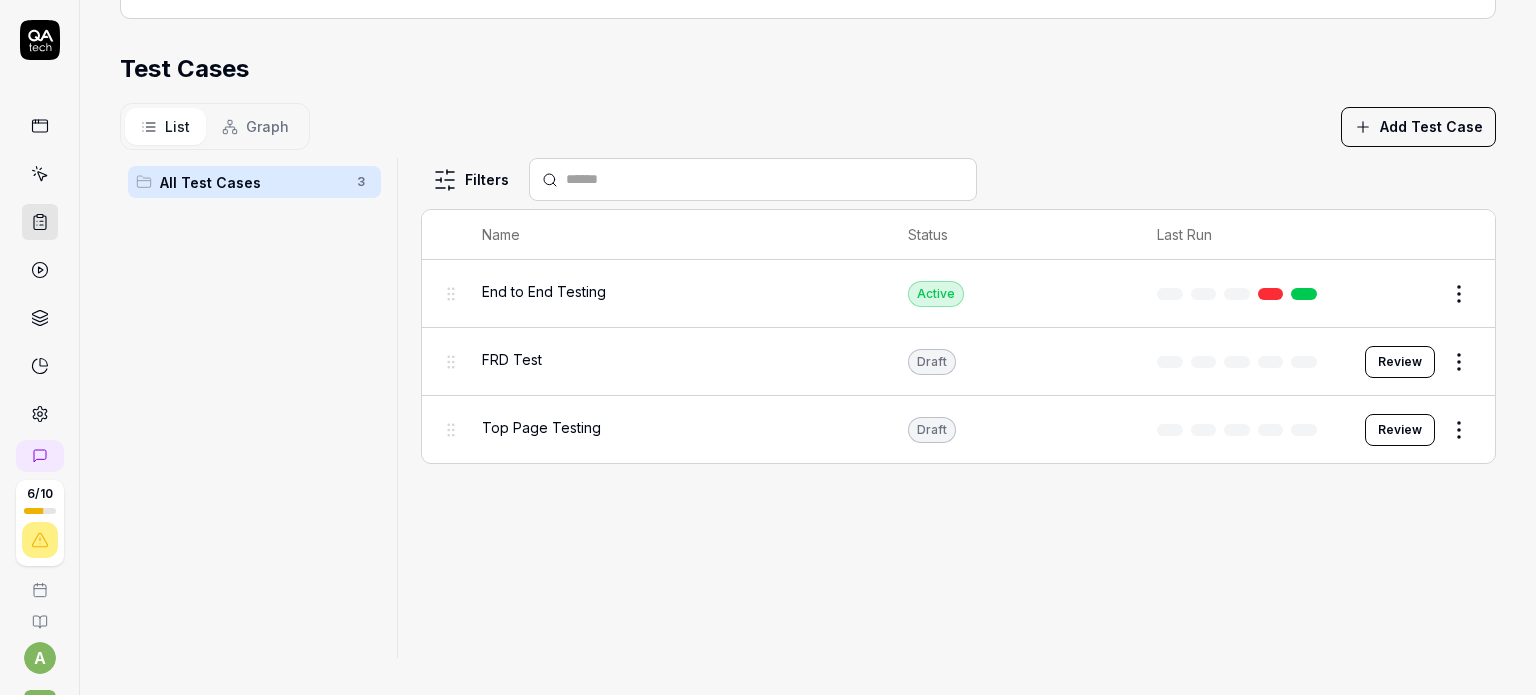 click on "FRD Test" at bounding box center (512, 359) 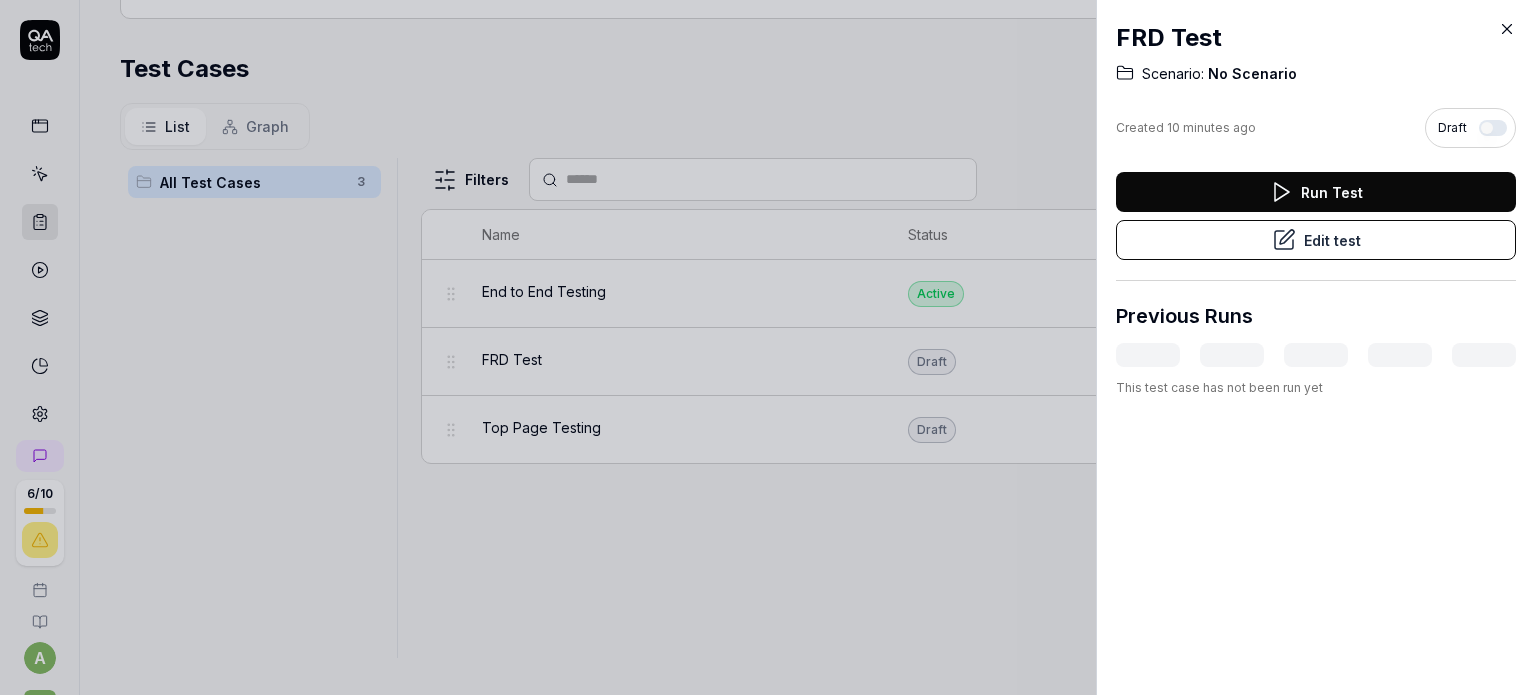 click 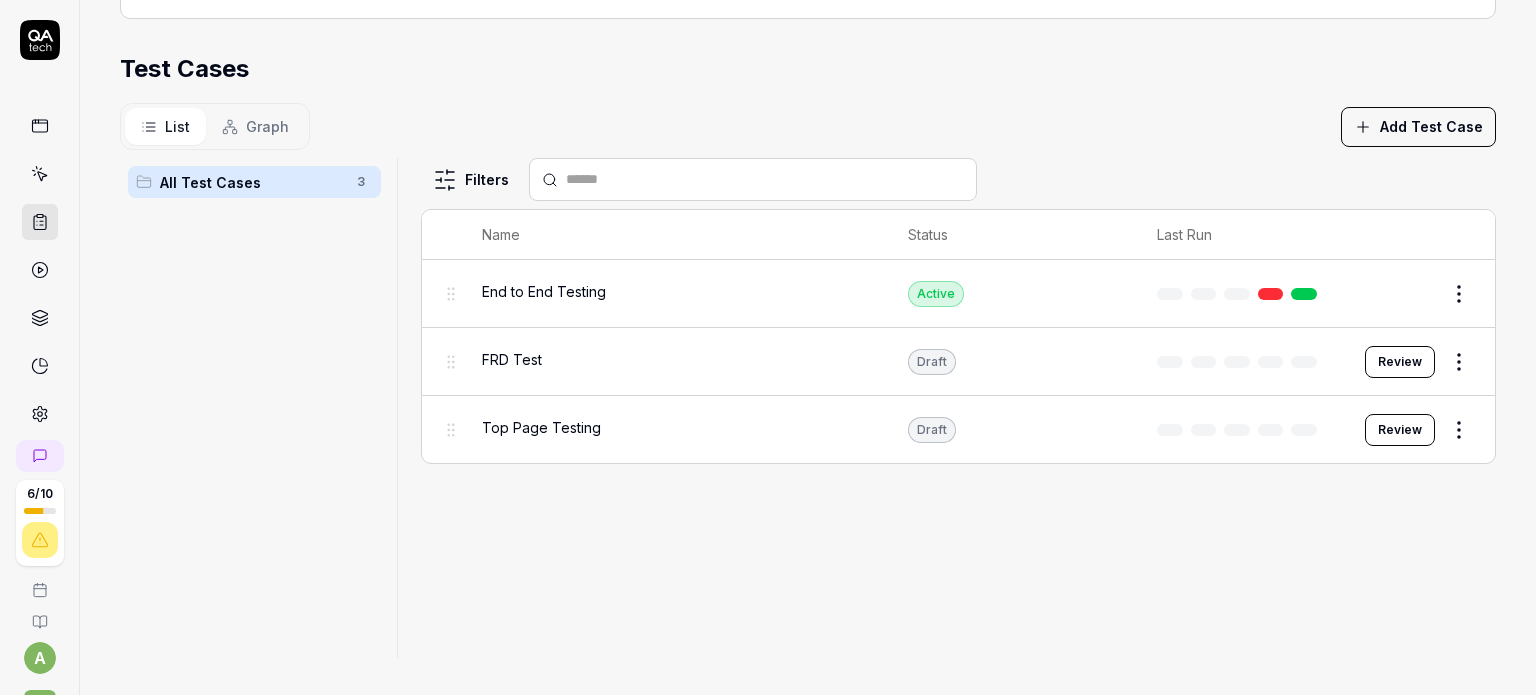 click on "FRD Test" at bounding box center [512, 359] 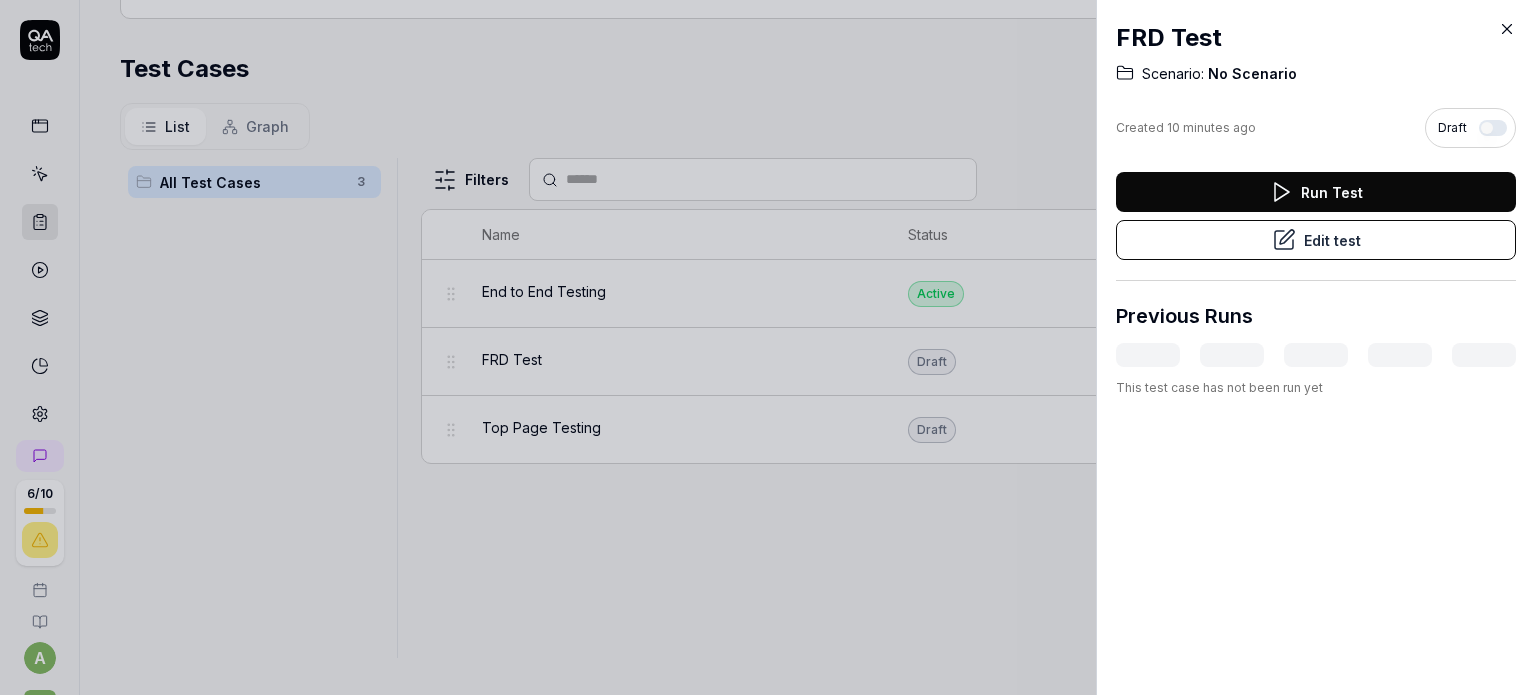 click on "Edit test" at bounding box center [1316, 240] 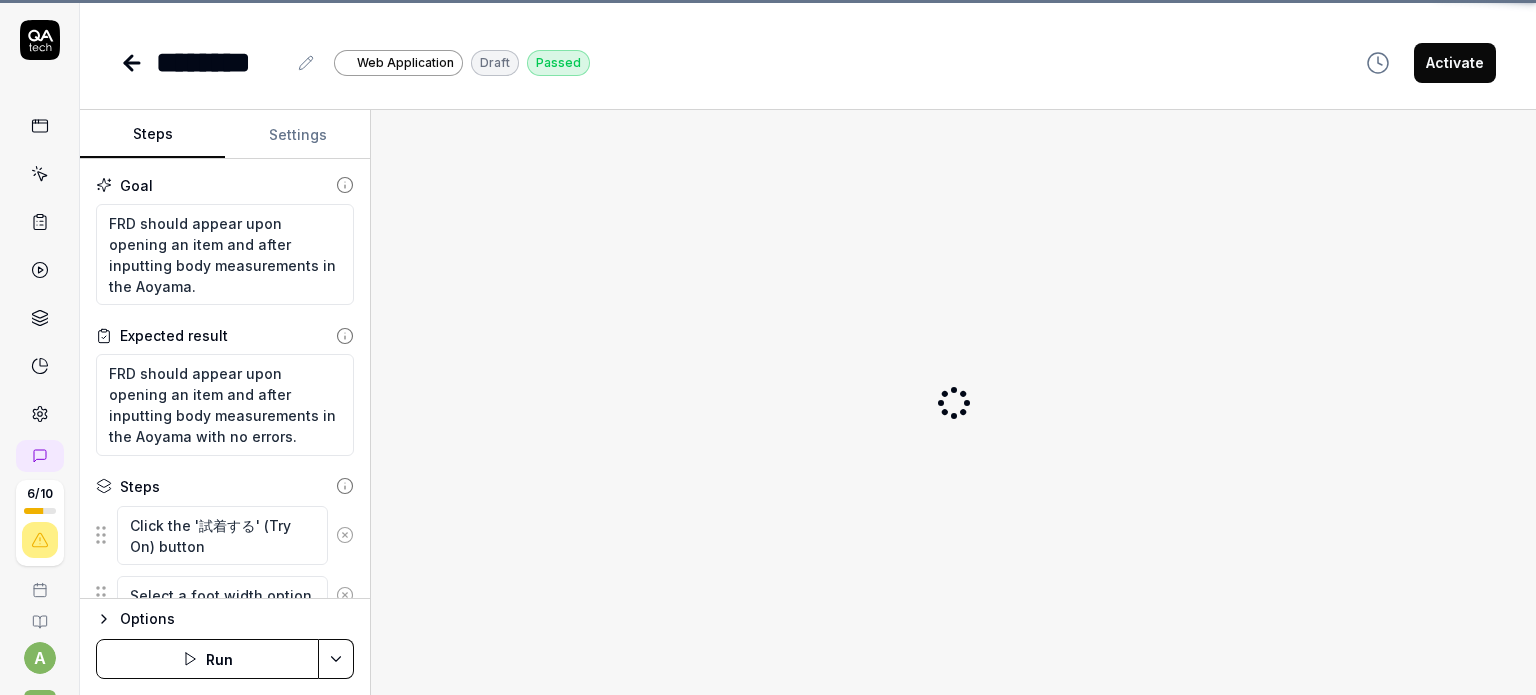 scroll, scrollTop: 0, scrollLeft: 0, axis: both 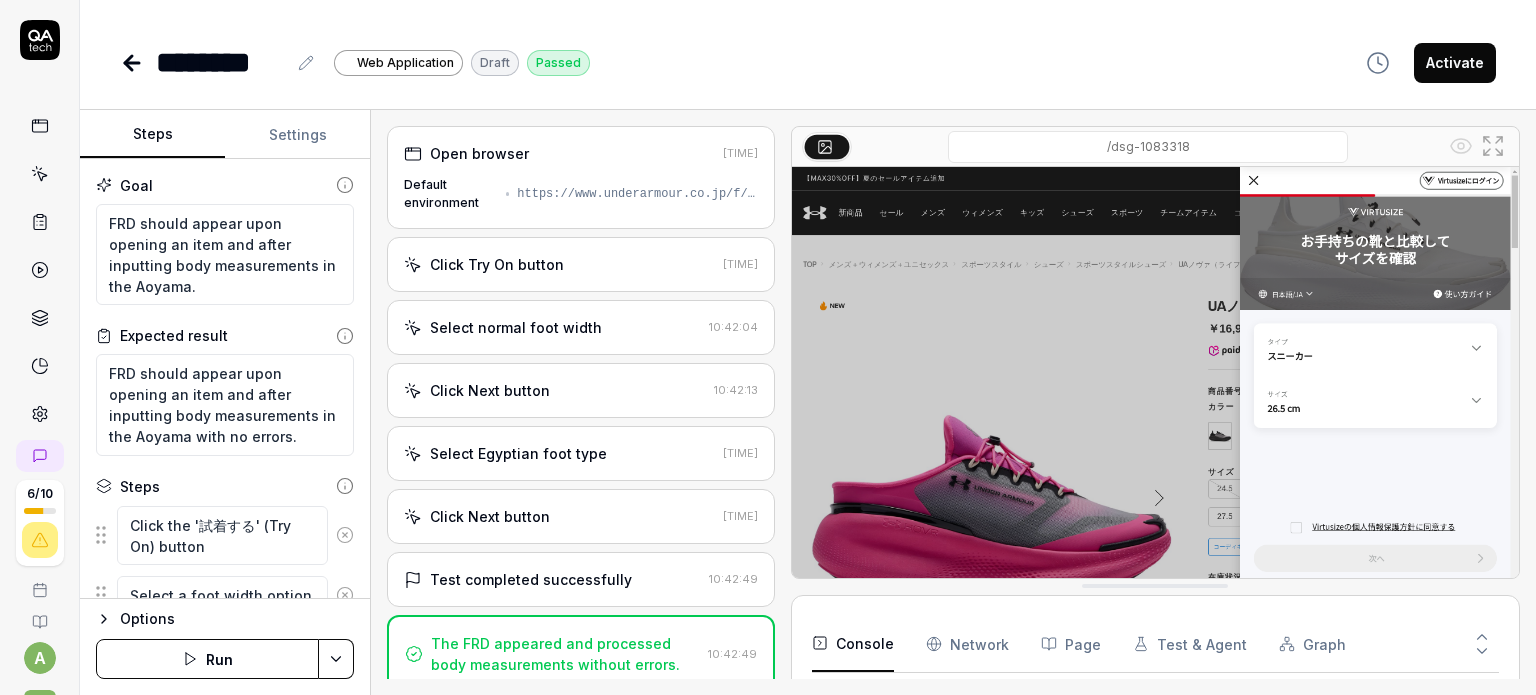 click 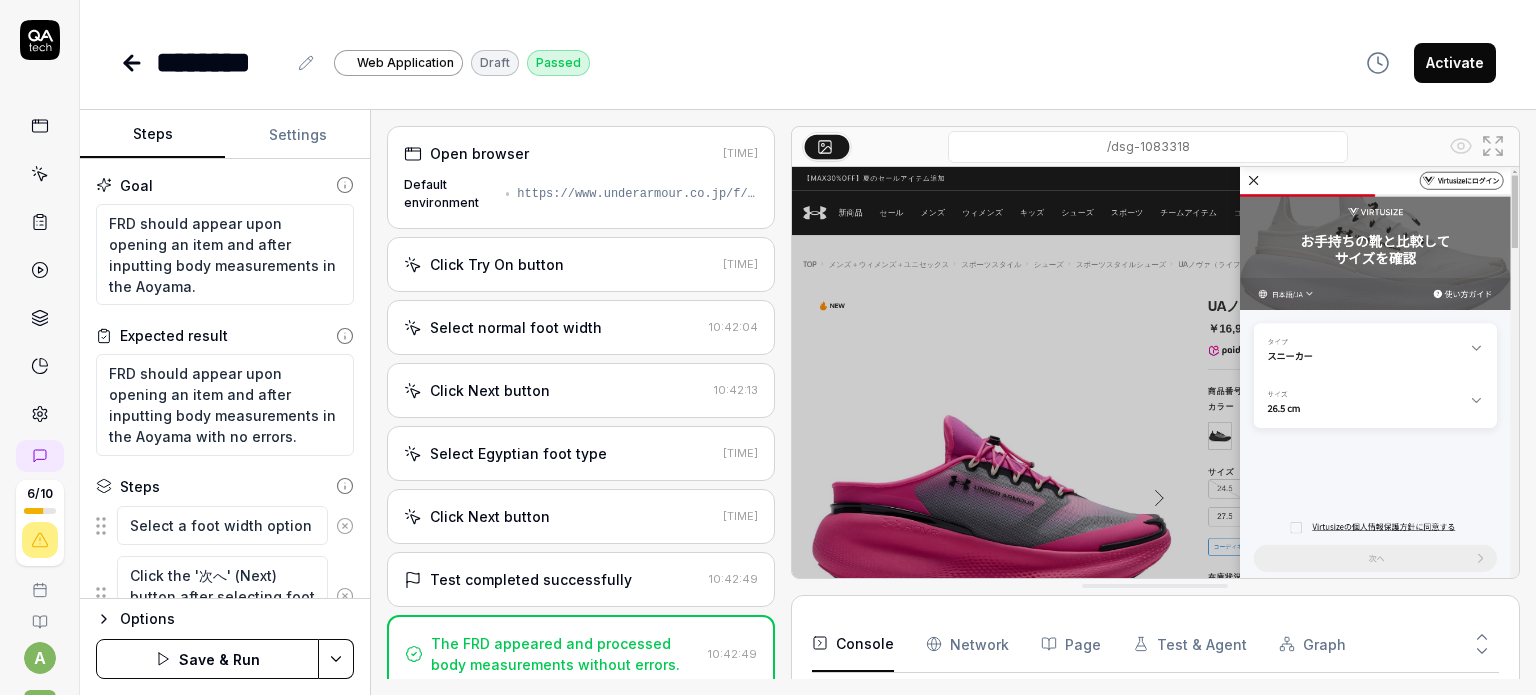 click at bounding box center [344, 526] 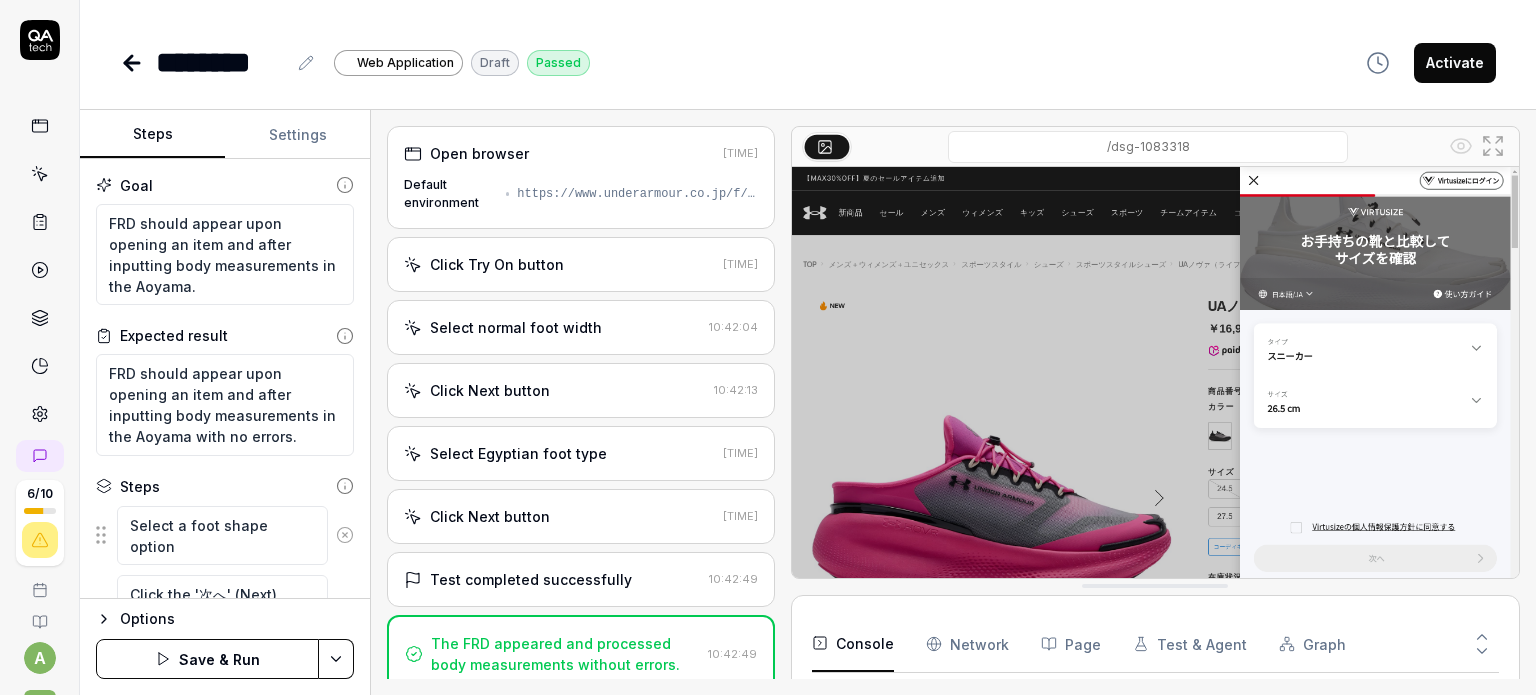 click 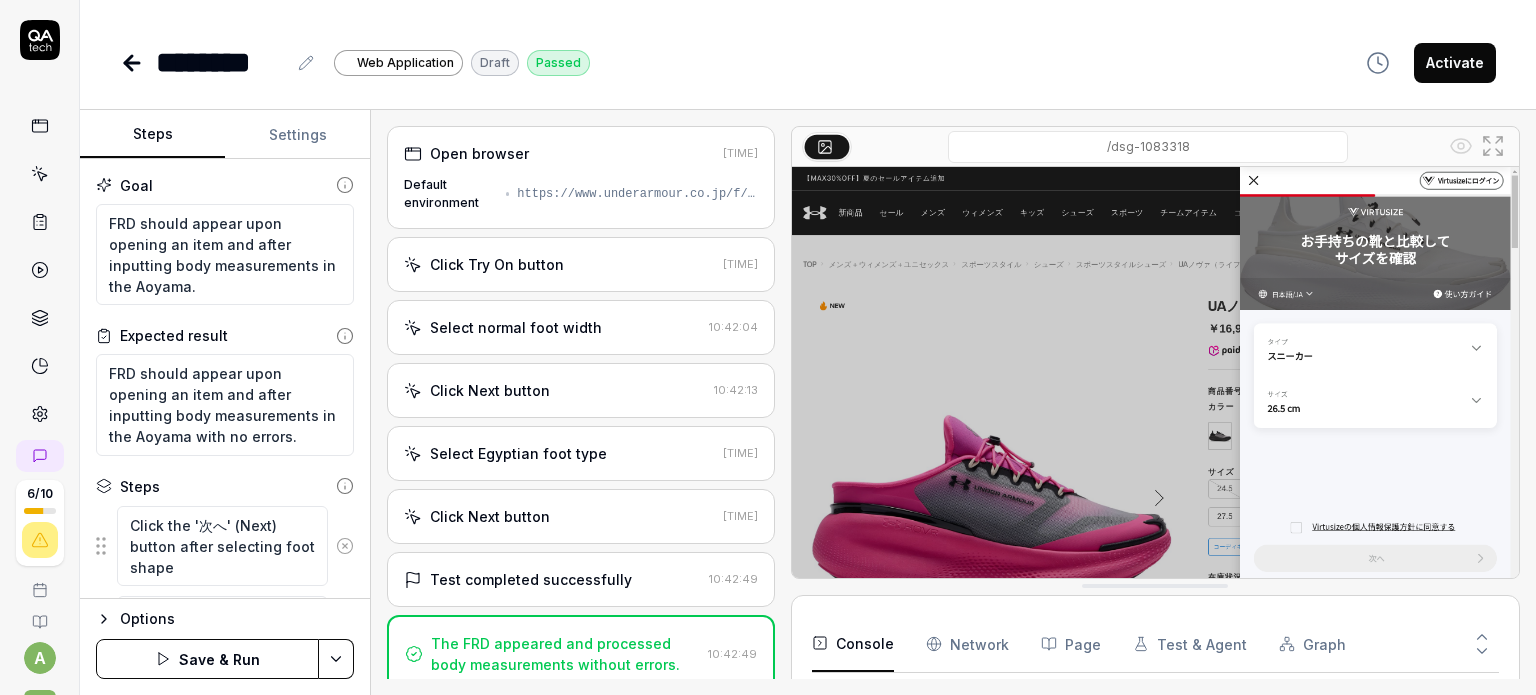 click 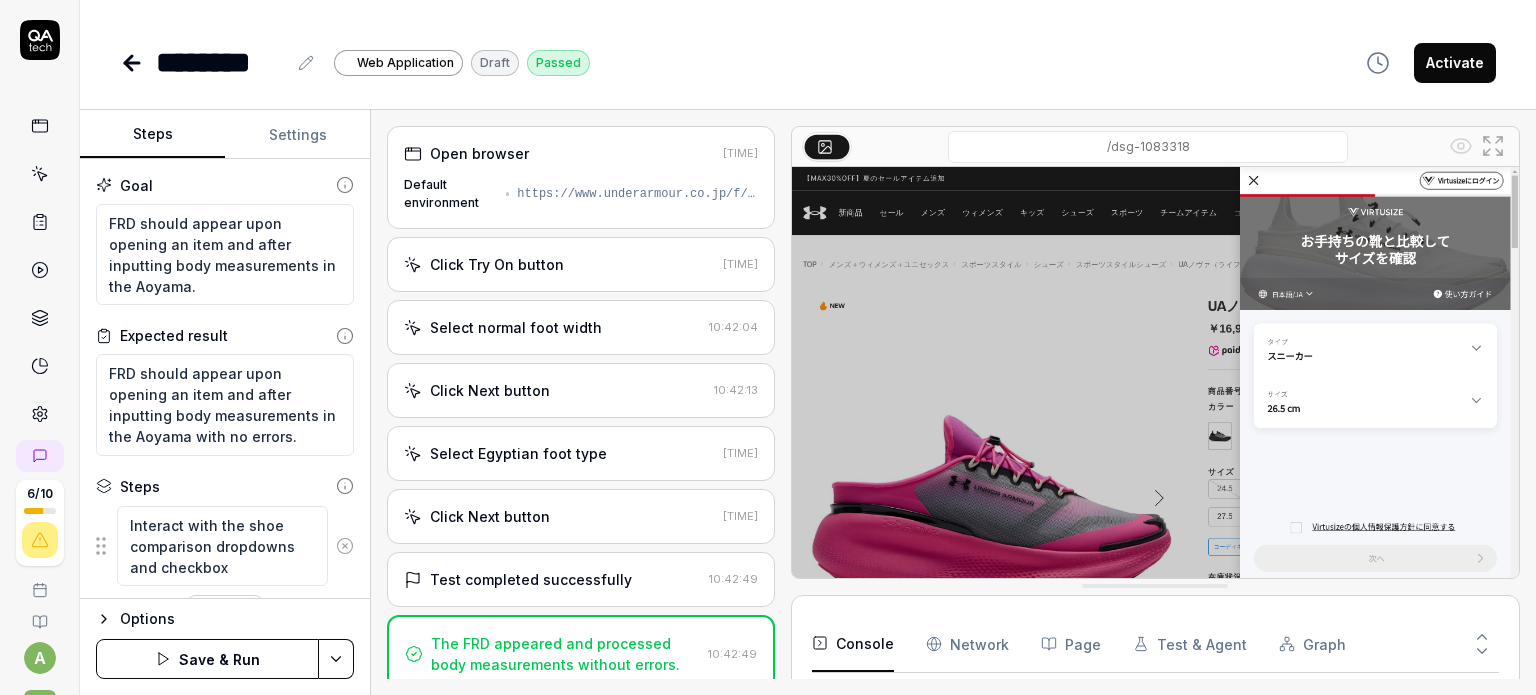 click 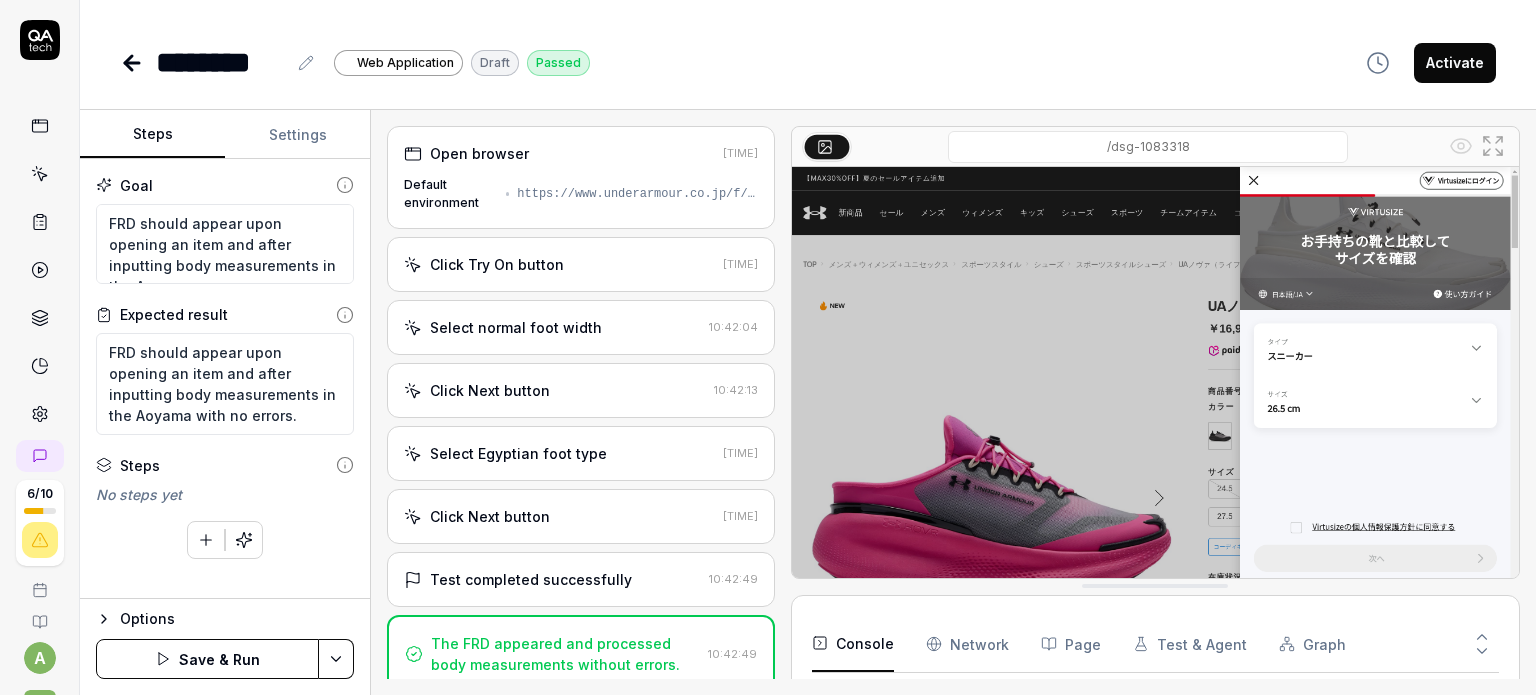 click on "Options" at bounding box center [225, 619] 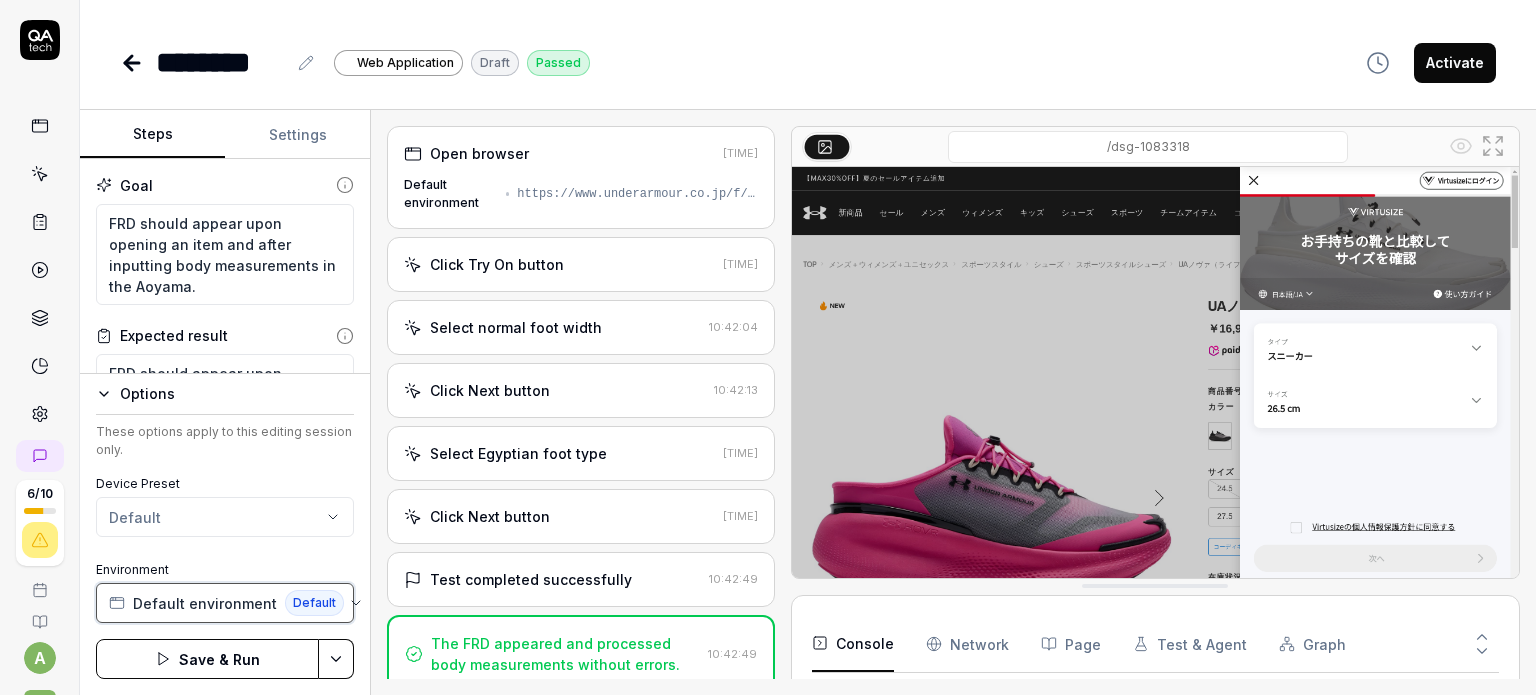 click on "Default environment Default" at bounding box center (225, 603) 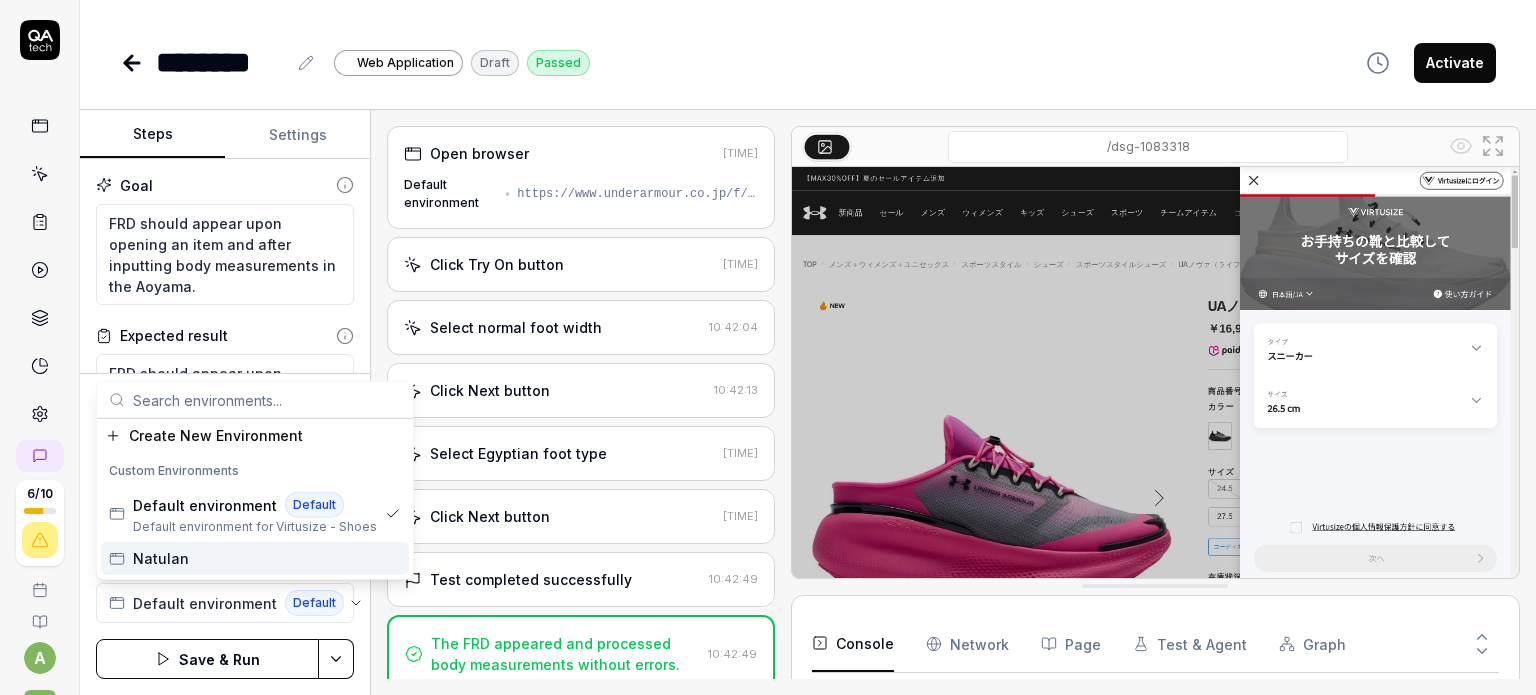 click on "Natulan" at bounding box center [255, 558] 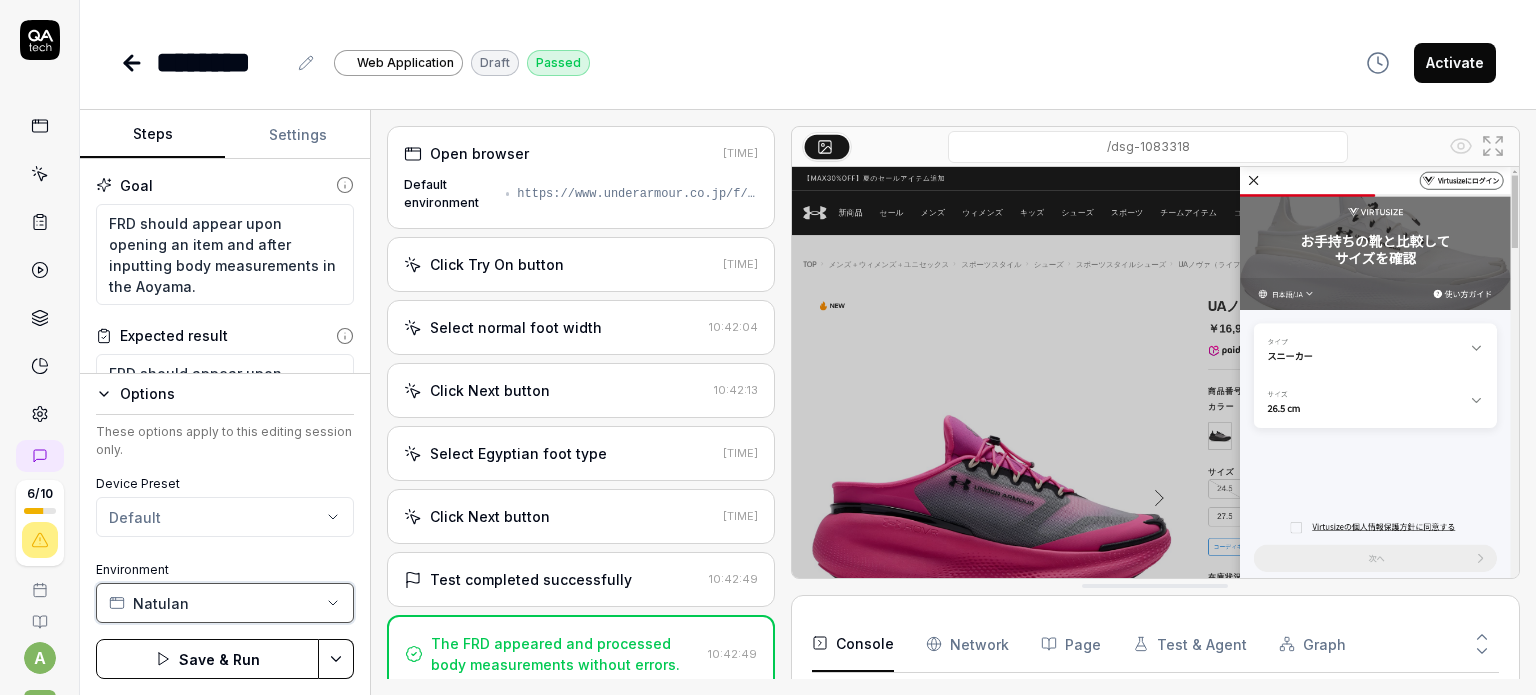scroll, scrollTop: 200, scrollLeft: 0, axis: vertical 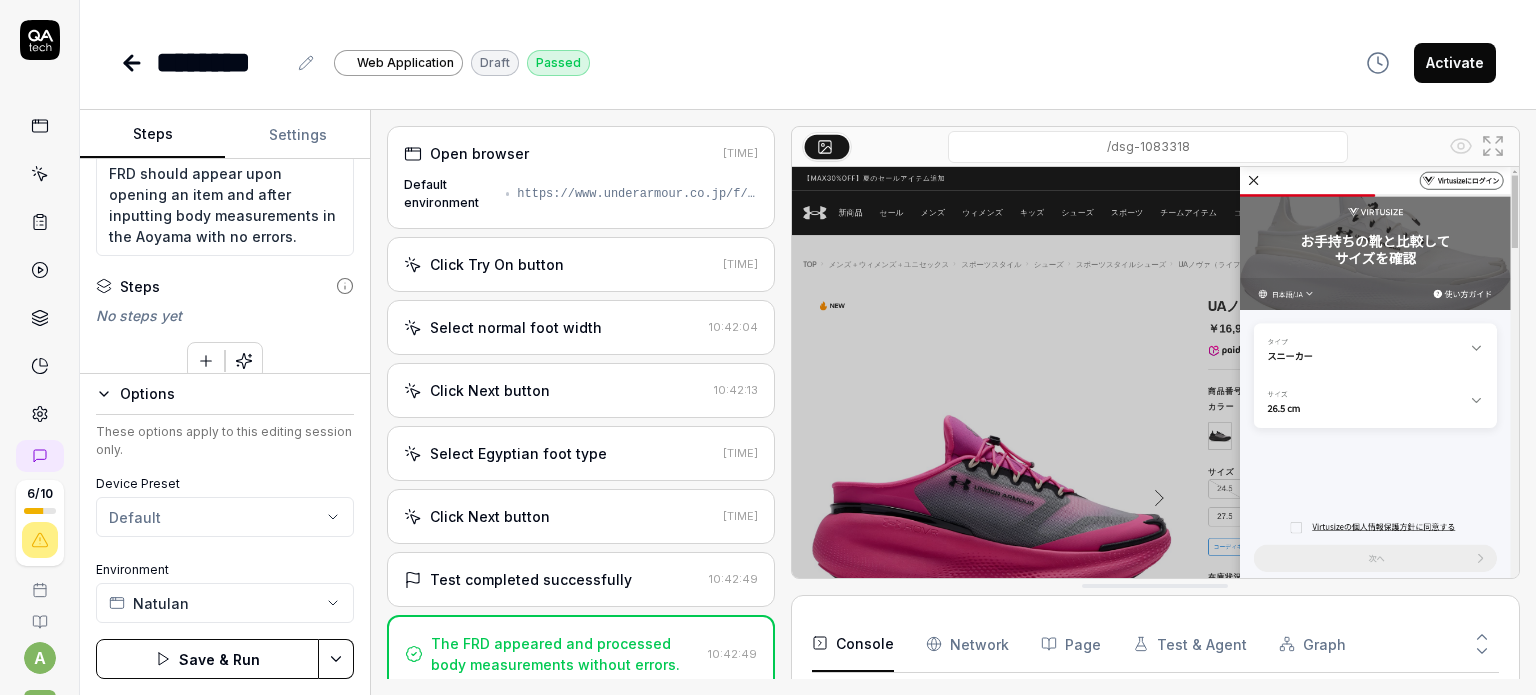 click on "Save & Run" at bounding box center [207, 659] 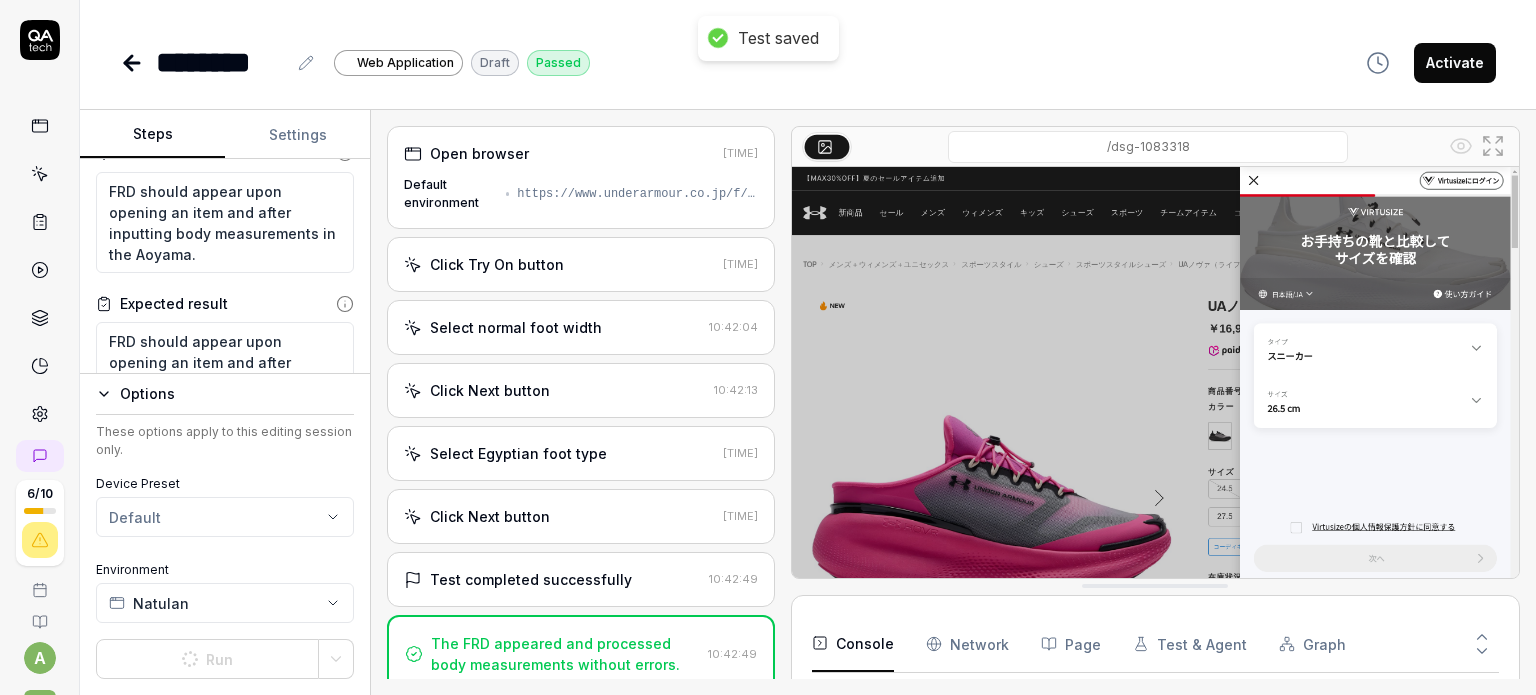scroll, scrollTop: 0, scrollLeft: 0, axis: both 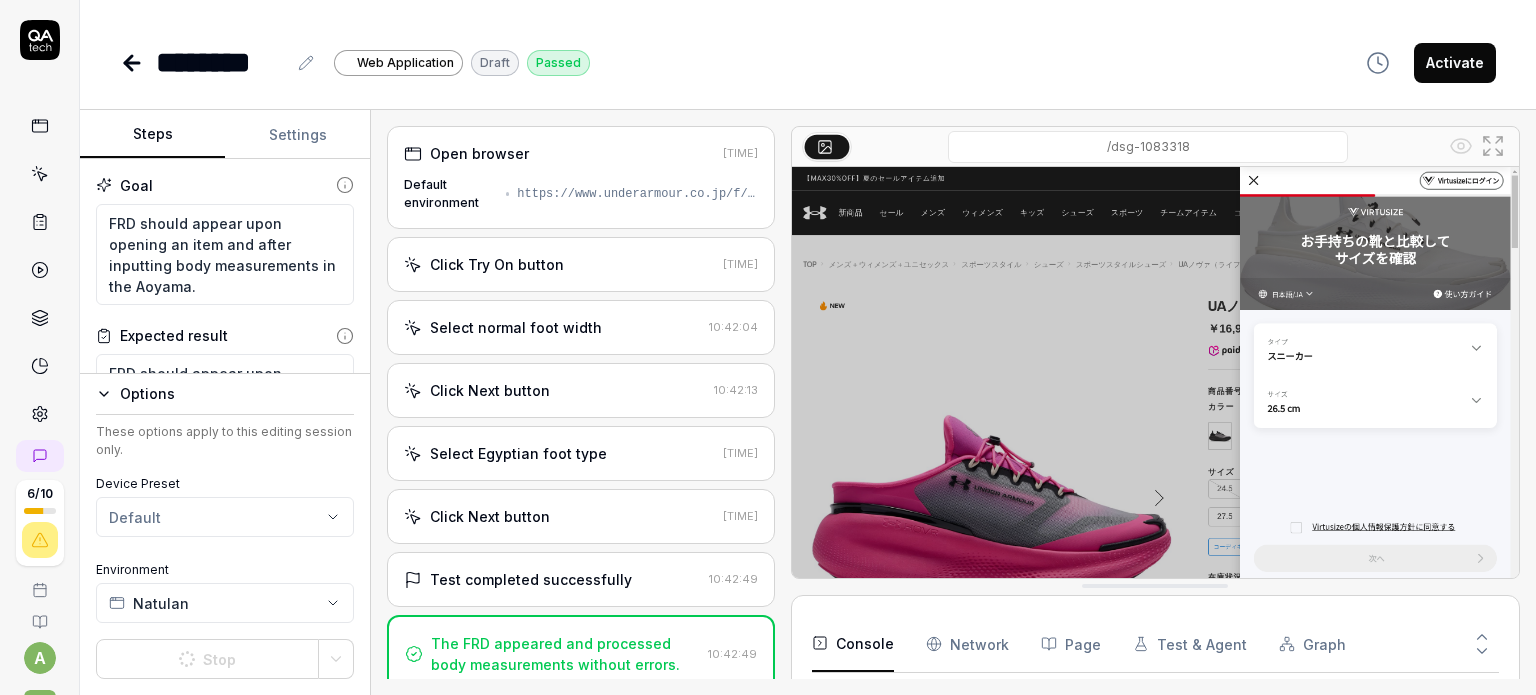 click on "******** Web Application Draft Passed Activate" at bounding box center (808, 62) 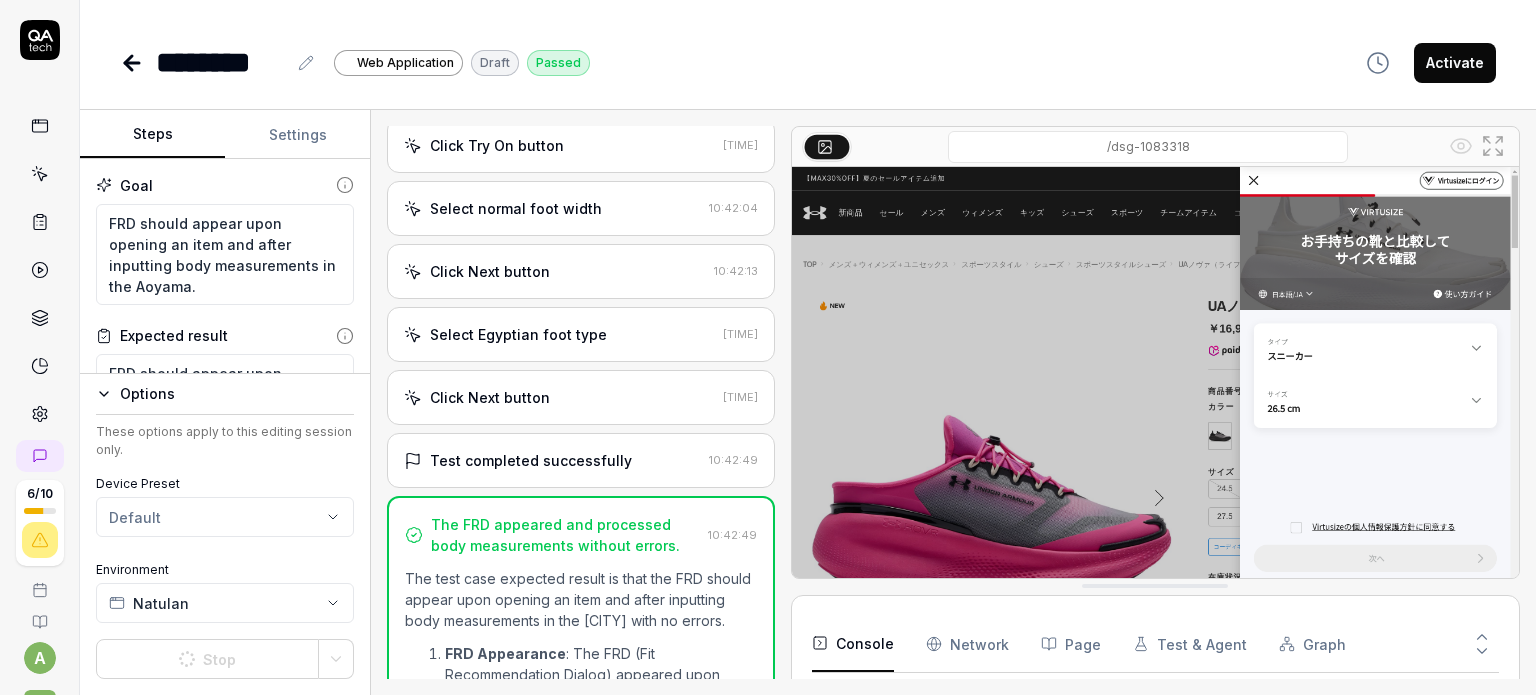 scroll, scrollTop: 0, scrollLeft: 0, axis: both 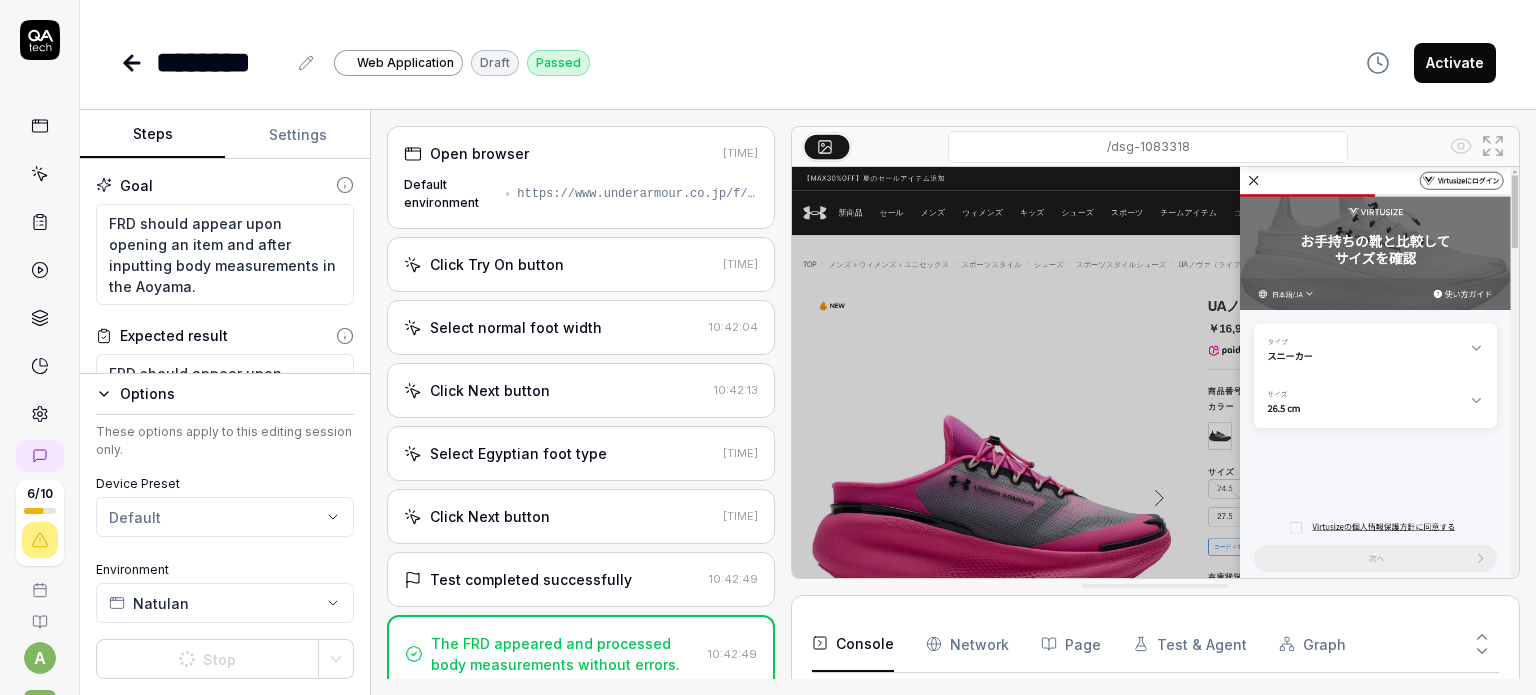 click on "Open browser 10:41:24 Default environment https://www.underarmour.co.jp/f/dsg-1083318" at bounding box center (581, 177) 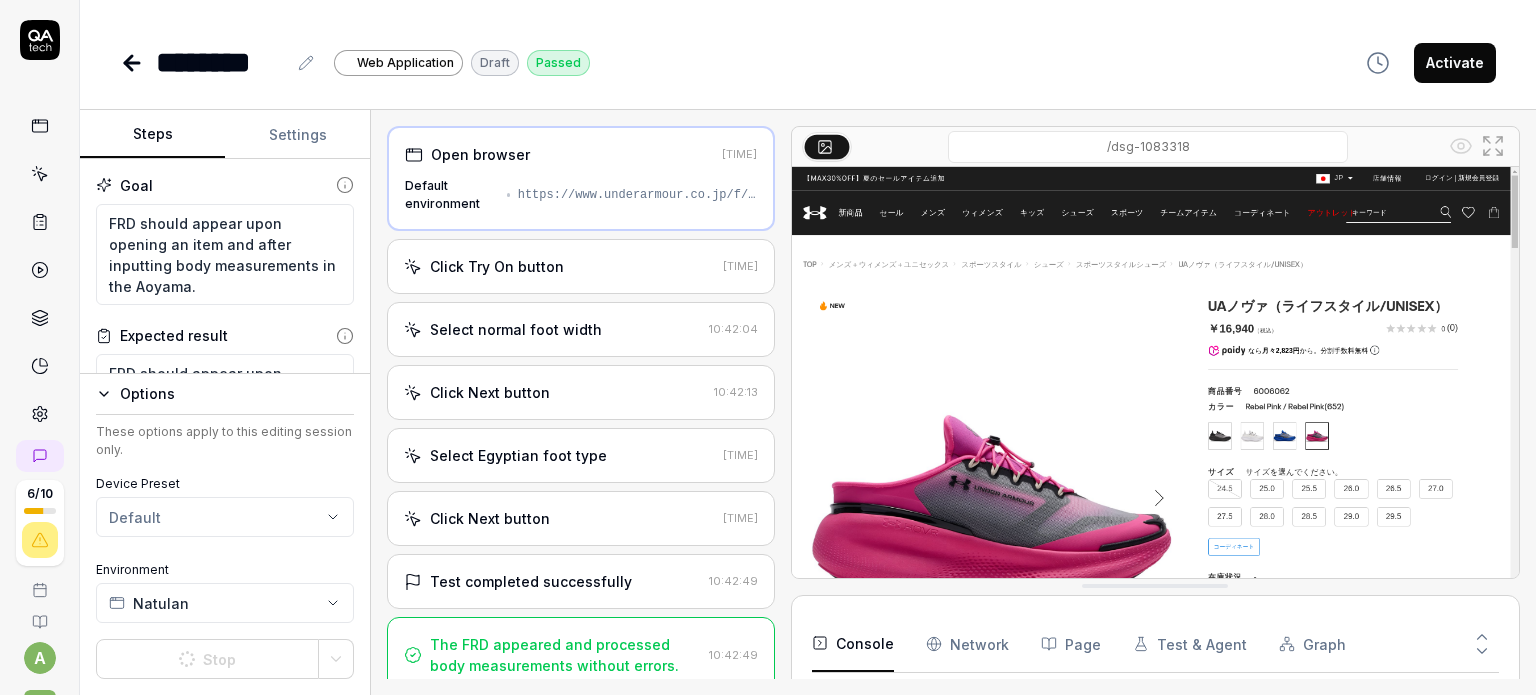 click 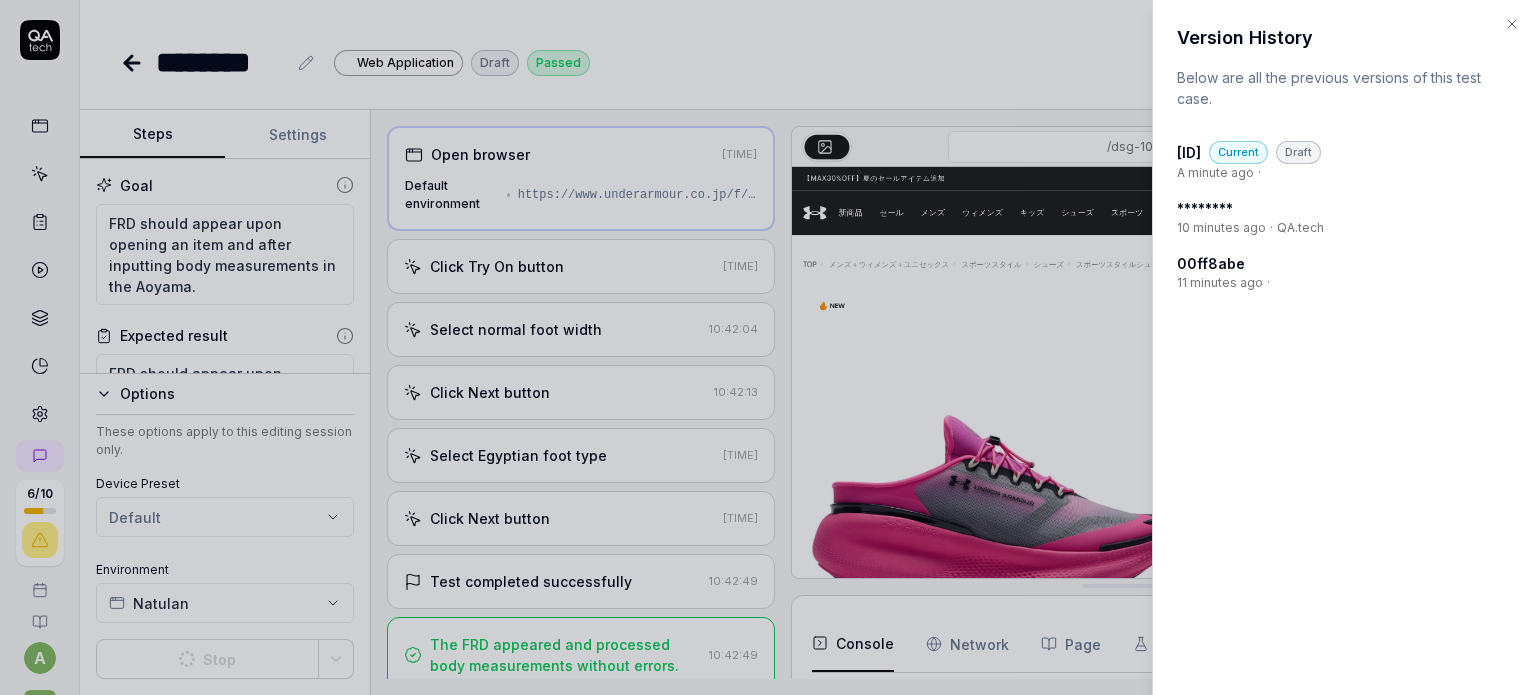 click at bounding box center (768, 347) 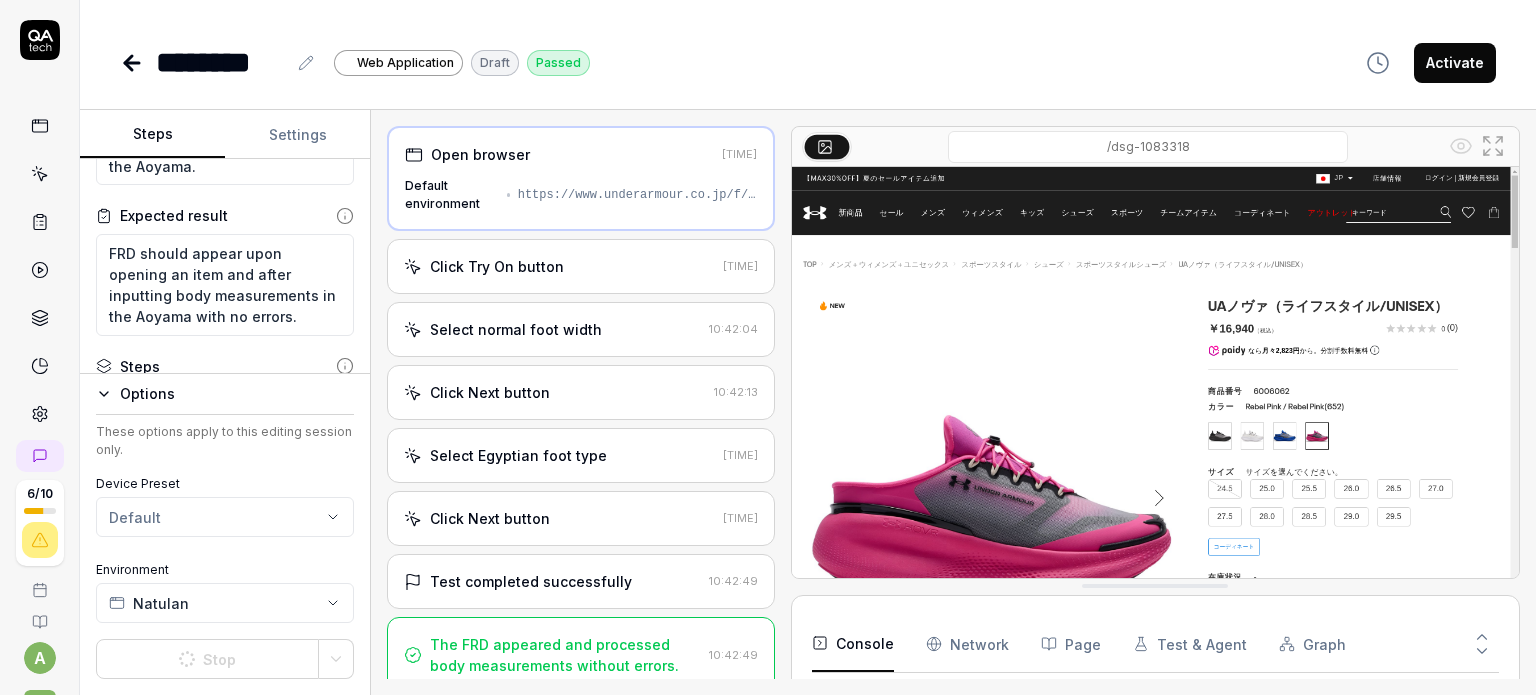 scroll, scrollTop: 220, scrollLeft: 0, axis: vertical 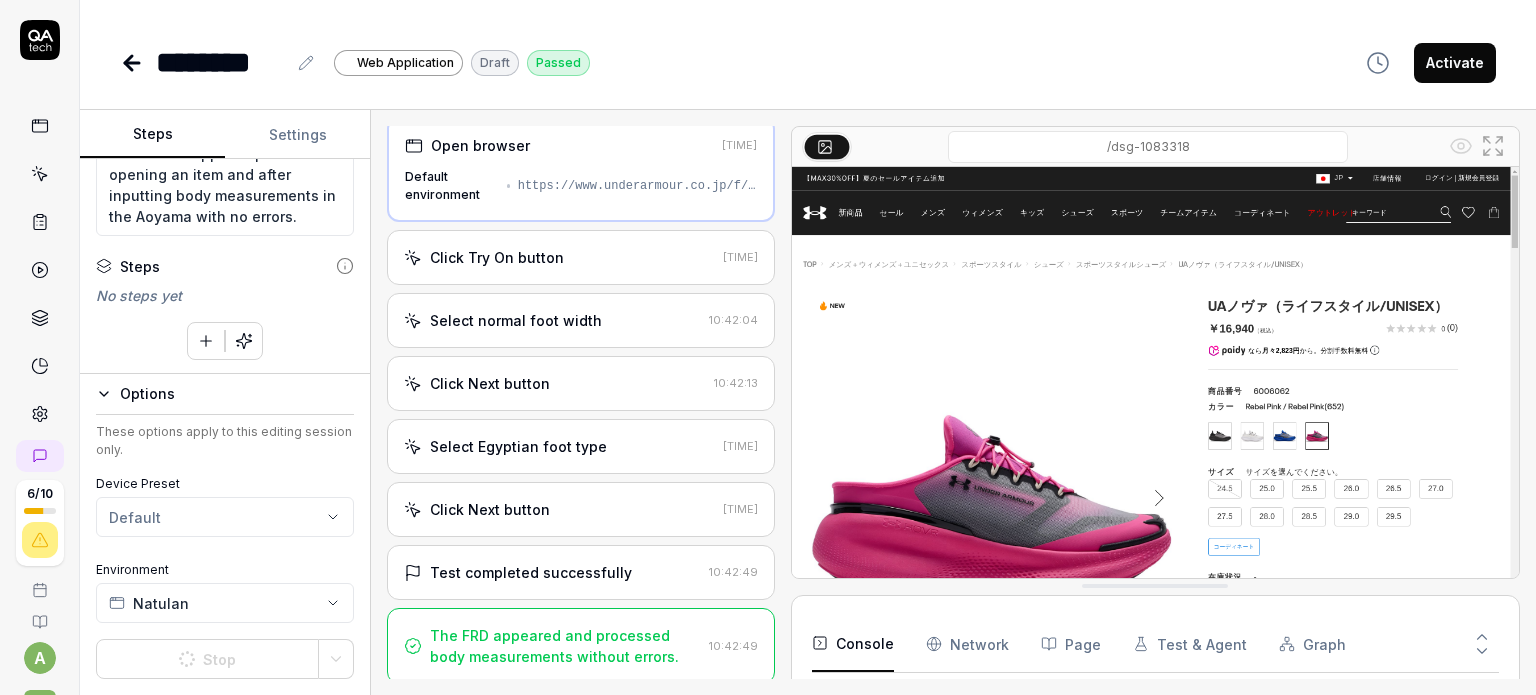 click on "Activate" at bounding box center [1455, 63] 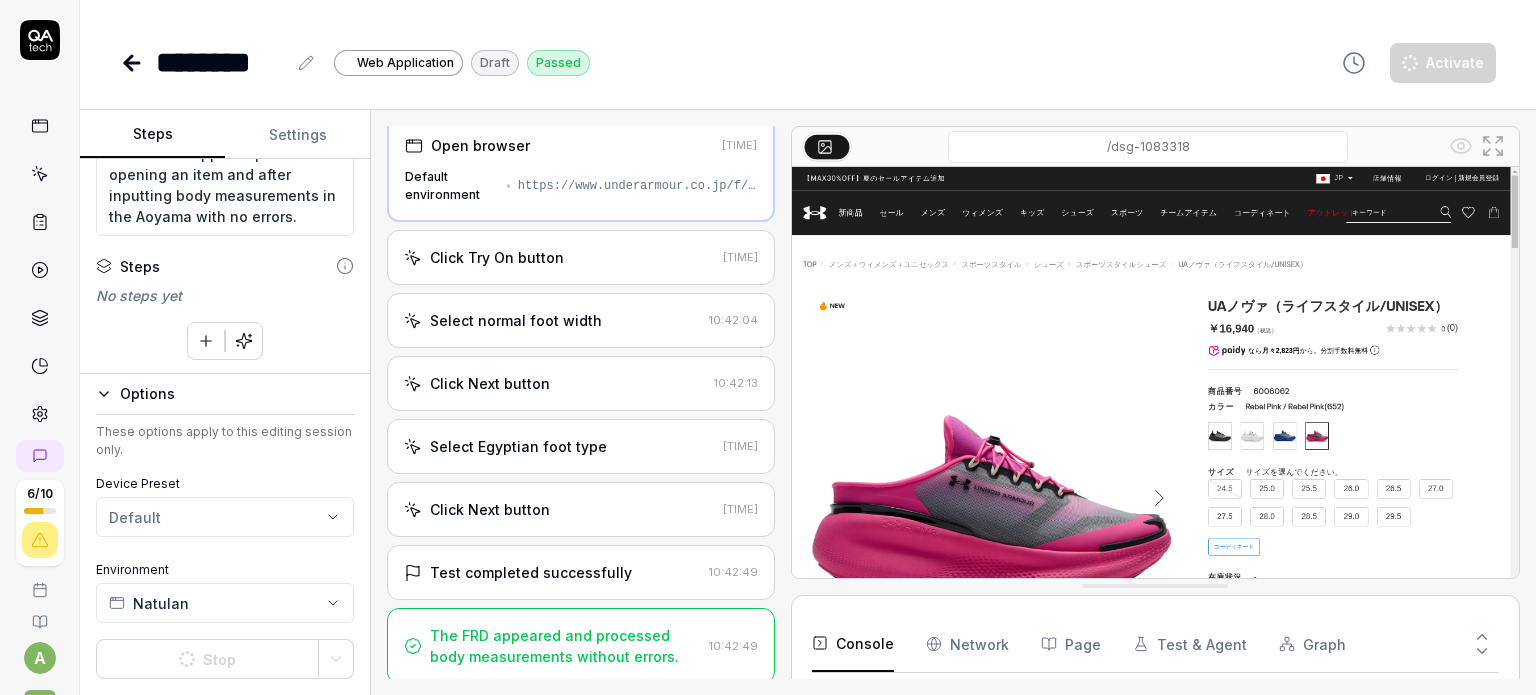 type on "*" 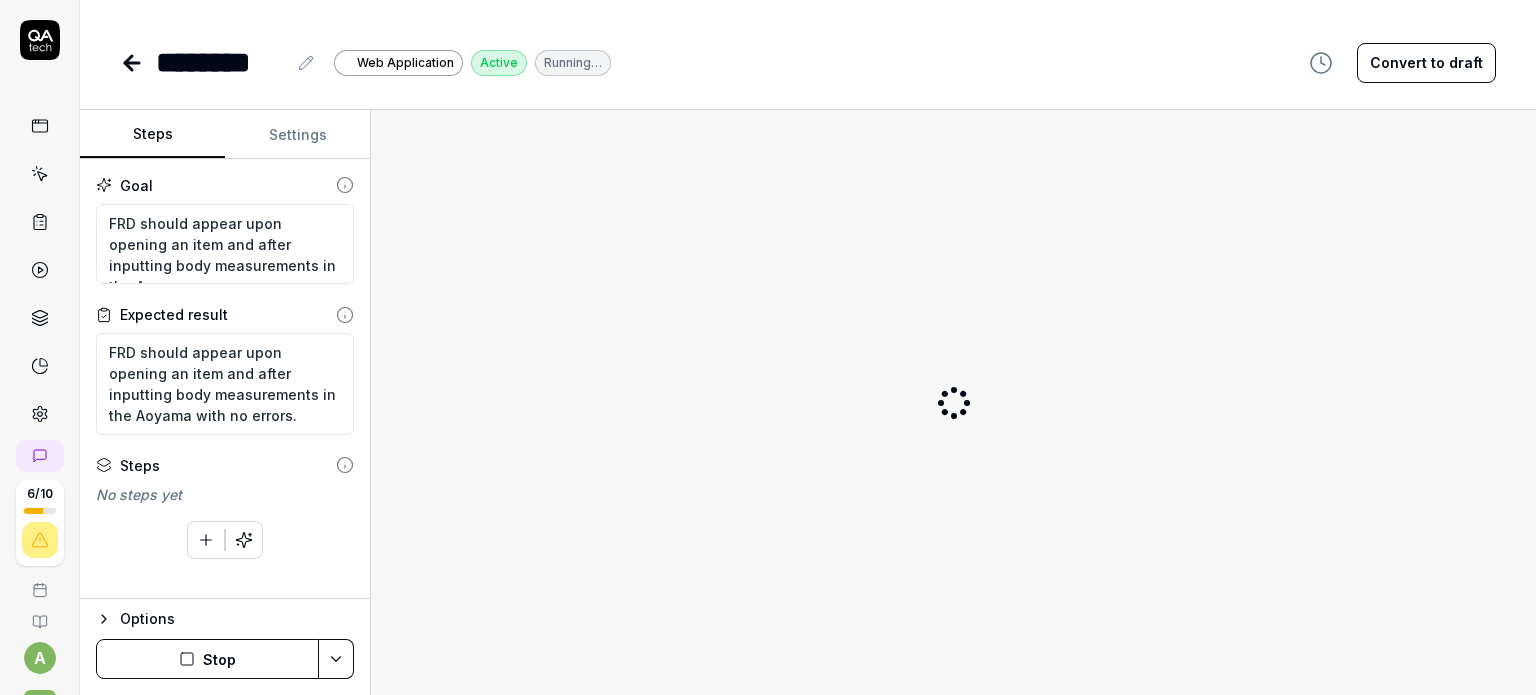 scroll, scrollTop: 0, scrollLeft: 0, axis: both 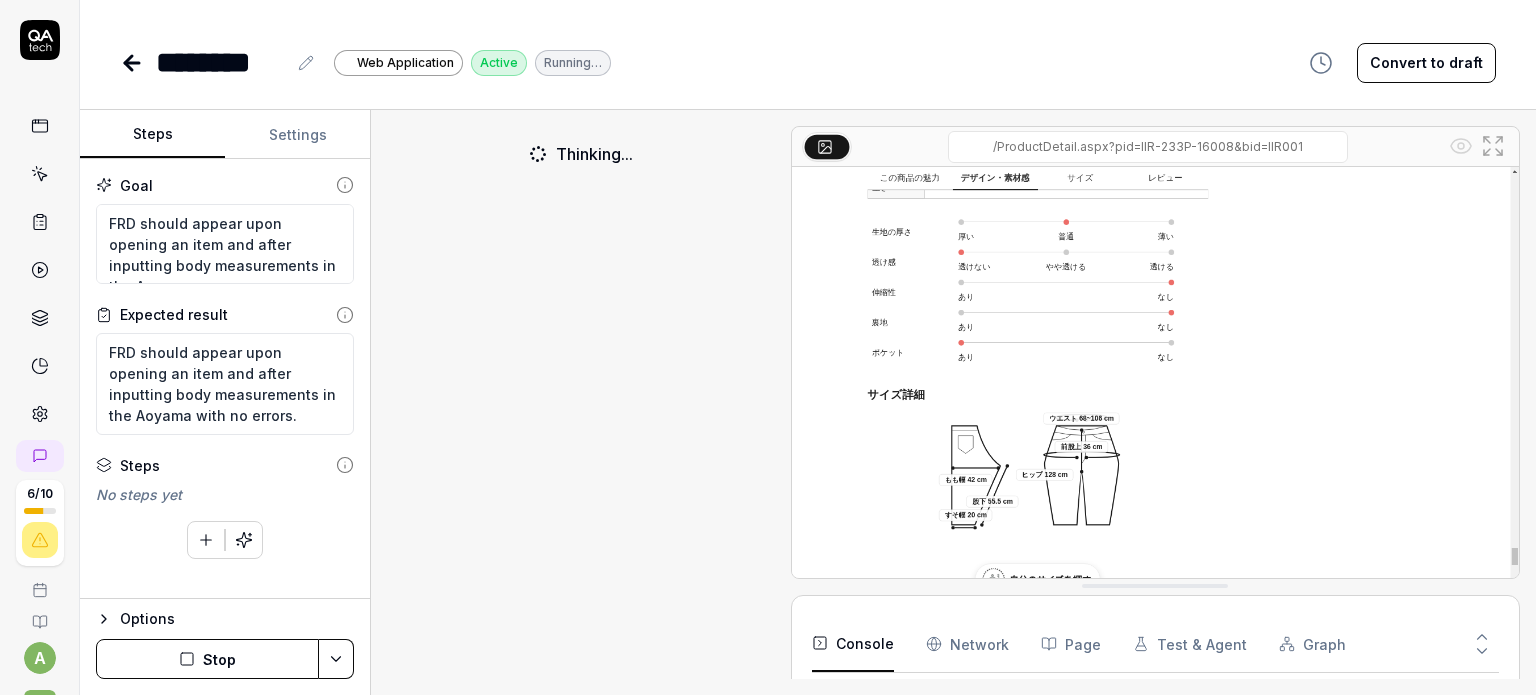 click on "Thinking..." at bounding box center [581, 402] 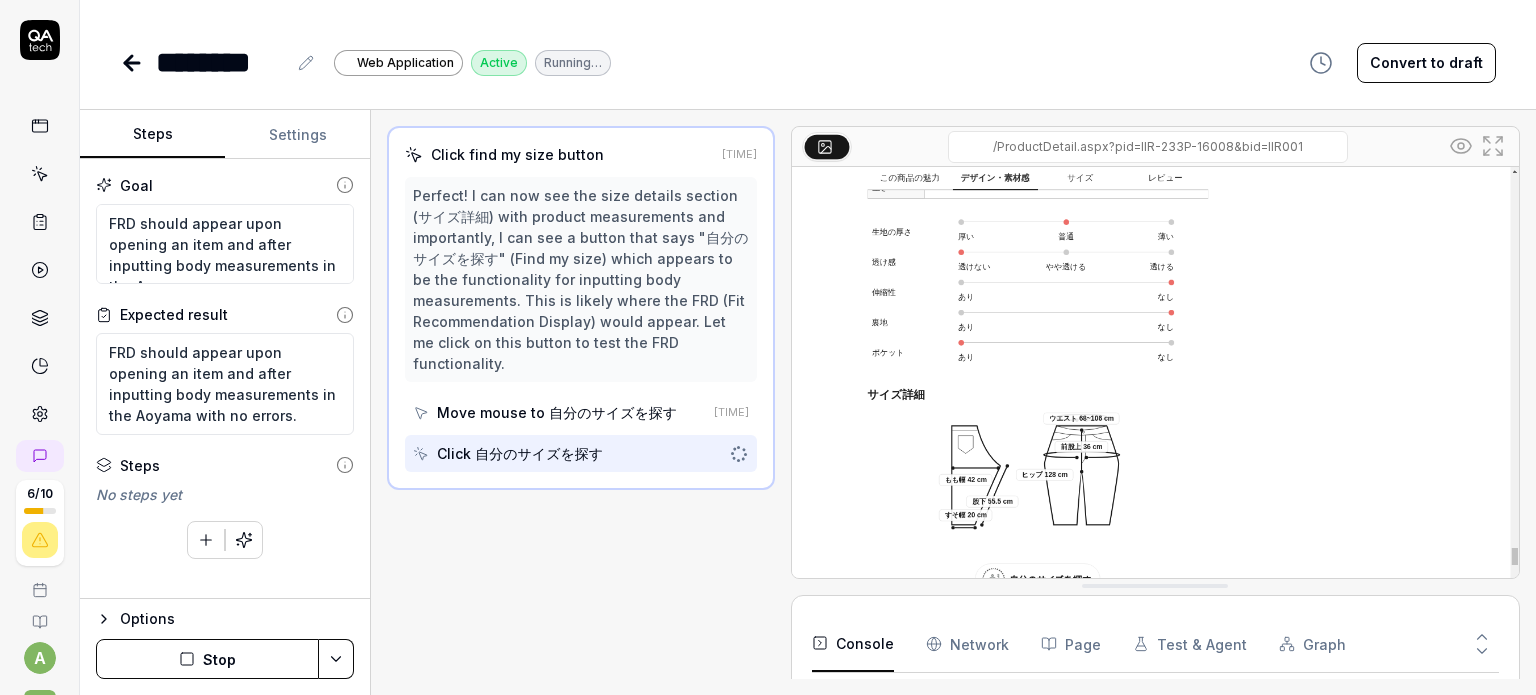 click on "Click find my size button" at bounding box center [517, 154] 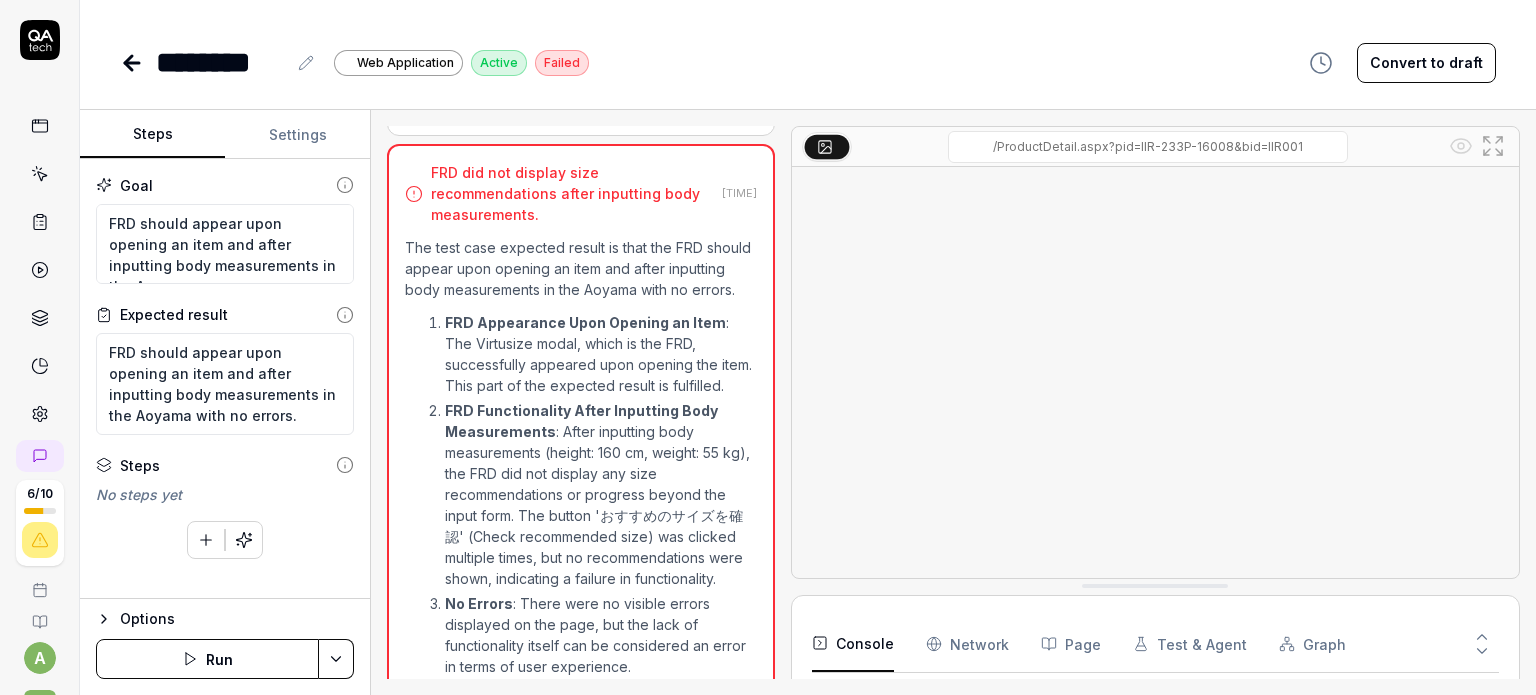 scroll, scrollTop: 647, scrollLeft: 0, axis: vertical 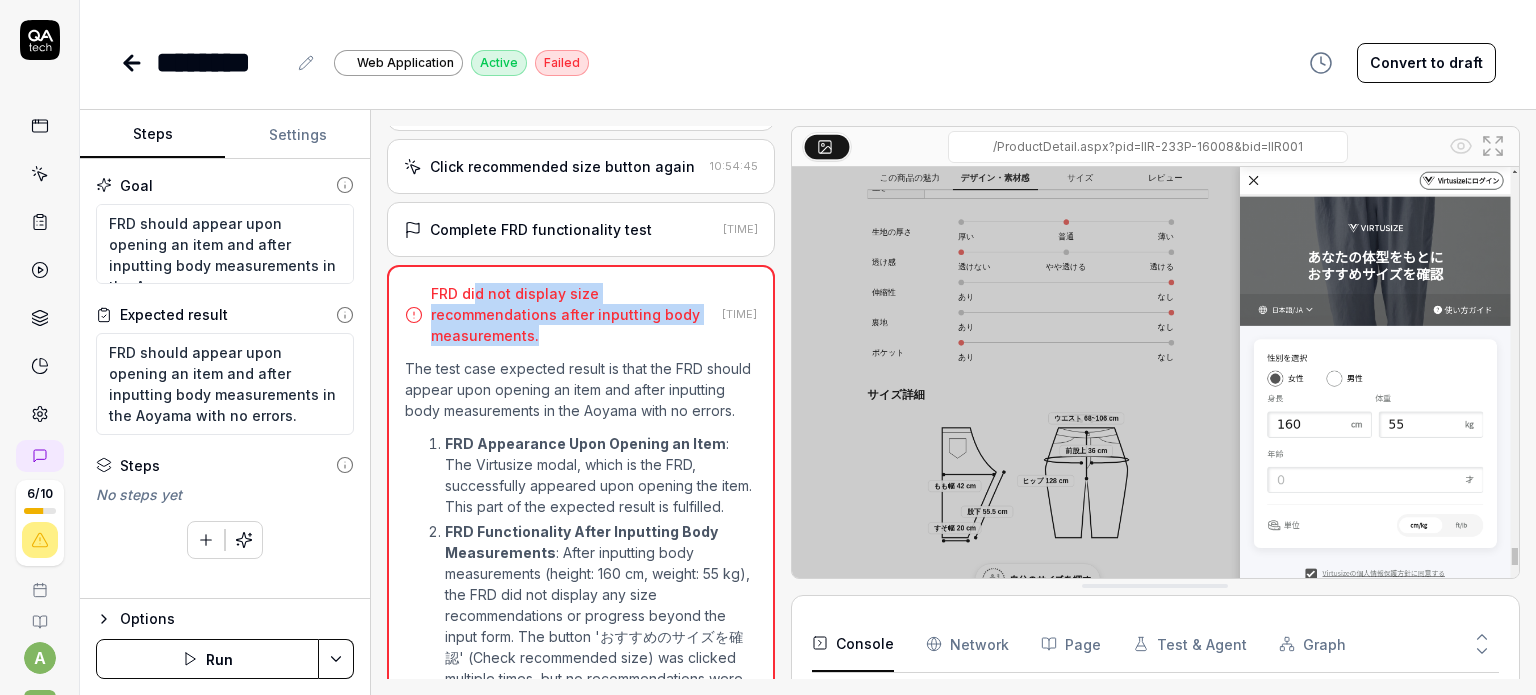 drag, startPoint x: 480, startPoint y: 287, endPoint x: 582, endPoint y: 338, distance: 114.03947 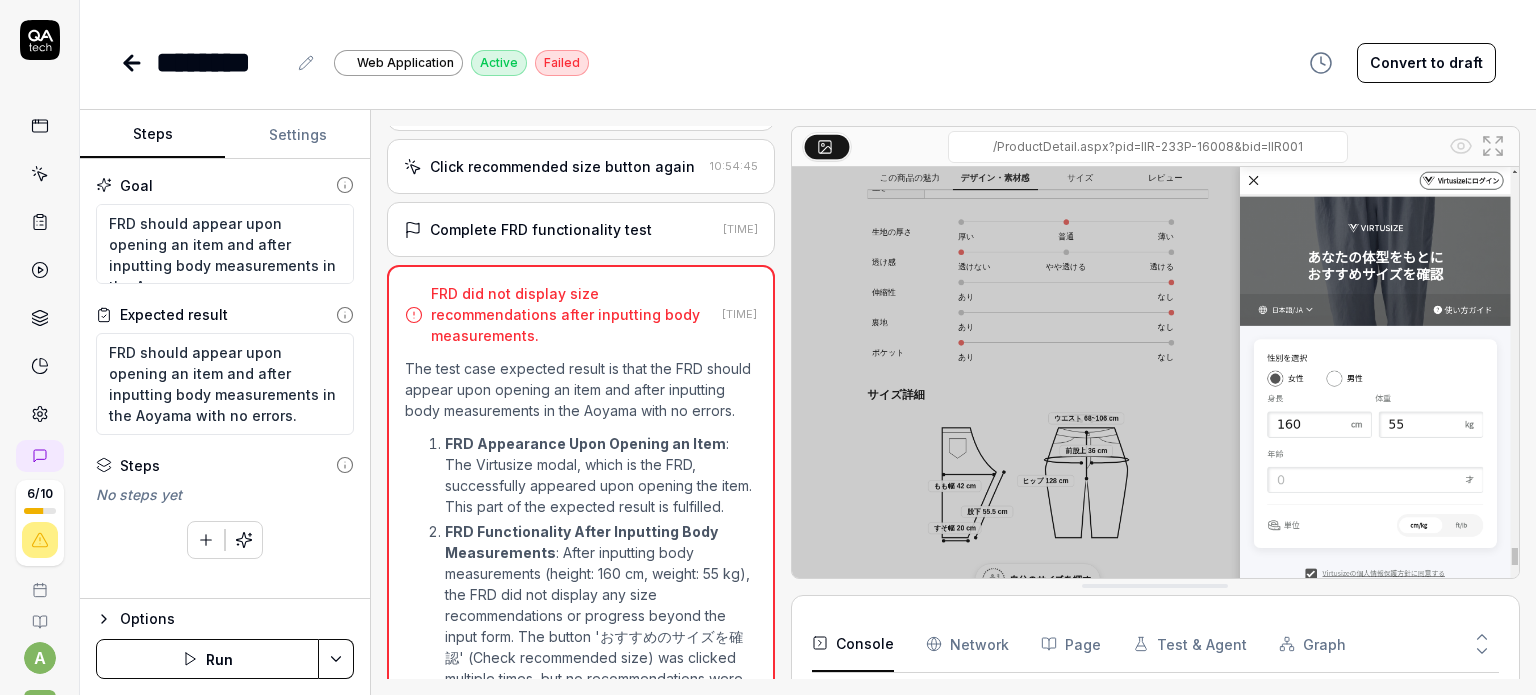 click on "The test case expected result is that the FRD should appear upon opening an item and after inputting body measurements in the Aoyama with no errors." at bounding box center [581, 389] 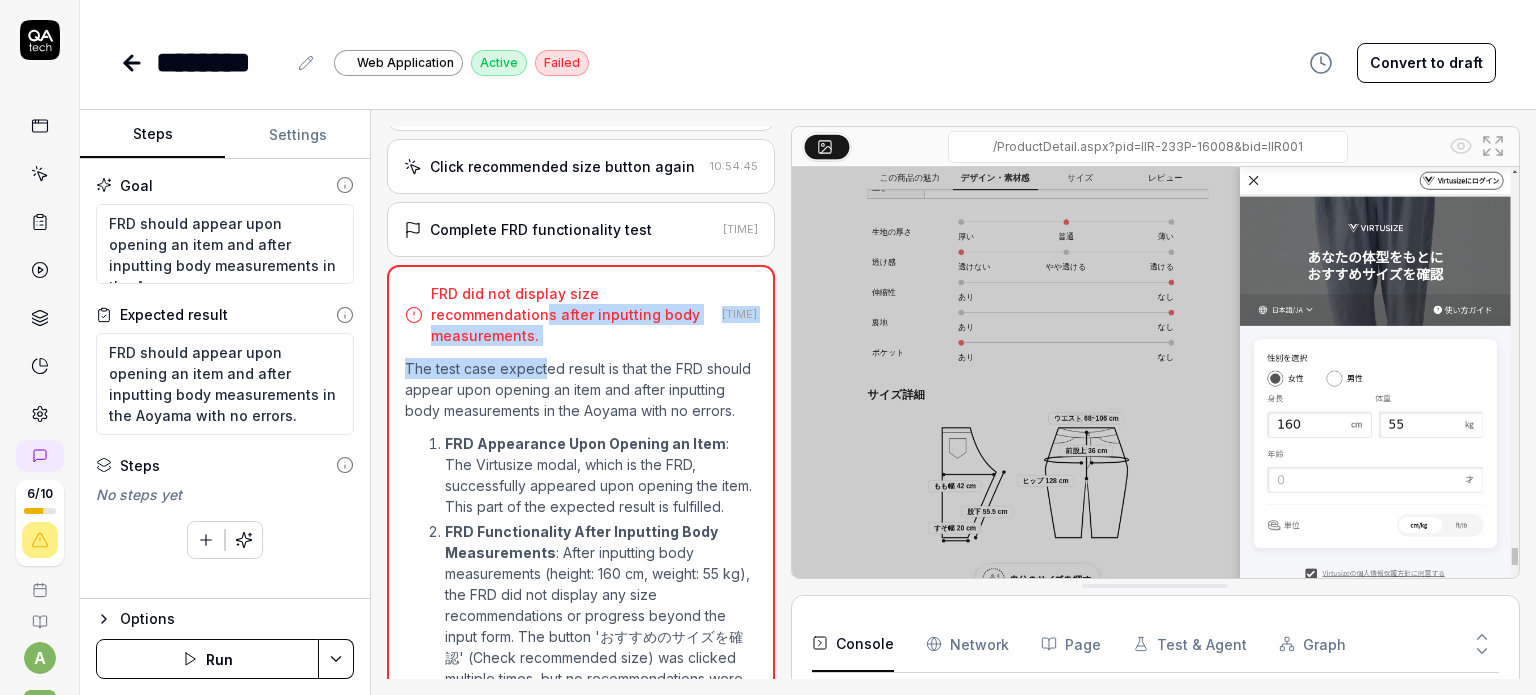 drag, startPoint x: 459, startPoint y: 309, endPoint x: 543, endPoint y: 343, distance: 90.62009 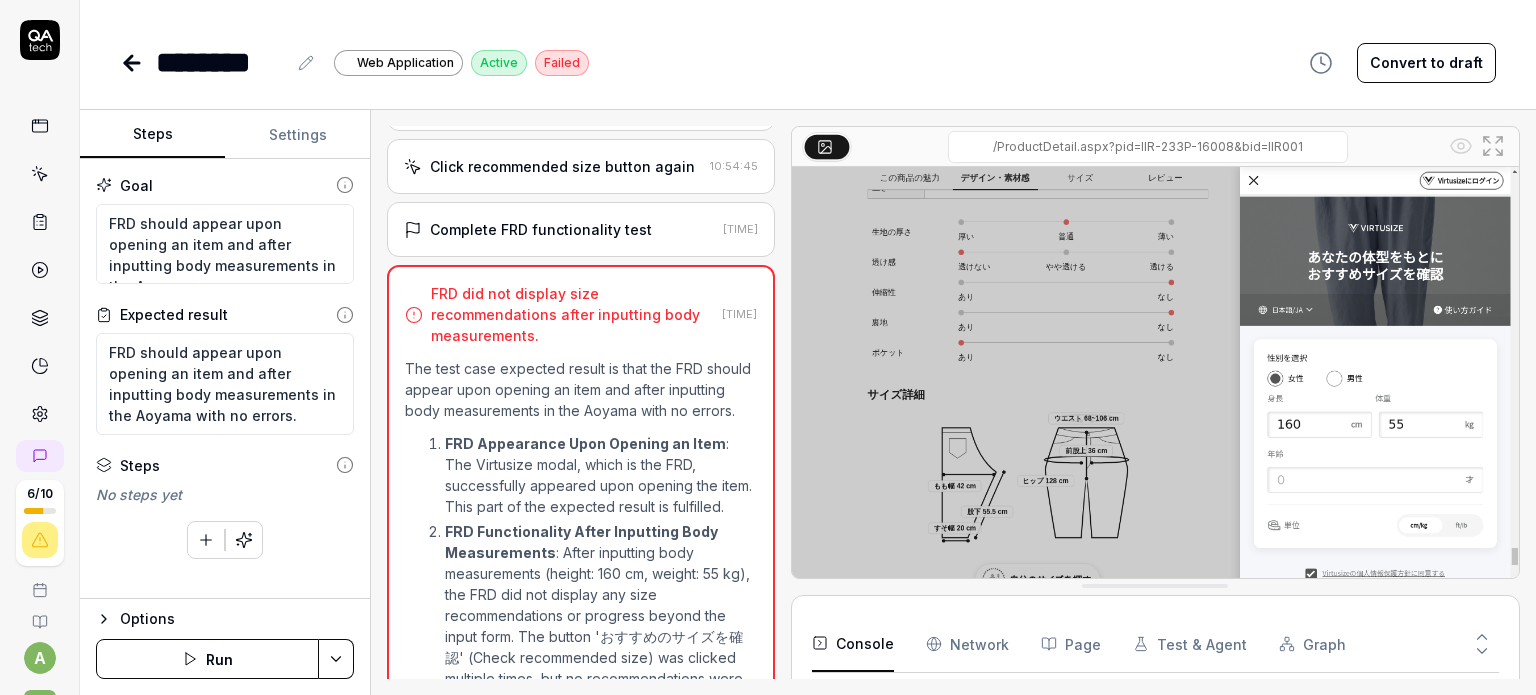 click on "The test case expected result is that the FRD should appear upon opening an item and after inputting body measurements in the Aoyama with no errors." at bounding box center (581, 389) 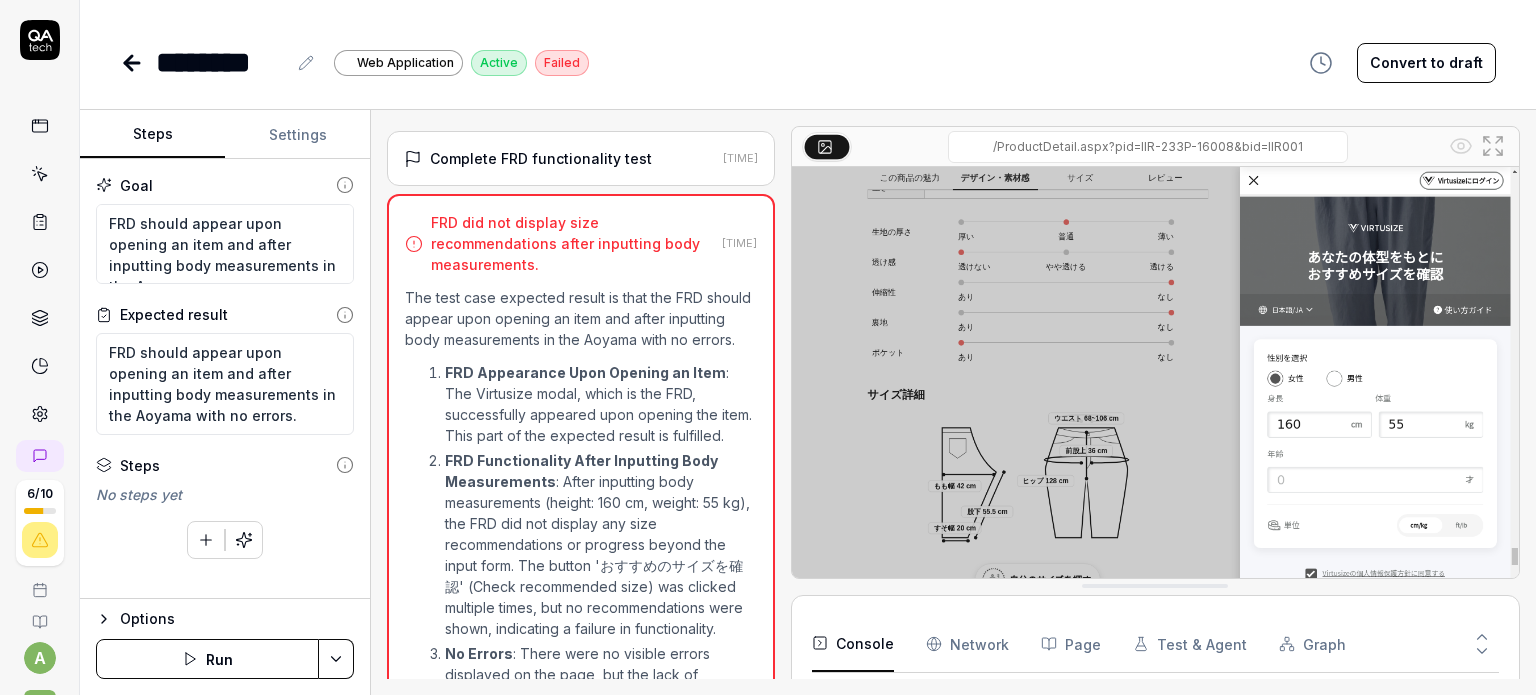 scroll, scrollTop: 747, scrollLeft: 0, axis: vertical 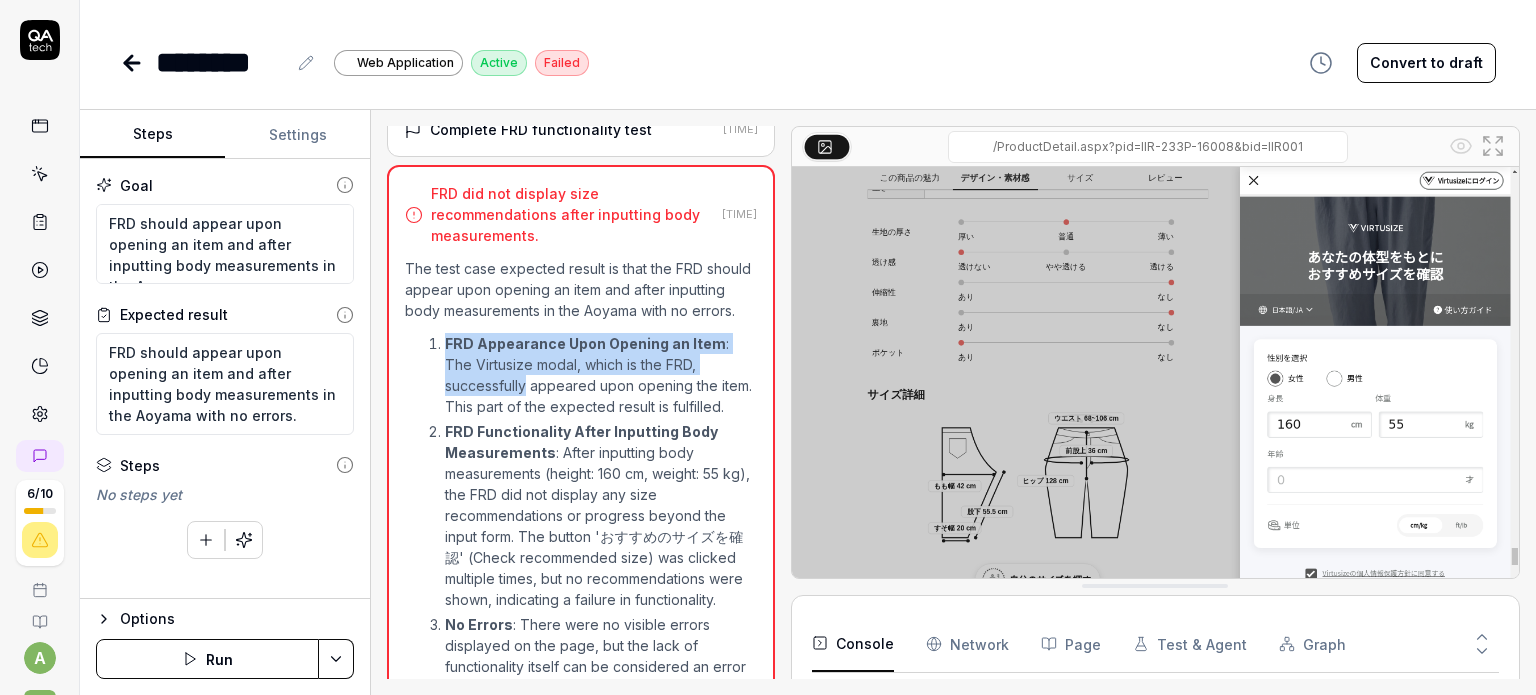 drag, startPoint x: 479, startPoint y: 331, endPoint x: 525, endPoint y: 403, distance: 85.44004 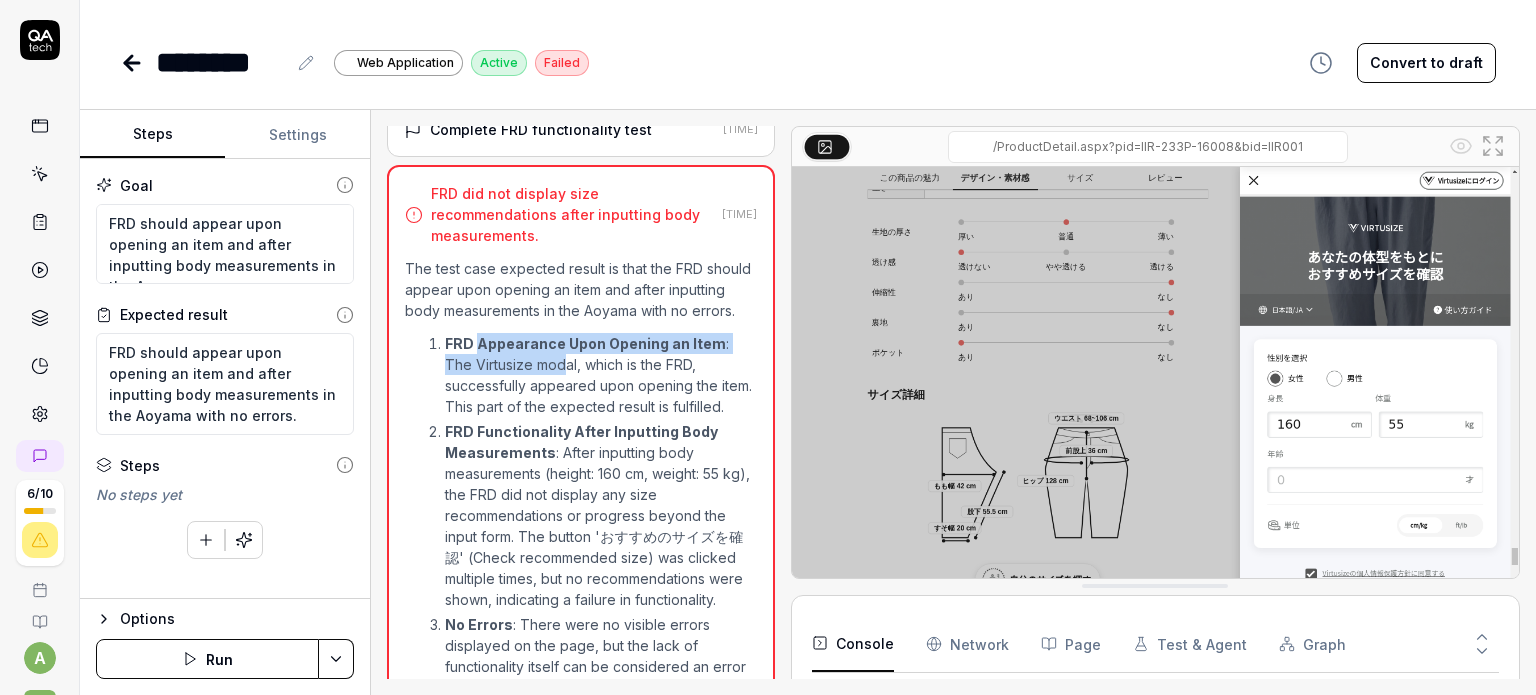 drag, startPoint x: 476, startPoint y: 367, endPoint x: 560, endPoint y: 391, distance: 87.36132 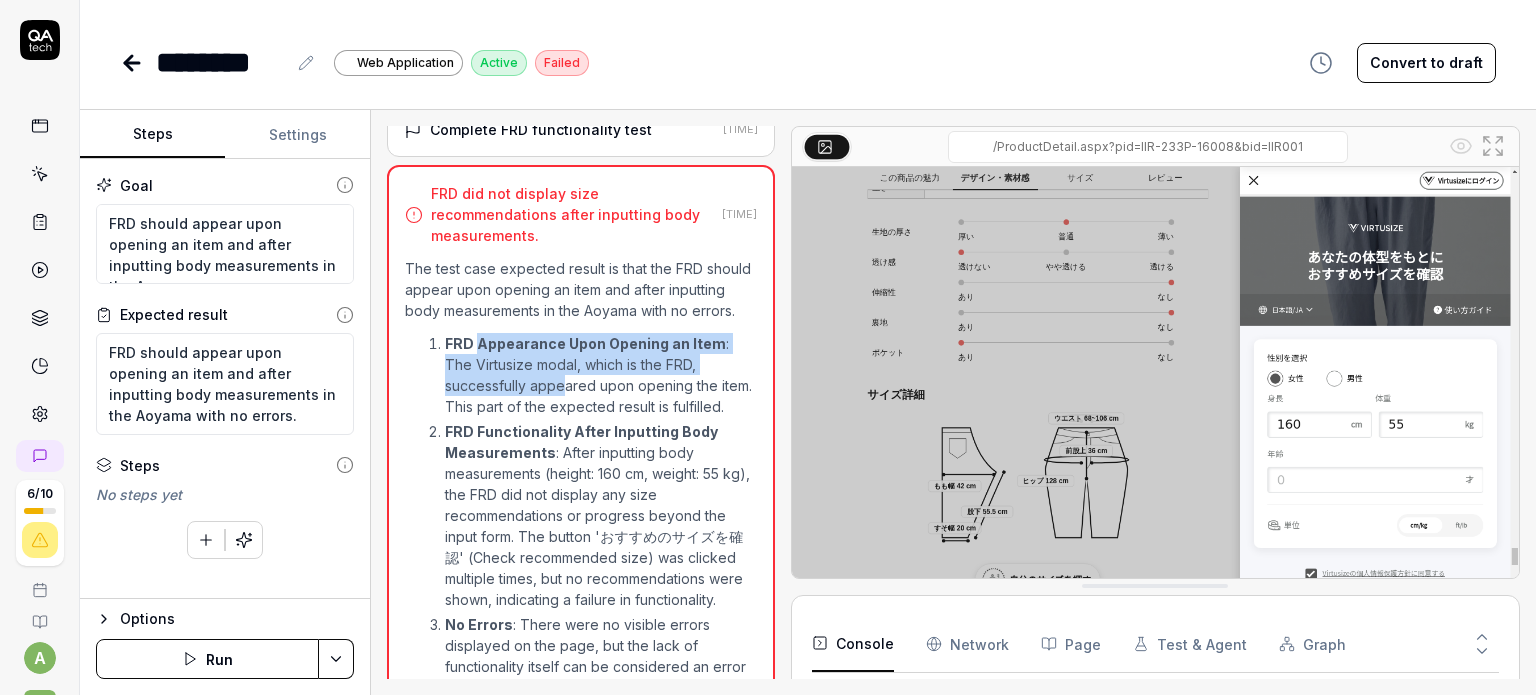click on "FRD Appearance Upon Opening an Item : The Virtusize modal, which is the FRD, successfully appeared upon opening the item. This part of the expected result is fulfilled." at bounding box center [601, 375] 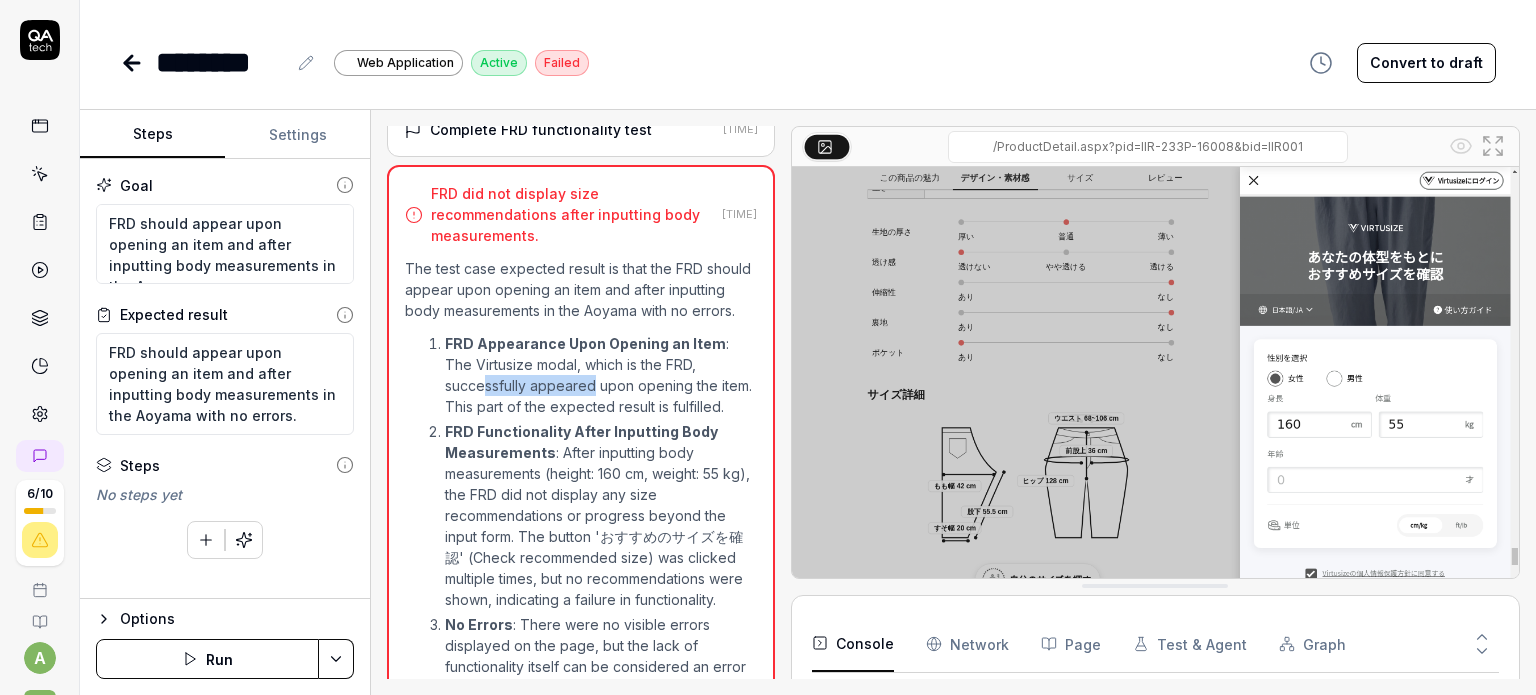 drag, startPoint x: 488, startPoint y: 396, endPoint x: 596, endPoint y: 396, distance: 108 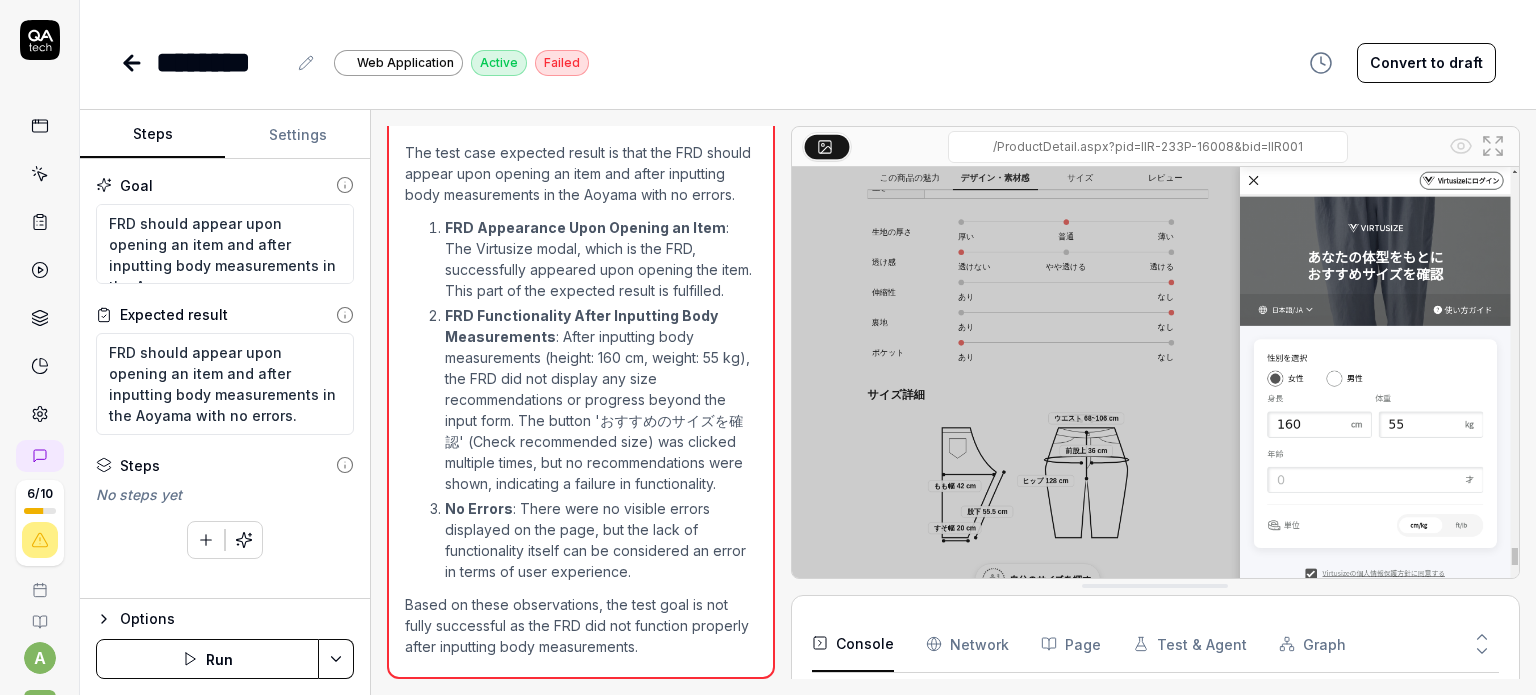 scroll, scrollTop: 920, scrollLeft: 0, axis: vertical 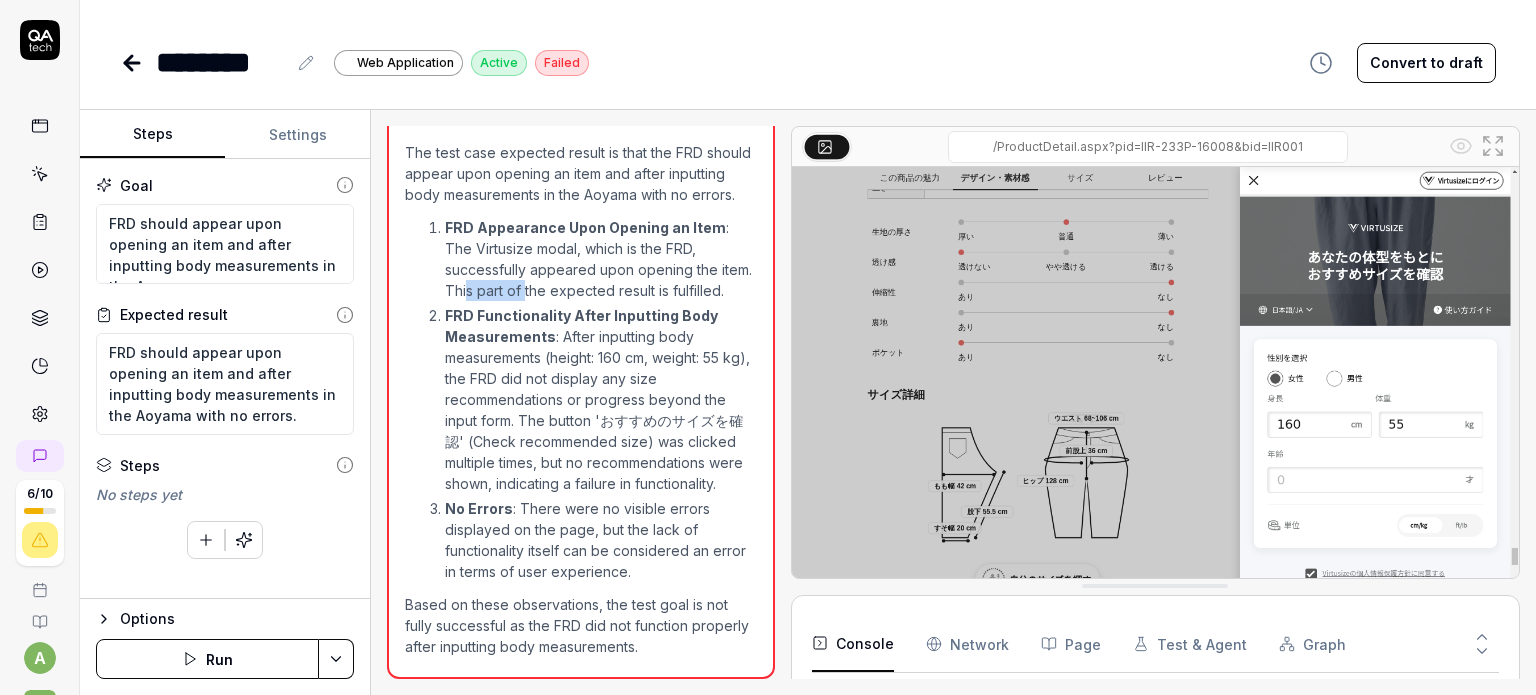 drag, startPoint x: 503, startPoint y: 255, endPoint x: 559, endPoint y: 268, distance: 57.48913 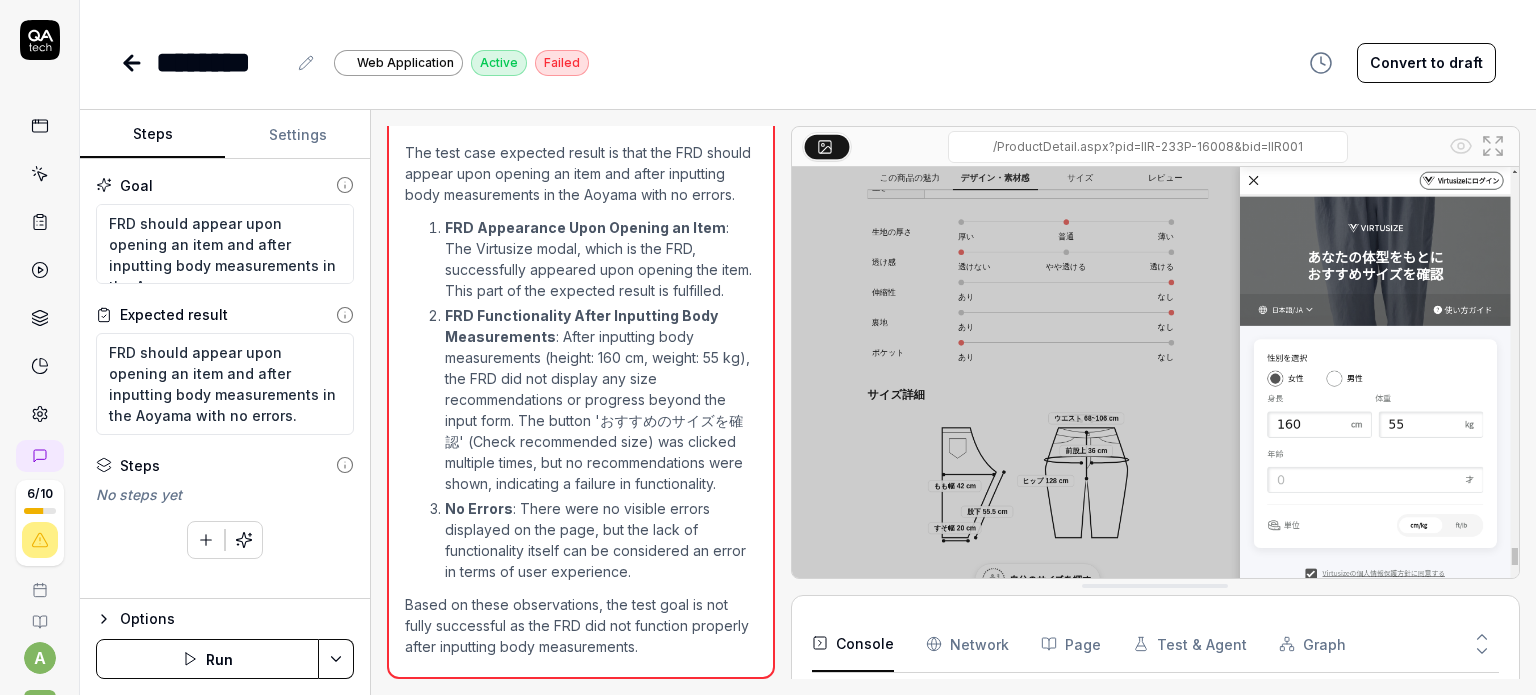 click on "FRD Appearance Upon Opening an Item : The Virtusize modal, which is the FRD, successfully appeared upon opening the item. This part of the expected result is fulfilled." at bounding box center [601, 259] 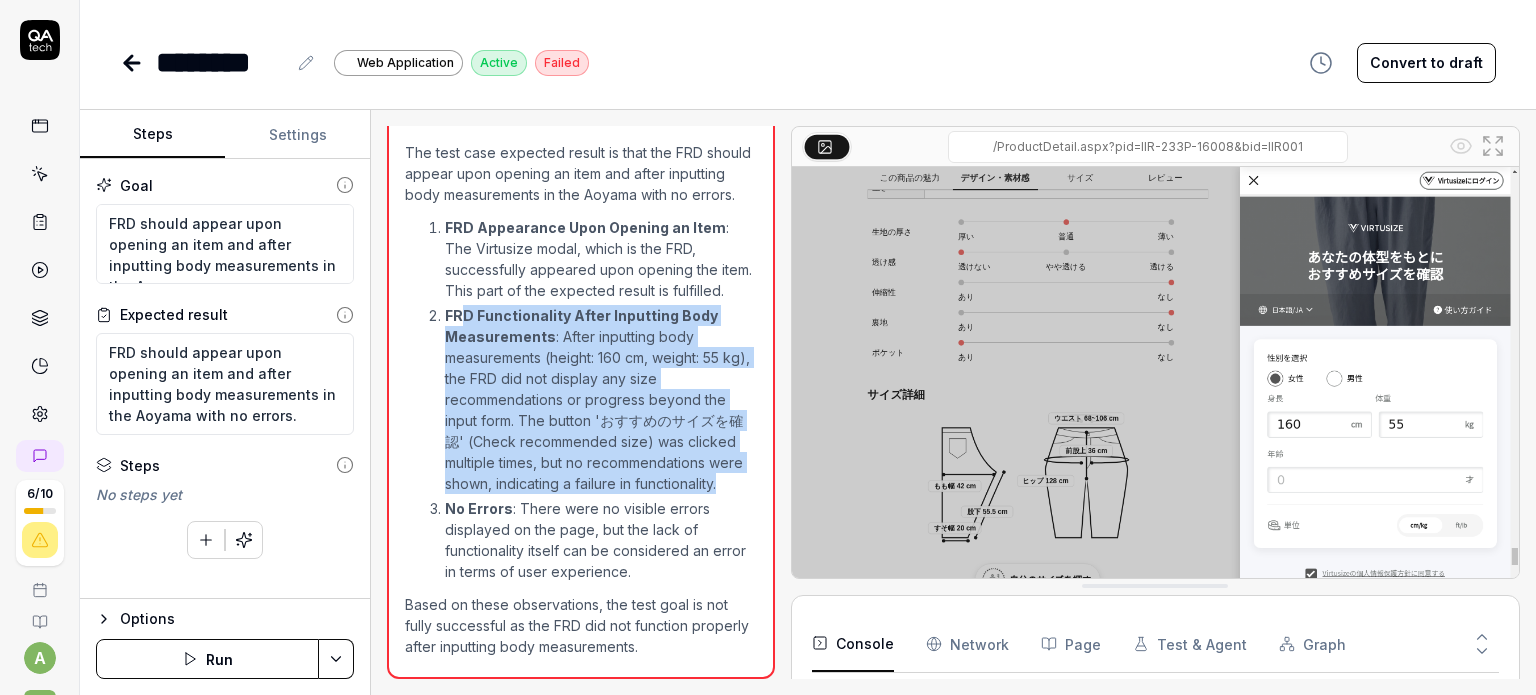 drag, startPoint x: 464, startPoint y: 302, endPoint x: 573, endPoint y: 487, distance: 214.72308 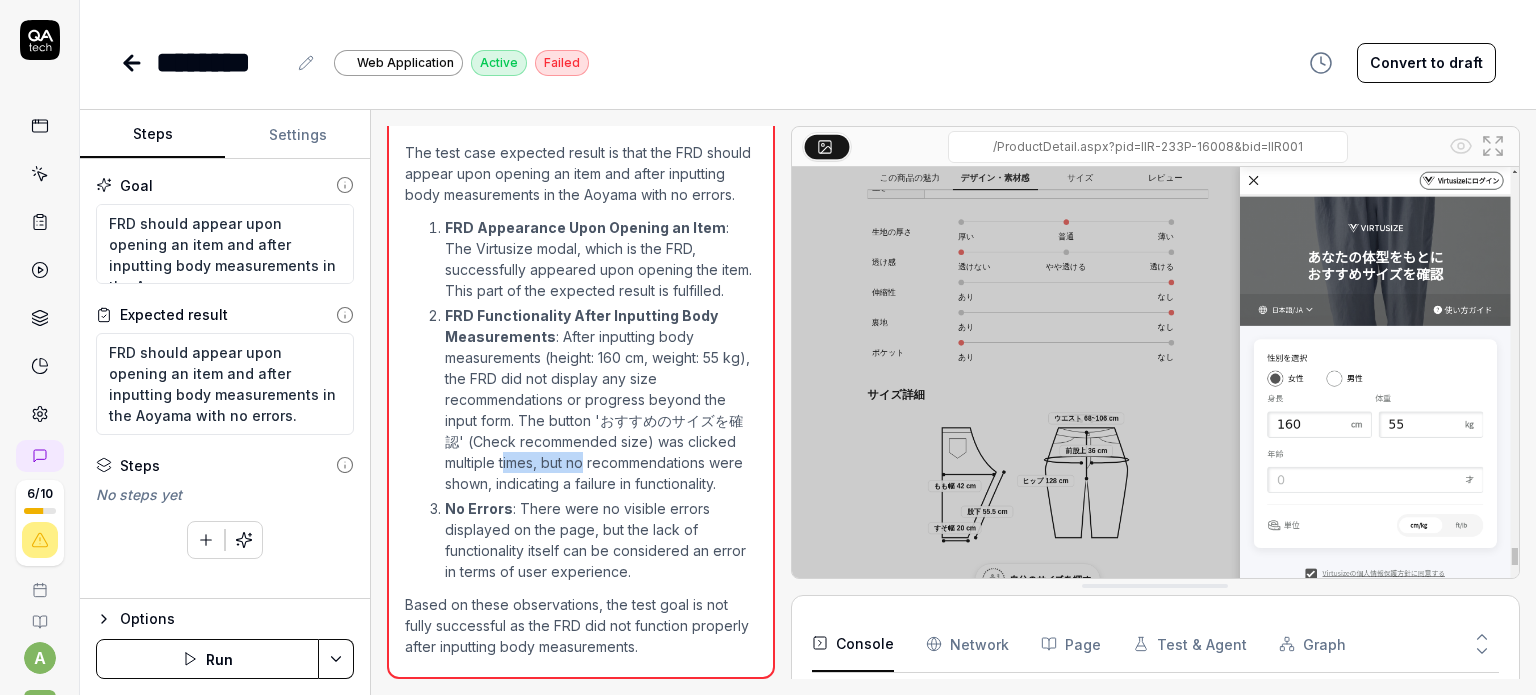 drag, startPoint x: 504, startPoint y: 448, endPoint x: 587, endPoint y: 466, distance: 84.92938 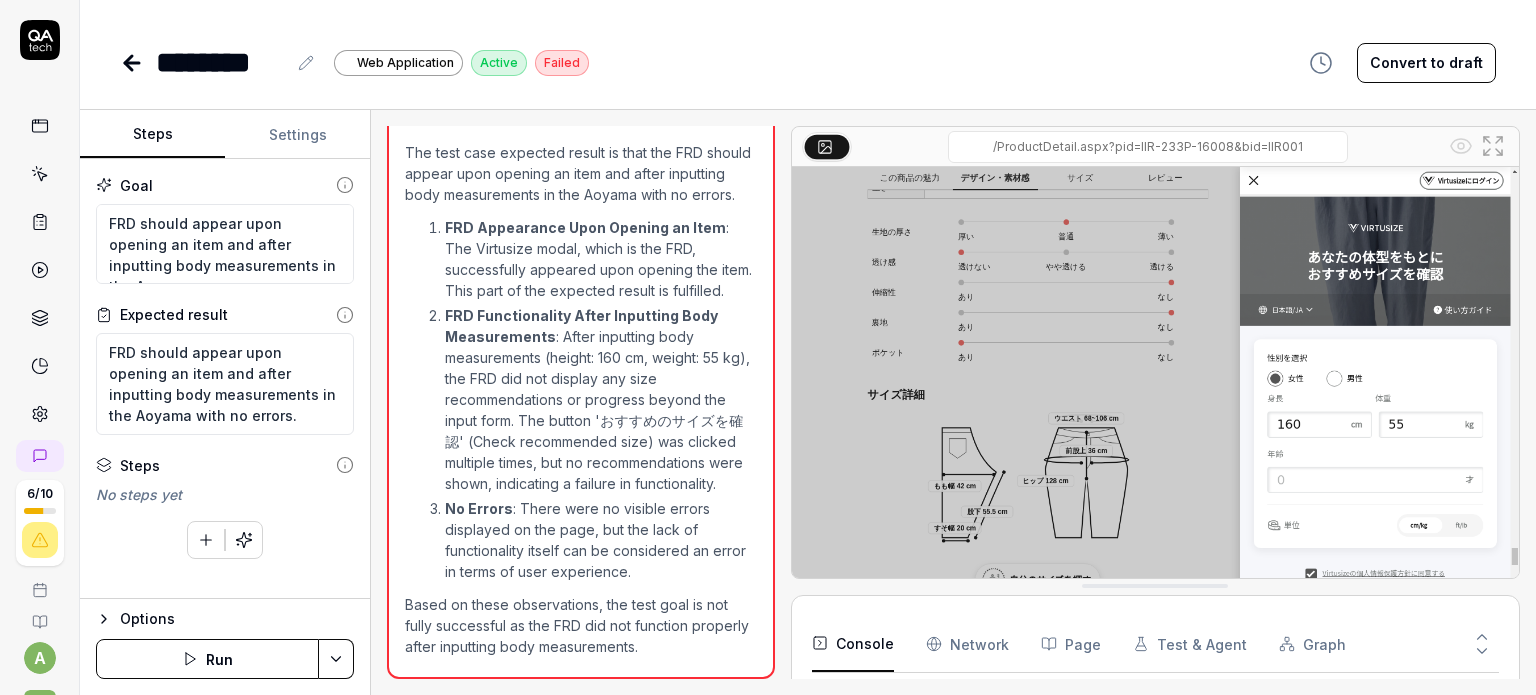 click on "FRD Functionality After Inputting Body Measurements : After inputting body measurements (height: 160 cm, weight: 55 kg, age: [AGE]), the FRD did not display any size recommendations or progress beyond the input form. The button 'おすすめのサイズを確認' (Check recommended size) was clicked multiple times, but no recommendations were shown, indicating a failure in functionality." at bounding box center [601, 399] 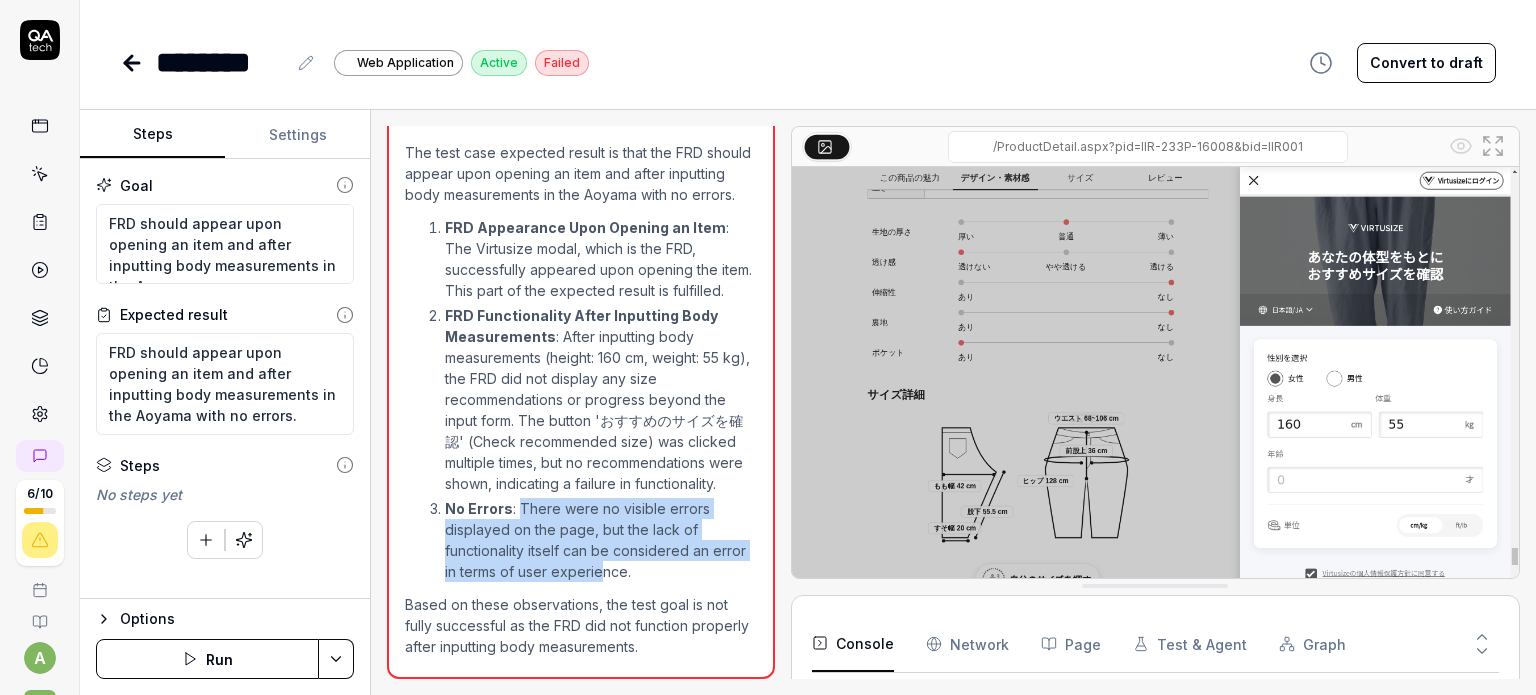 drag, startPoint x: 521, startPoint y: 516, endPoint x: 639, endPoint y: 571, distance: 130.18832 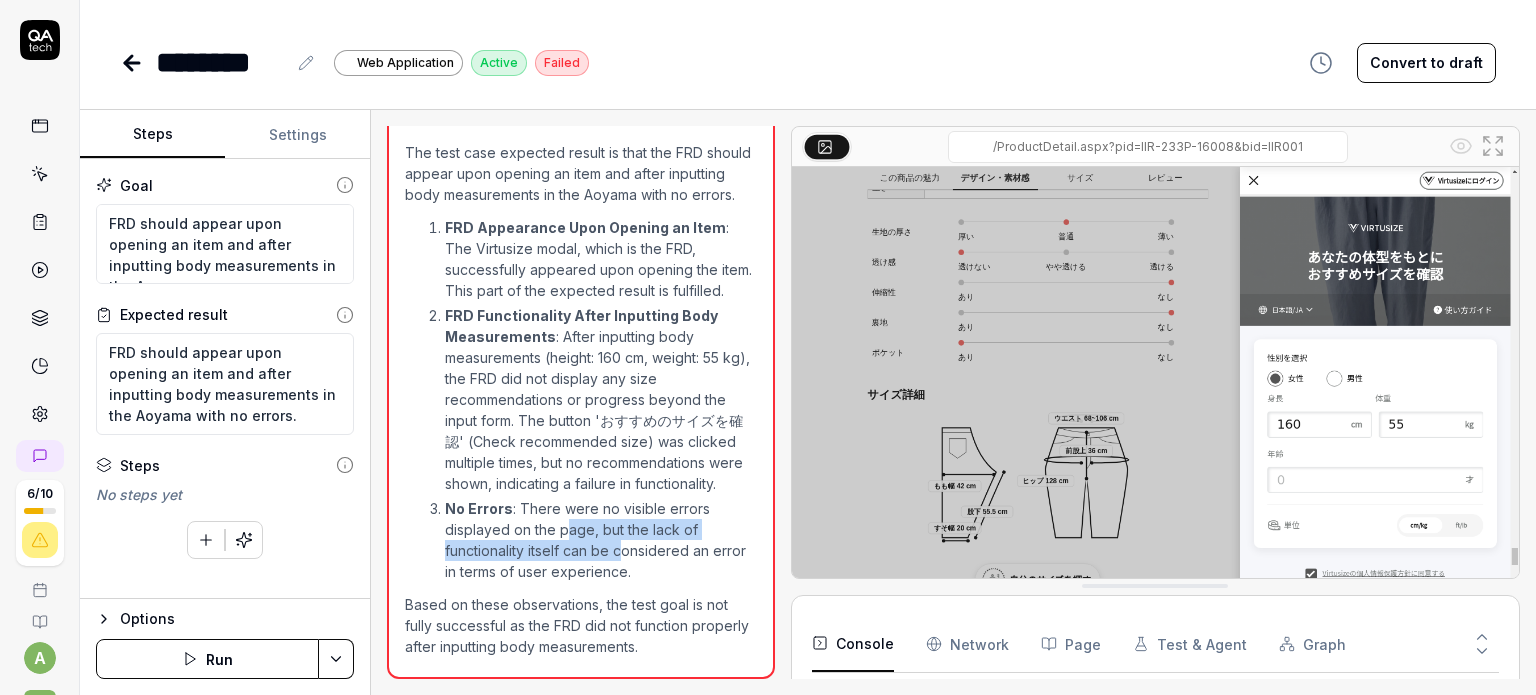 drag, startPoint x: 567, startPoint y: 535, endPoint x: 621, endPoint y: 557, distance: 58.30952 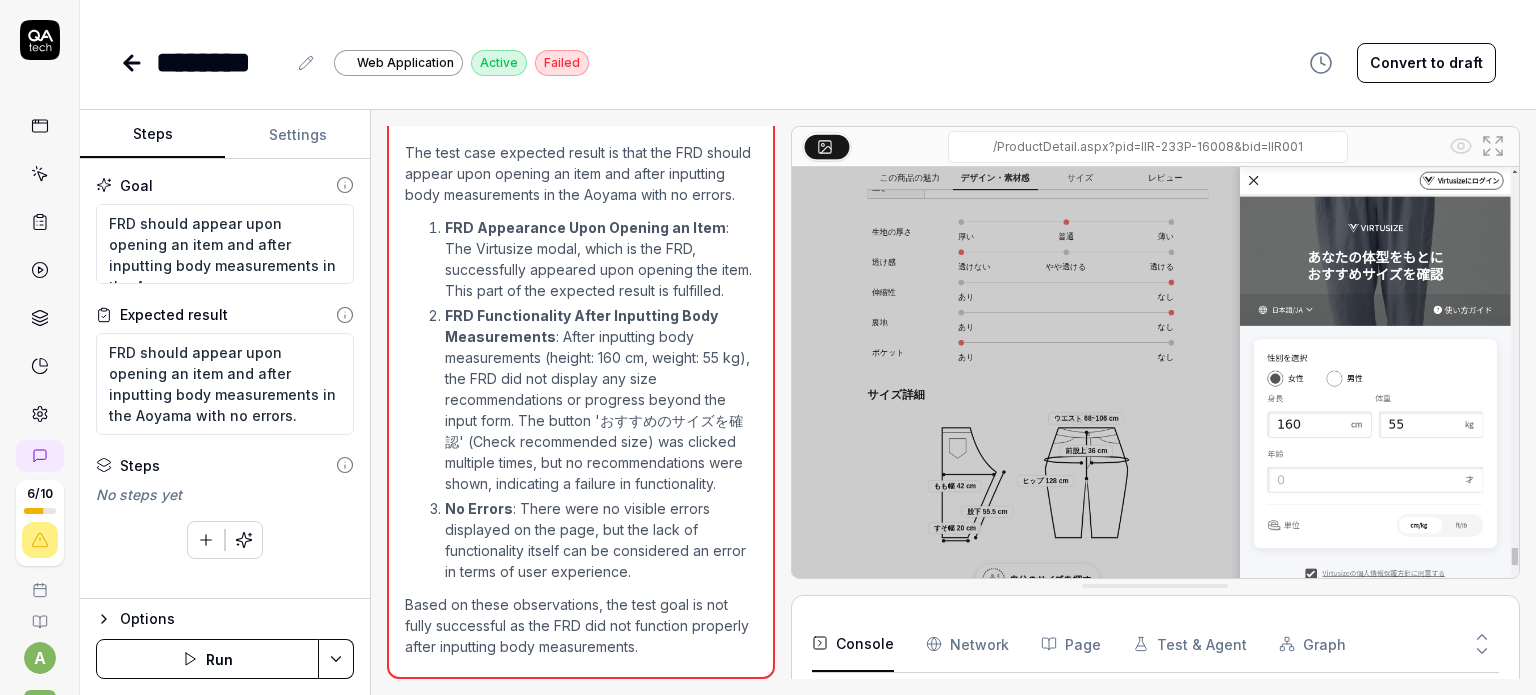 click on "No Errors : There were no visible errors displayed on the page, but the lack of functionality itself can be considered an error in terms of user experience." at bounding box center [601, 540] 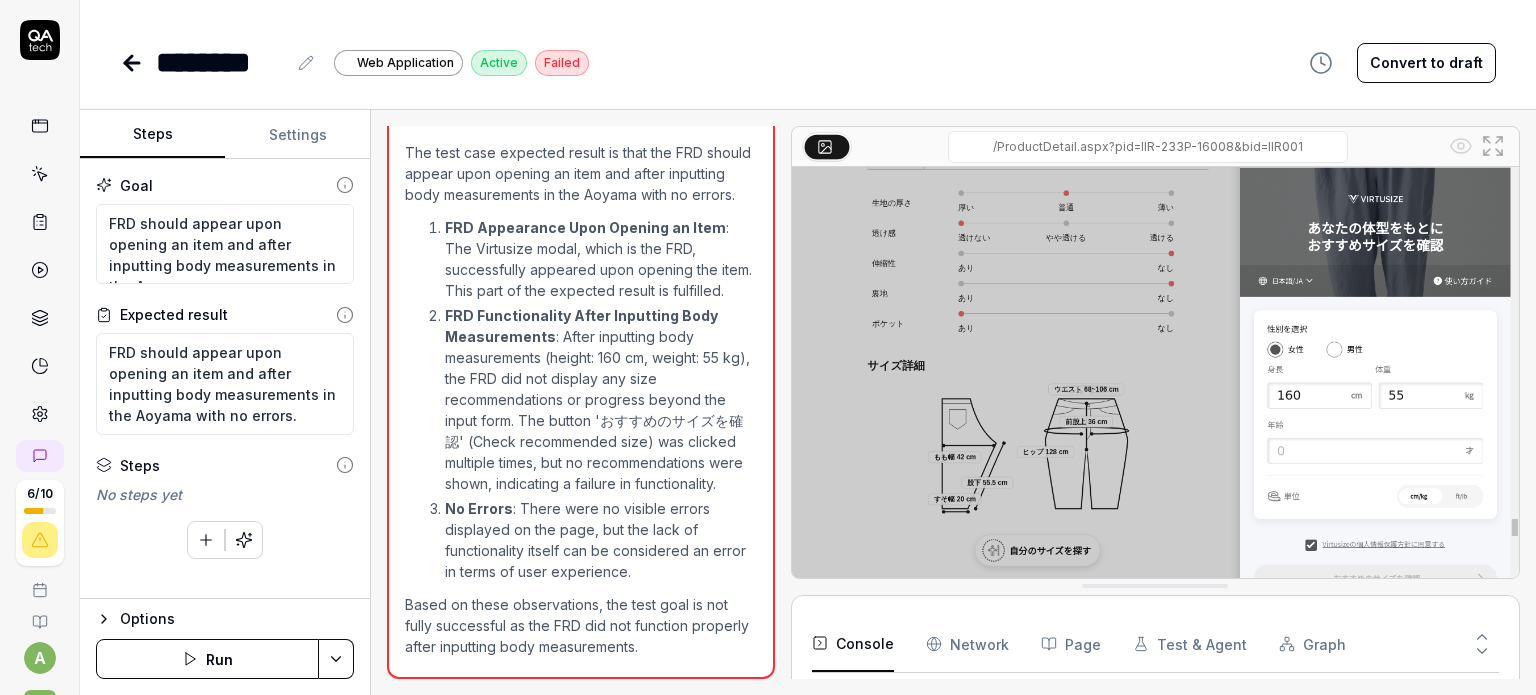 scroll, scrollTop: 33, scrollLeft: 0, axis: vertical 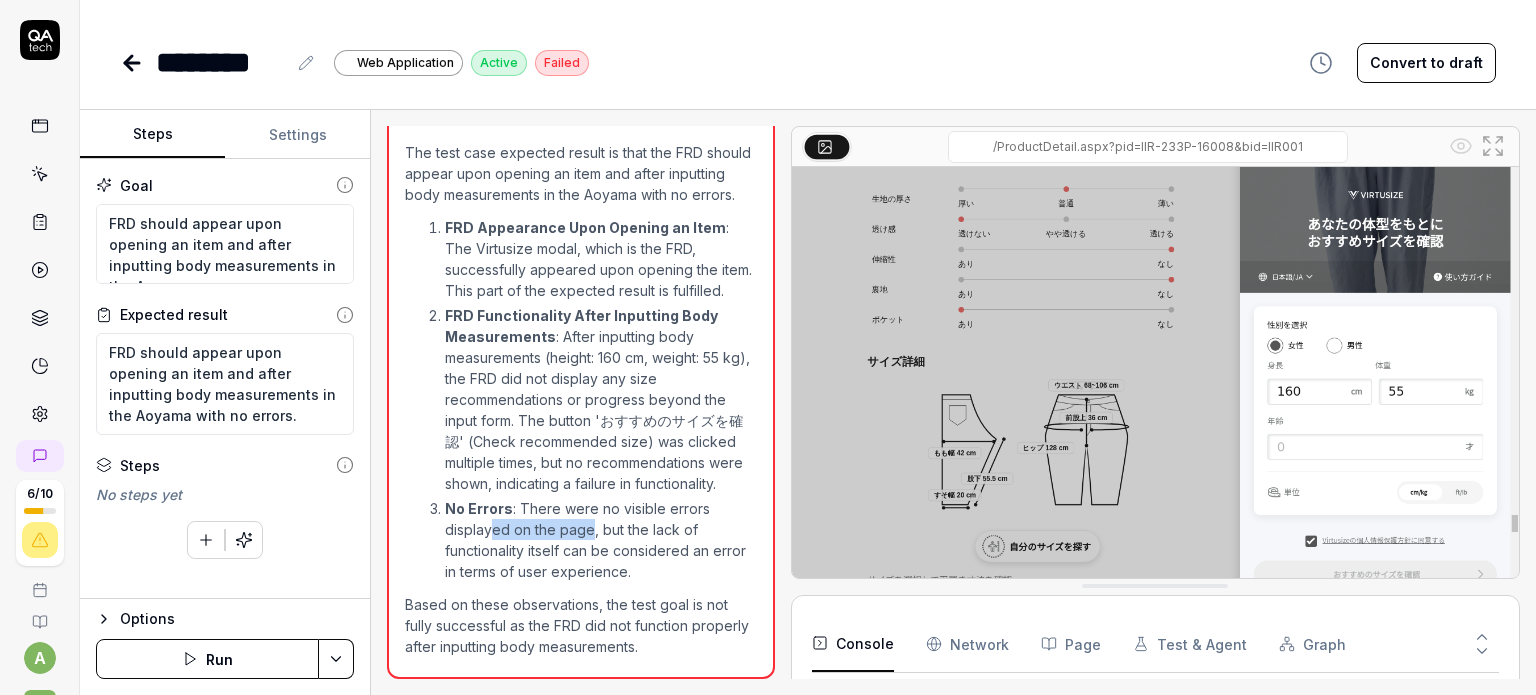 drag, startPoint x: 588, startPoint y: 532, endPoint x: 494, endPoint y: 523, distance: 94.42987 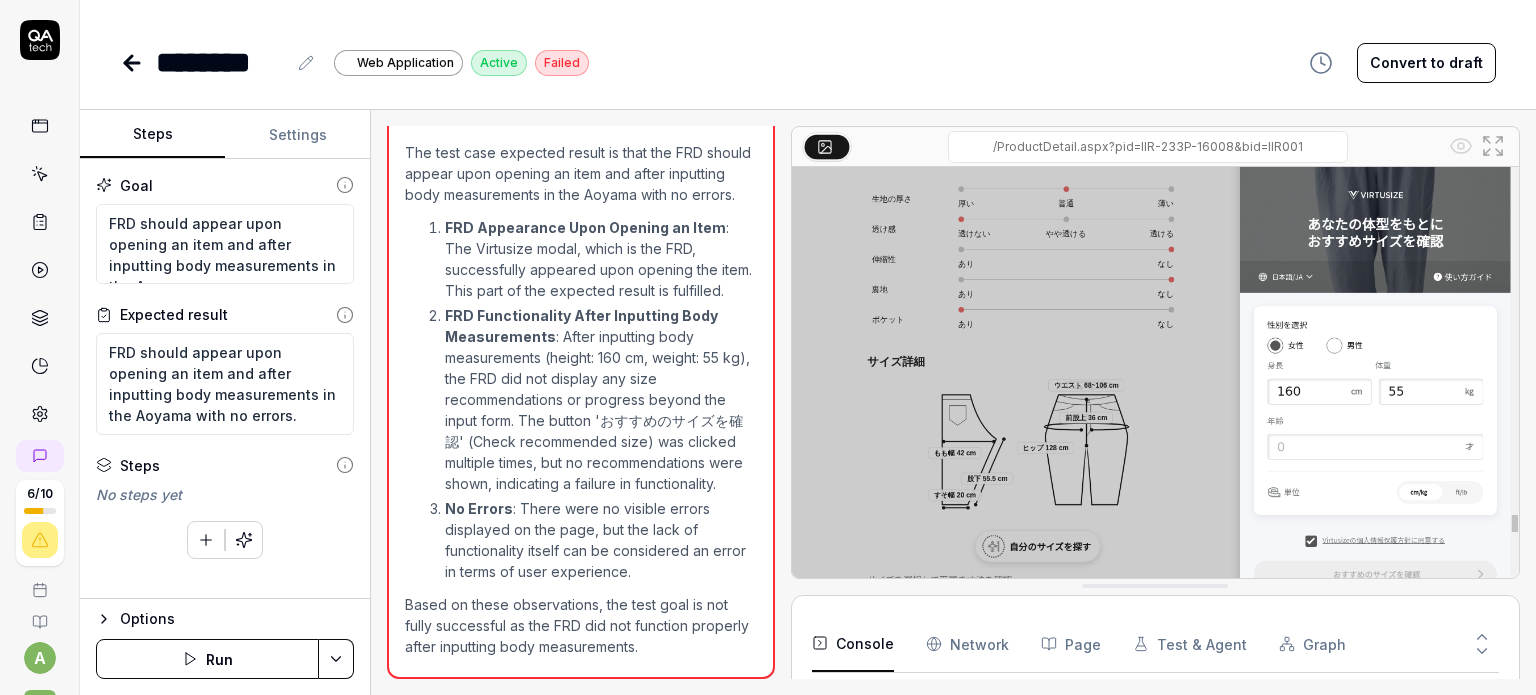 click on "FRD Functionality After Inputting Body Measurements : After inputting body measurements (height: 160 cm, weight: 55 kg), the FRD did not display any size recommendations or progress beyond the input form. The button 'おすすめのサイズを確認' (Check recommended size) was clicked multiple times, but no recommendations were shown, indicating a failure in functionality." at bounding box center (601, 399) 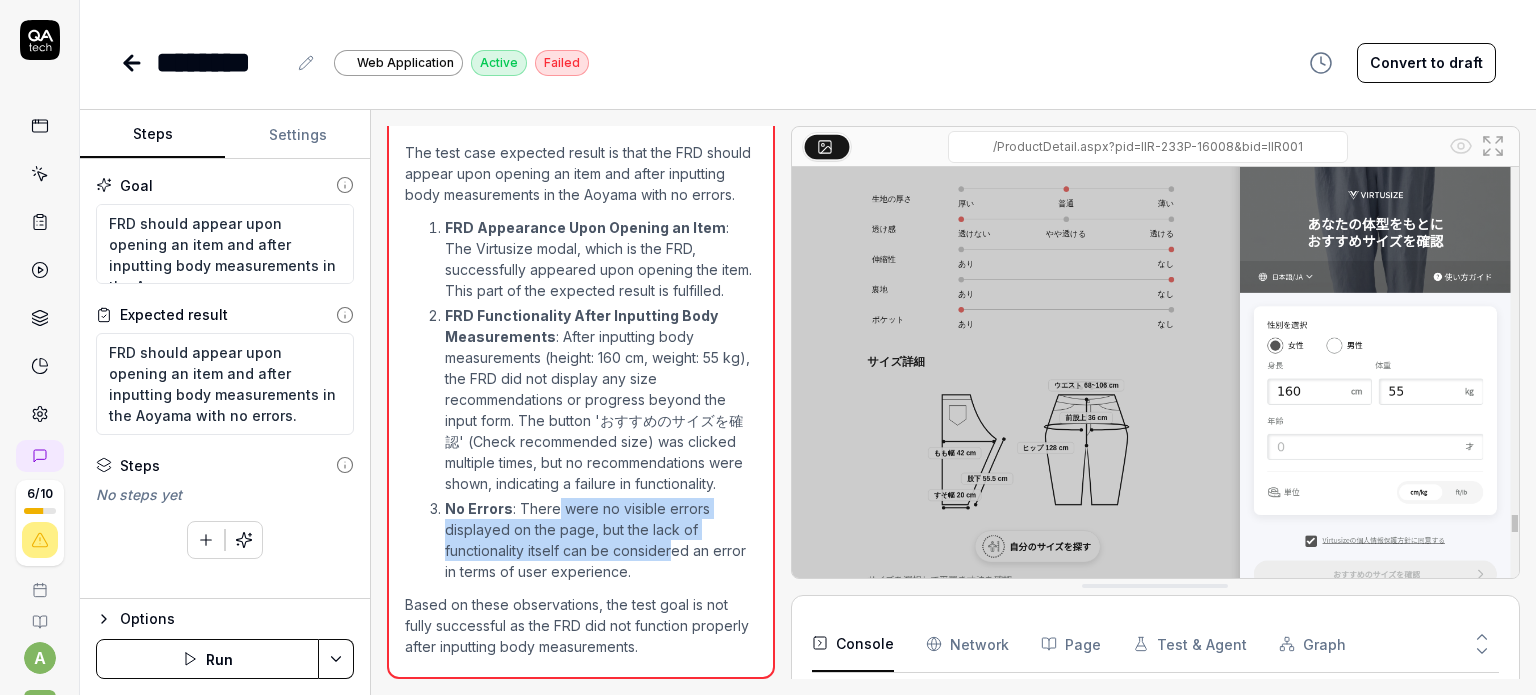 drag, startPoint x: 552, startPoint y: 515, endPoint x: 672, endPoint y: 556, distance: 126.81088 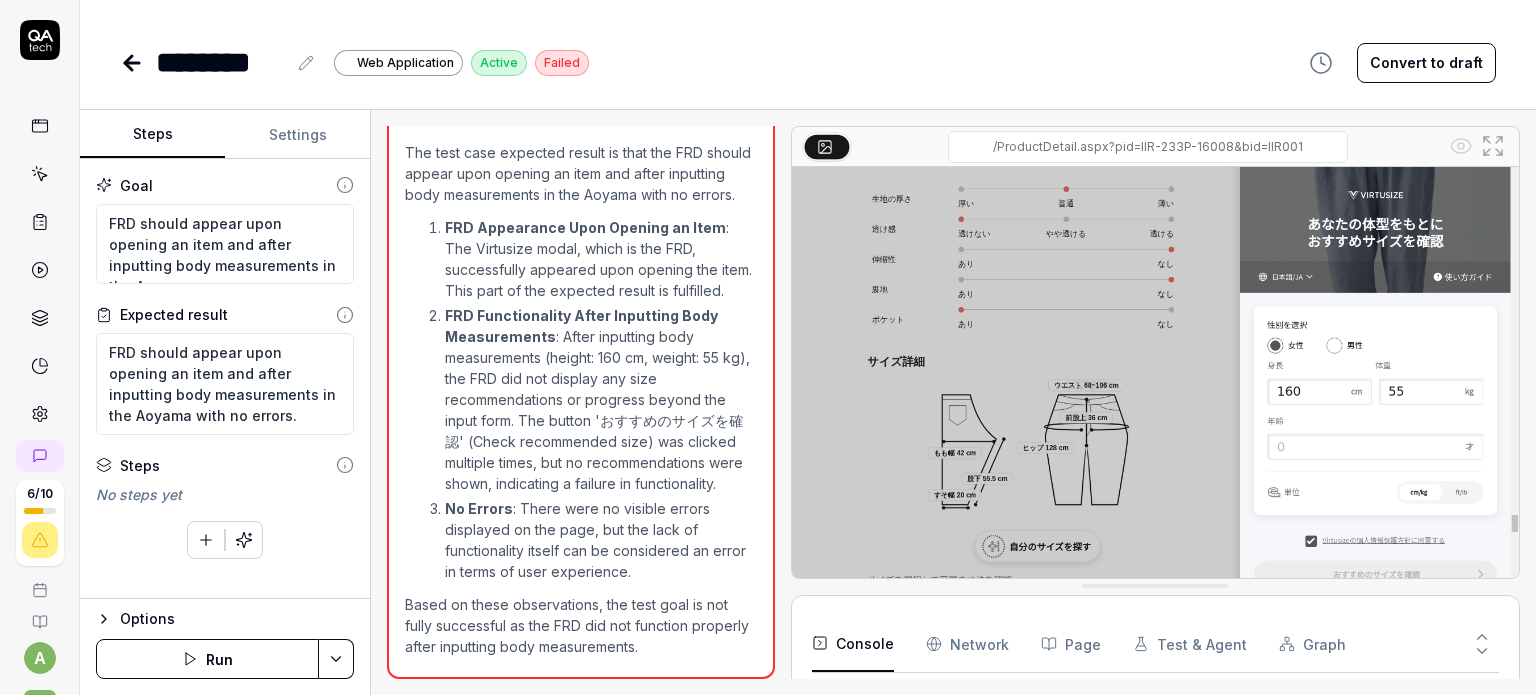 click on "FRD Appearance Upon Opening an Item : The Virtusize modal, which is the FRD, successfully appeared upon opening the item. This part of the expected result is fulfilled.
FRD Functionality After Inputting Body Measurements : After inputting body measurements (height: 160 cm, weight: 55 kg), the FRD did not display any size recommendations or progress beyond the input form. The button 'おすすめのサイズを確認' (Check recommended size) was clicked multiple times, but no recommendations were shown, indicating a failure in functionality.
No Errors : There were no visible errors displayed on the page, but the lack of functionality itself can be considered an error in terms of user experience." at bounding box center [581, 399] 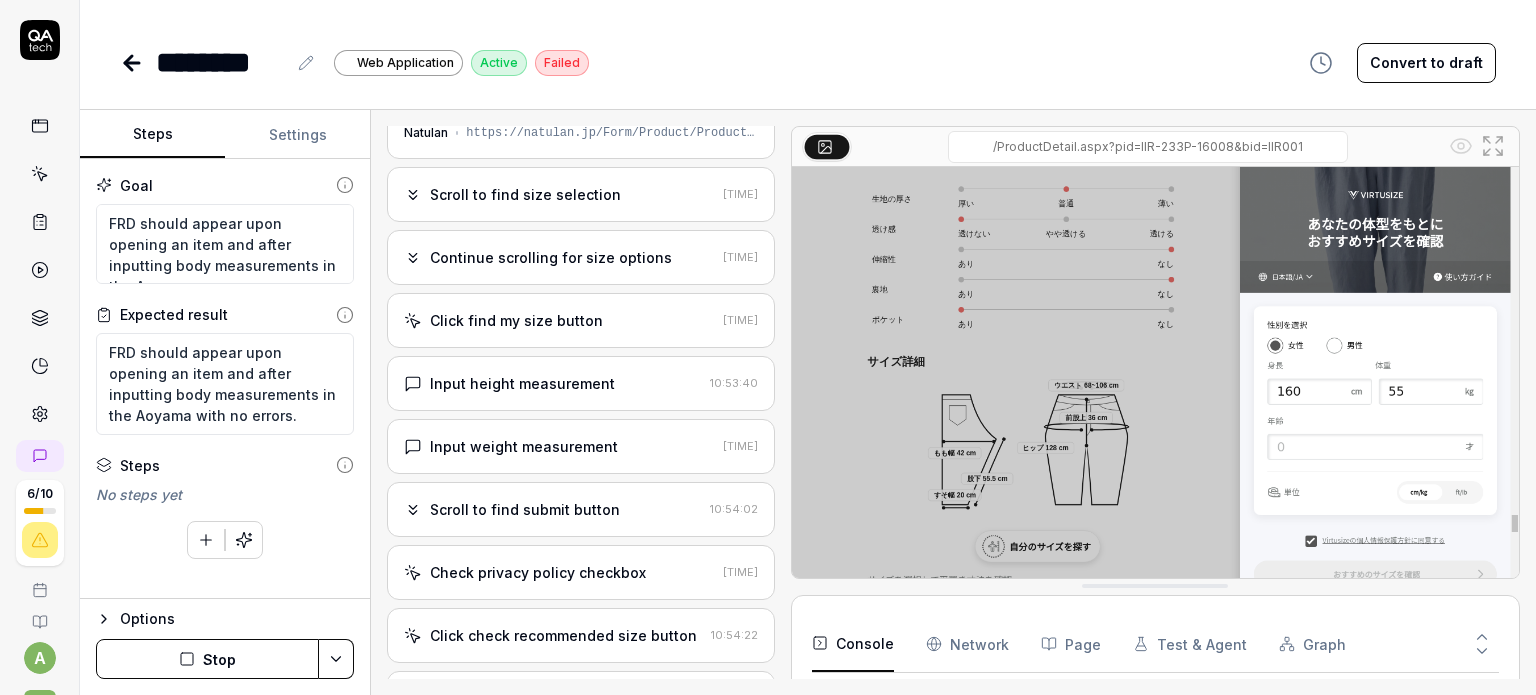 scroll, scrollTop: 0, scrollLeft: 0, axis: both 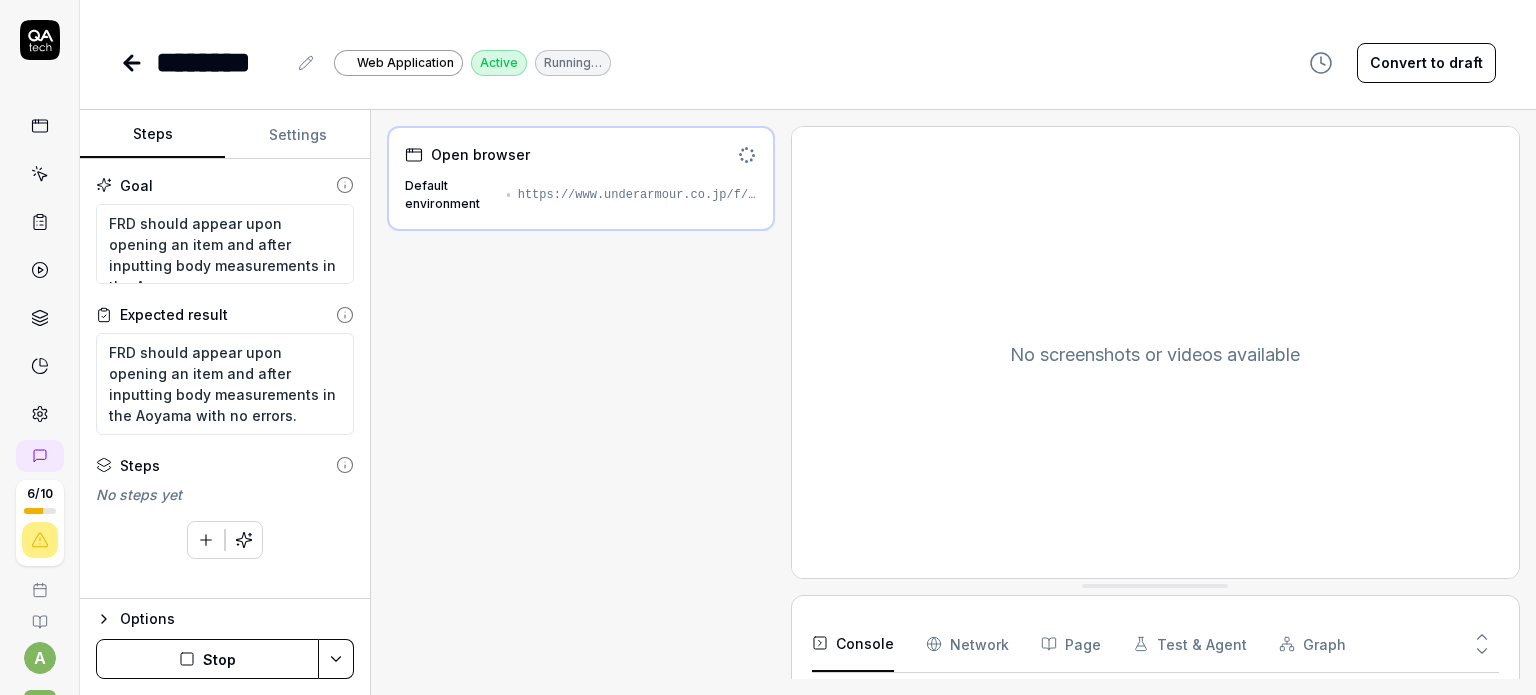 click on "Stop" at bounding box center (207, 659) 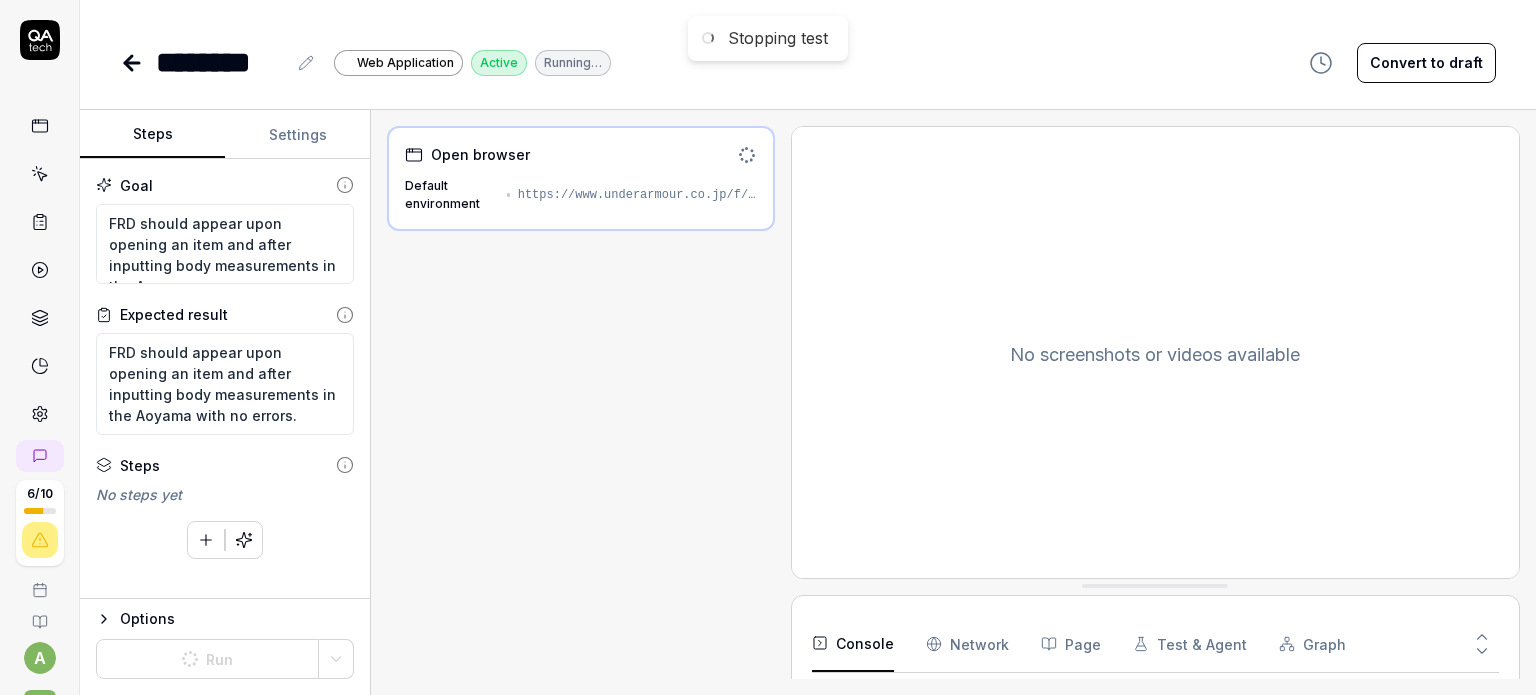 click 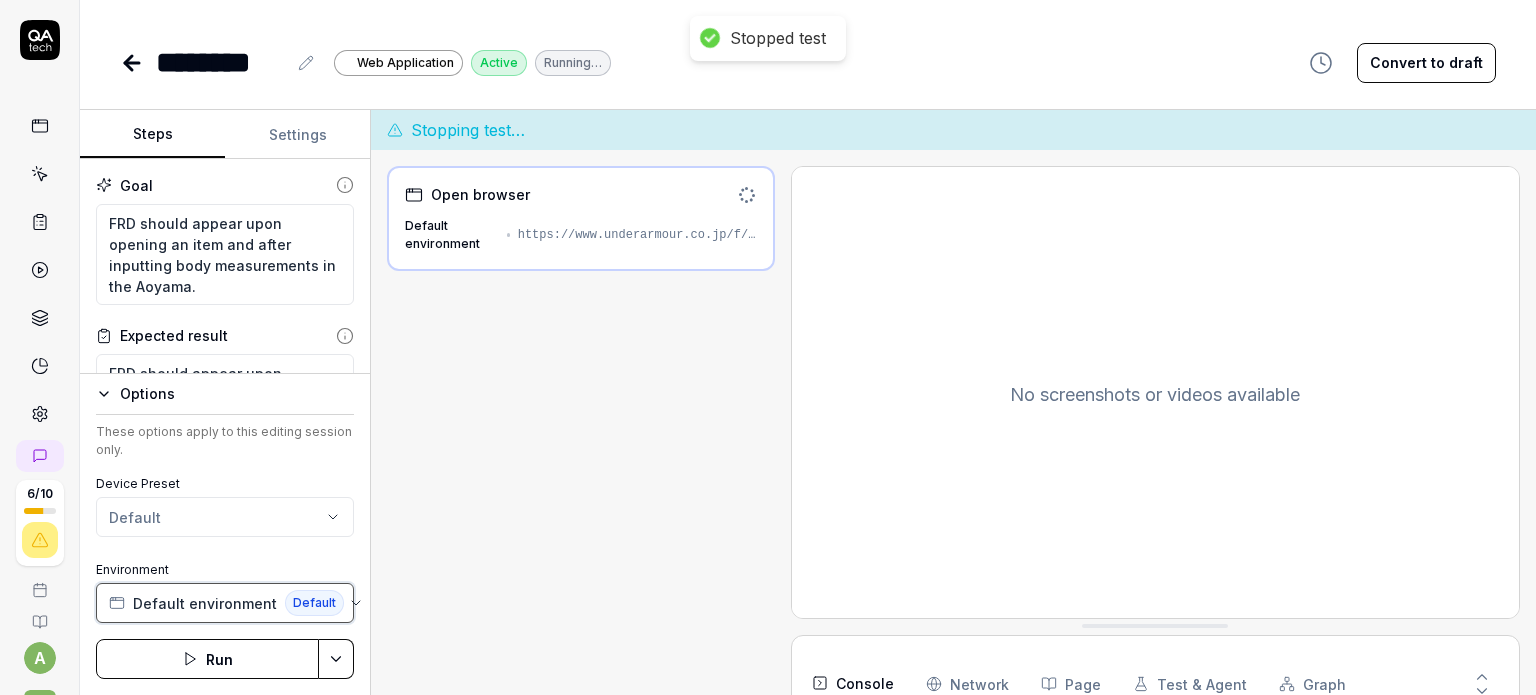 click on "Default environment" at bounding box center [205, 603] 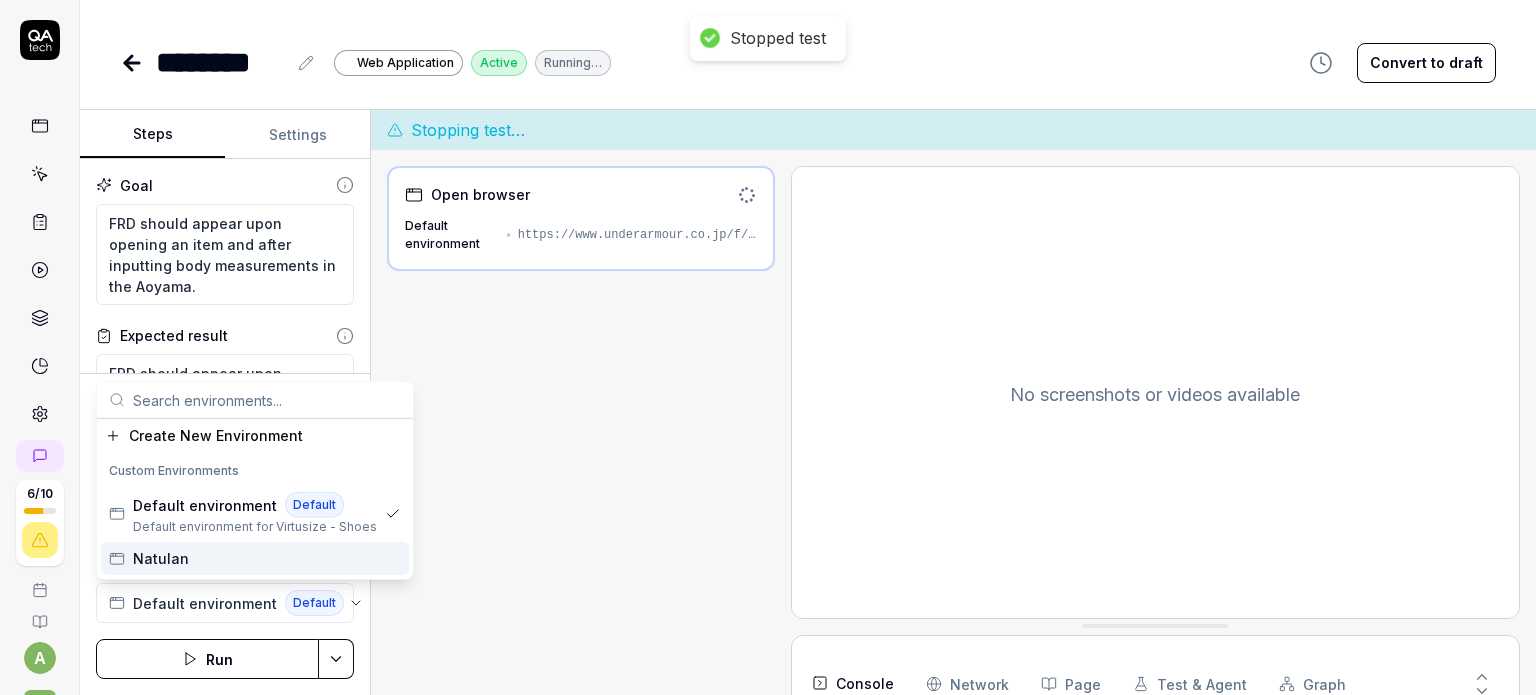 scroll, scrollTop: 564, scrollLeft: 0, axis: vertical 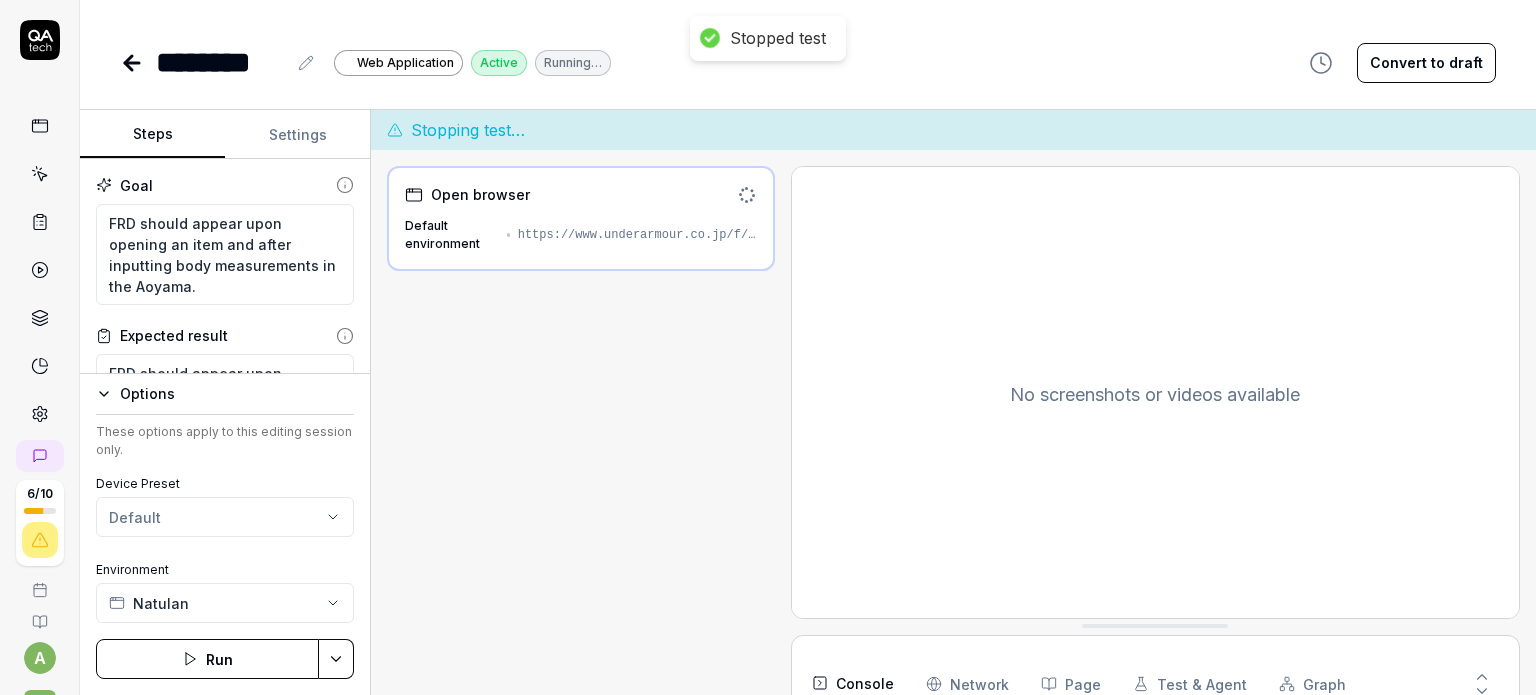 click on "Run" at bounding box center [207, 659] 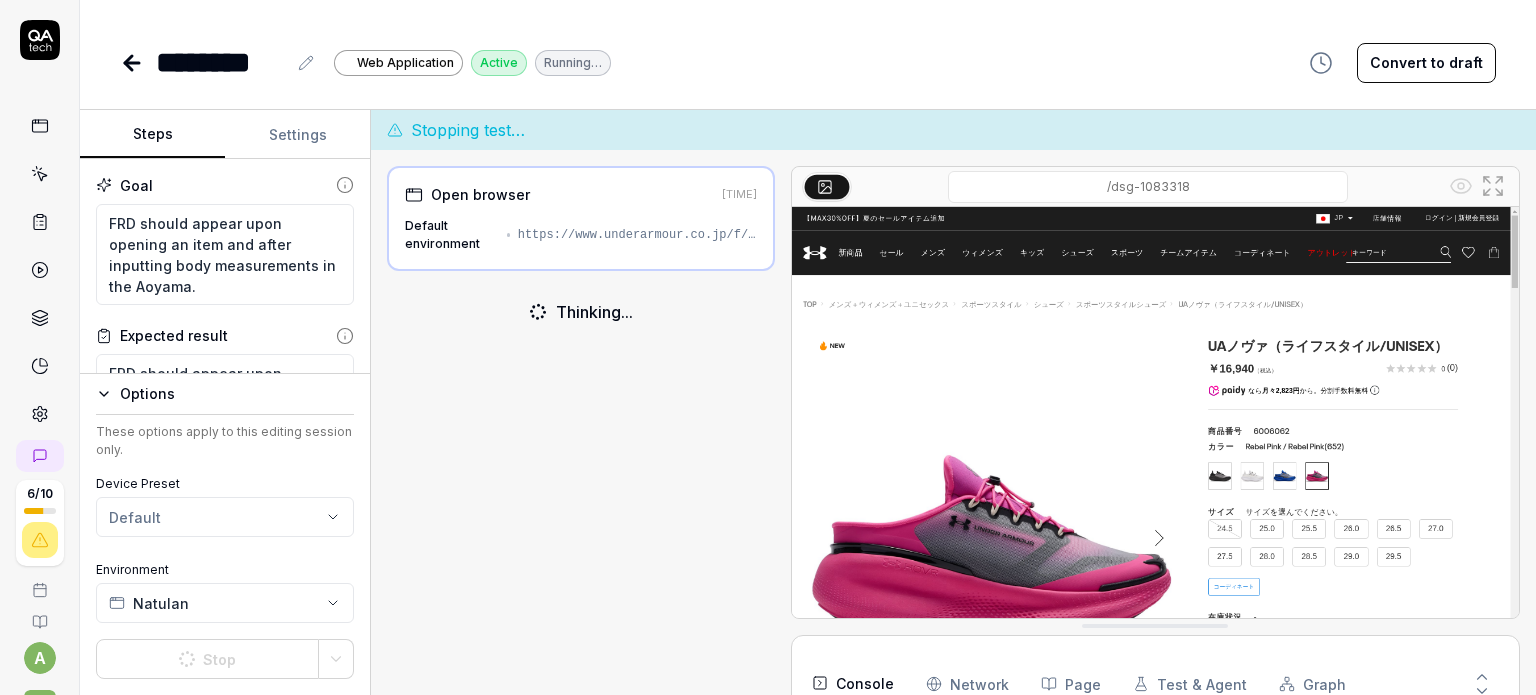 scroll, scrollTop: 845, scrollLeft: 0, axis: vertical 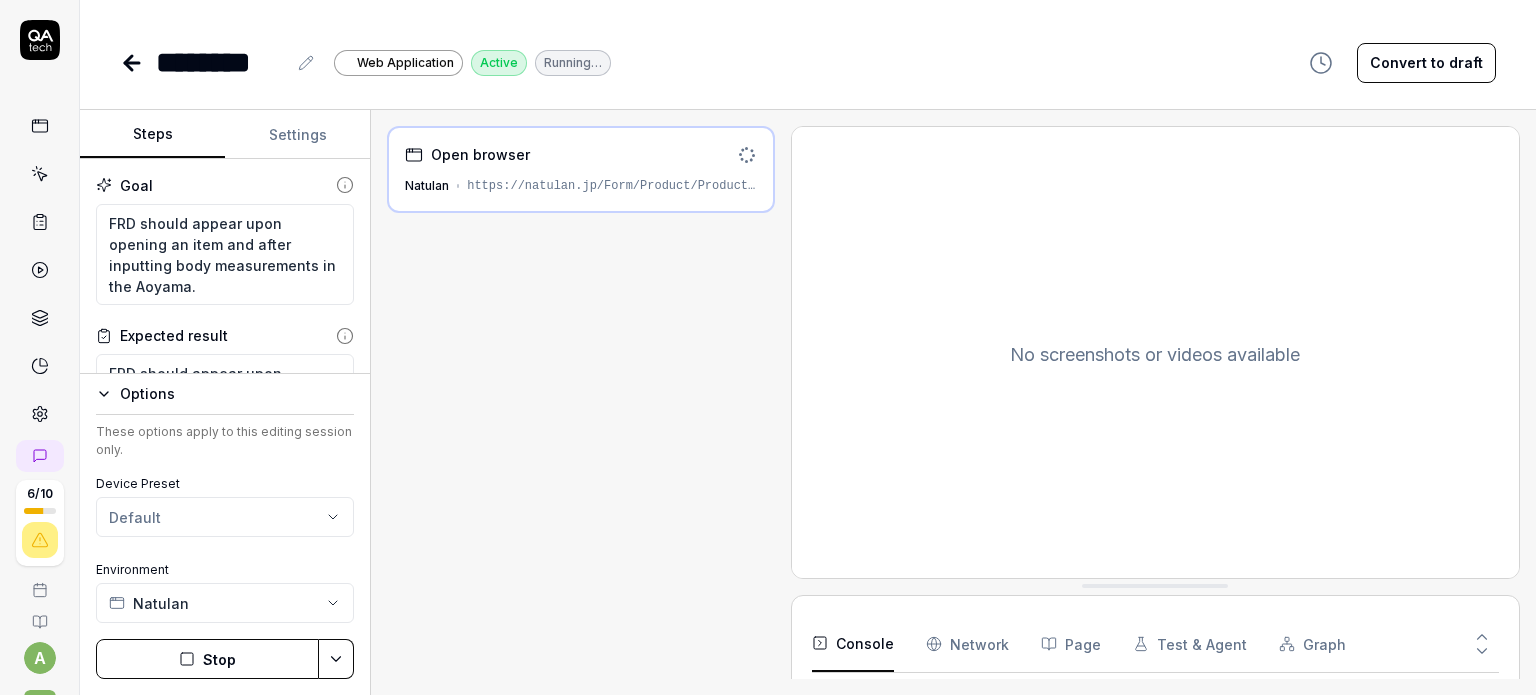 click on "Open browser" at bounding box center [567, 154] 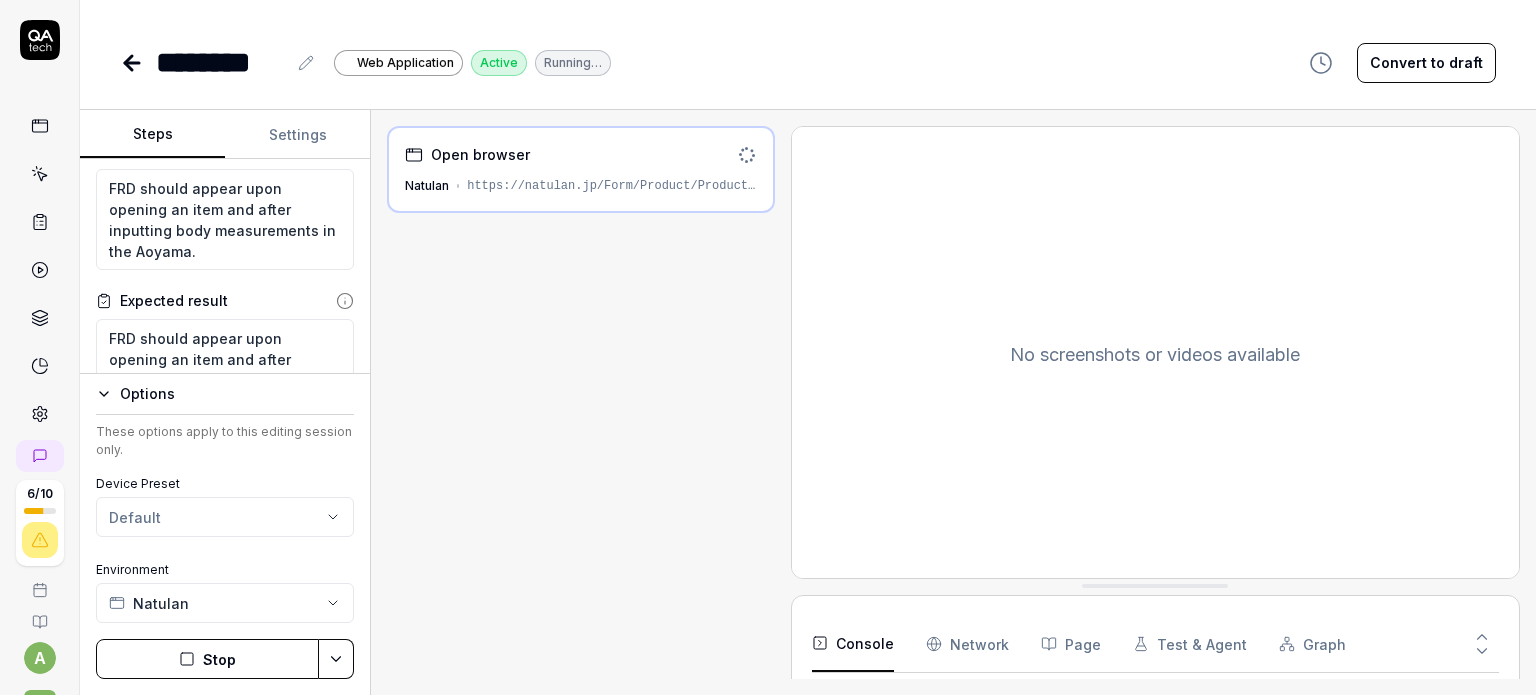 scroll, scrollTop: 0, scrollLeft: 0, axis: both 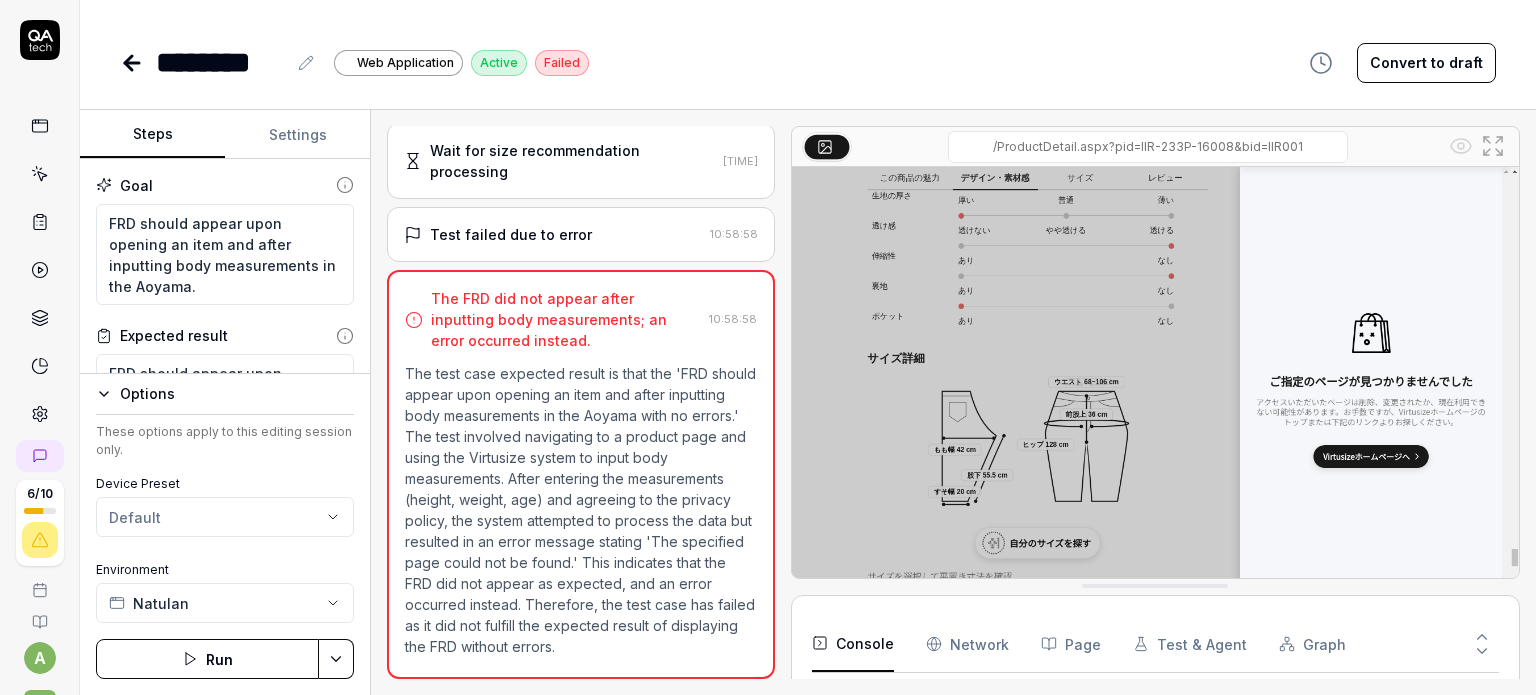 click on "The FRD did not appear after inputting body measurements; an error occurred instead. 10:58:58 The test case expected result is that the 'FRD should appear upon opening an item and after inputting body measurements in the Aoyama with no errors.' The test involved navigating to a product page and using the Virtusize system to input body measurements. After entering the measurements (height, weight, age) and agreeing to the privacy policy, the system attempted to process the data but resulted in an error message stating 'The specified page could not be found.' This indicates that the FRD did not appear as expected, and an error occurred instead. Therefore, the test case has failed as it did not fulfill the expected result of displaying the FRD without errors." at bounding box center (581, 474) 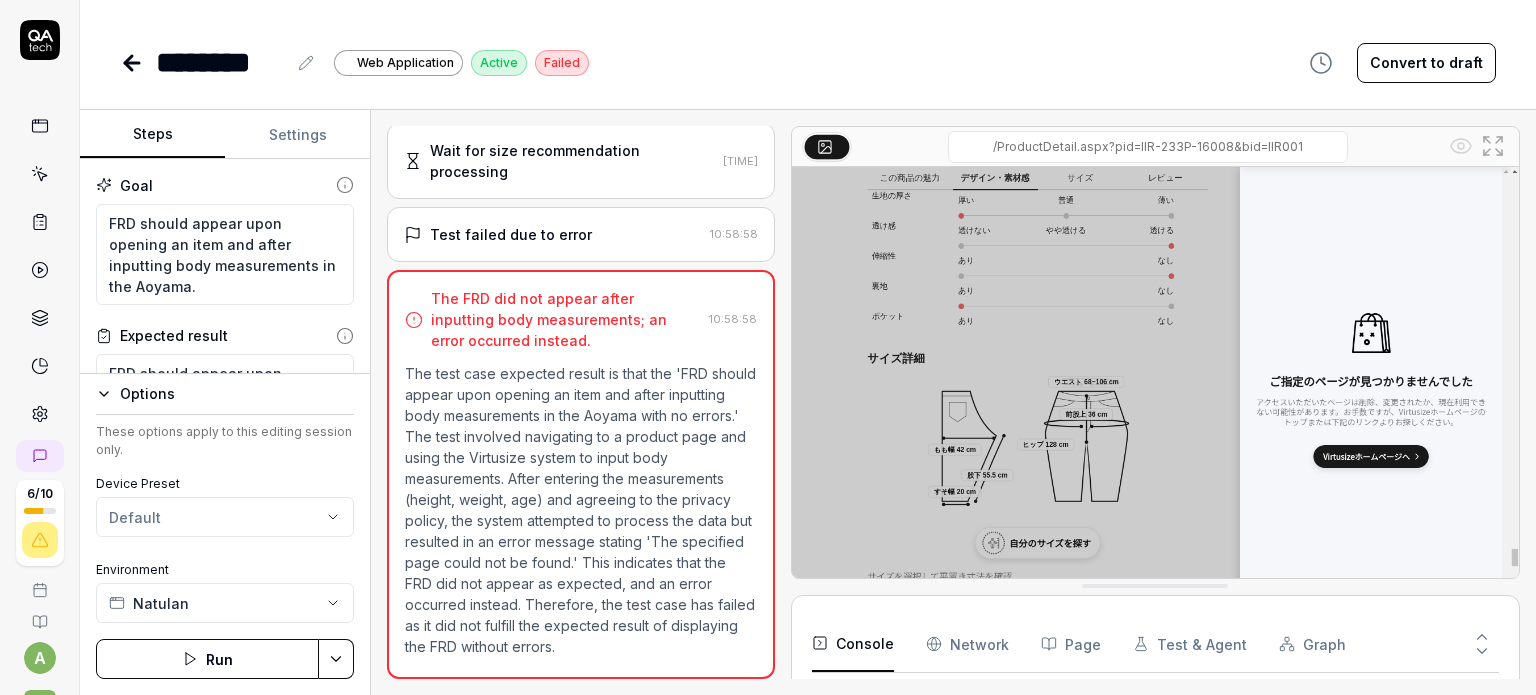 click on "Test failed due to error" at bounding box center (511, 234) 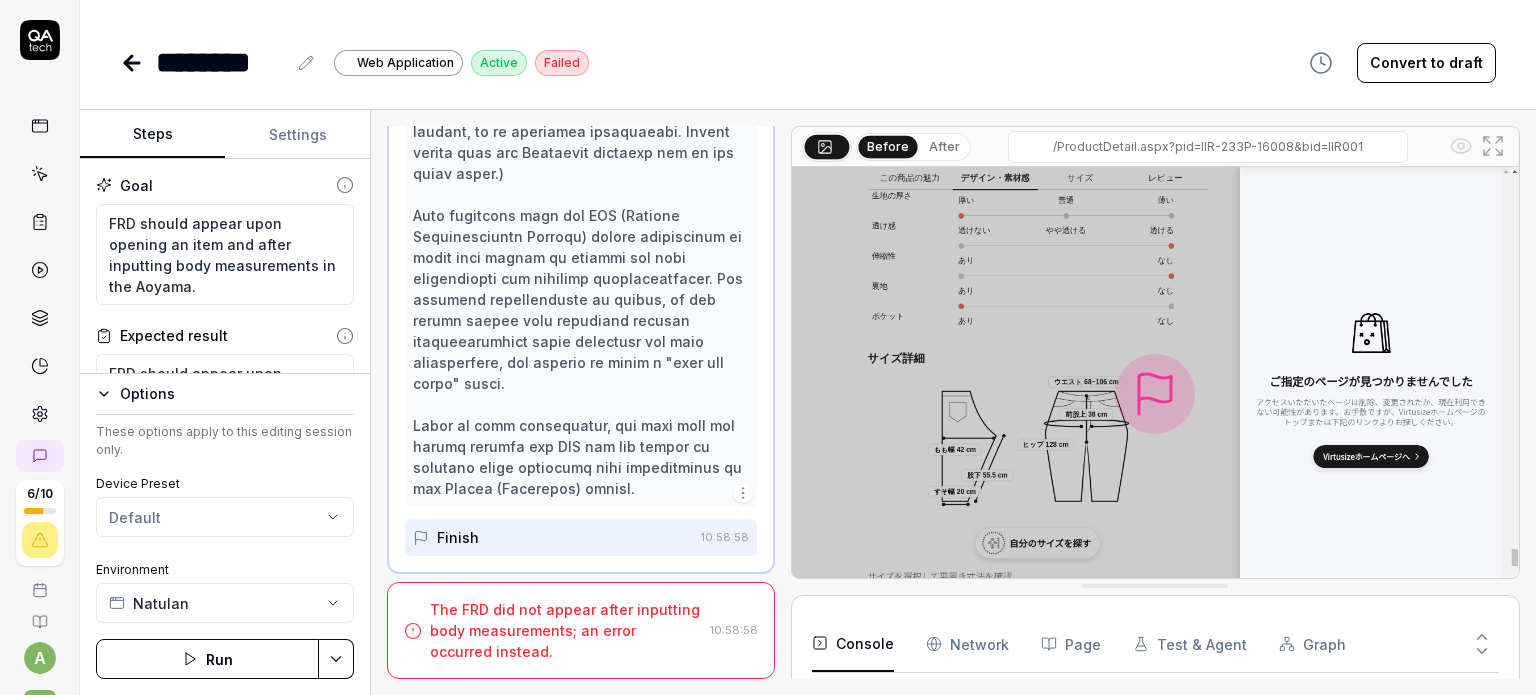 scroll, scrollTop: 928, scrollLeft: 0, axis: vertical 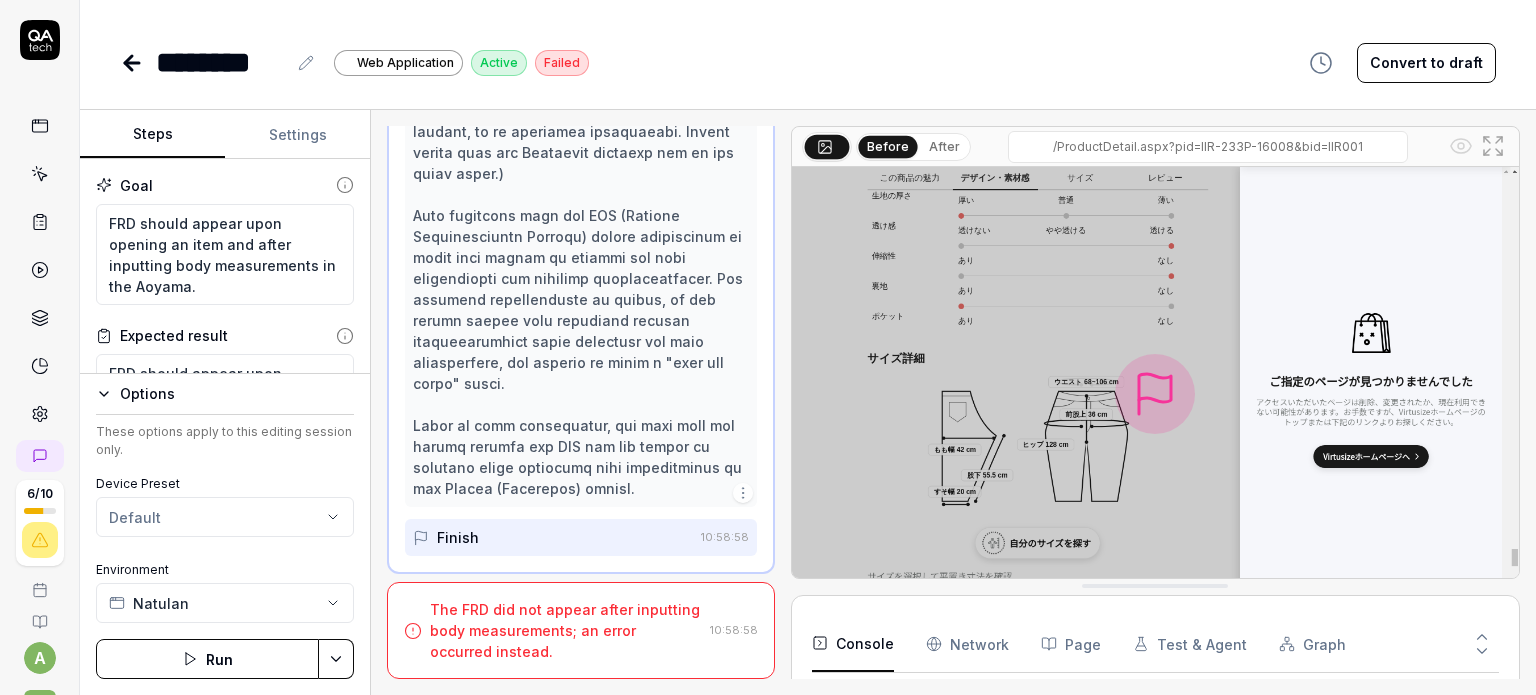 click on "The FRD did not appear after inputting body measurements; an error occurred instead." at bounding box center [566, 630] 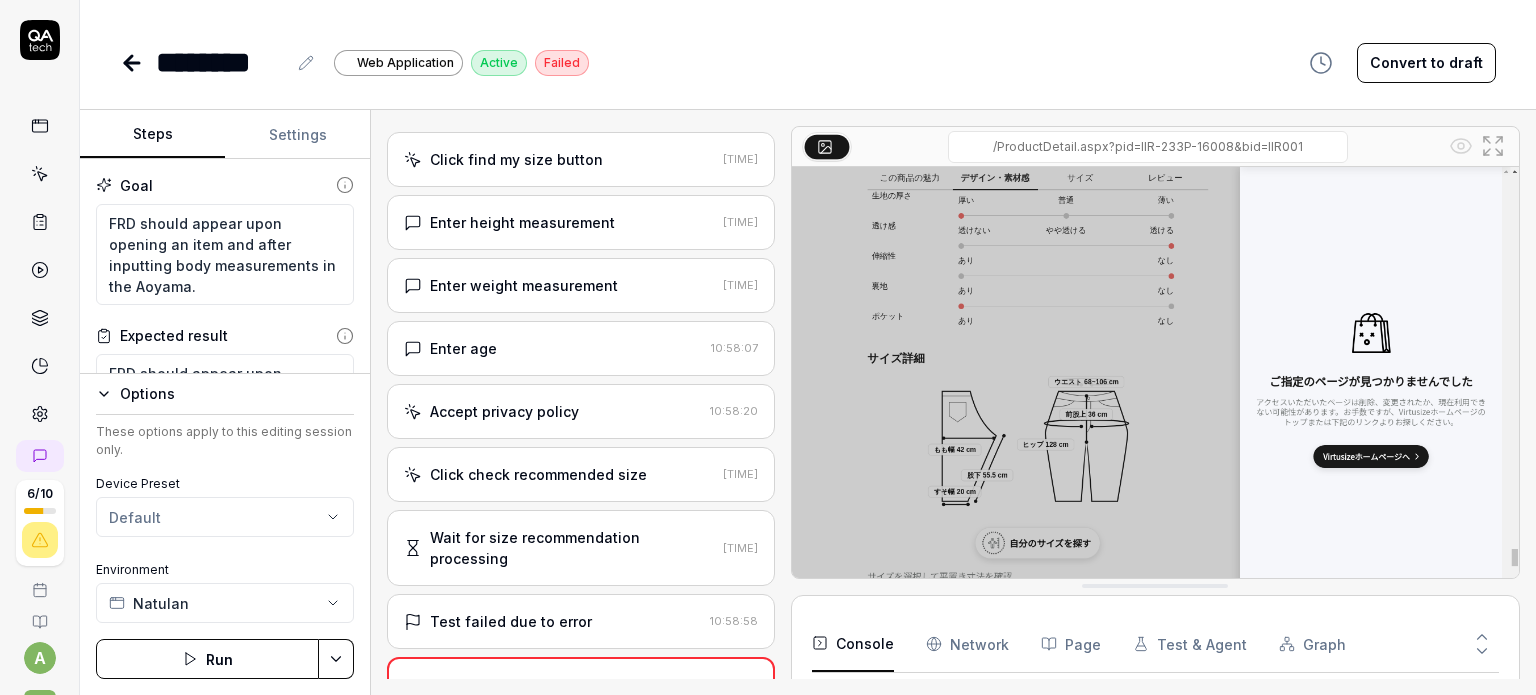 scroll, scrollTop: 552, scrollLeft: 0, axis: vertical 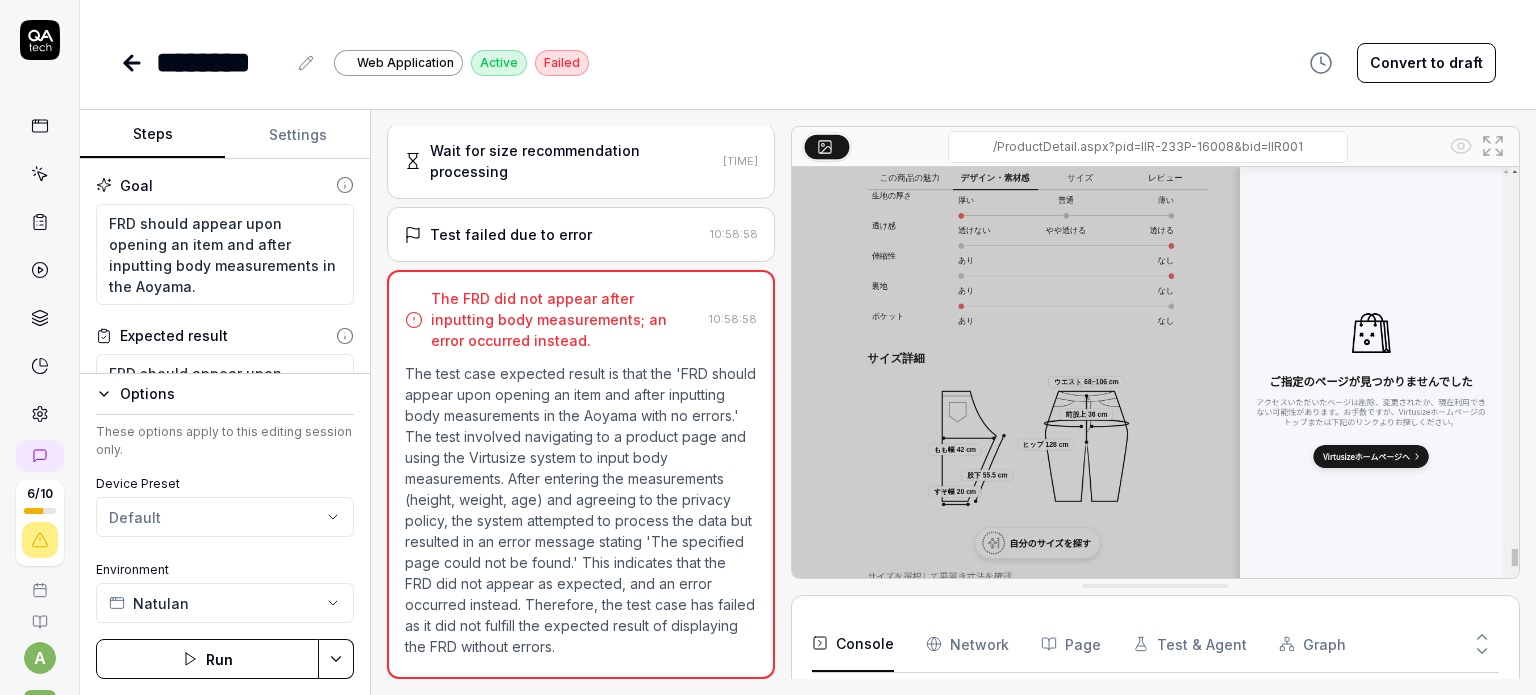 click at bounding box center [134, 63] 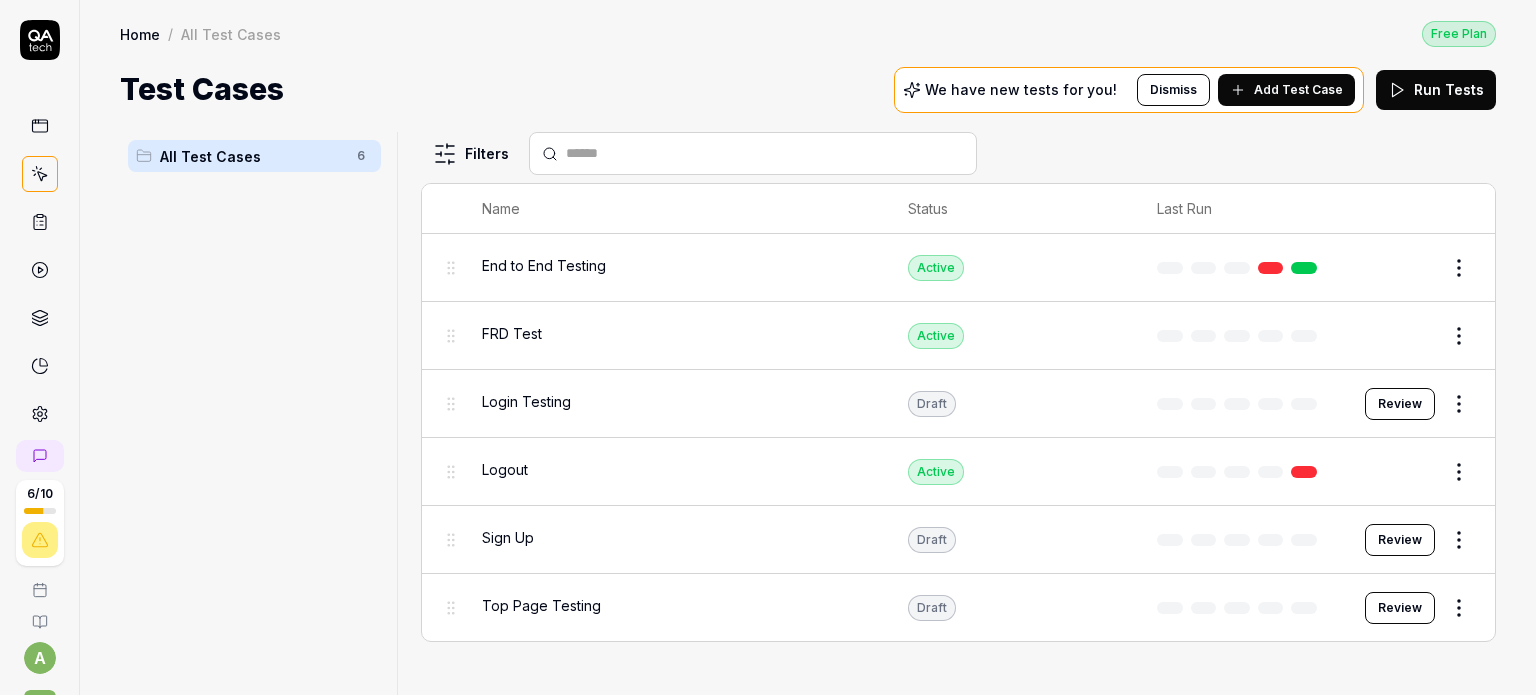 click on "Top Page Testing" at bounding box center (541, 605) 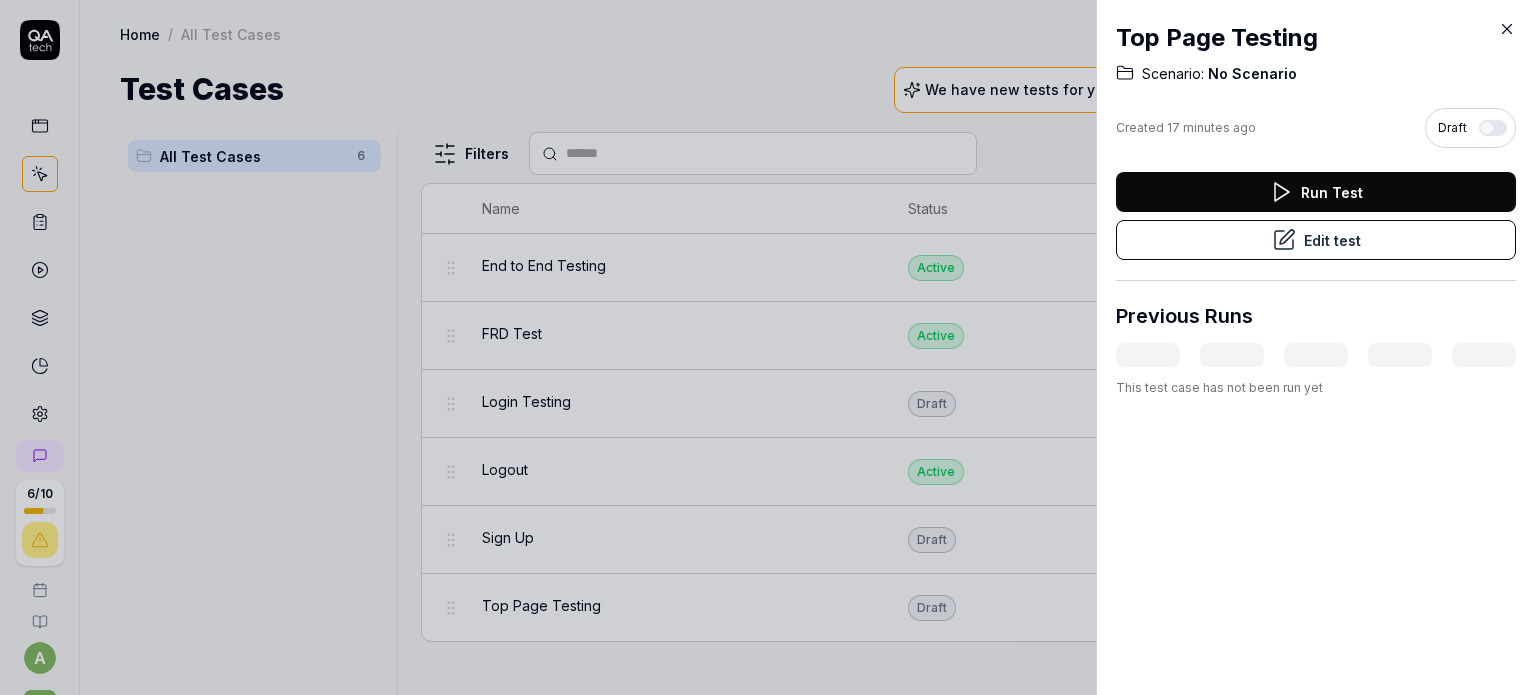 click on "Edit test" at bounding box center [1316, 240] 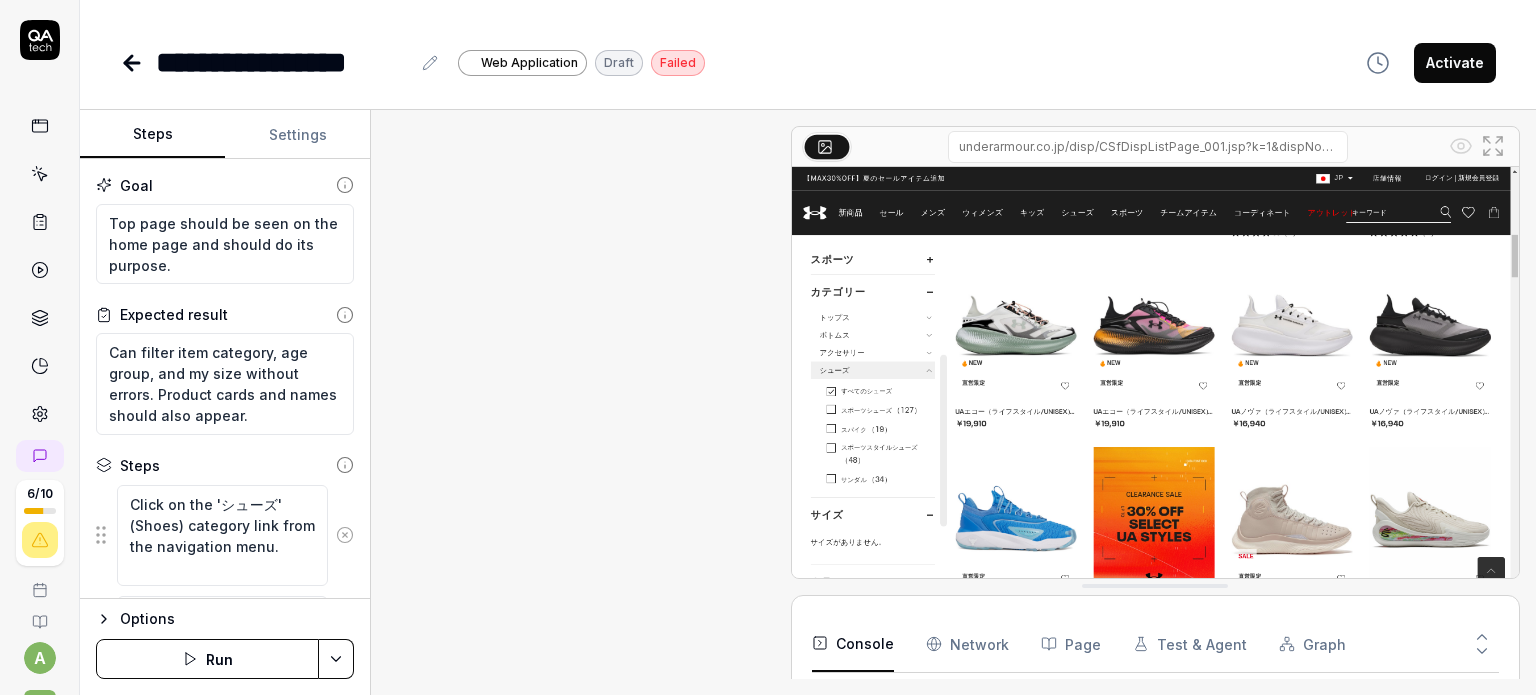 scroll, scrollTop: 900, scrollLeft: 0, axis: vertical 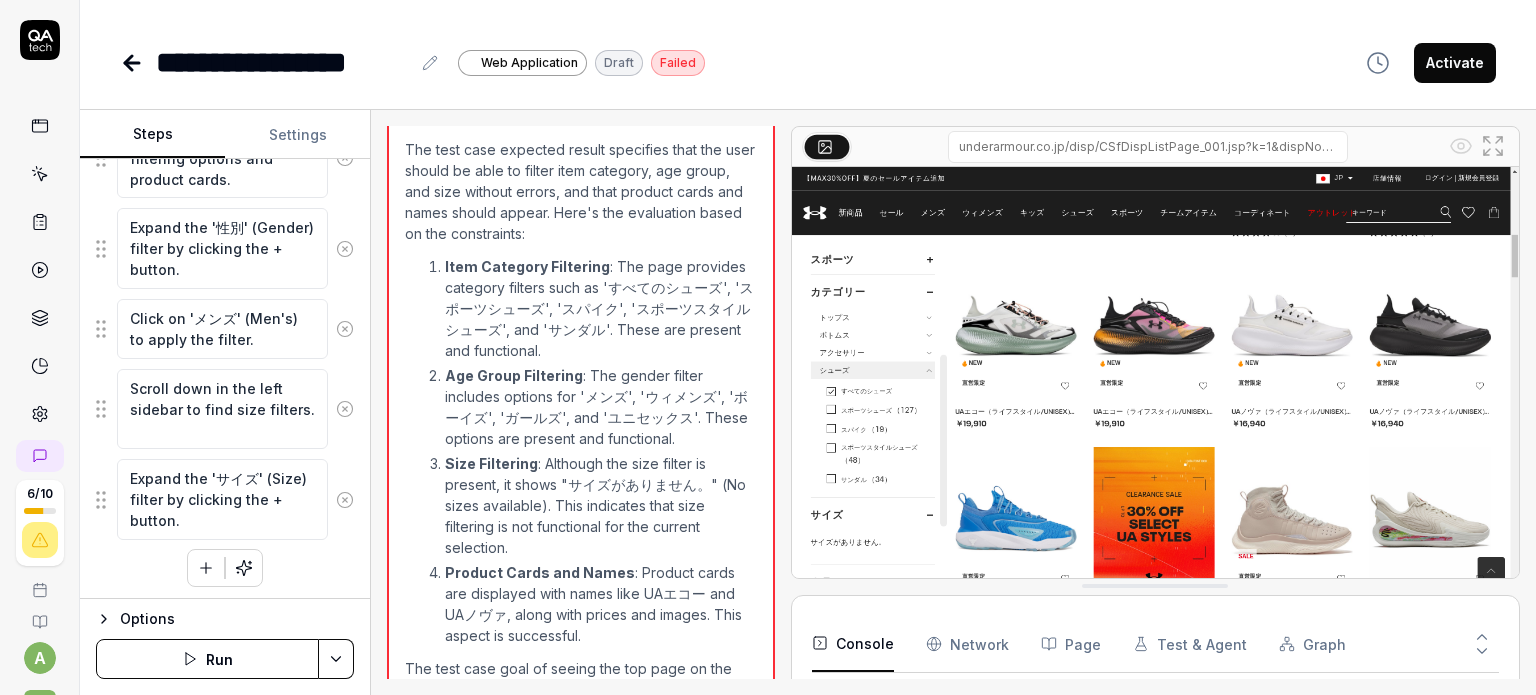click 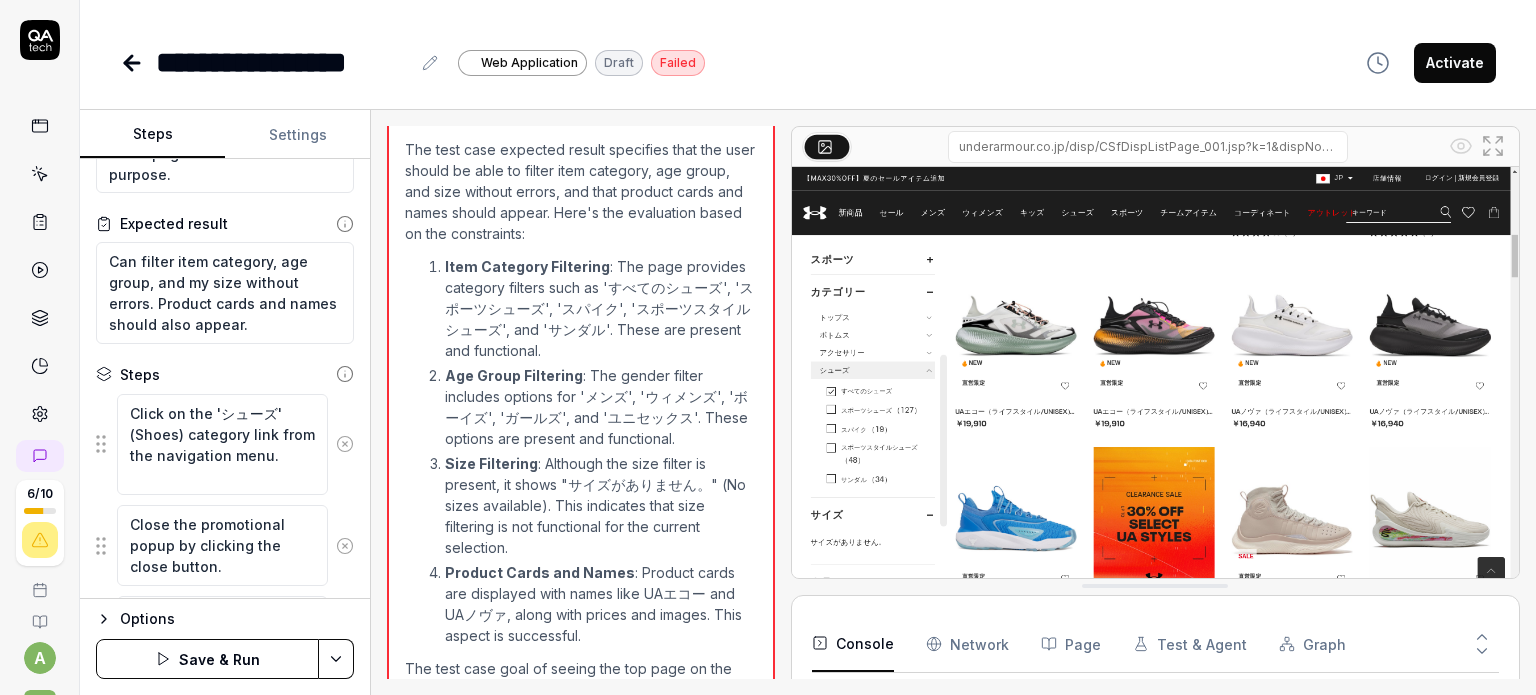 scroll, scrollTop: 200, scrollLeft: 0, axis: vertical 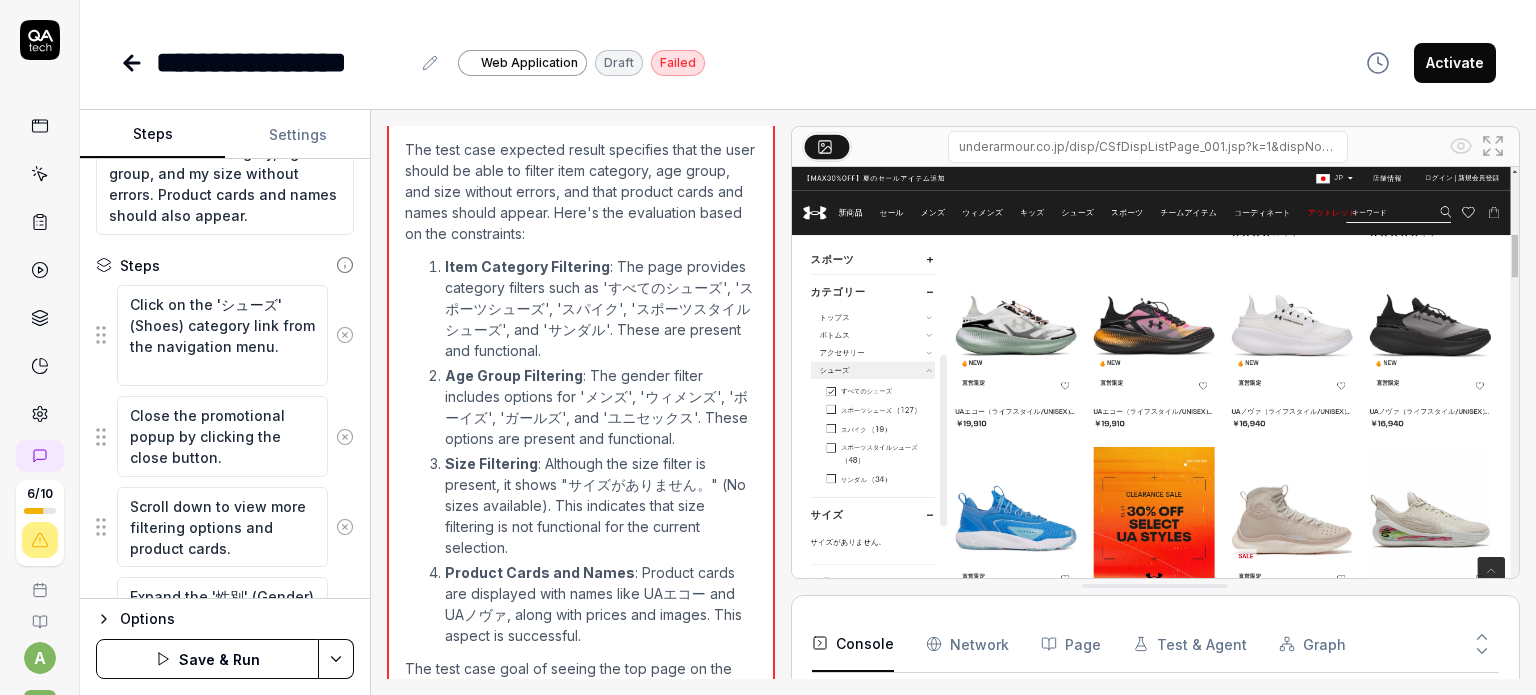 click at bounding box center (344, 335) 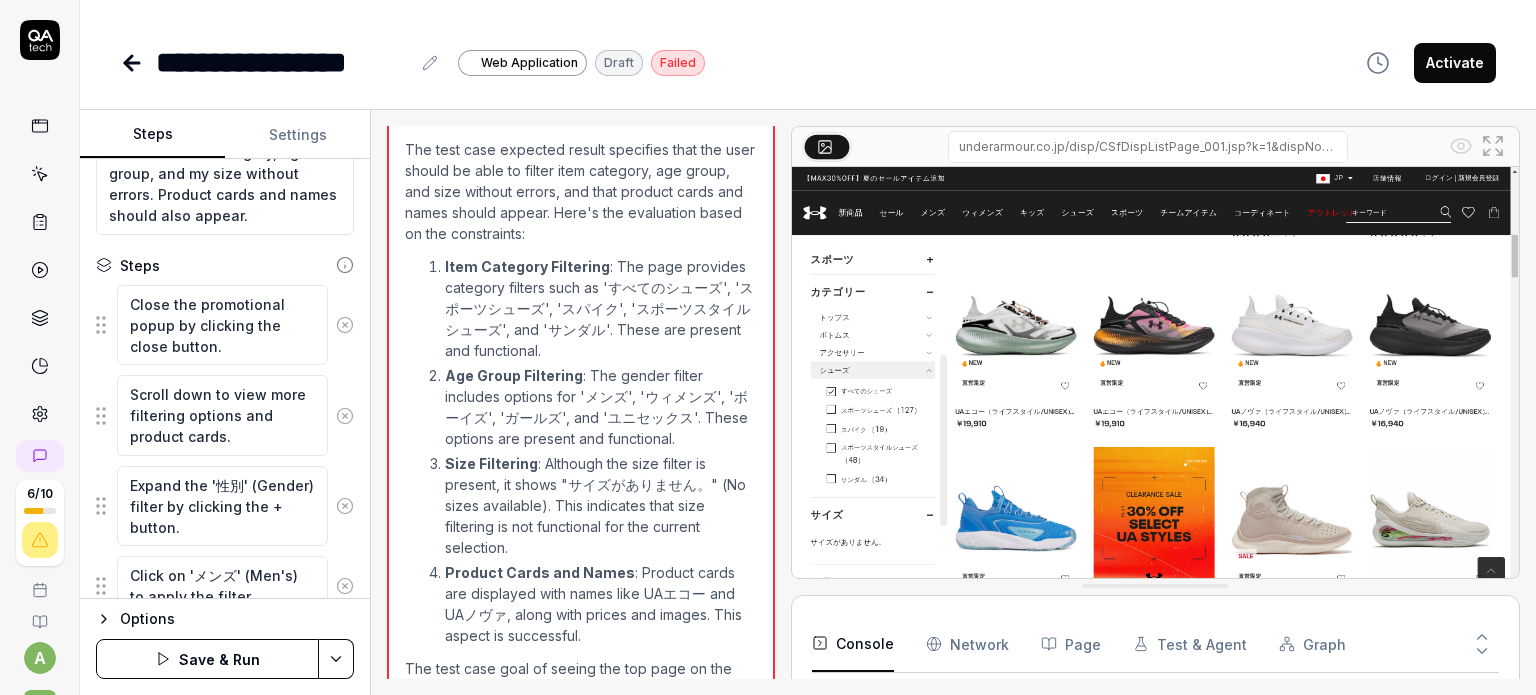 click at bounding box center (344, 325) 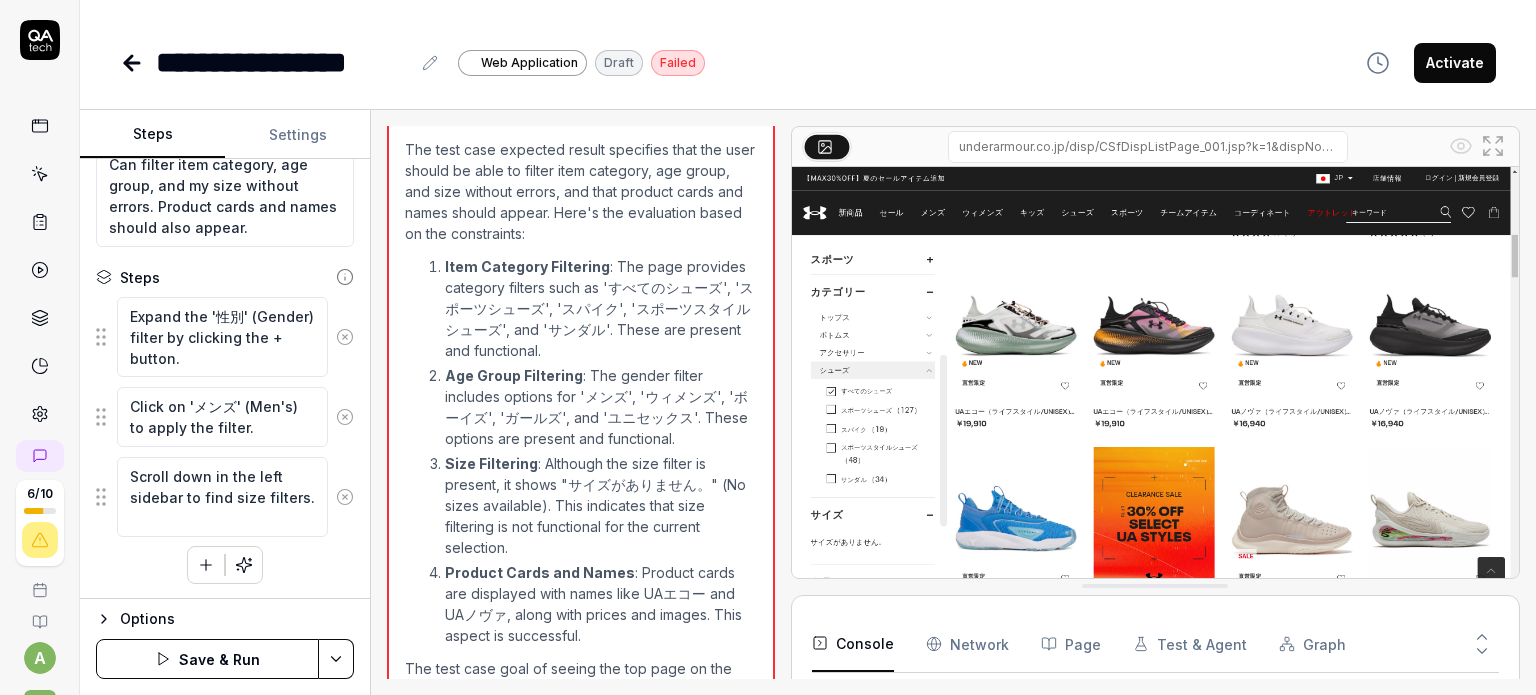 click 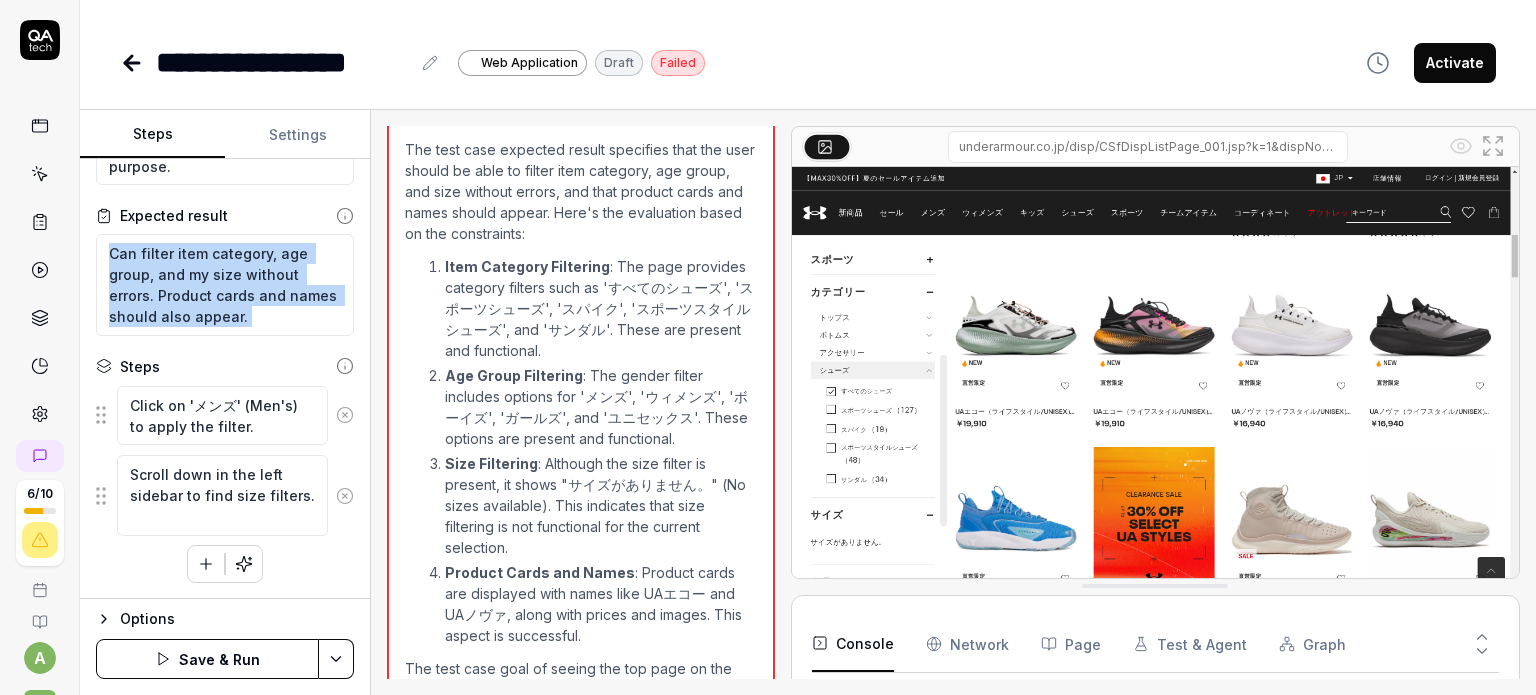 scroll, scrollTop: 97, scrollLeft: 0, axis: vertical 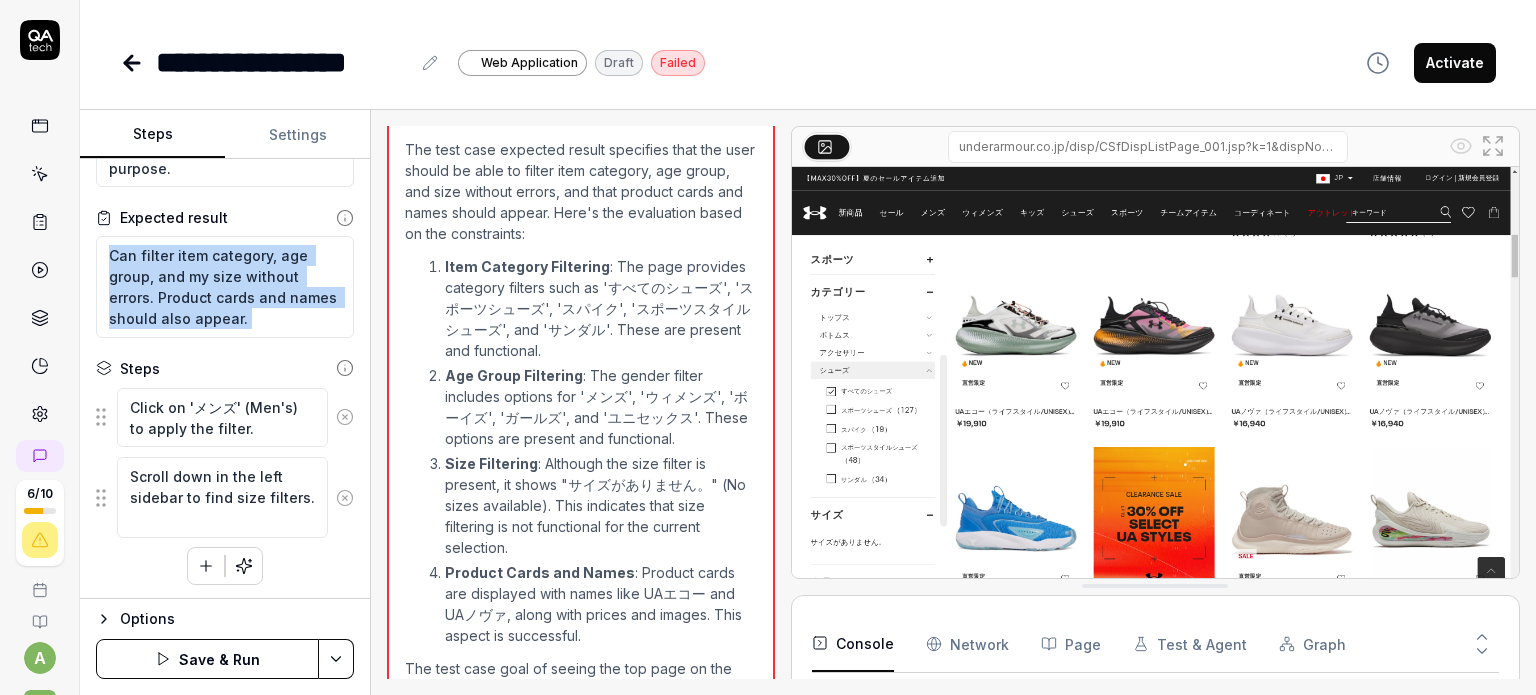 click on "Goal Top page should be seen on the home page and should do its purpose. Expected result Can filter item category, age group, and my size without errors. Product cards and names should also appear. Steps Click on 'メンズ' (Men's) to apply the filter. Scroll down in the left sidebar to find size filters.
To pick up a draggable item, press the space bar.
While dragging, use the arrow keys to move the item.
Press space again to drop the item in its new position, or press escape to cancel." at bounding box center (225, 379) 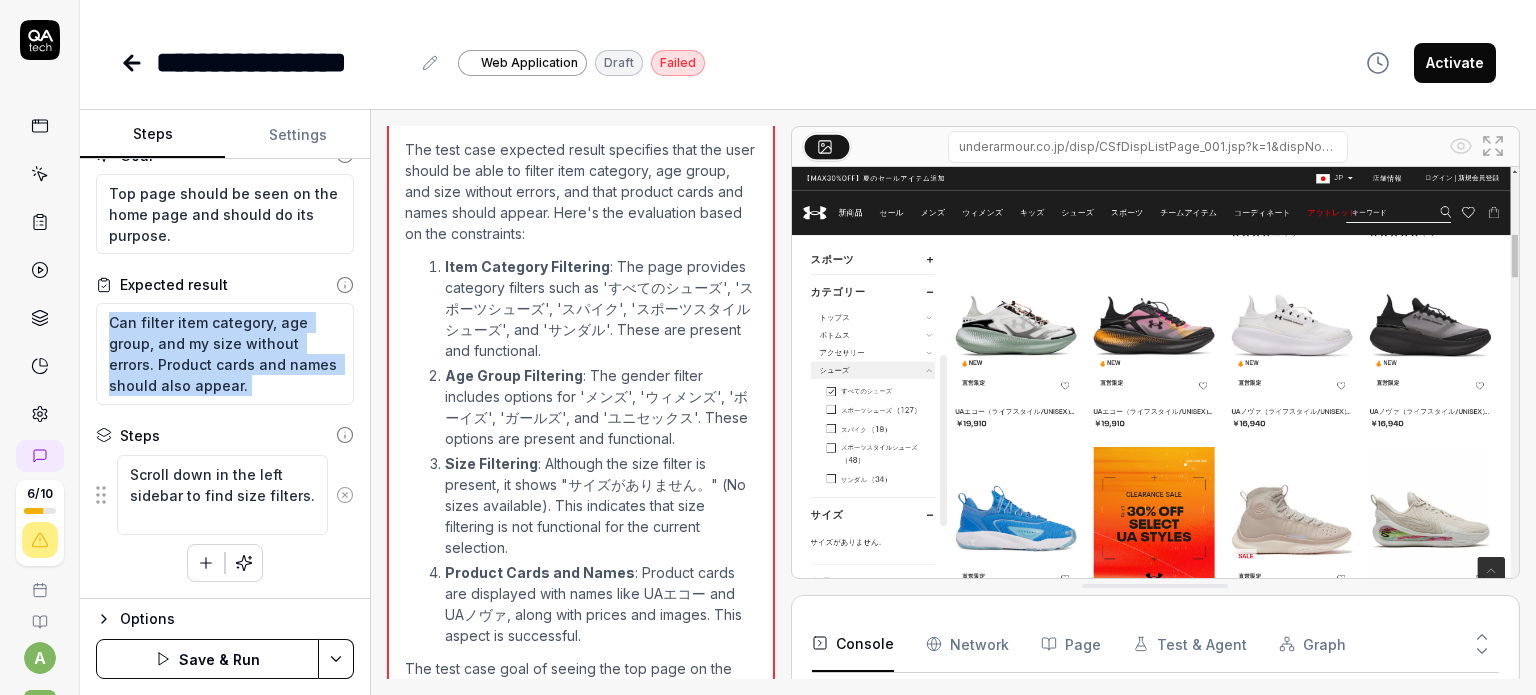 scroll, scrollTop: 28, scrollLeft: 0, axis: vertical 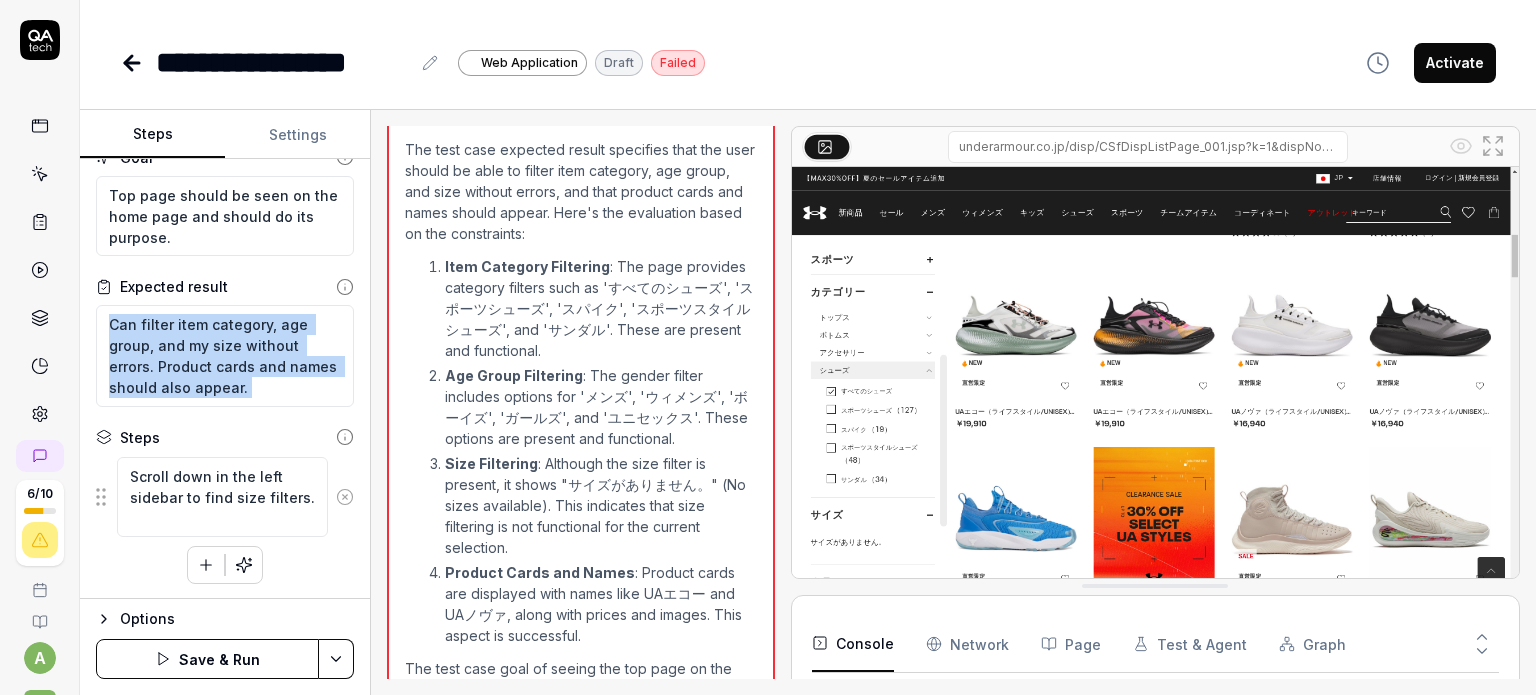 click 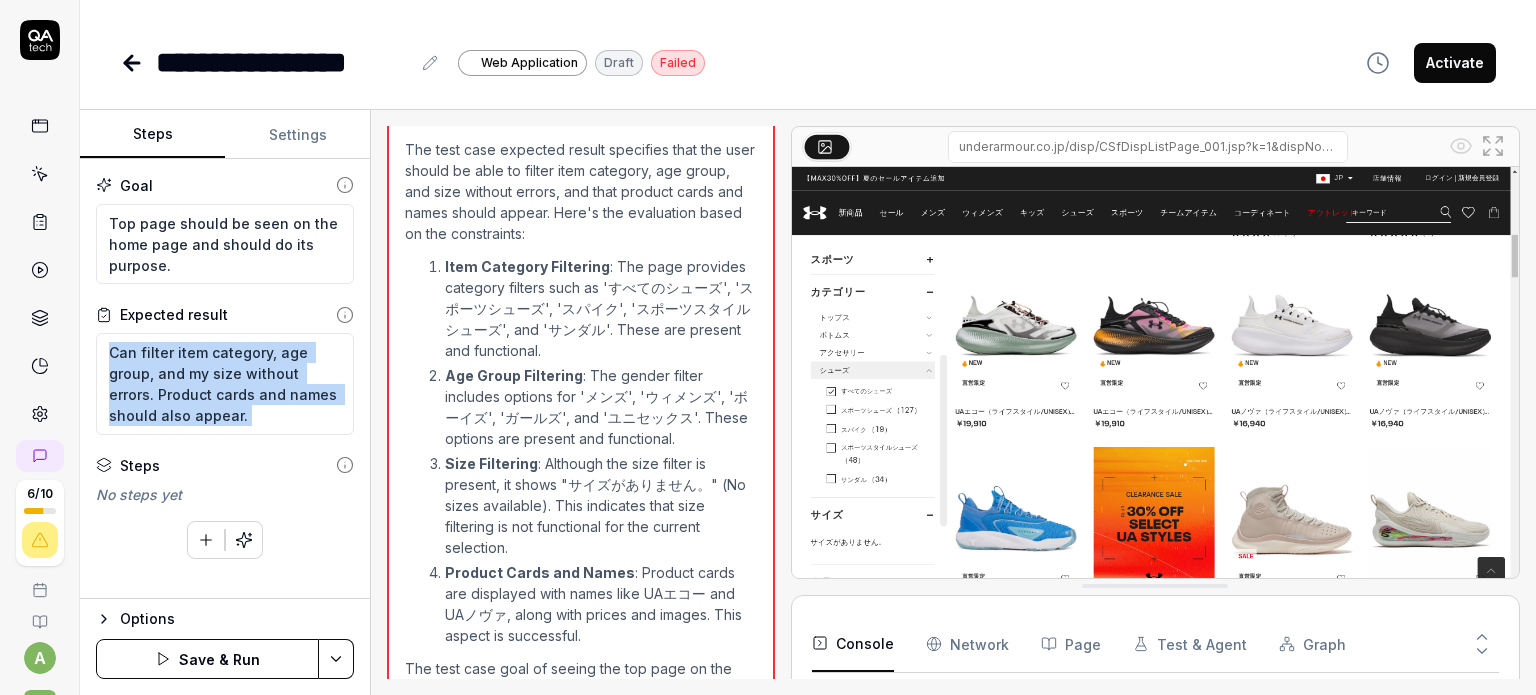 scroll, scrollTop: 0, scrollLeft: 0, axis: both 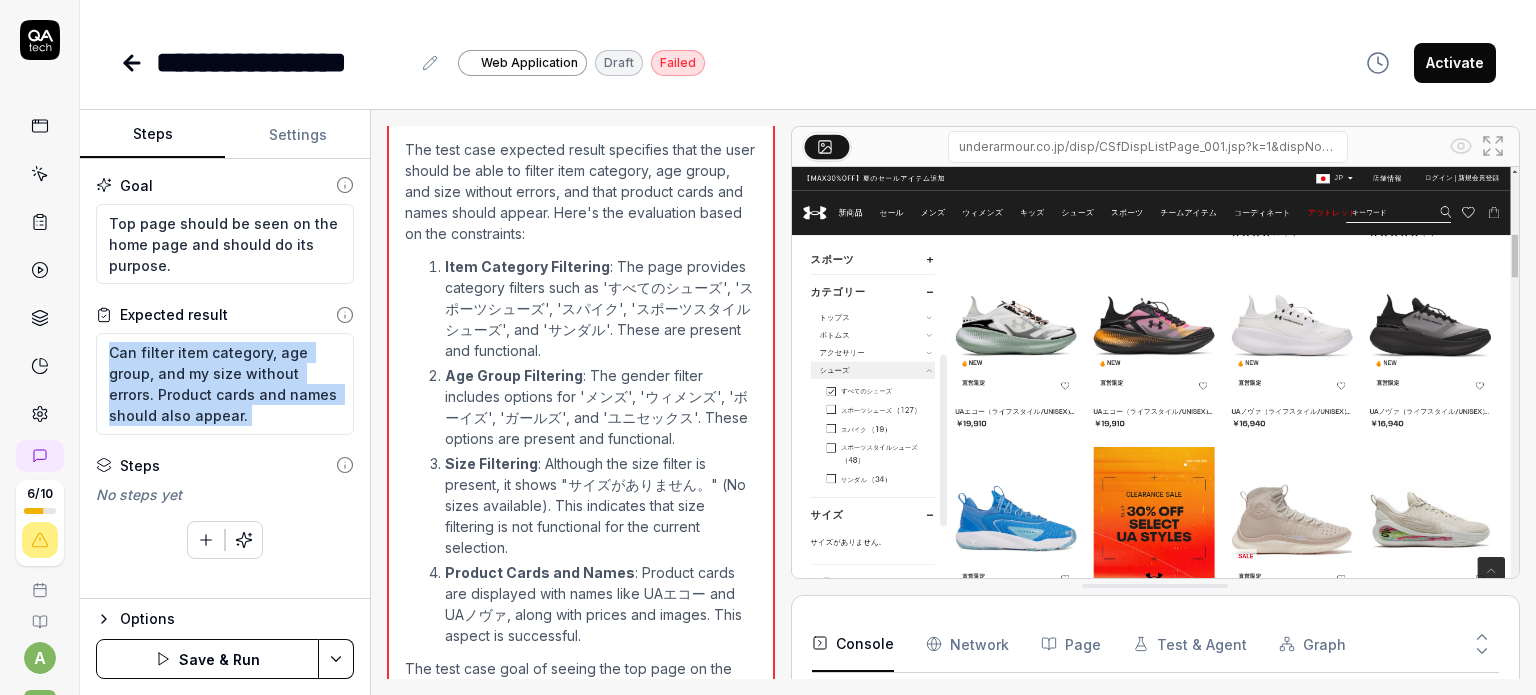 click on "Options" at bounding box center (237, 619) 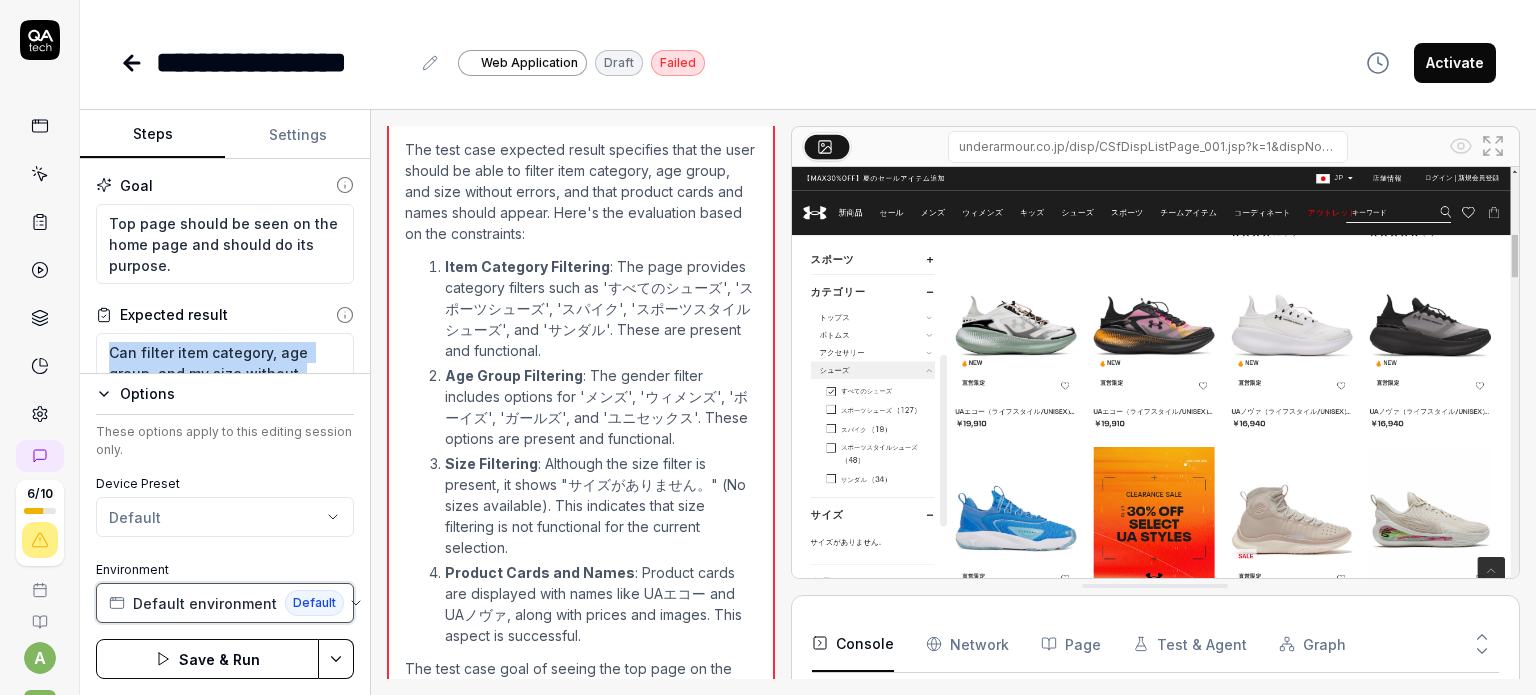 click on "Default environment" at bounding box center [205, 603] 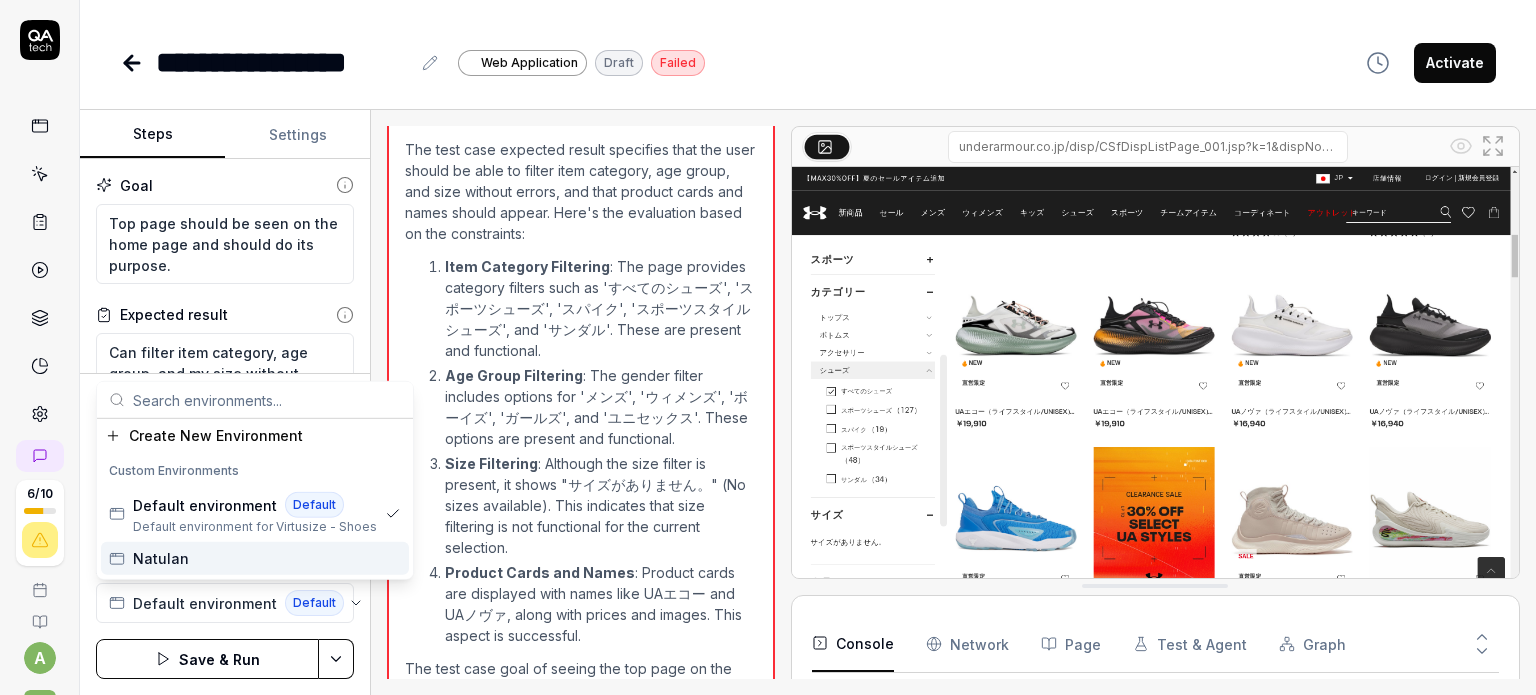 click on "Natulan" at bounding box center (255, 558) 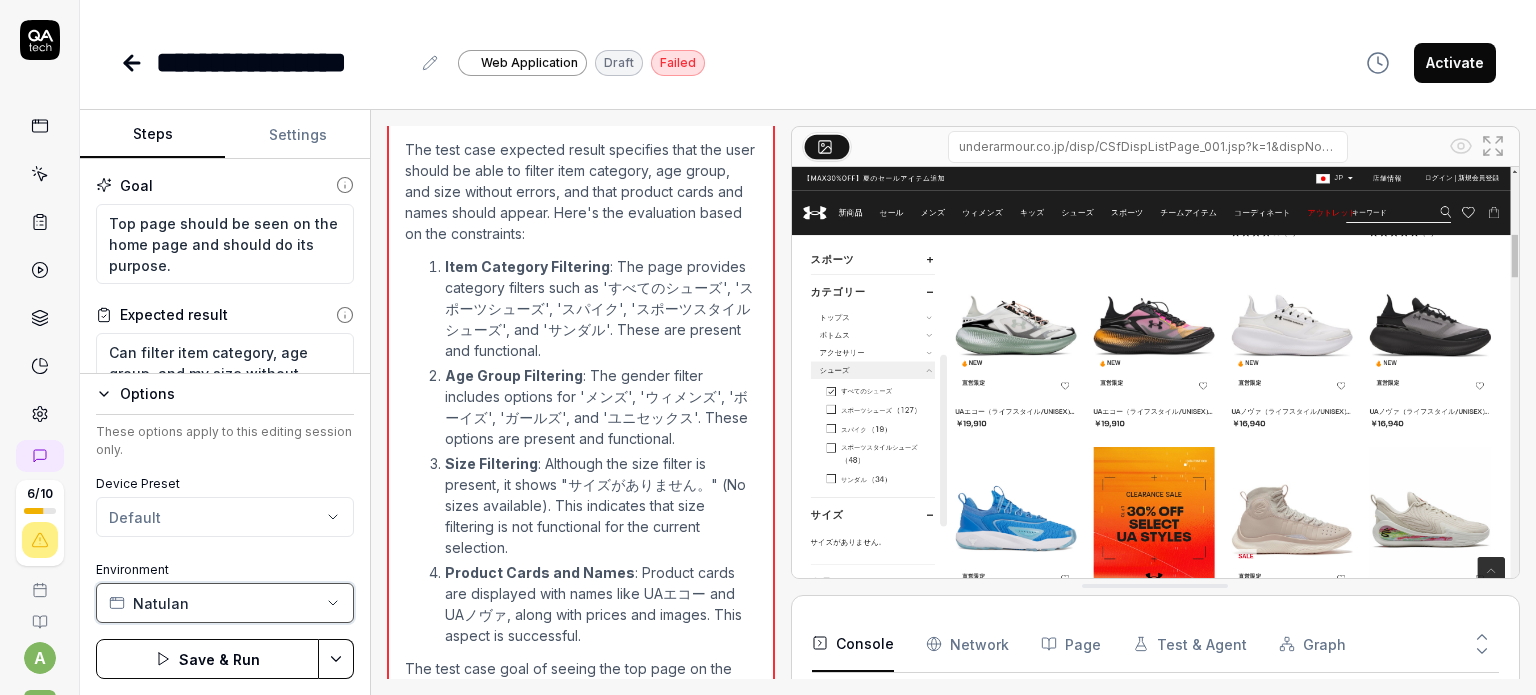 click on "Natulan" at bounding box center [161, 603] 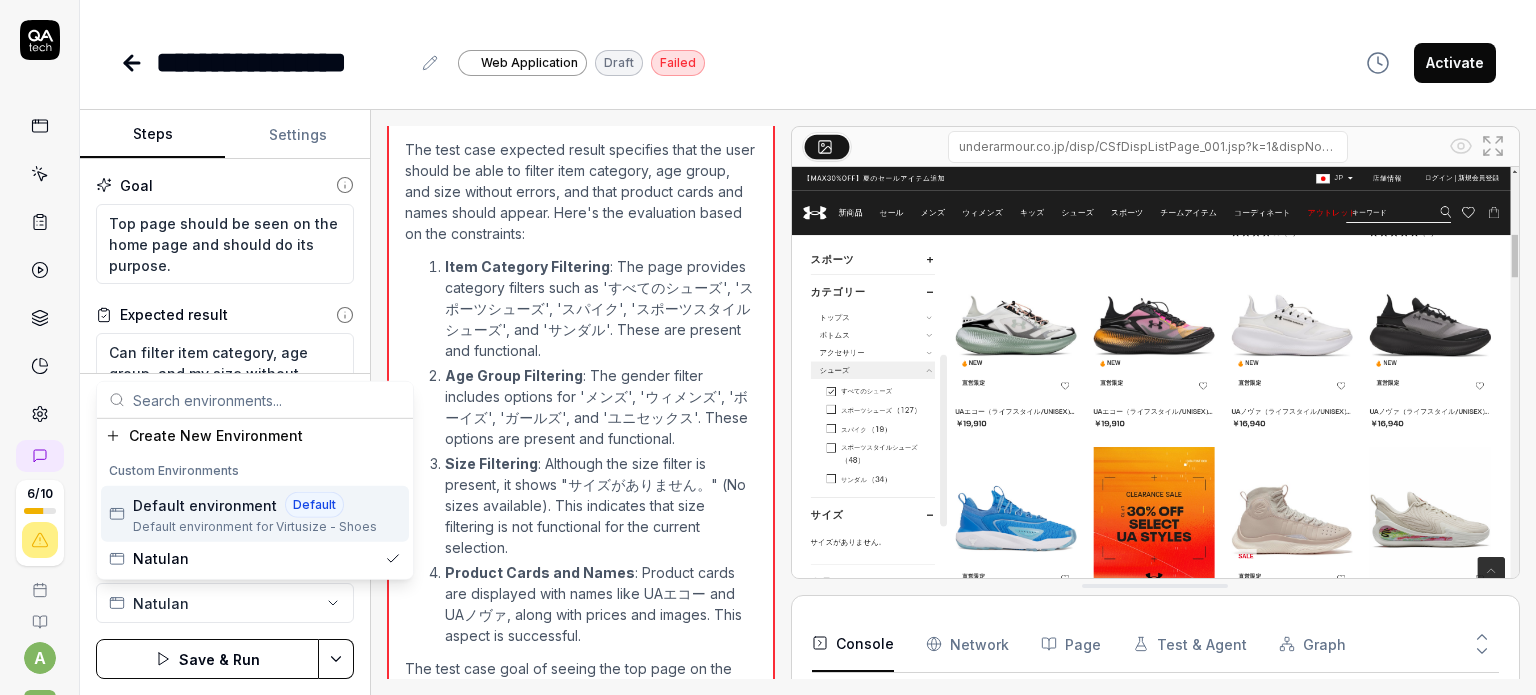click on "Custom Environments Default environment Default Default environment for Virtusize - Shoes Natulan" at bounding box center (255, 515) 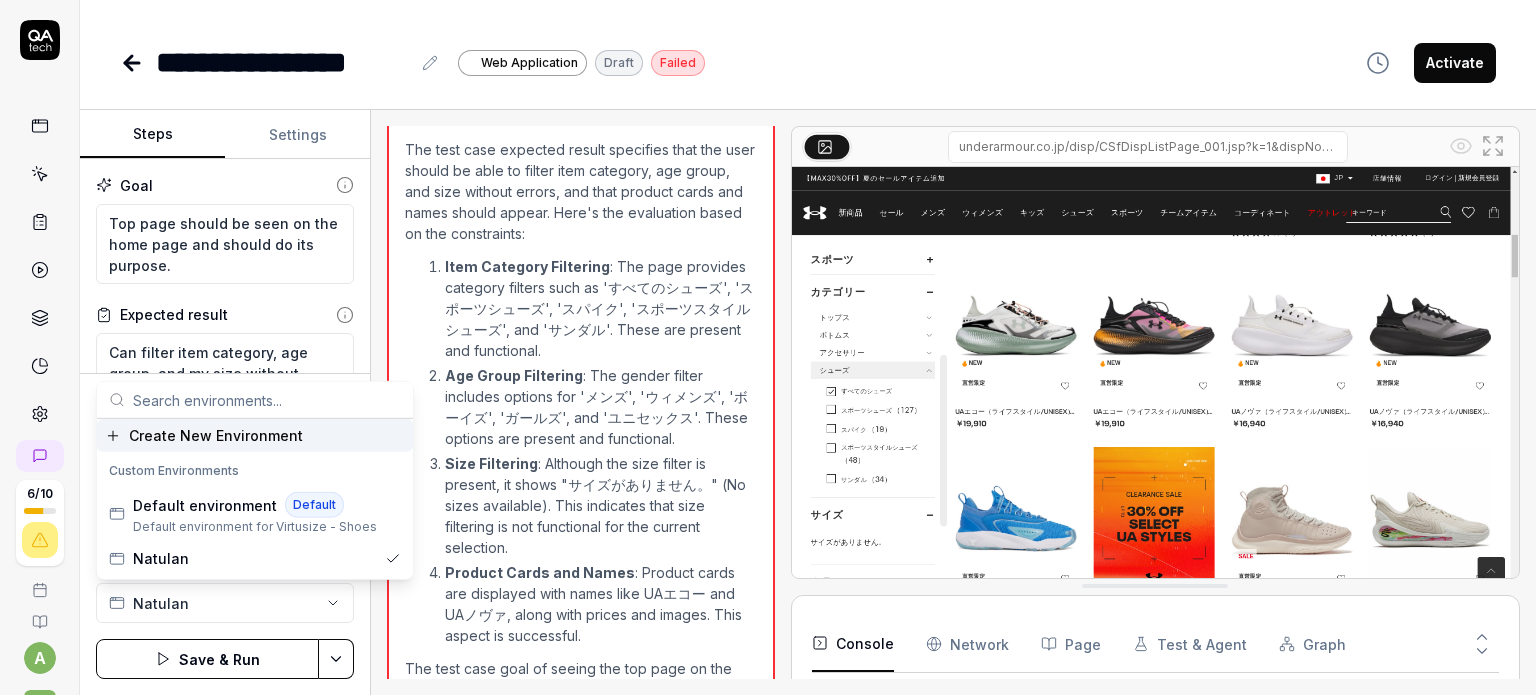 click on "Create New Environment" at bounding box center [255, 435] 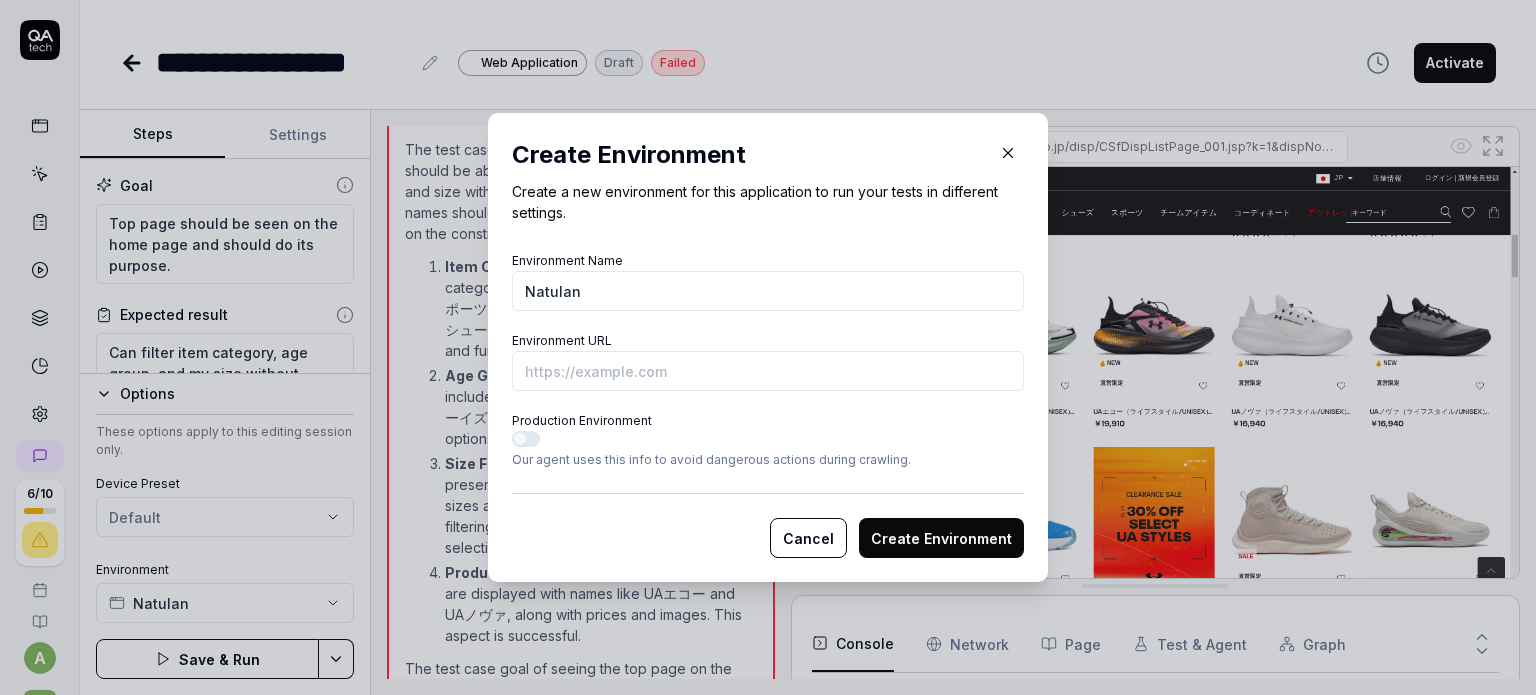 type on "Natulan" 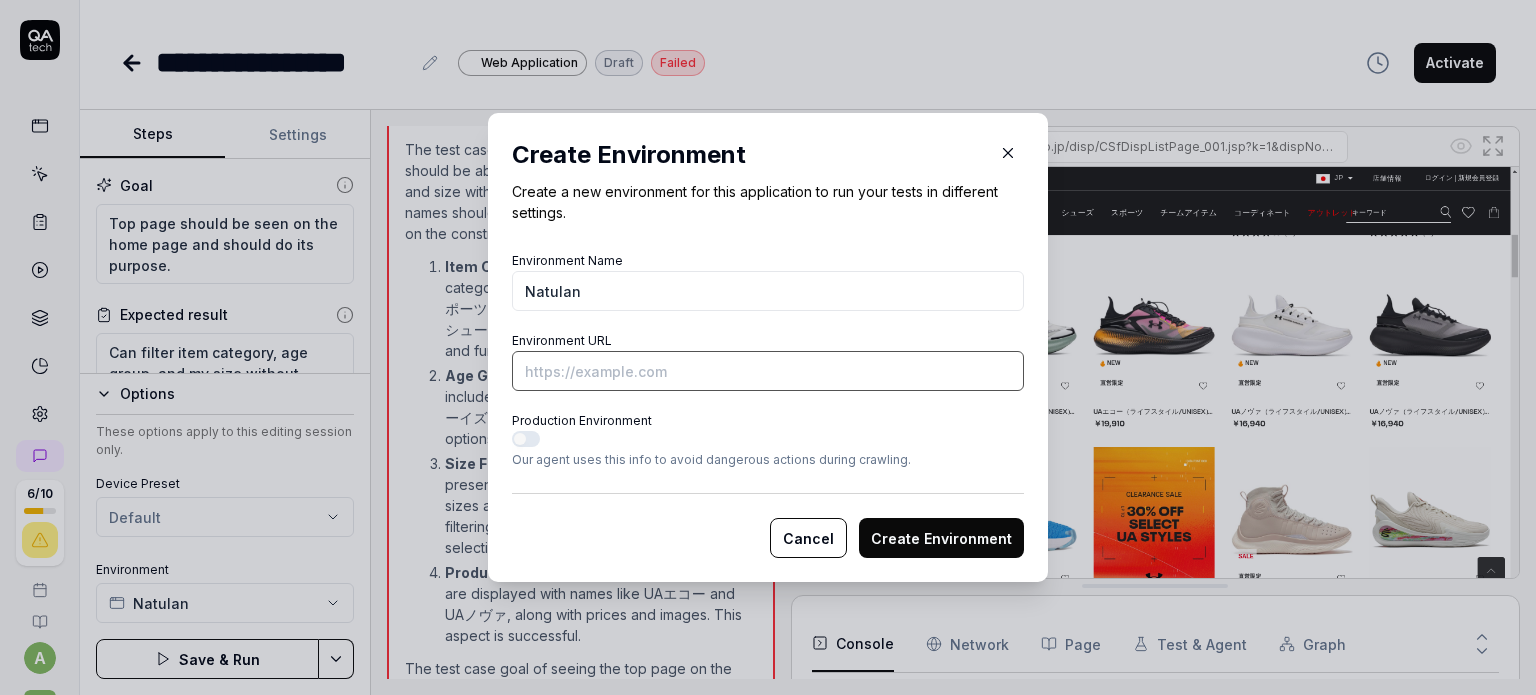 click on "Environment URL" at bounding box center [768, 371] 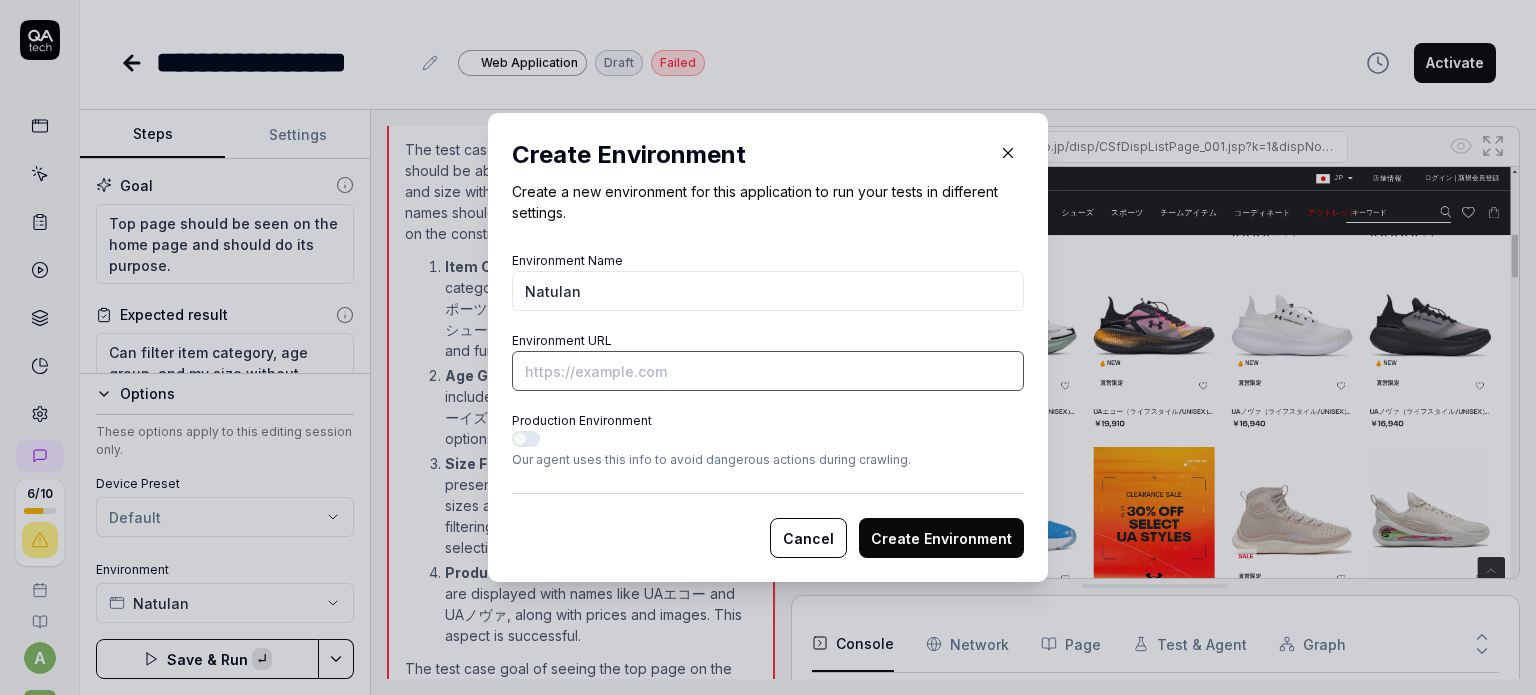 paste on "https://natulan.jp/?vs-test" 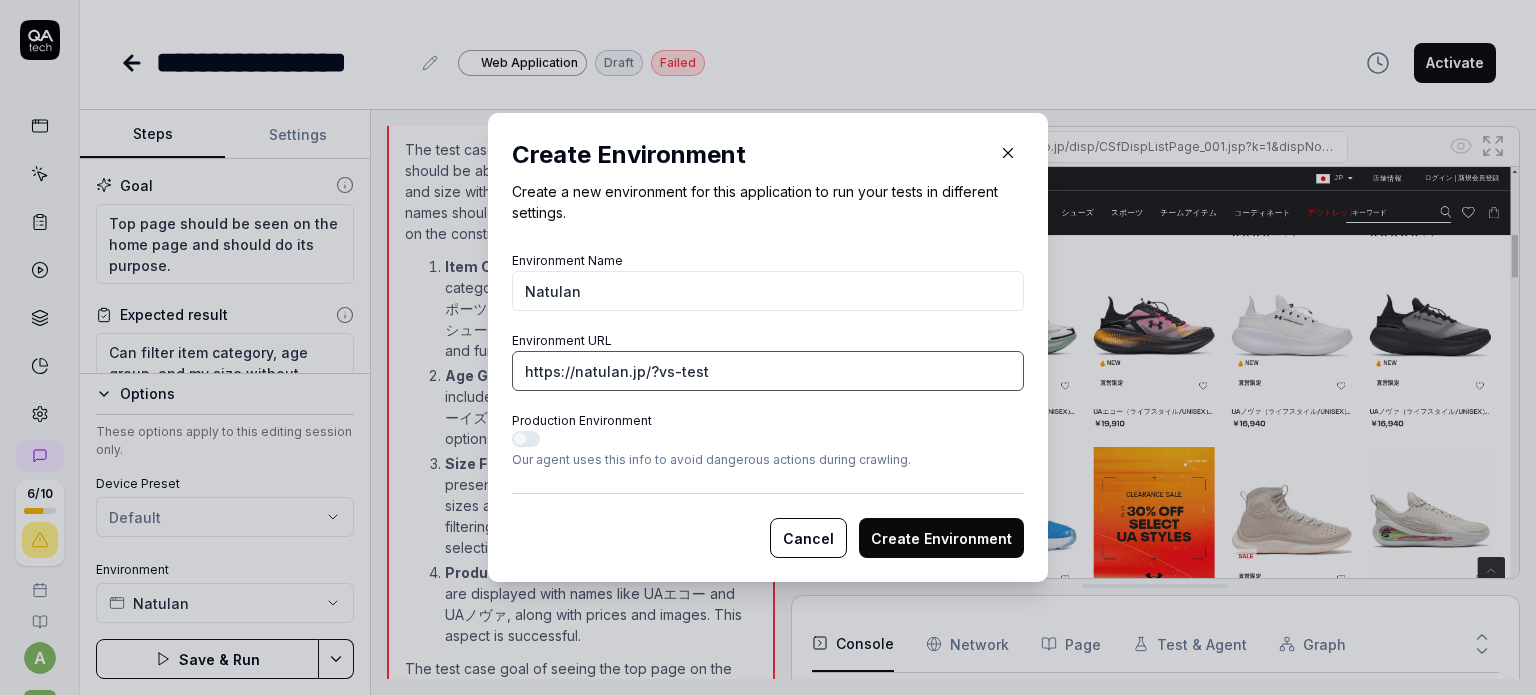 type on "https://natulan.jp/?vs-test" 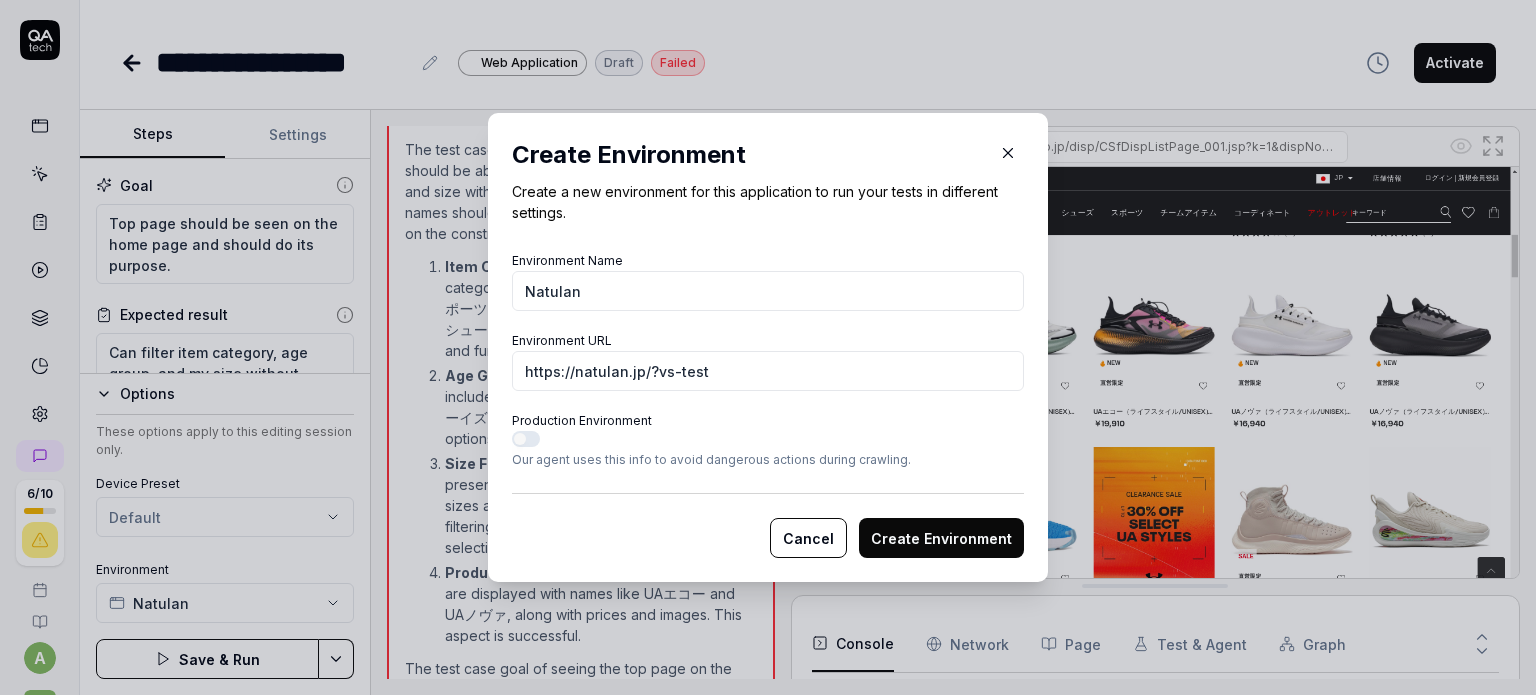 click on "Create Environment" at bounding box center [941, 538] 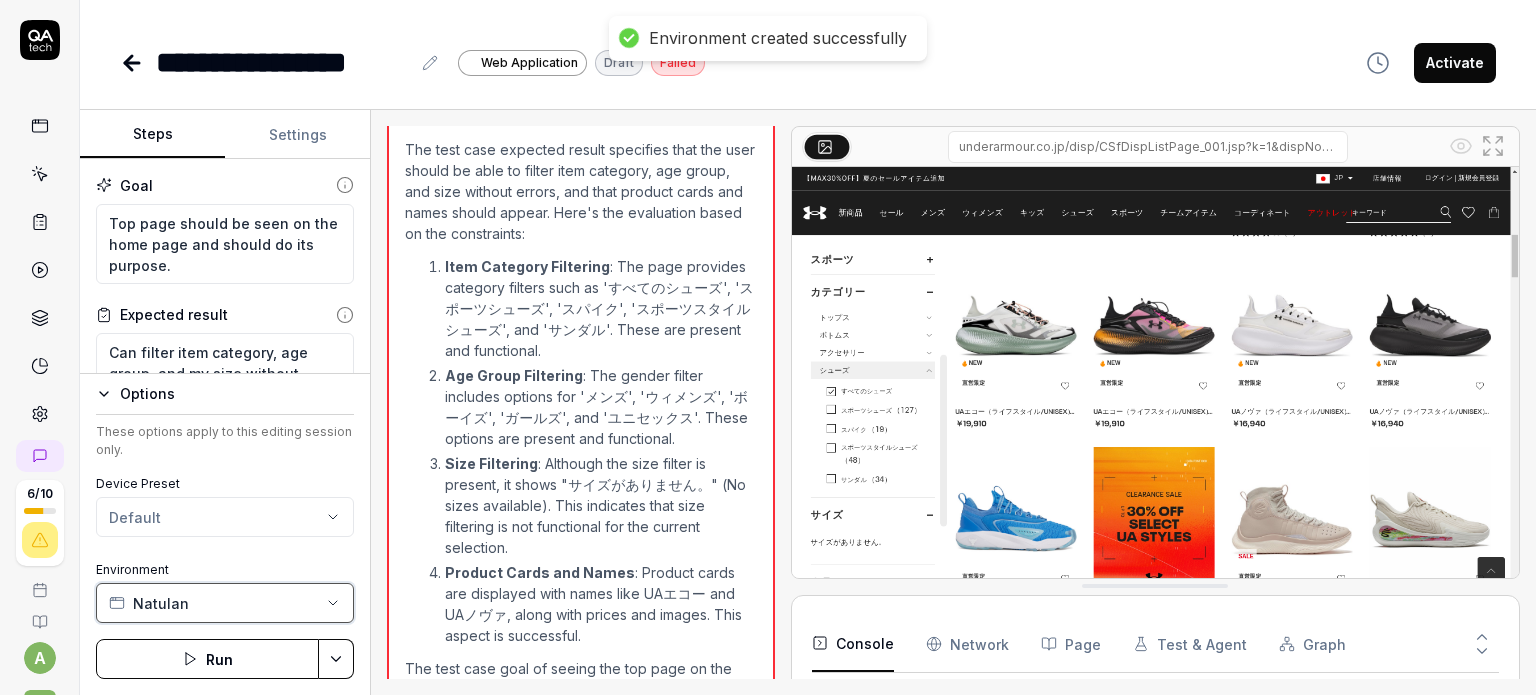 click on "Natulan" at bounding box center [225, 603] 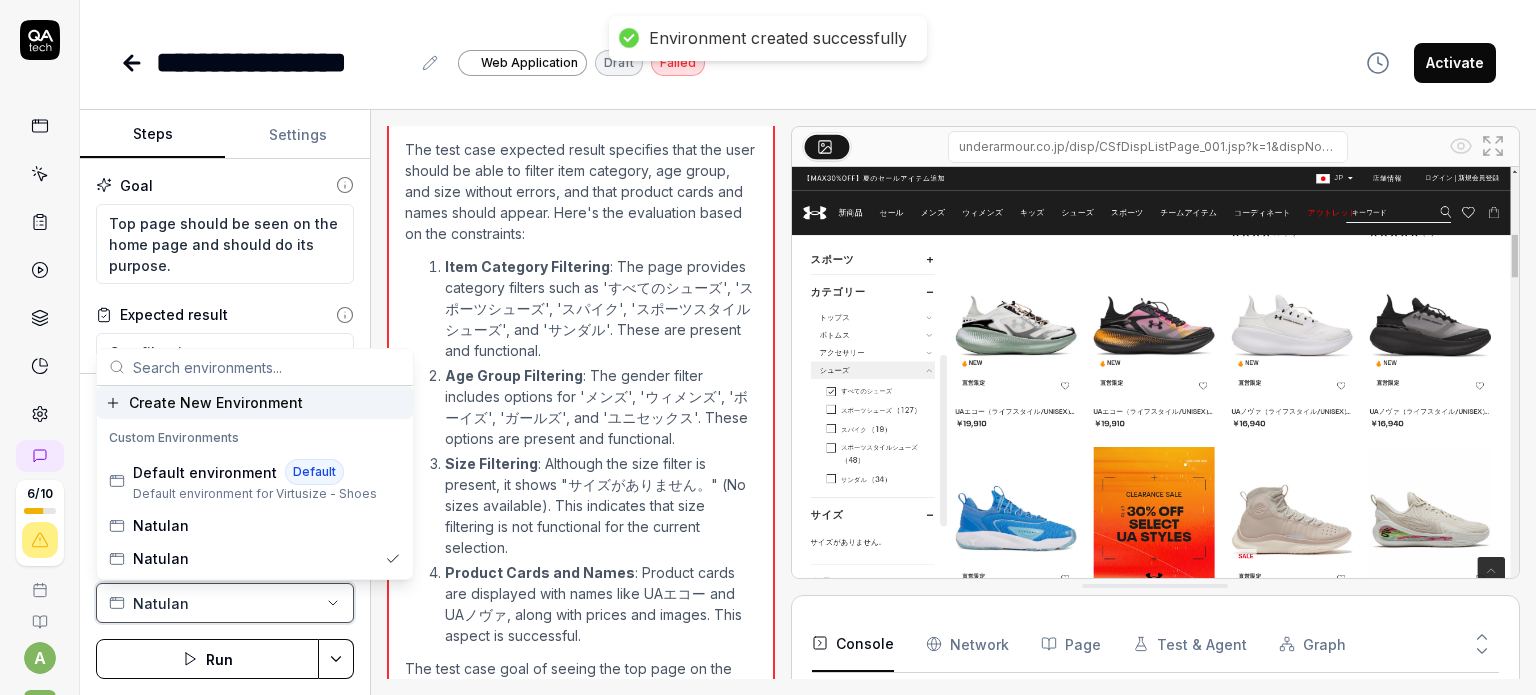click on "Natulan" at bounding box center (225, 603) 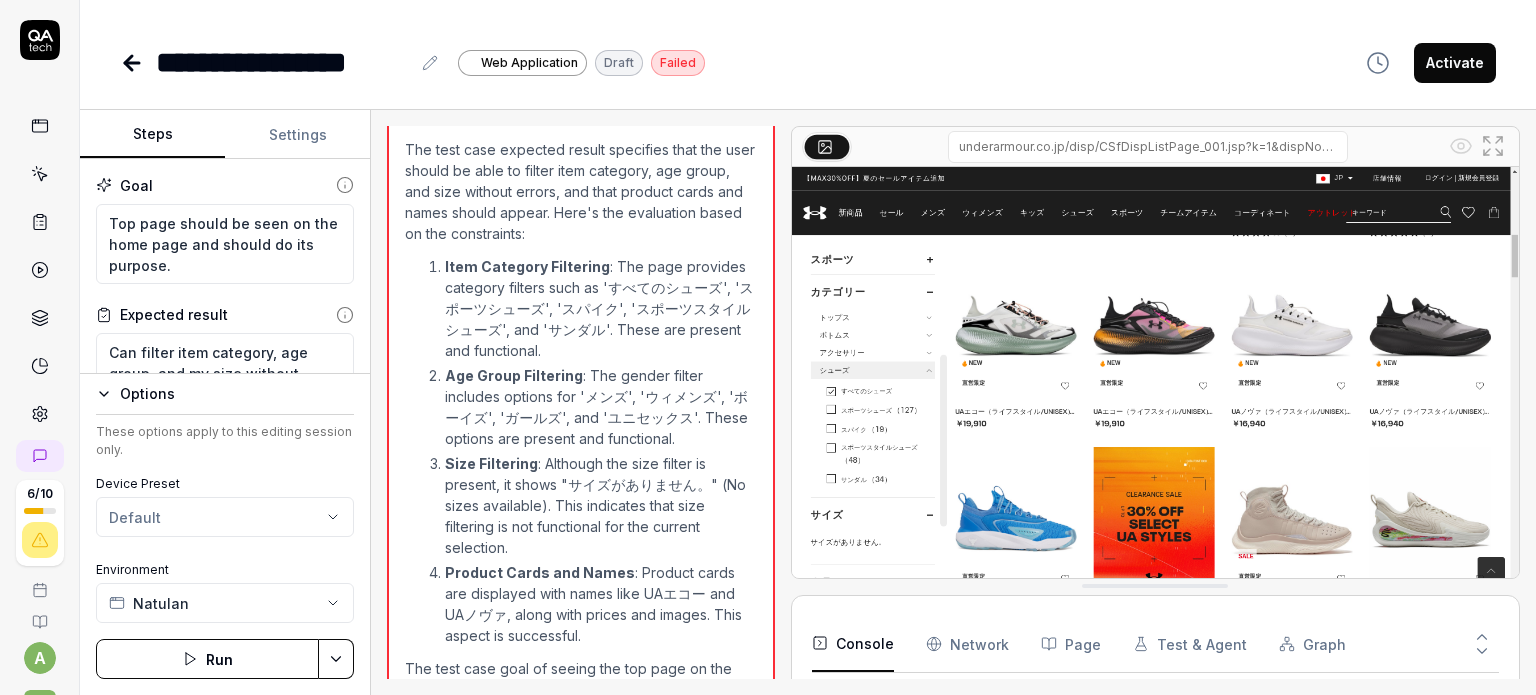 click on "Run" at bounding box center (207, 659) 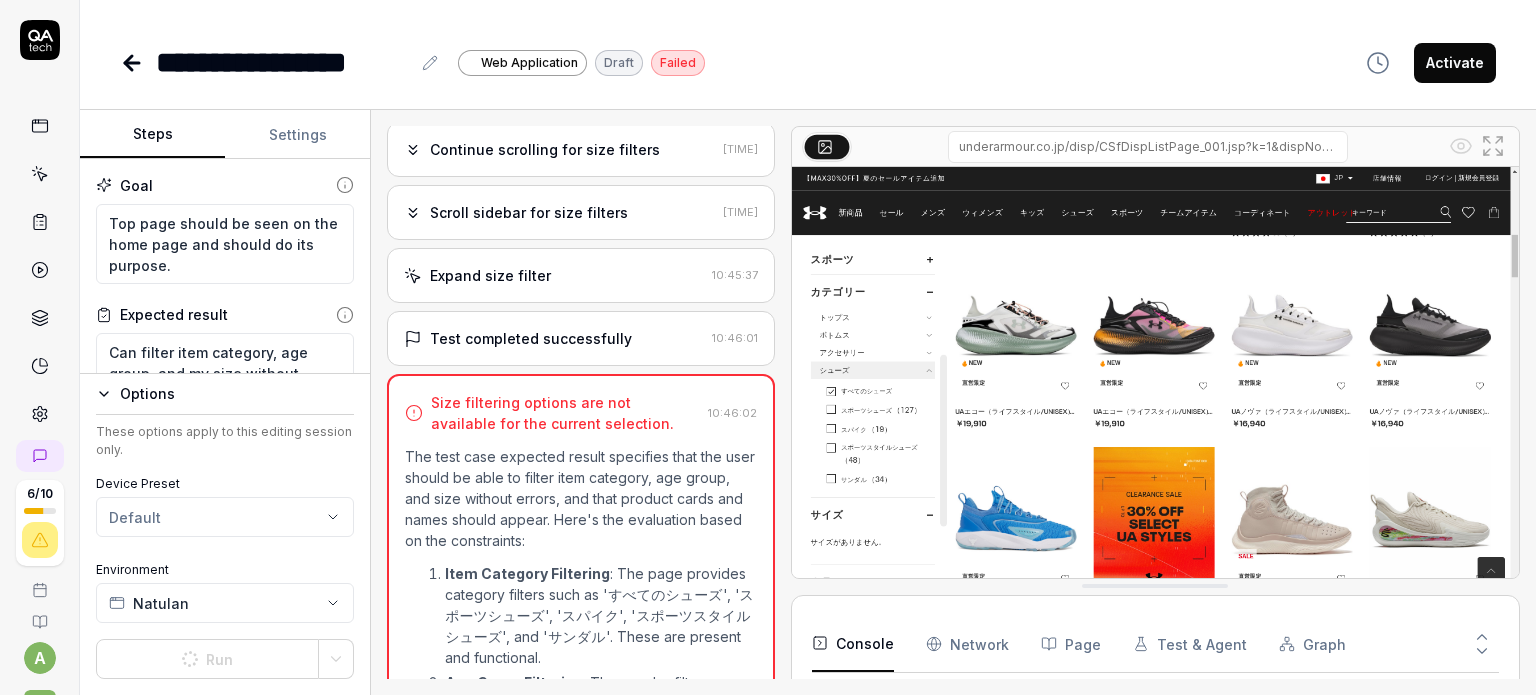 scroll, scrollTop: 200, scrollLeft: 0, axis: vertical 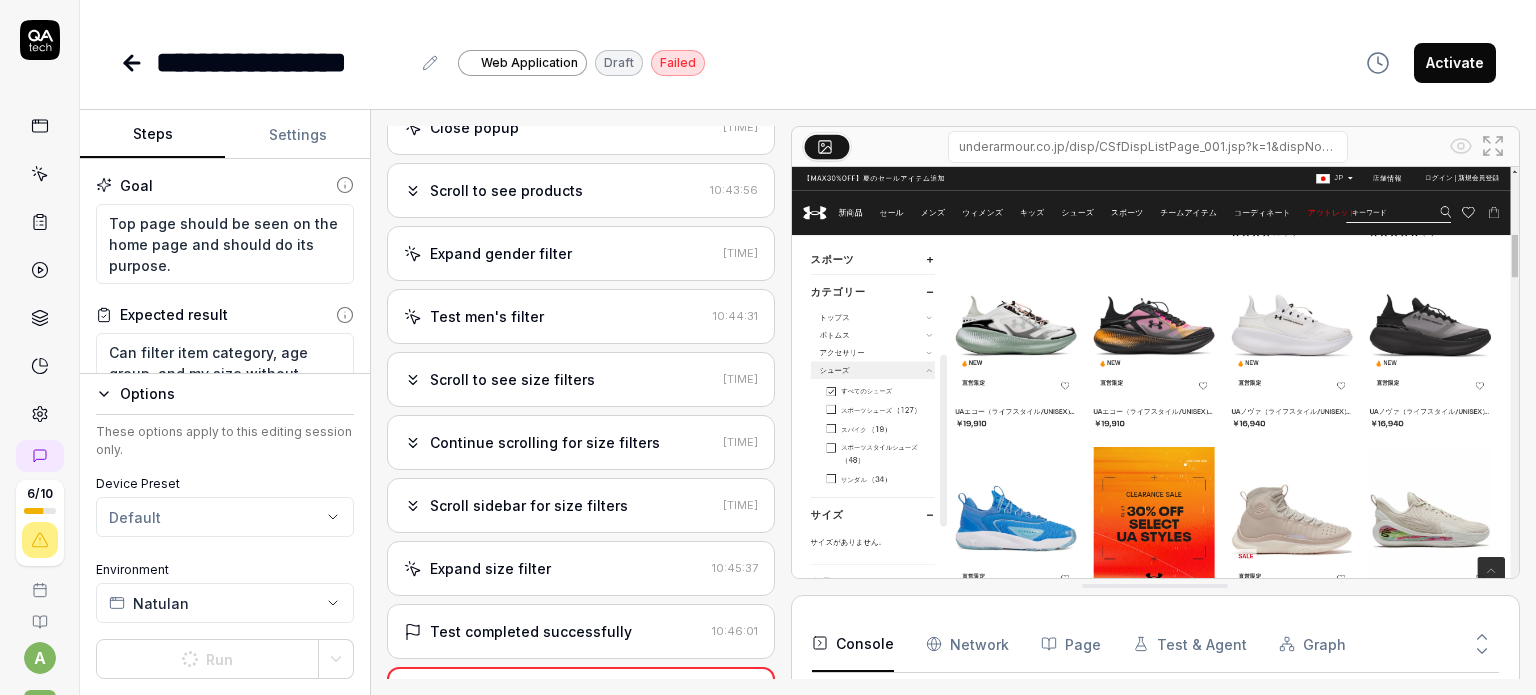 click on "Activate" at bounding box center [1455, 63] 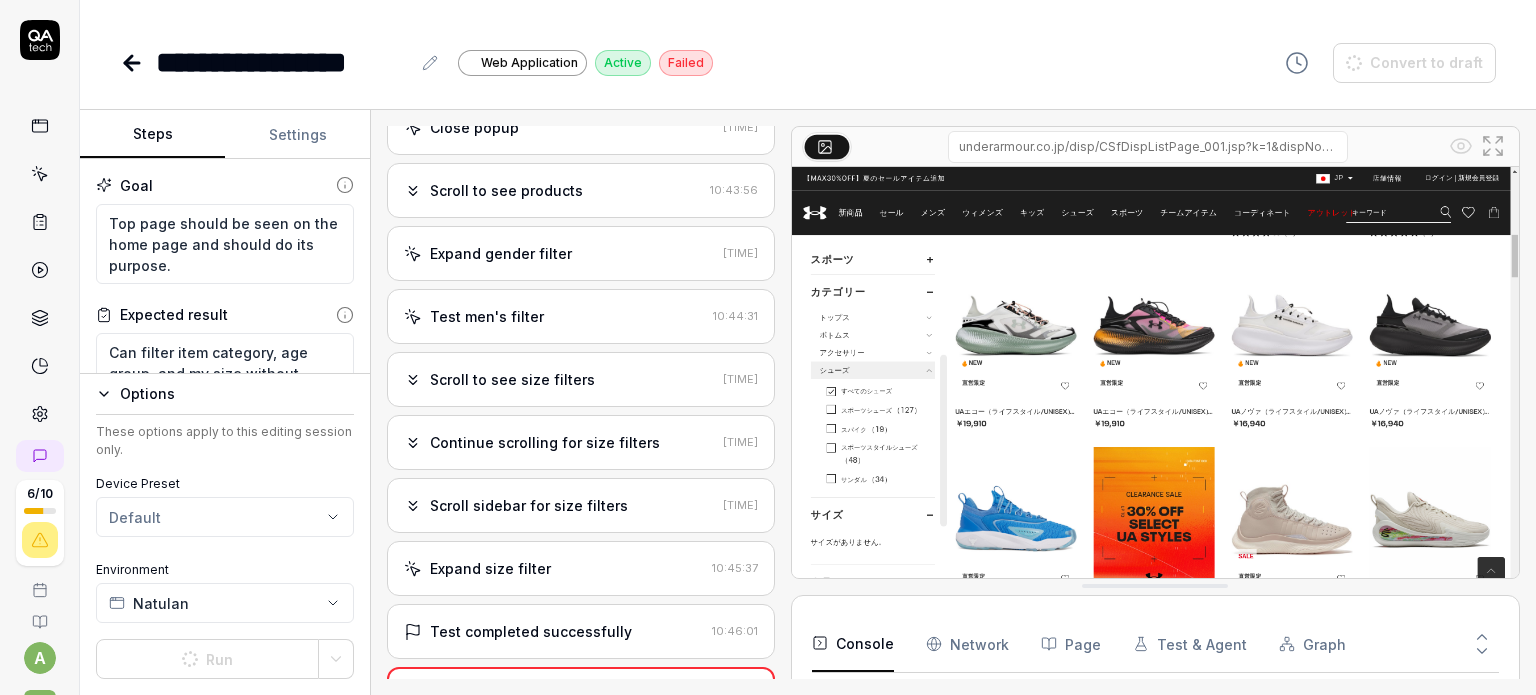 type on "*" 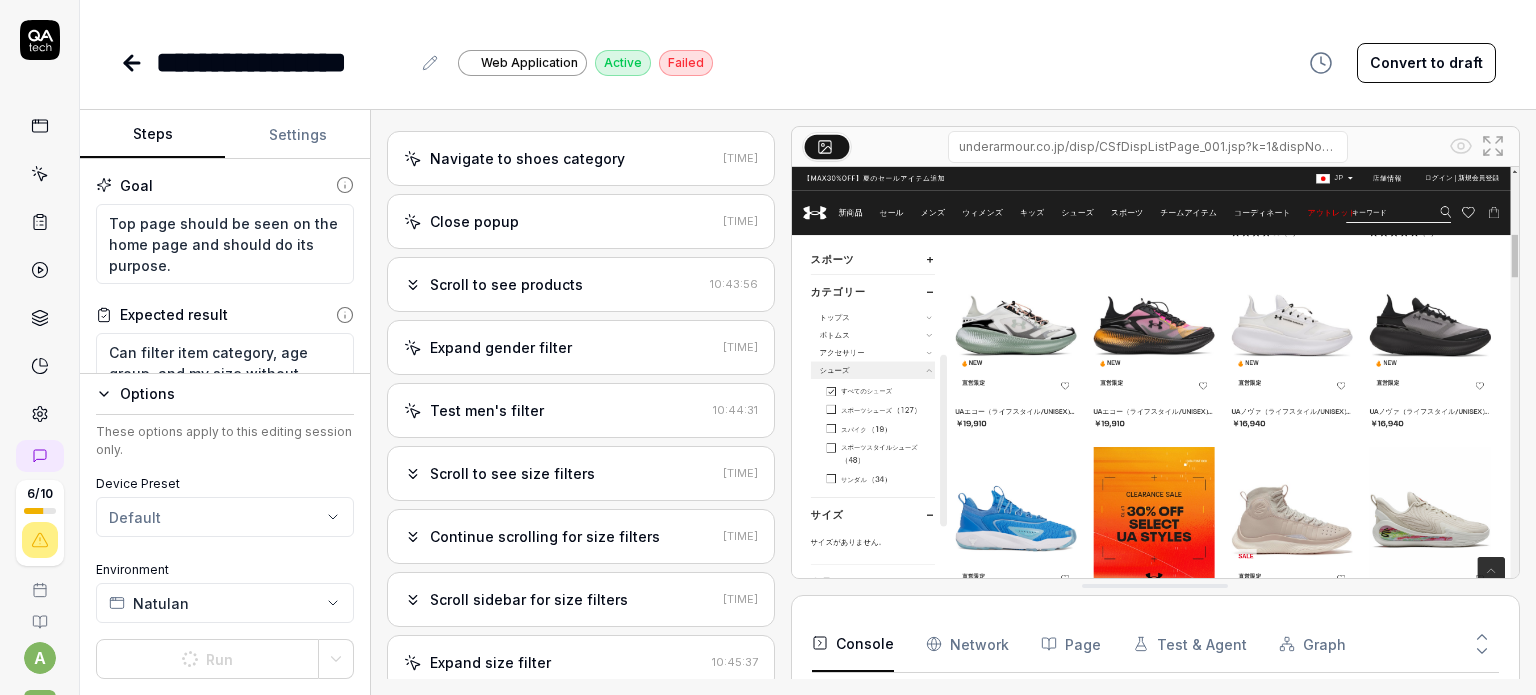 scroll, scrollTop: 0, scrollLeft: 0, axis: both 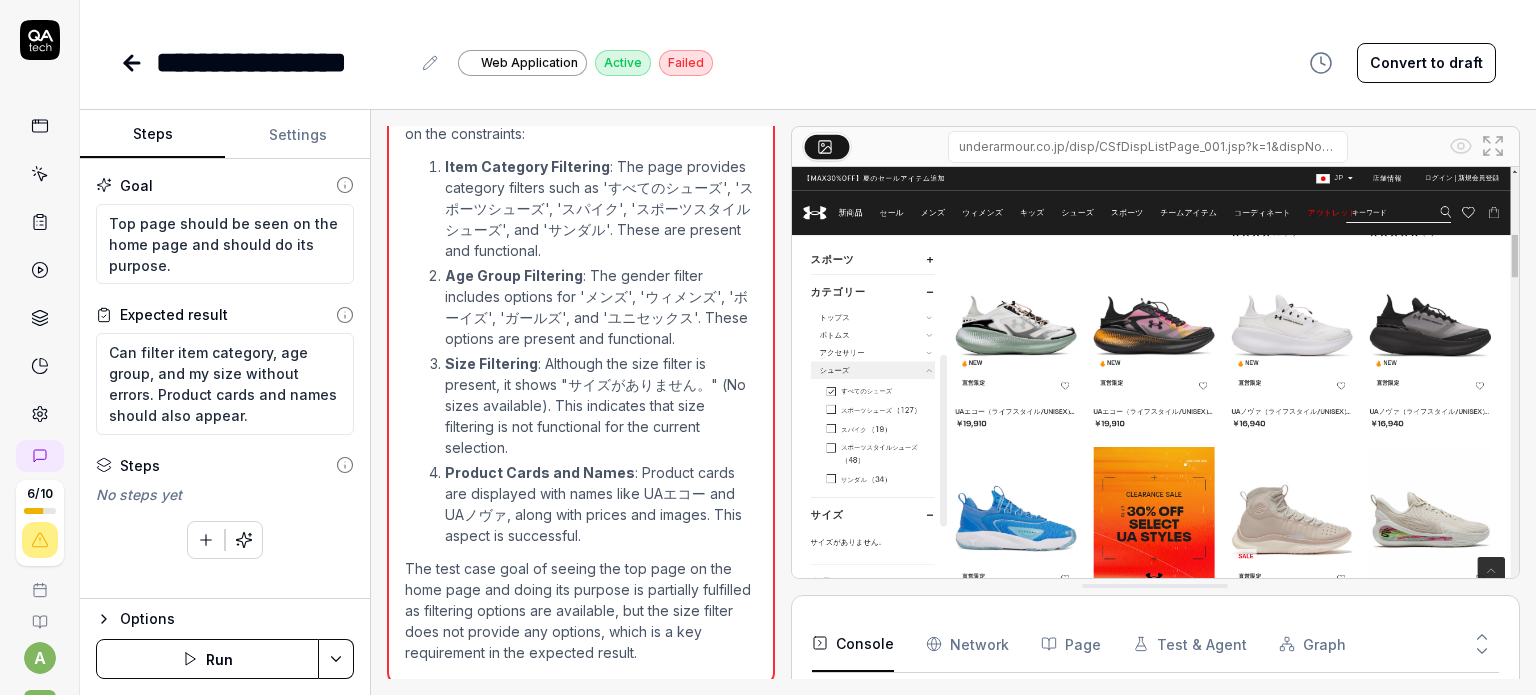 click on "Options" at bounding box center [237, 619] 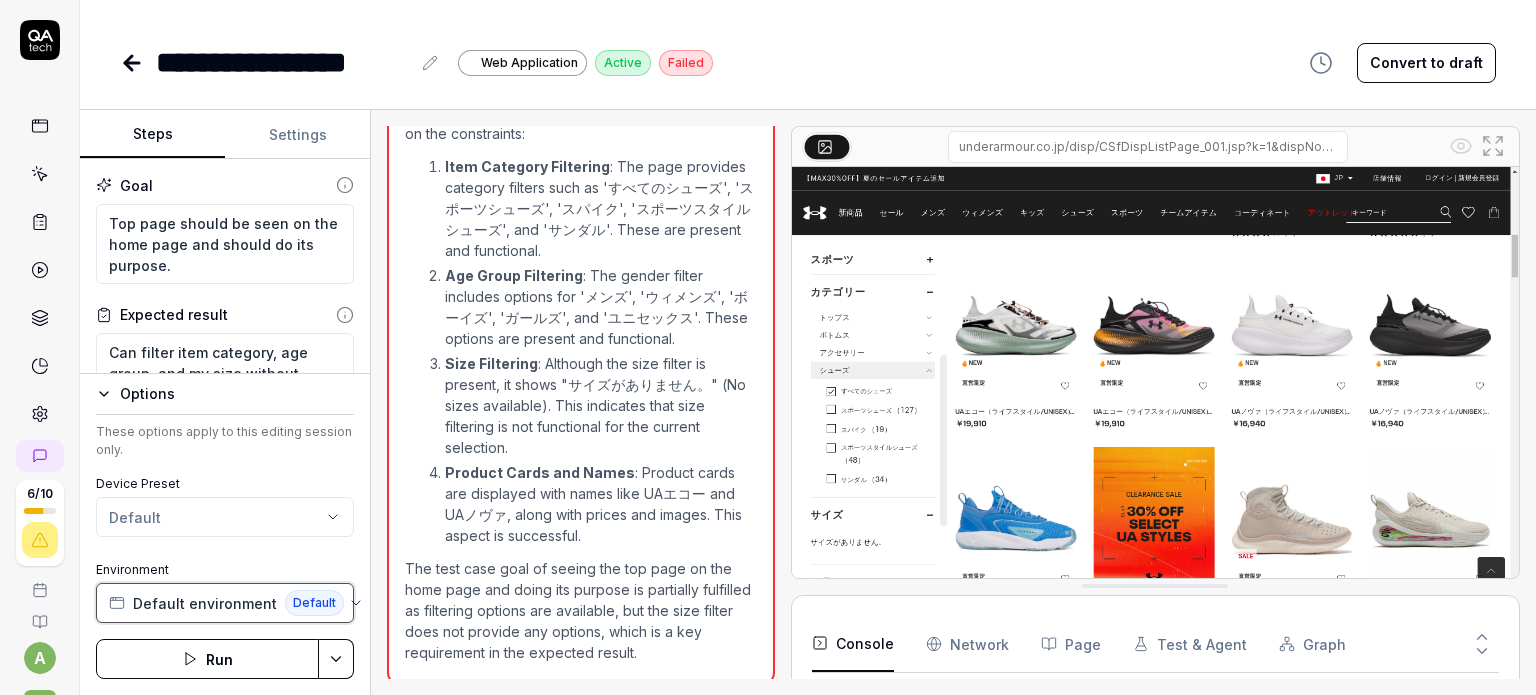 click on "Default environment" at bounding box center (205, 603) 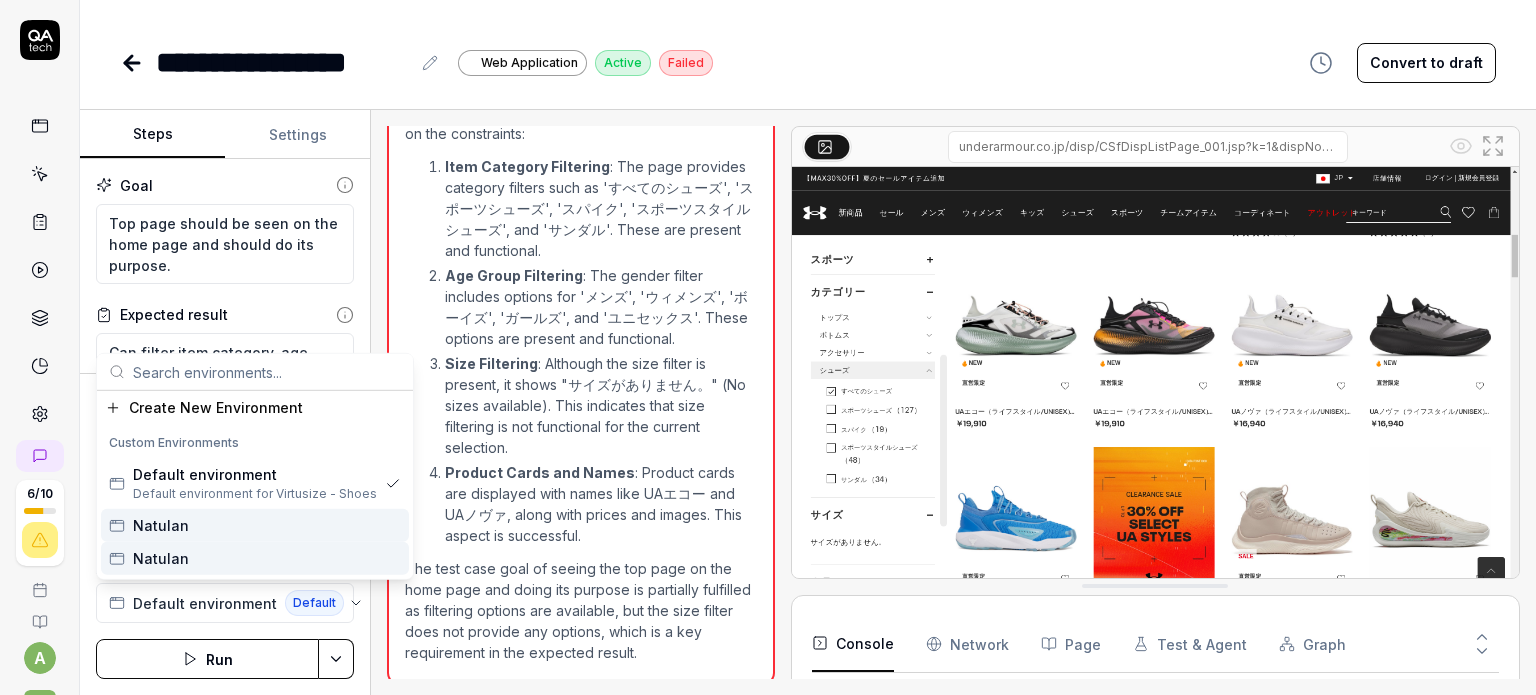 click on "Natulan" at bounding box center (161, 558) 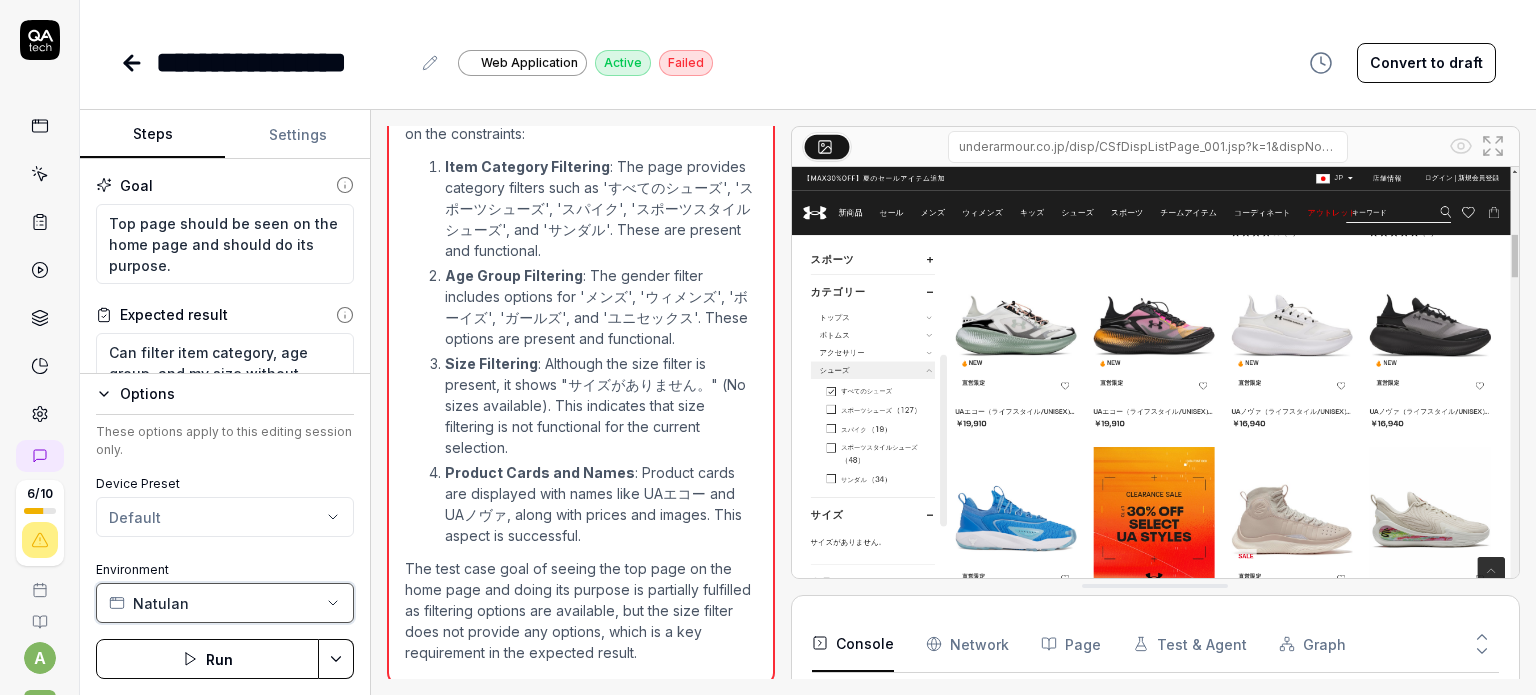 click on "Natulan" at bounding box center [161, 603] 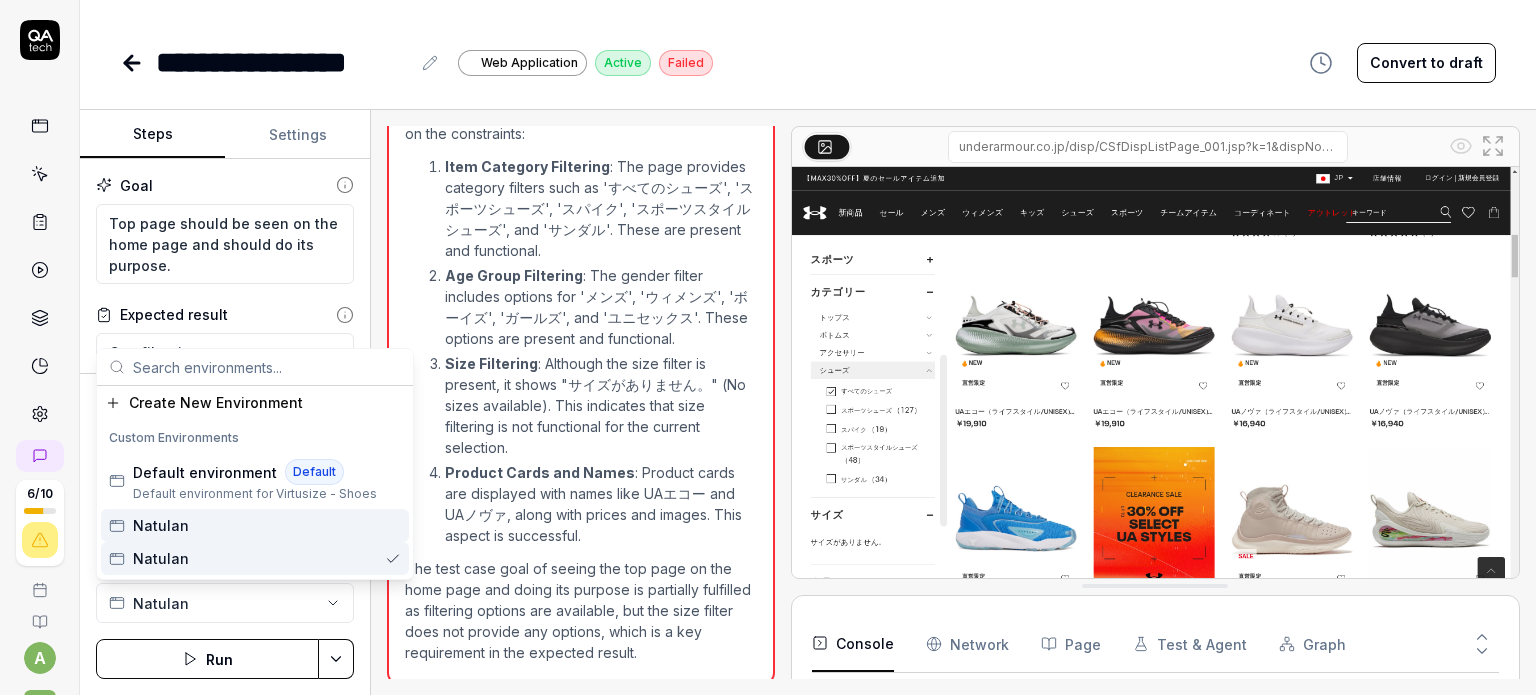 click on "Natulan" at bounding box center (255, 558) 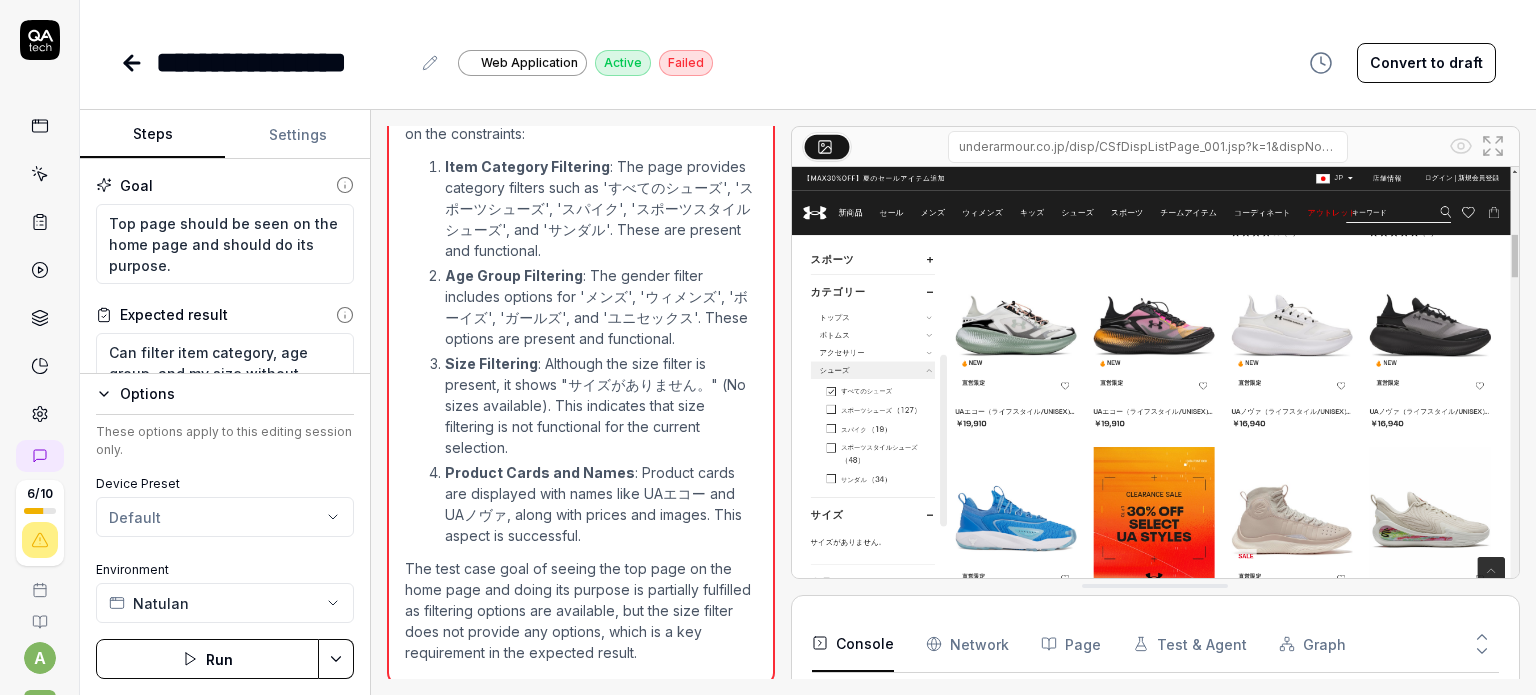 click 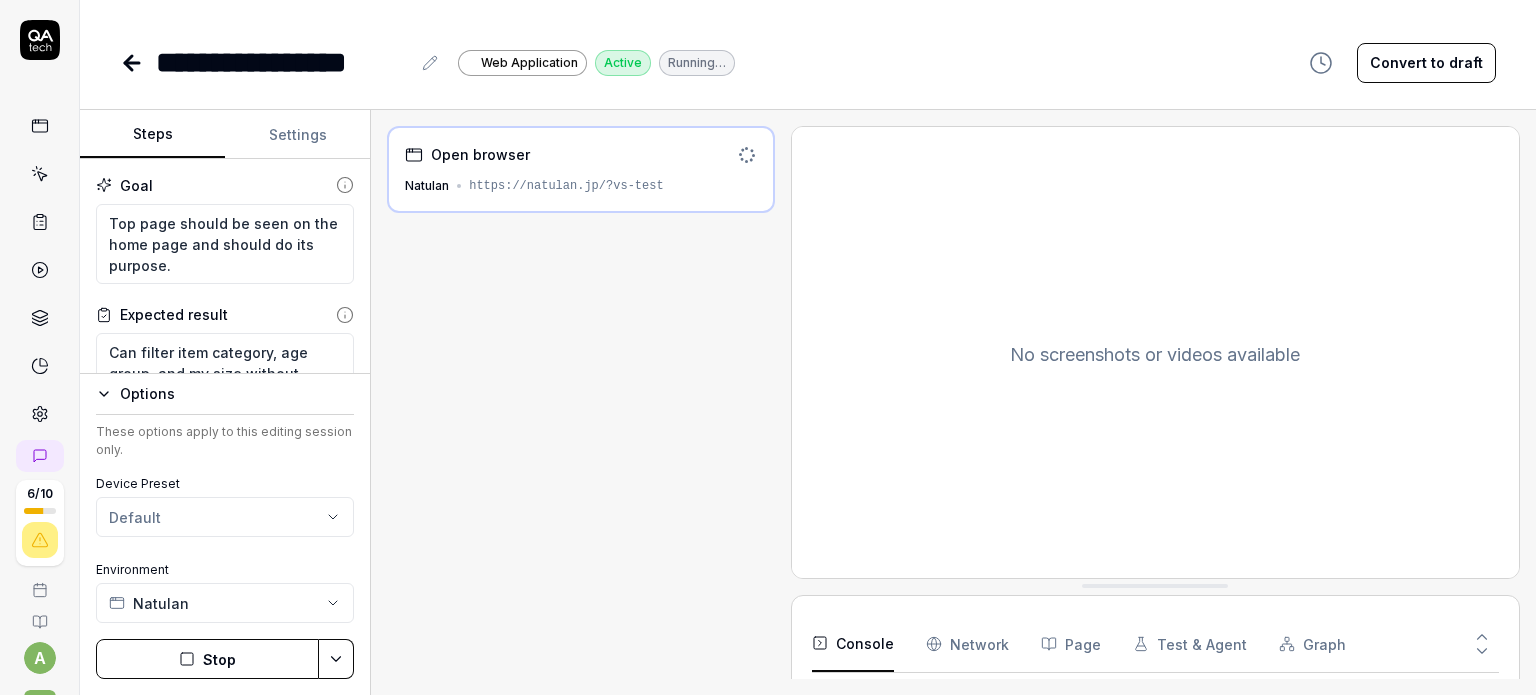 scroll, scrollTop: 72, scrollLeft: 0, axis: vertical 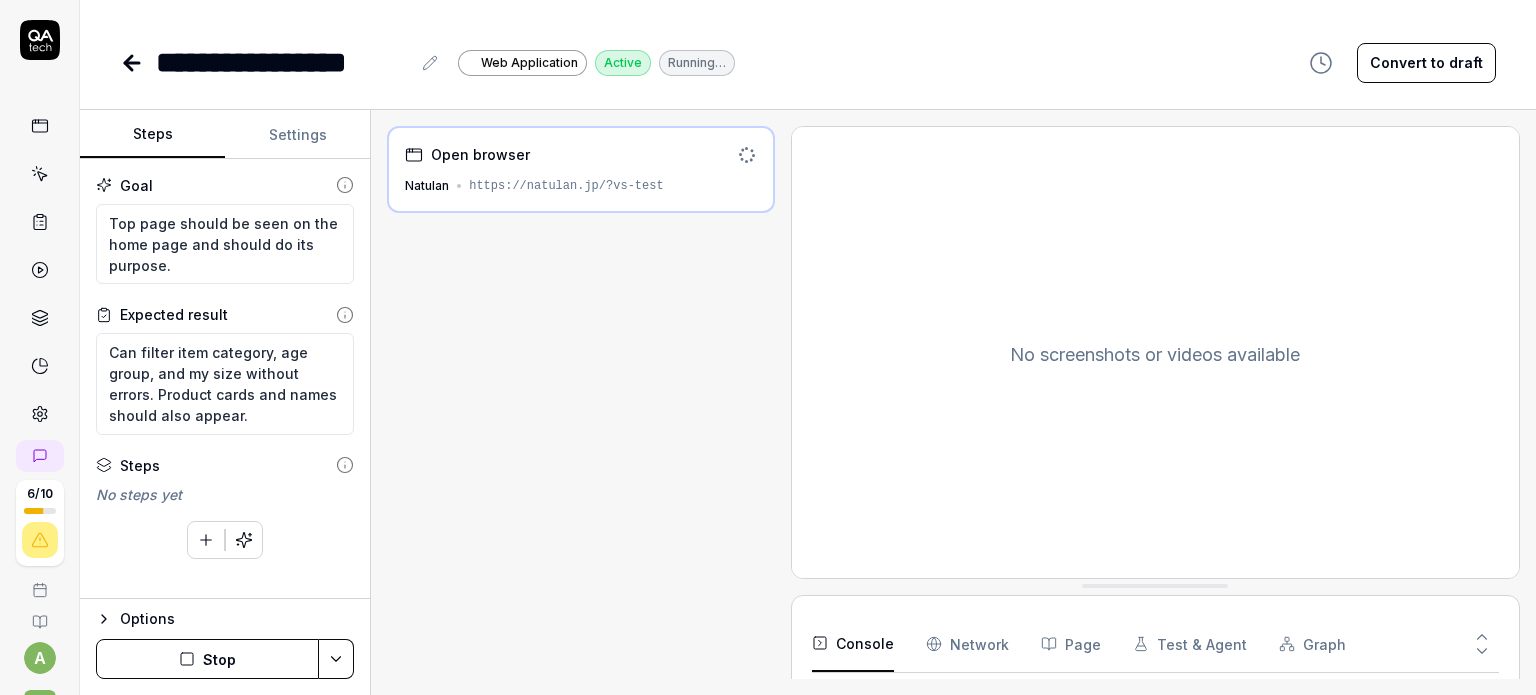click on "Open browser Natulan https://natulan.jp/?vs-test" at bounding box center [581, 169] 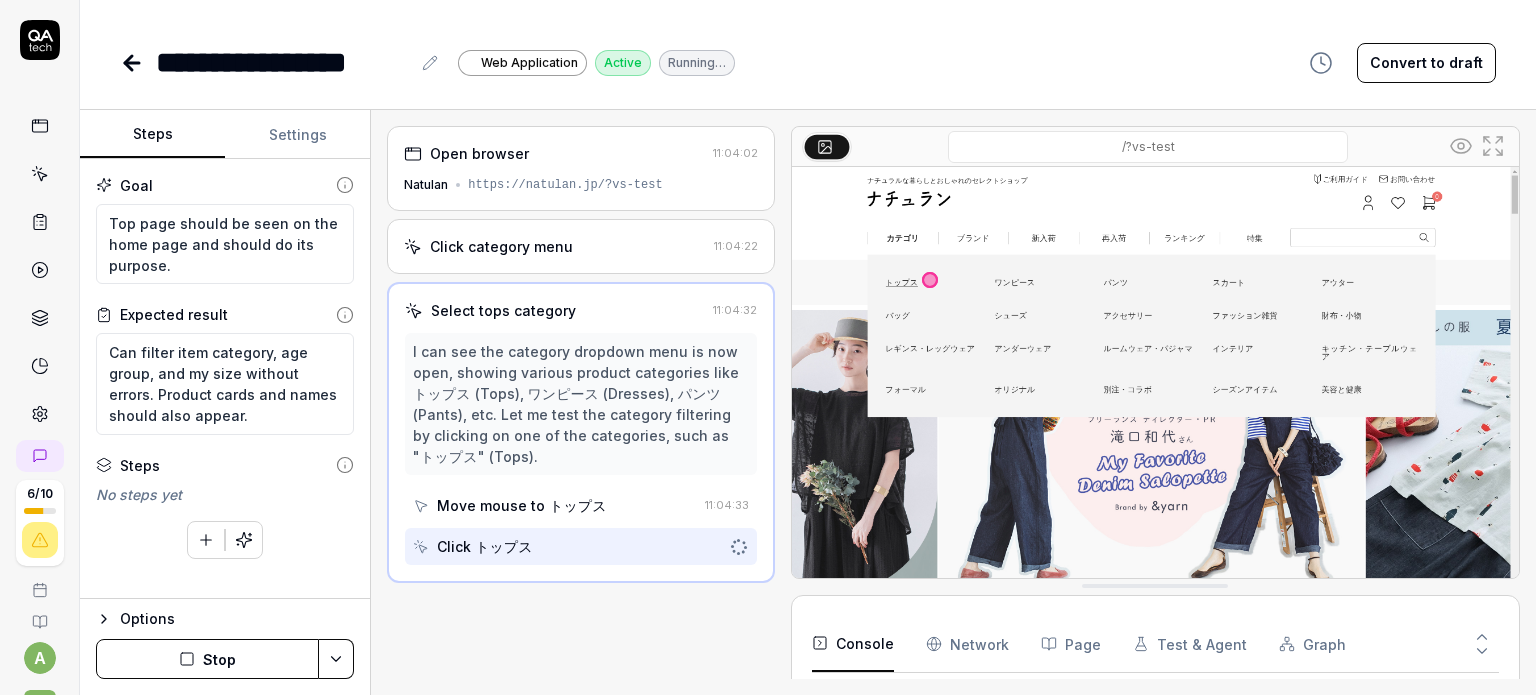 scroll, scrollTop: 252, scrollLeft: 0, axis: vertical 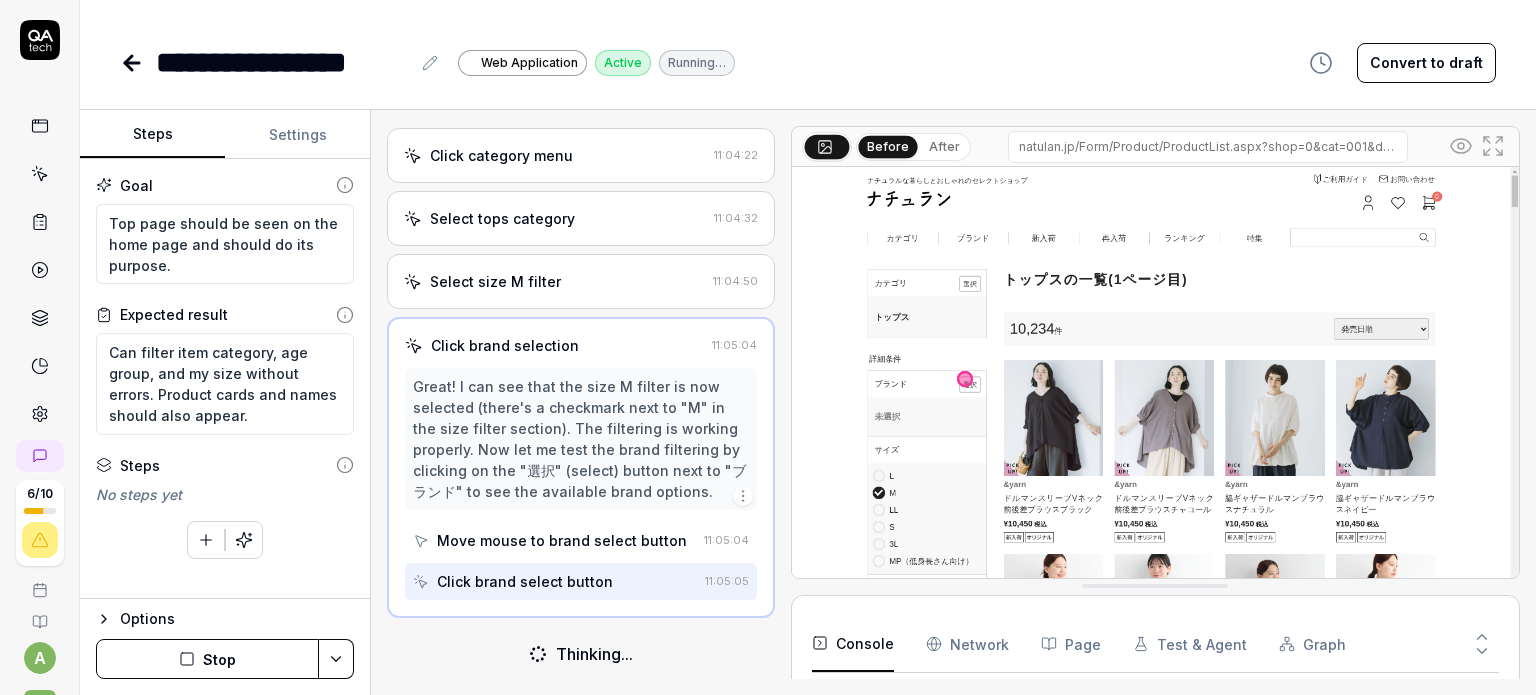 click on "Stop" at bounding box center [207, 659] 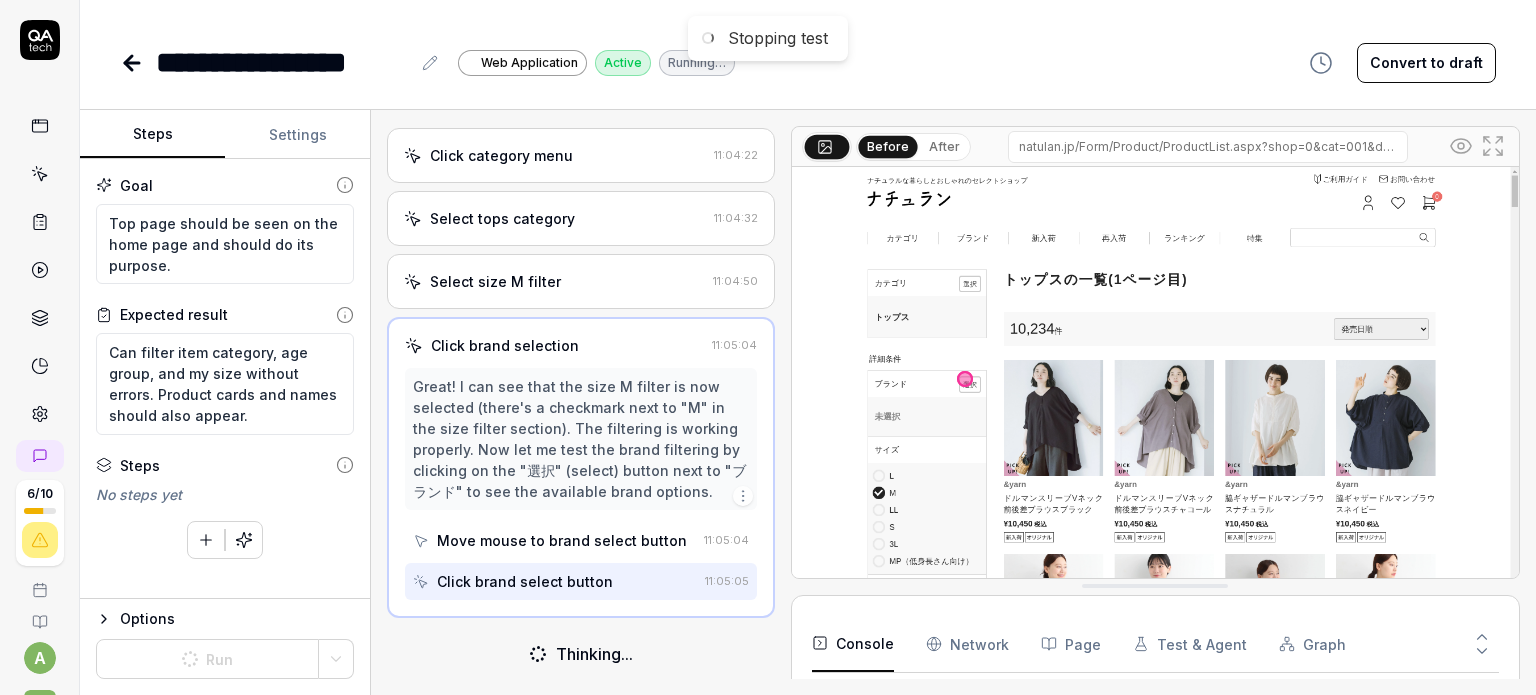 scroll, scrollTop: 2076, scrollLeft: 0, axis: vertical 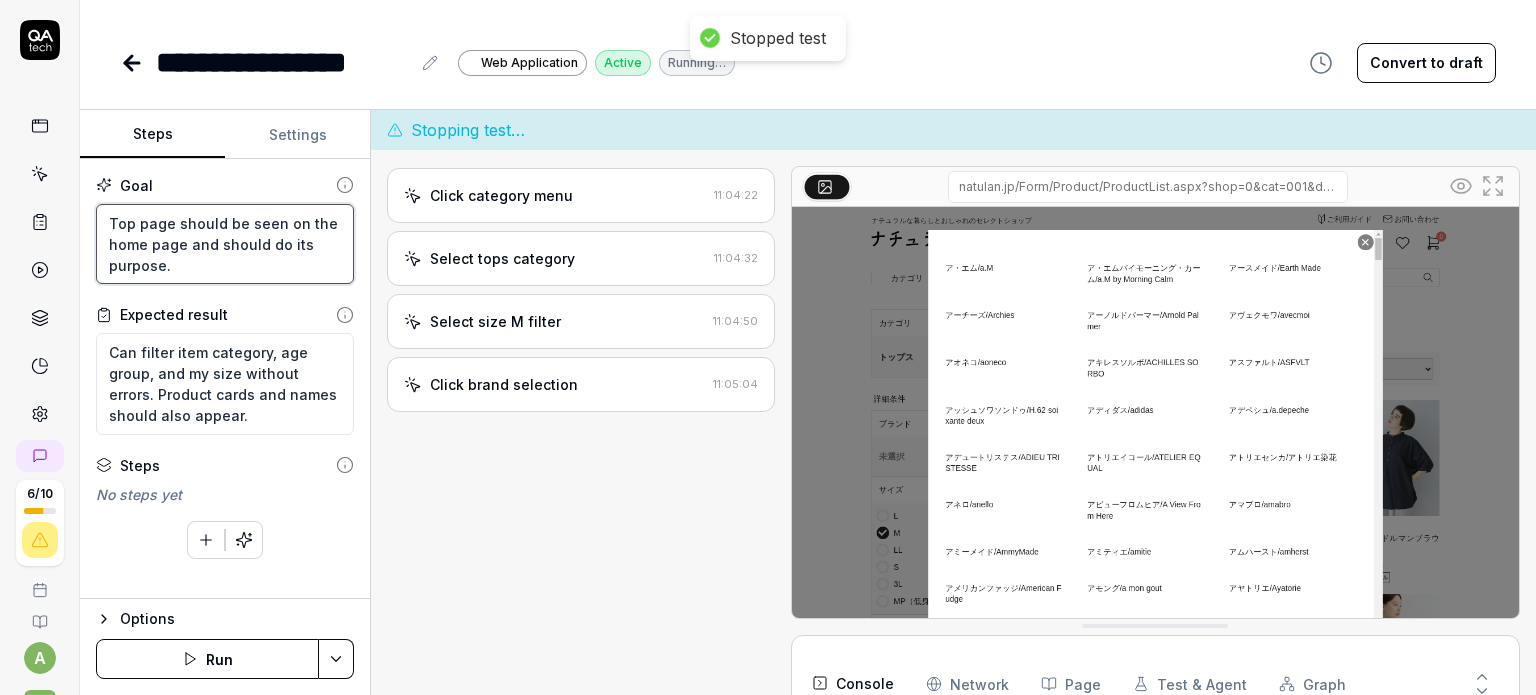 type on "*" 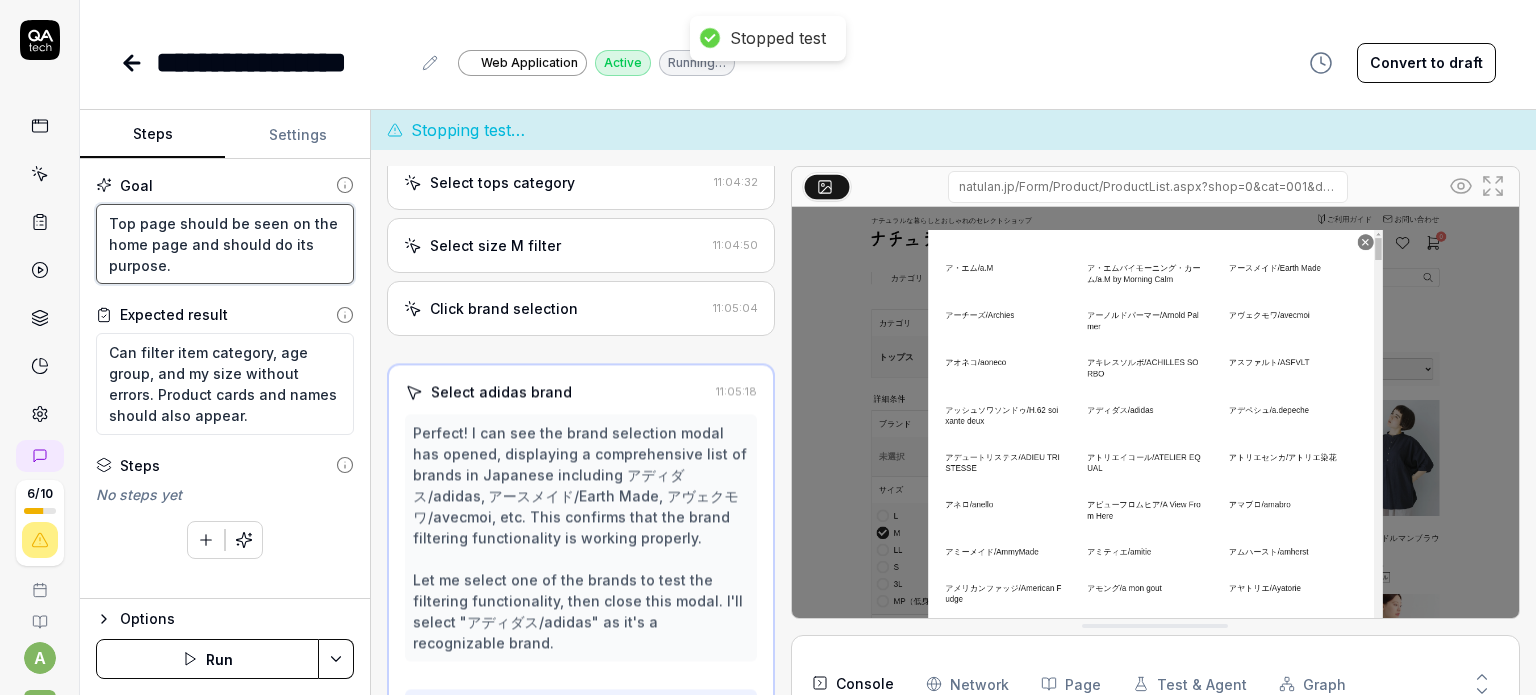 click on "Top page should be seen on the home page and should do its purpose." at bounding box center [225, 244] 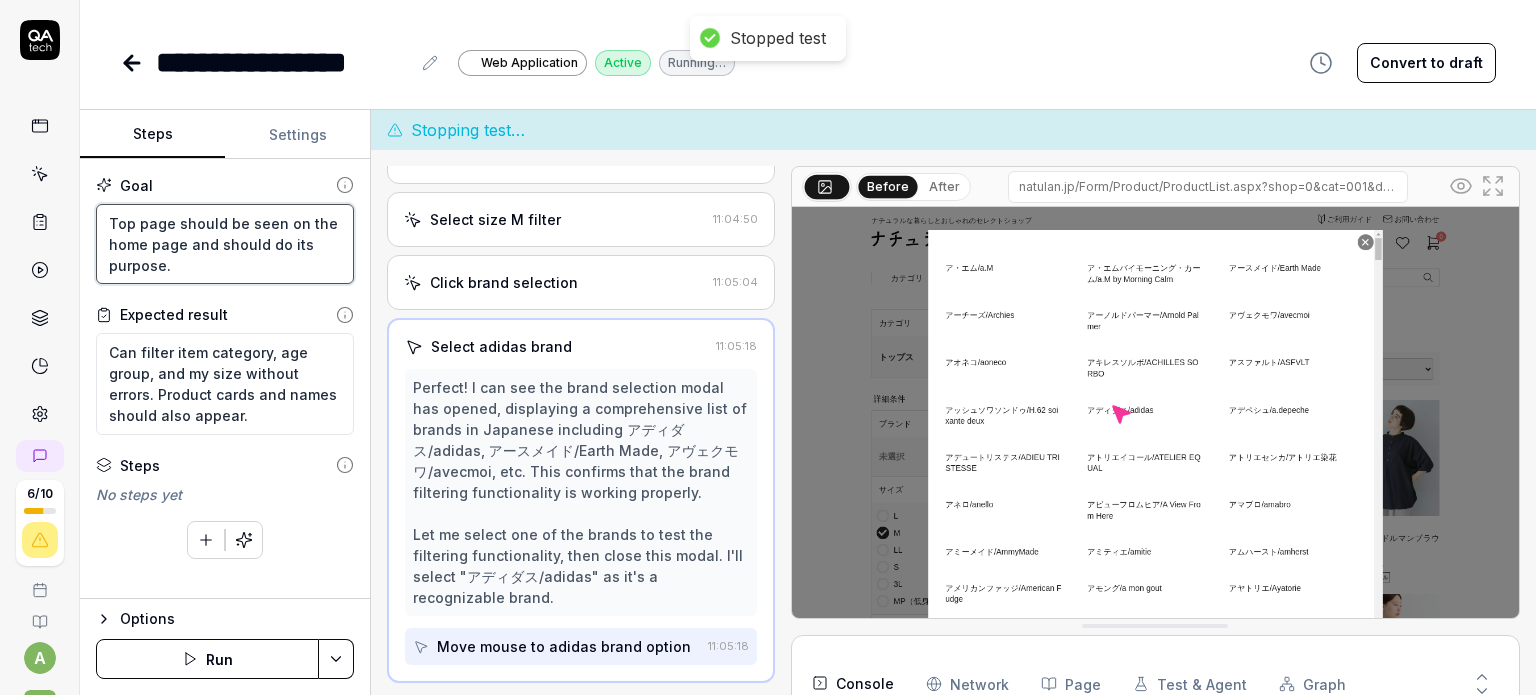 scroll, scrollTop: 179, scrollLeft: 0, axis: vertical 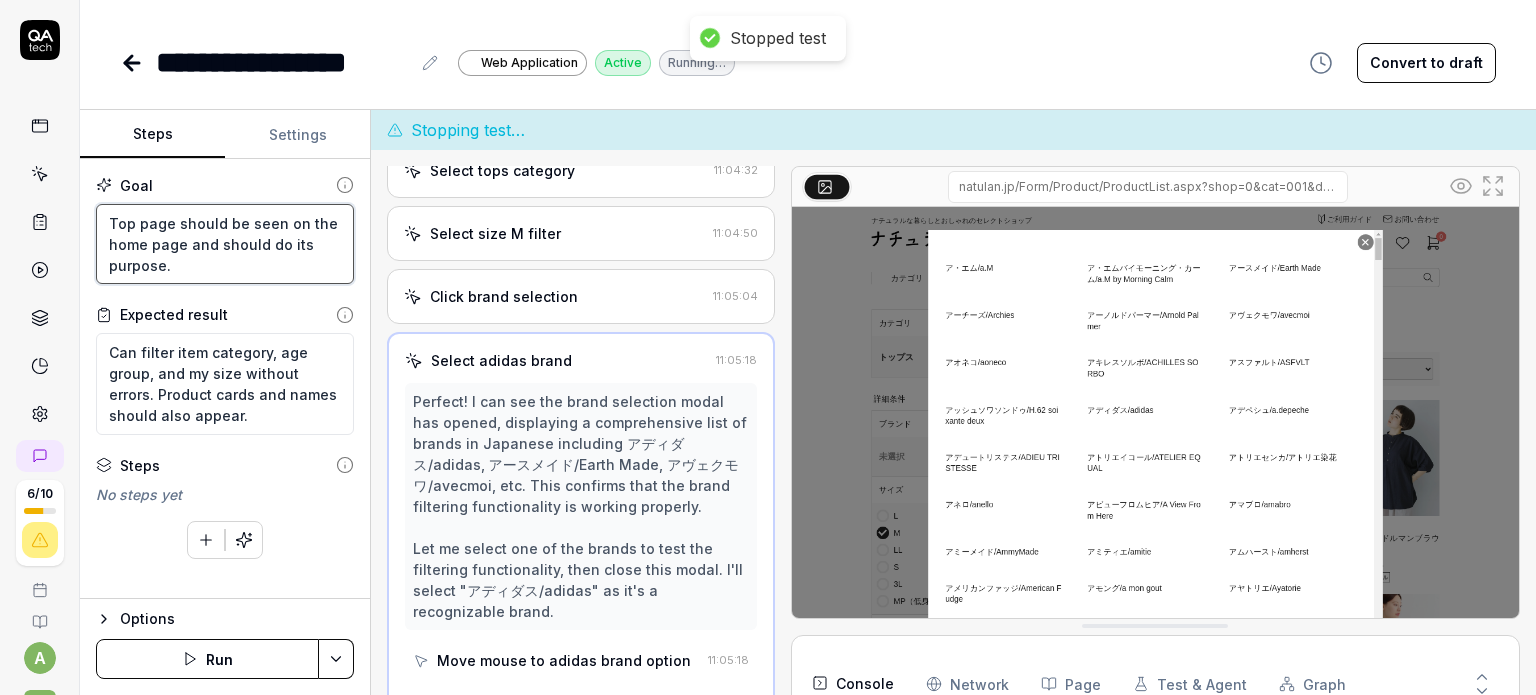 drag, startPoint x: 176, startPoint y: 220, endPoint x: 141, endPoint y: 227, distance: 35.69314 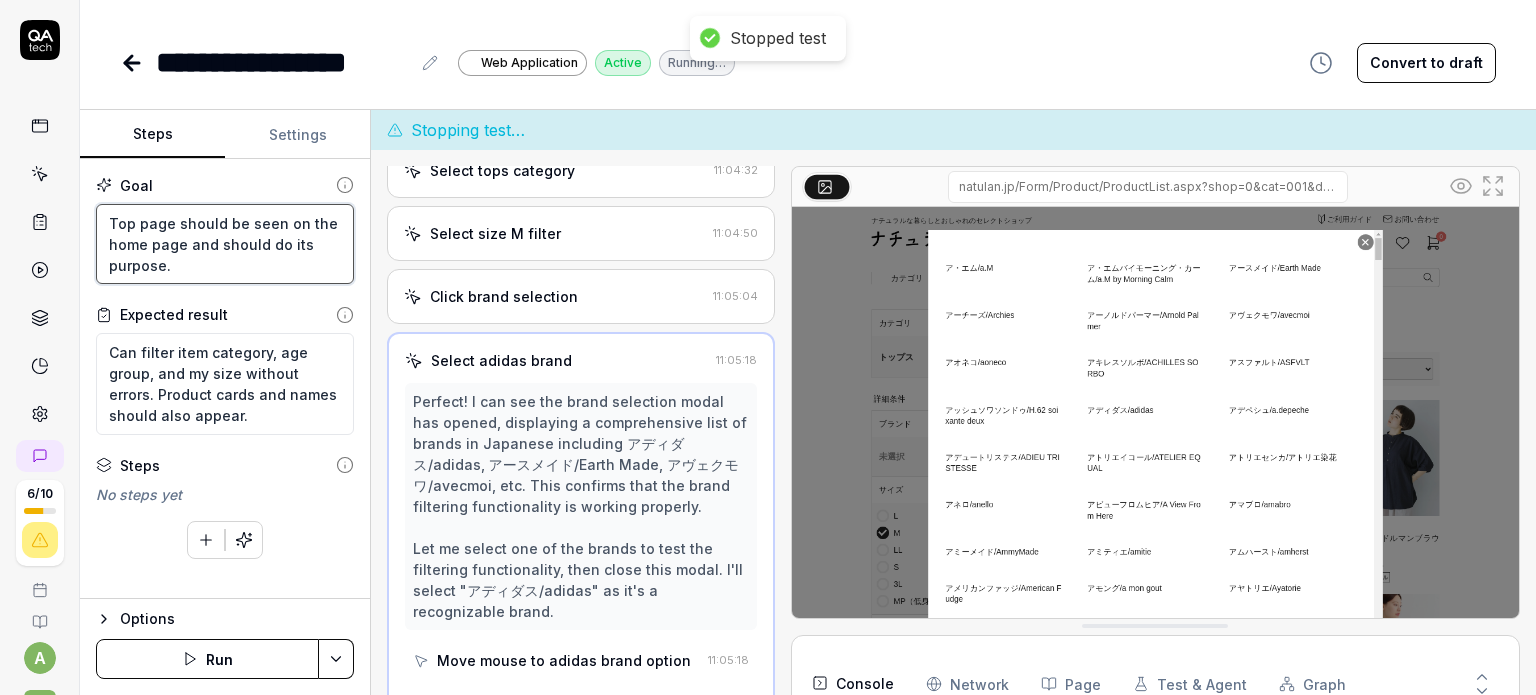 click on "Goal Top page should be seen on the home page and should do its purpose. Expected result Can filter item category, age group, and my size without errors. Product cards and names should also appear. Steps No steps yet
To pick up a draggable item, press the space bar.
While dragging, use the arrow keys to move the item.
Press space again to drop the item in its new position, or press escape to cancel." at bounding box center (225, 379) 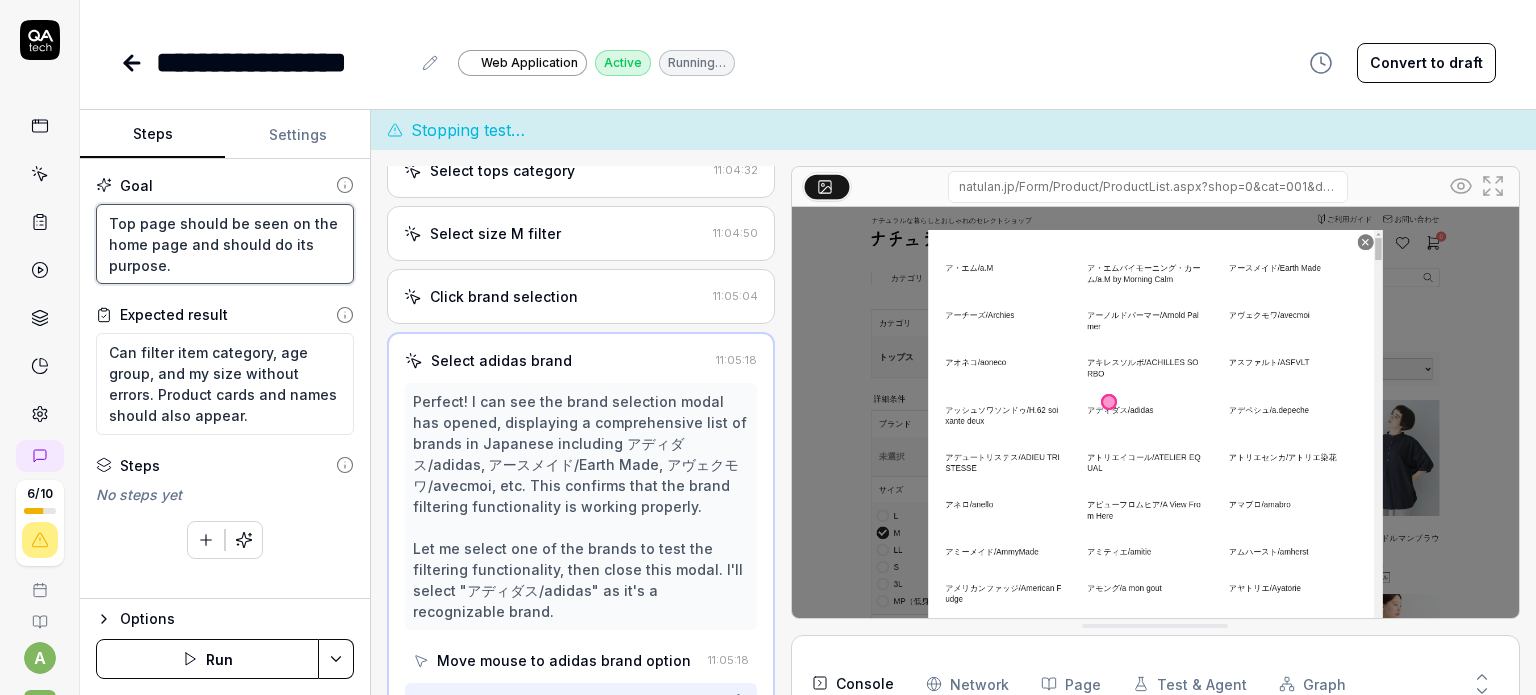 type on "Fshould be seen on the home page and should do its purpose." 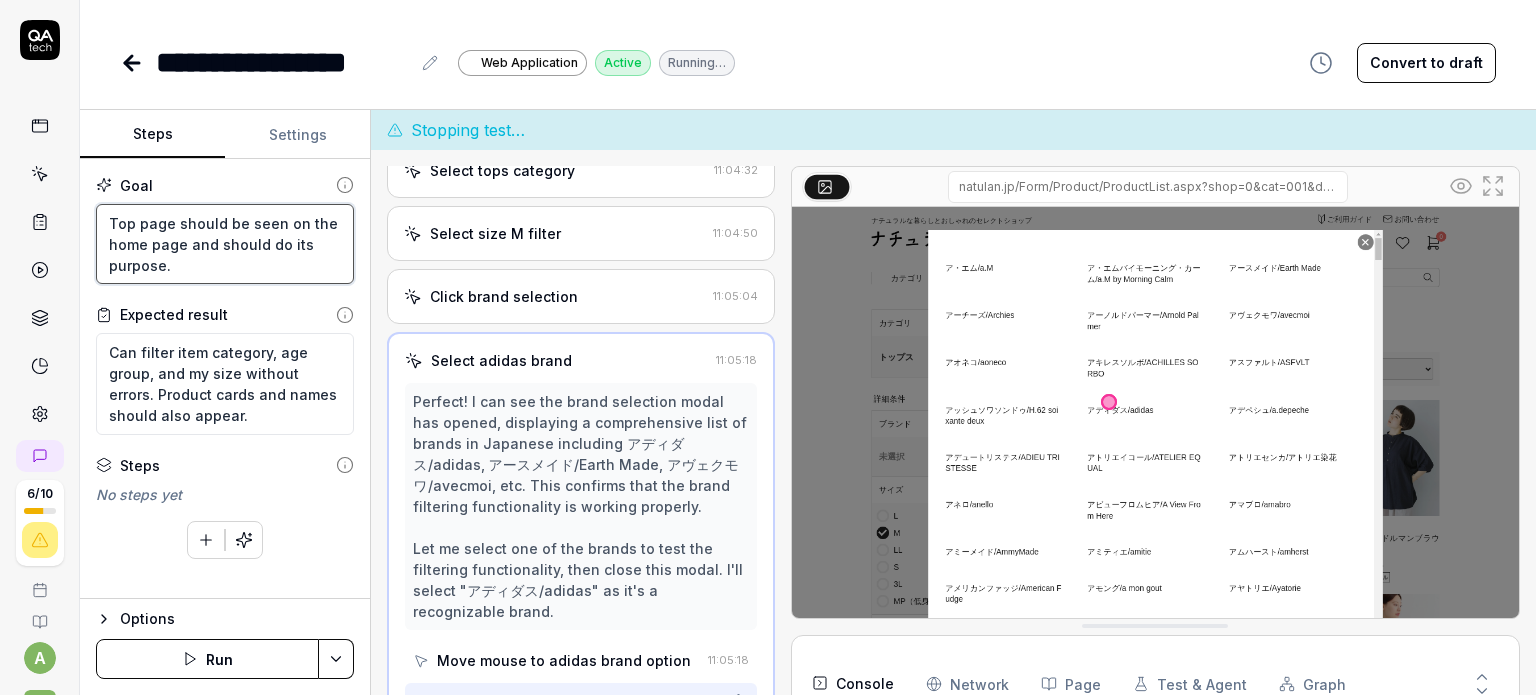 type on "*" 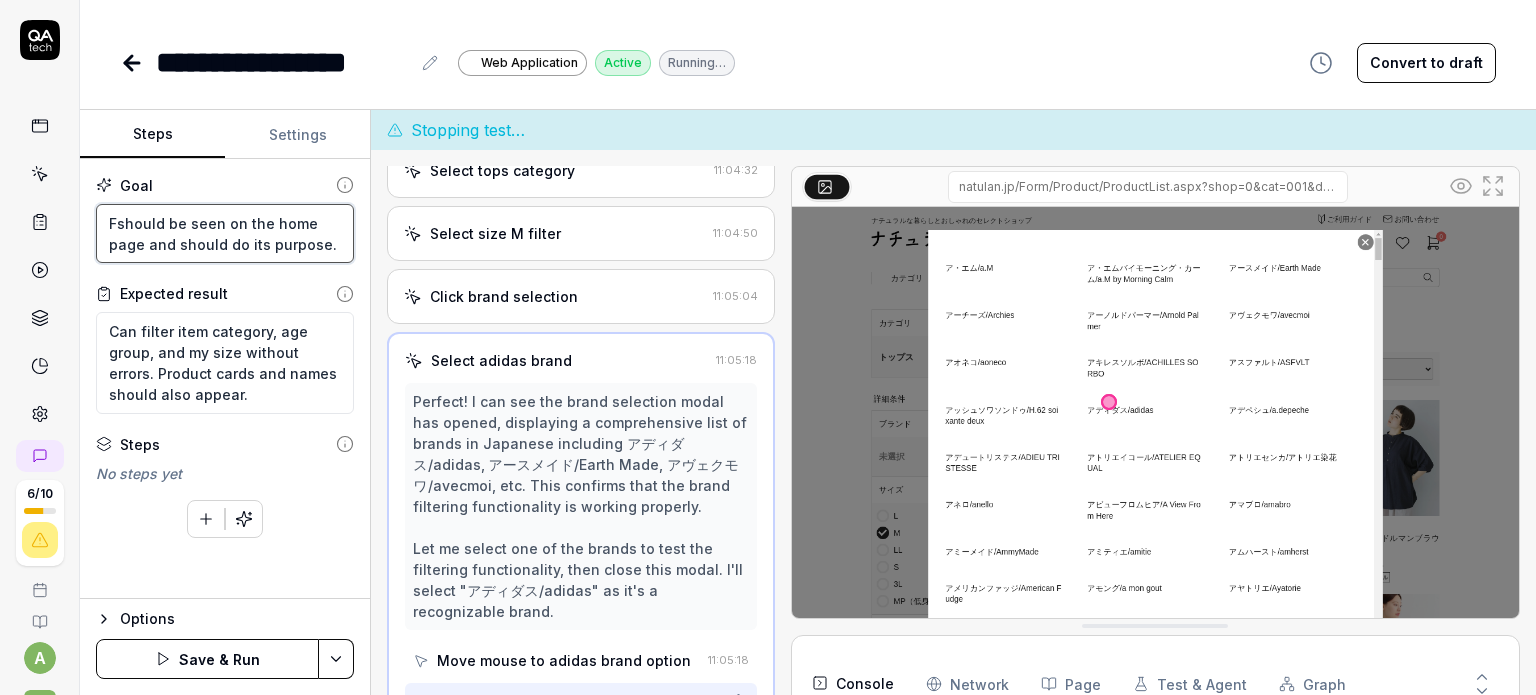 type on "FRshould be seen on the home page and should do its purpose." 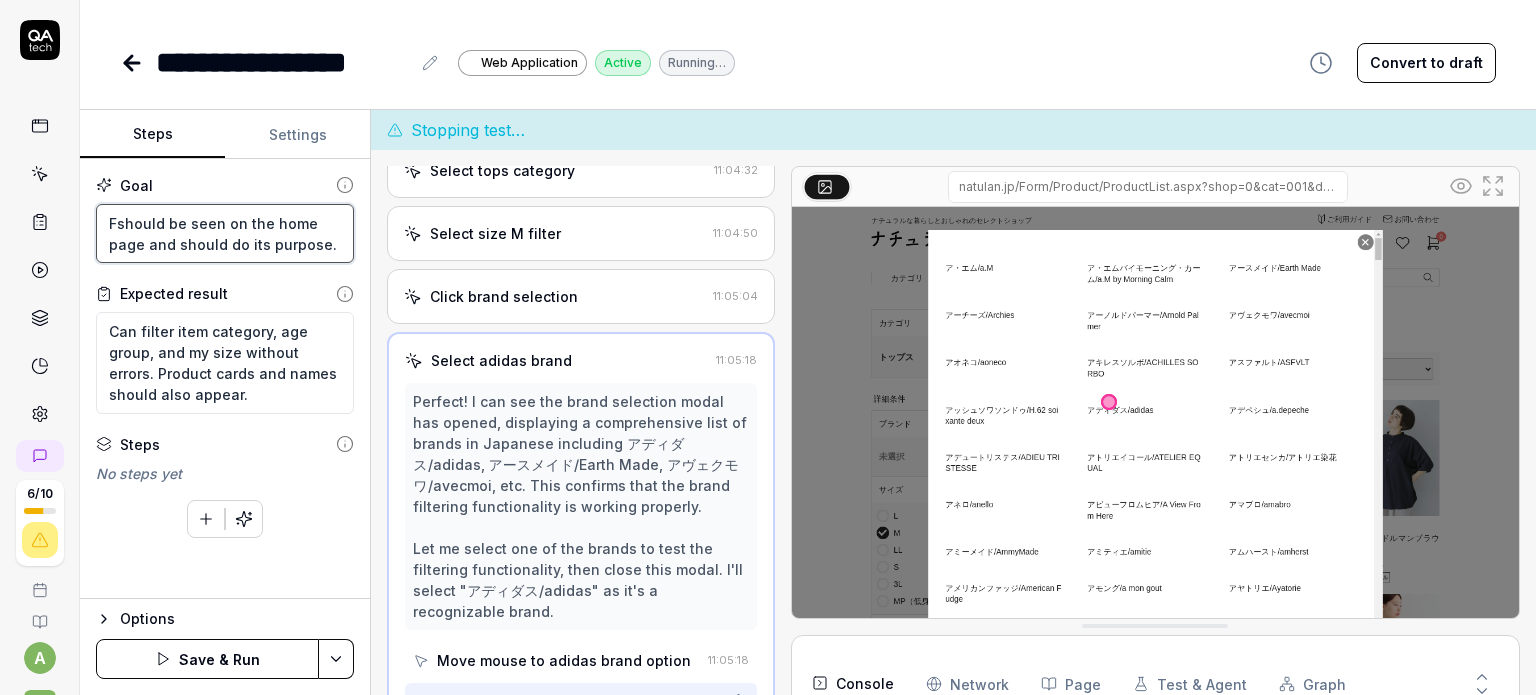 type on "*" 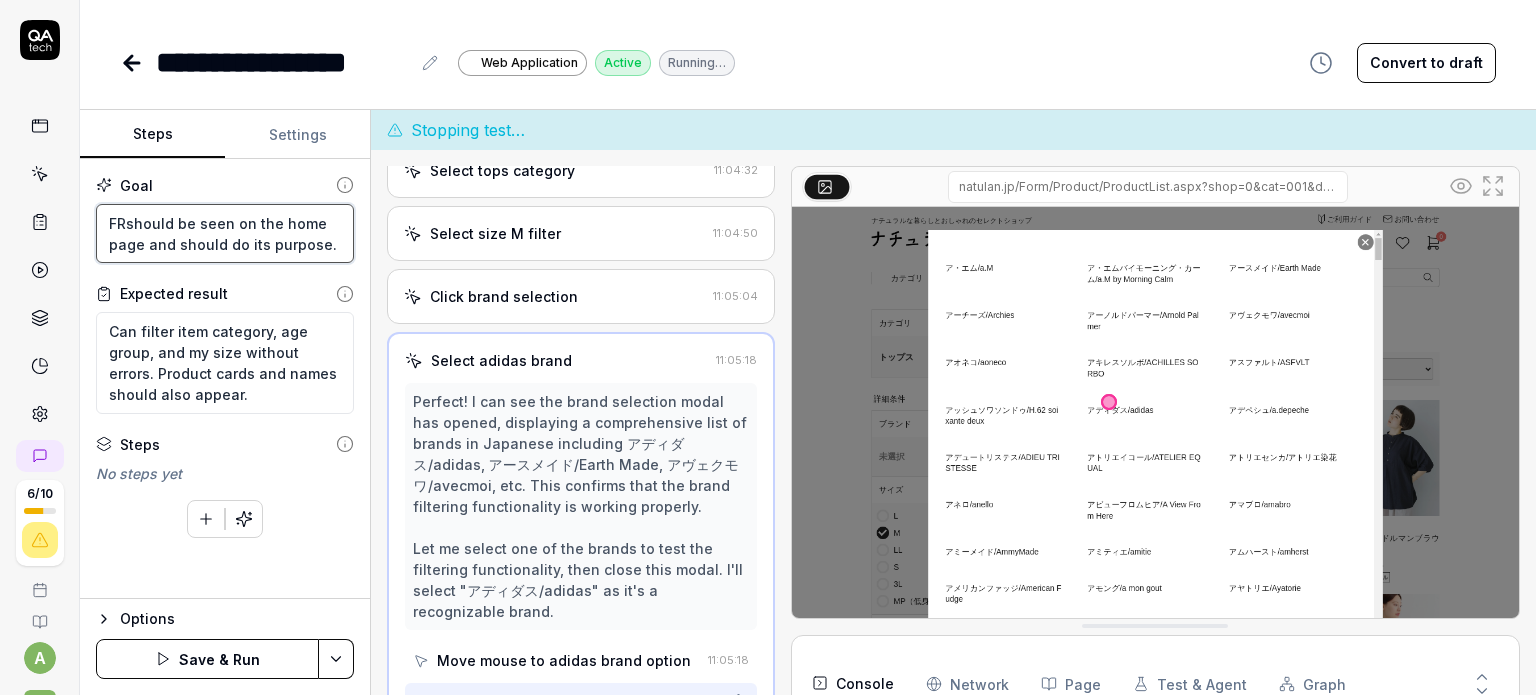 type on "FRDshould be seen on the home page and should do its purpose." 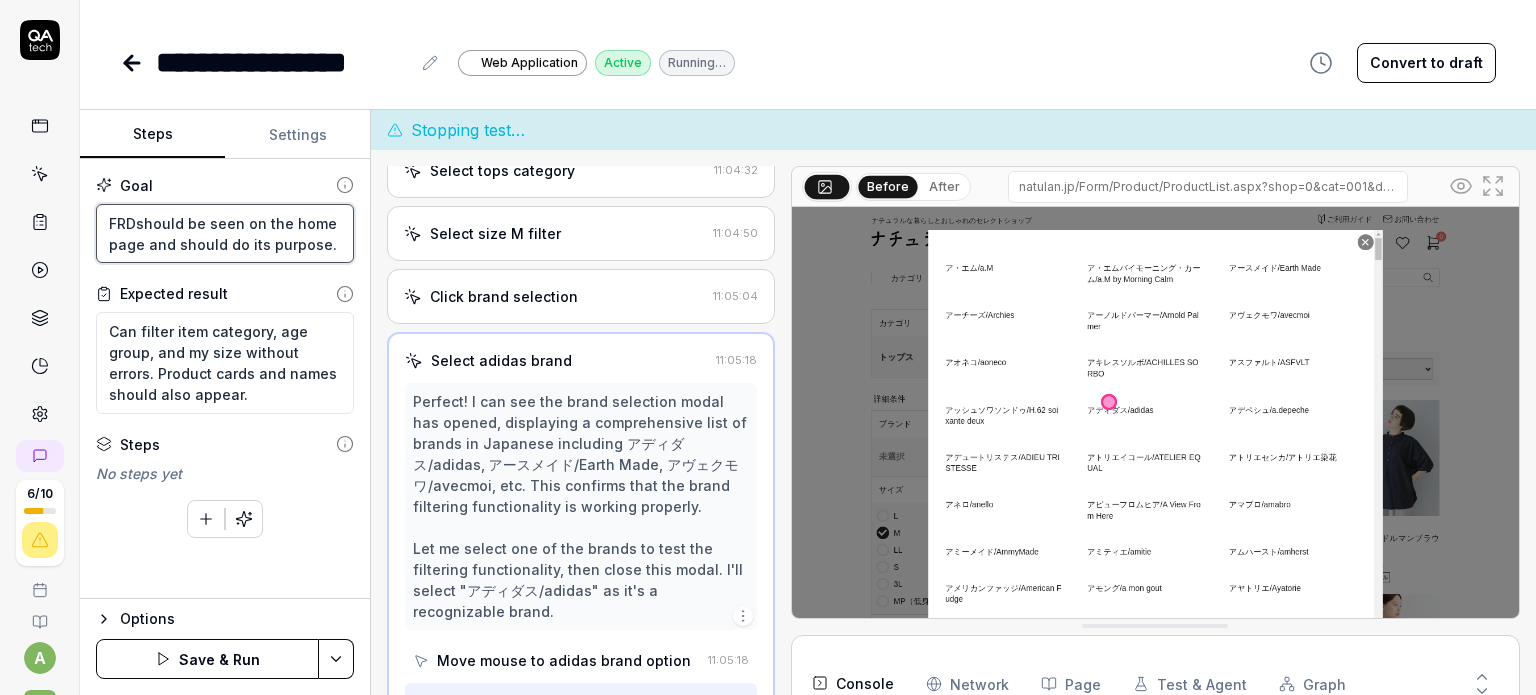 type on "FRD should be seen on the home page and should do its purpose." 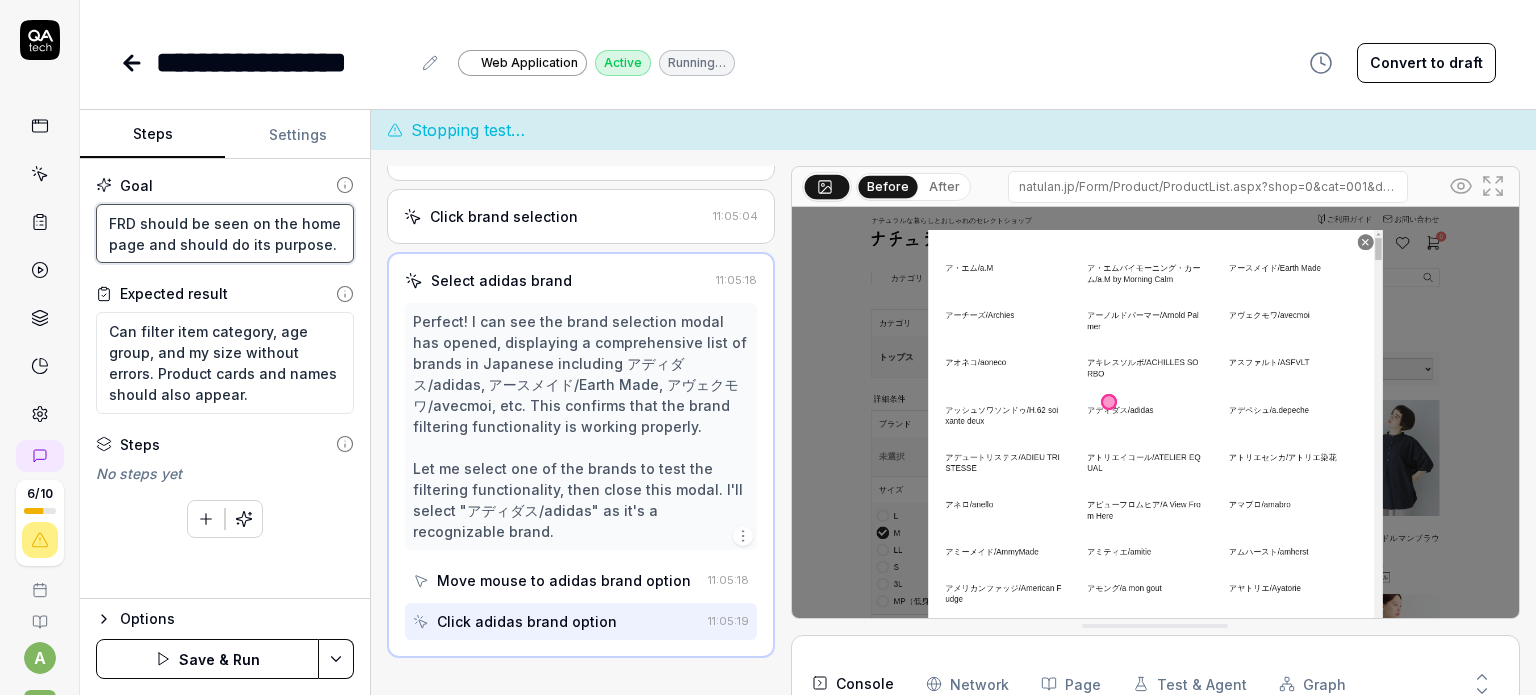 scroll, scrollTop: 258, scrollLeft: 0, axis: vertical 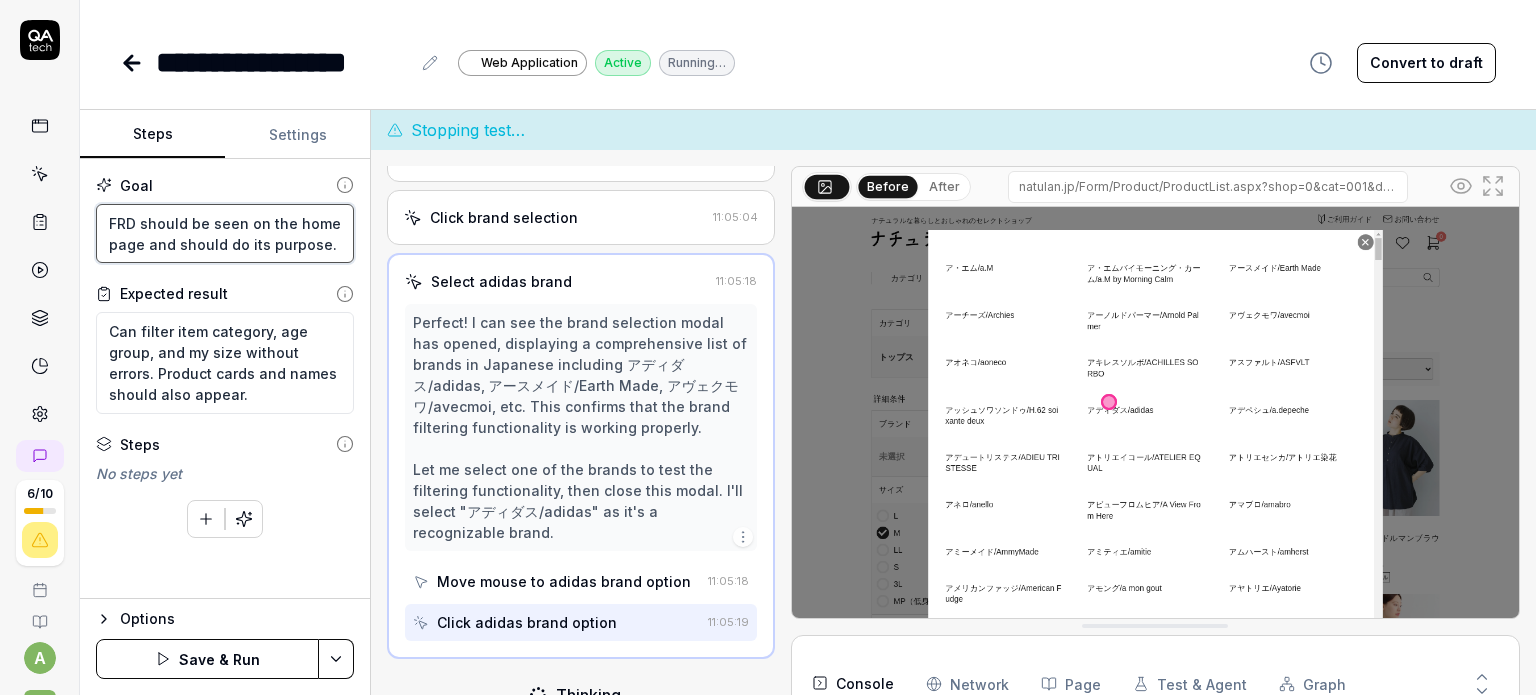 type on "FRD Vshould be seen on the home page and should do its purpose." 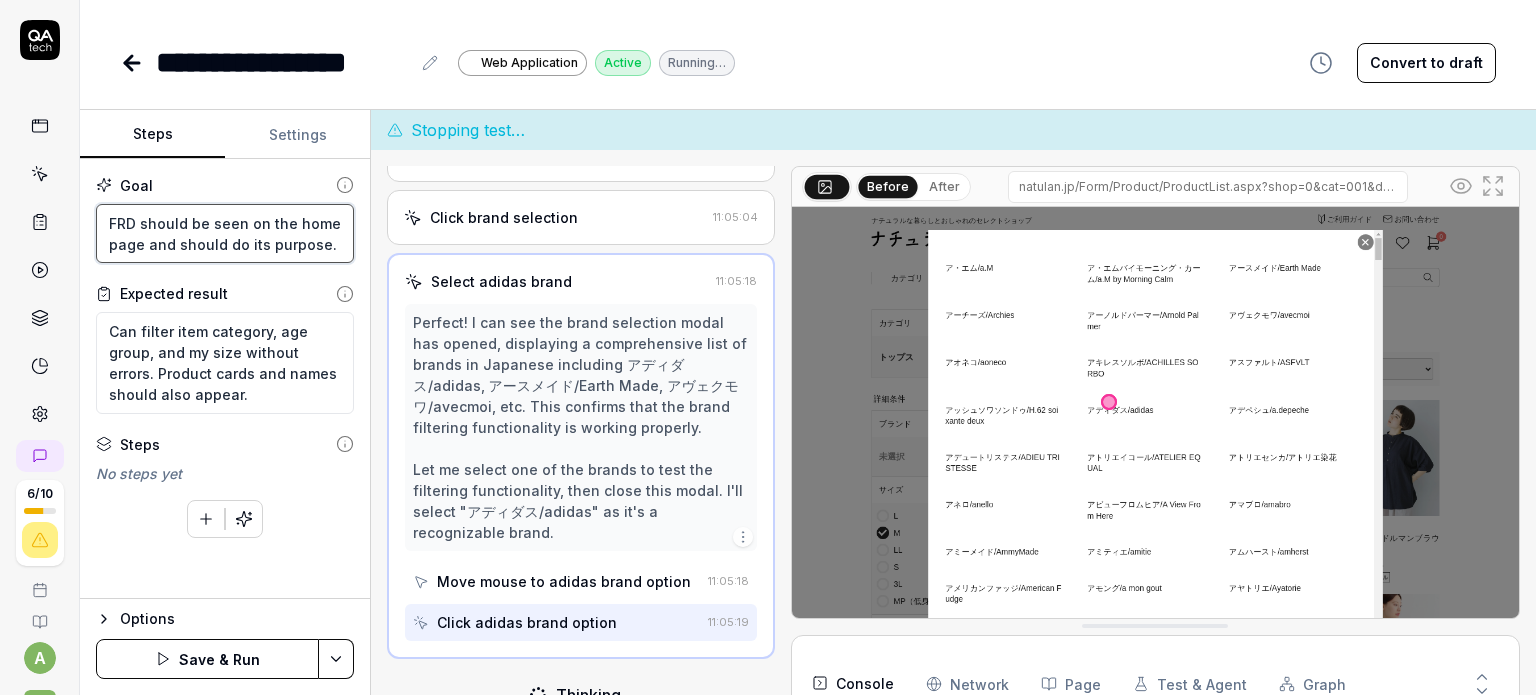 type on "*" 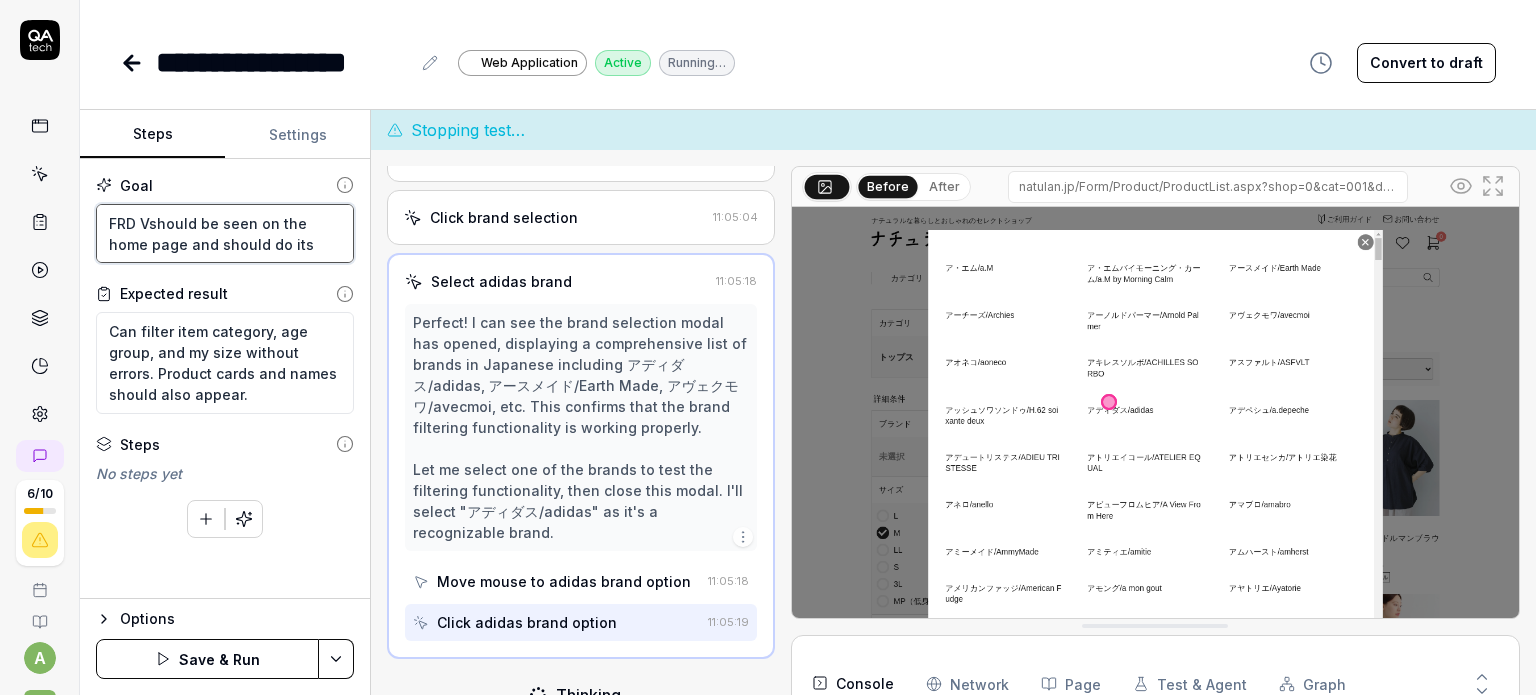 type on "FRD Vishould be seen on the home page and should do its purpose." 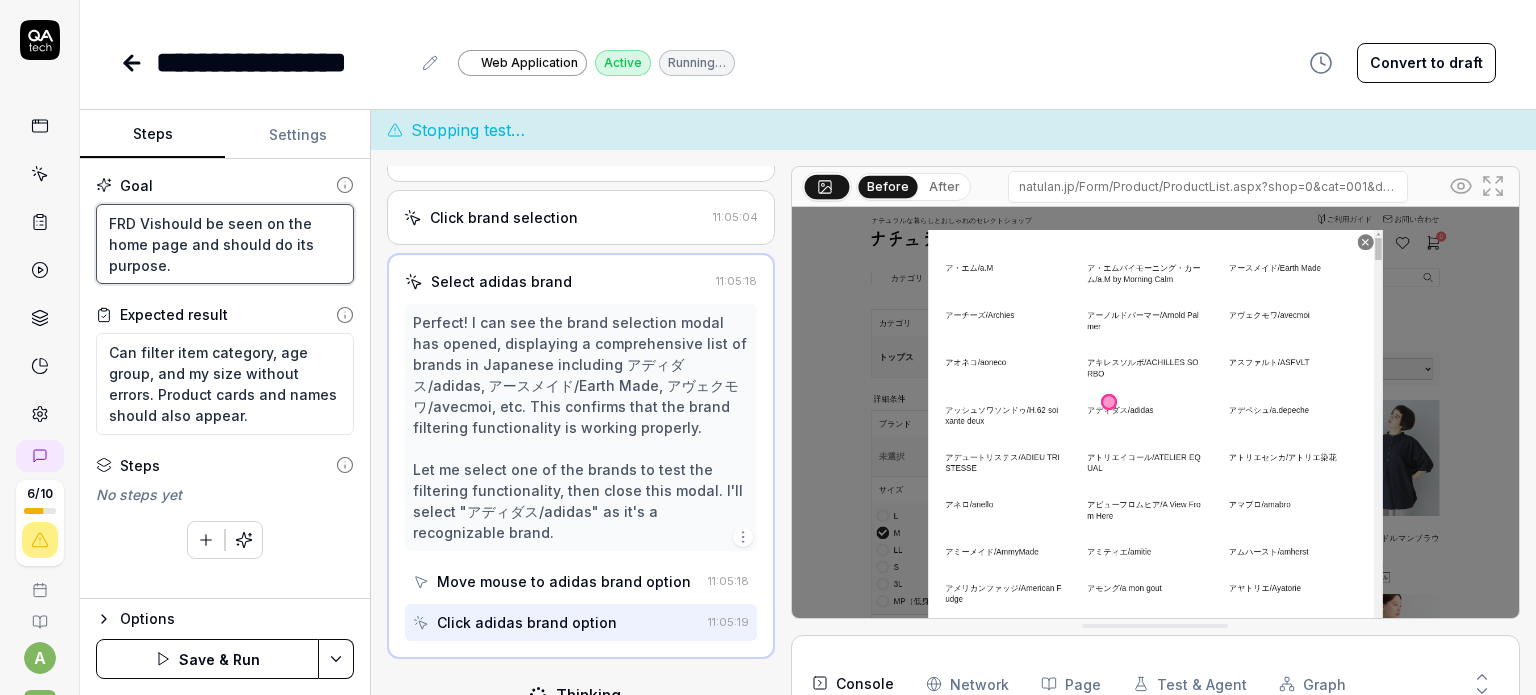 type on "FRD Virshould be seen on the home page and should do its purpose." 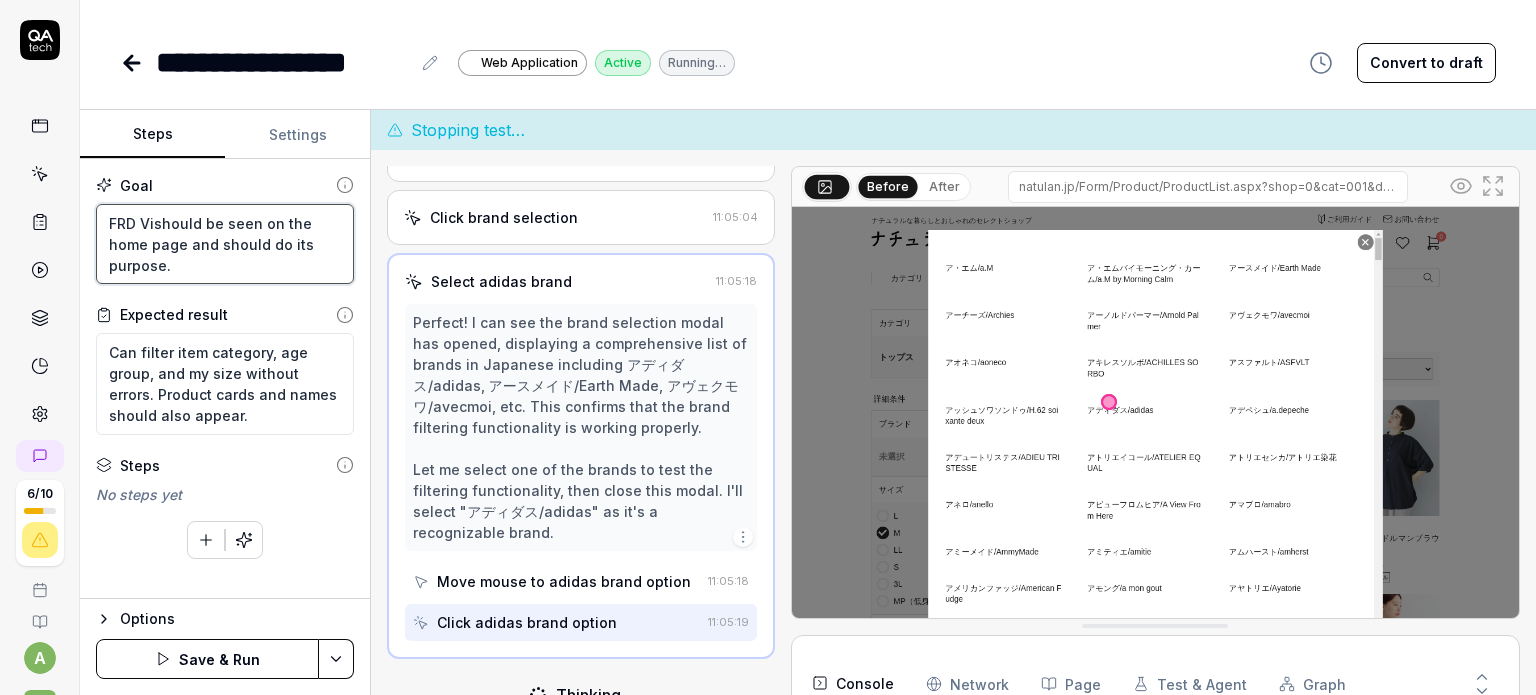 type on "*" 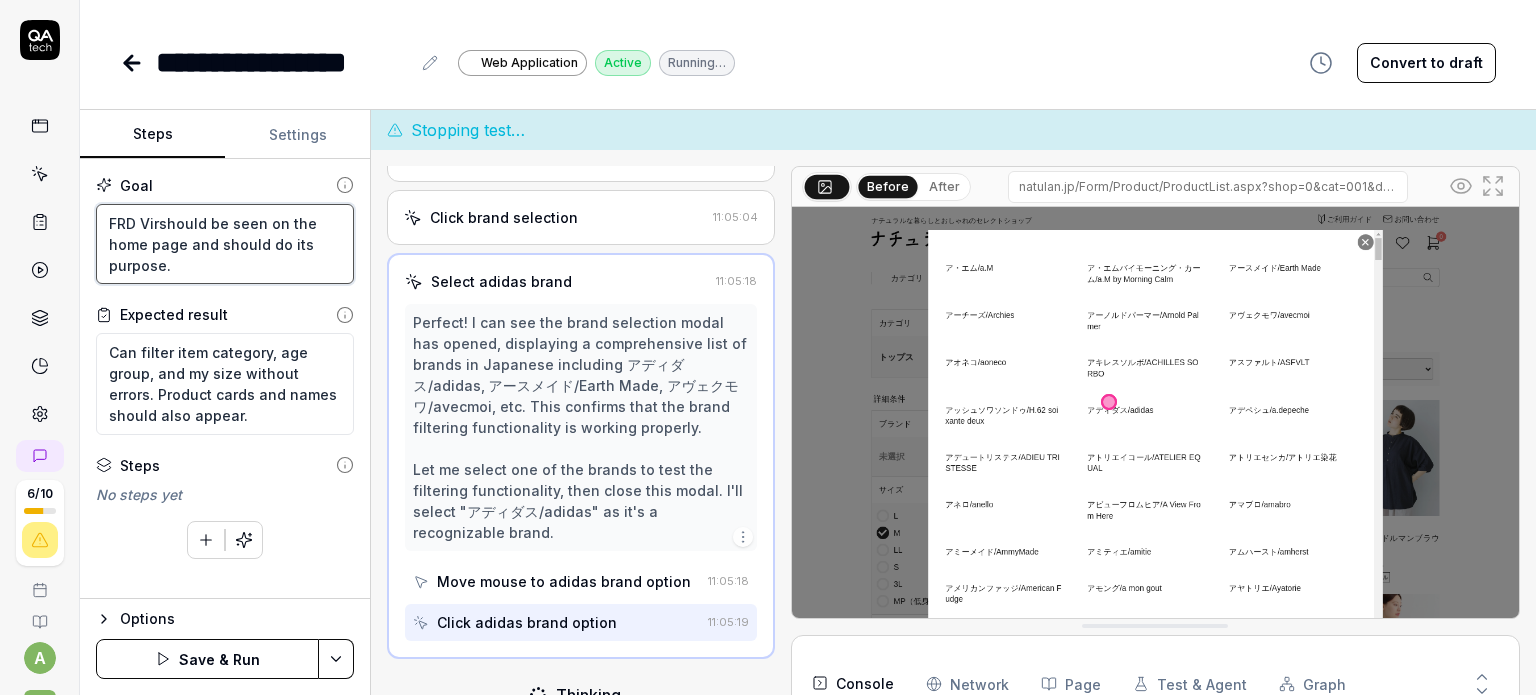 type on "FRD Virtshould be seen on the home page and should do its purpose." 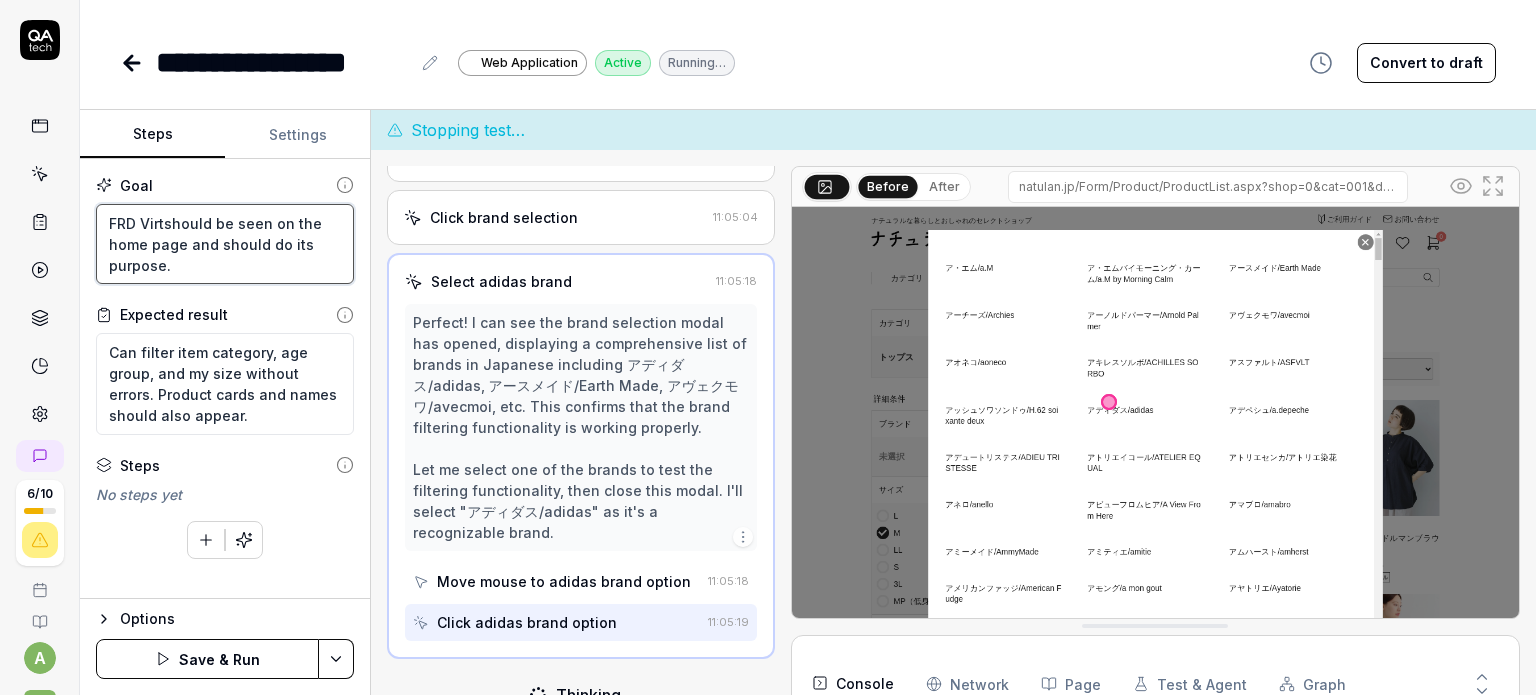 type on "FRD Virtushould be seen on the home page and should do its purpose." 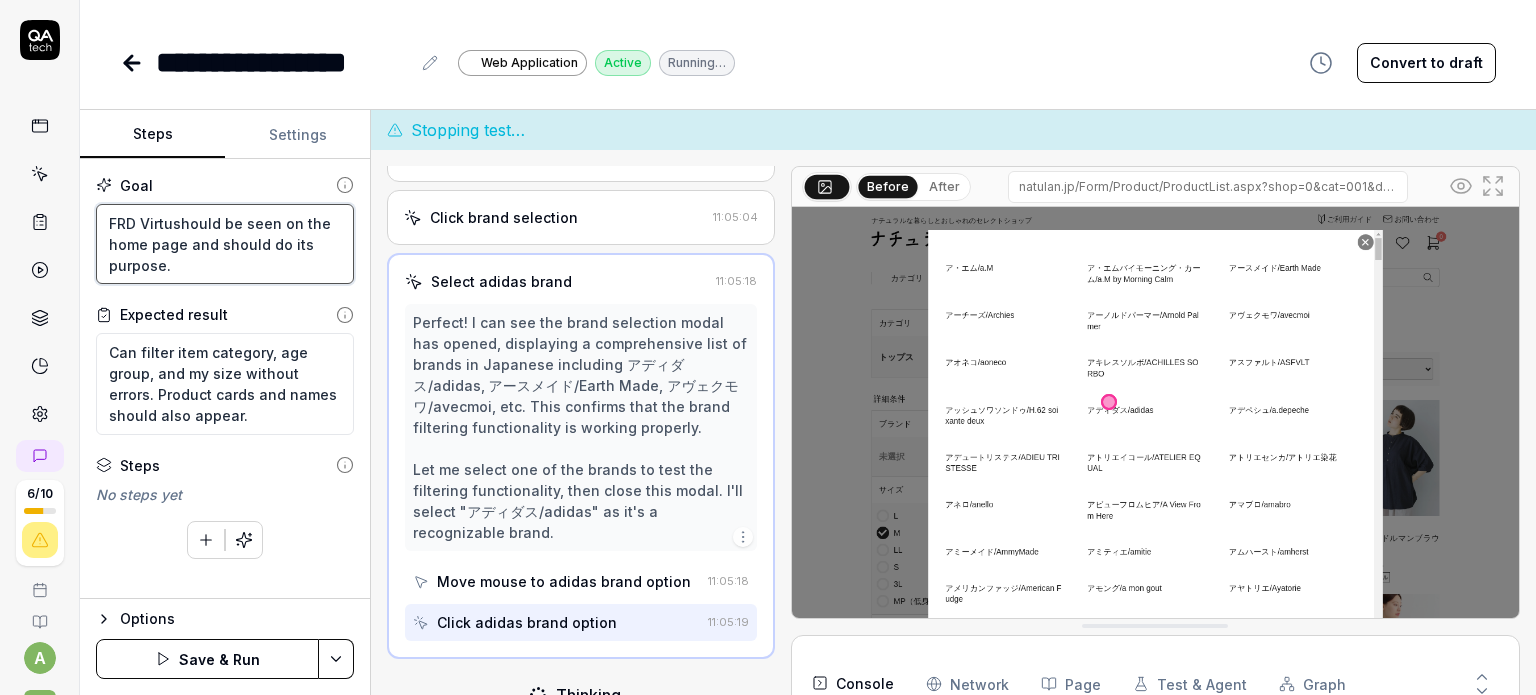 type on "*" 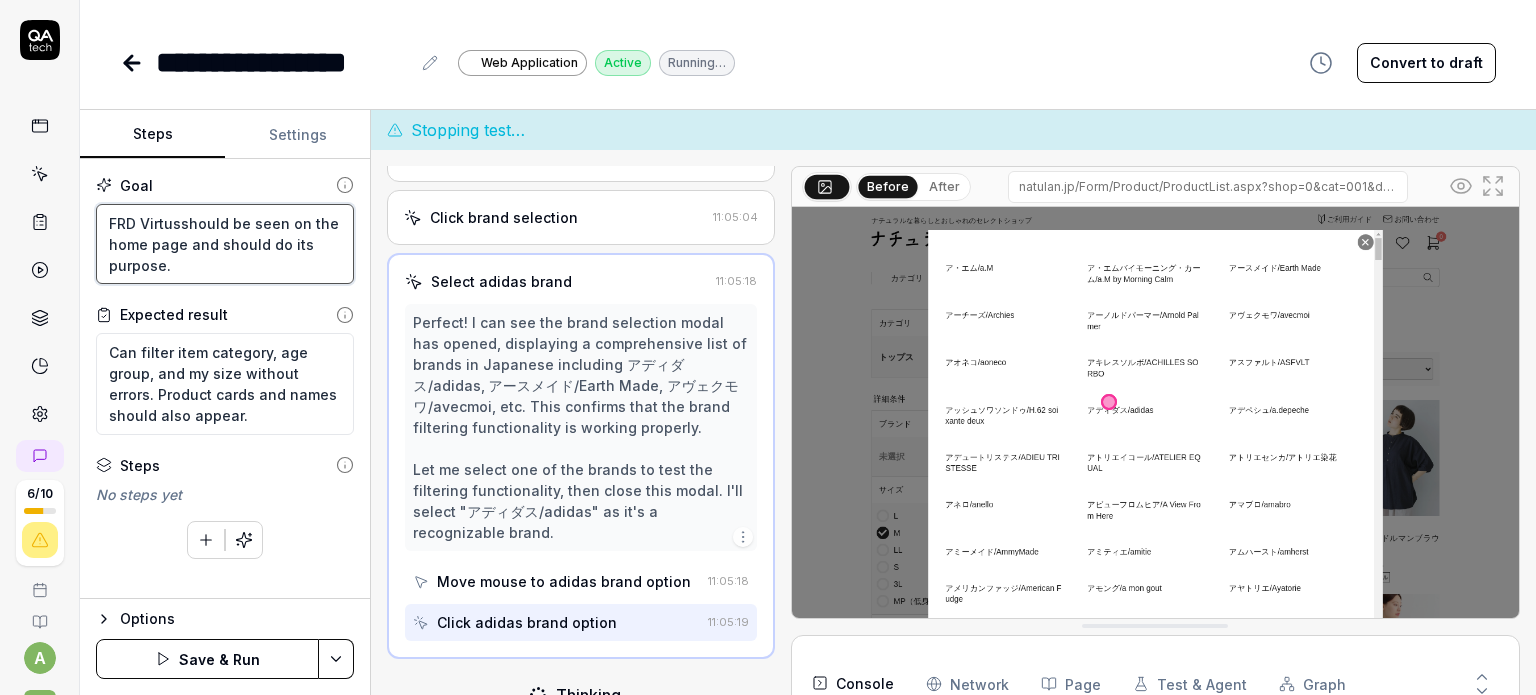 type on "FRD Virtusishould be seen on the home page and should do its purpose." 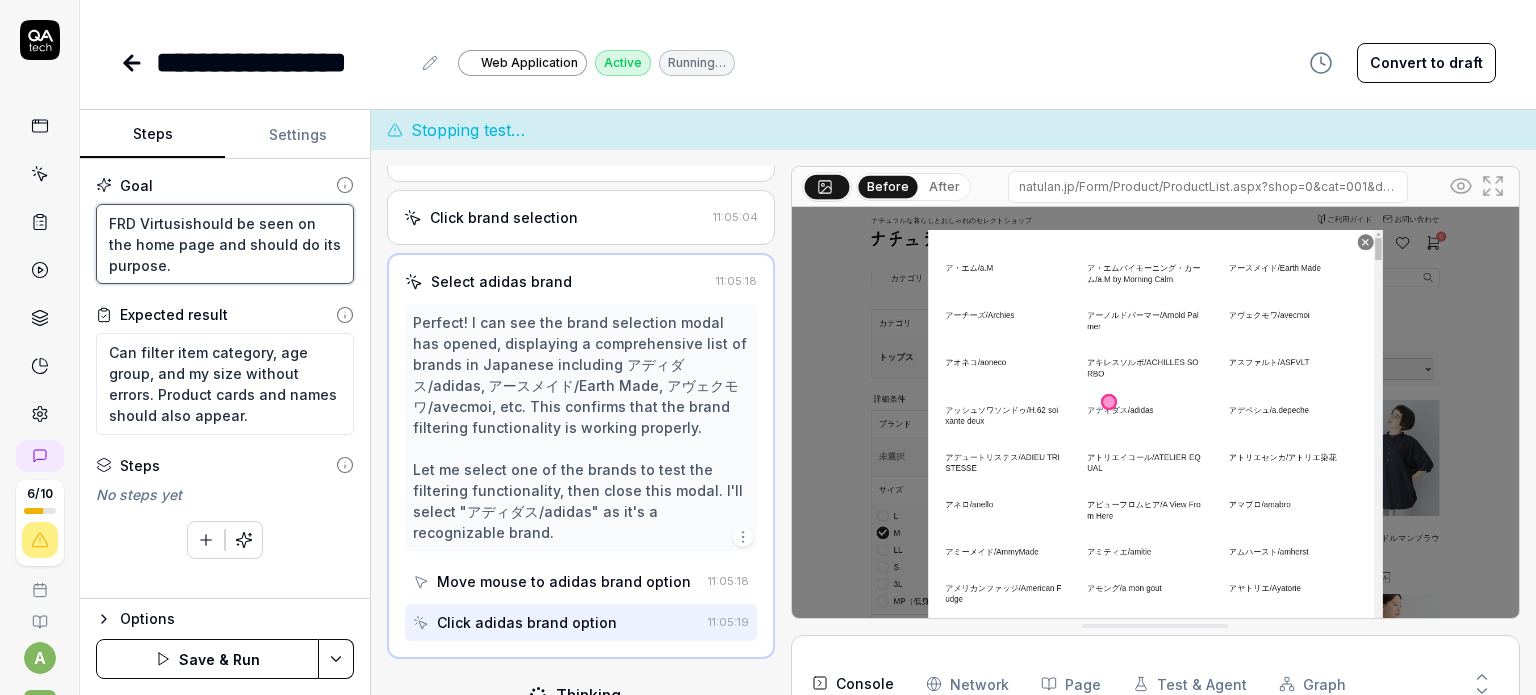 type on "*" 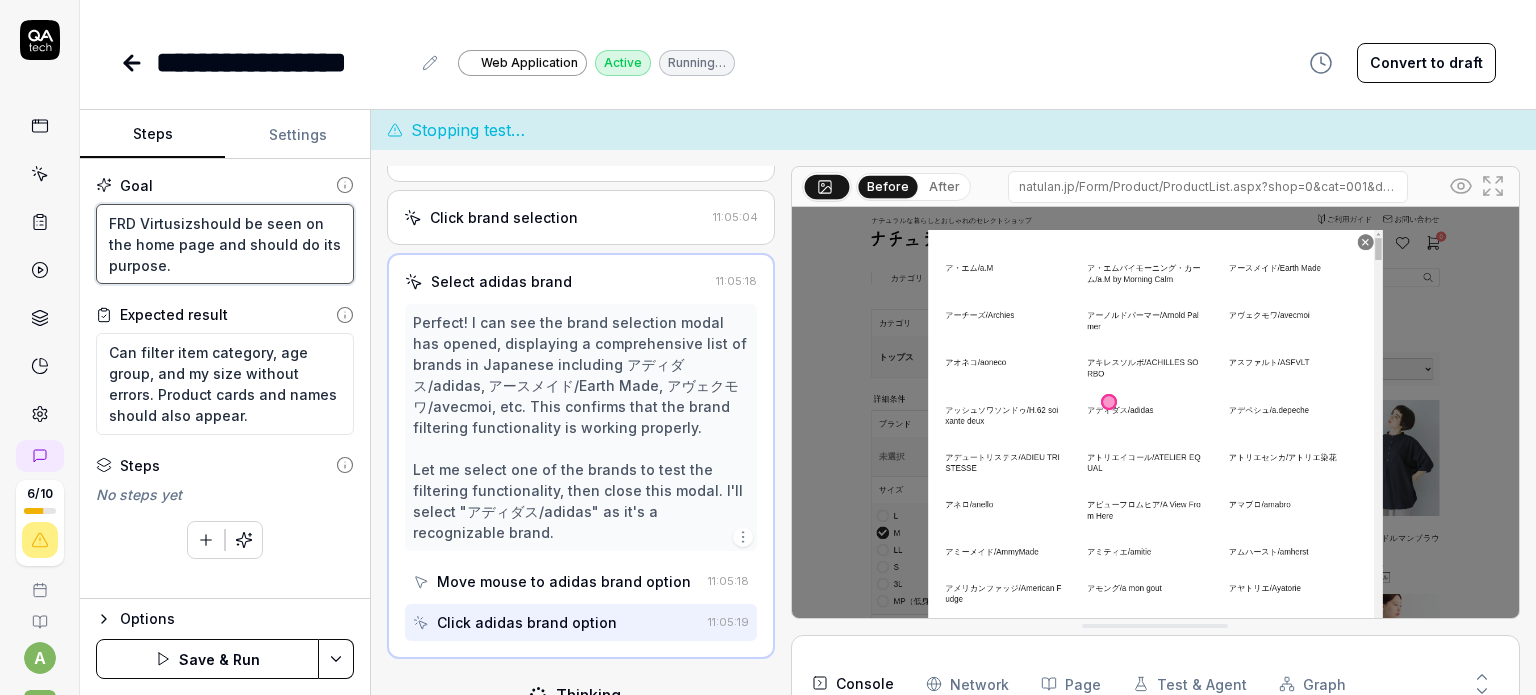 type on "FRD Virtusizeshould be seen on the home page and should do its purpose." 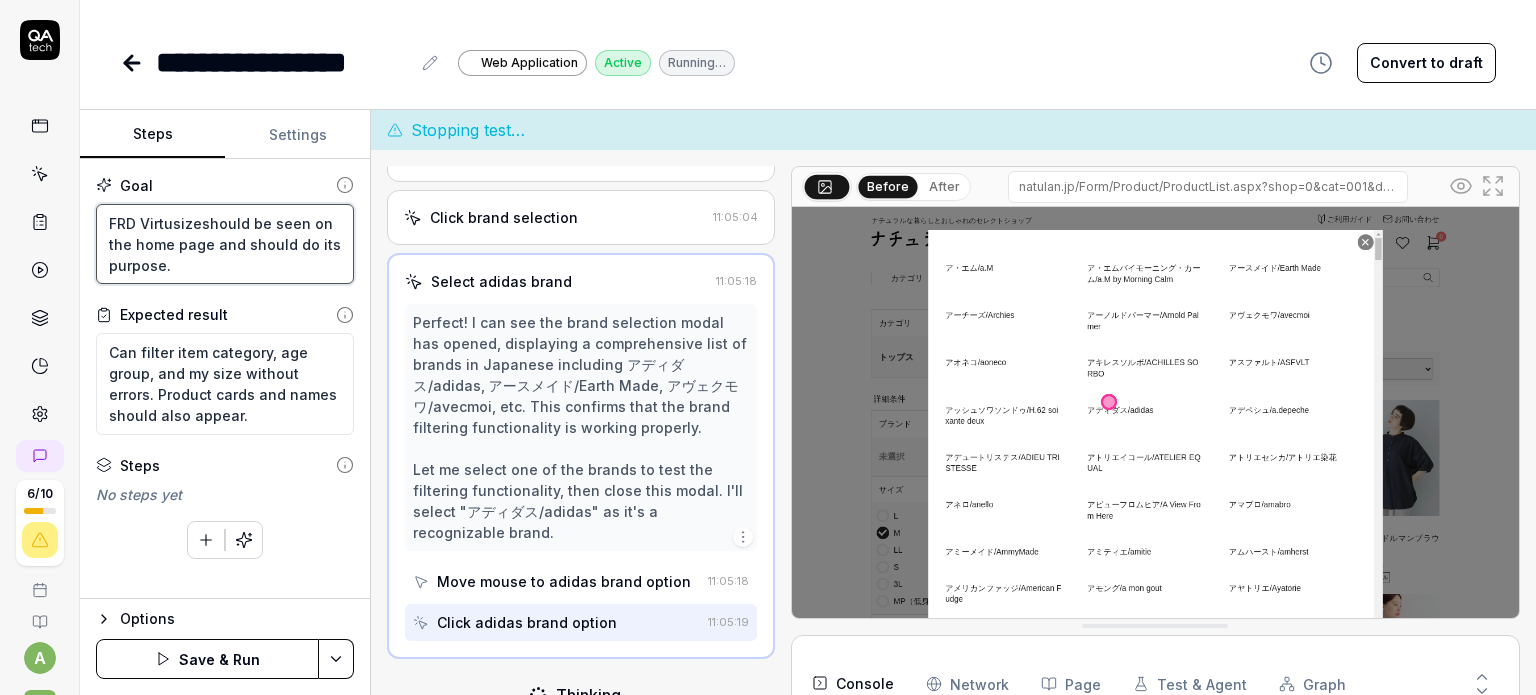 type on "FRD Virtusize should be seen on the home page and should do its purpose." 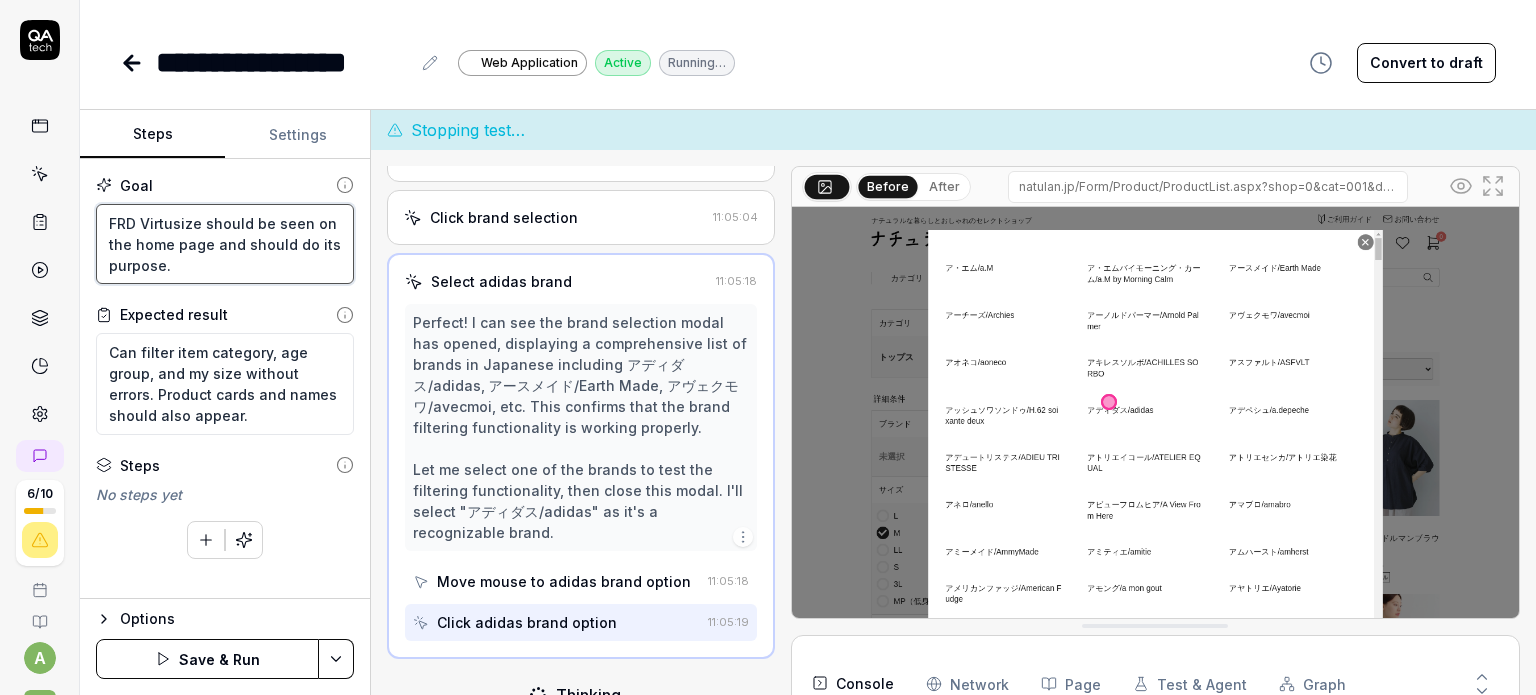 type on "FRD Virtusize should be seen on the home page and should do its purpose." 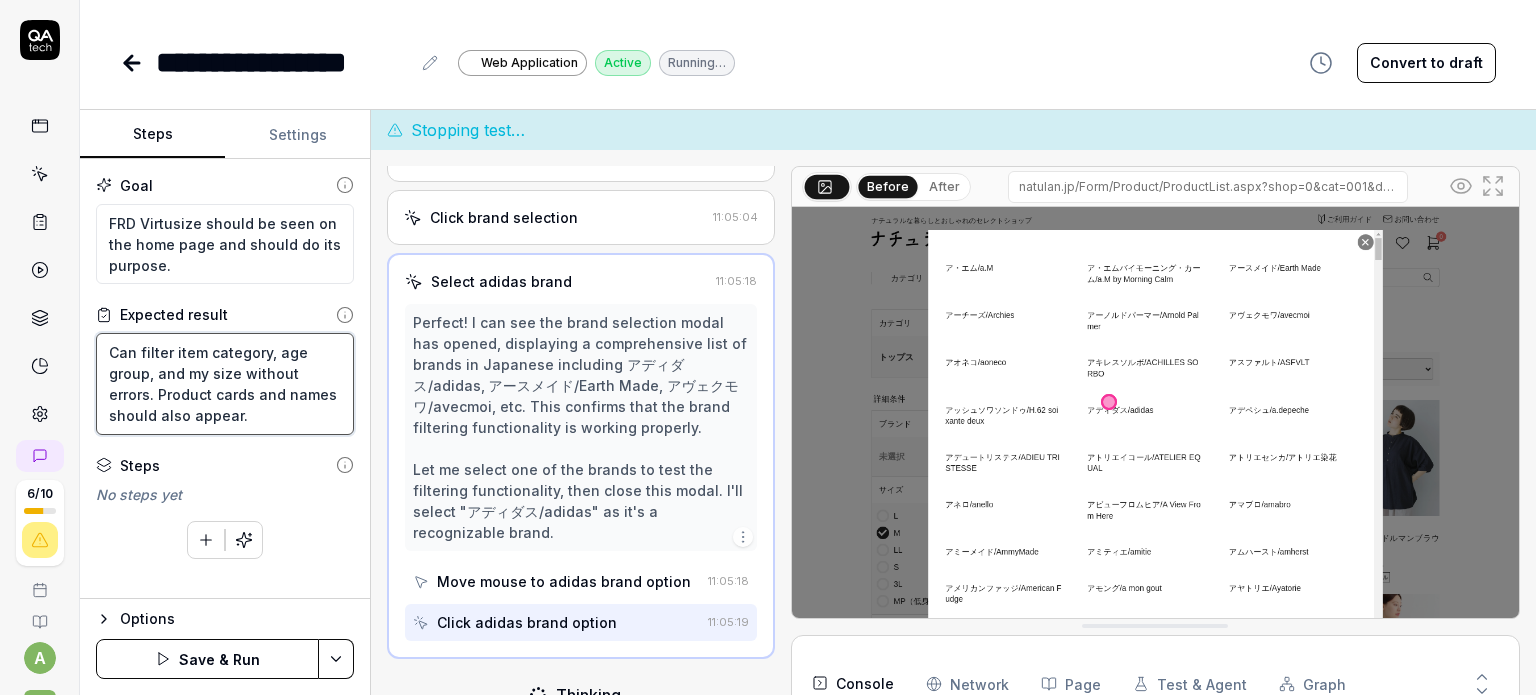 click on "Can filter item category, age group, and my size without errors. Product cards and names should also appear." at bounding box center [225, 384] 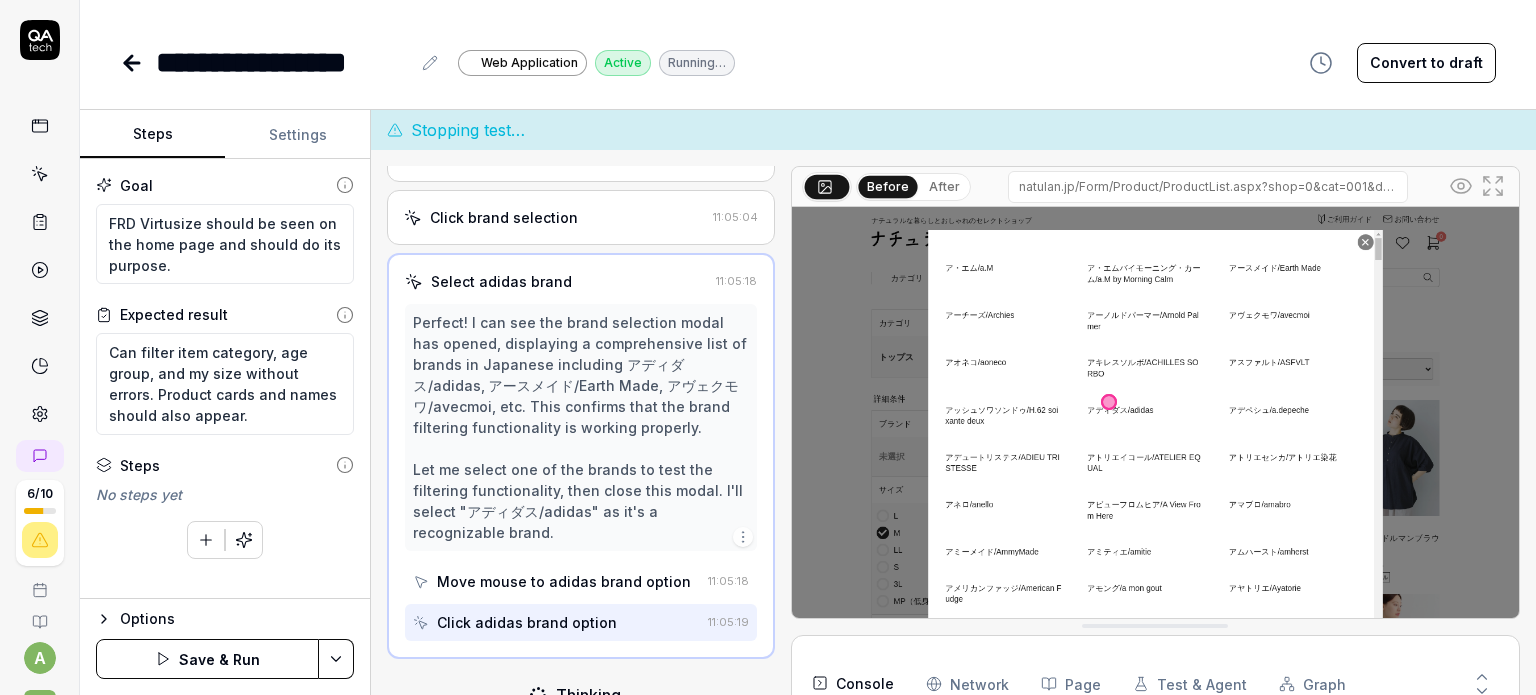 click on "Save & Run" at bounding box center [207, 659] 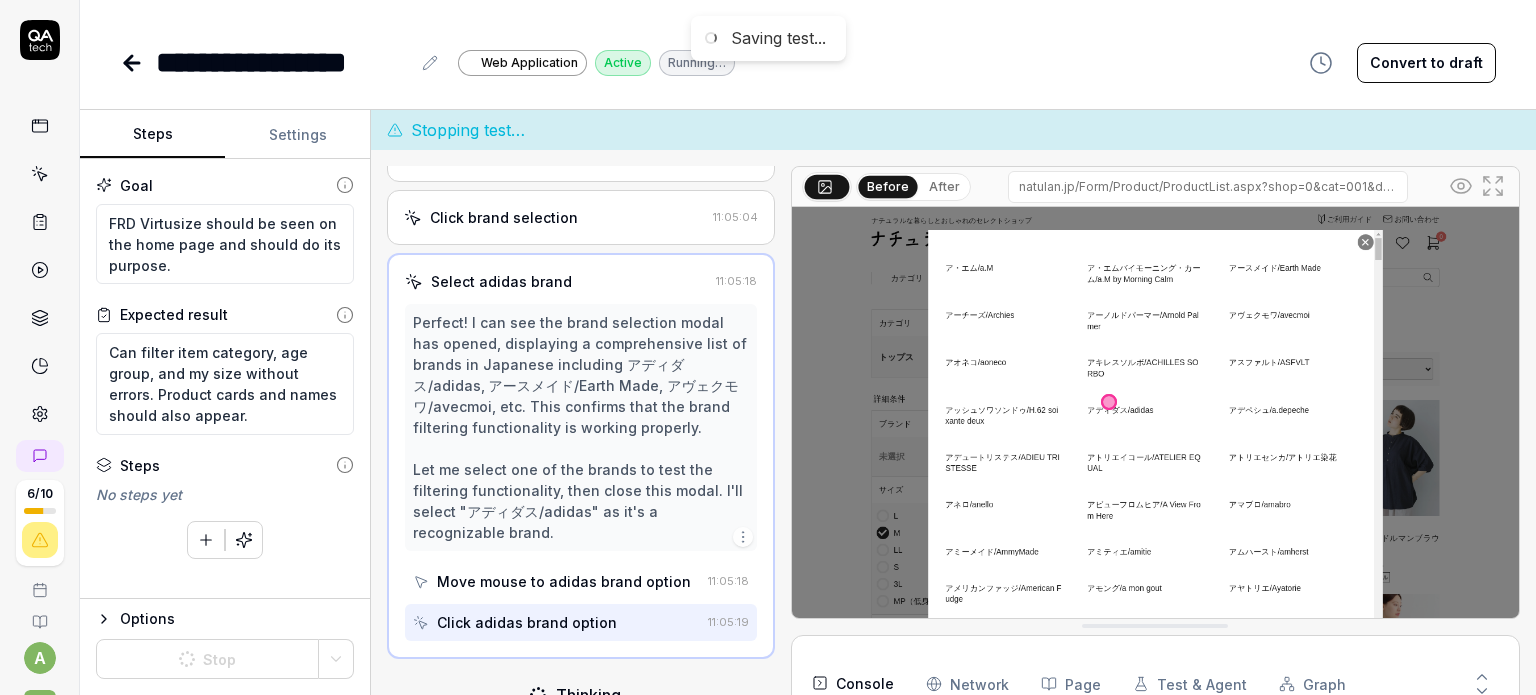 scroll, scrollTop: 0, scrollLeft: 0, axis: both 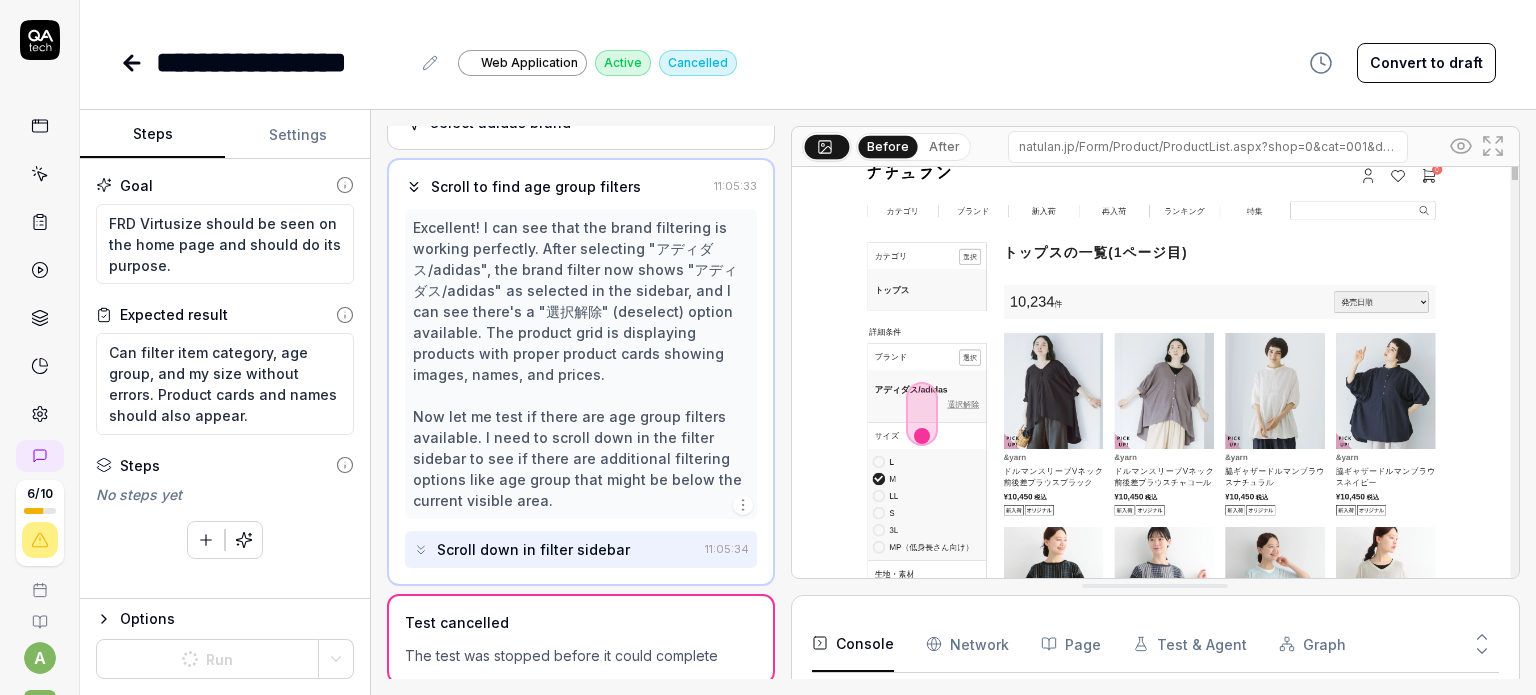 type on "*" 